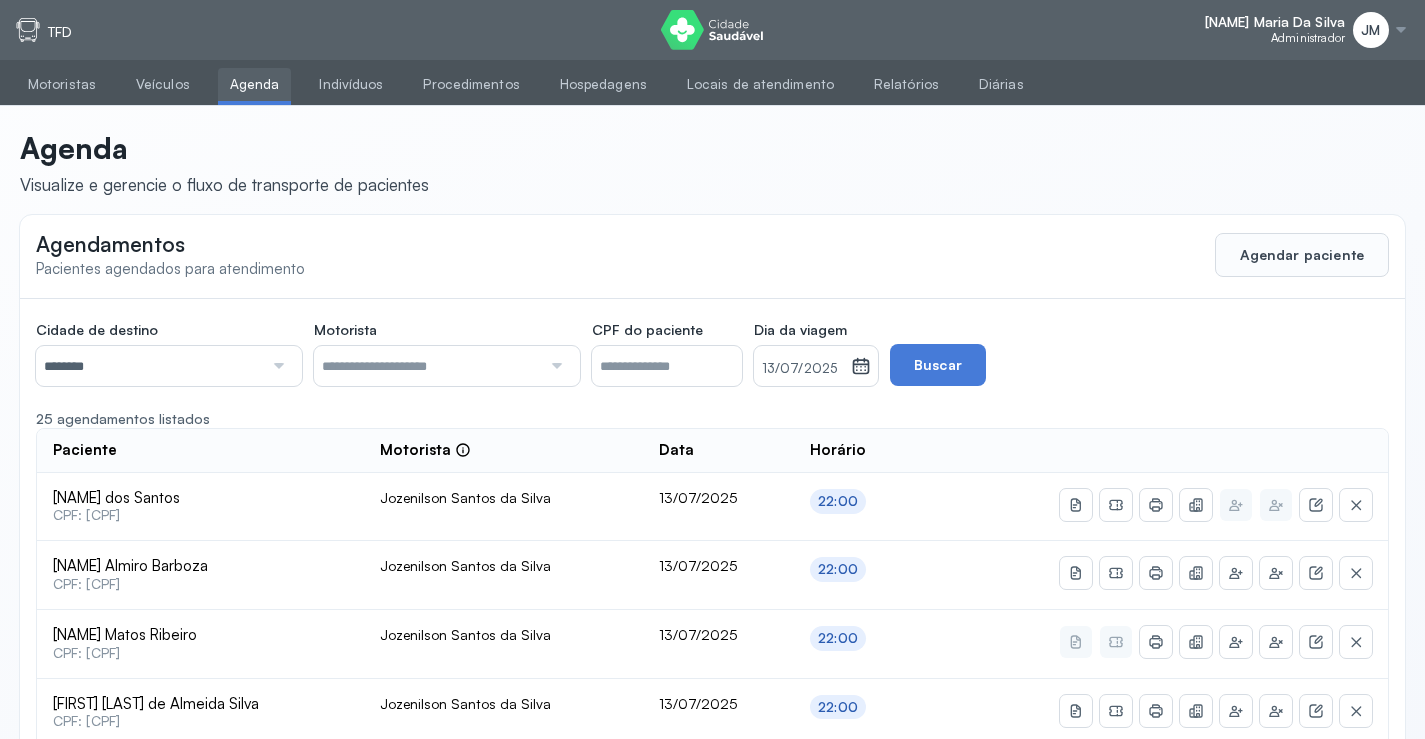 scroll, scrollTop: 65, scrollLeft: 0, axis: vertical 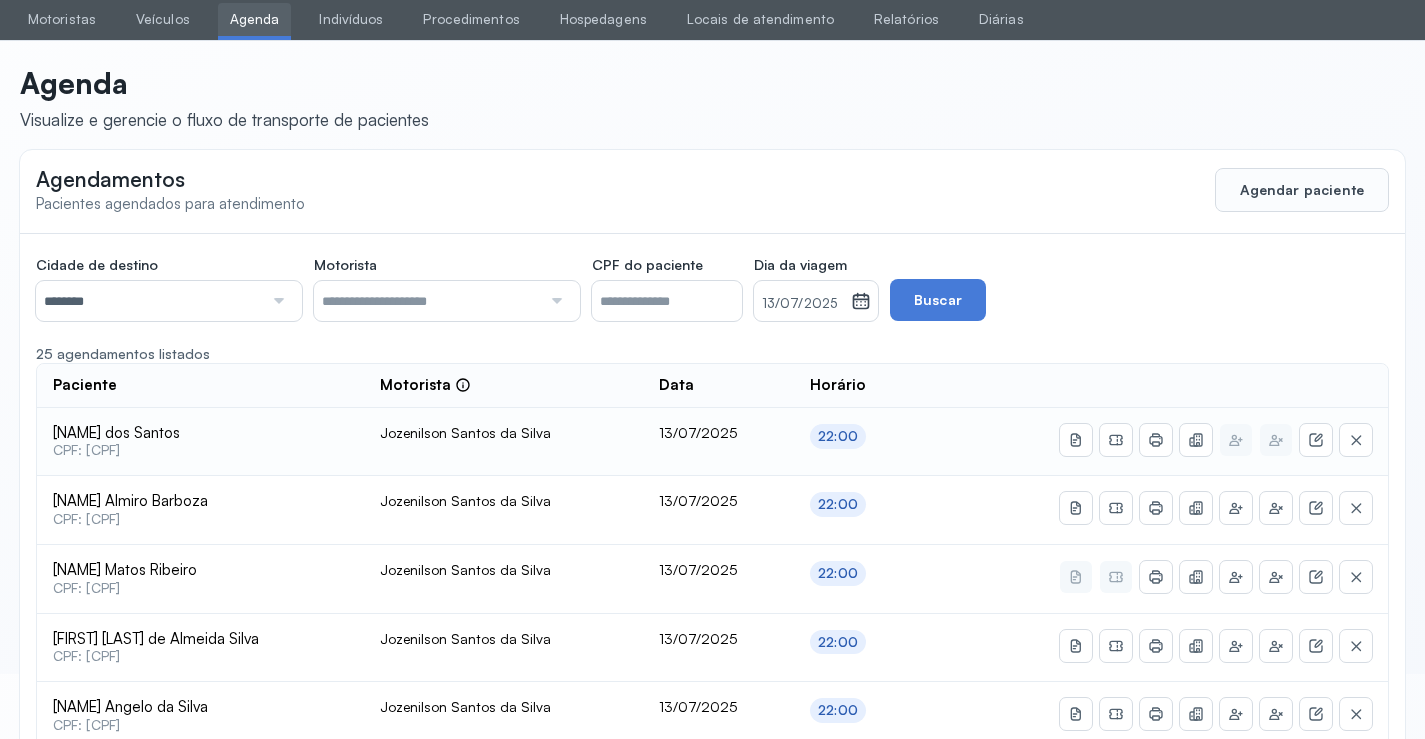 type 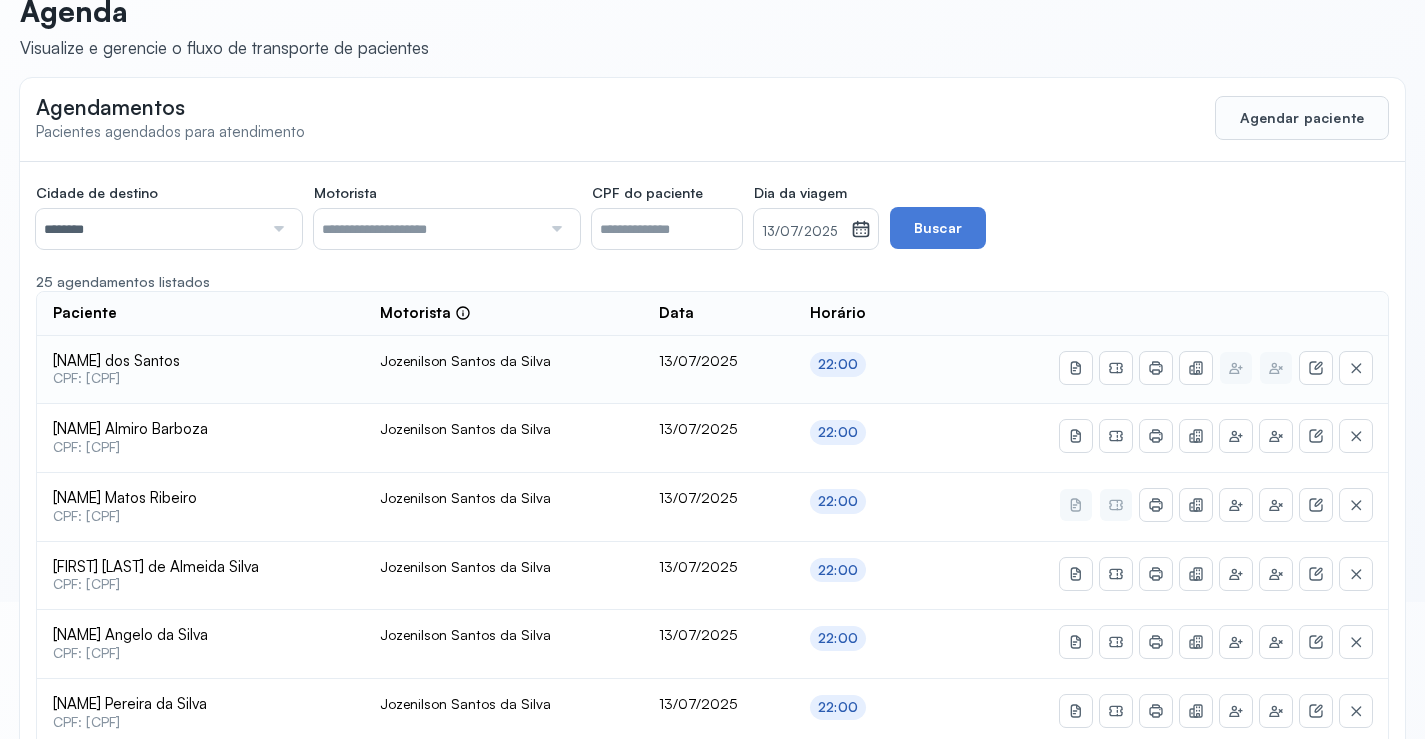 scroll, scrollTop: 145, scrollLeft: 0, axis: vertical 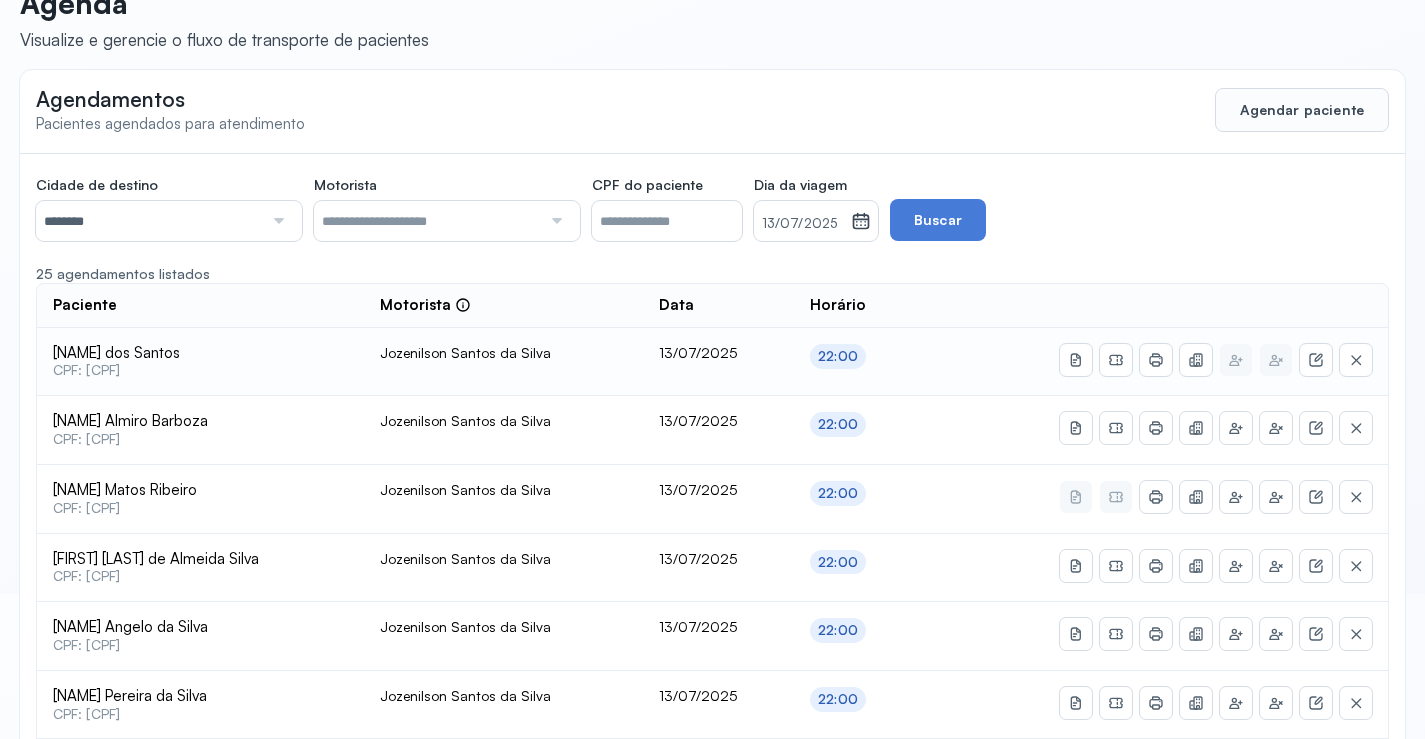 click 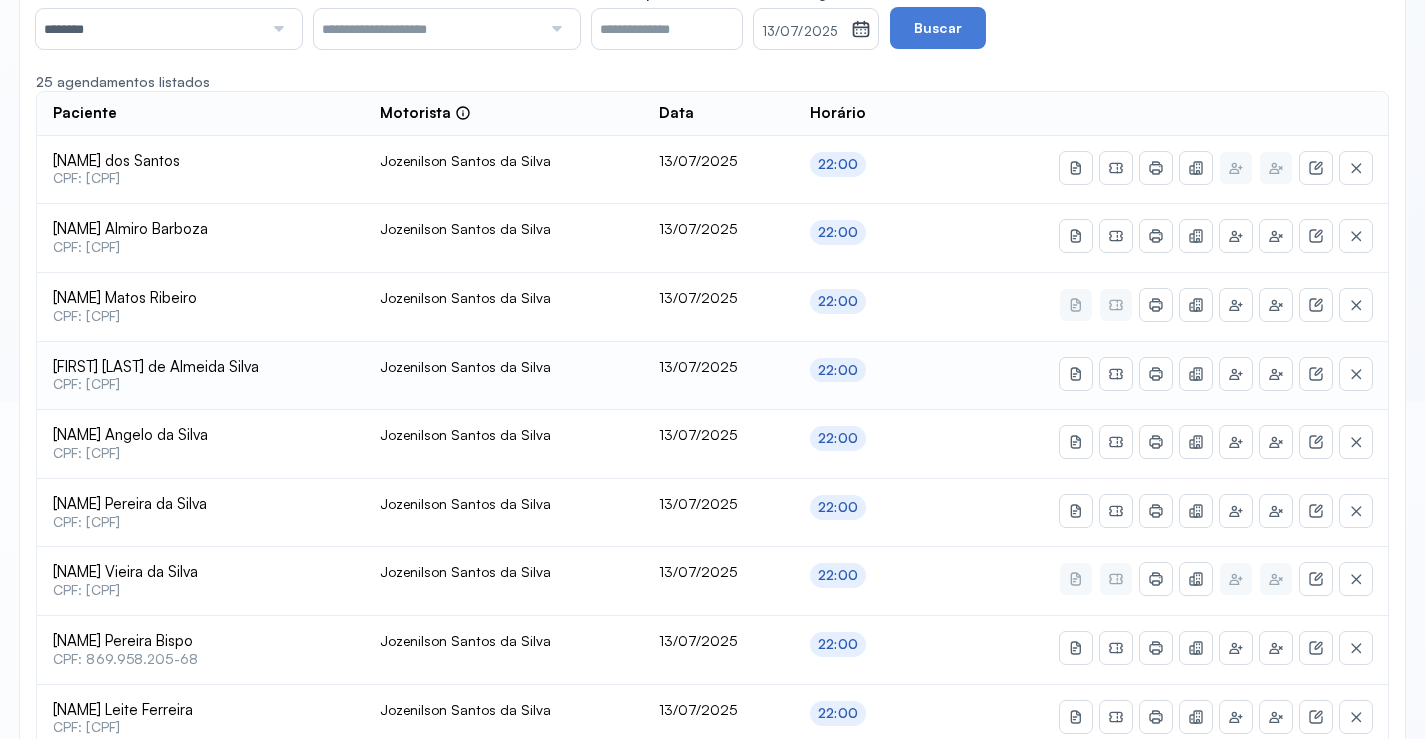 scroll, scrollTop: 345, scrollLeft: 0, axis: vertical 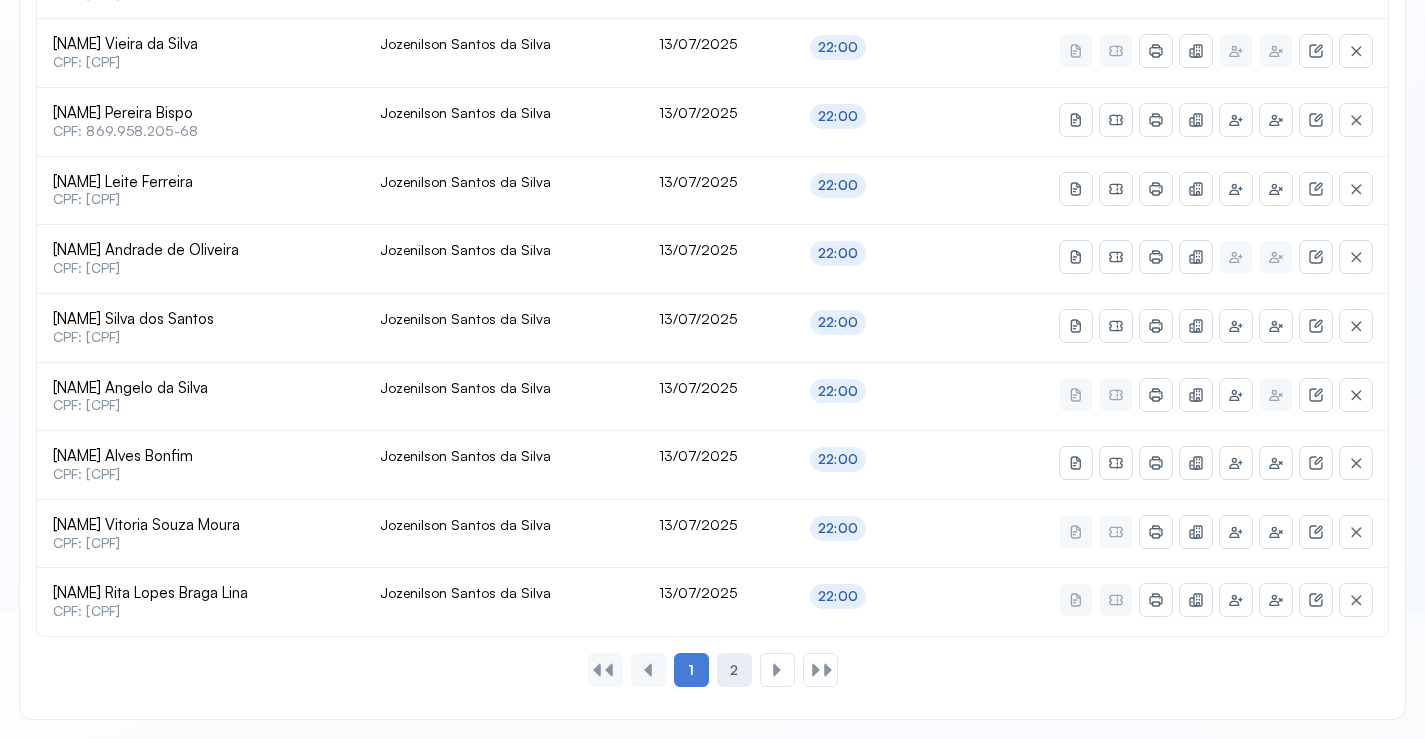 click on "2" 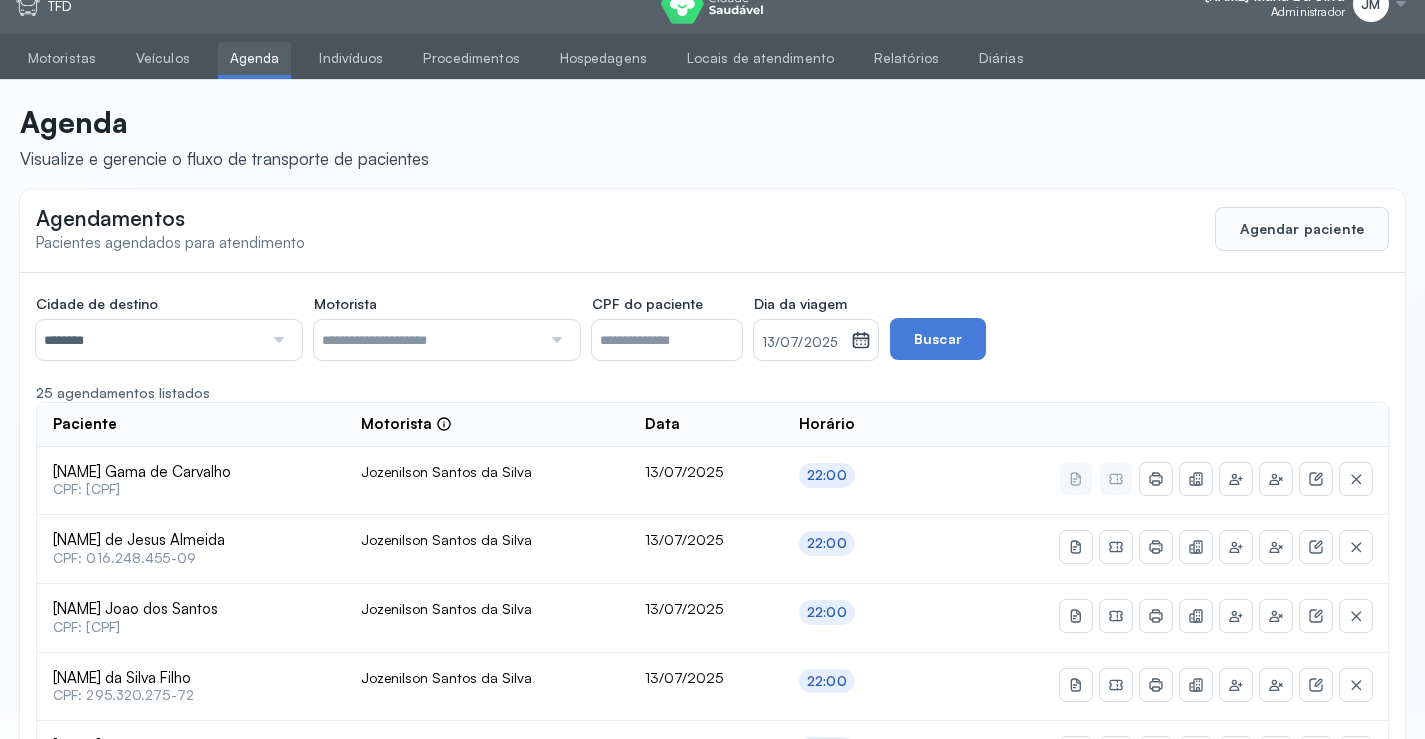 scroll, scrollTop: 22, scrollLeft: 0, axis: vertical 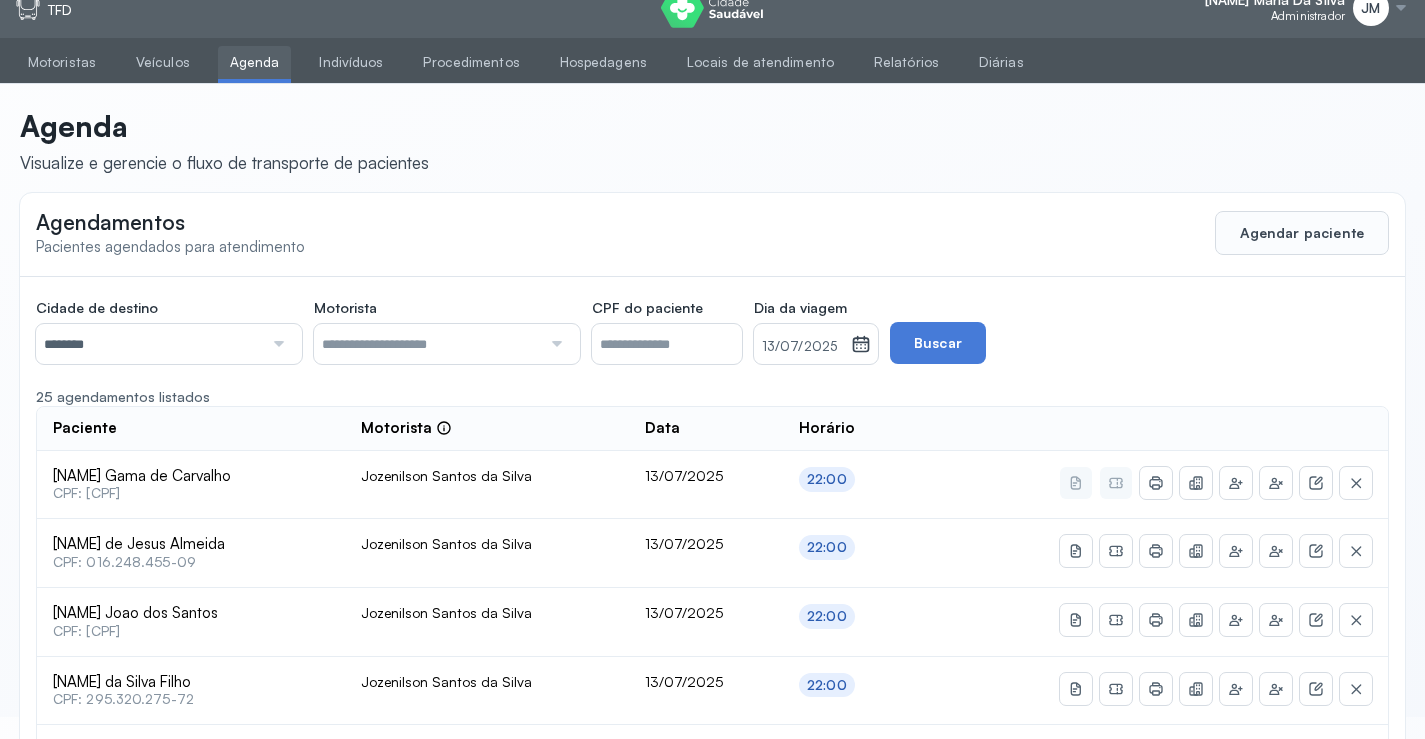 click at bounding box center [276, 344] 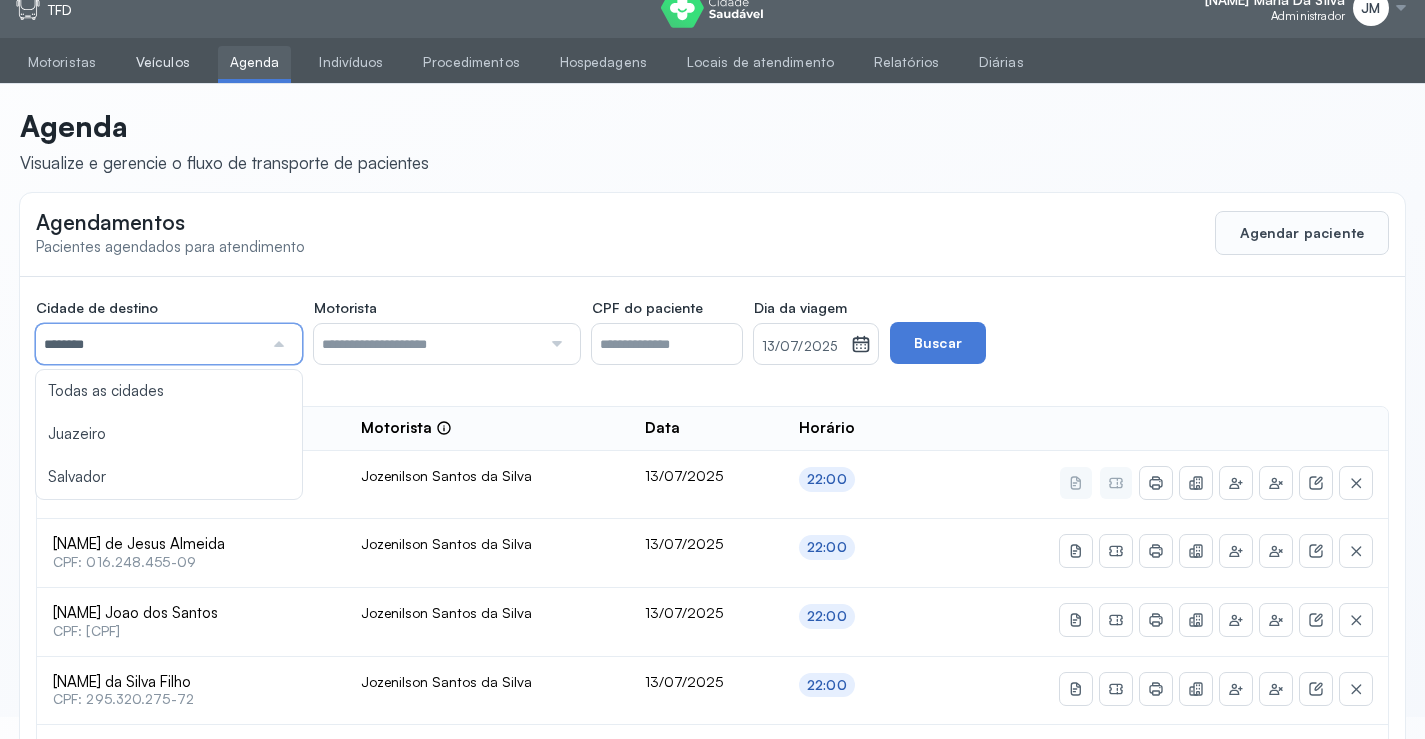 click on "Veículos" at bounding box center (163, 62) 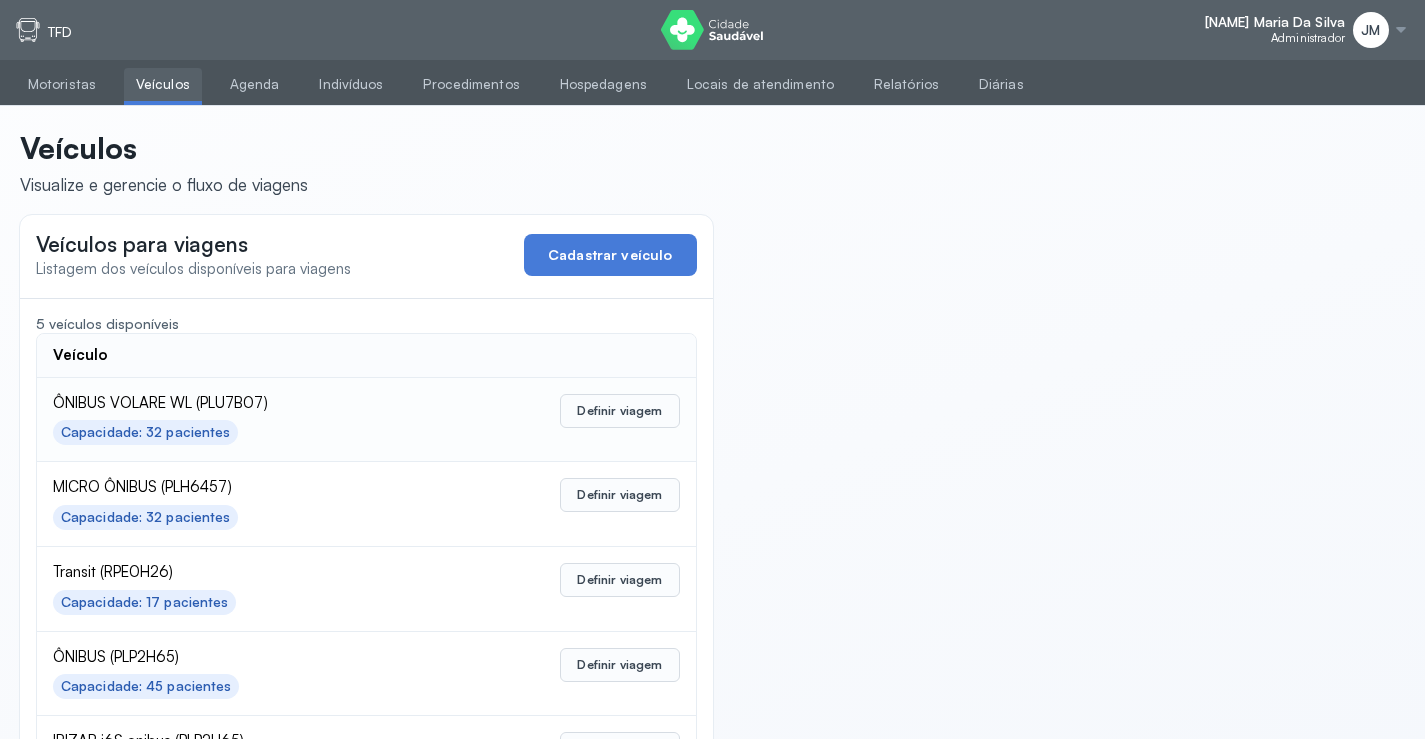scroll, scrollTop: 98, scrollLeft: 0, axis: vertical 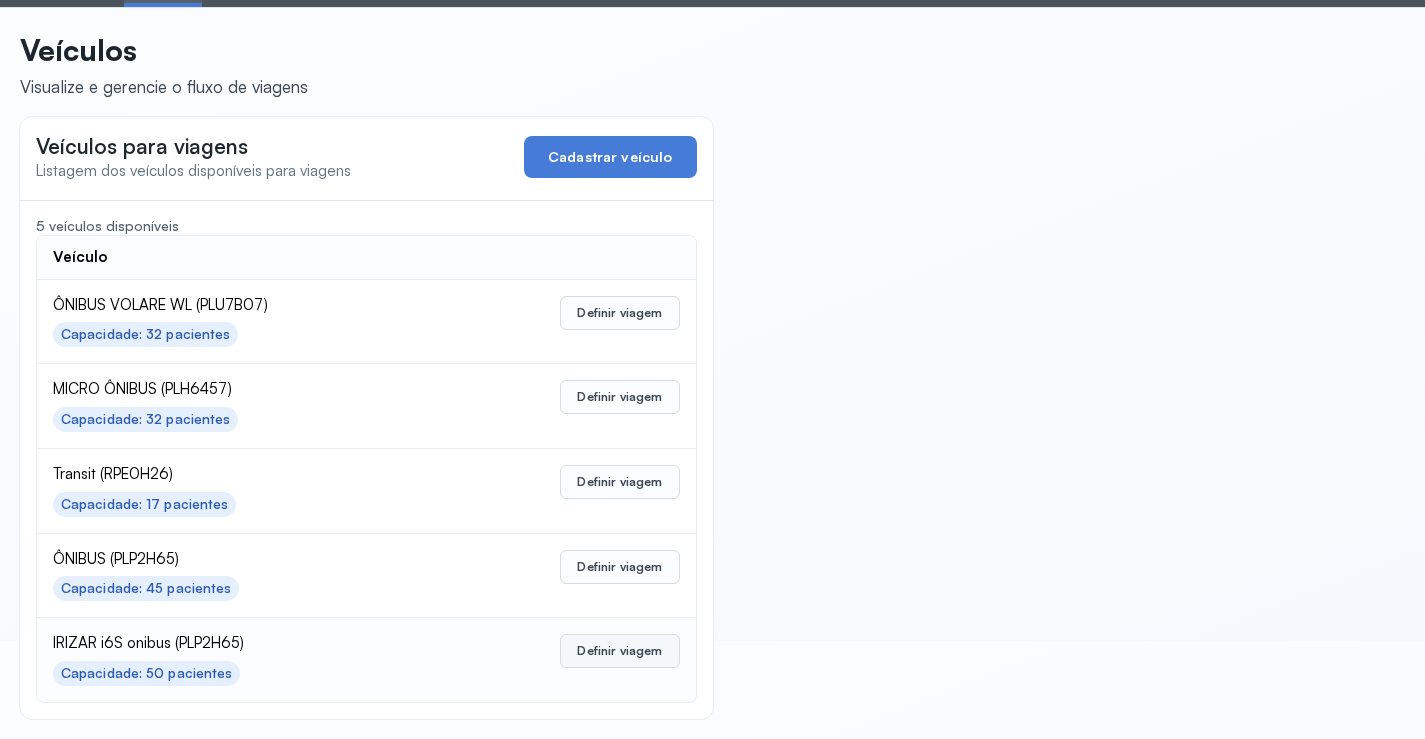 click on "Definir viagem" at bounding box center [619, 651] 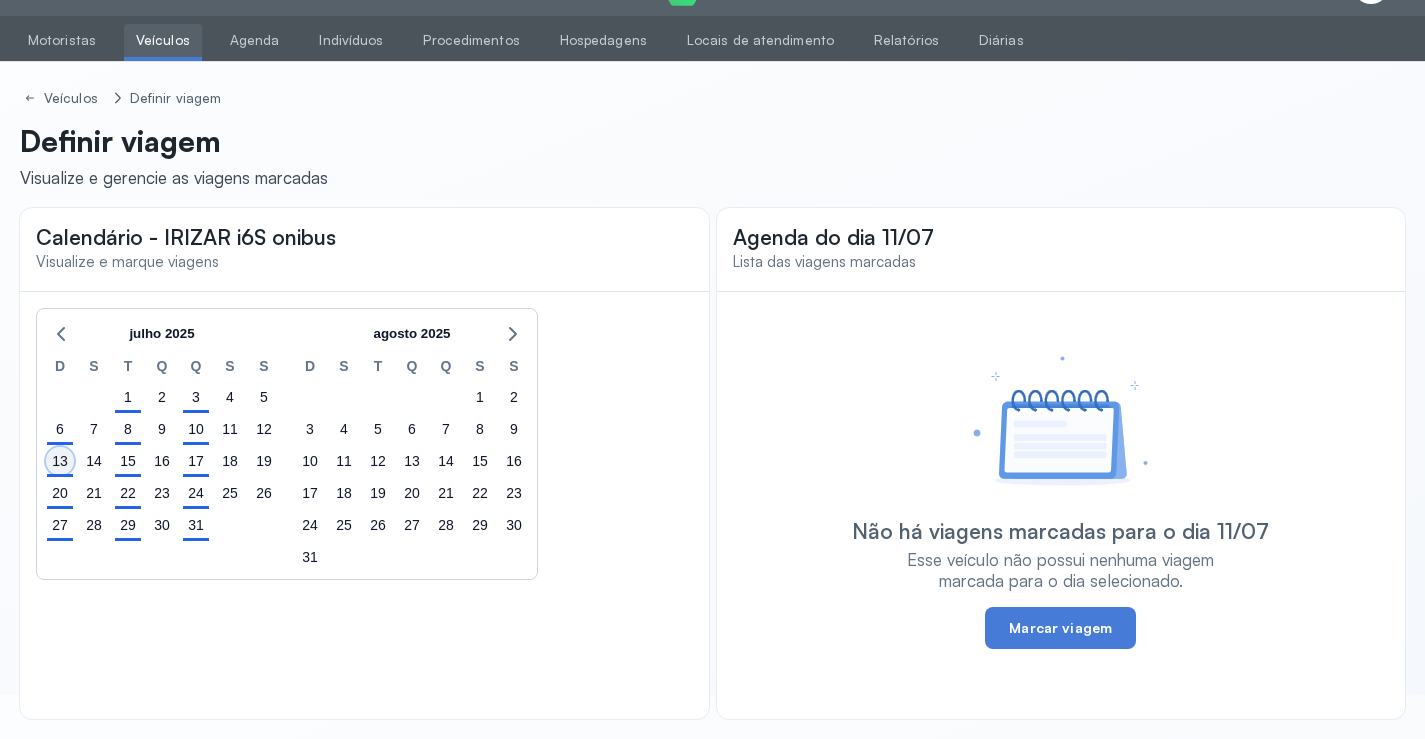 click on "13" 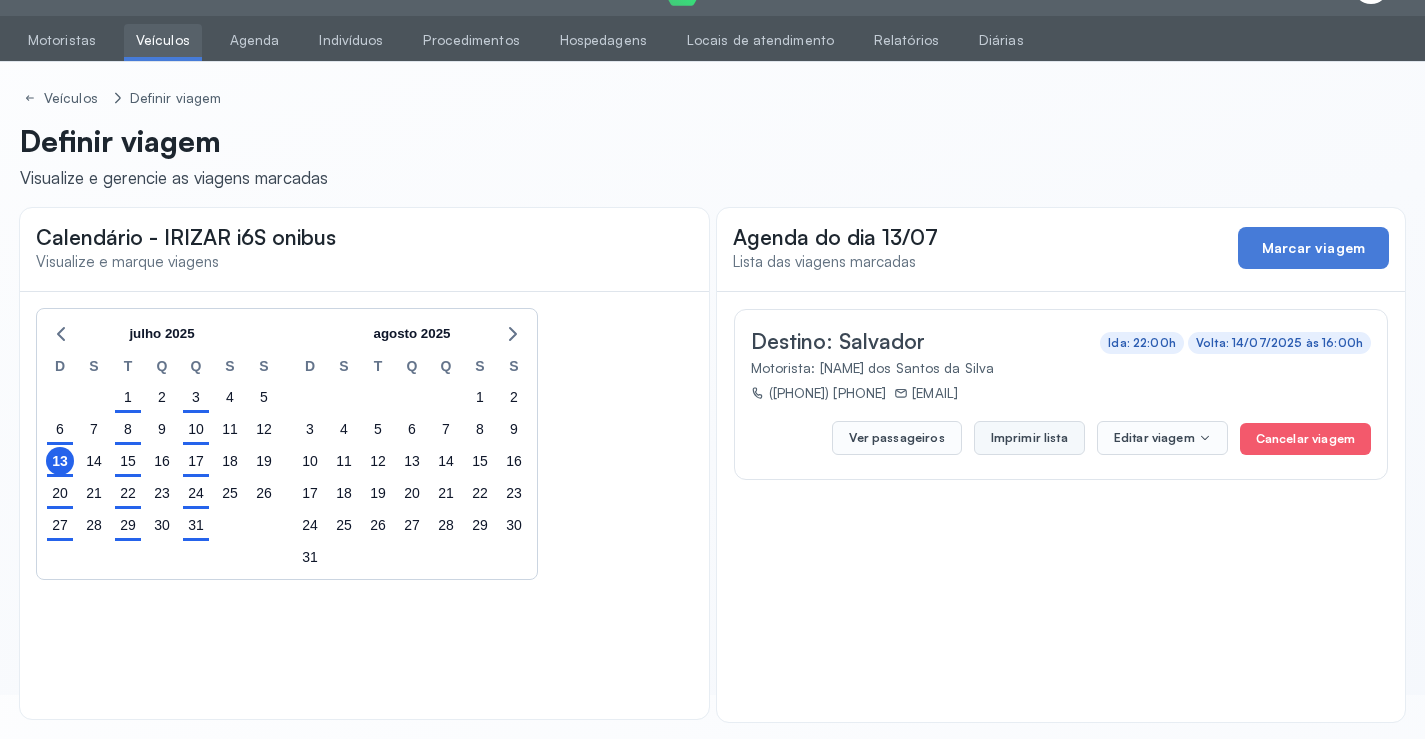 click on "Imprimir lista" at bounding box center [1029, 438] 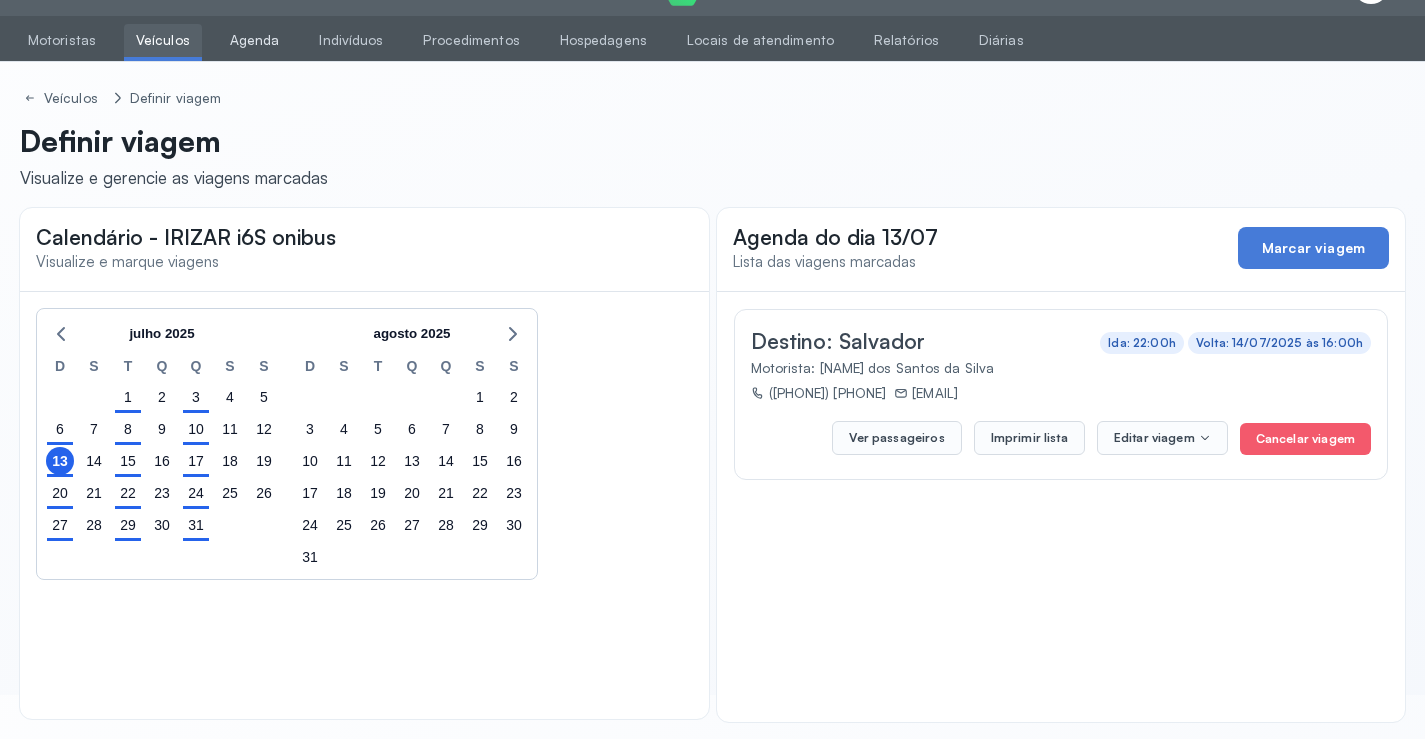 click on "Agenda" at bounding box center (255, 40) 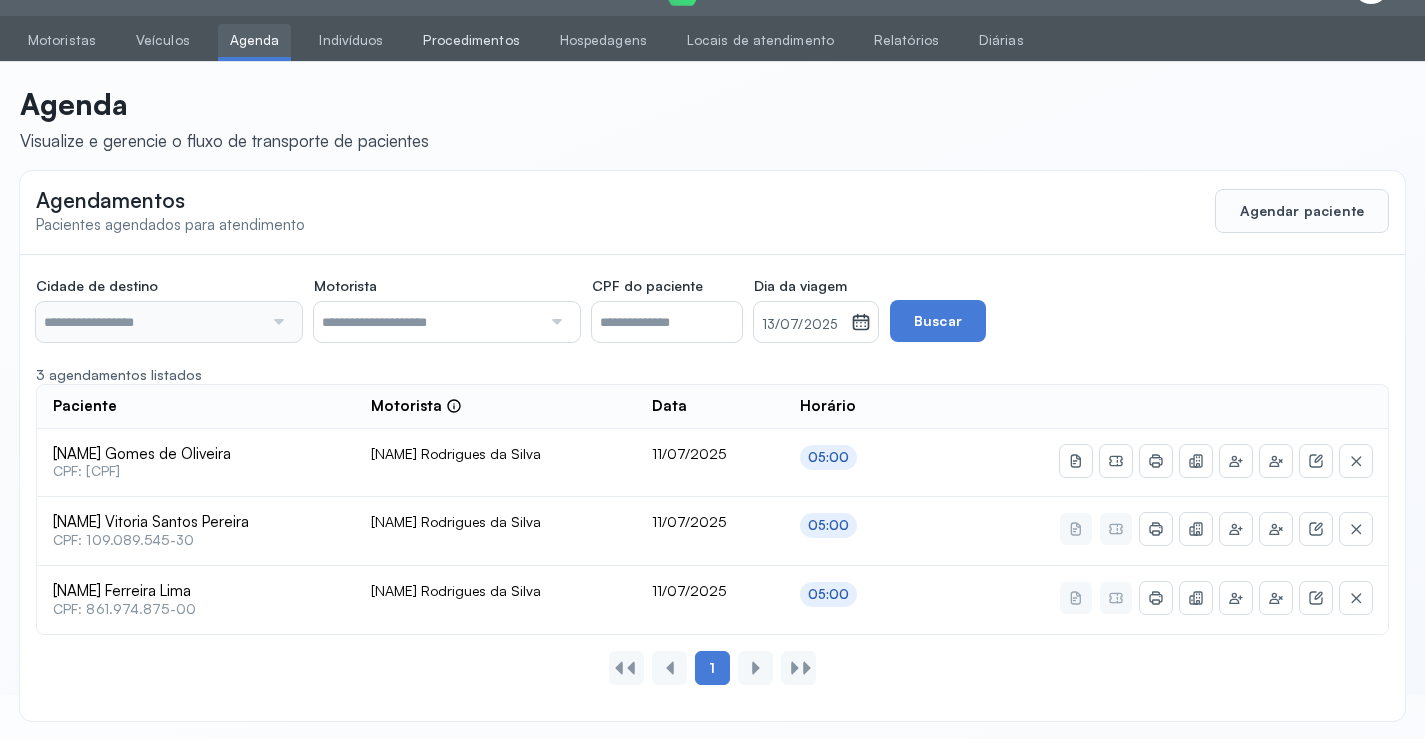 type on "********" 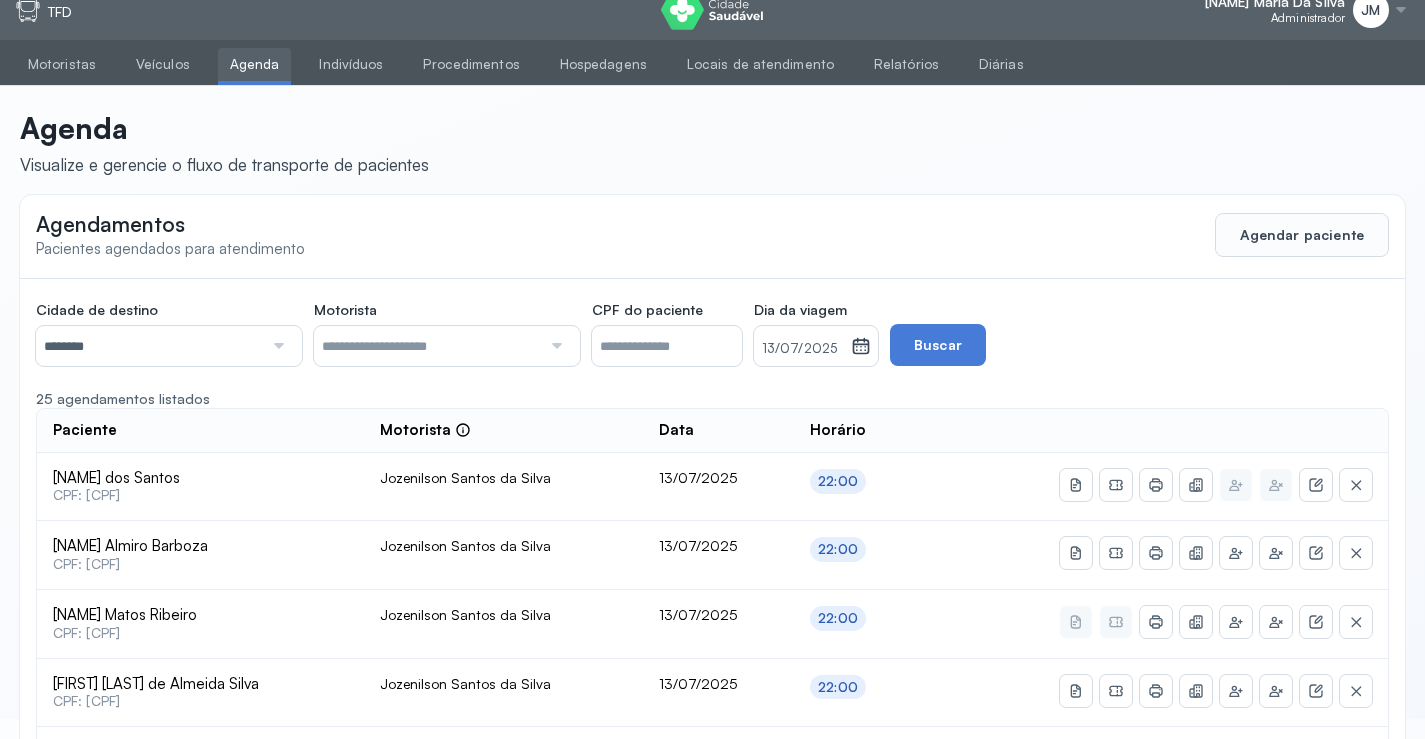 scroll, scrollTop: 0, scrollLeft: 0, axis: both 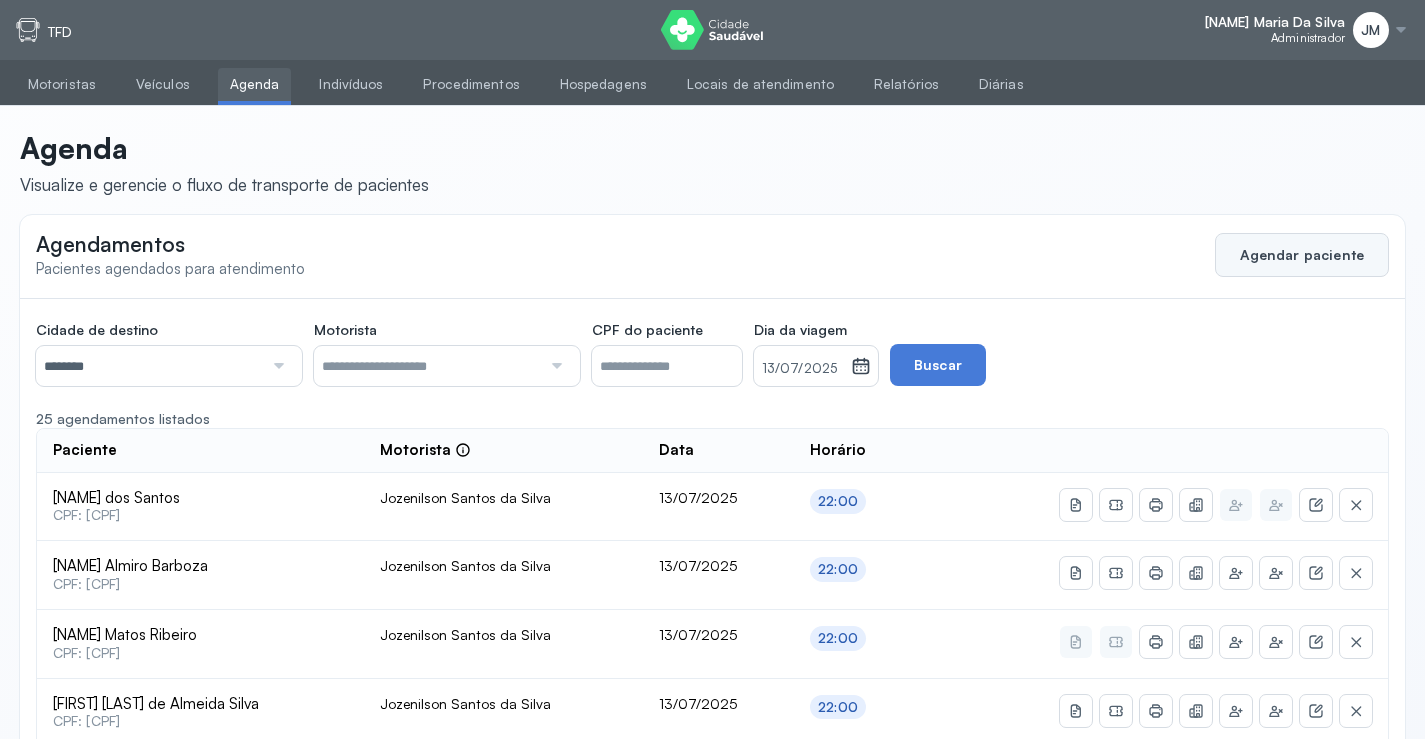 click on "Agendar paciente" 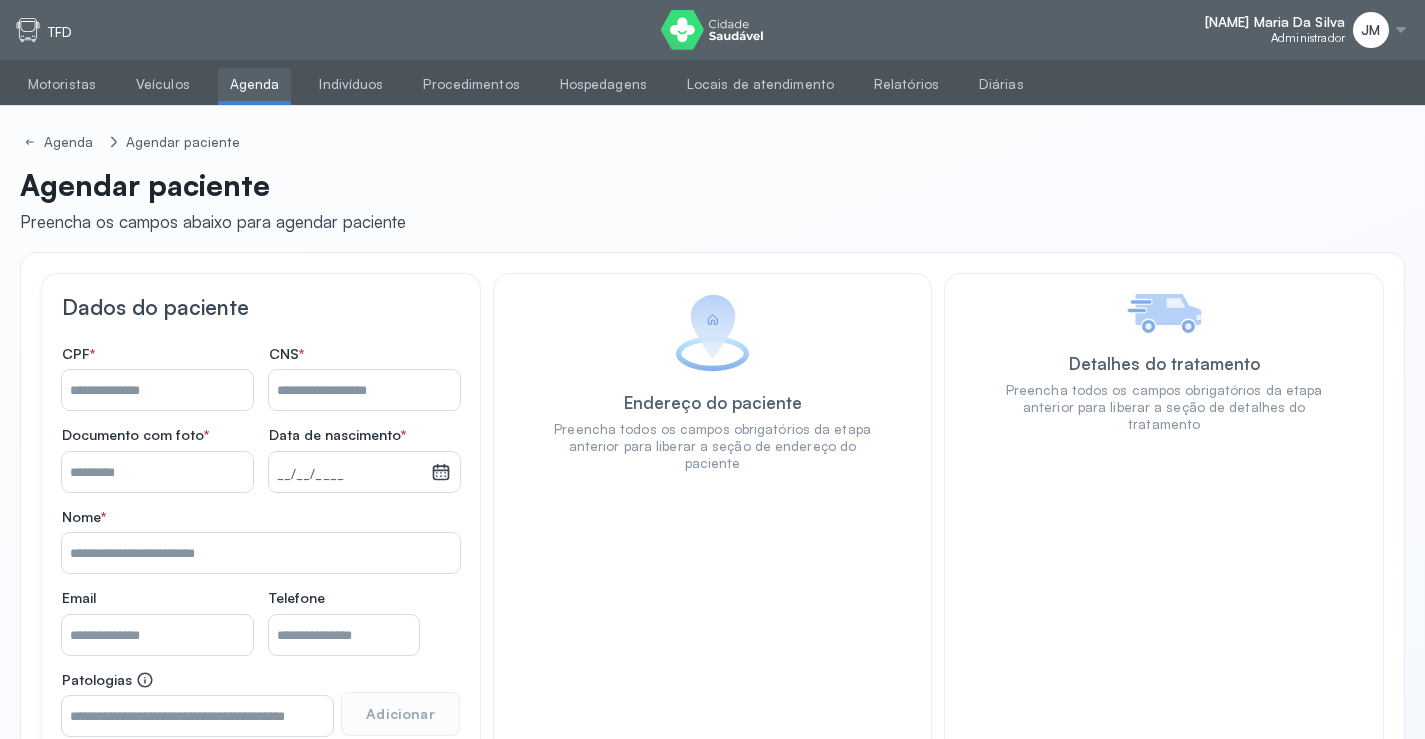 click on "Nome   *" at bounding box center (364, 390) 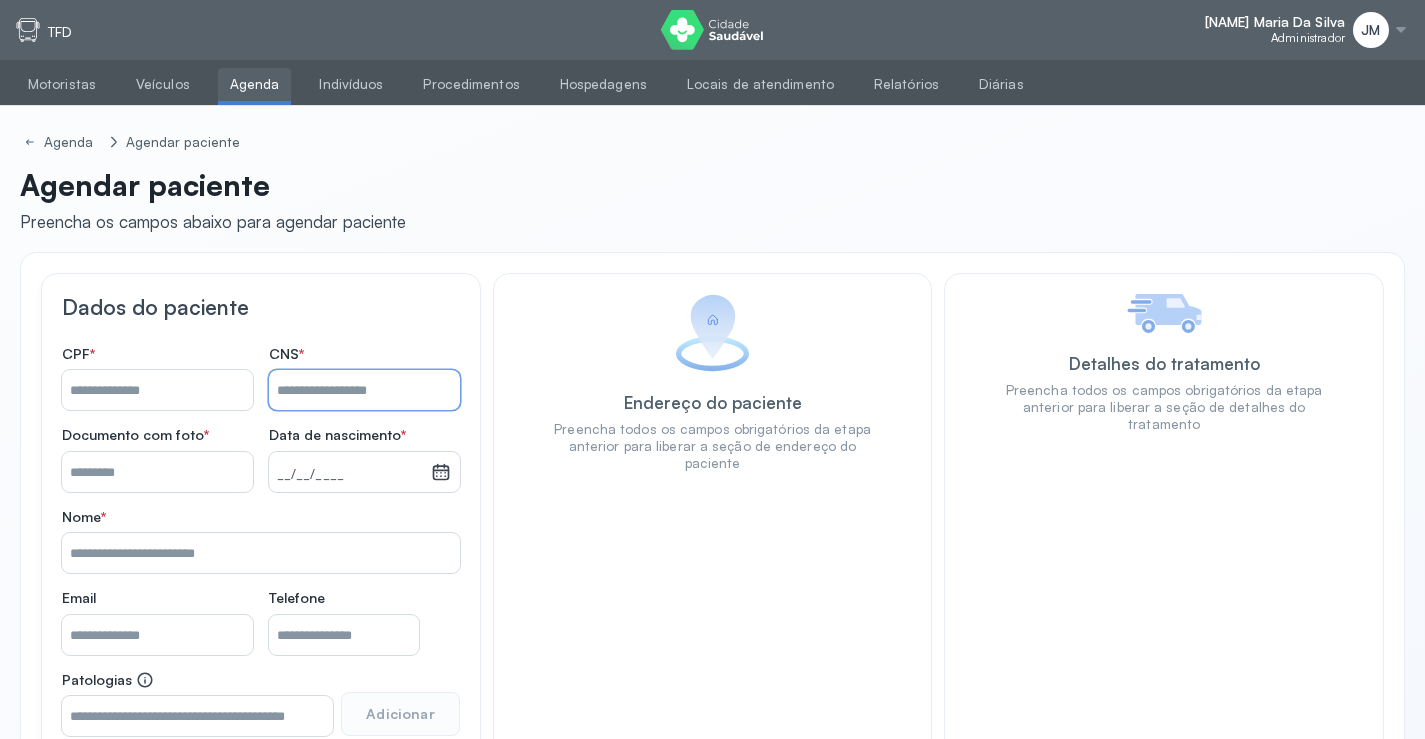 click on "Nome   *" at bounding box center [364, 390] 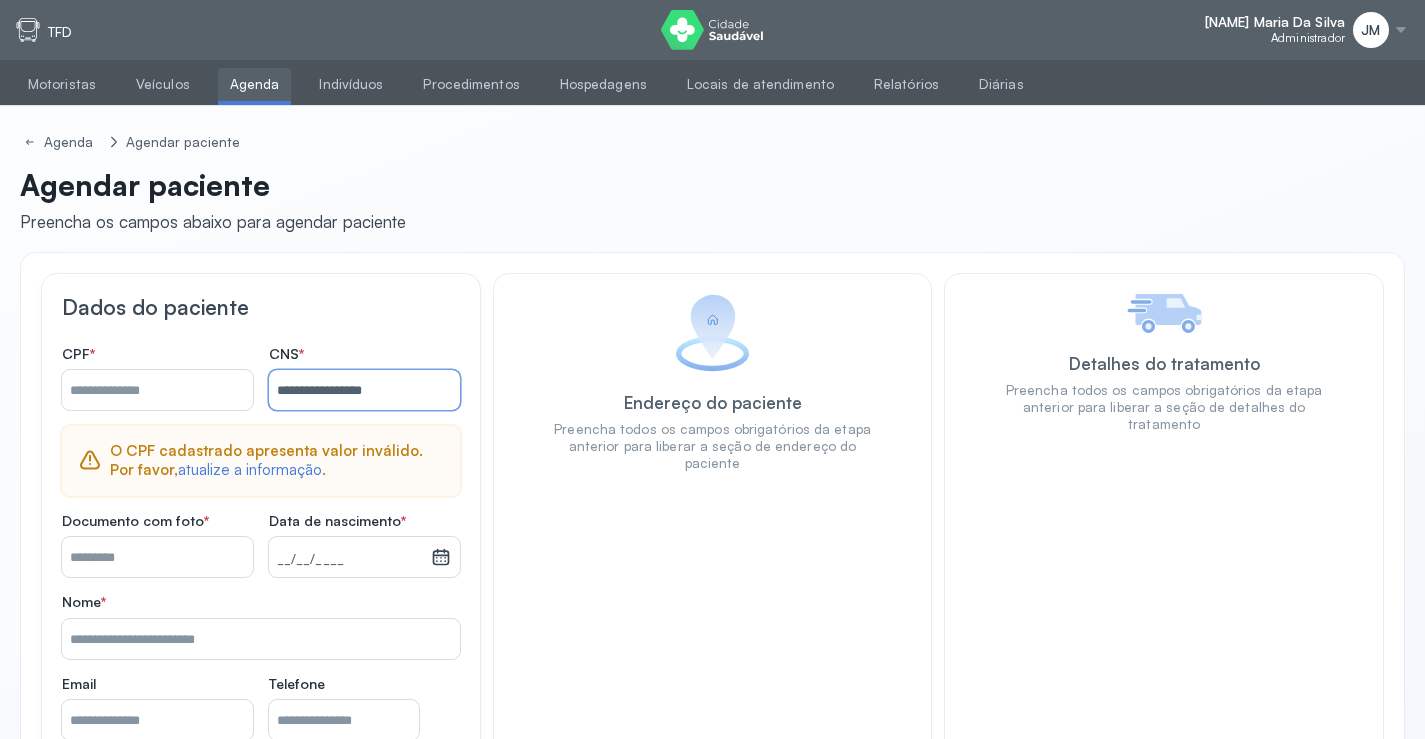 type on "**********" 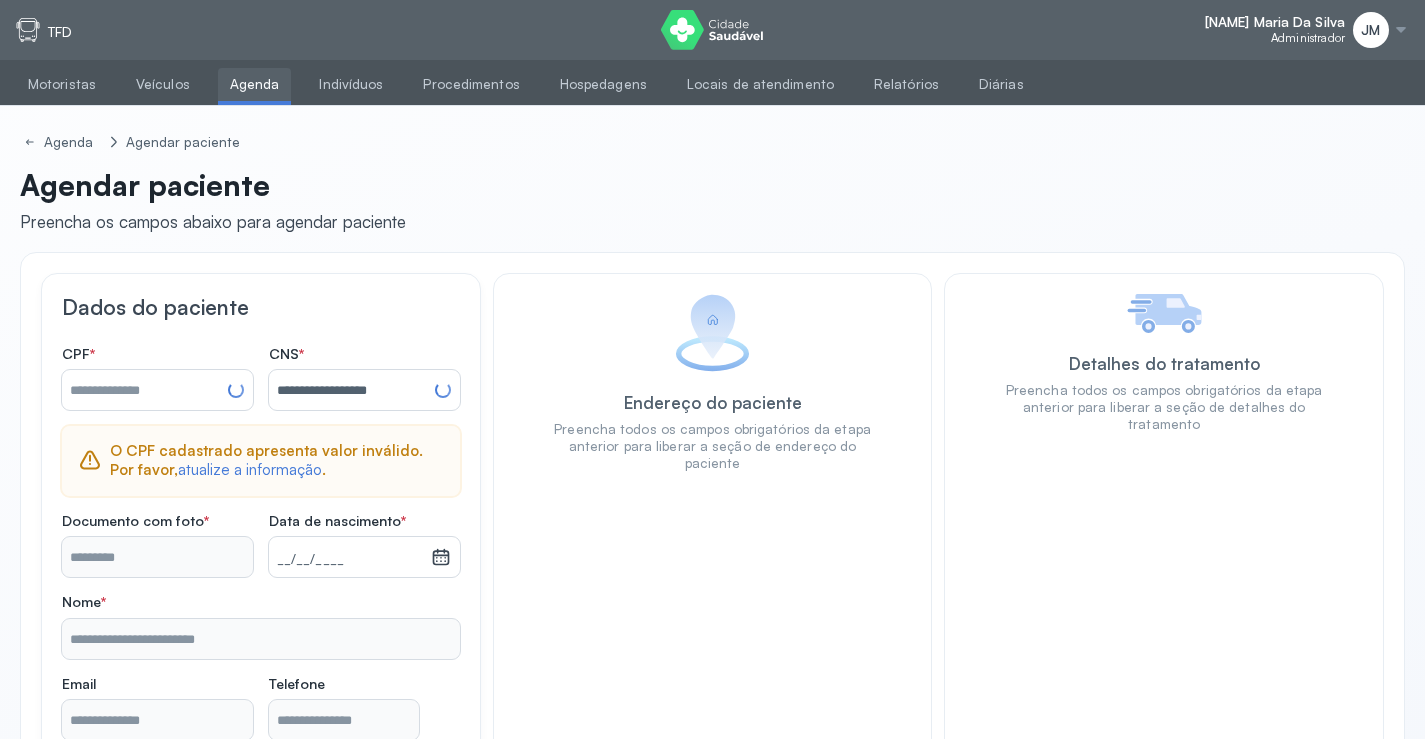 type on "**********" 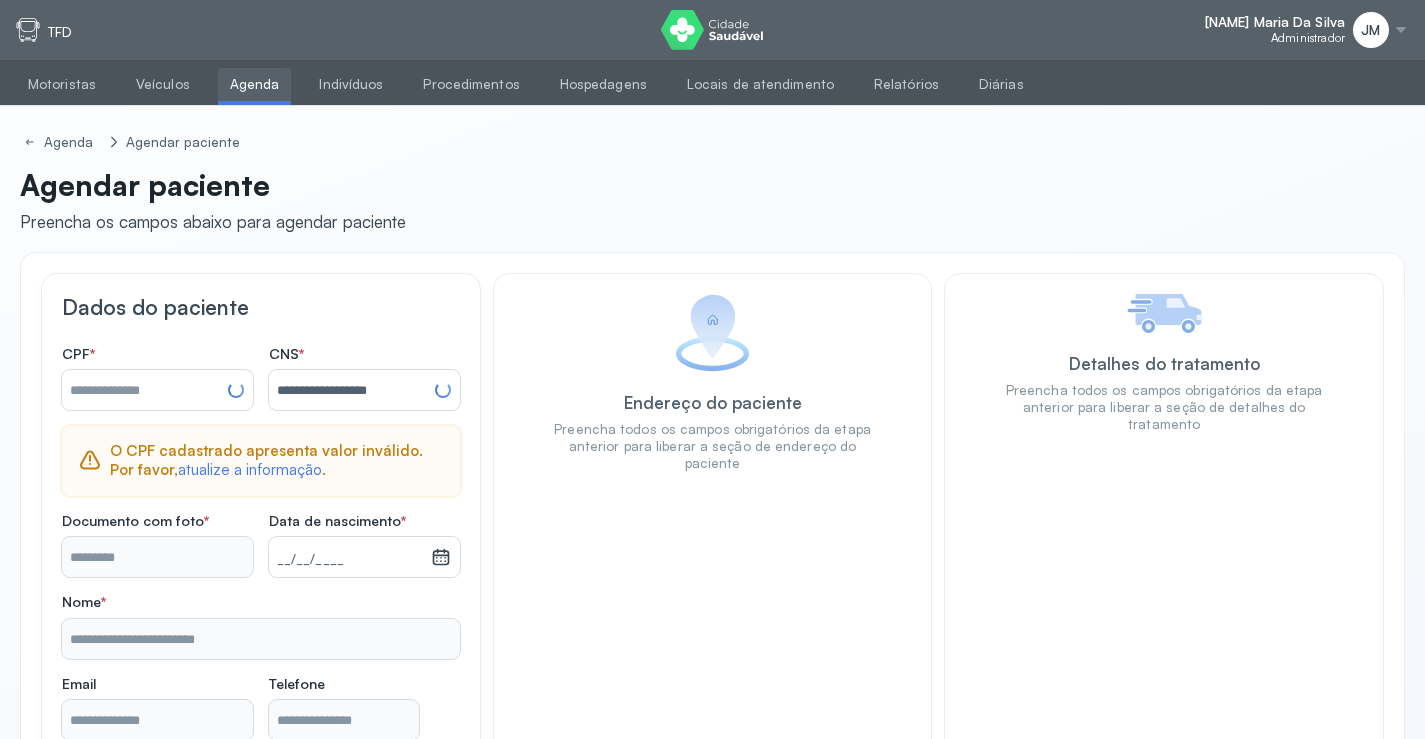 type on "**********" 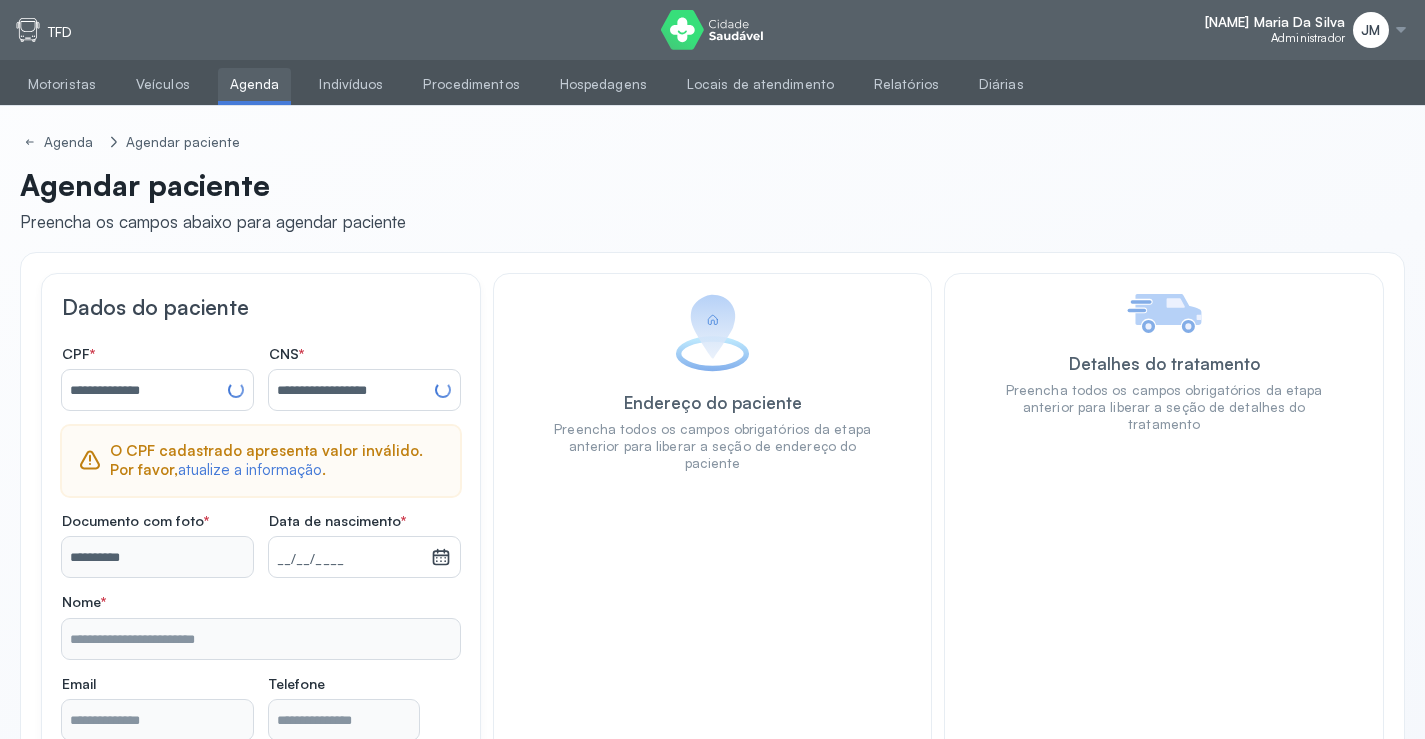 type on "**********" 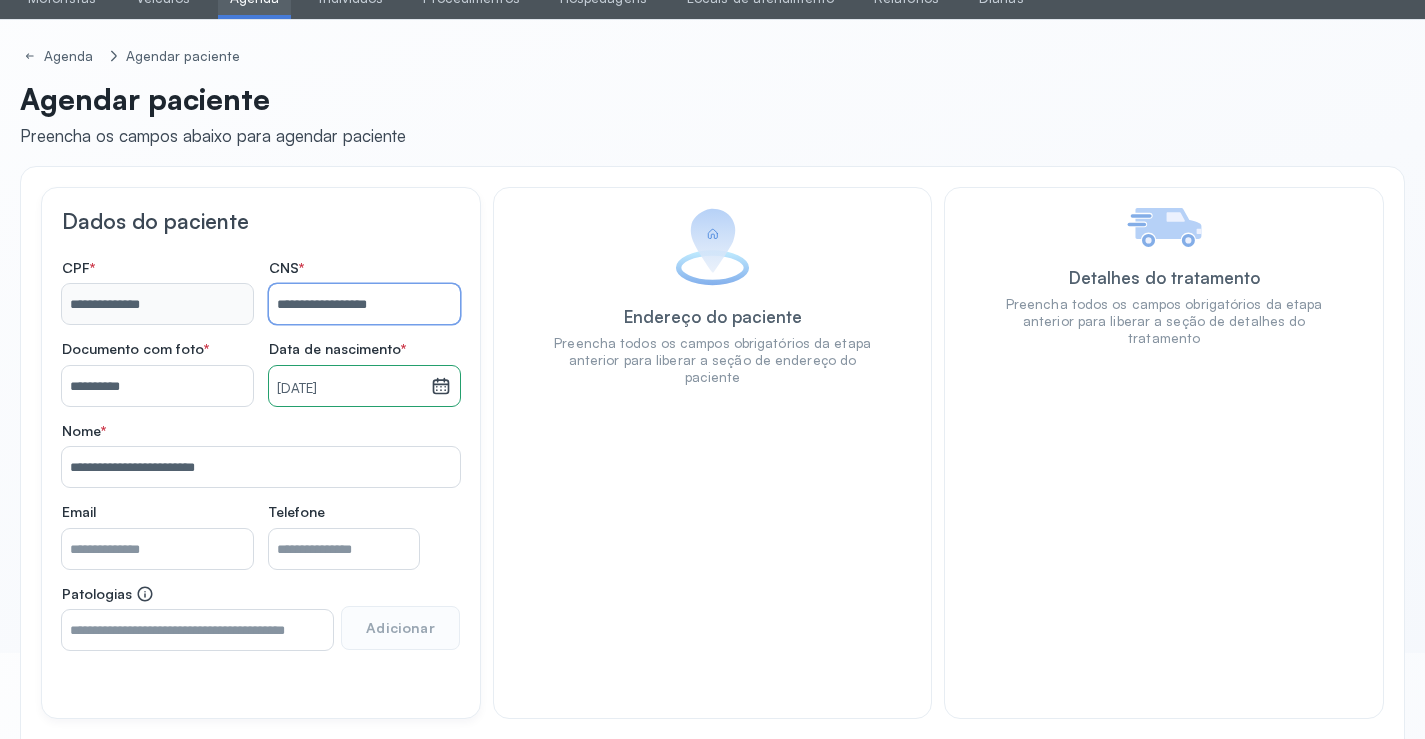 scroll, scrollTop: 171, scrollLeft: 0, axis: vertical 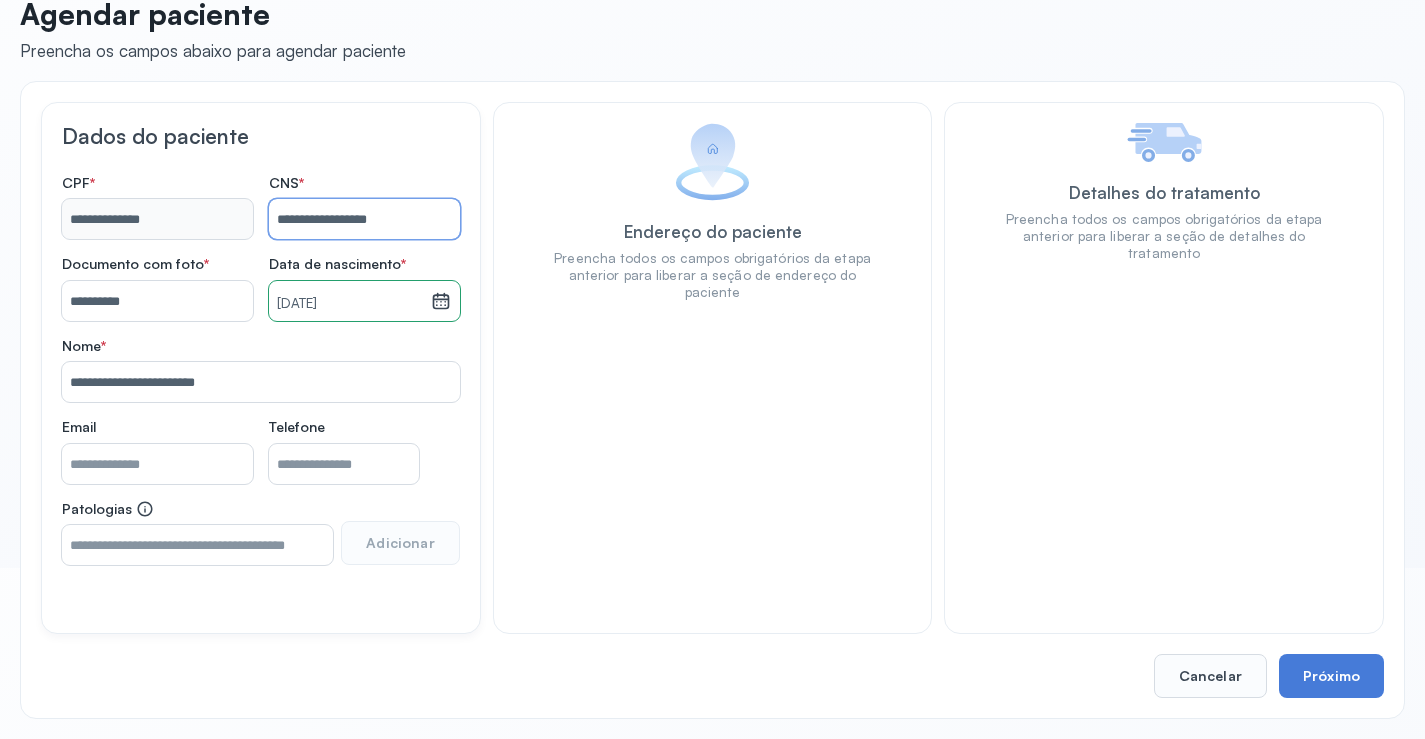 type on "**********" 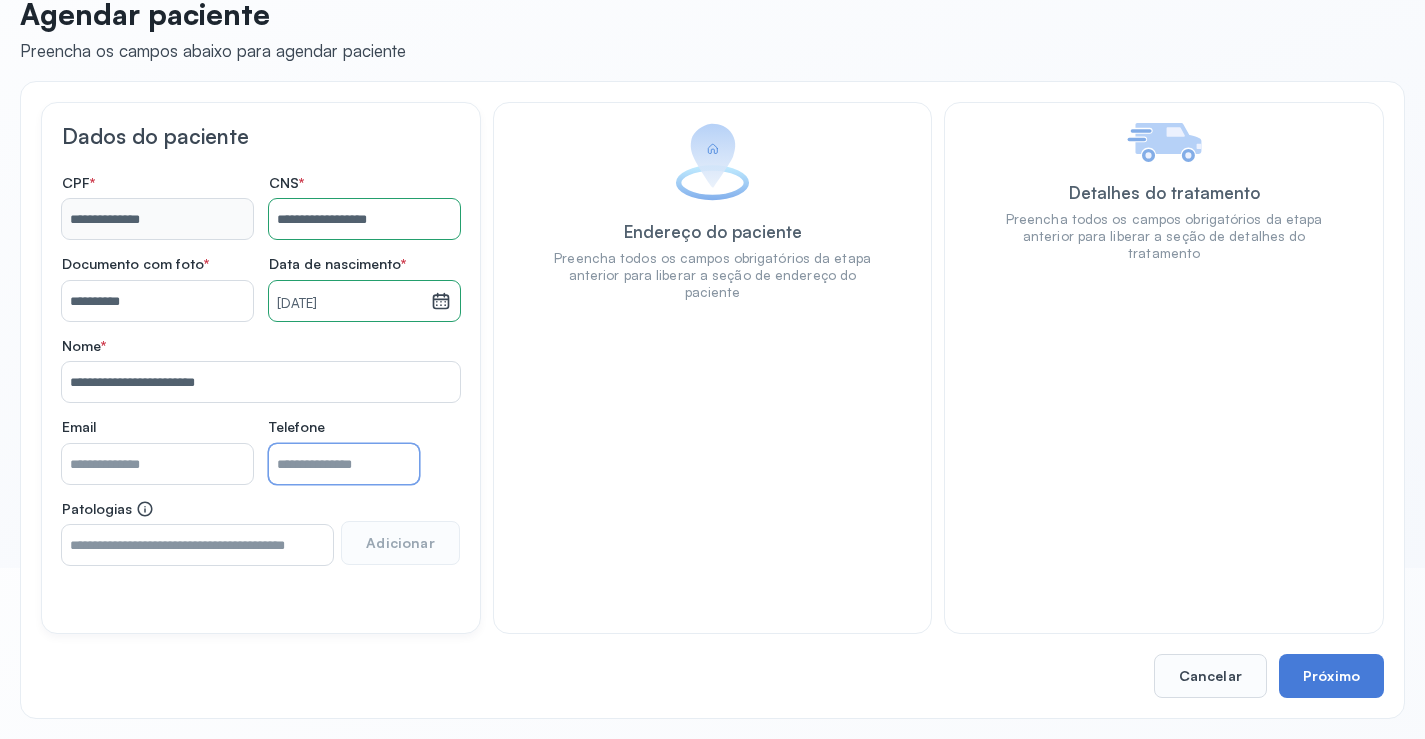 click on "Nome   *" at bounding box center [344, 464] 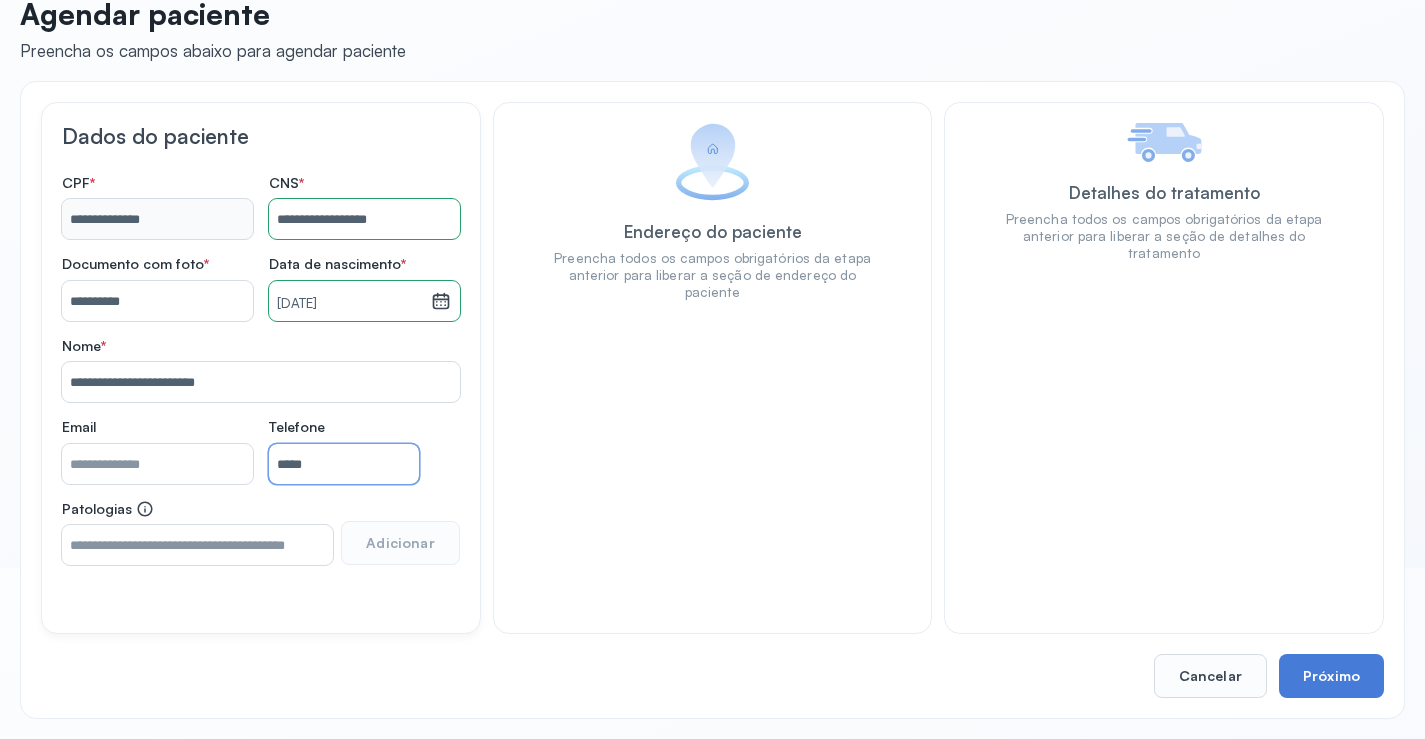 type on "**" 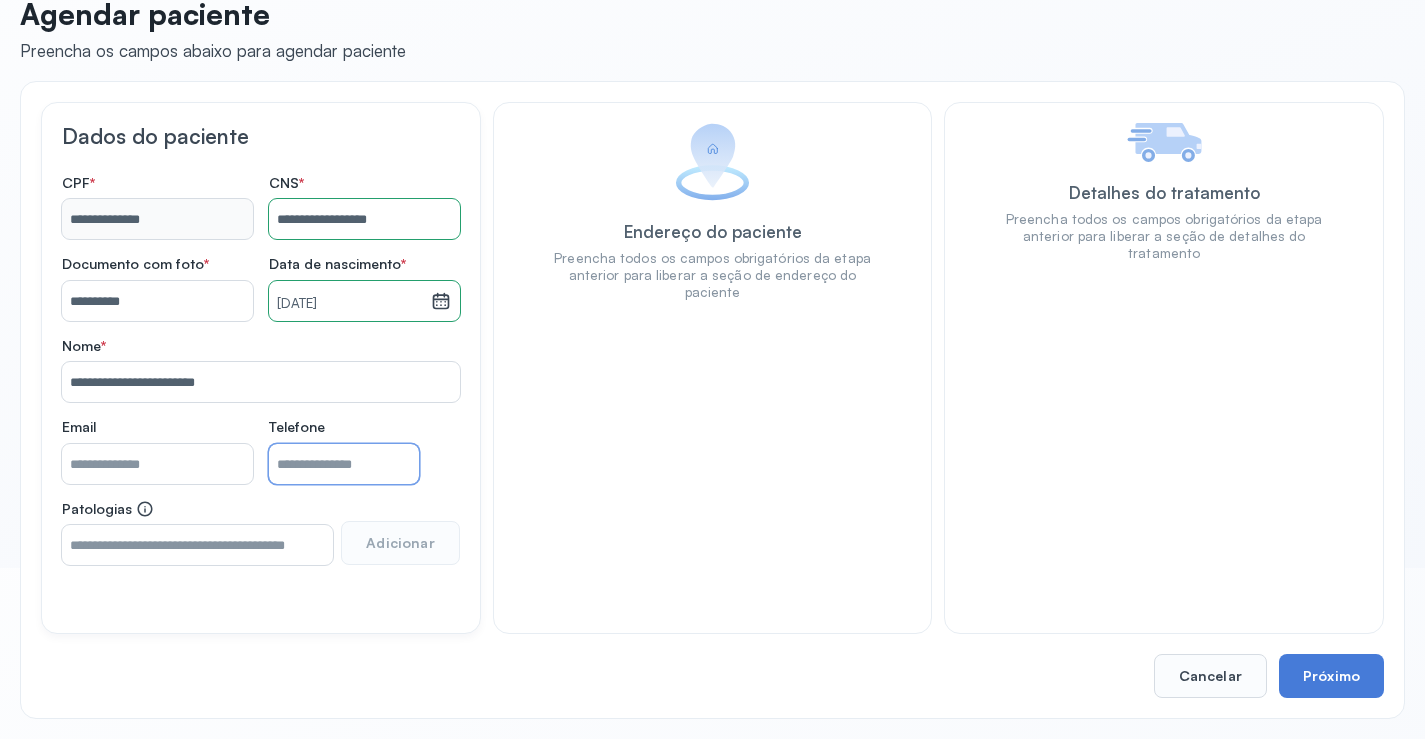 click on "Nome   *" at bounding box center (344, 464) 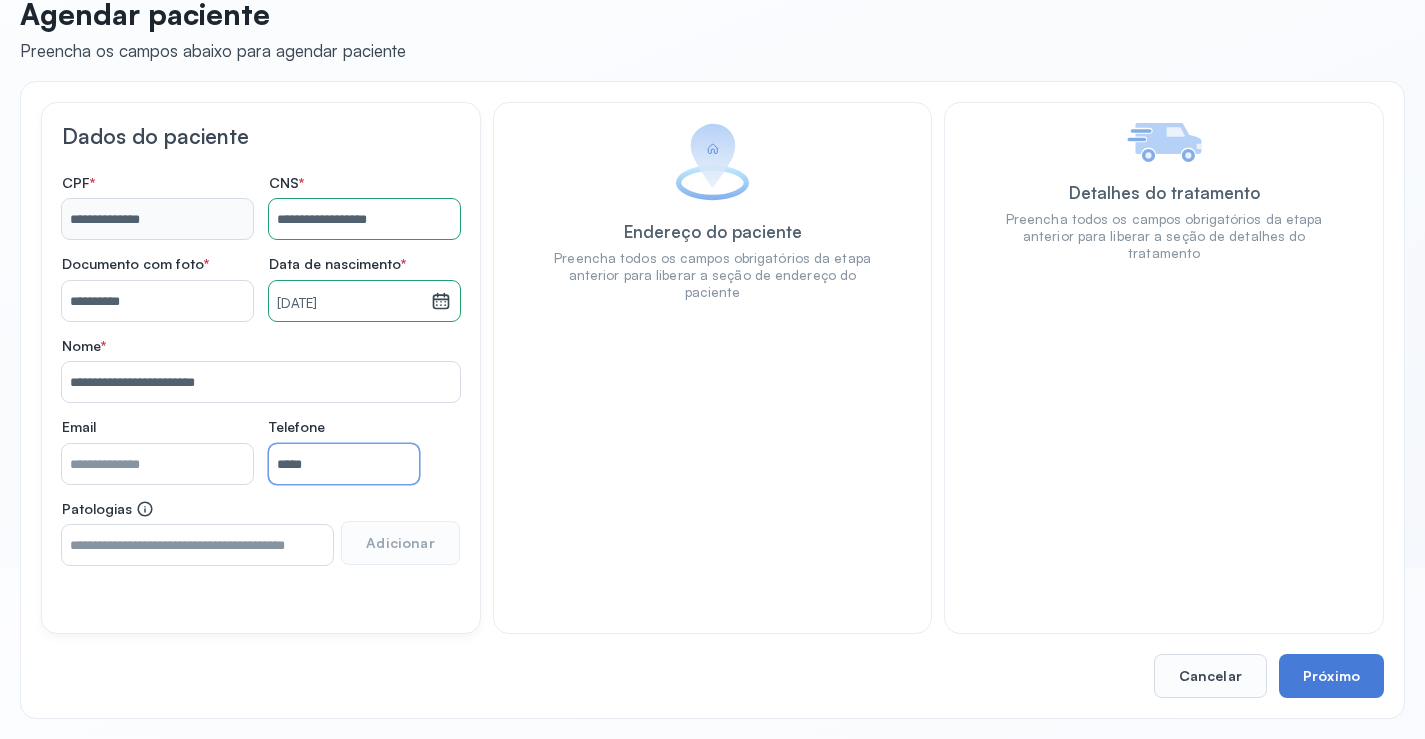 type on "**" 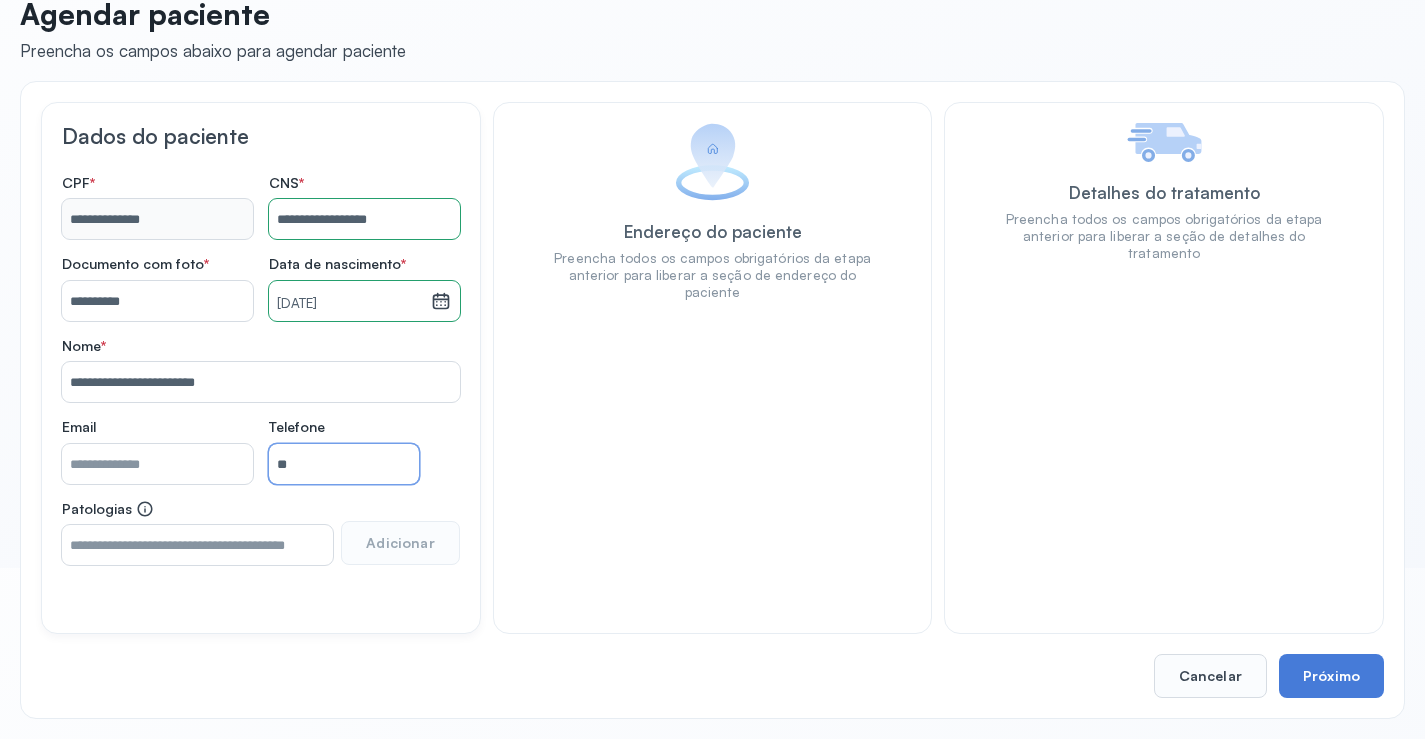 type 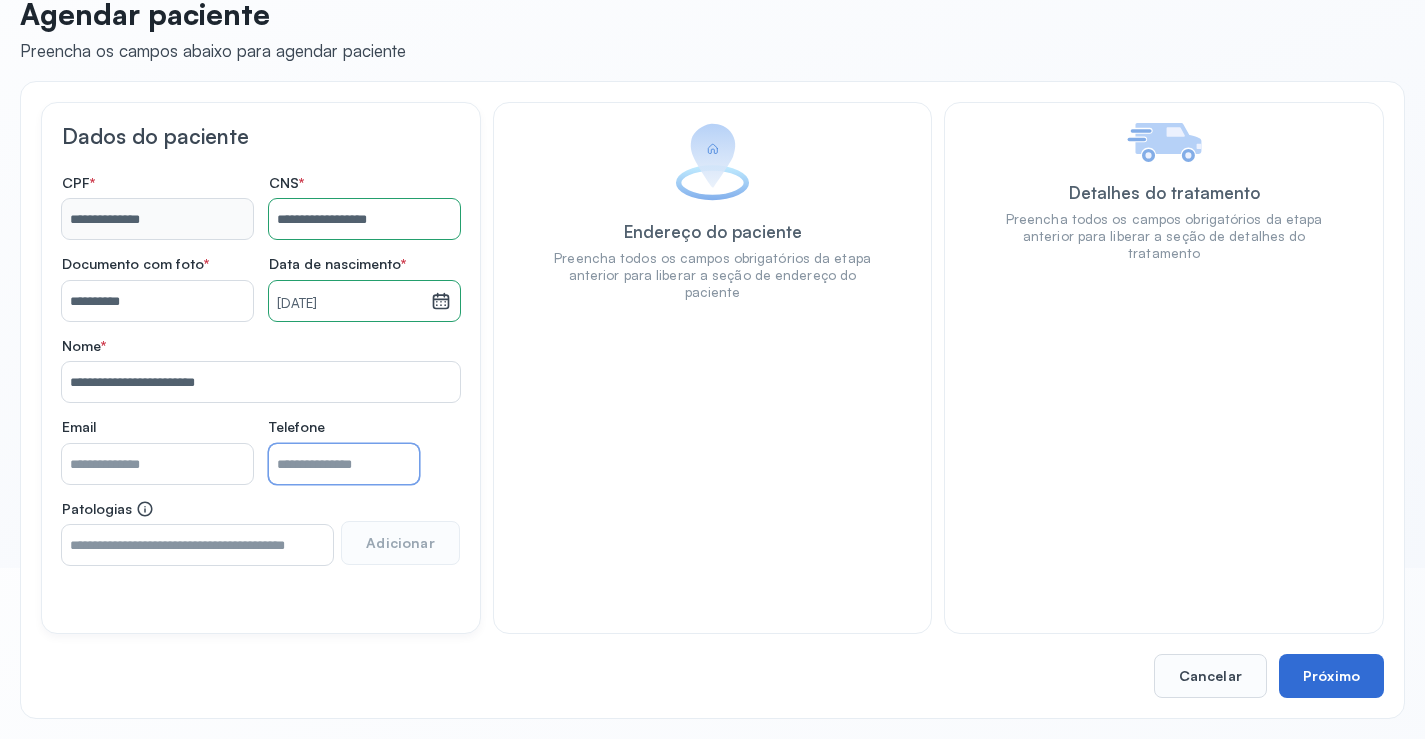 click on "Próximo" at bounding box center (1331, 676) 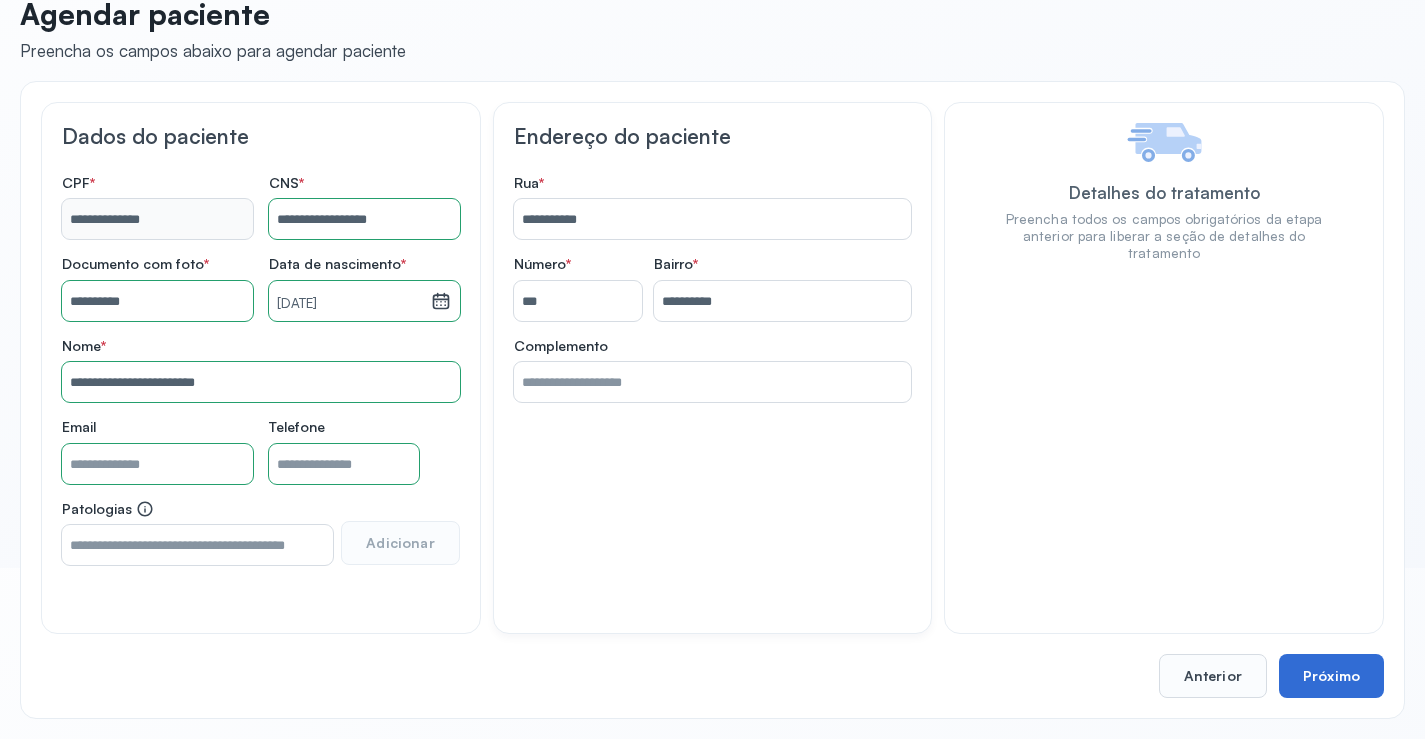 click on "Próximo" at bounding box center [1331, 676] 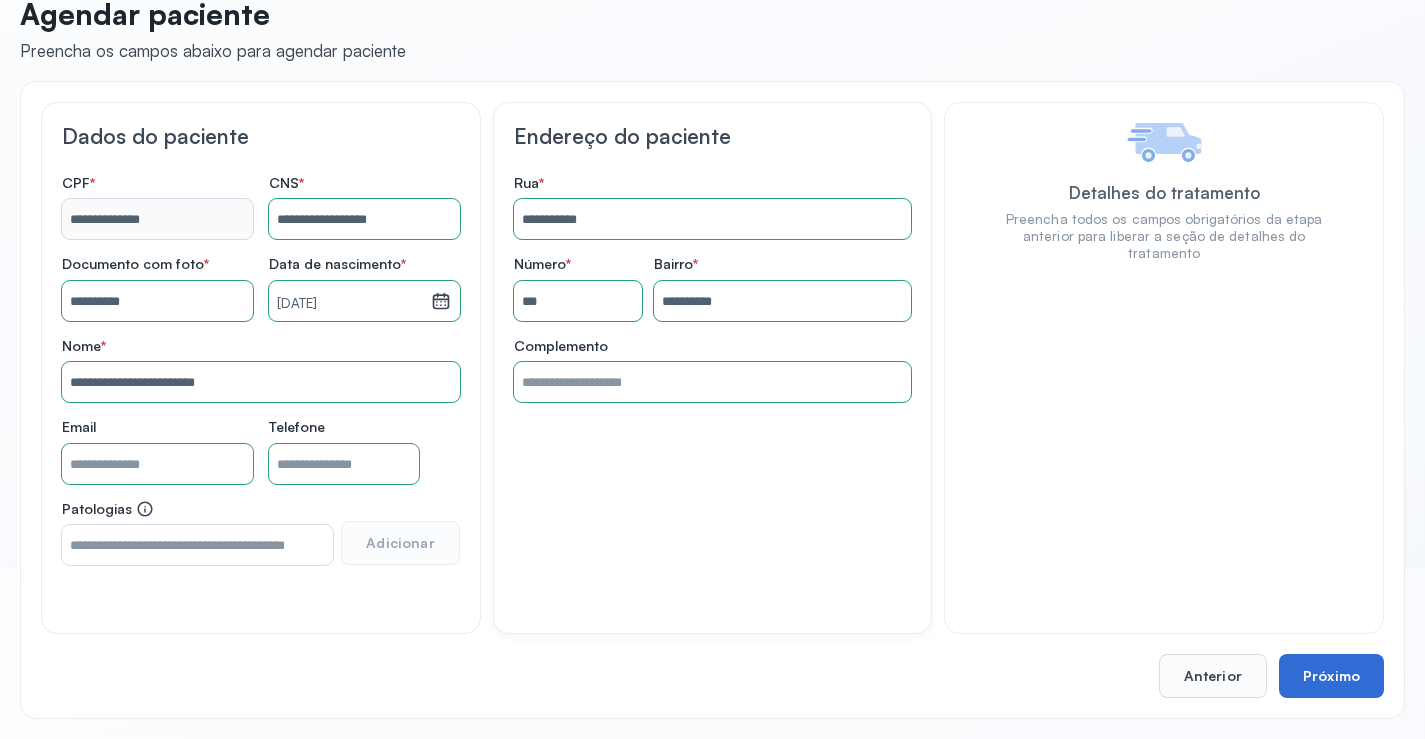 click on "Próximo" at bounding box center (1331, 676) 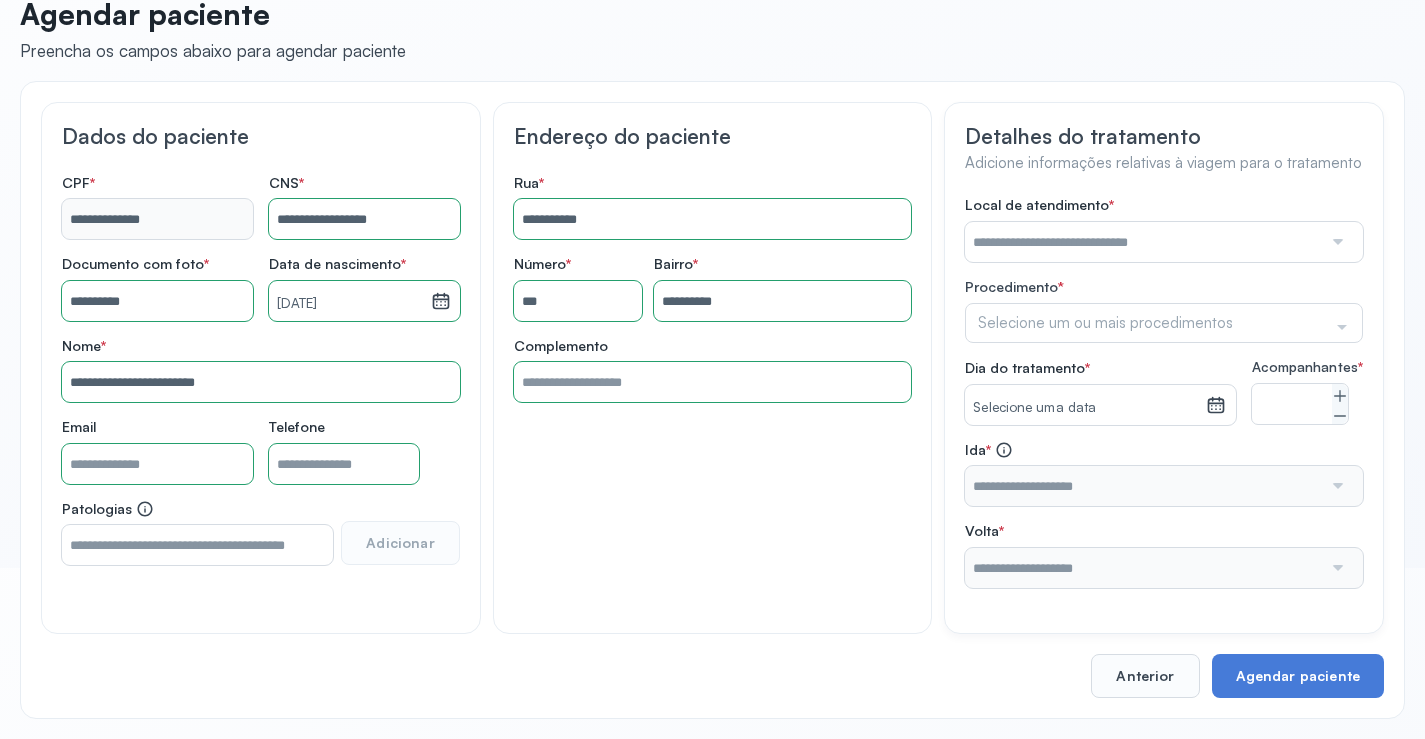 click at bounding box center (1336, 242) 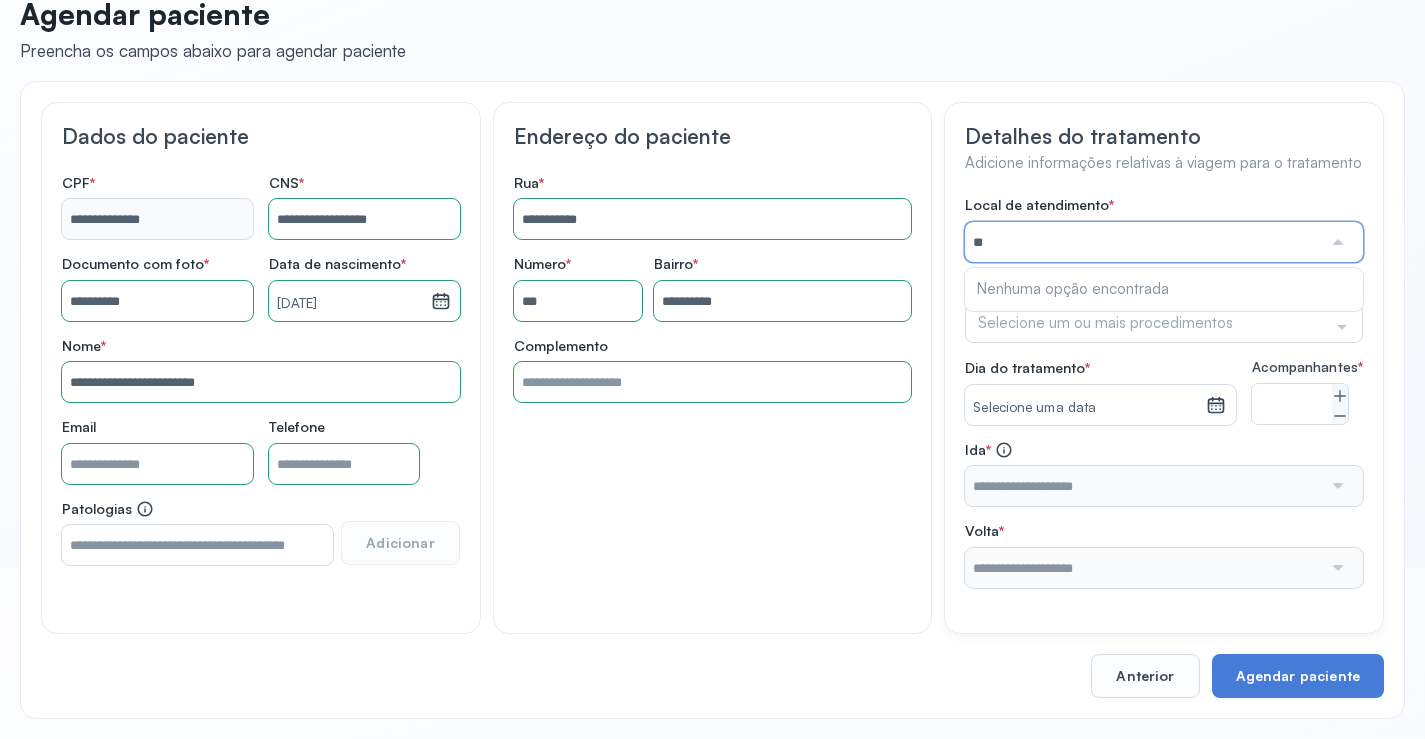 type on "*" 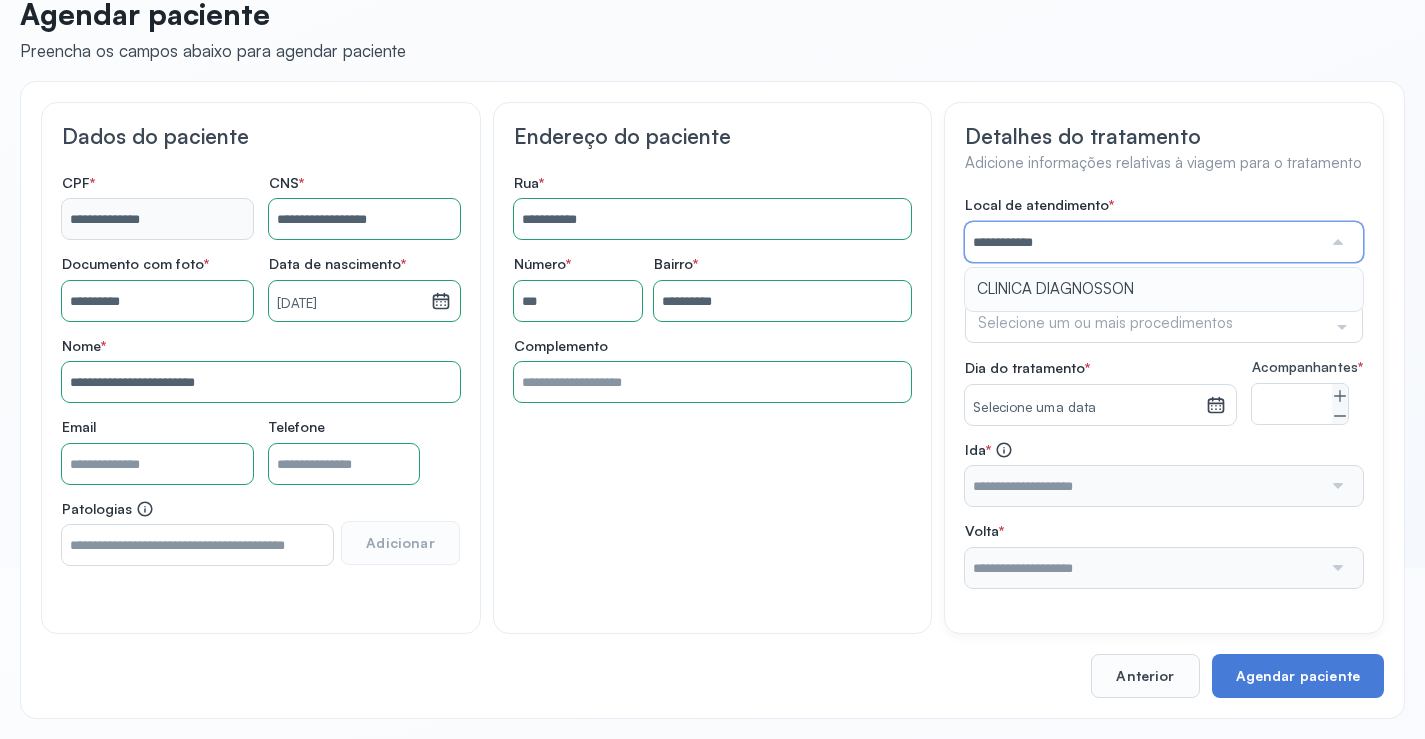type on "**********" 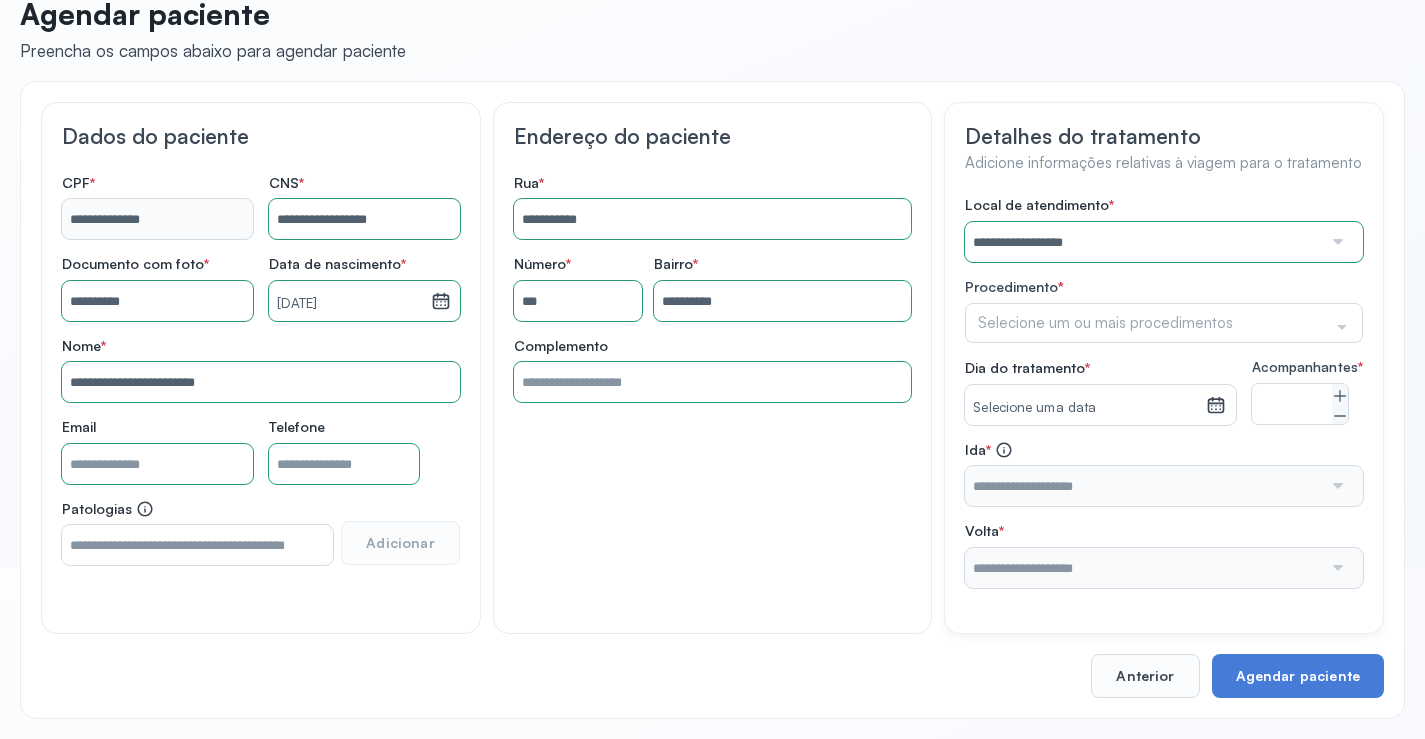 click on "**********" at bounding box center (1164, 392) 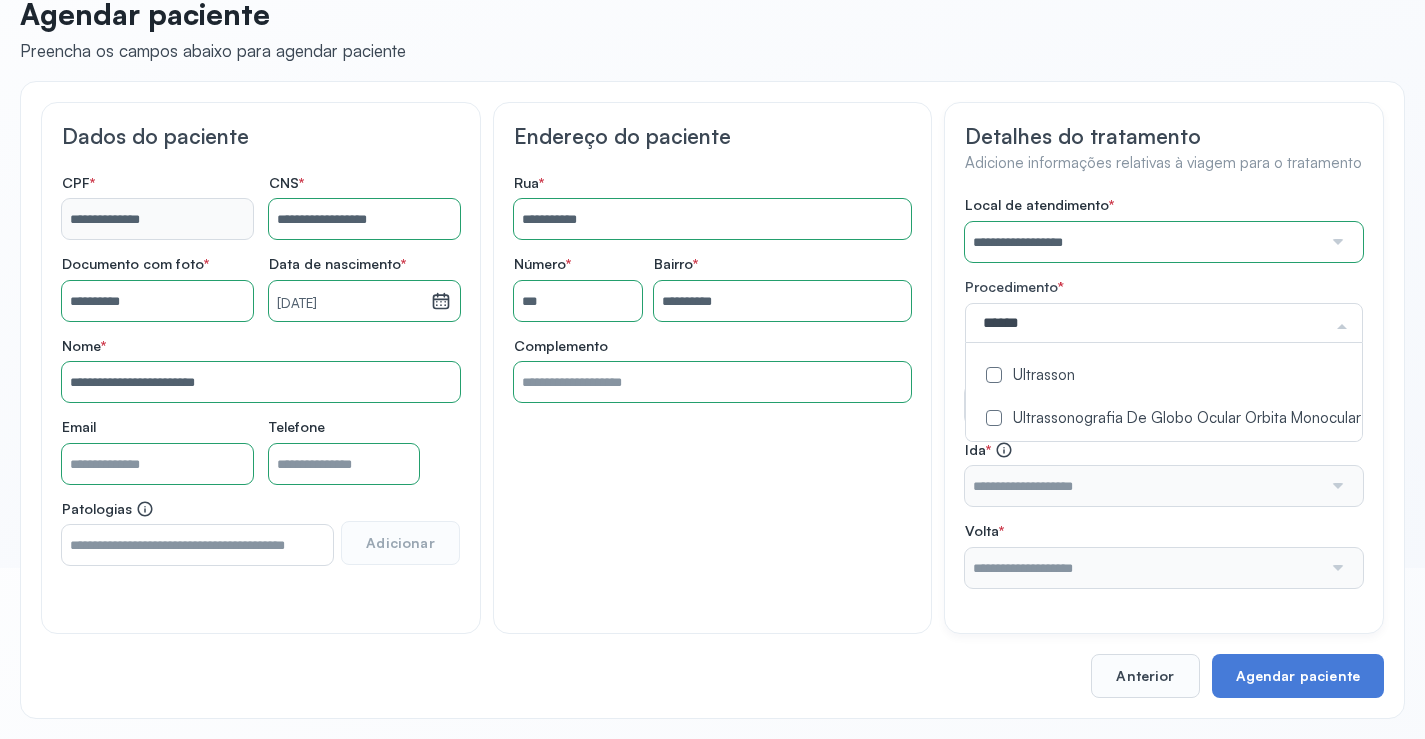 type on "*******" 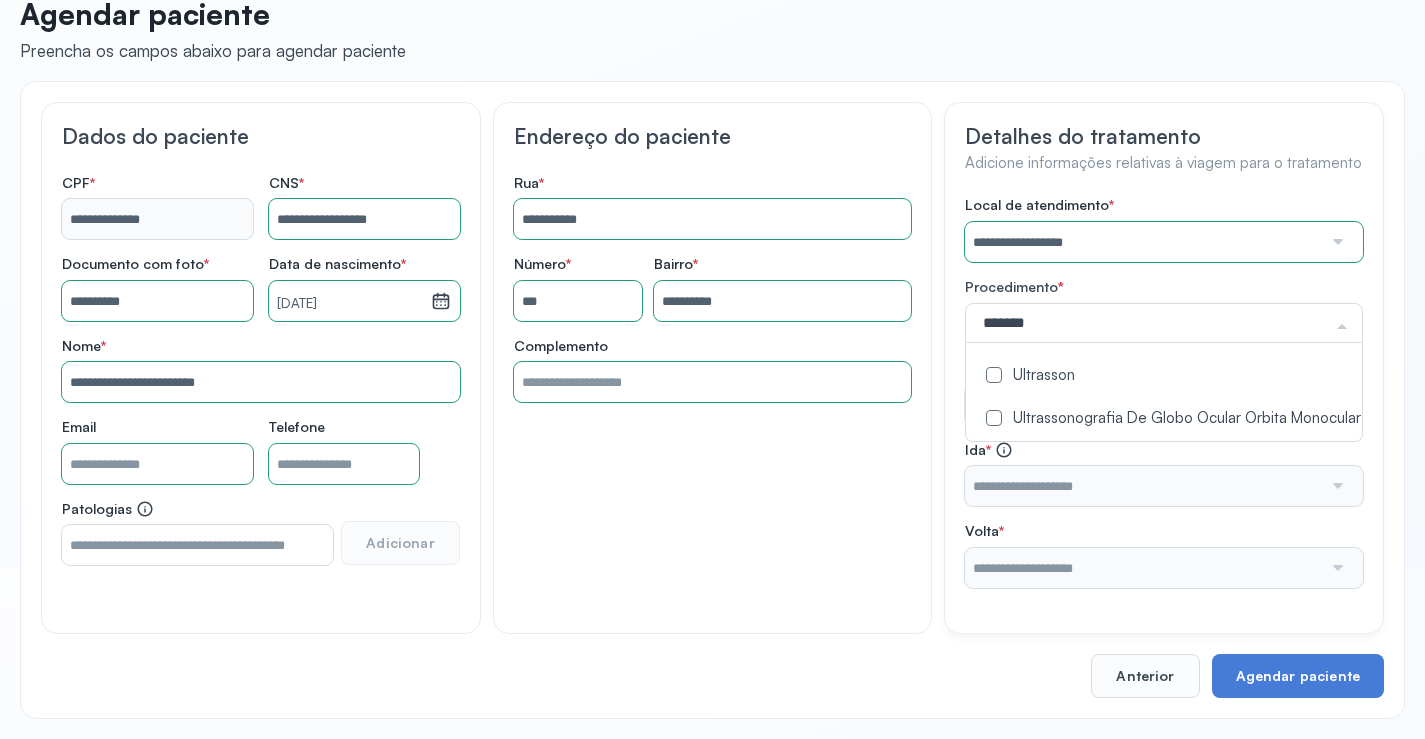 click on "Ultrasson" 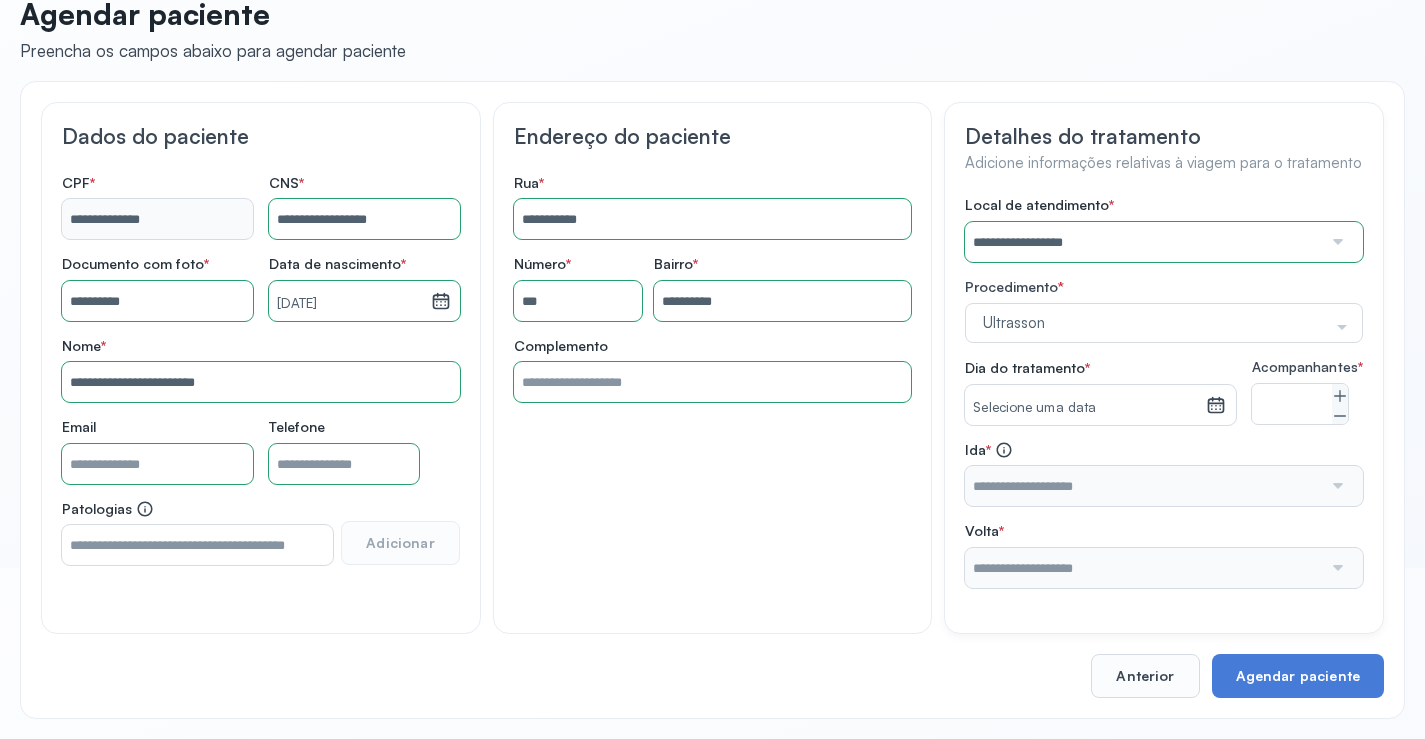 click on "Procedimento  *" at bounding box center [1164, 289] 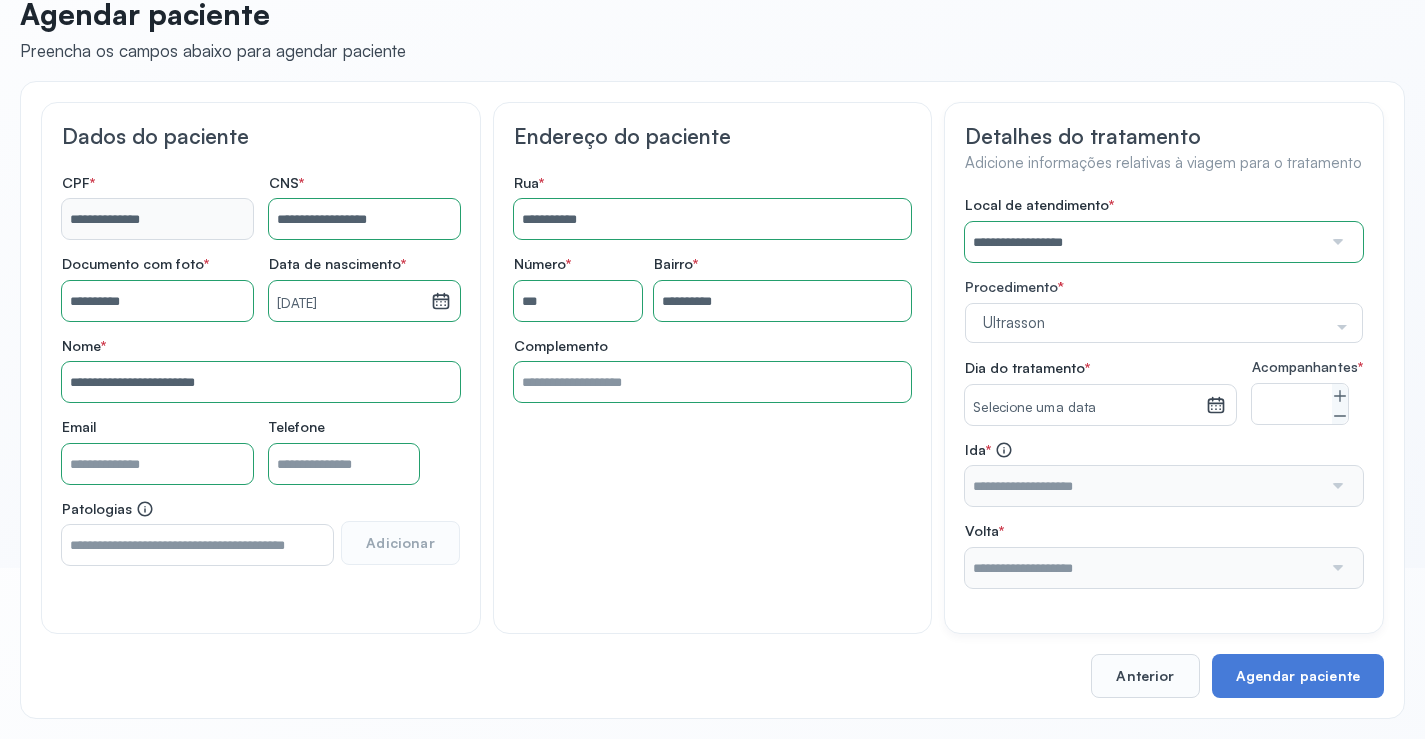 click 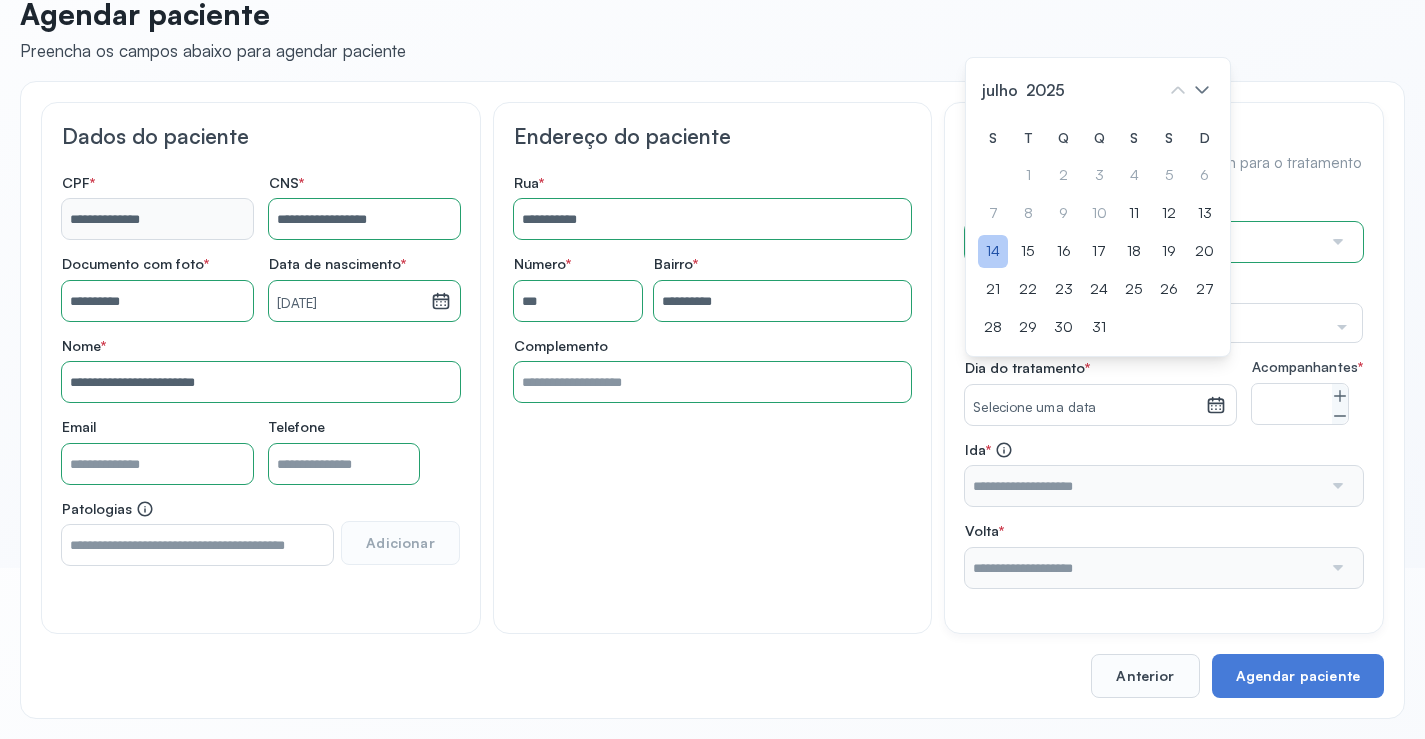 click on "14" 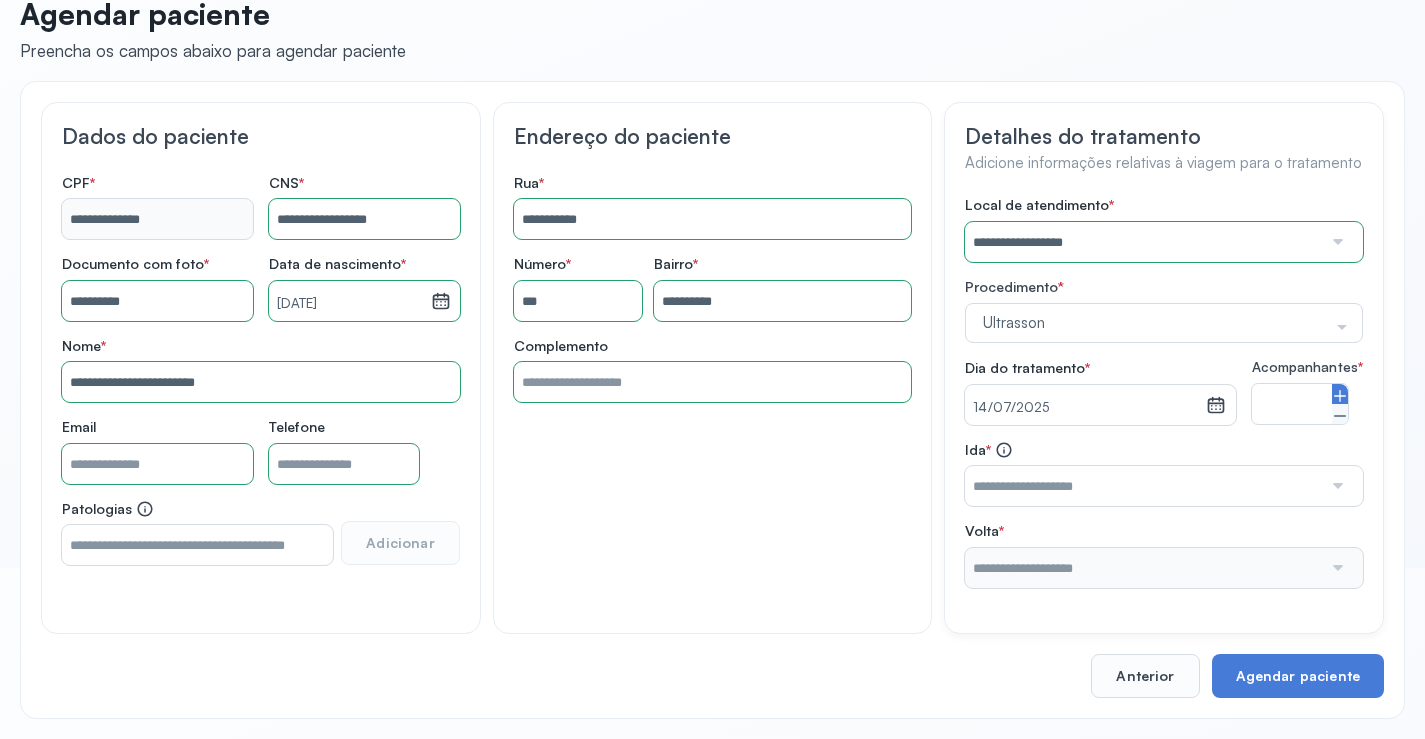 click 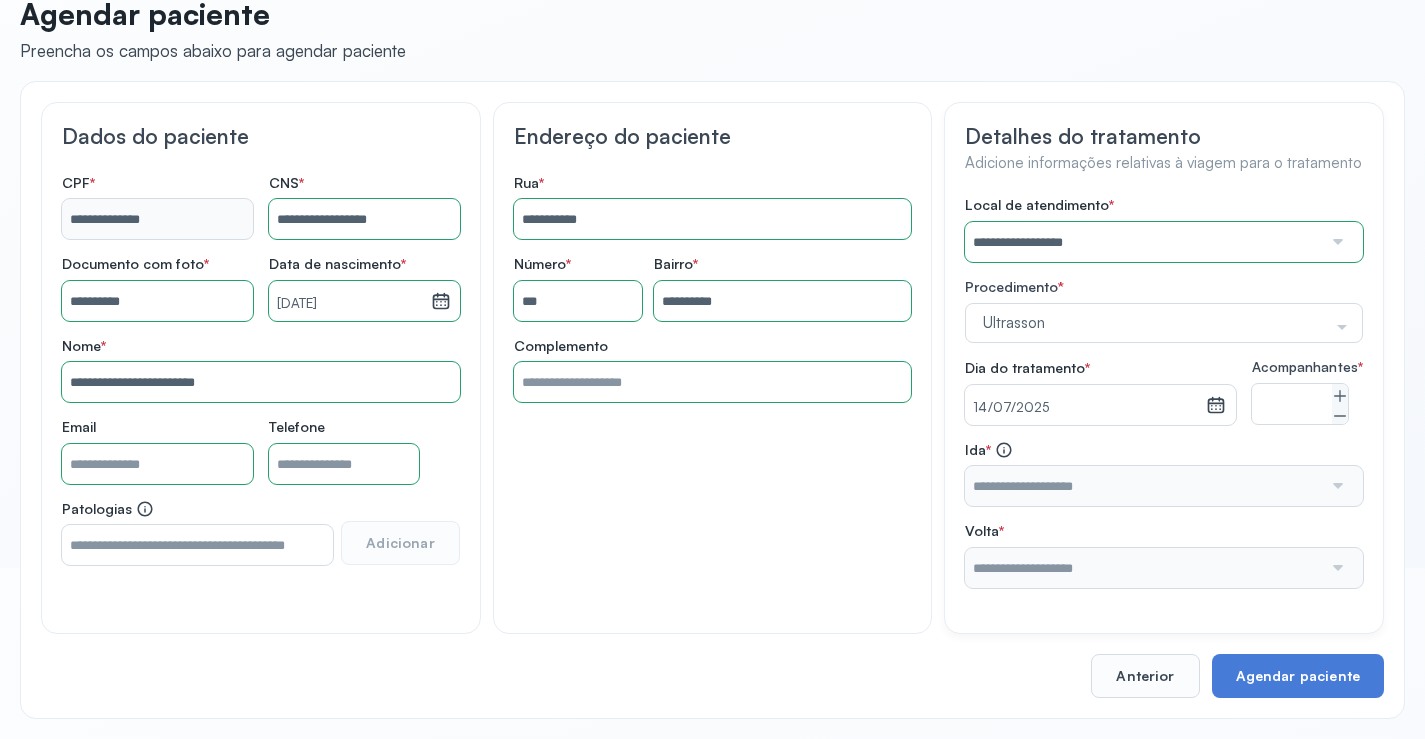 click 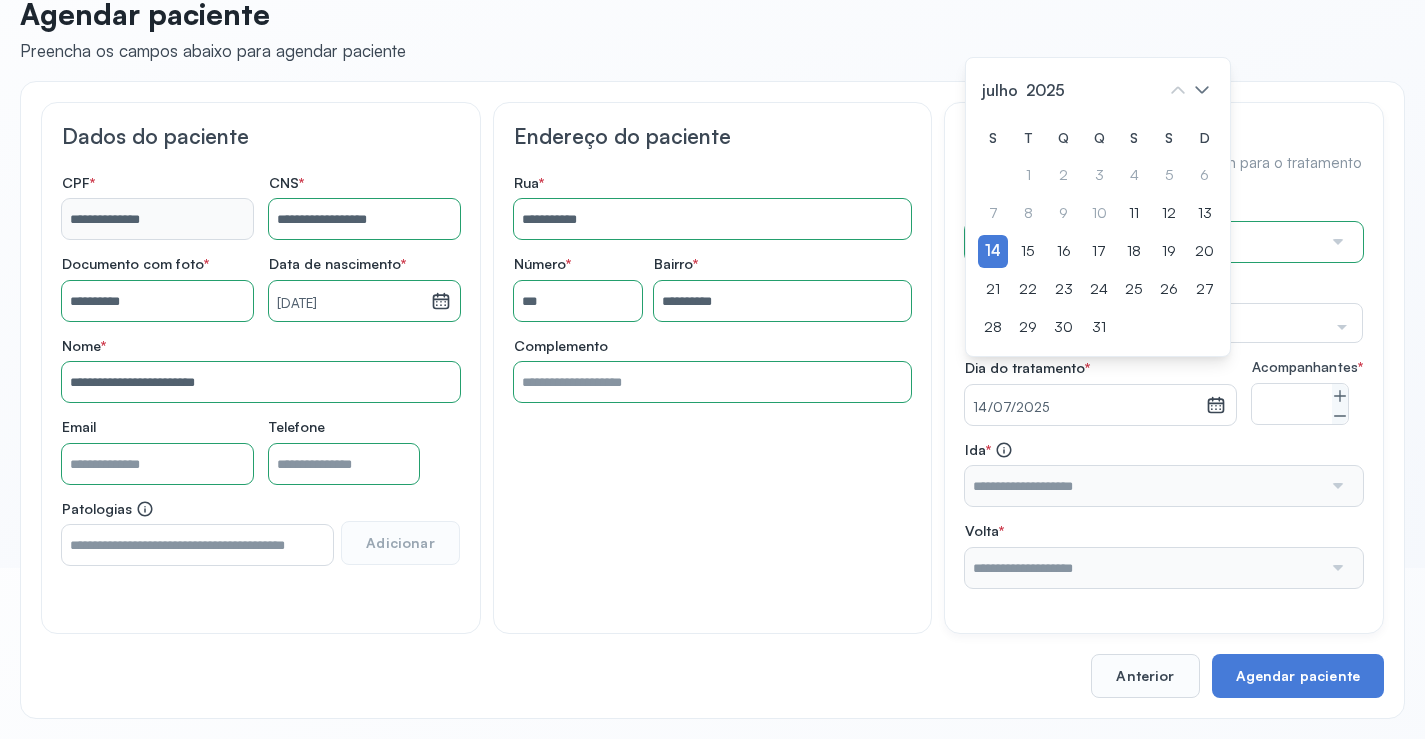 click on "Ida   *" 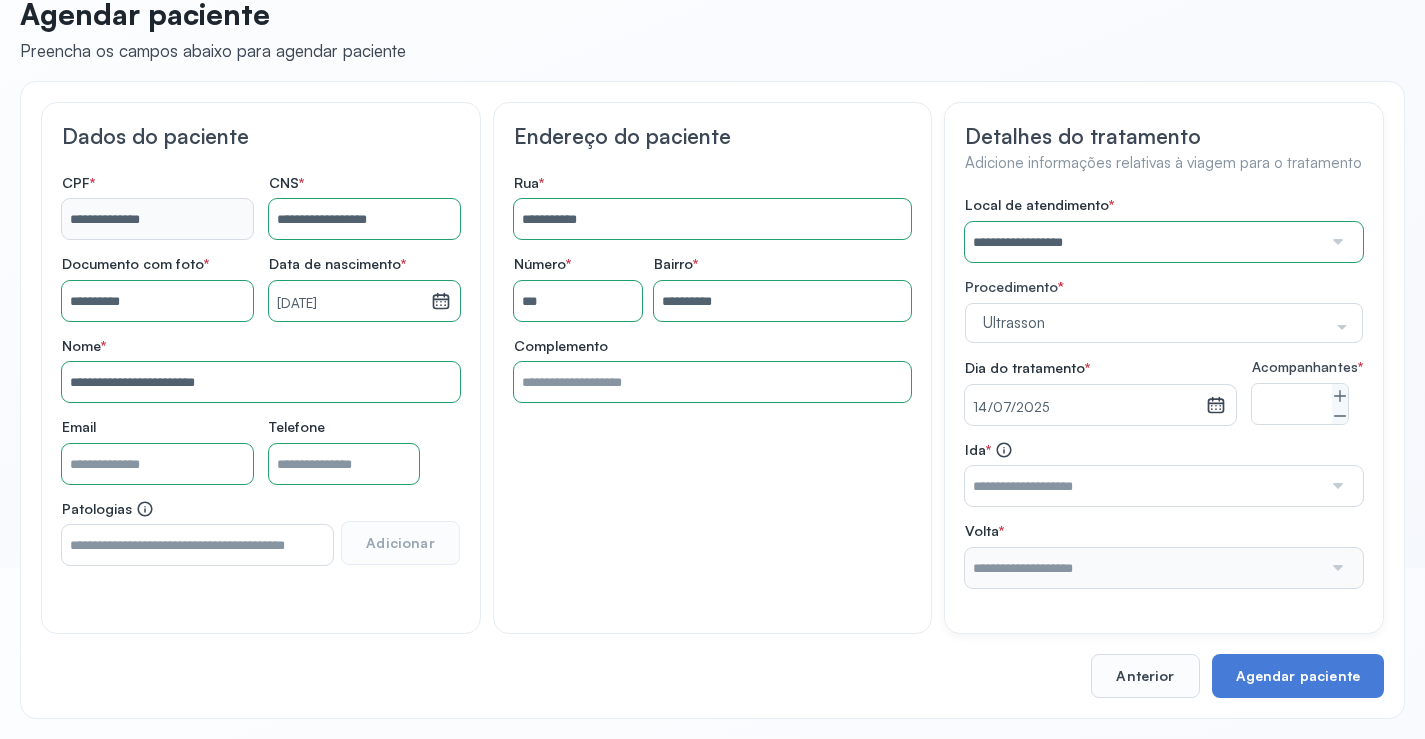 click at bounding box center [1336, 486] 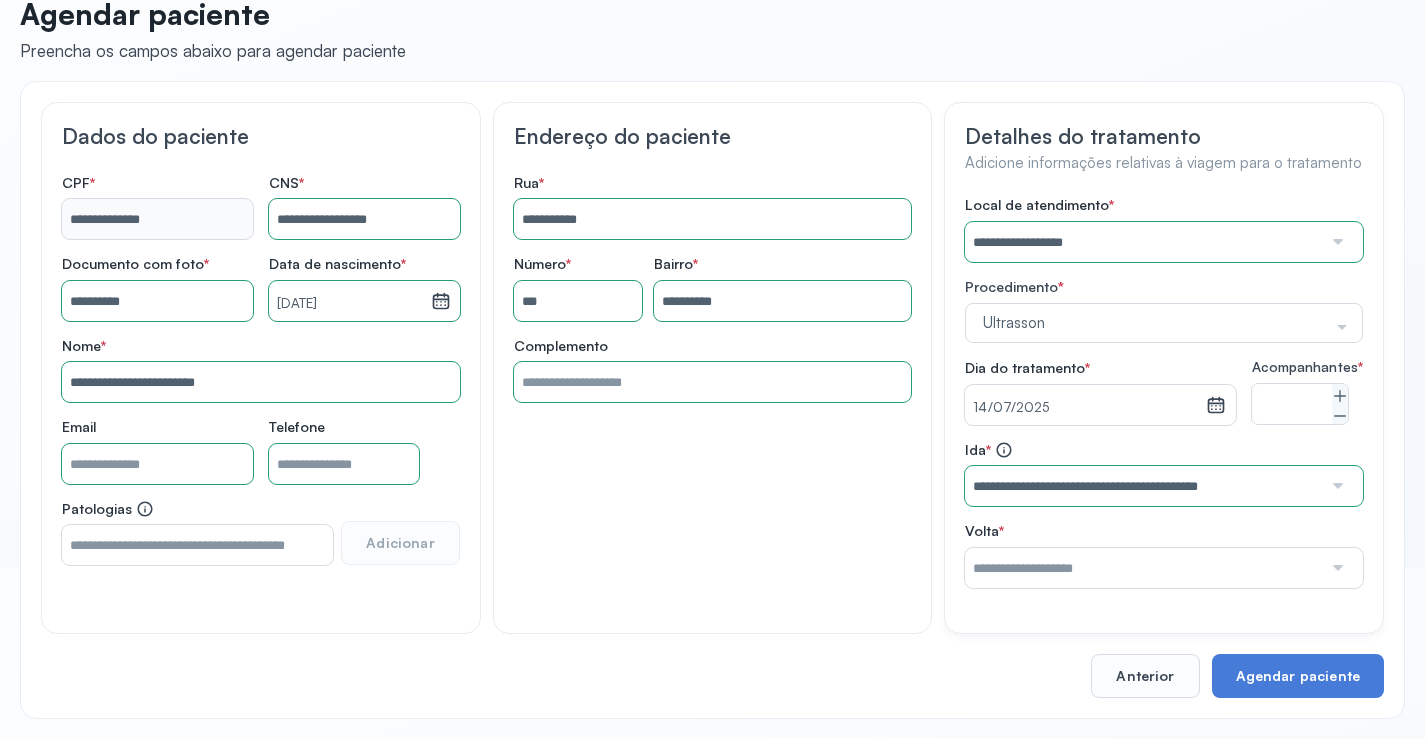 click on "**********" at bounding box center [1164, 474] 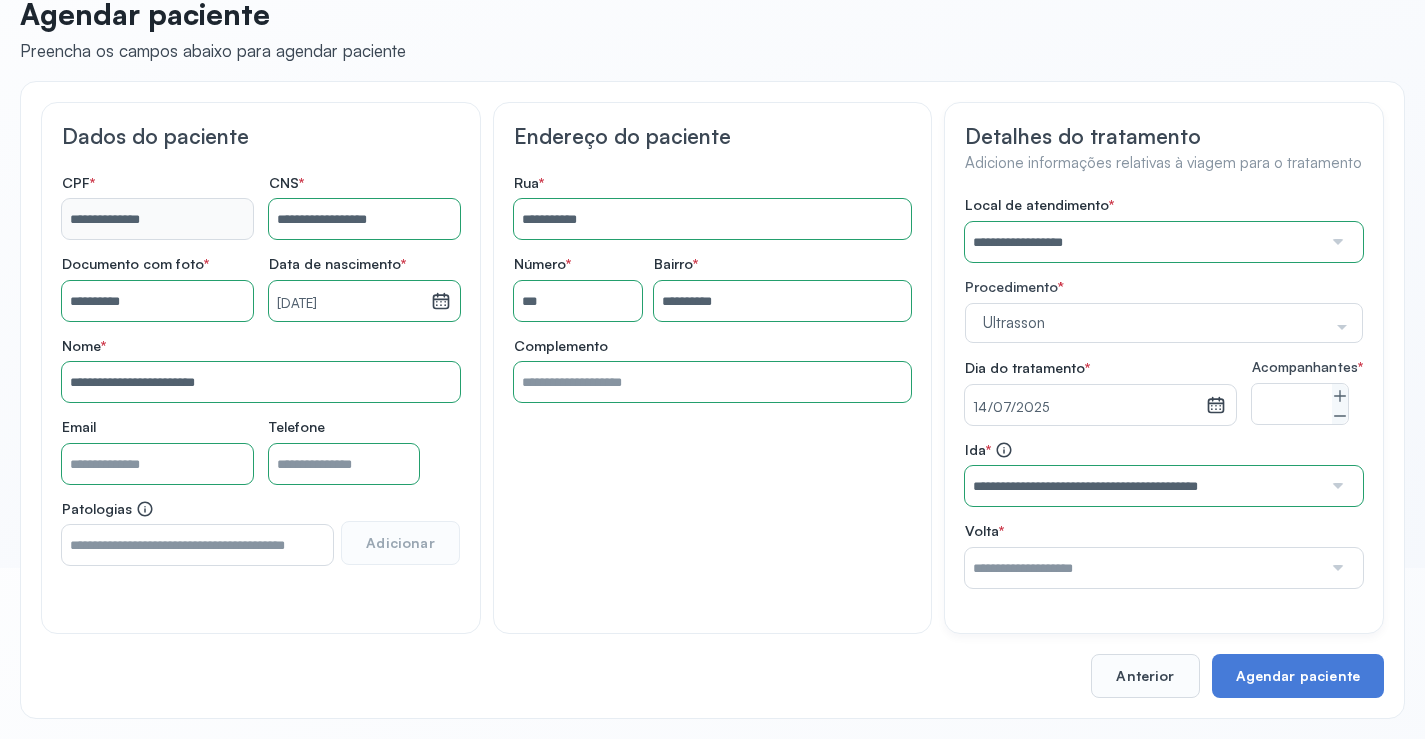click at bounding box center (1336, 486) 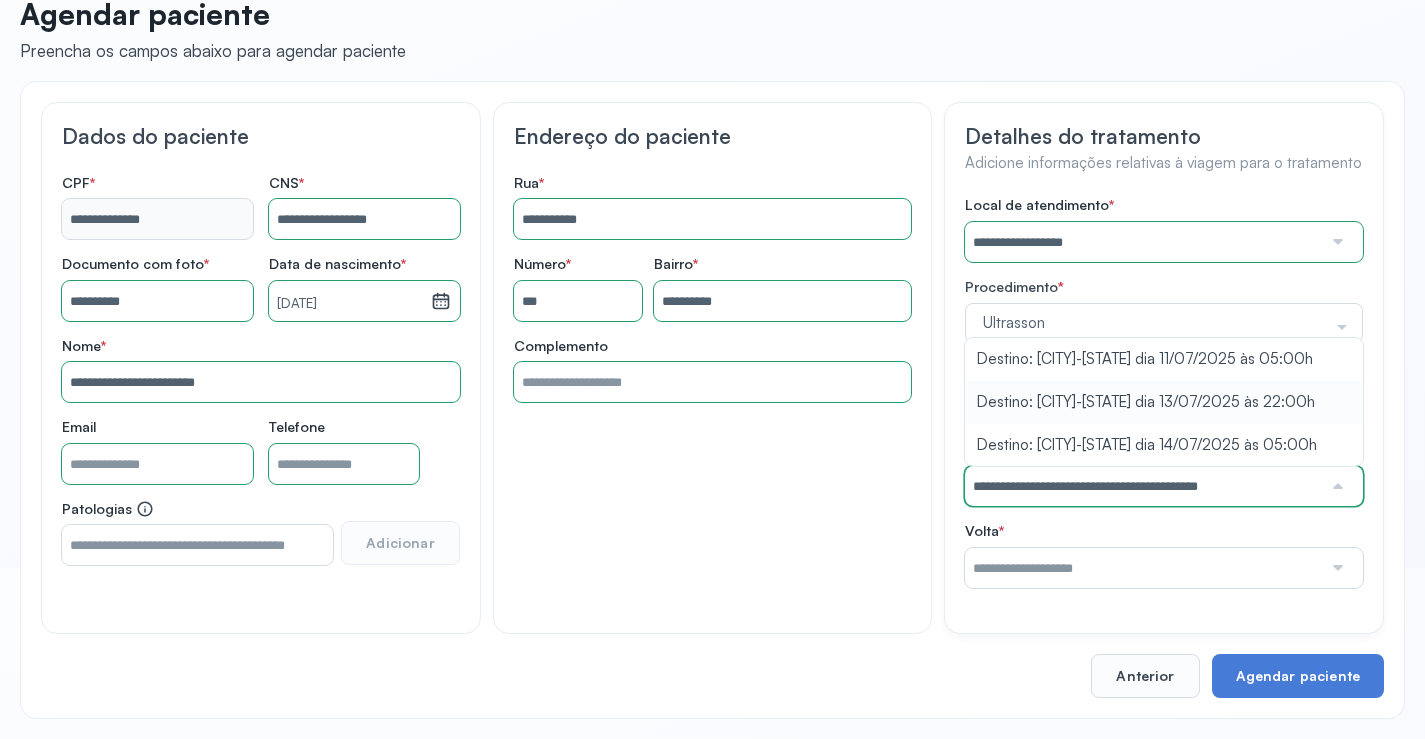 type on "**********" 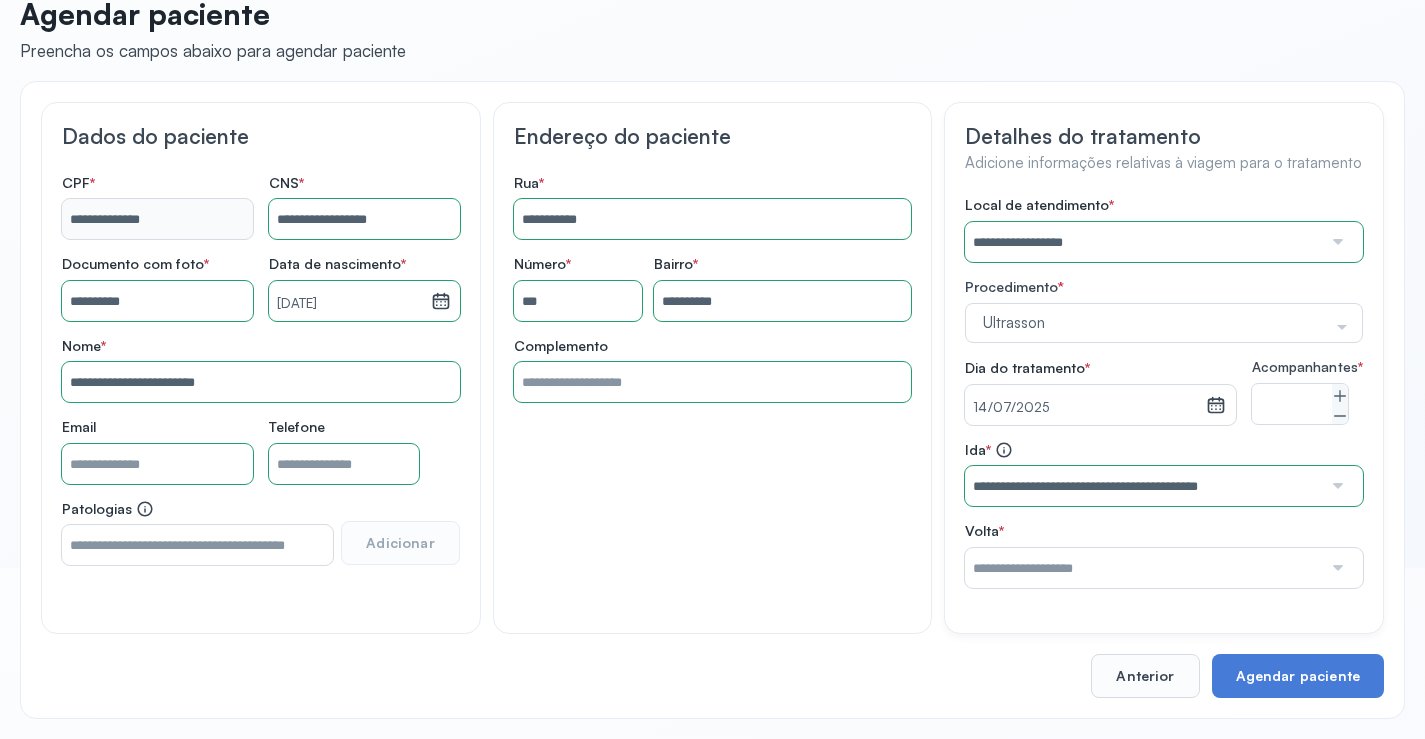 click on "**********" at bounding box center [1164, 392] 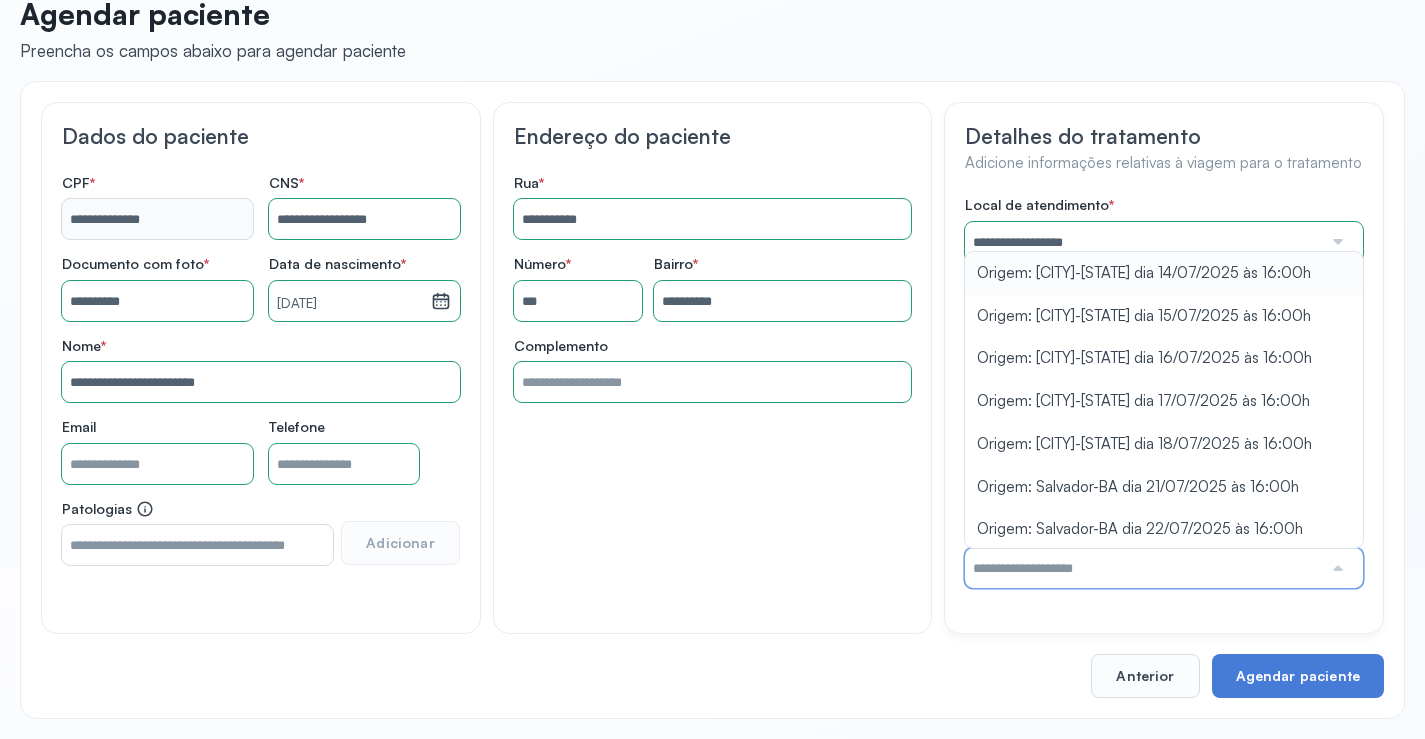 type on "**********" 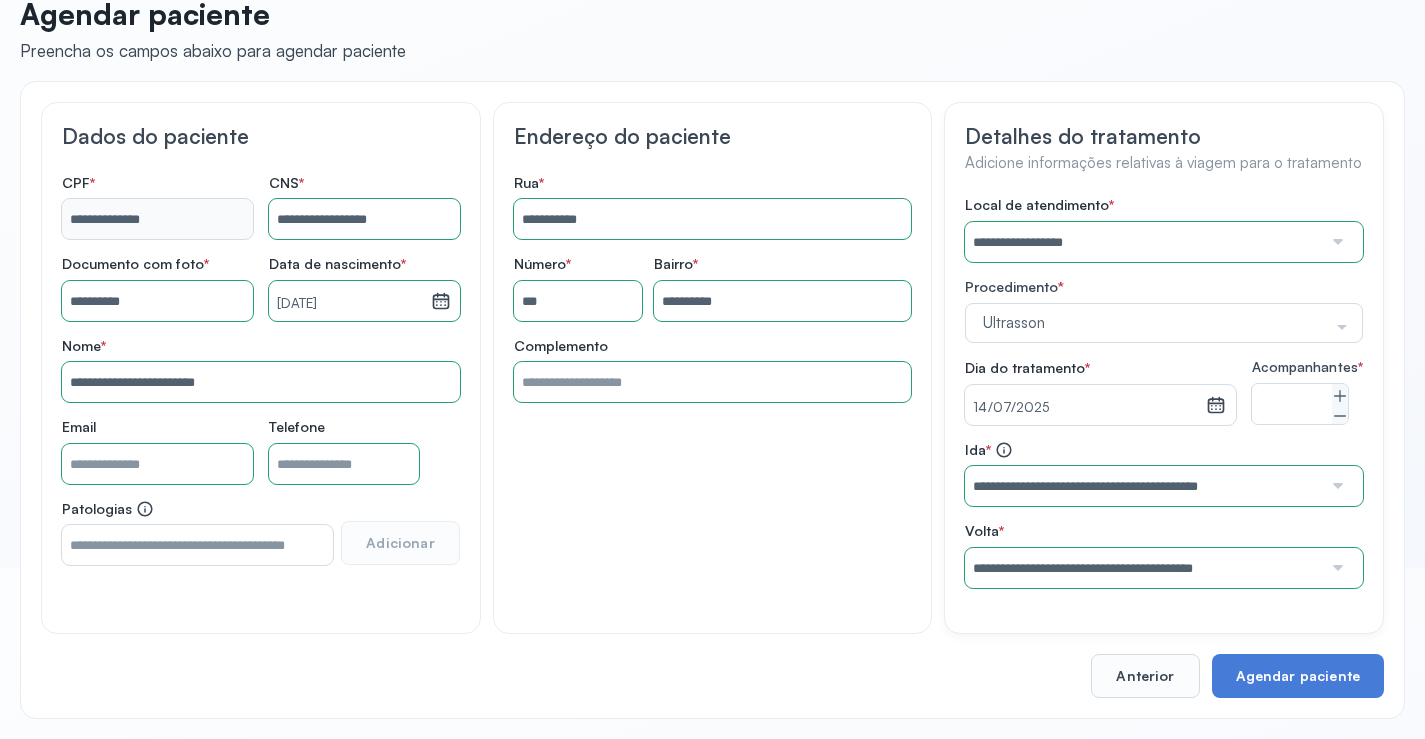 click on "**********" at bounding box center (1164, 392) 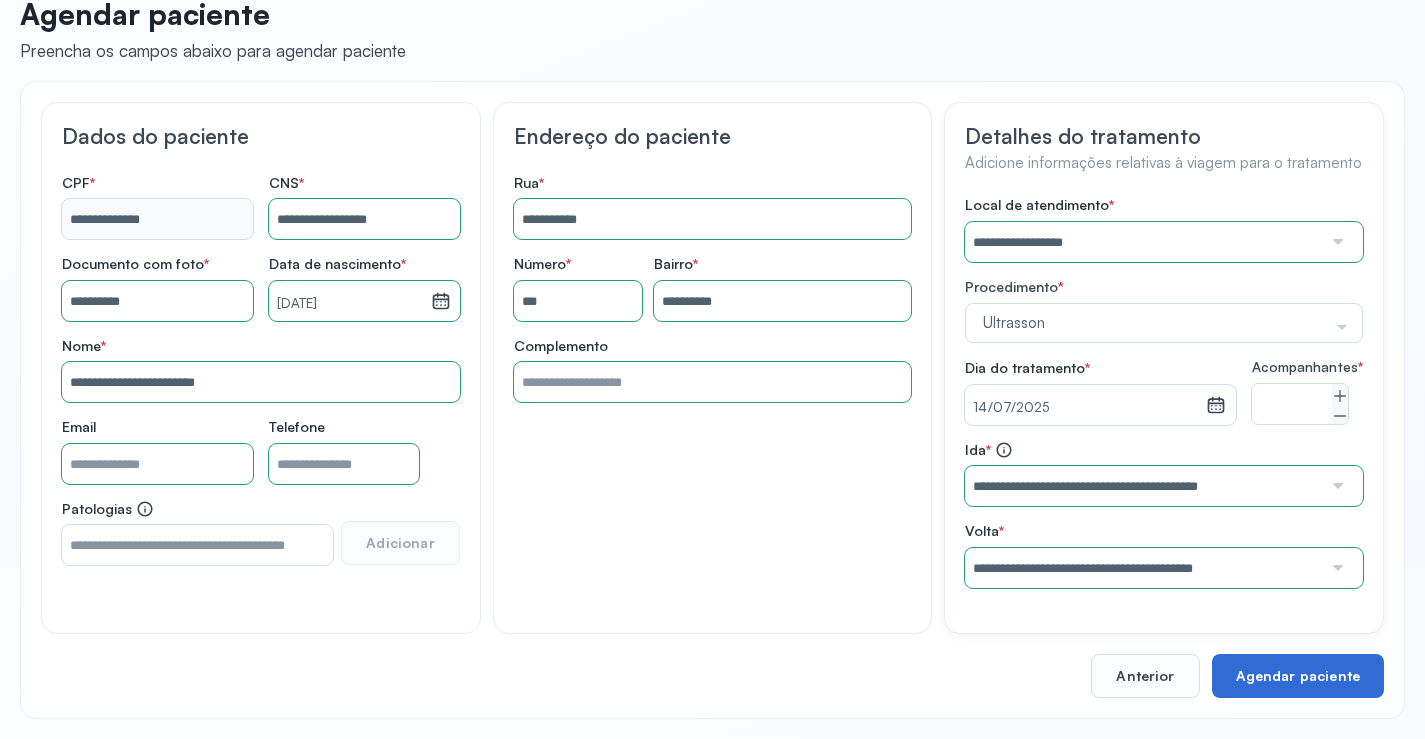 click on "Agendar paciente" at bounding box center (1298, 676) 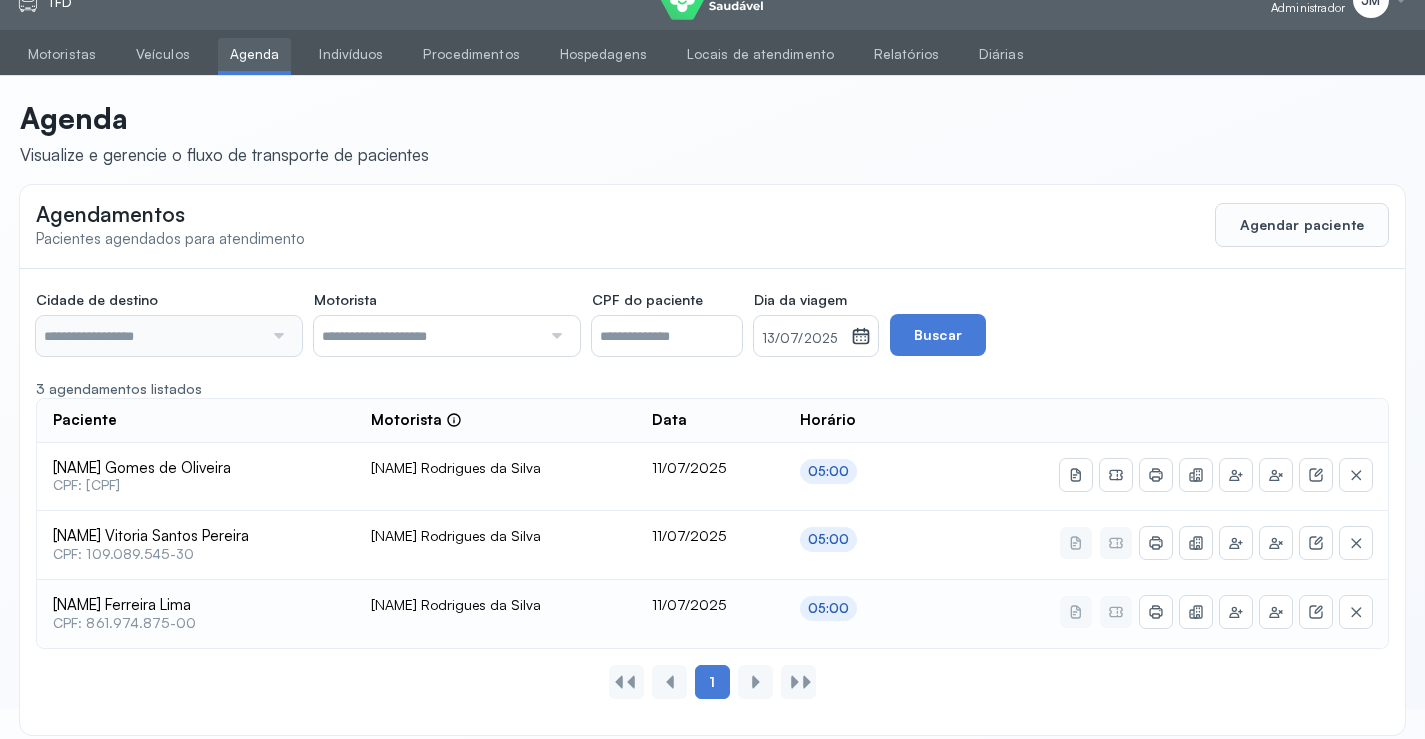 scroll, scrollTop: 46, scrollLeft: 0, axis: vertical 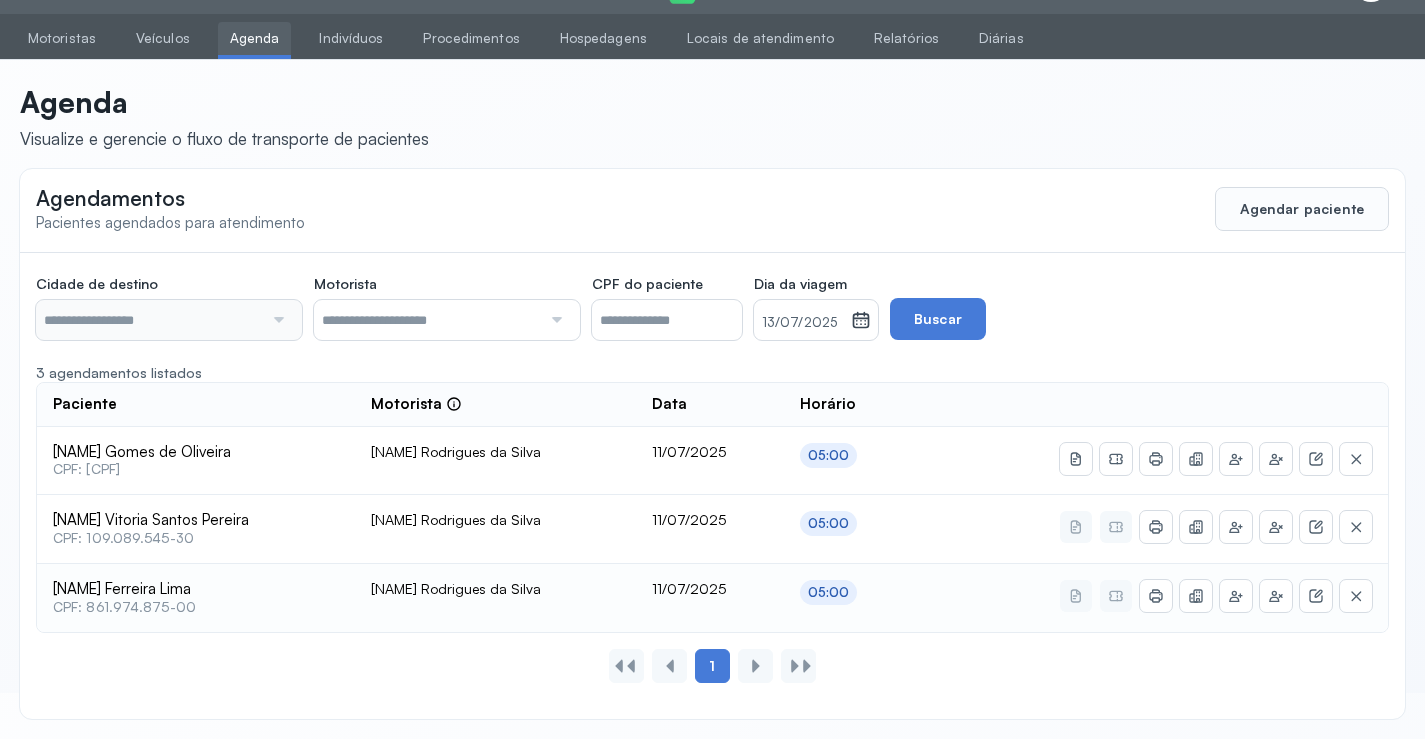 type on "********" 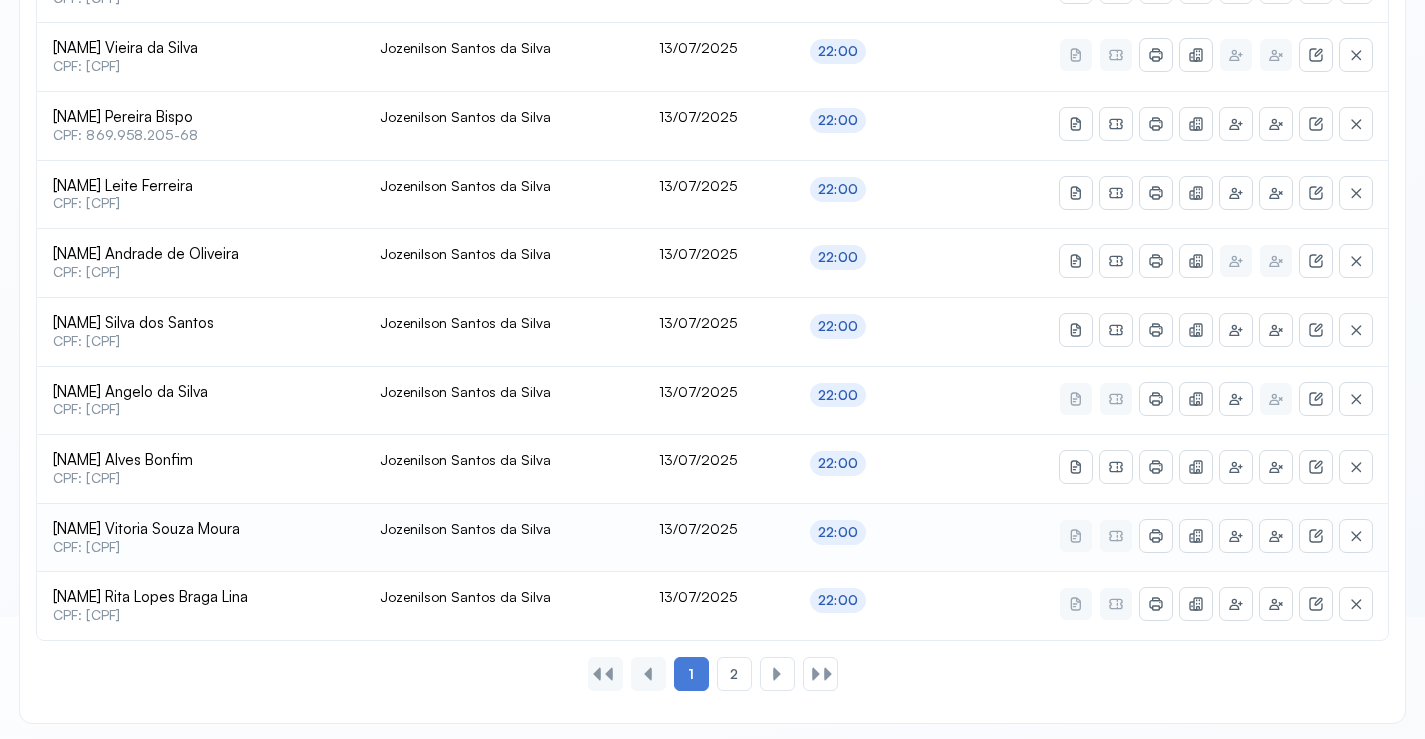 scroll, scrollTop: 865, scrollLeft: 0, axis: vertical 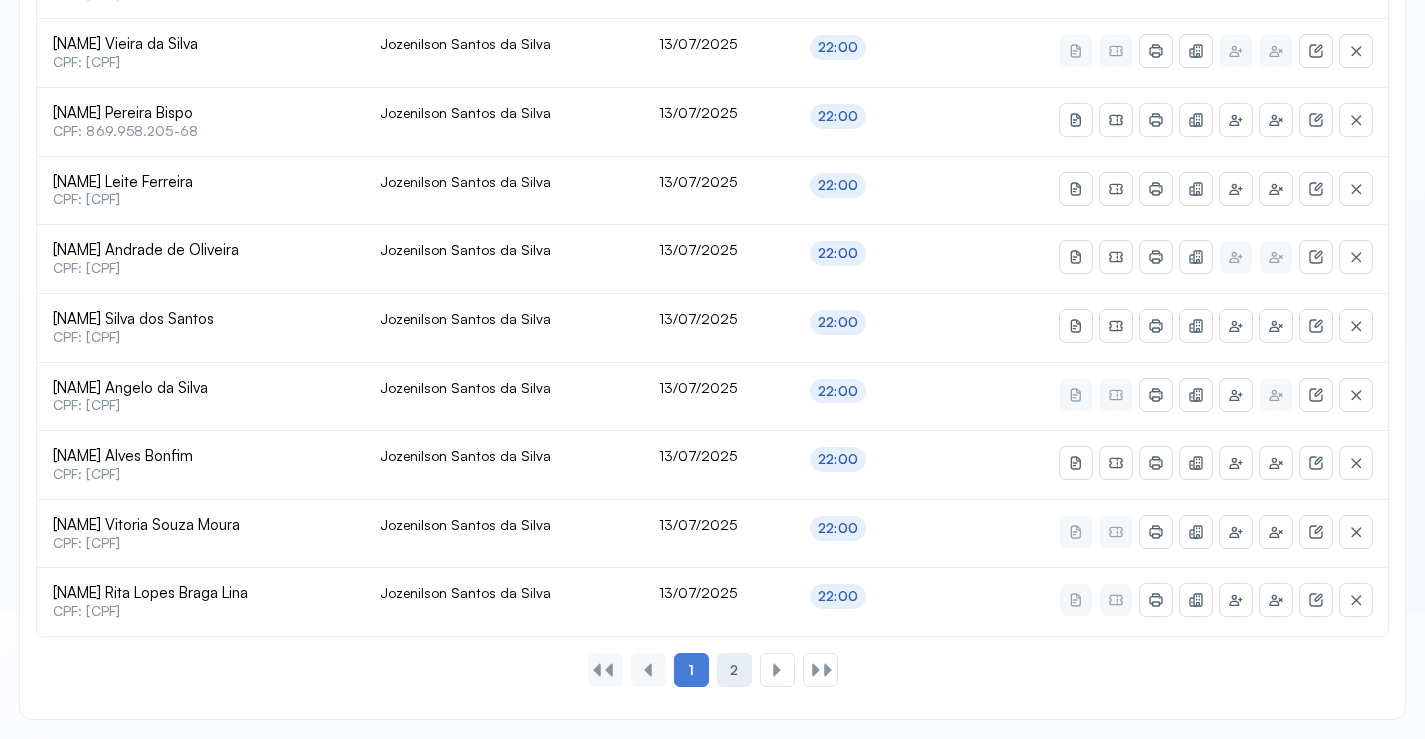 click on "2" at bounding box center [734, 670] 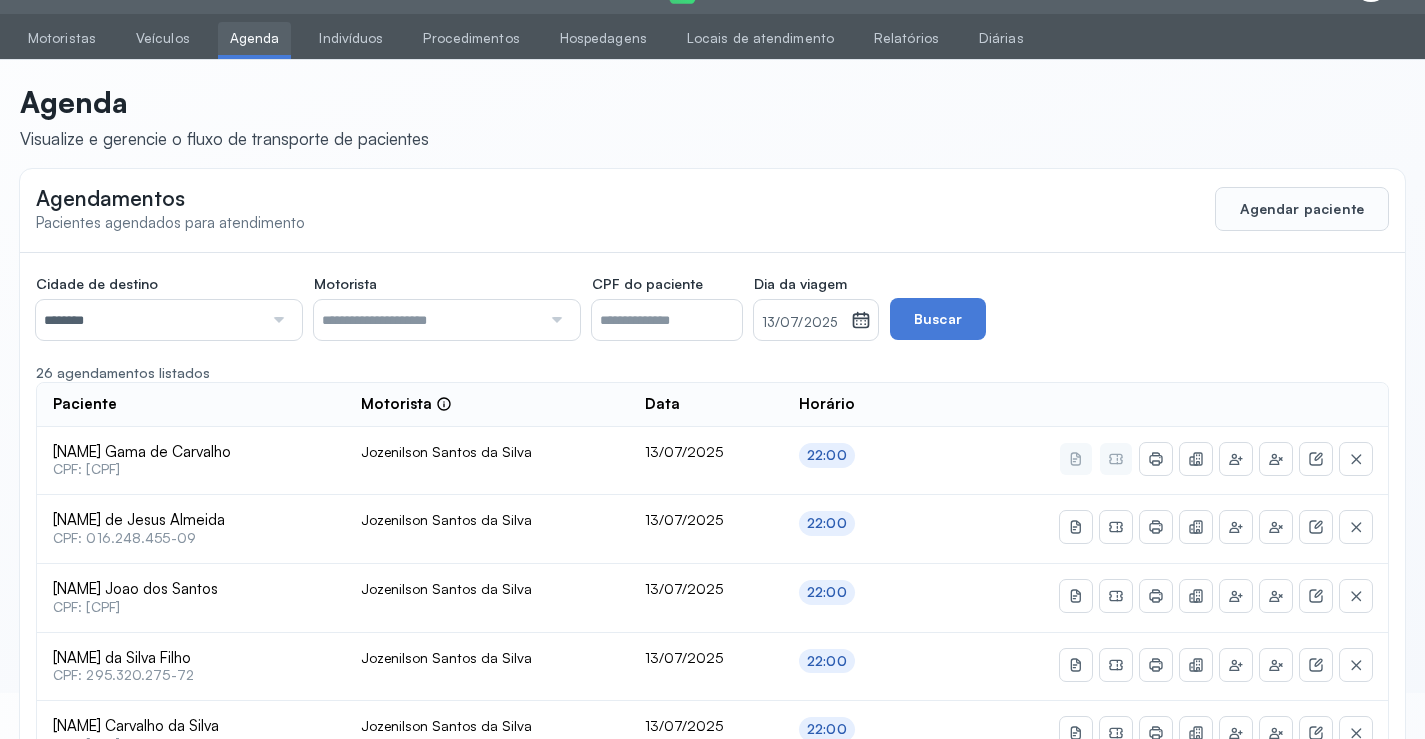 scroll, scrollTop: 591, scrollLeft: 0, axis: vertical 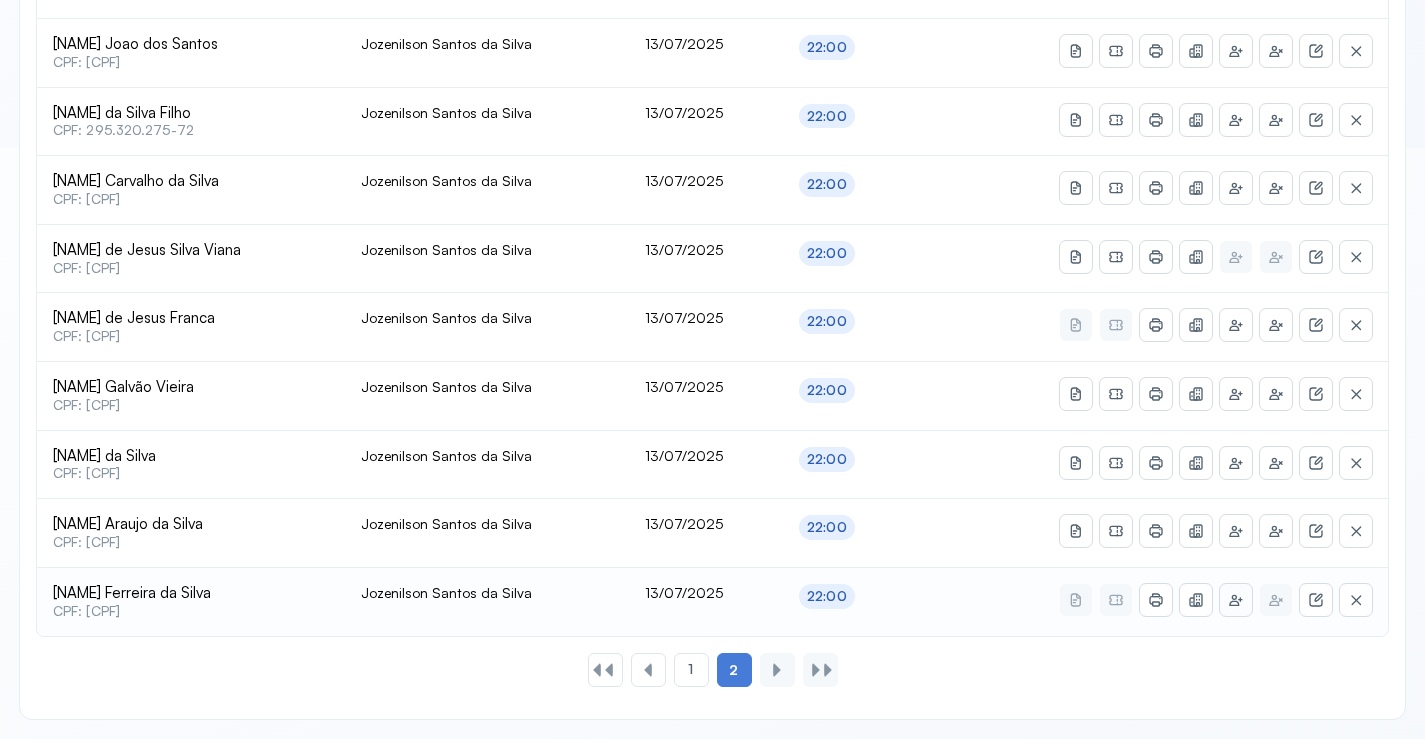 click 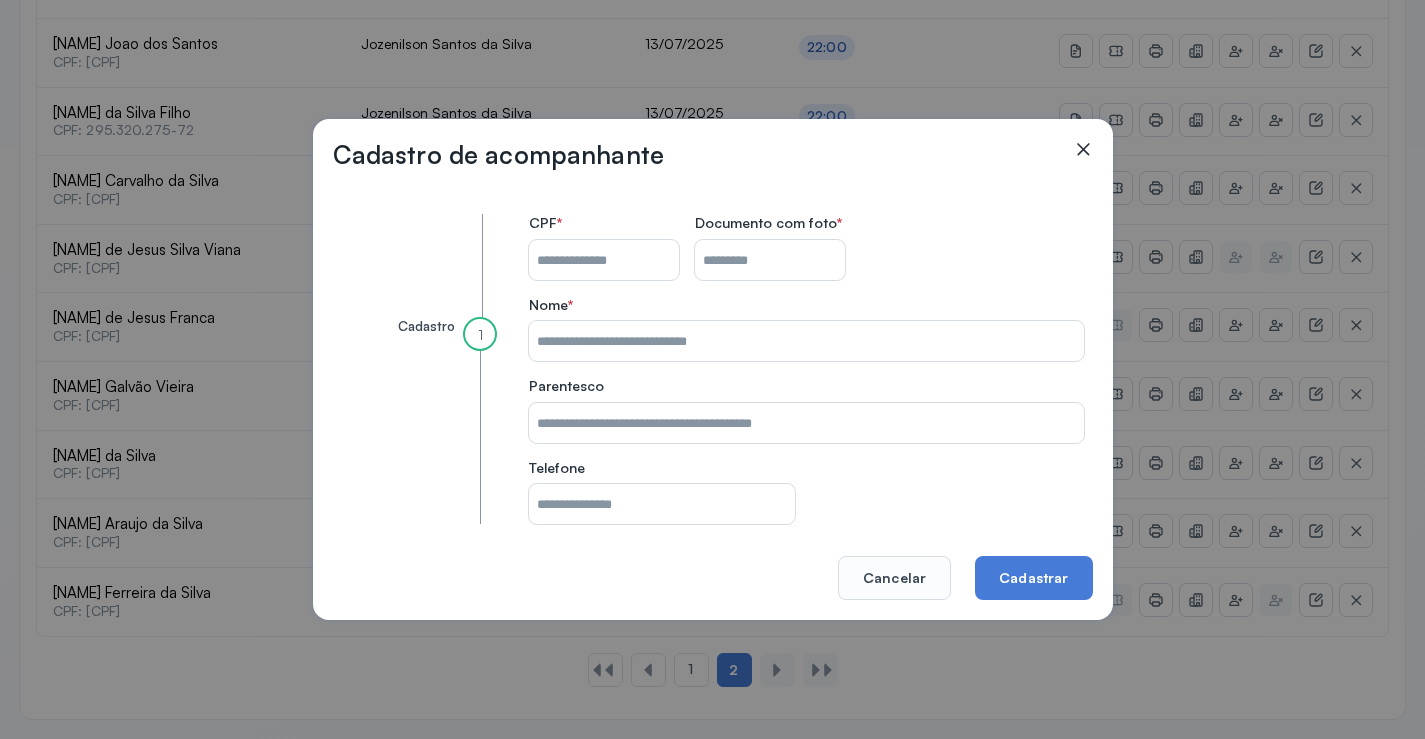click on "CPF do paciente" at bounding box center (604, 260) 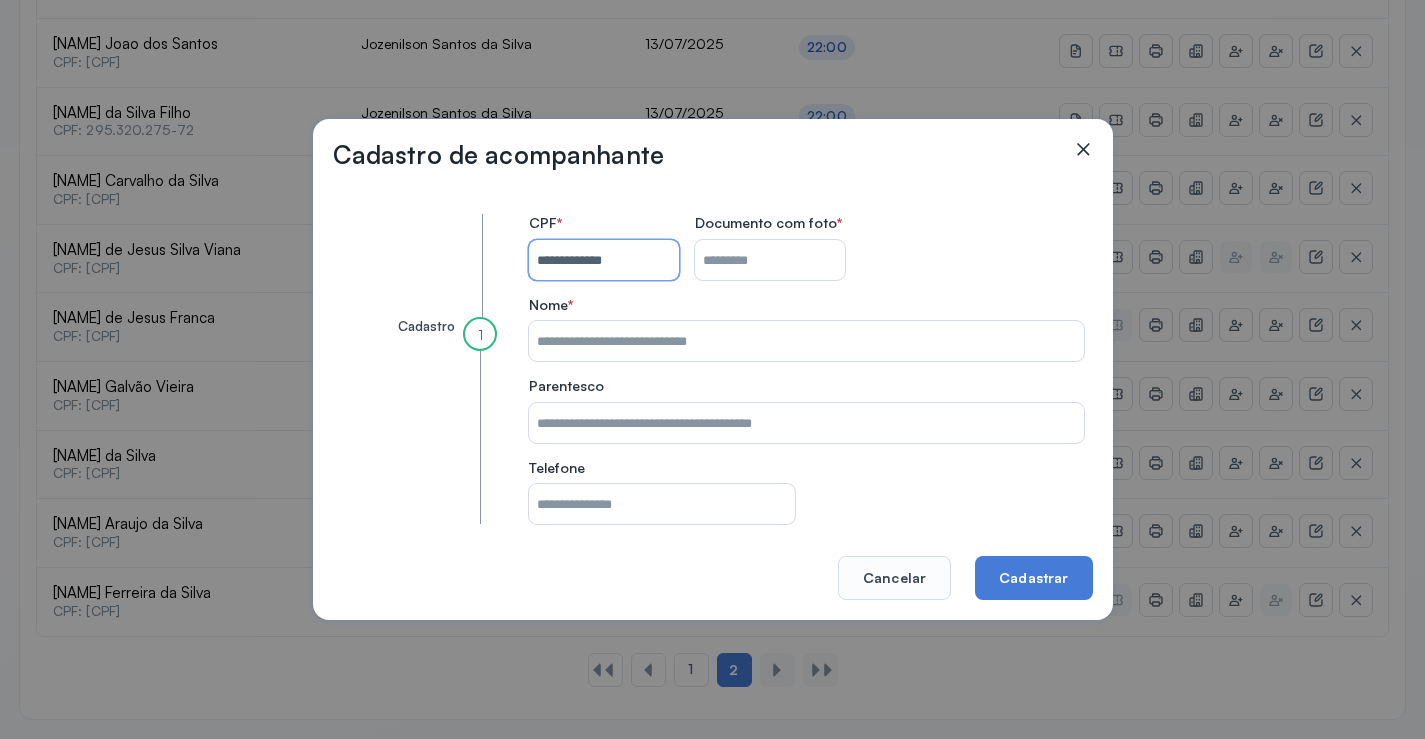 type on "**********" 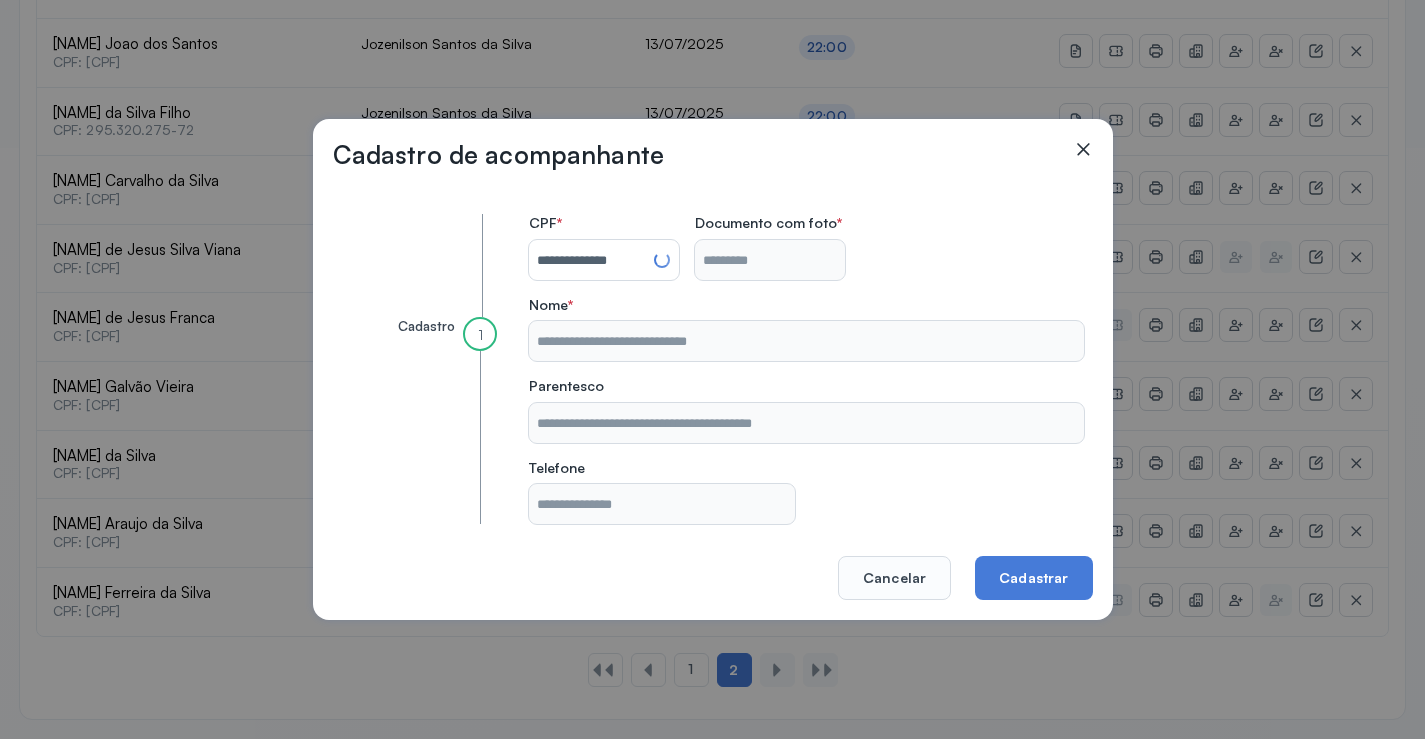 type on "**********" 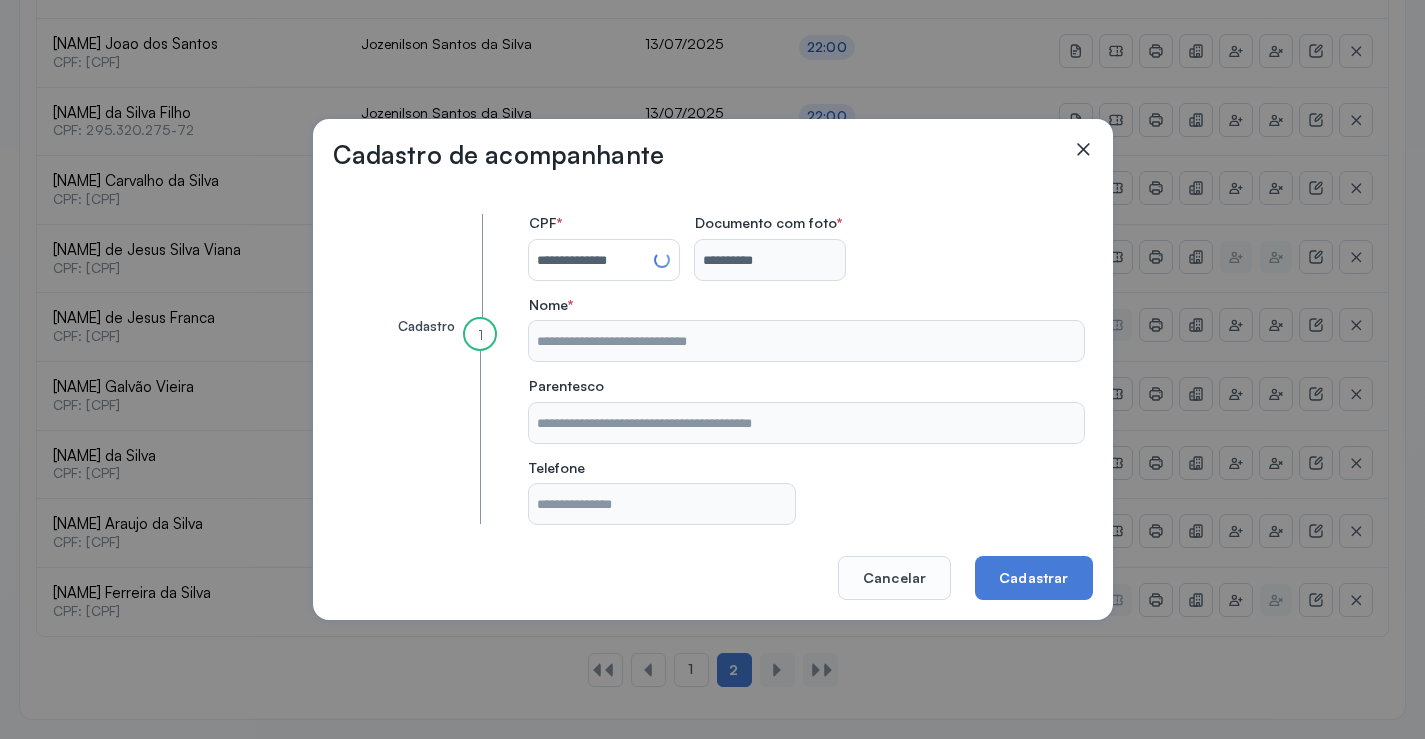 type on "**********" 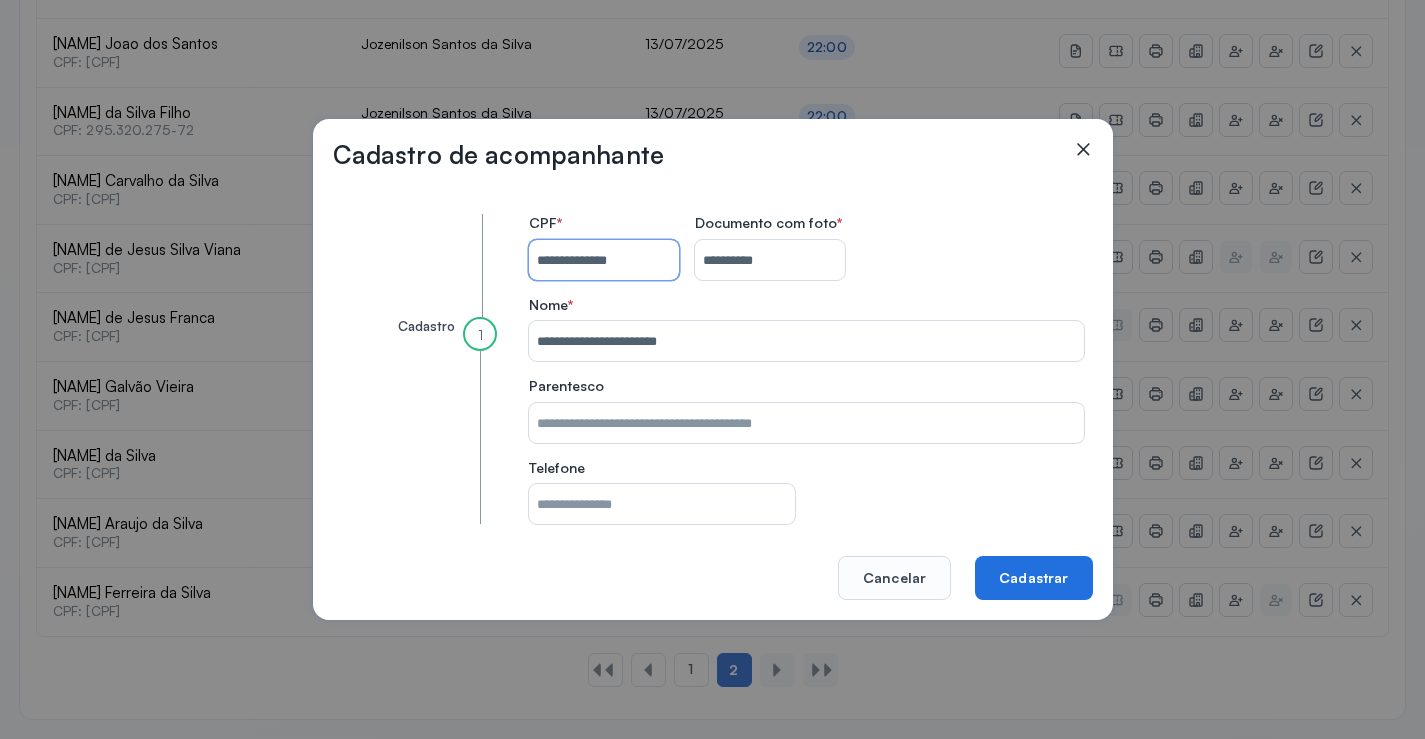 type 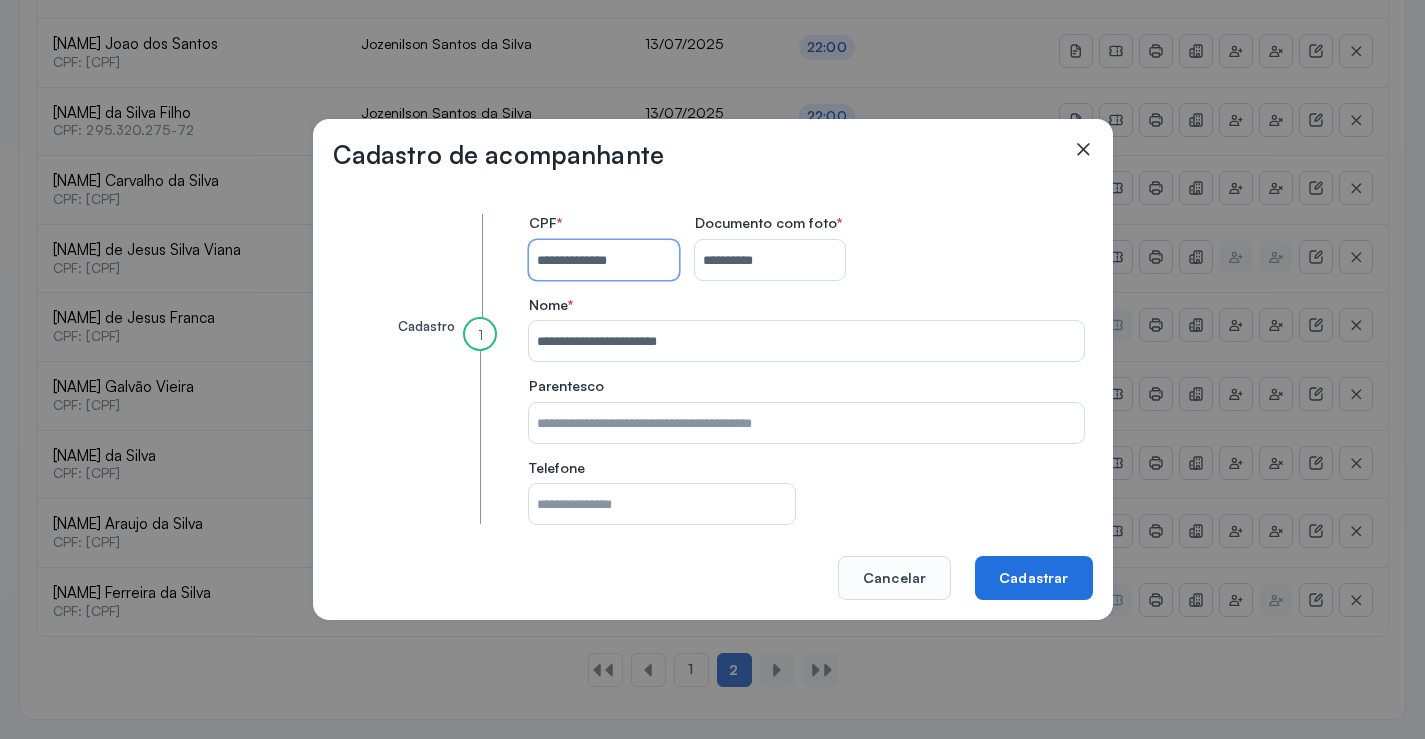 type on "**********" 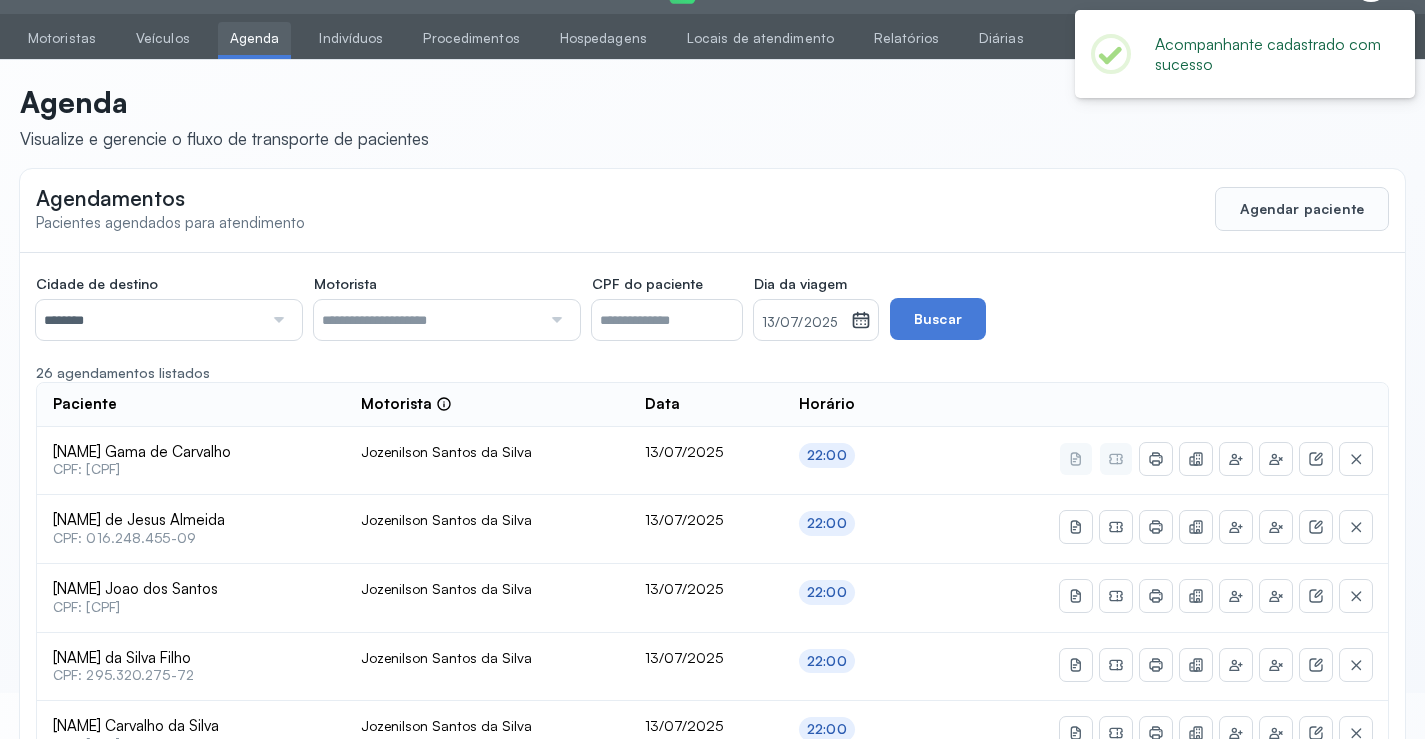 scroll, scrollTop: 591, scrollLeft: 0, axis: vertical 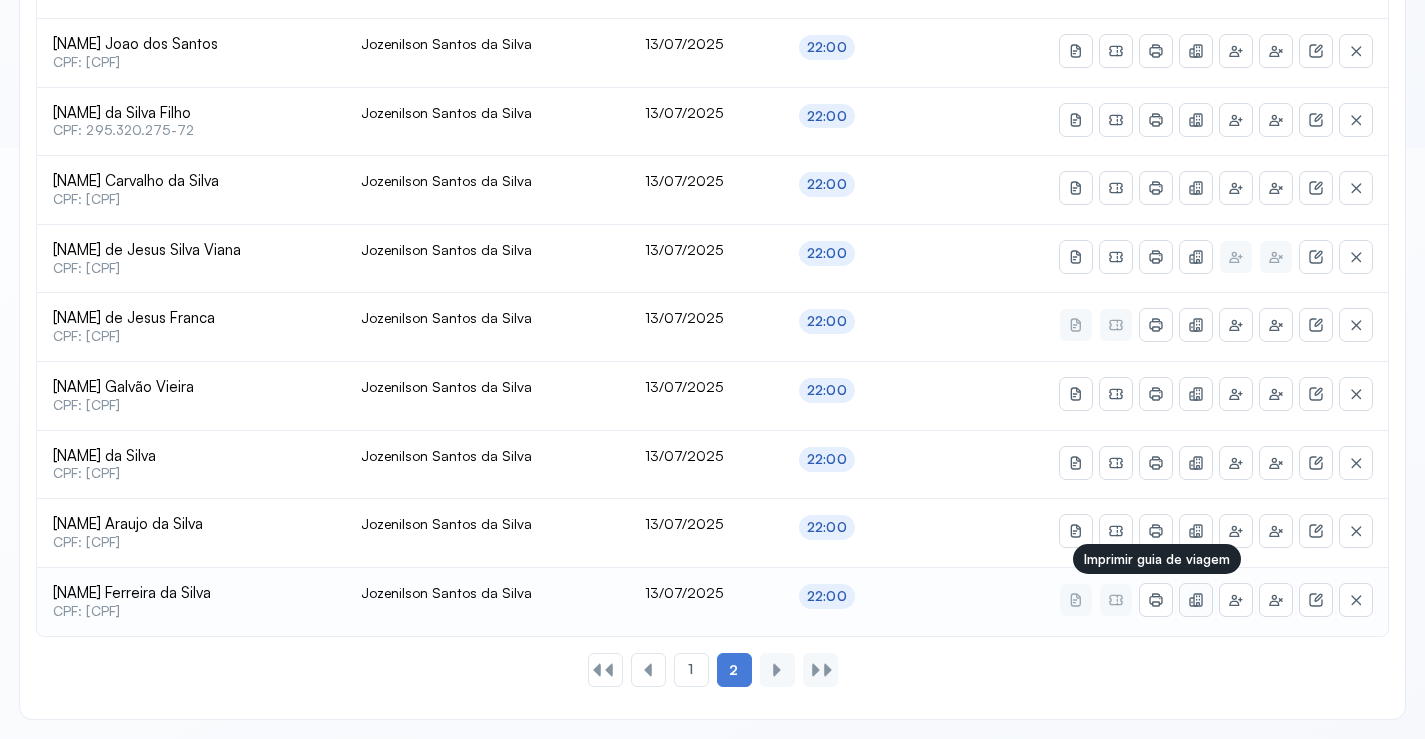 click 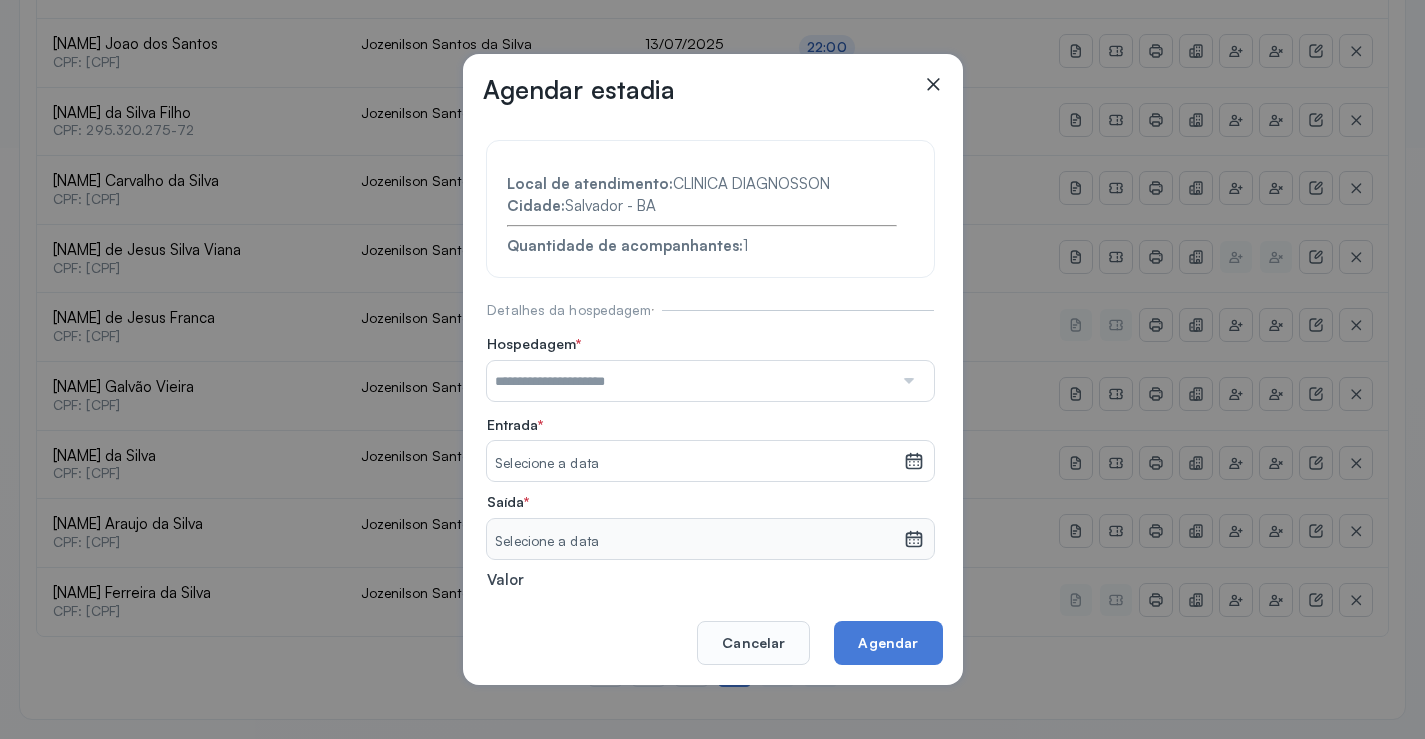 click at bounding box center [907, 381] 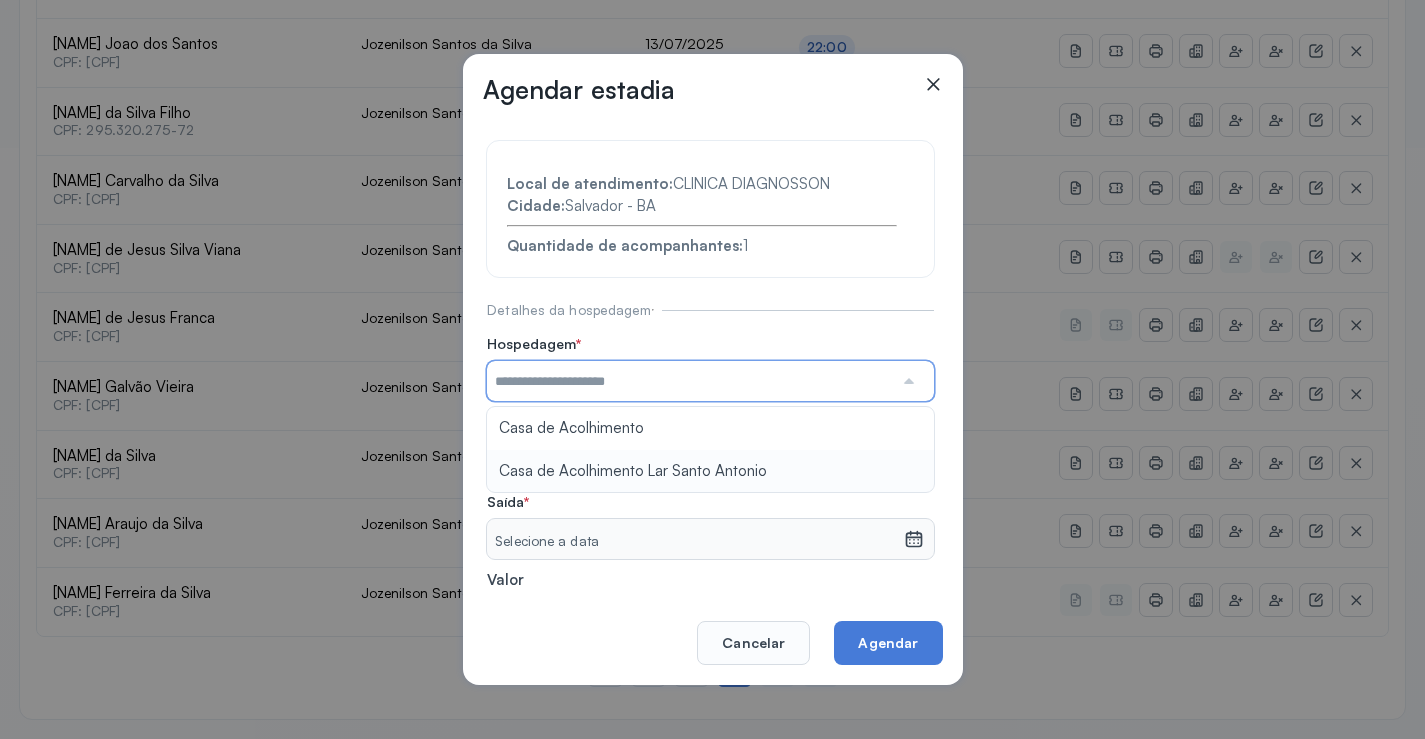 type on "**********" 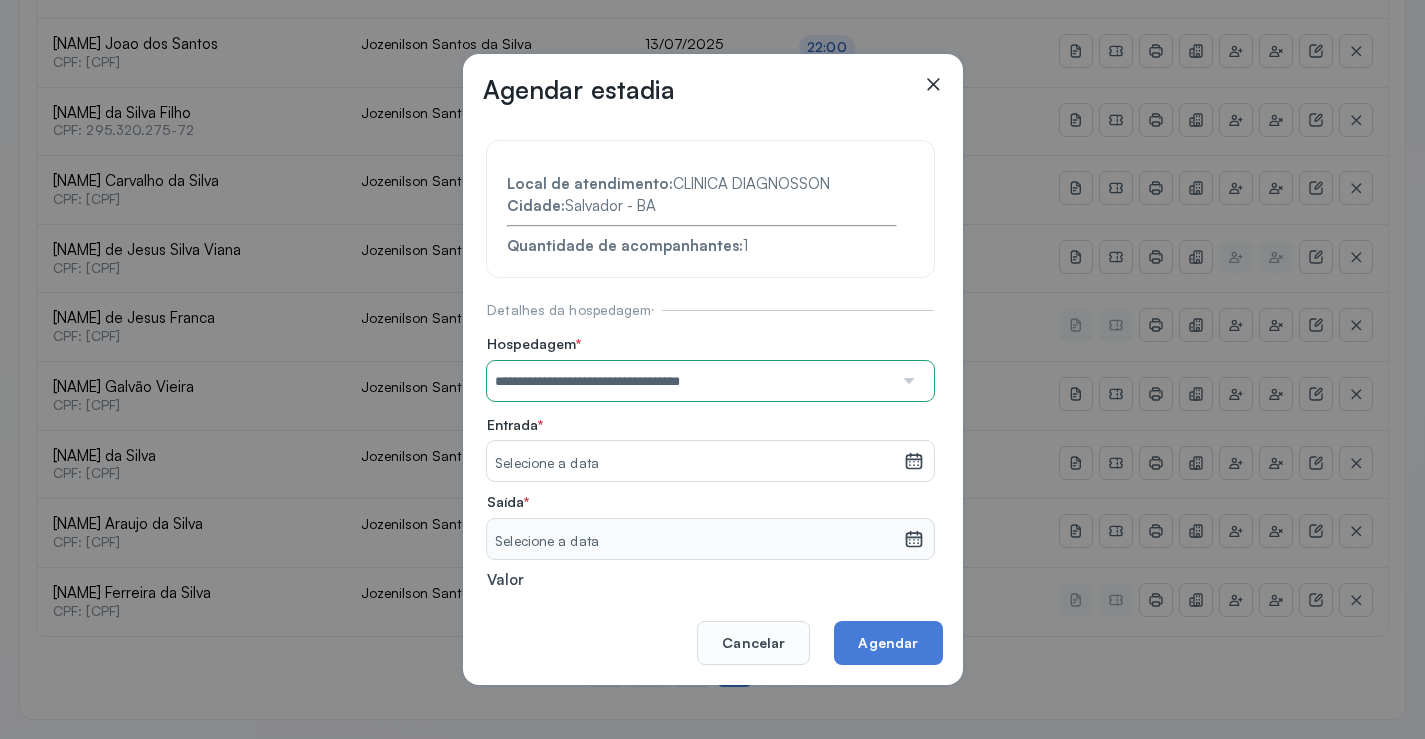 click on "**********" at bounding box center (710, 436) 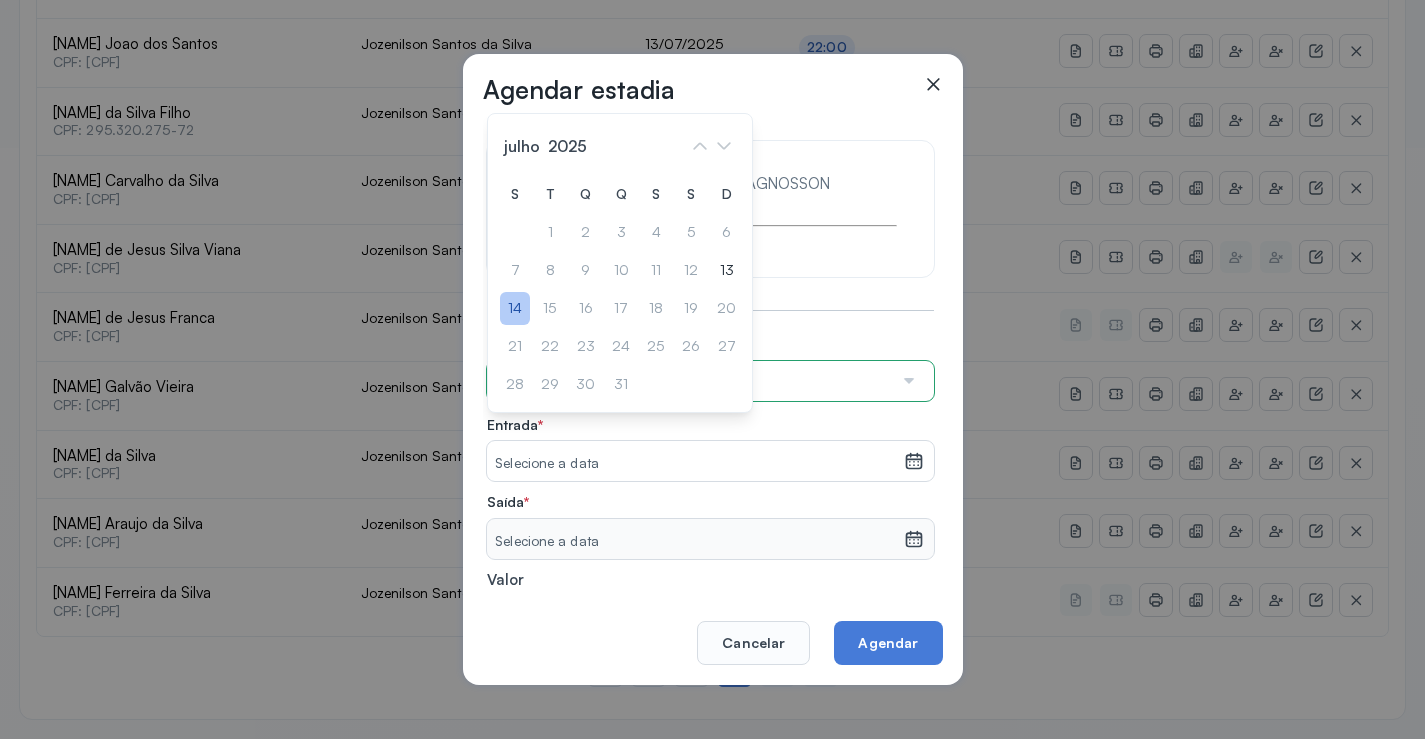 click on "14" 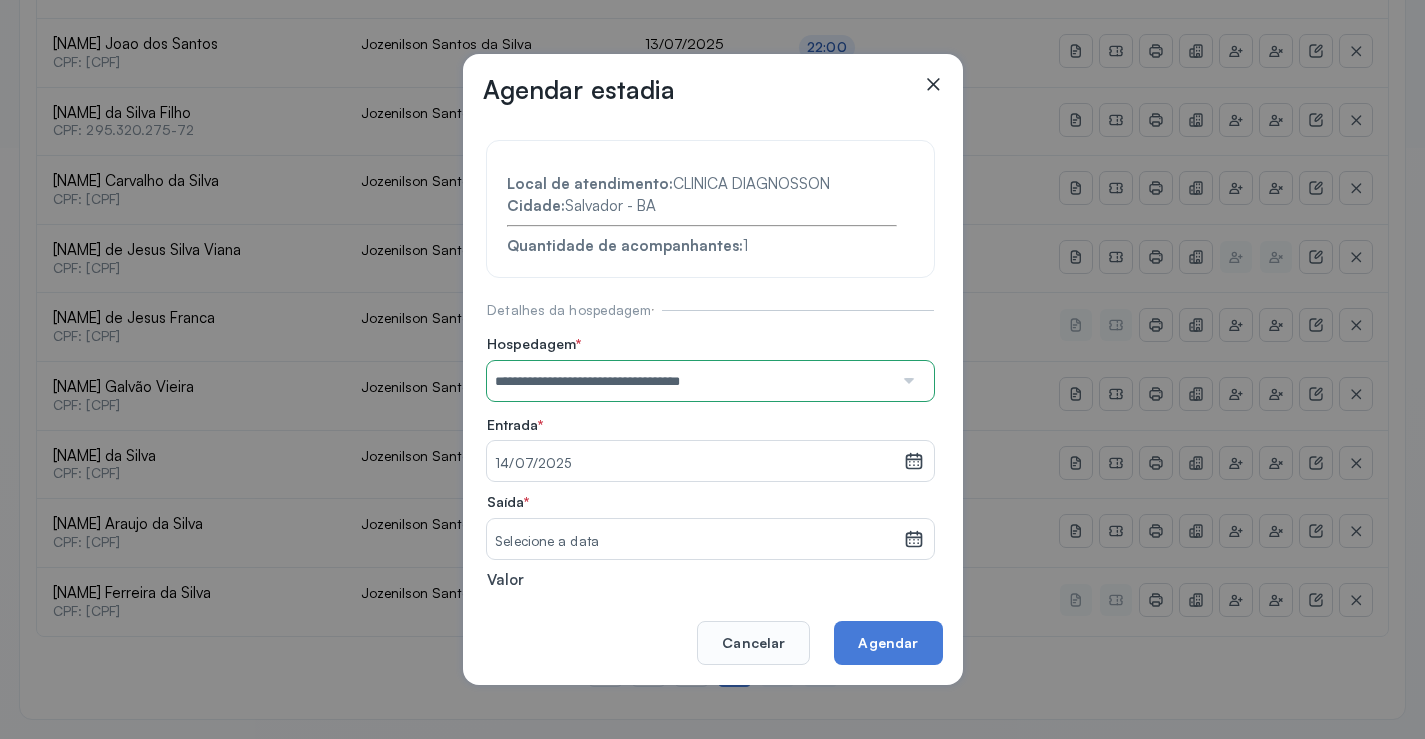 click 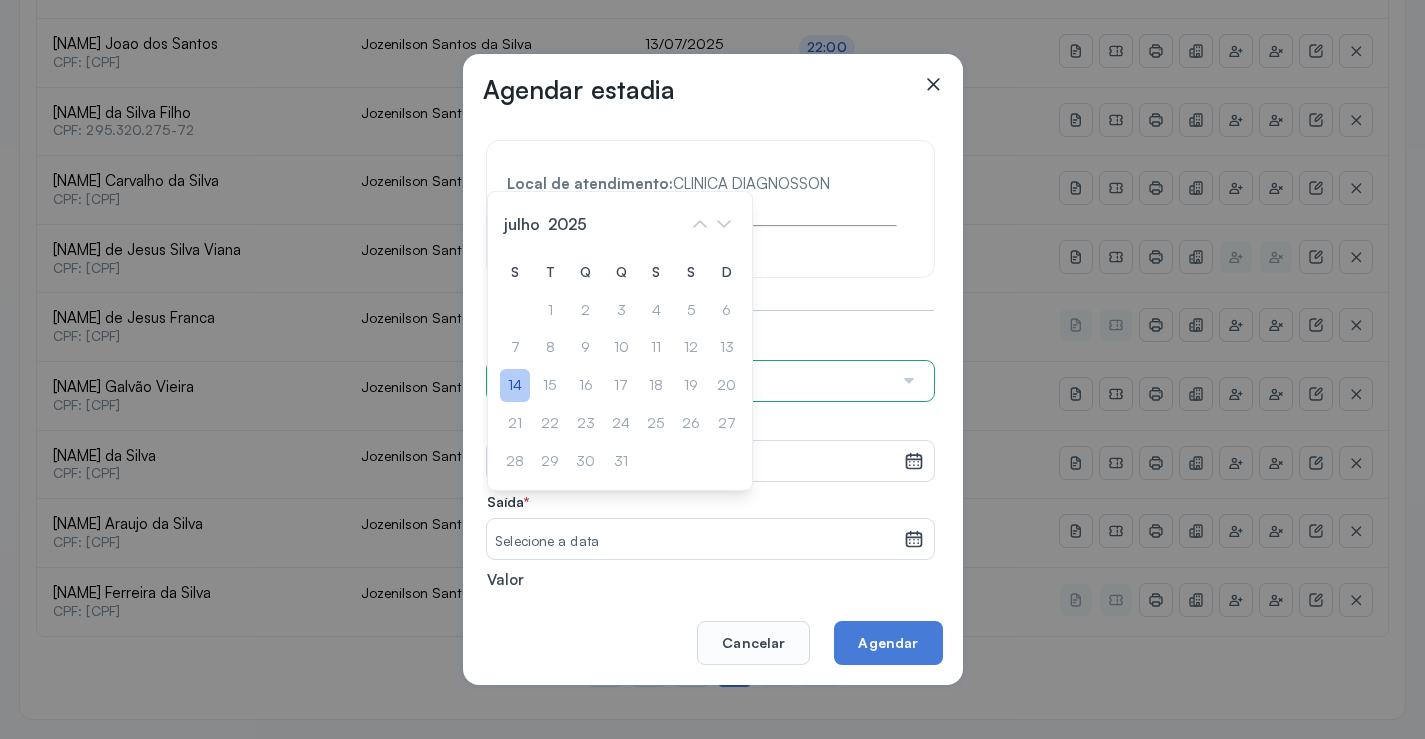 click on "14" 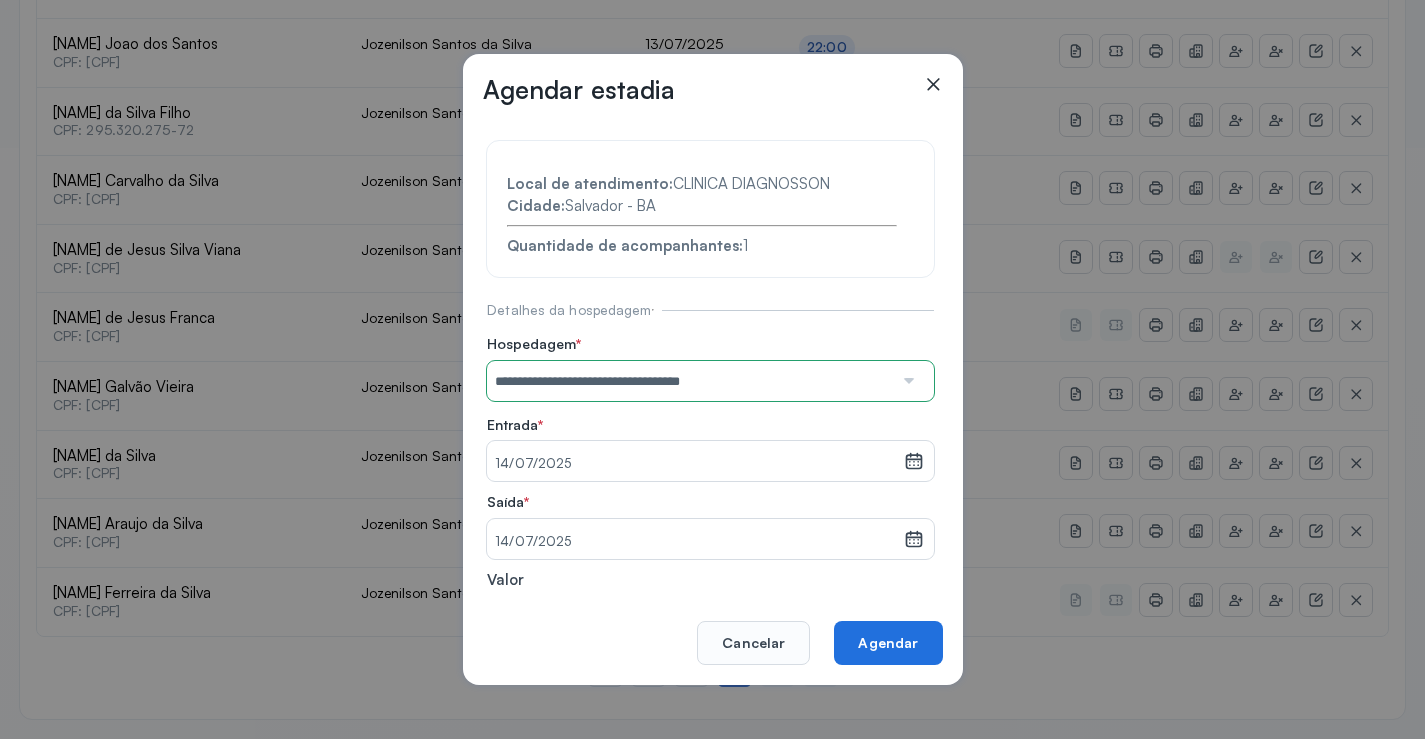 click on "Agendar" 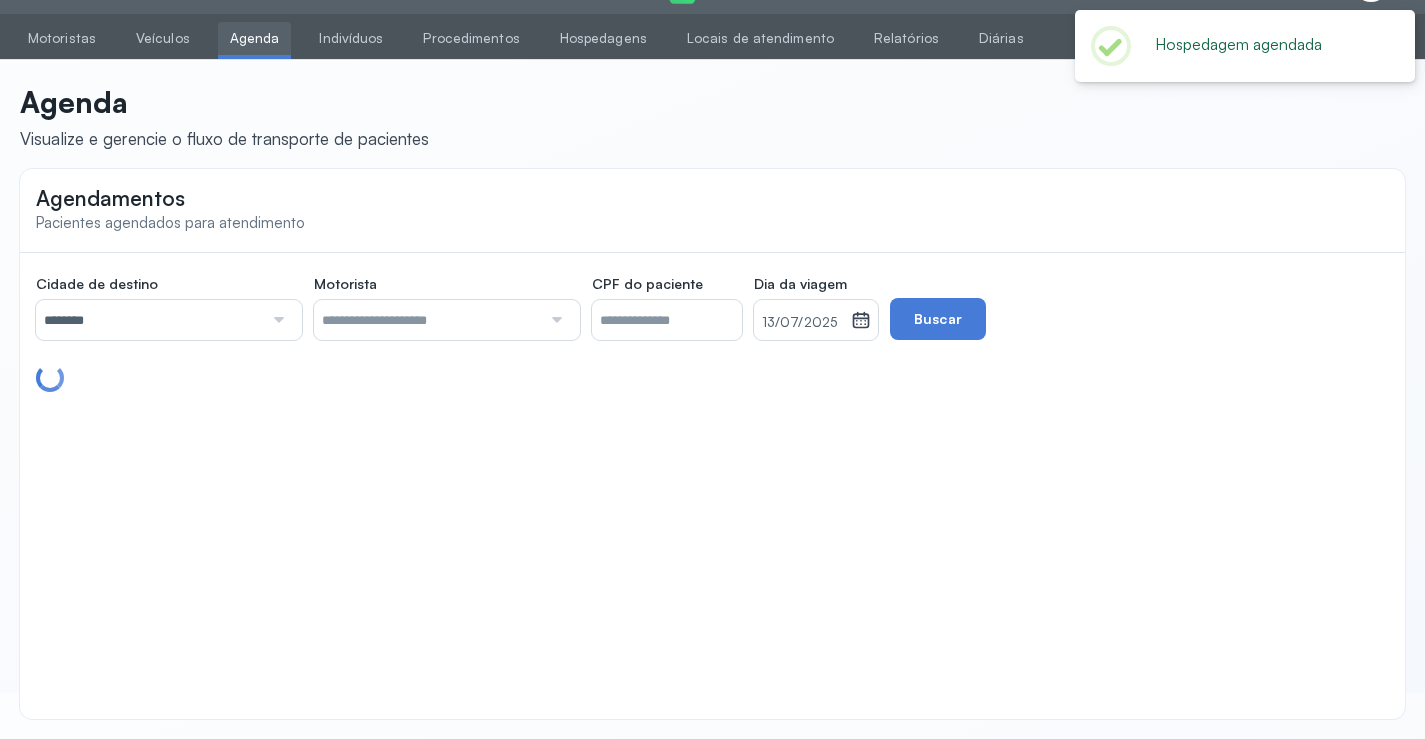 scroll, scrollTop: 591, scrollLeft: 0, axis: vertical 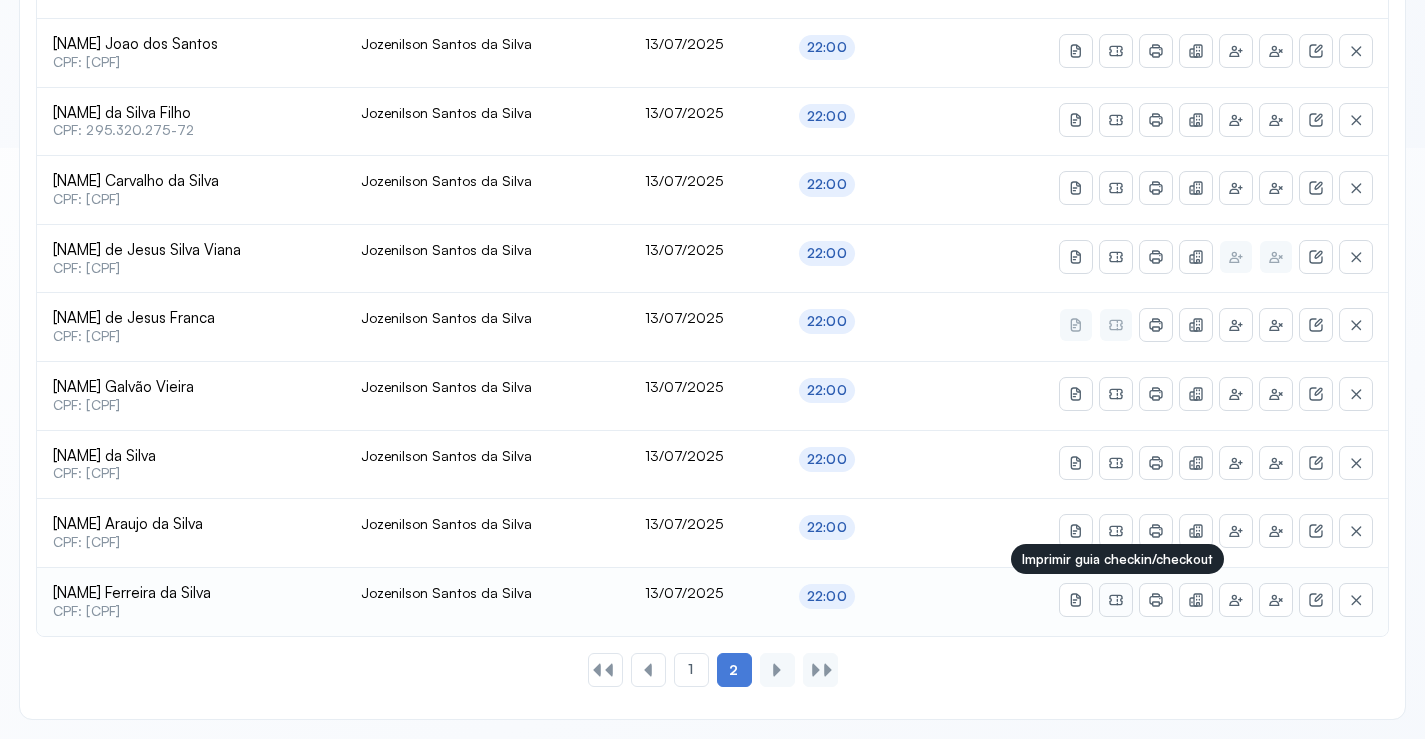click 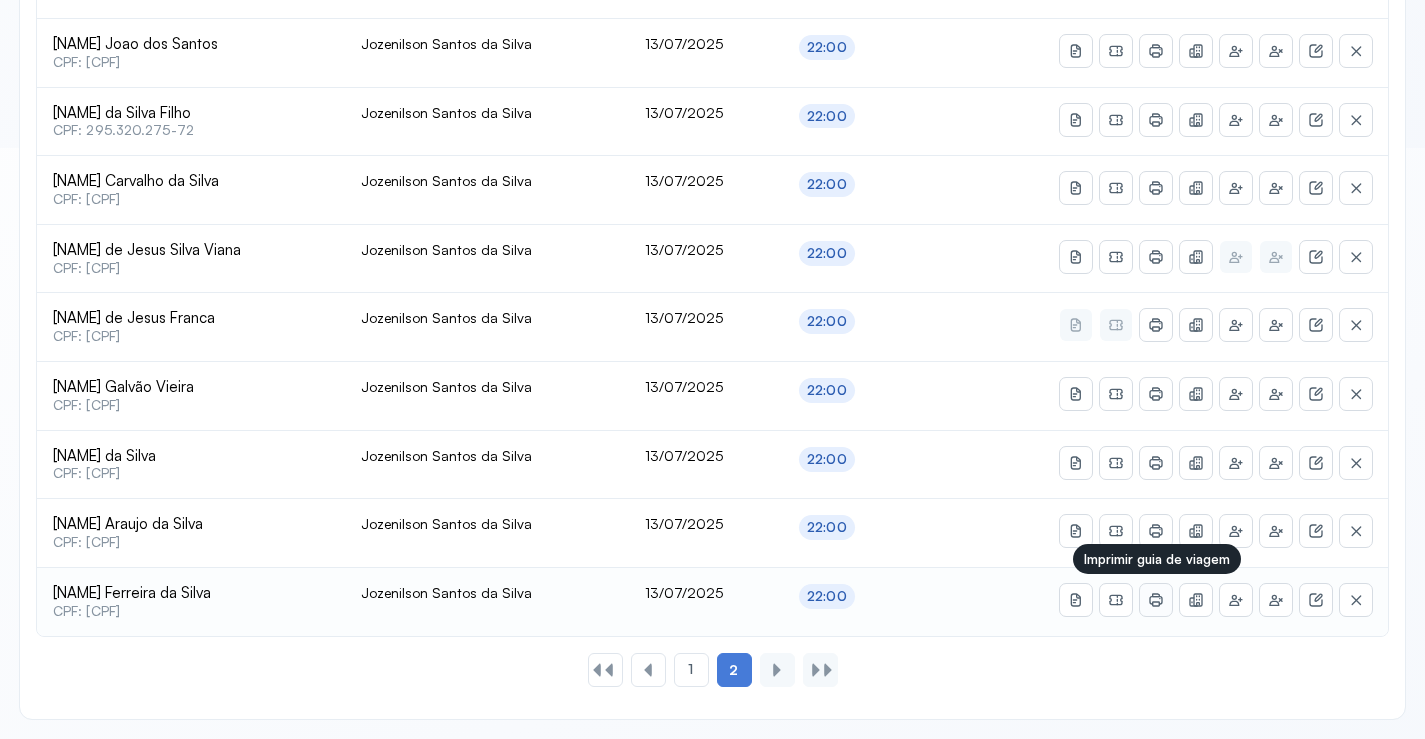 click 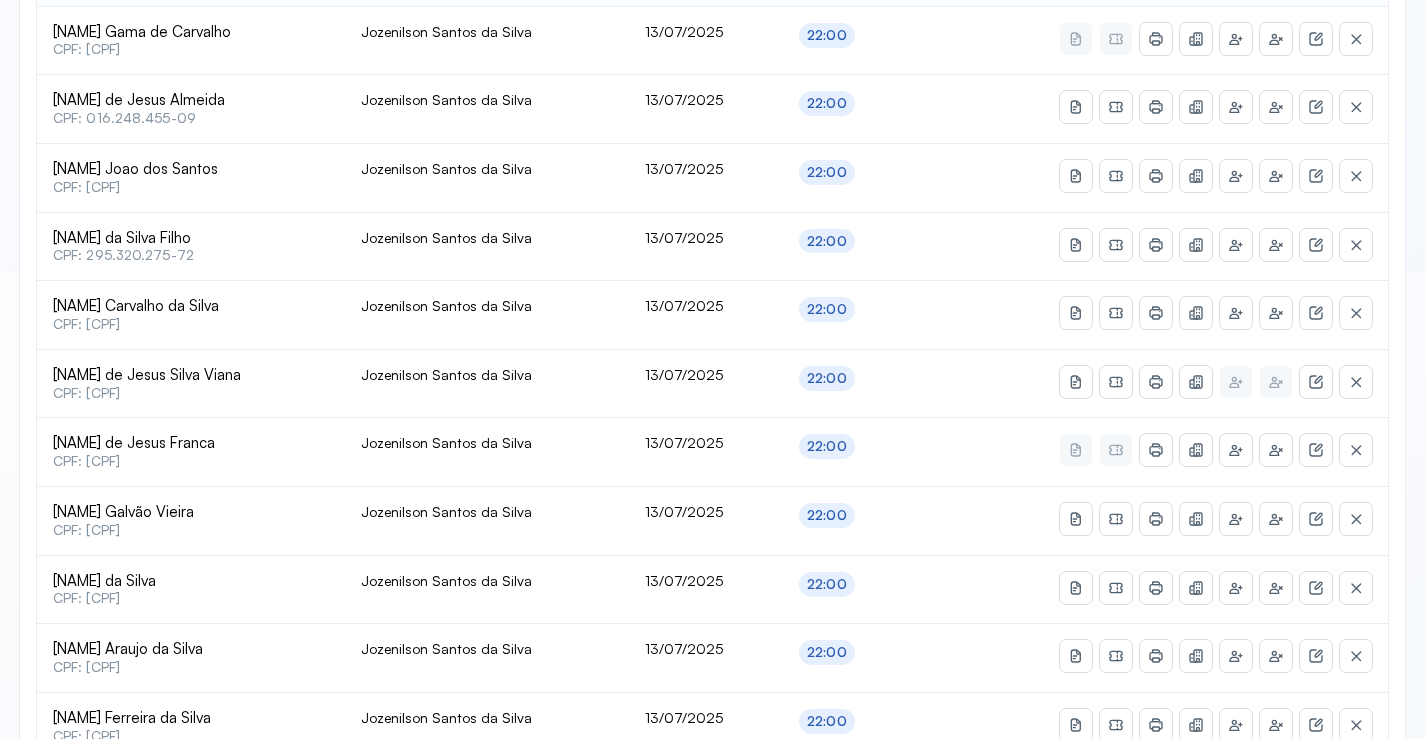 scroll, scrollTop: 591, scrollLeft: 0, axis: vertical 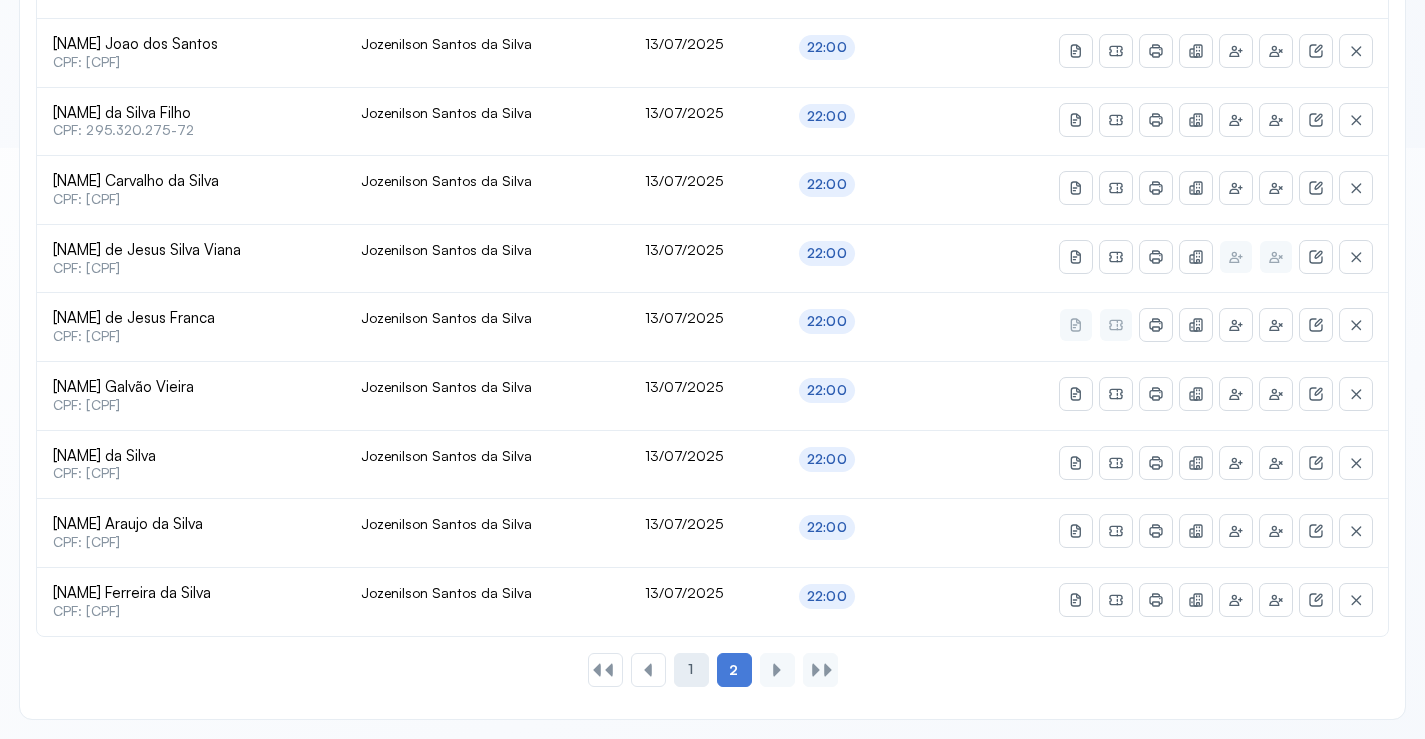 click on "1" at bounding box center [690, 669] 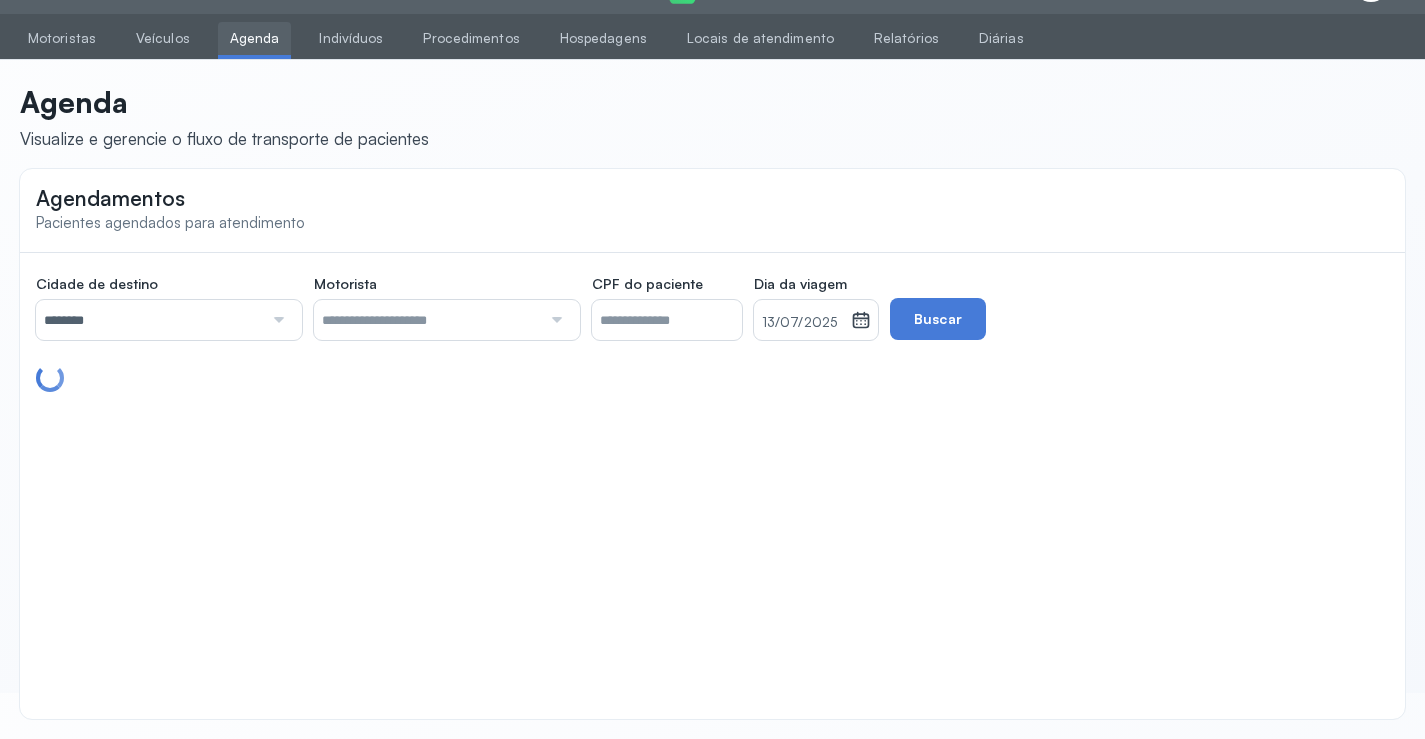 scroll, scrollTop: 591, scrollLeft: 0, axis: vertical 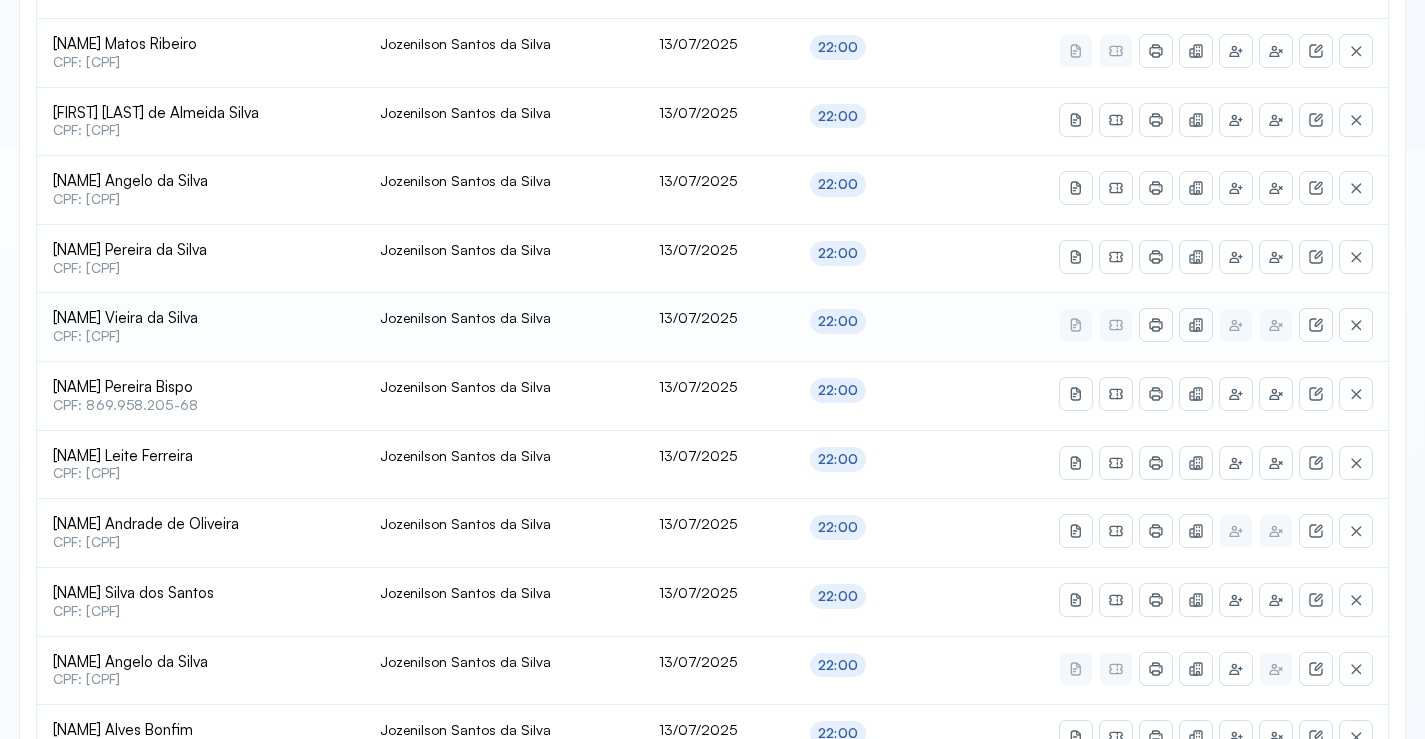 click 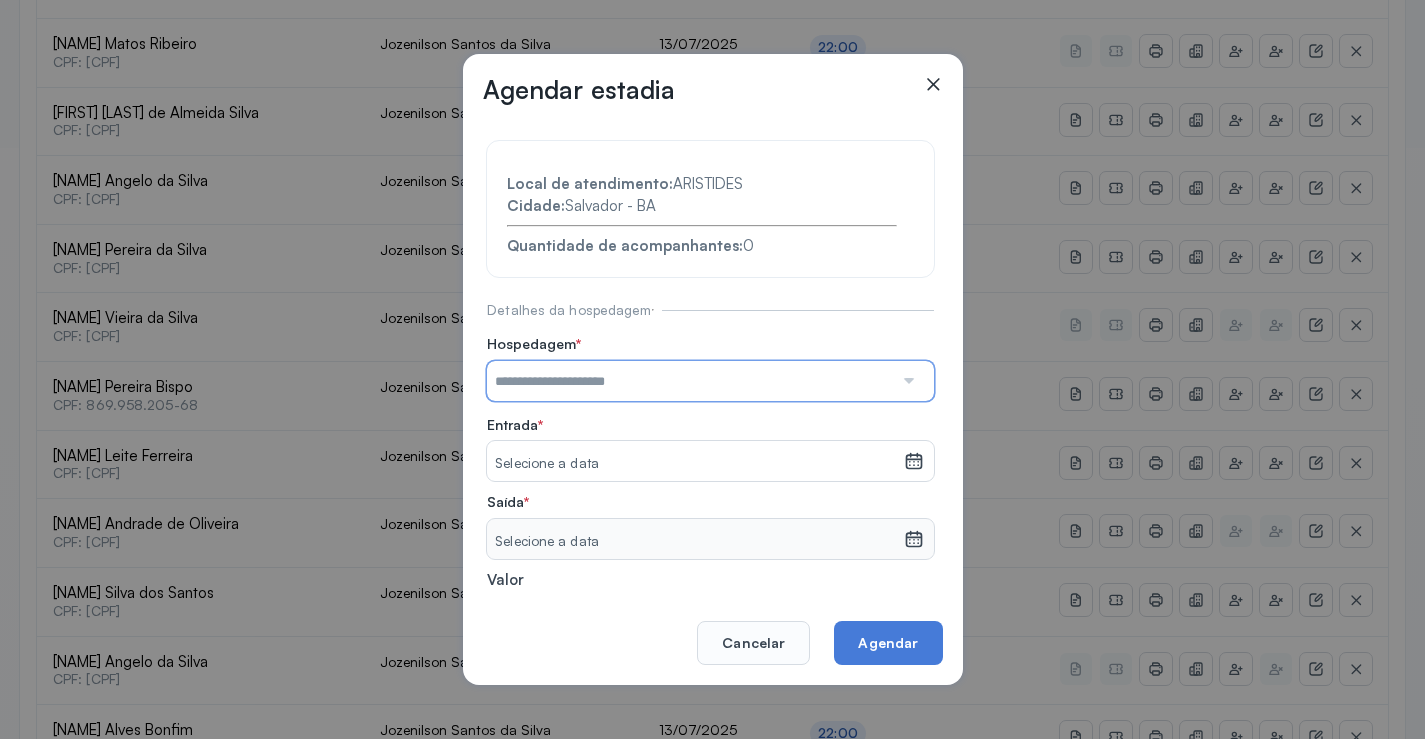 click at bounding box center [690, 381] 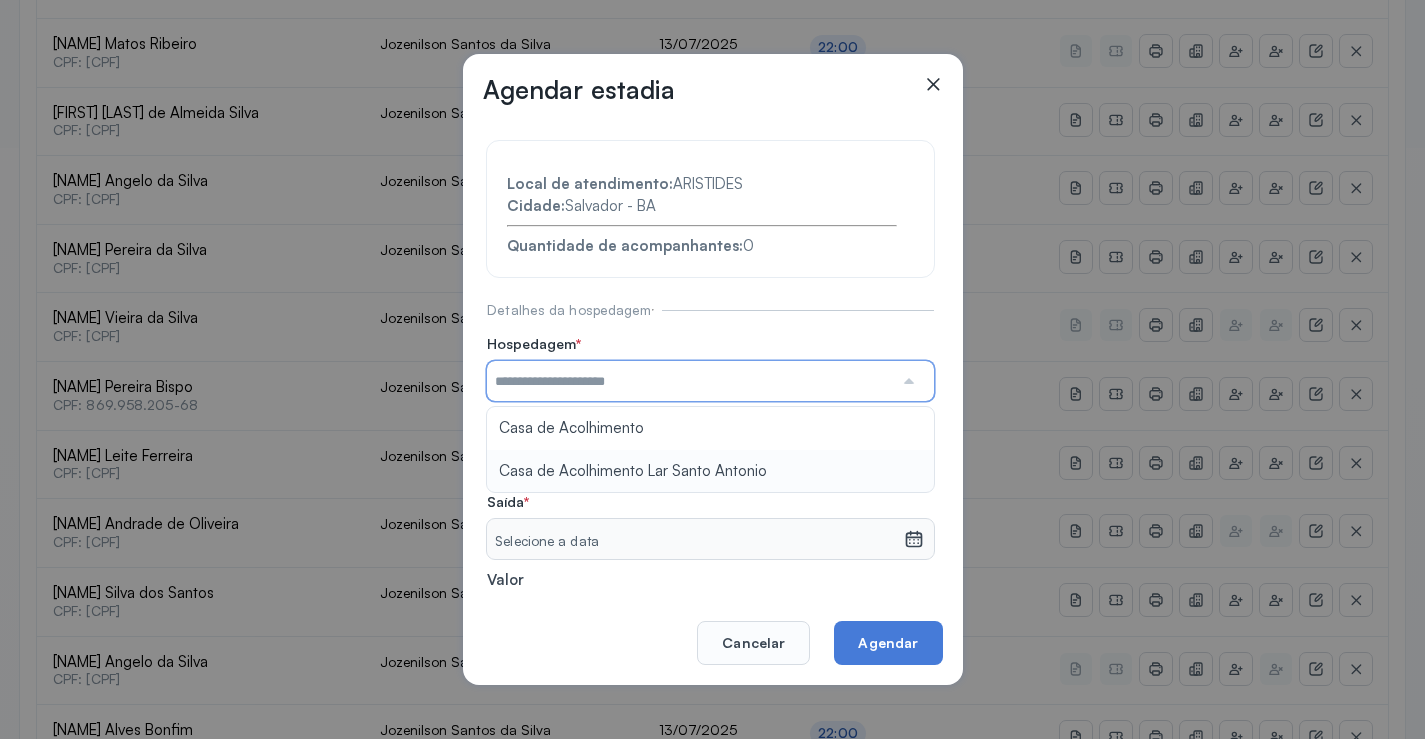 type on "**********" 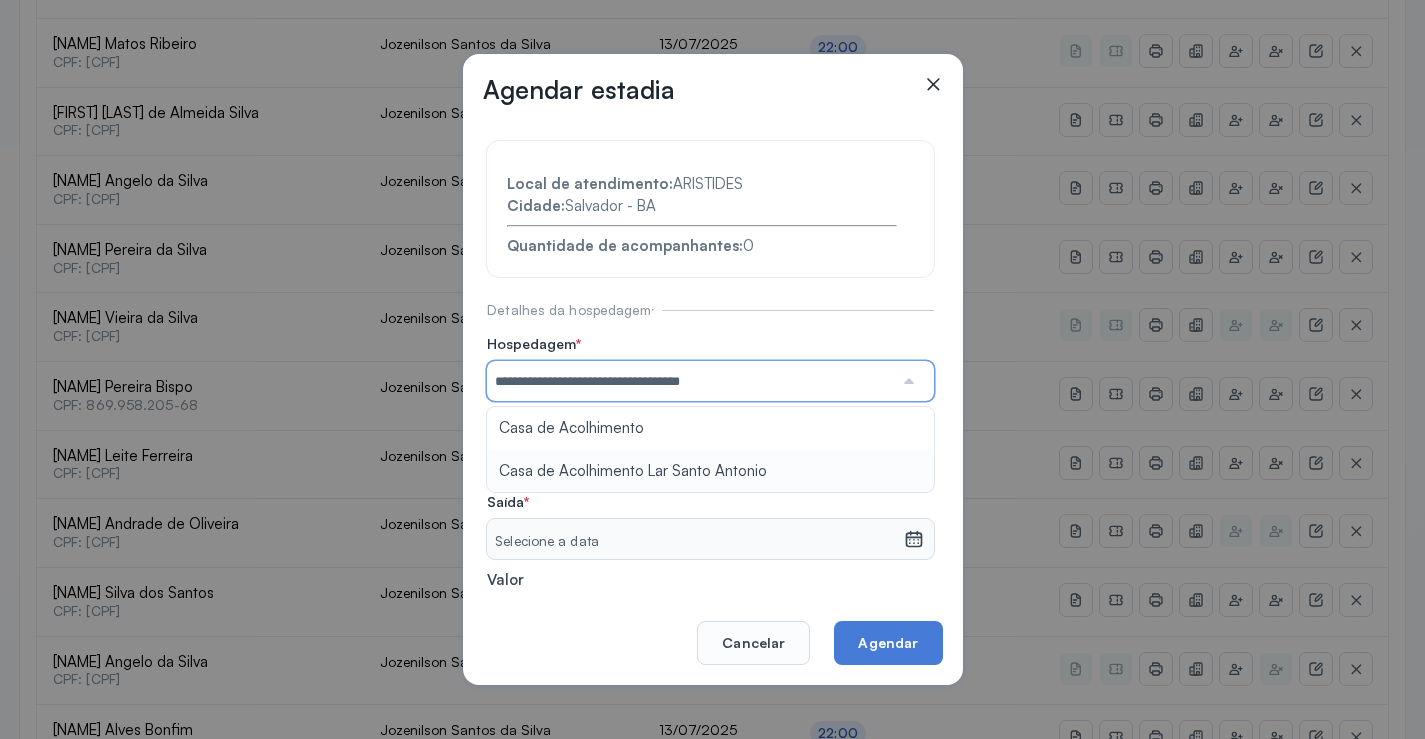 click on "**********" at bounding box center [710, 436] 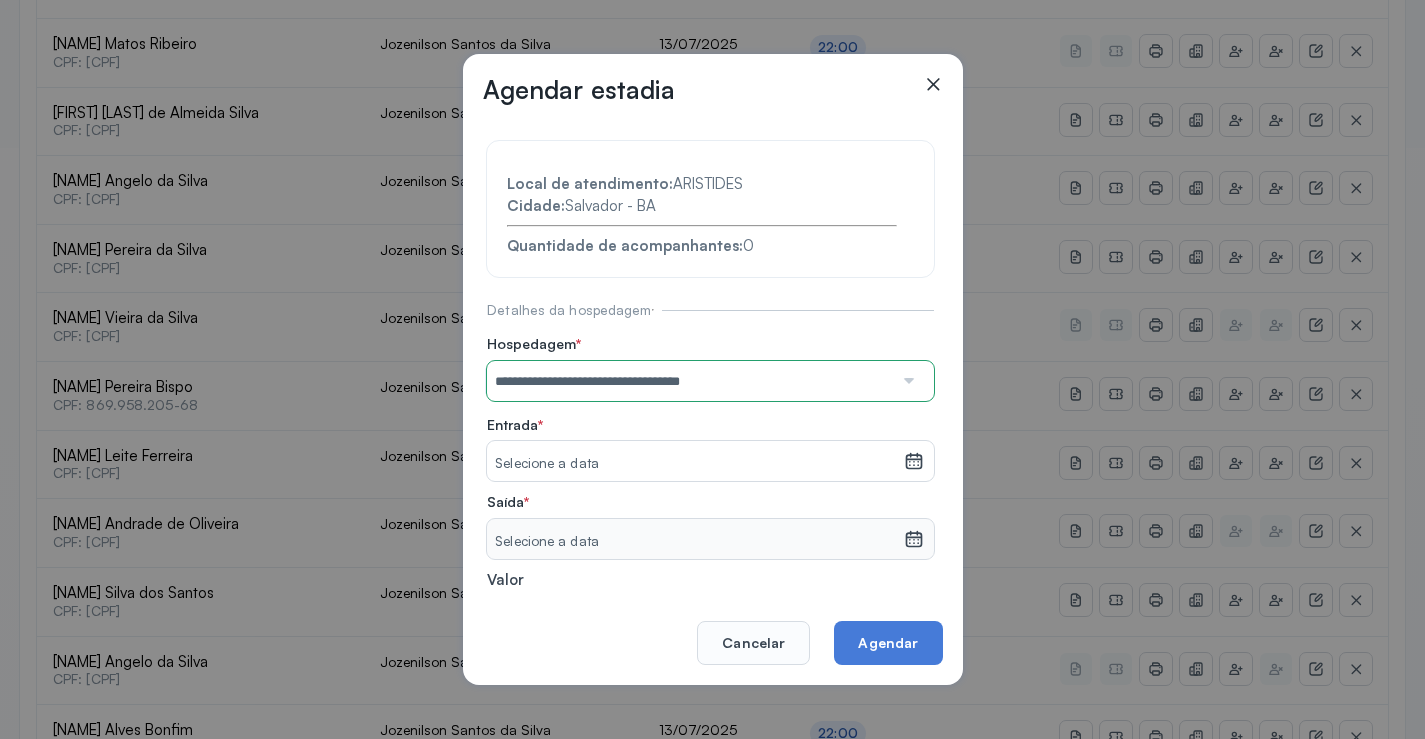 click 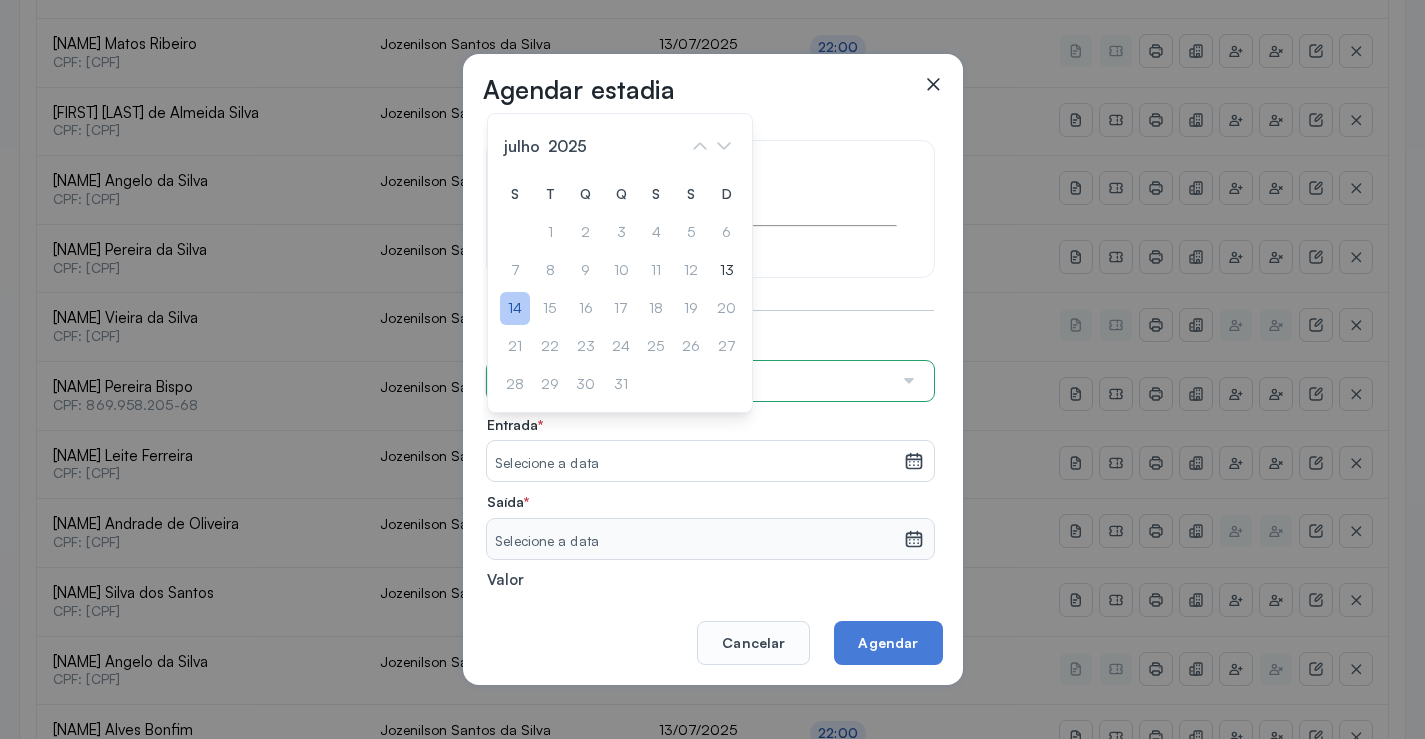 click on "14" 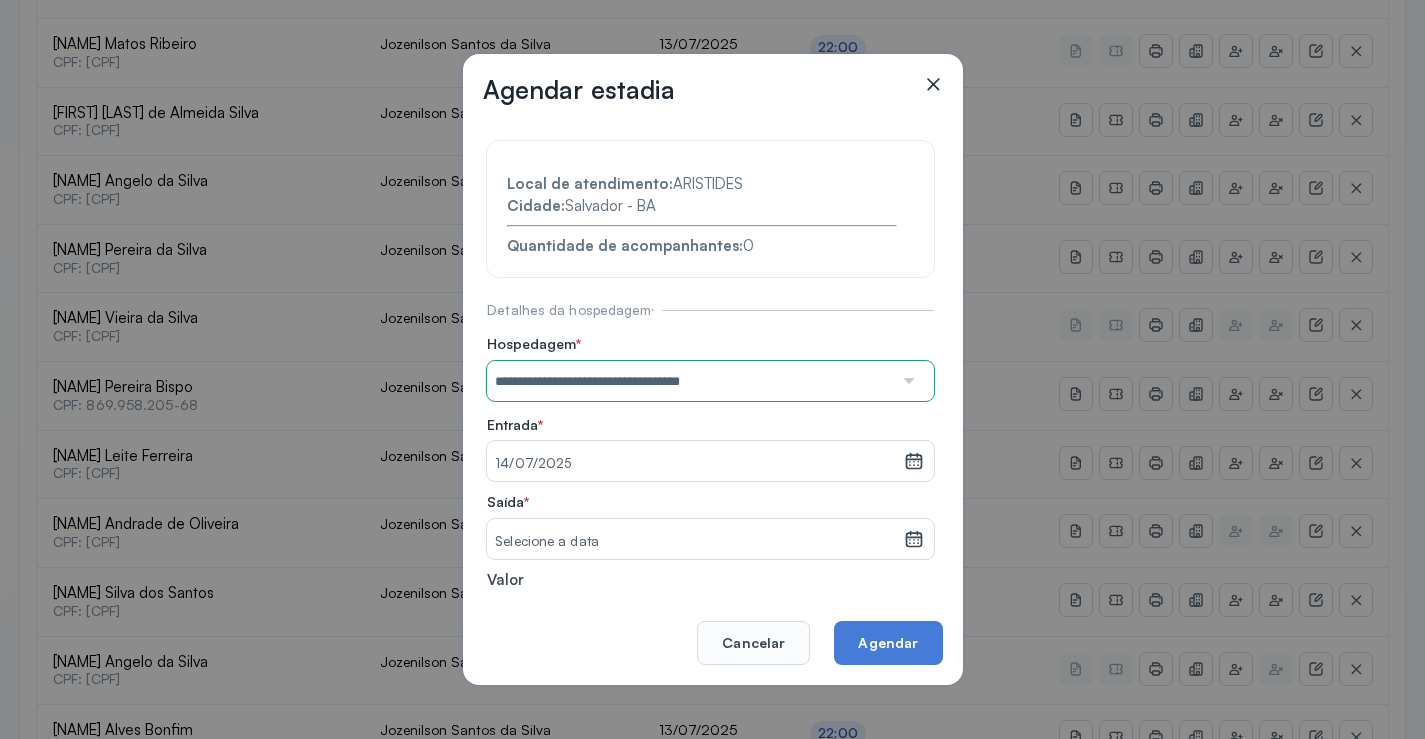 drag, startPoint x: 893, startPoint y: 539, endPoint x: 816, endPoint y: 480, distance: 97.00516 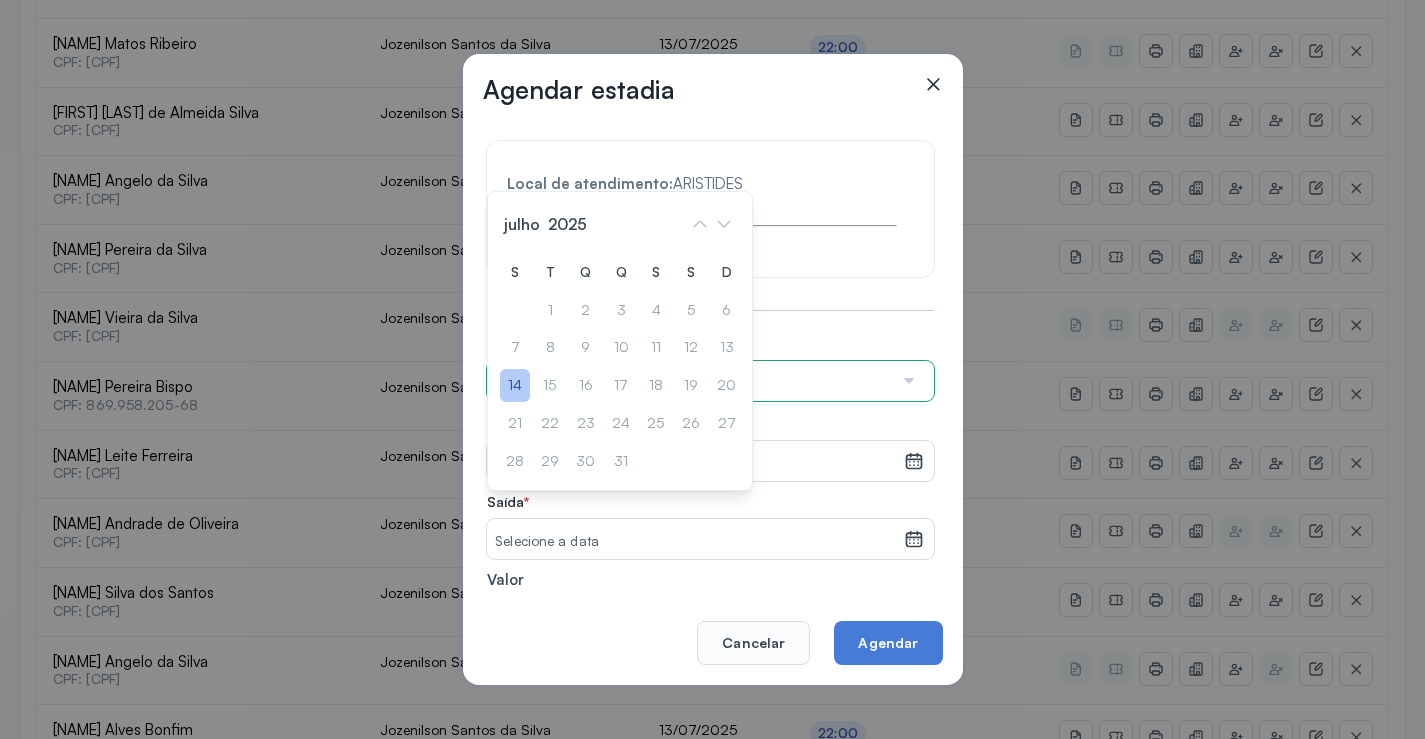 click on "14" 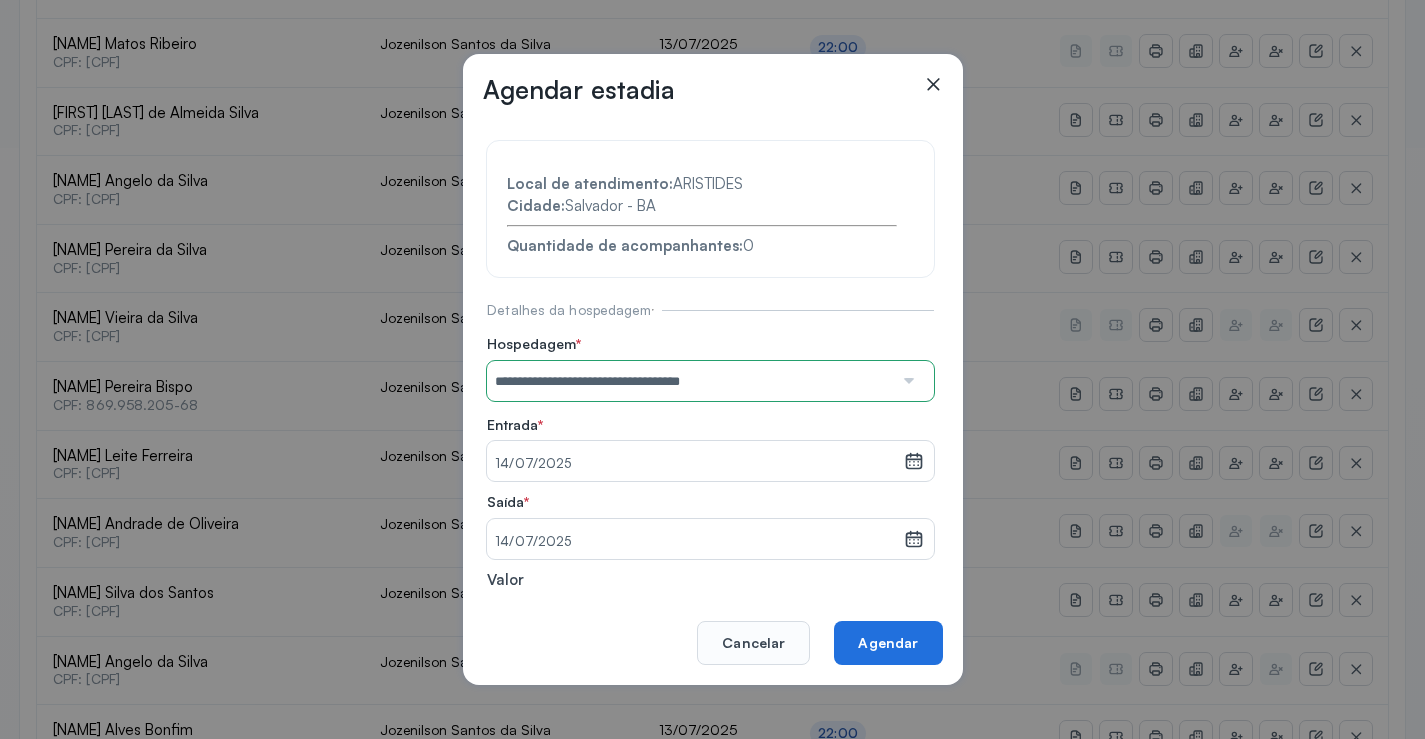 click on "Agendar" 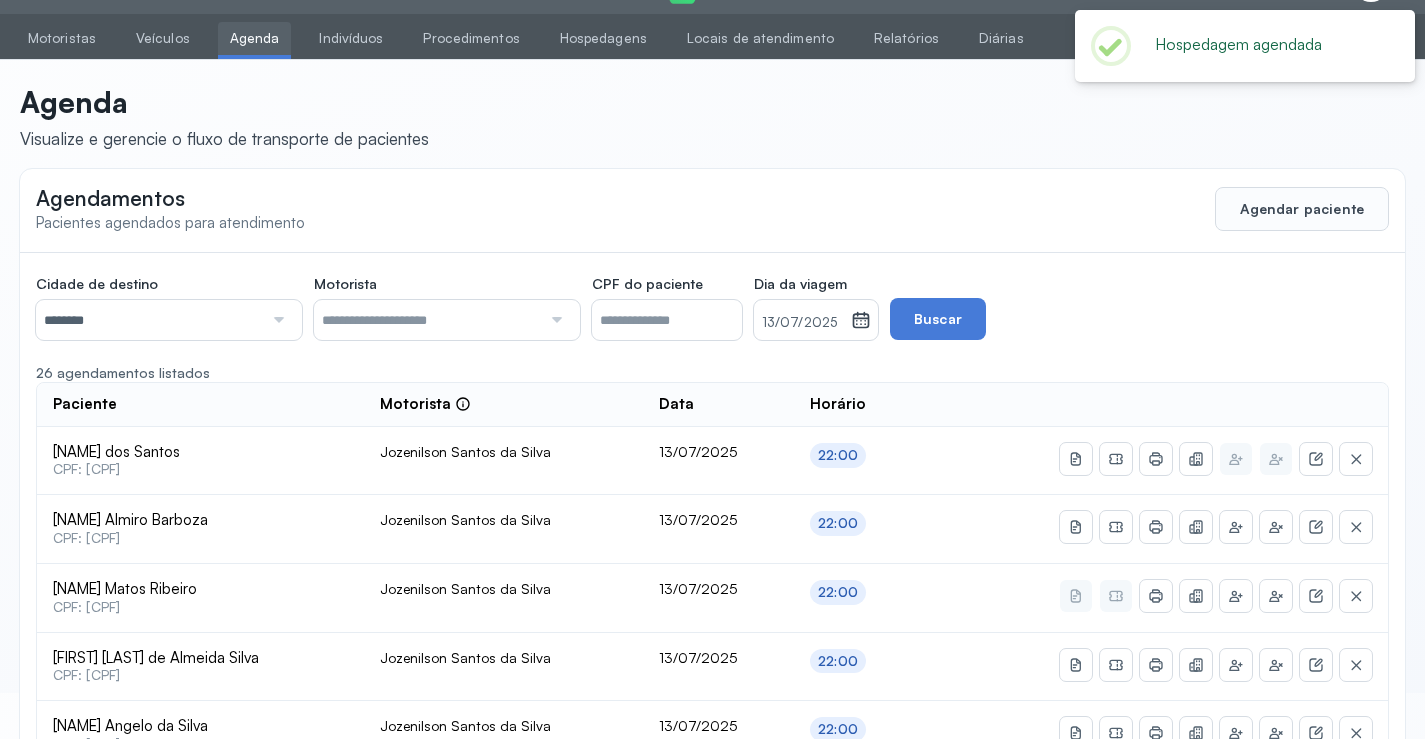 scroll, scrollTop: 591, scrollLeft: 0, axis: vertical 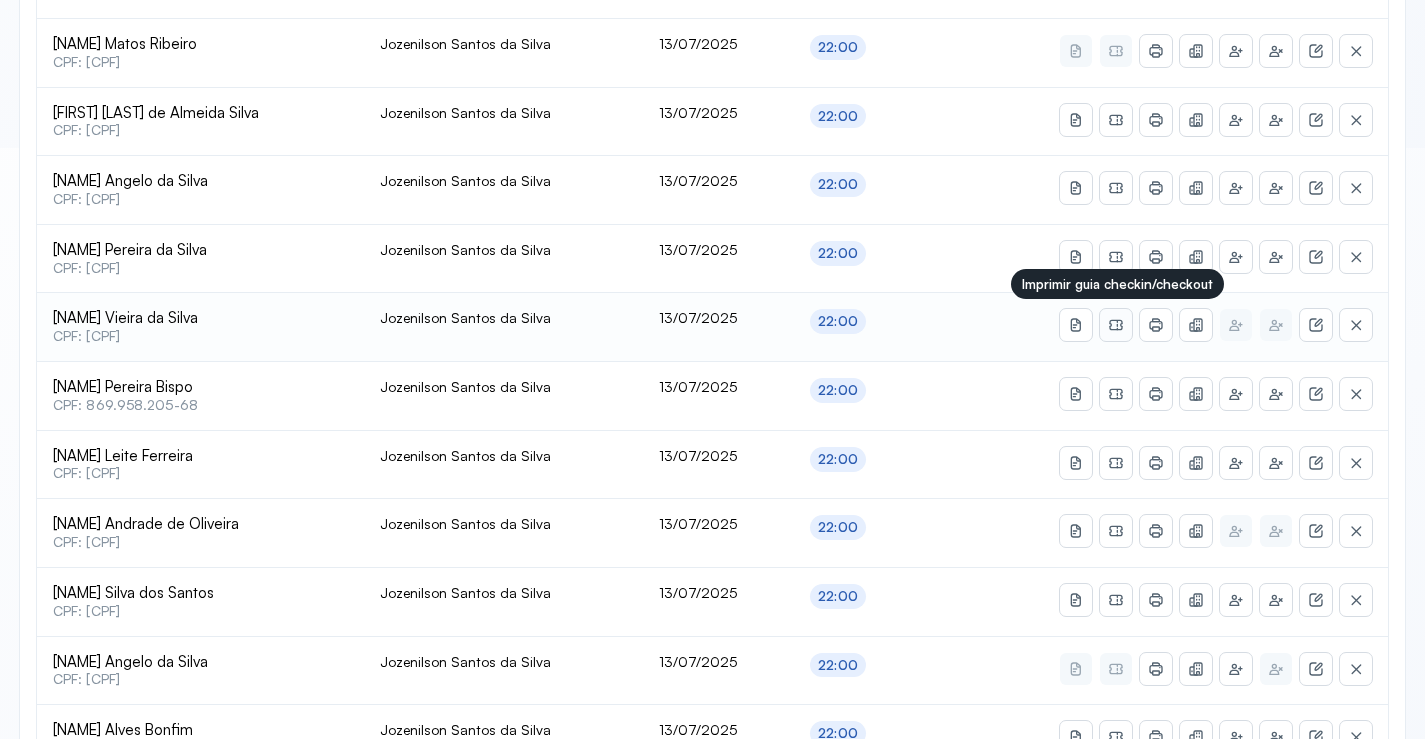 click 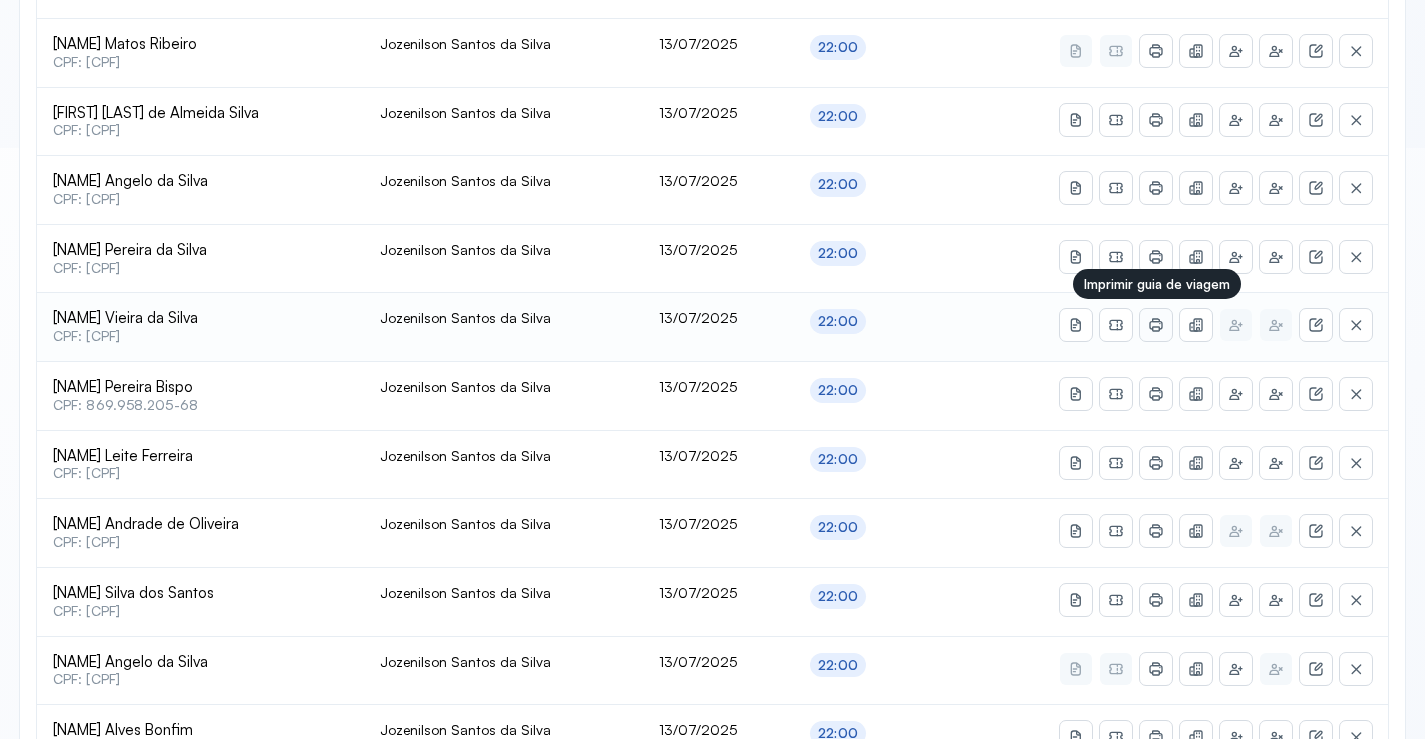 click 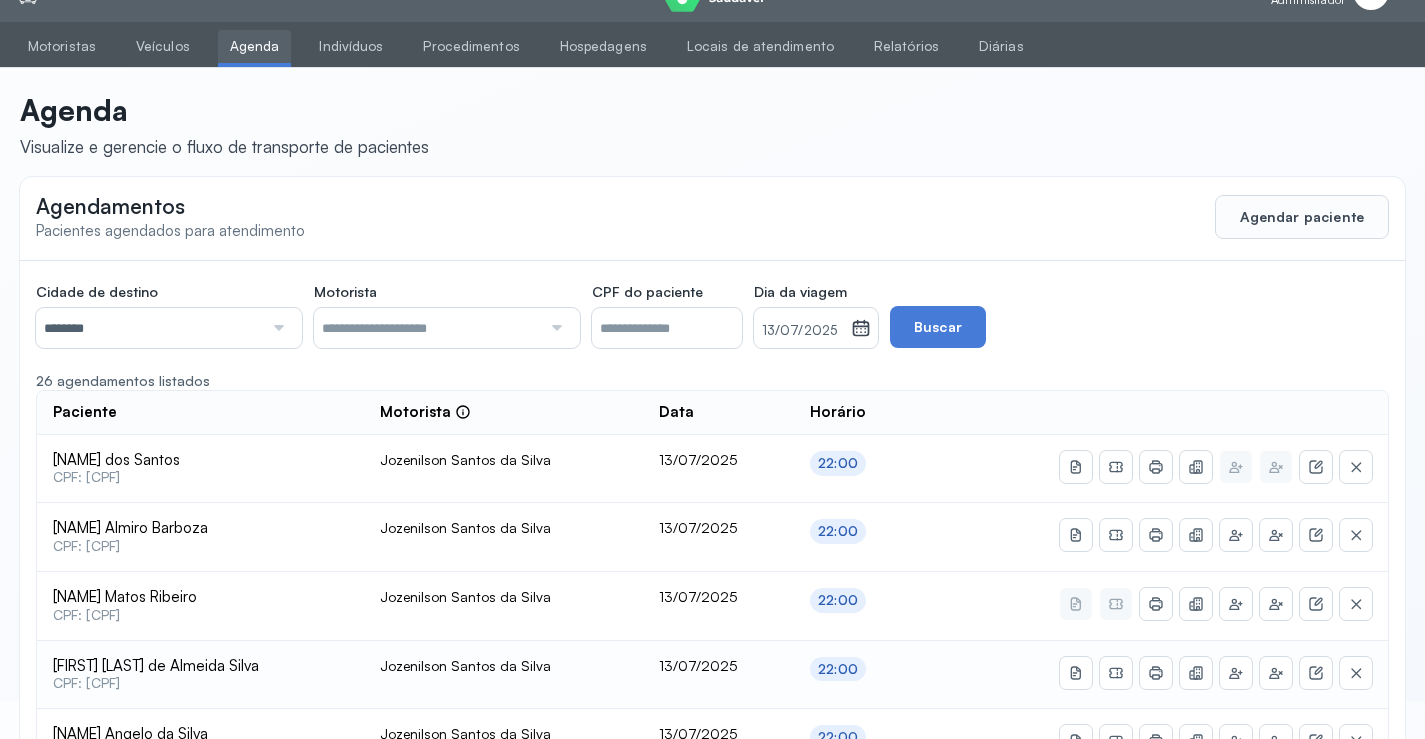 scroll, scrollTop: 0, scrollLeft: 0, axis: both 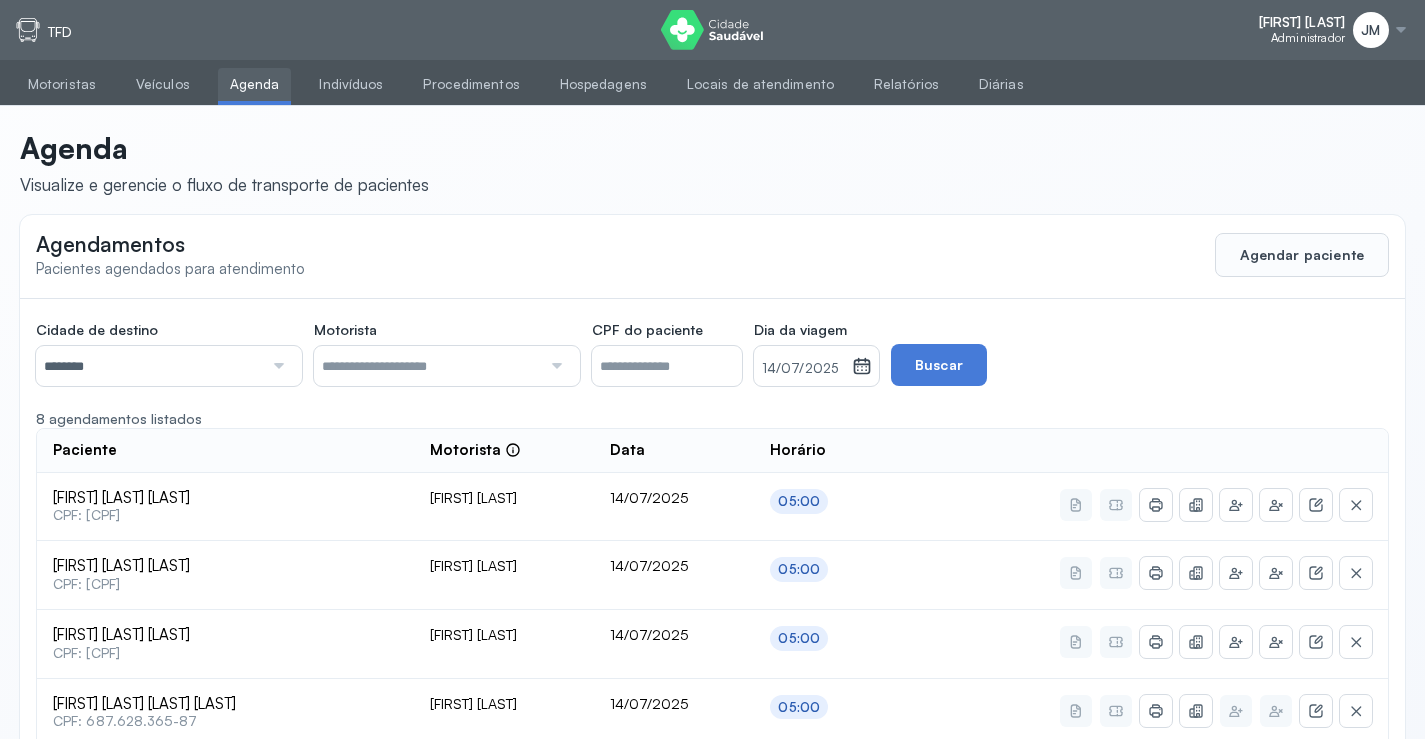 click 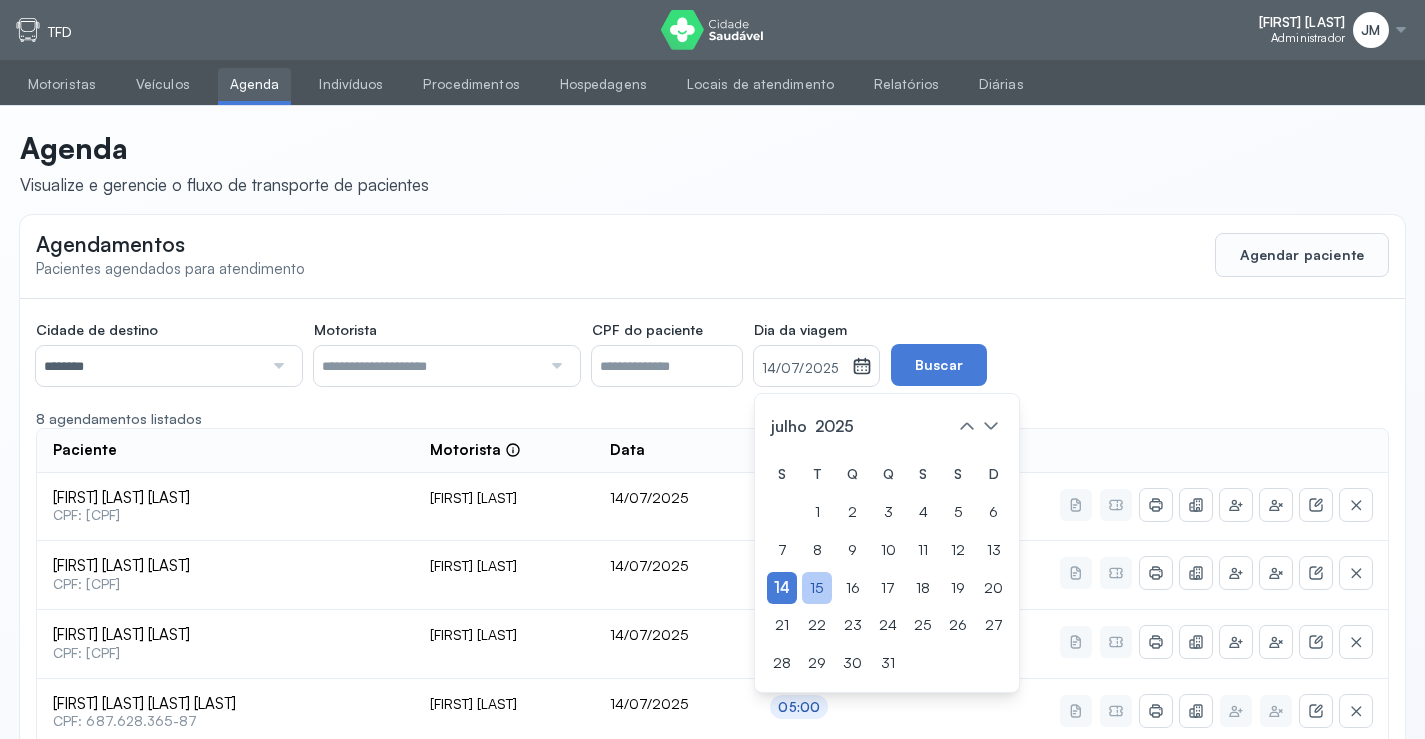 click on "15" 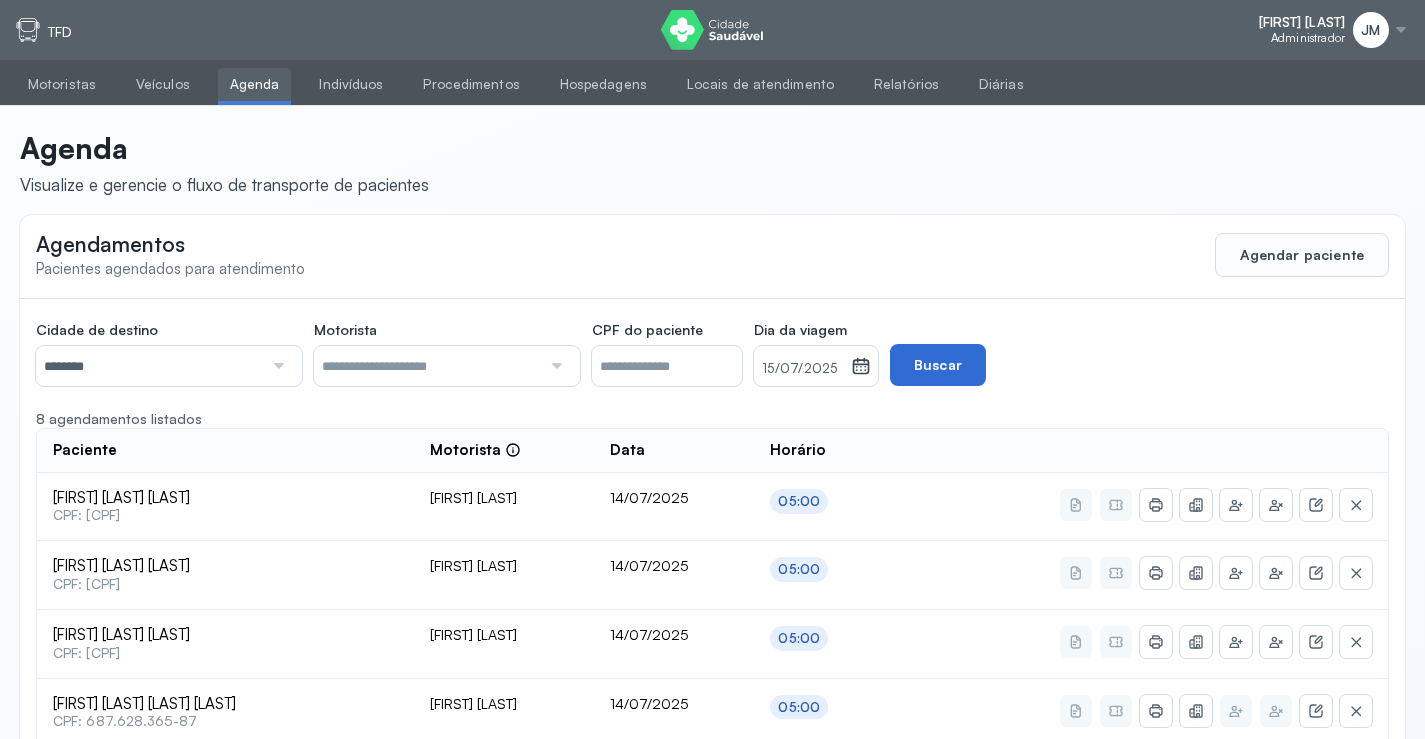 click on "Buscar" at bounding box center [938, 365] 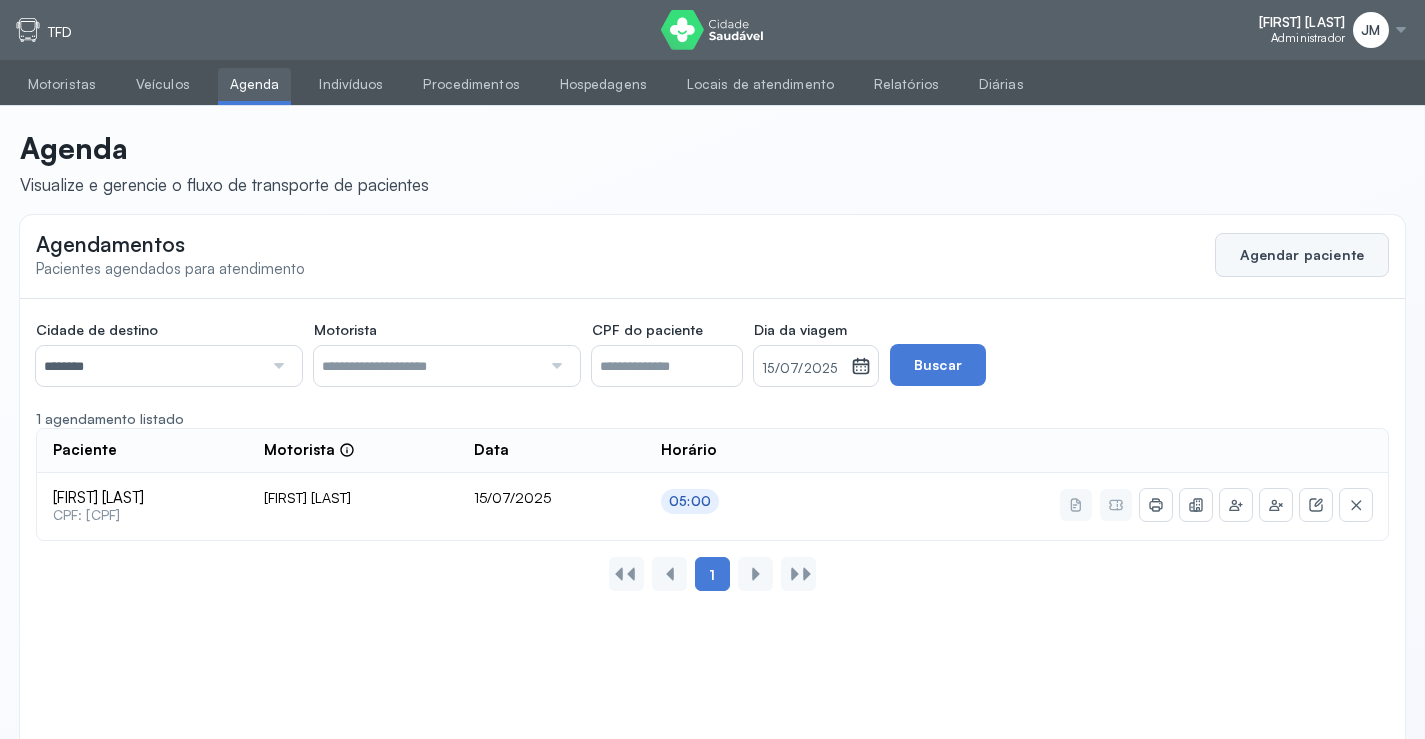 click on "Agendar paciente" 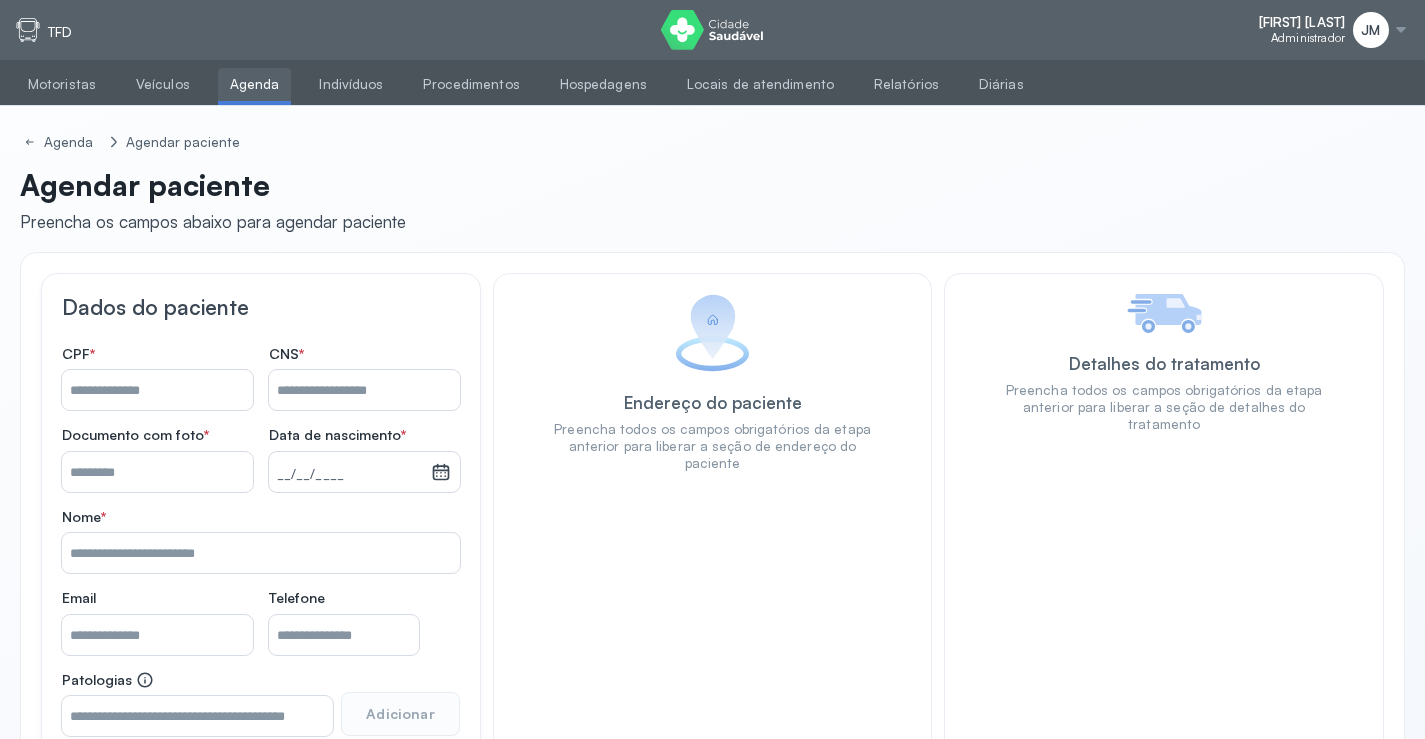 drag, startPoint x: 122, startPoint y: 388, endPoint x: 232, endPoint y: 368, distance: 111.8034 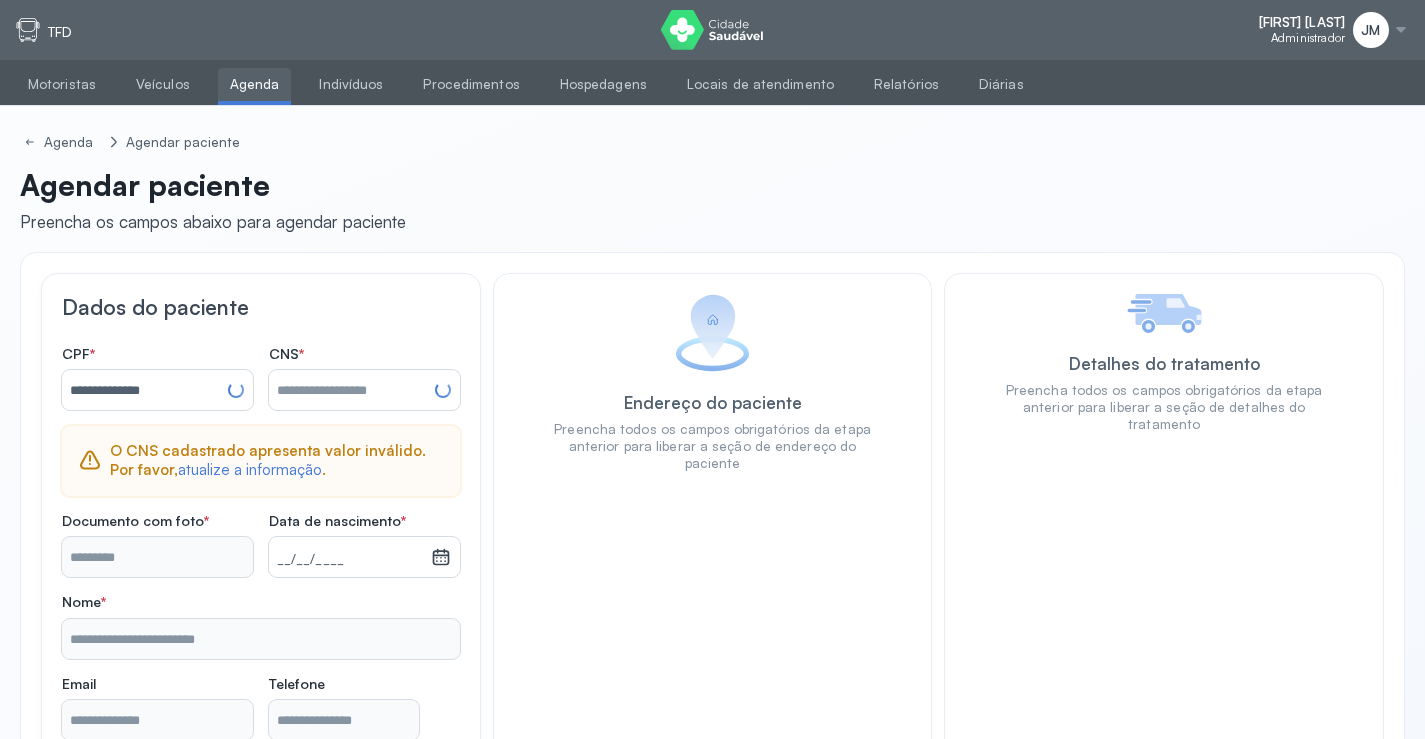 type on "**********" 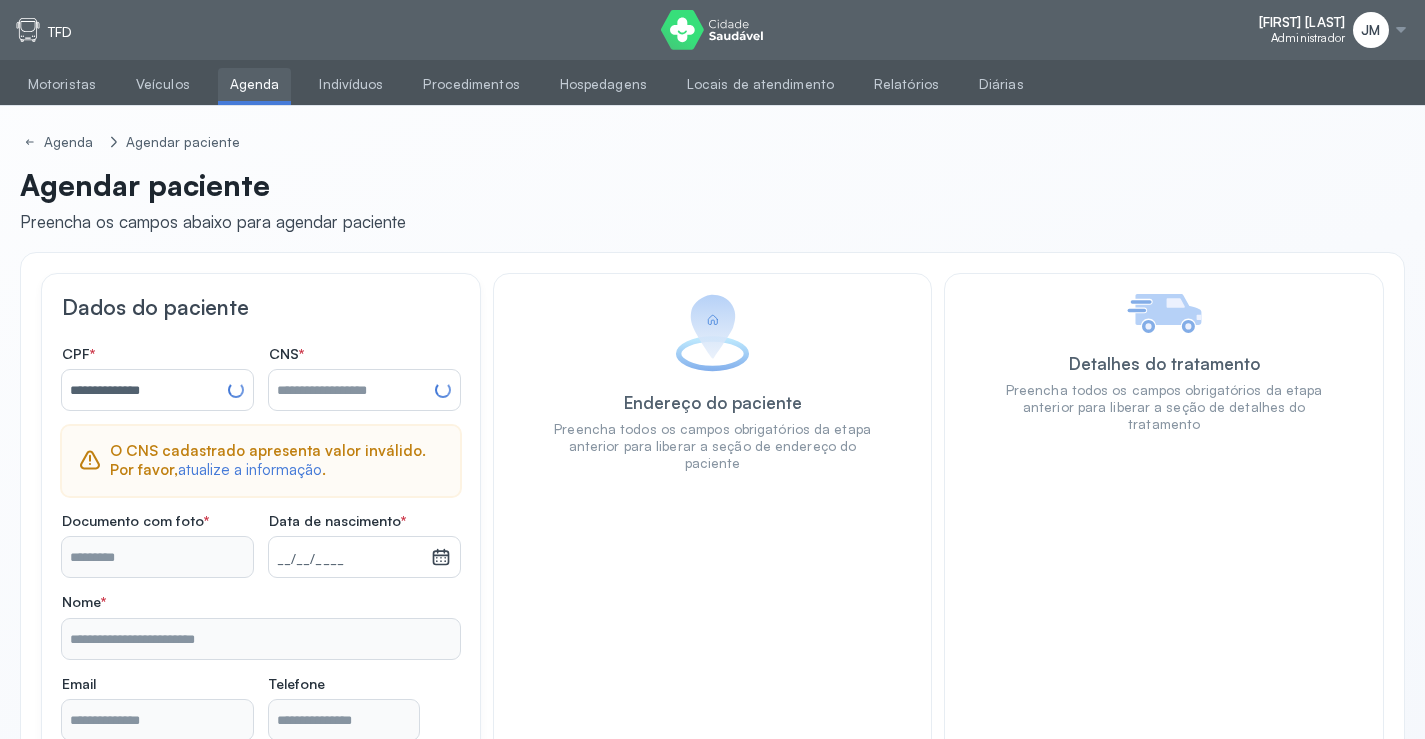 type on "**********" 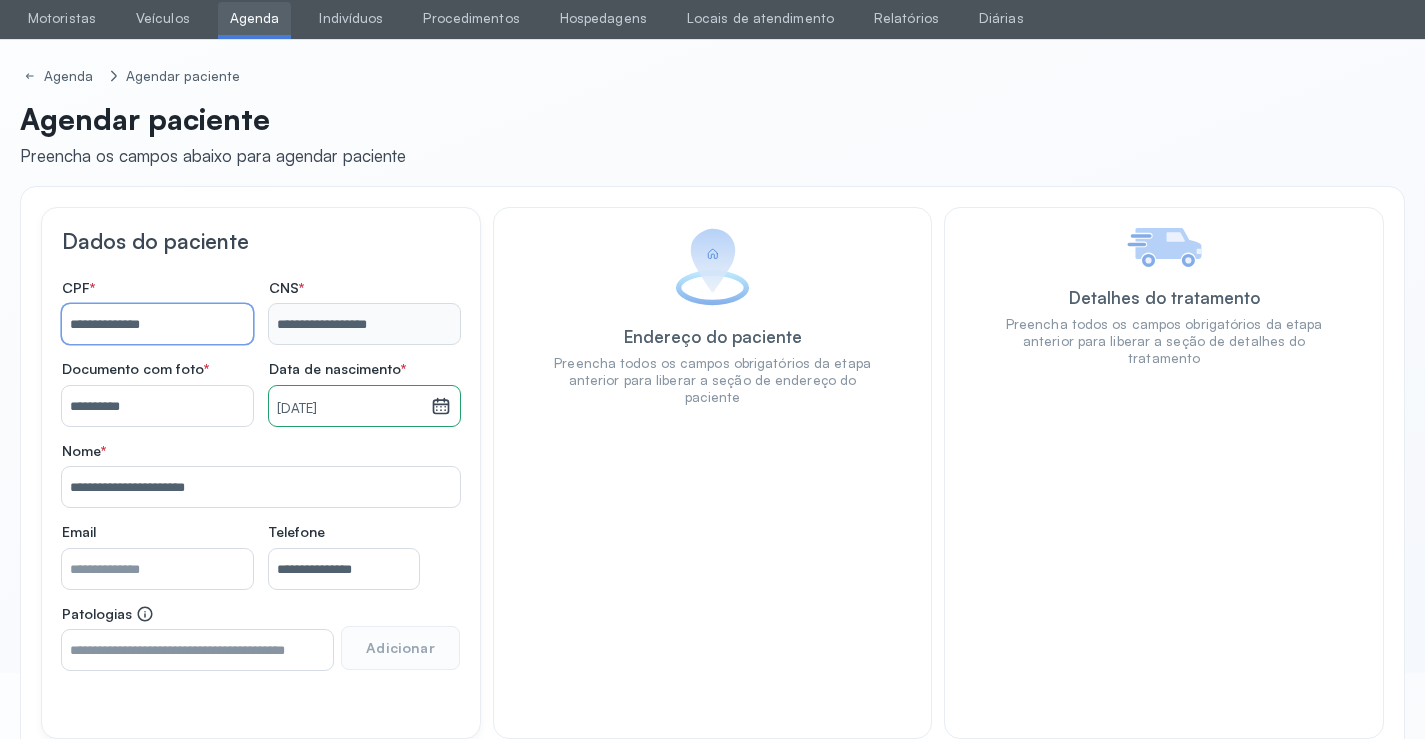 scroll, scrollTop: 171, scrollLeft: 0, axis: vertical 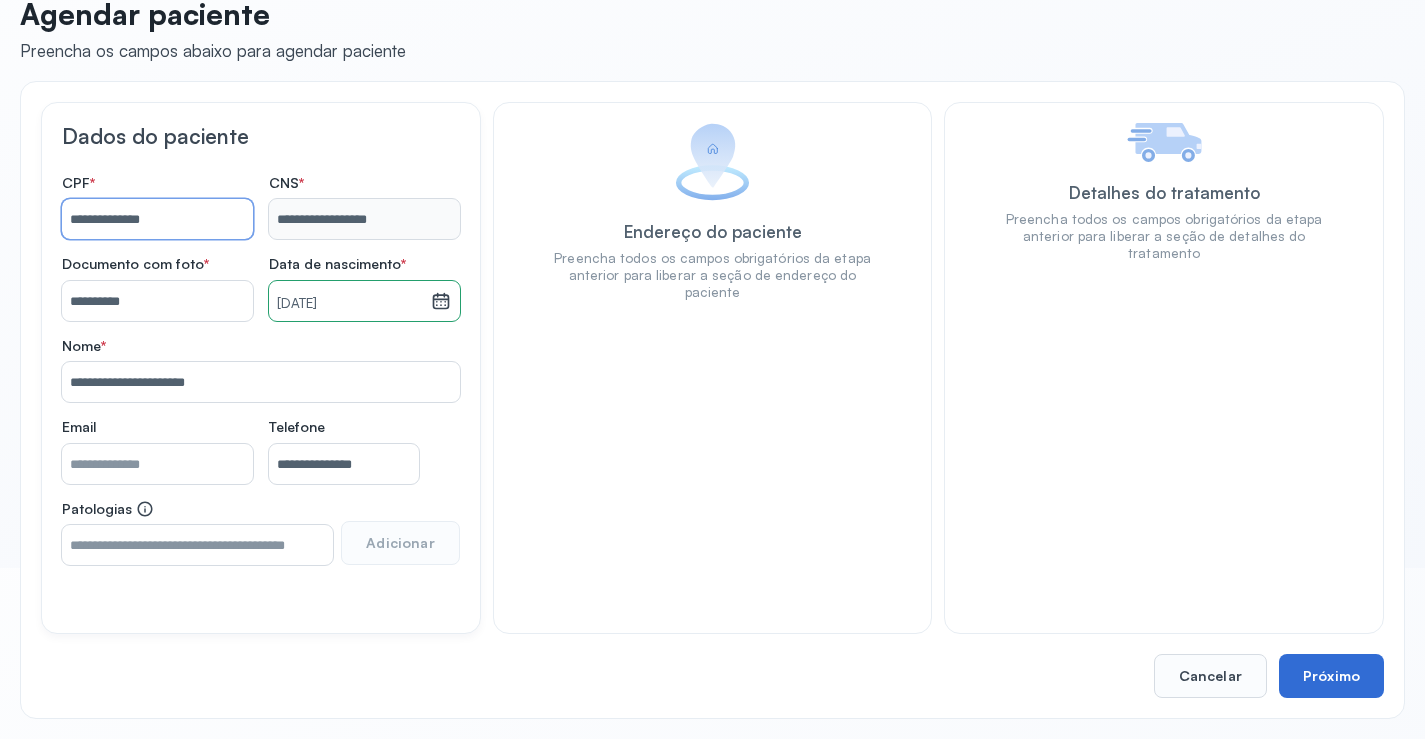 type on "**********" 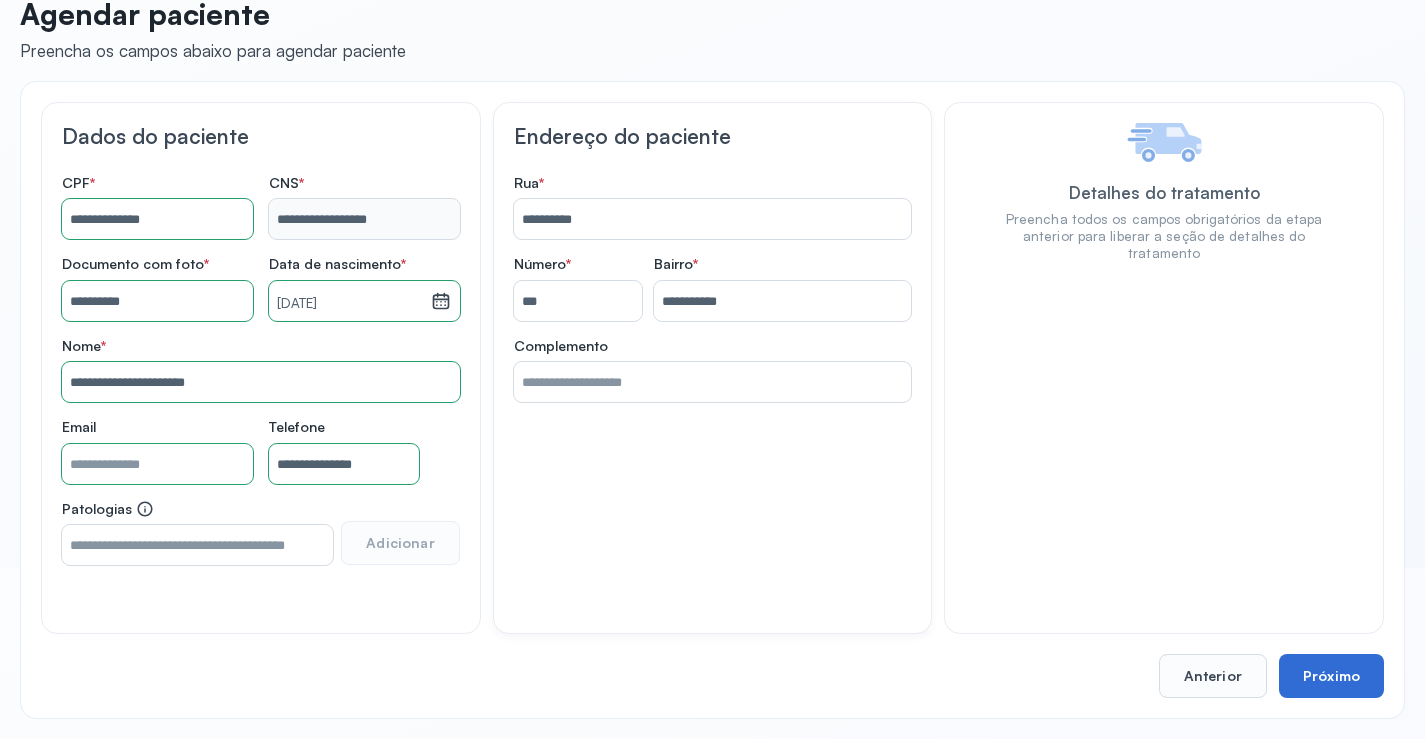 click on "Próximo" at bounding box center [1331, 676] 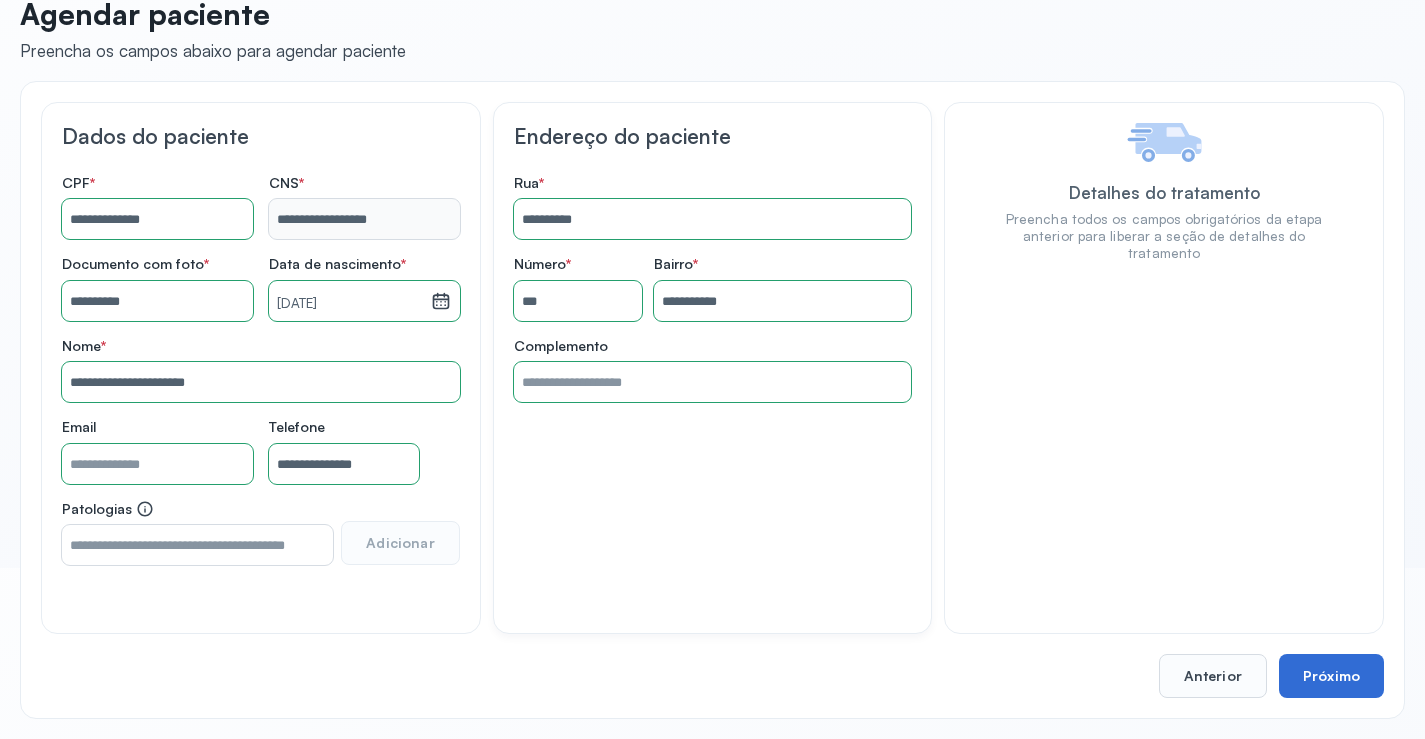 click on "Próximo" at bounding box center (1331, 676) 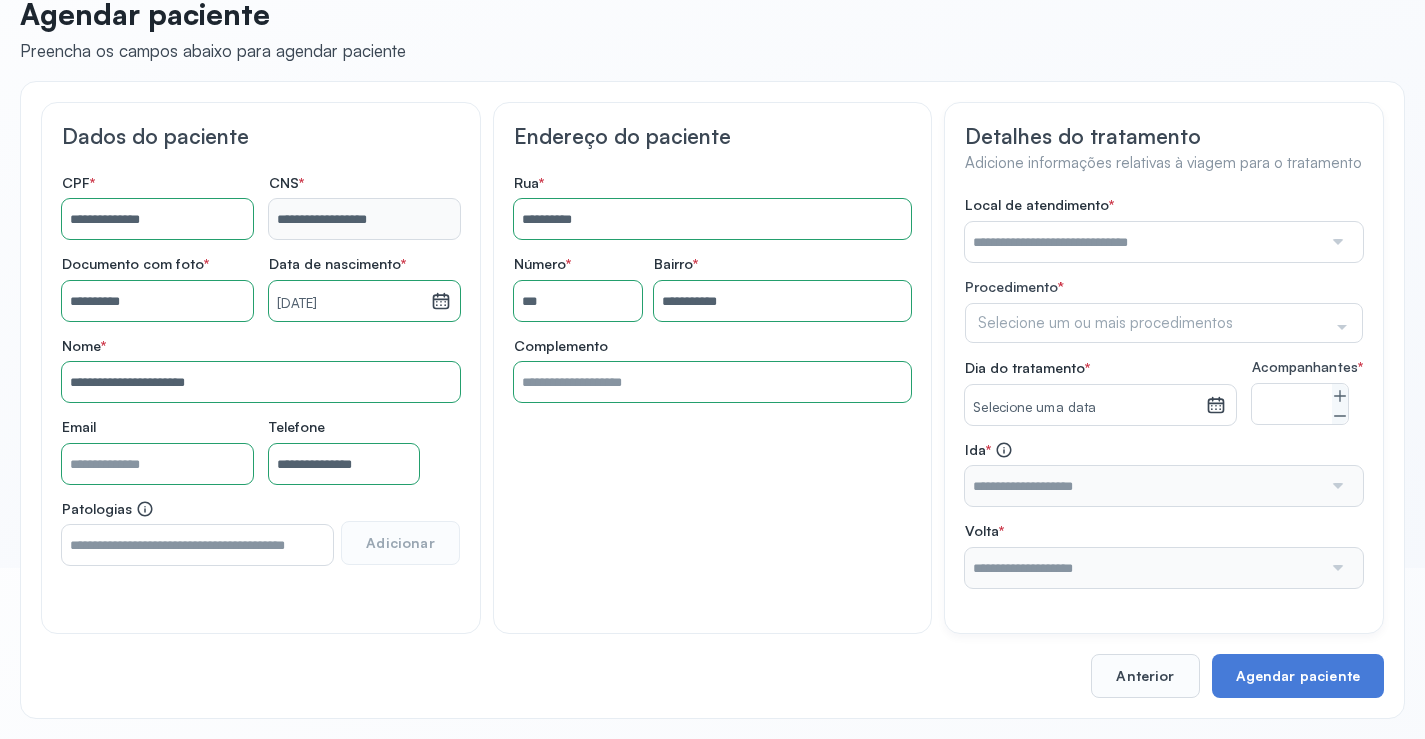 click at bounding box center [1336, 242] 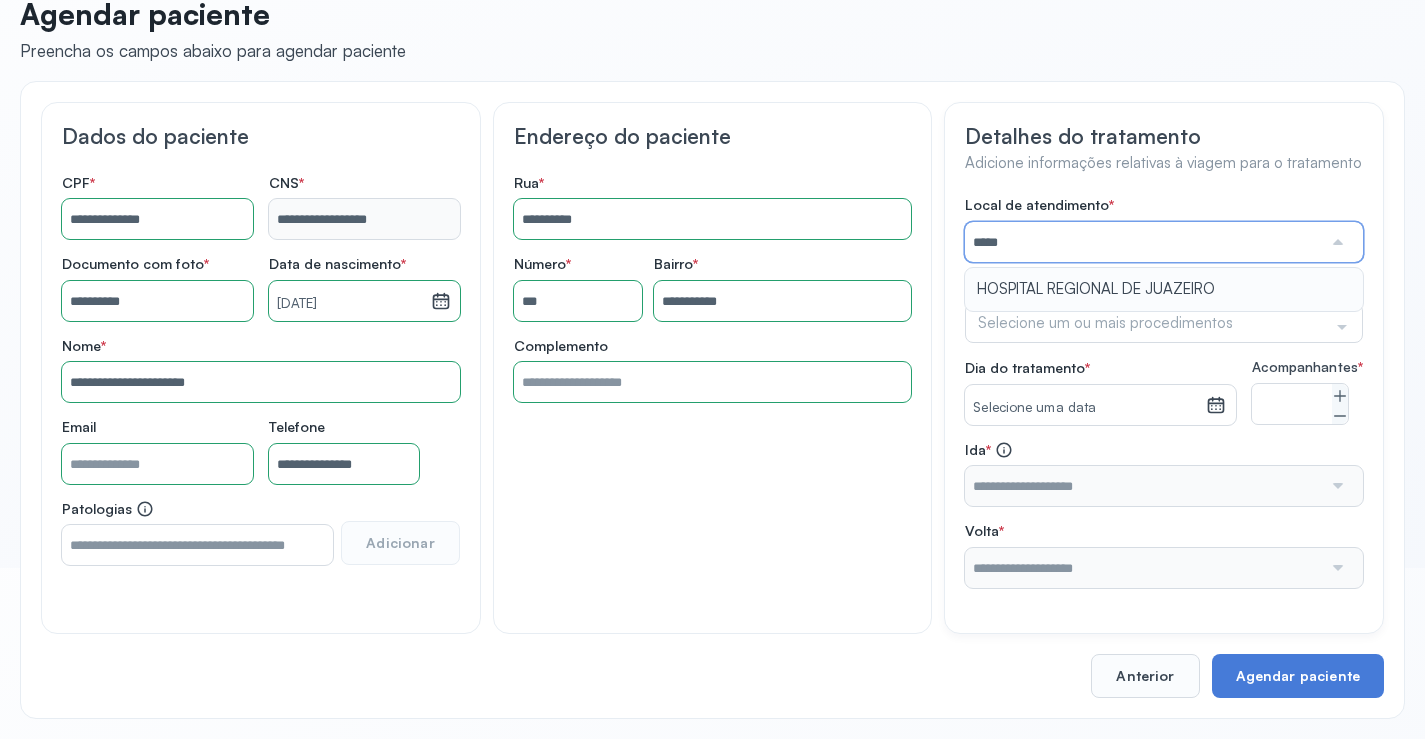type on "**********" 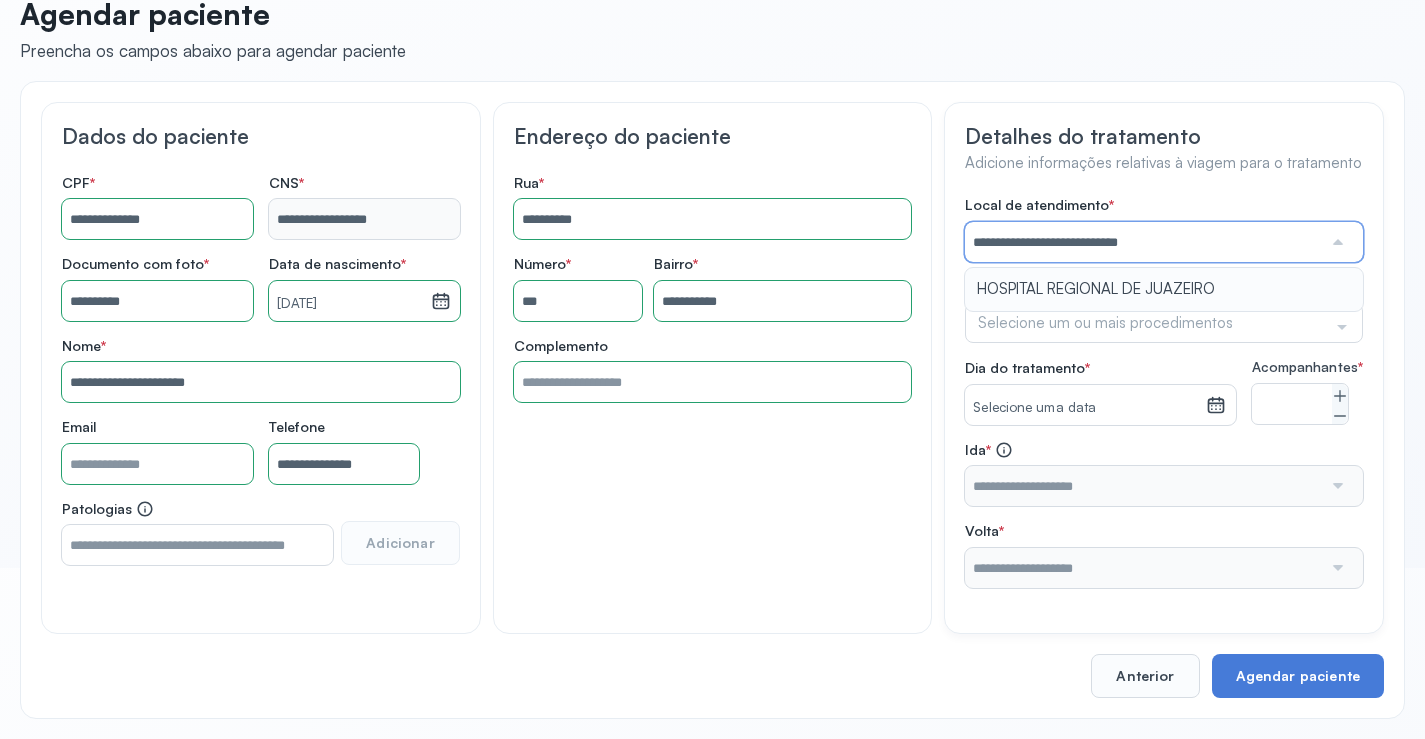 click on "**********" at bounding box center [1164, 392] 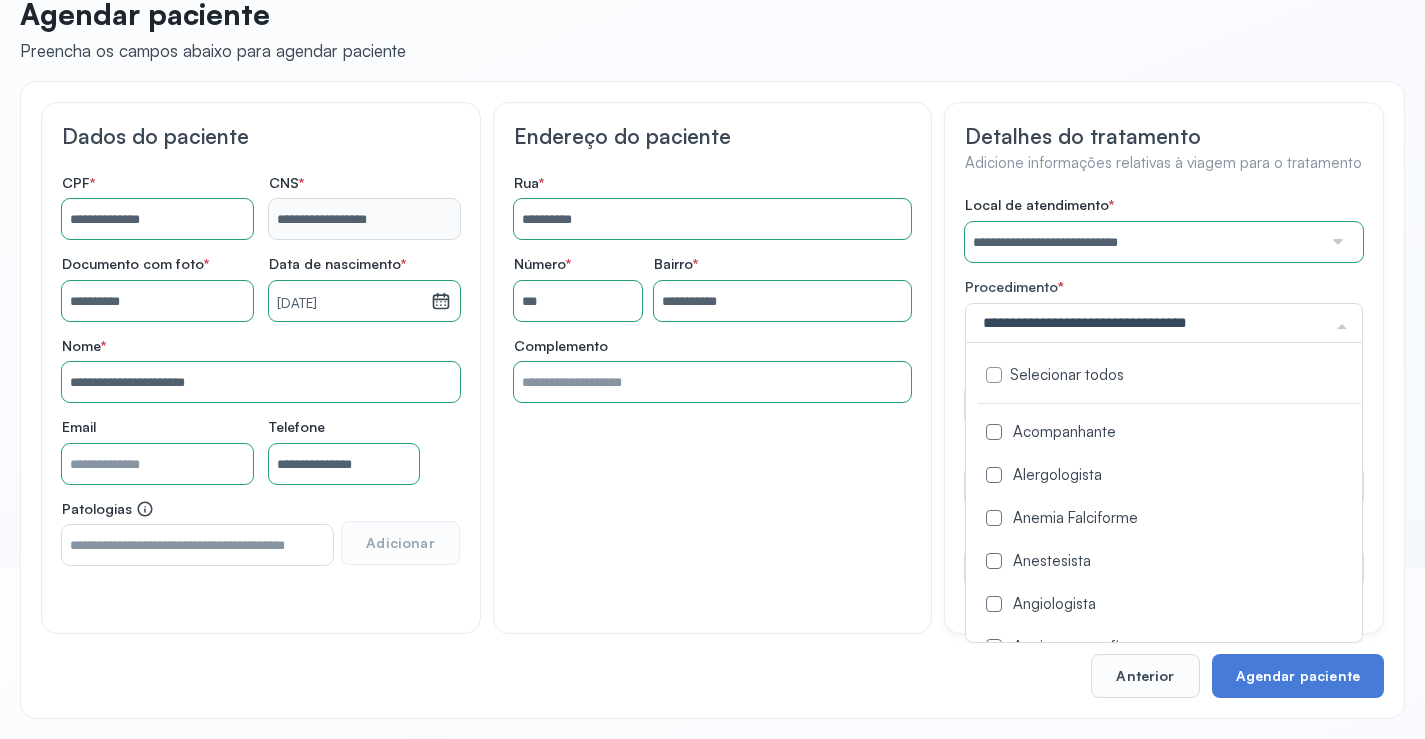 click on "Selecionar todos Acompanhante Alergologista Anemia Falciforme Anestesista Angiologista Angiotomografia Auditivo Biopsia Bucomaxilo Cardio Cateterismo Cardio Cintilografia Ossea Cirurgia Cirurgia De Catarata Cirurgia Ernia Ignal Cirurgiao Cabeça Pescoço Colonoscopia Coloproctologista Dermatologista Diabete E Hormonio Ecocardiograma Eletroneuromiografia Endocrinilogista Endoscopia Escanometria Esclerose Esconometria Estudo Urodinamico Exame Pcr Exames Fisioterapia Gastroentereologista Genetica Ginecologista Glaucoma Hematologista Hepatologista Hiv Holter Hpv Labiolamporine Litotripsia Lupos Marcar Cirurgia Mastologista Nefrologista Neurologia Pediatrica Neurologista Odontologia Oftalmologista Oncologia Ortopedia Ortopedista Oscilometria Otorrino Pediatra Pegar Medicamento Pentacam Perícia Médica Pneumologista Pneumologista Pré Cirurgico Psiquiatra Queimaduras Ressonancia Resultado De Biopsia Retorno Cirurgia Reumatologista Revisao Soro Positivo Tomografia Tomografia Computadorizada De Cranio Triagem Vacina" at bounding box center [1164, 323] 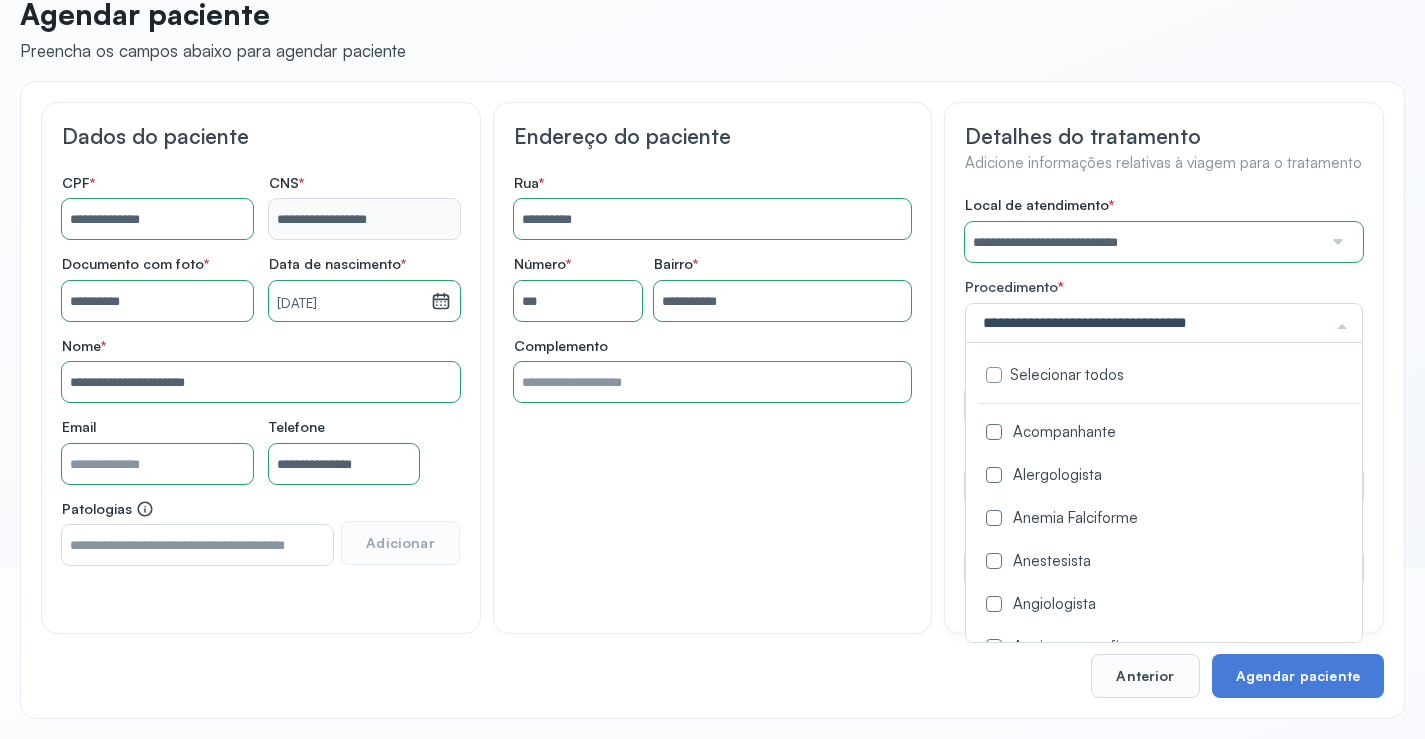 click on "**********" at bounding box center (1164, 392) 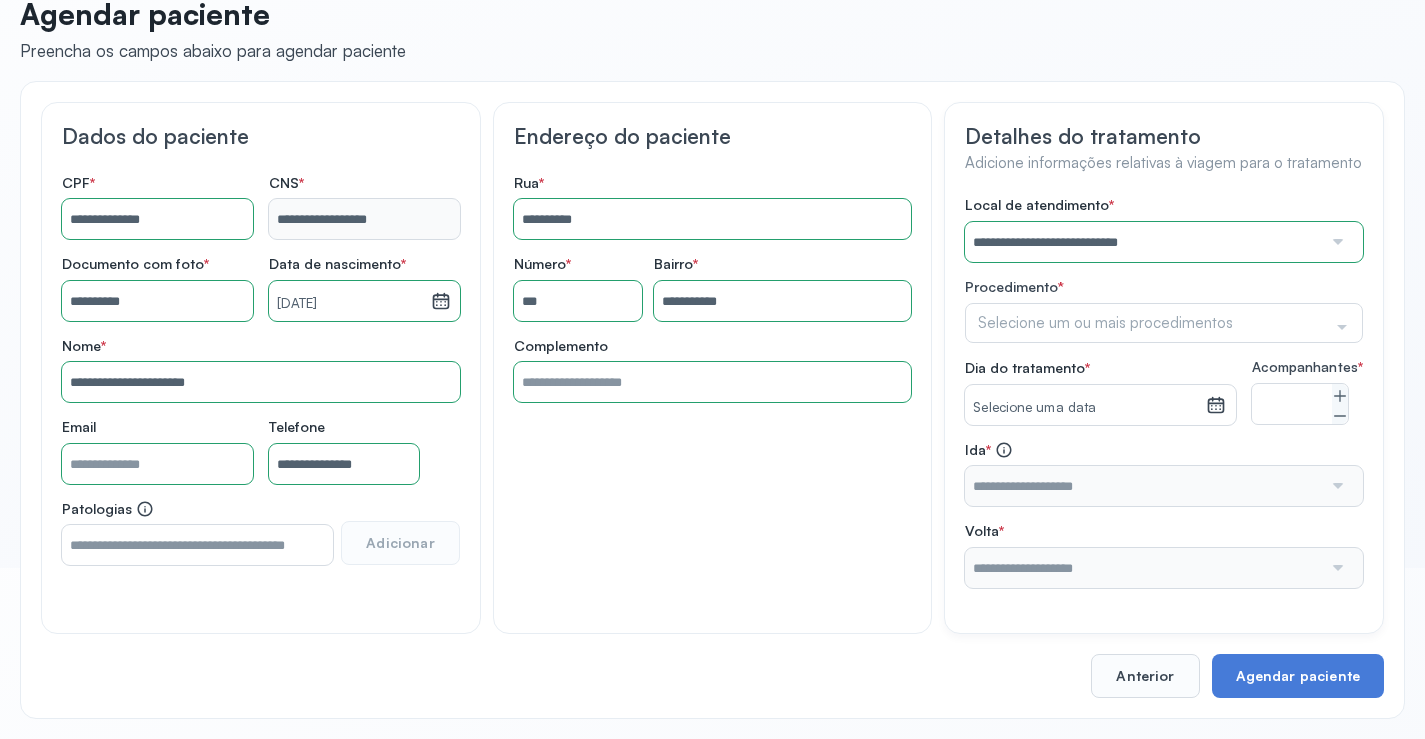 click 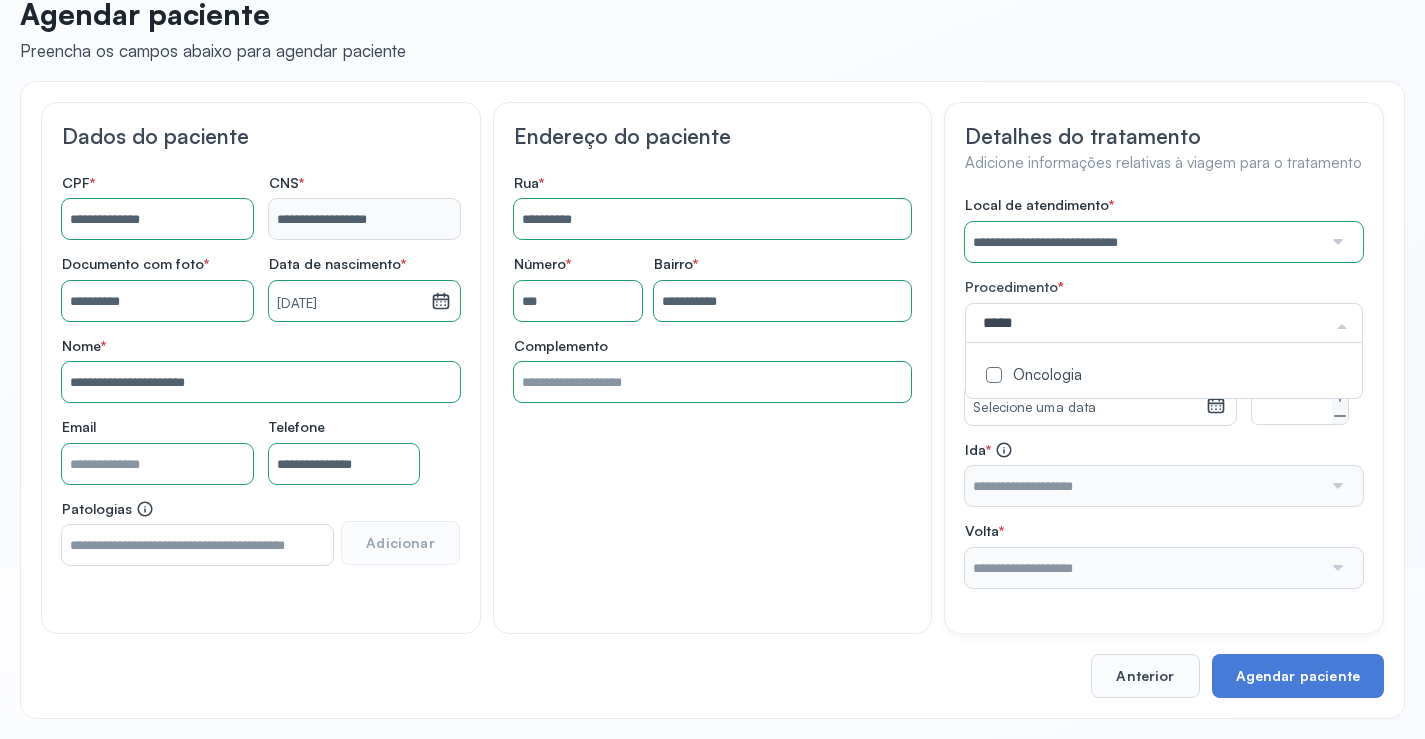 type on "******" 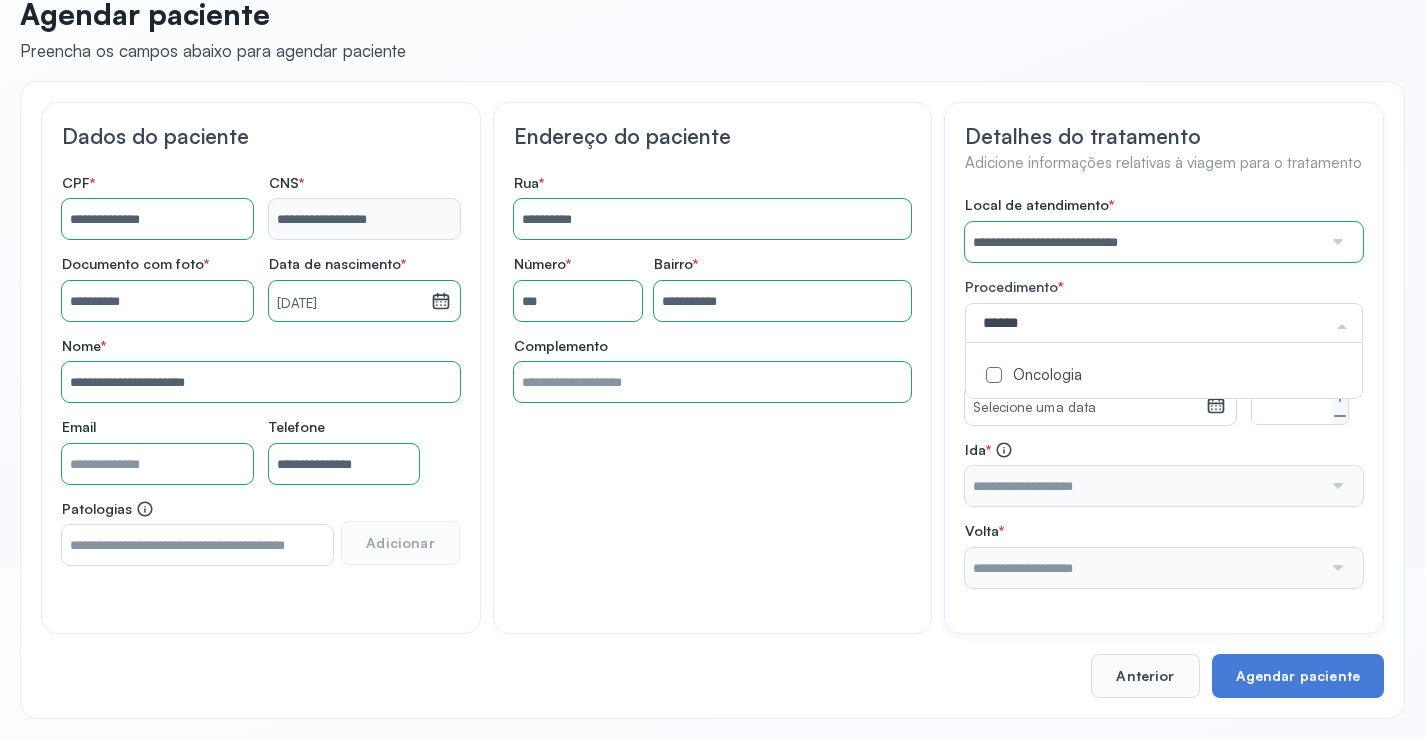 click on "Oncologia" 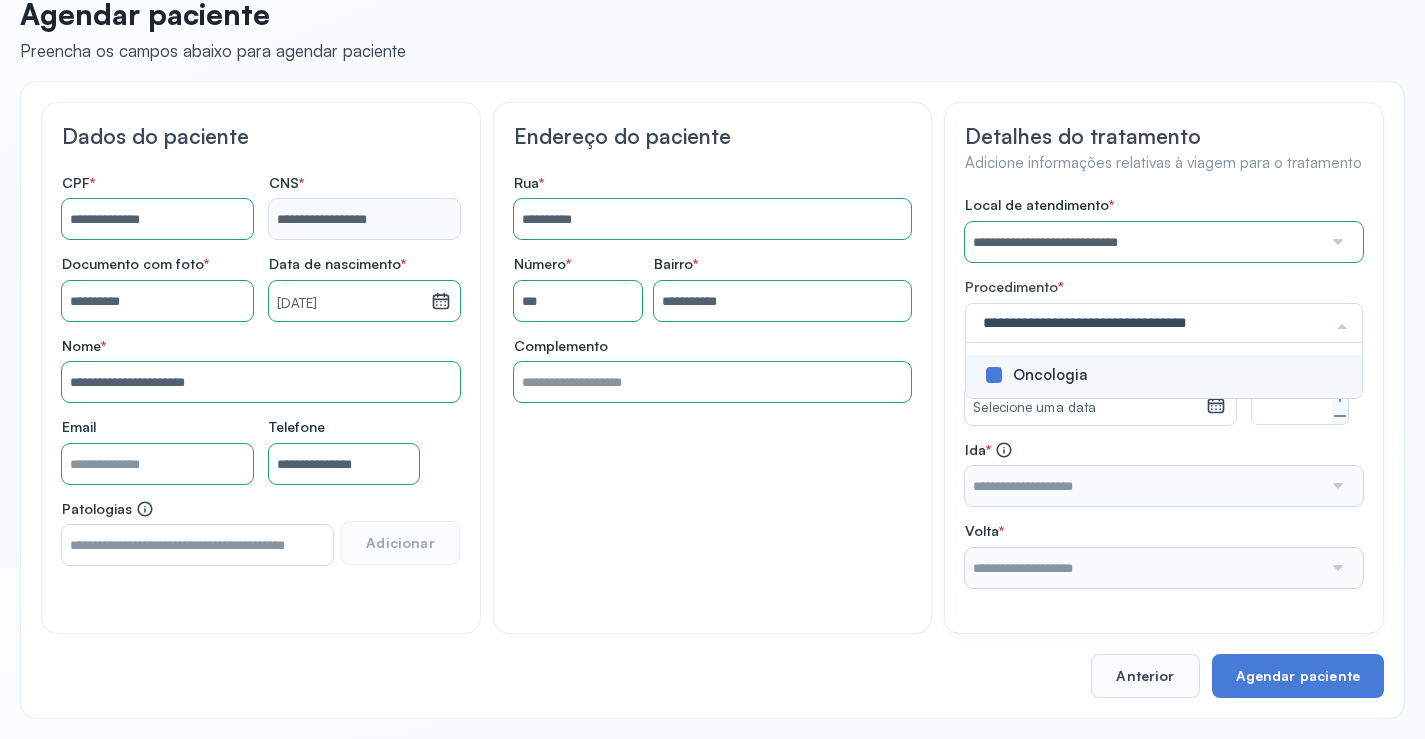 click on "**********" at bounding box center (1164, 392) 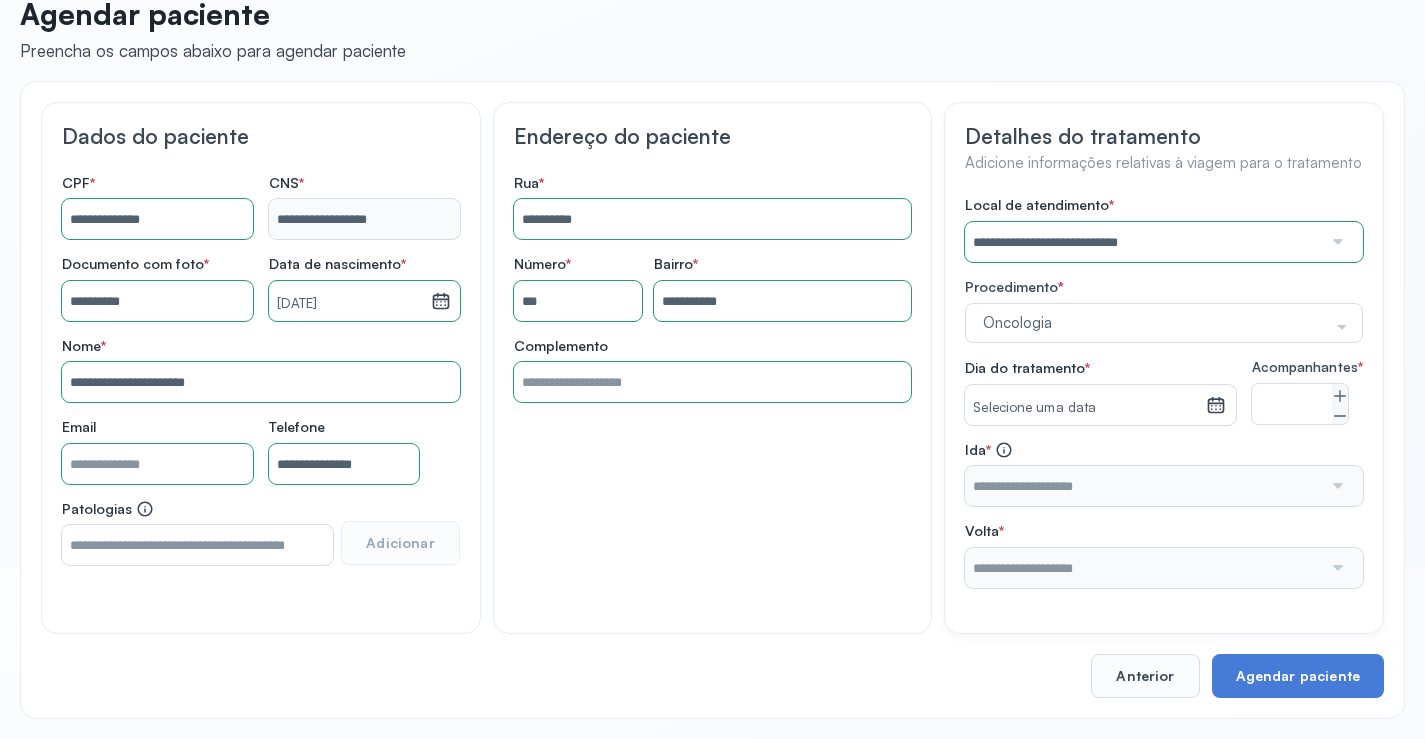 click 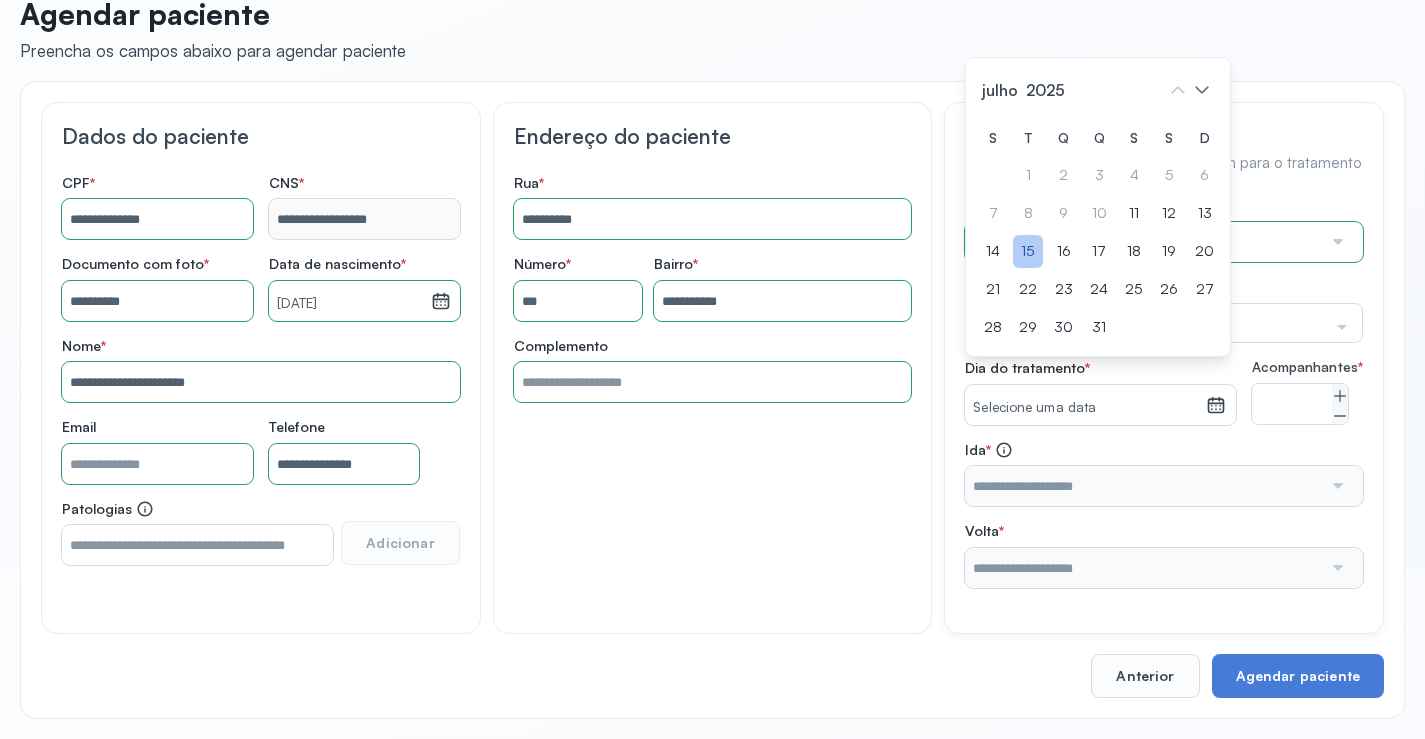 click on "15" 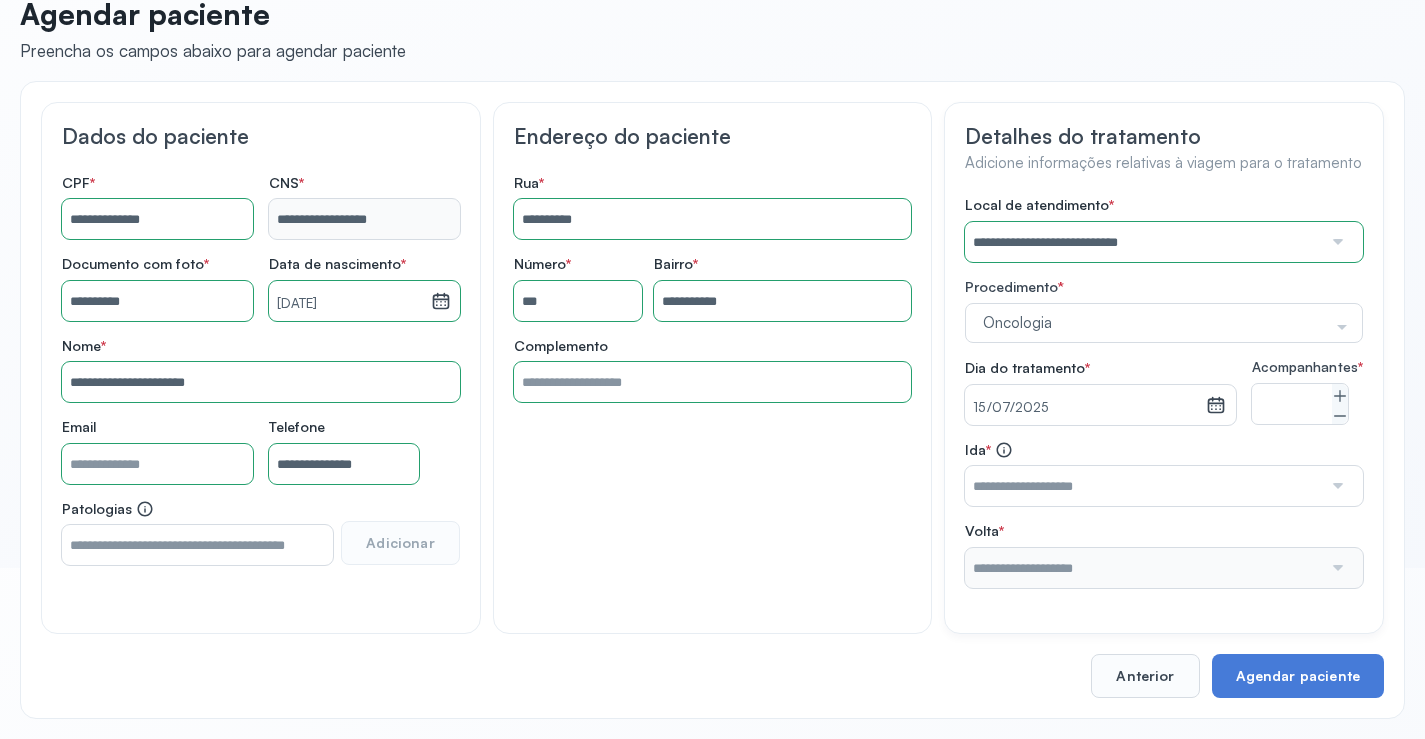 click at bounding box center [1336, 486] 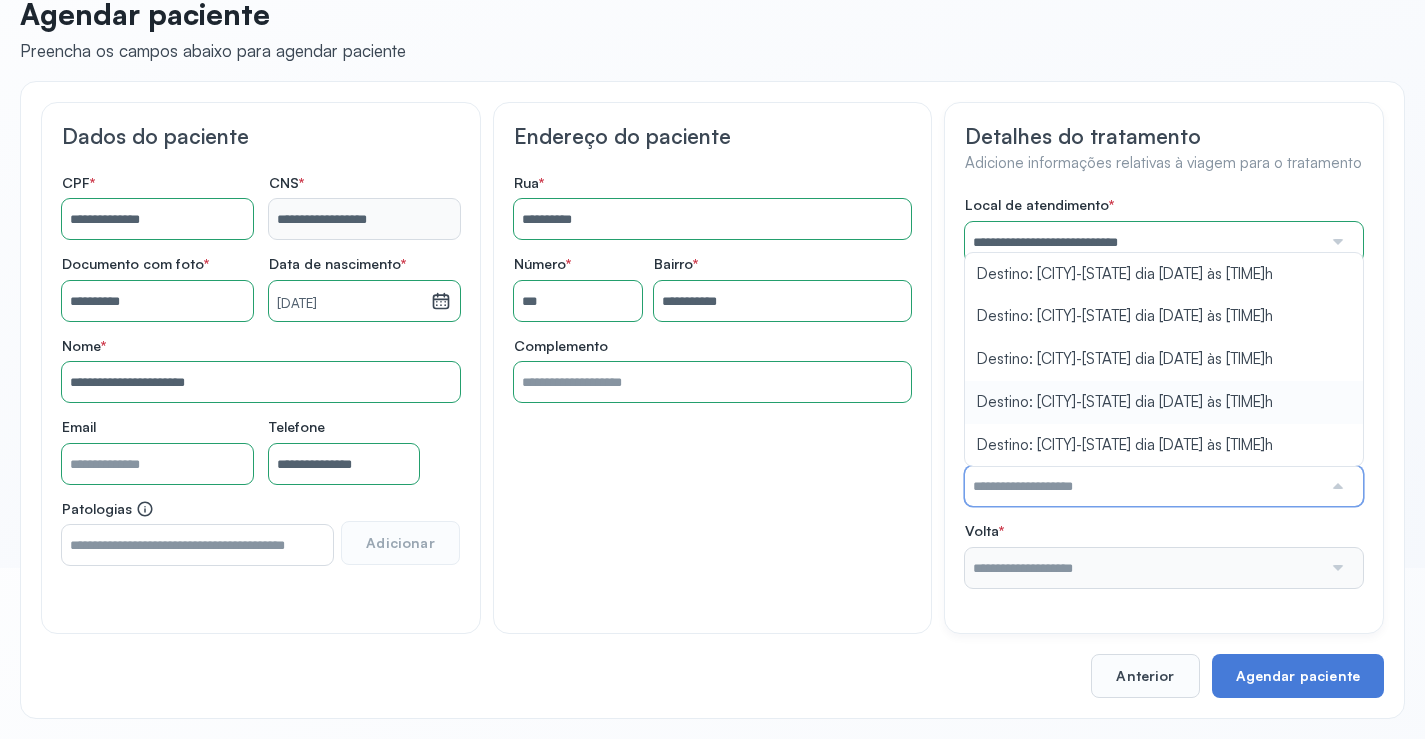 type on "**********" 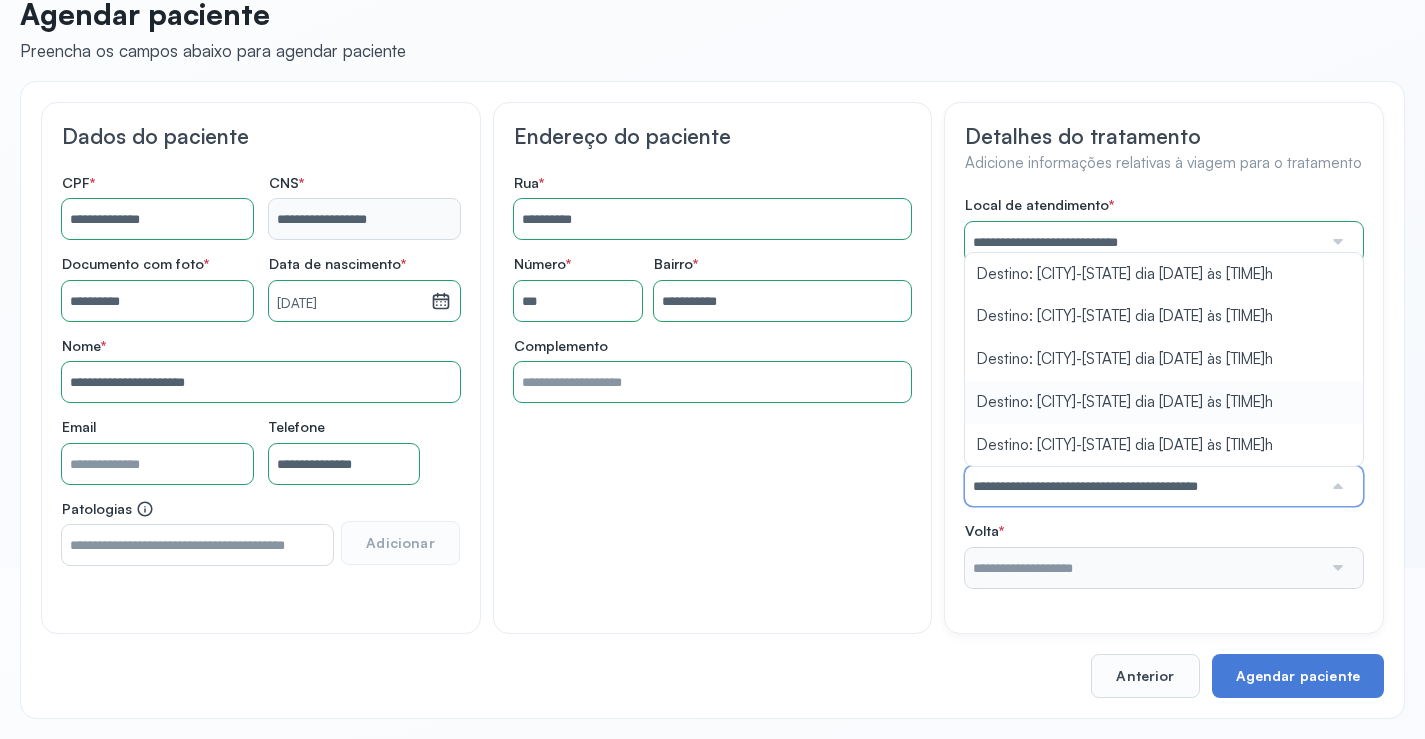 click on "**********" at bounding box center [1164, 392] 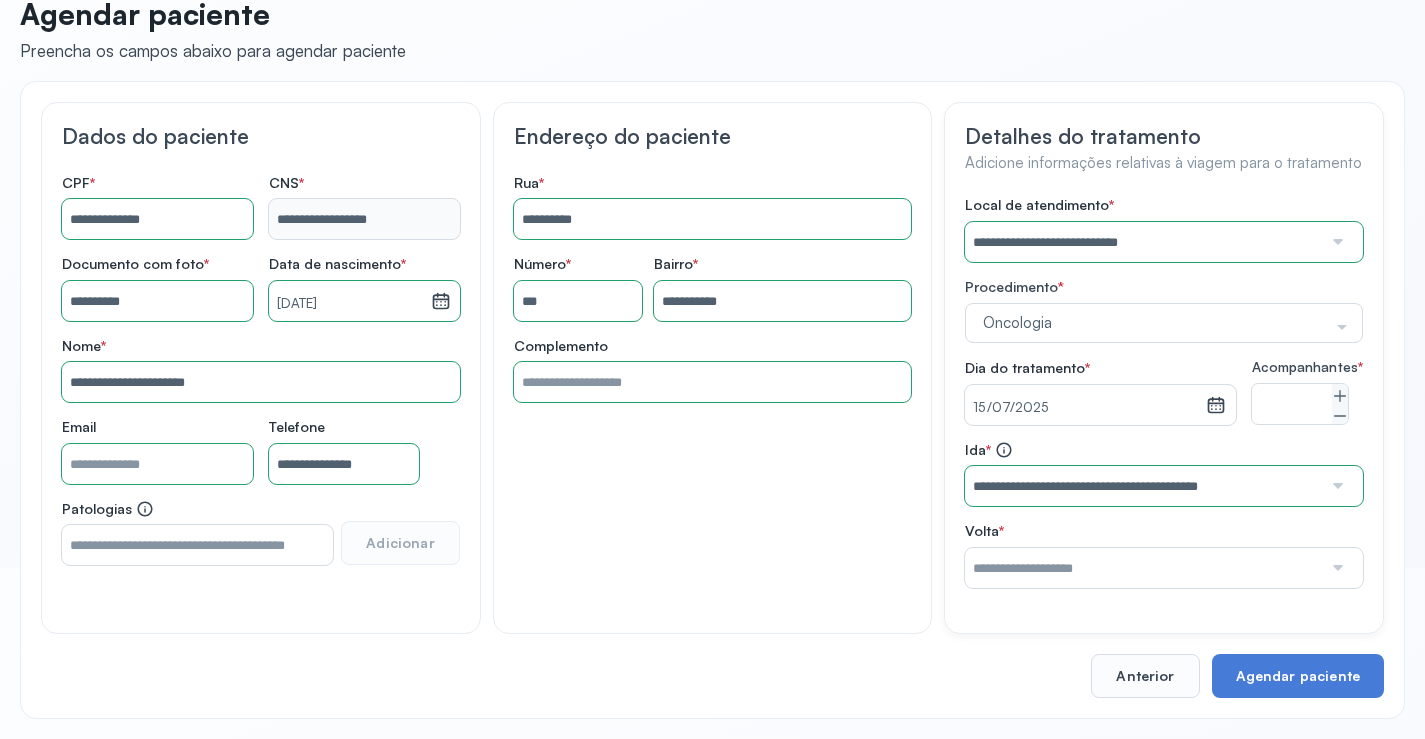 click at bounding box center [1336, 568] 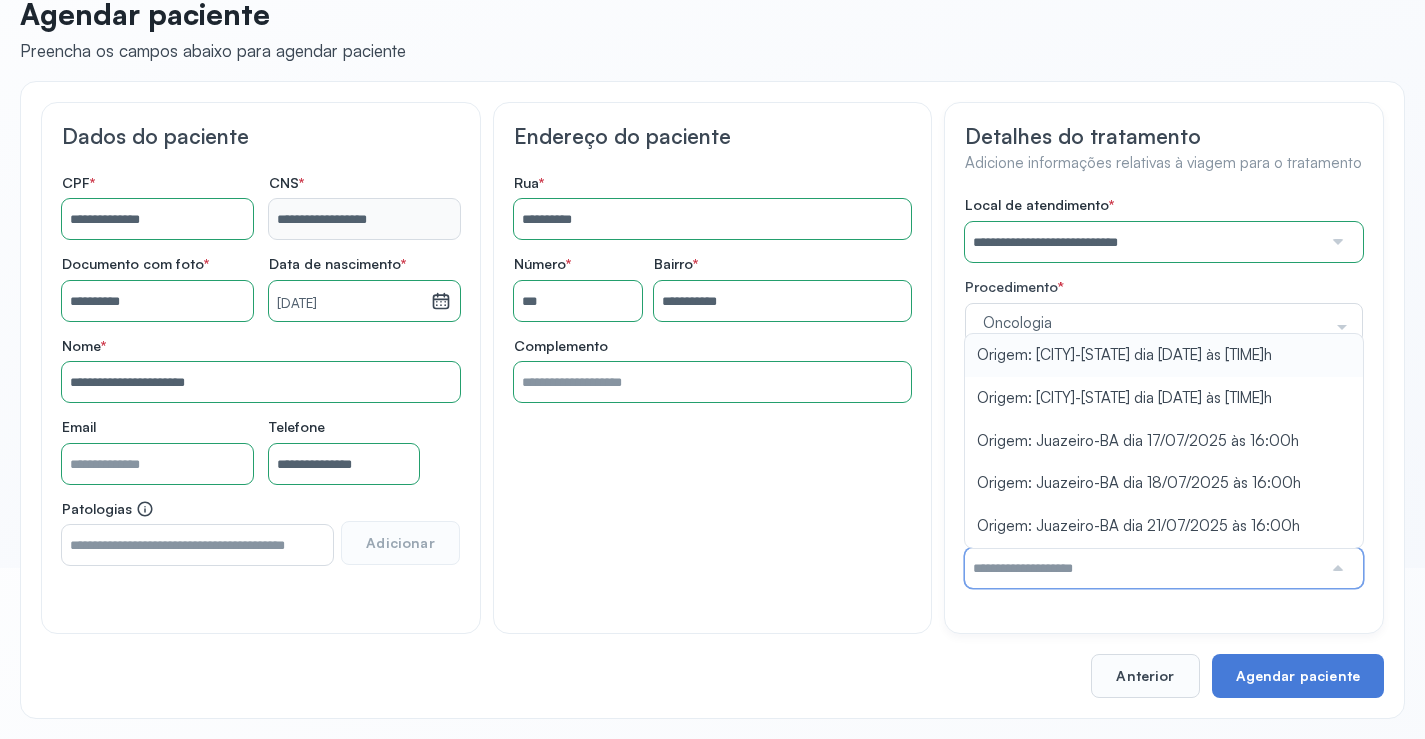 type on "**********" 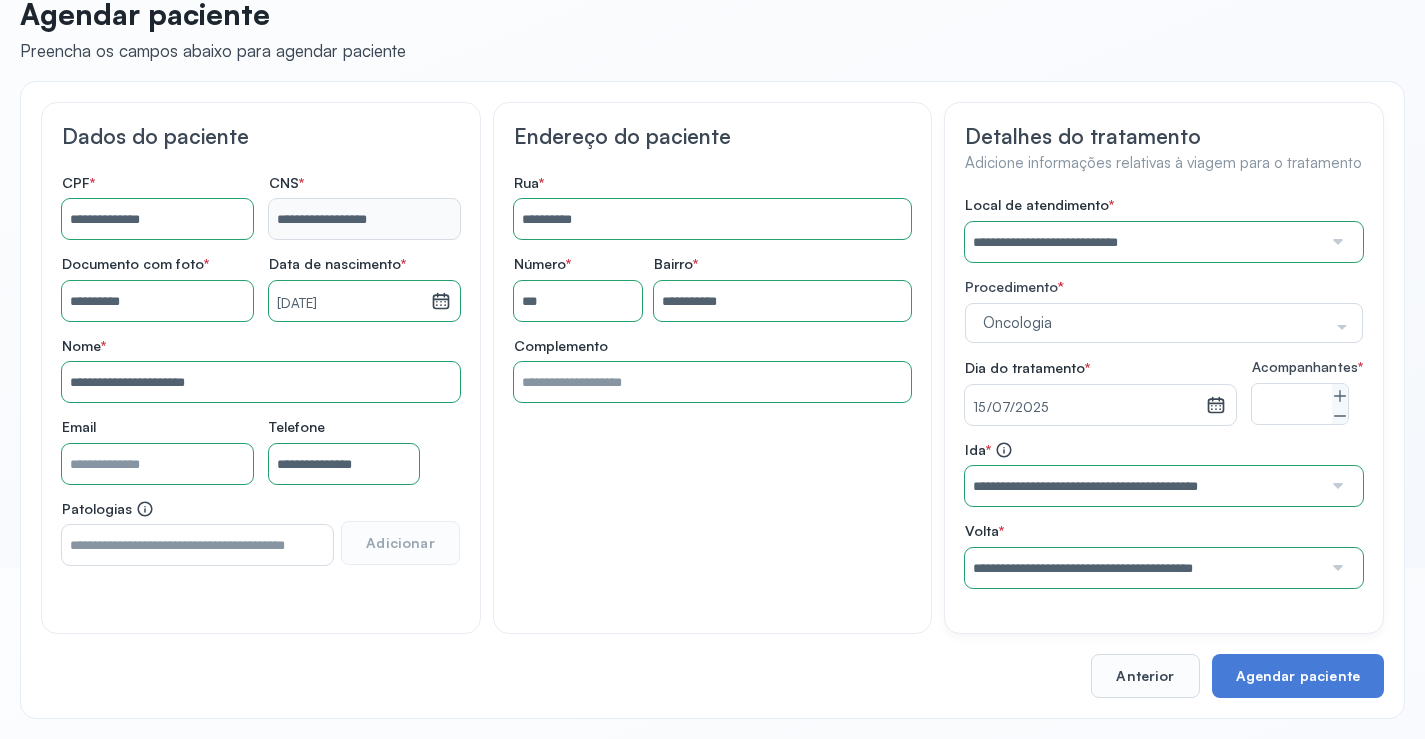 click on "**********" at bounding box center [1164, 392] 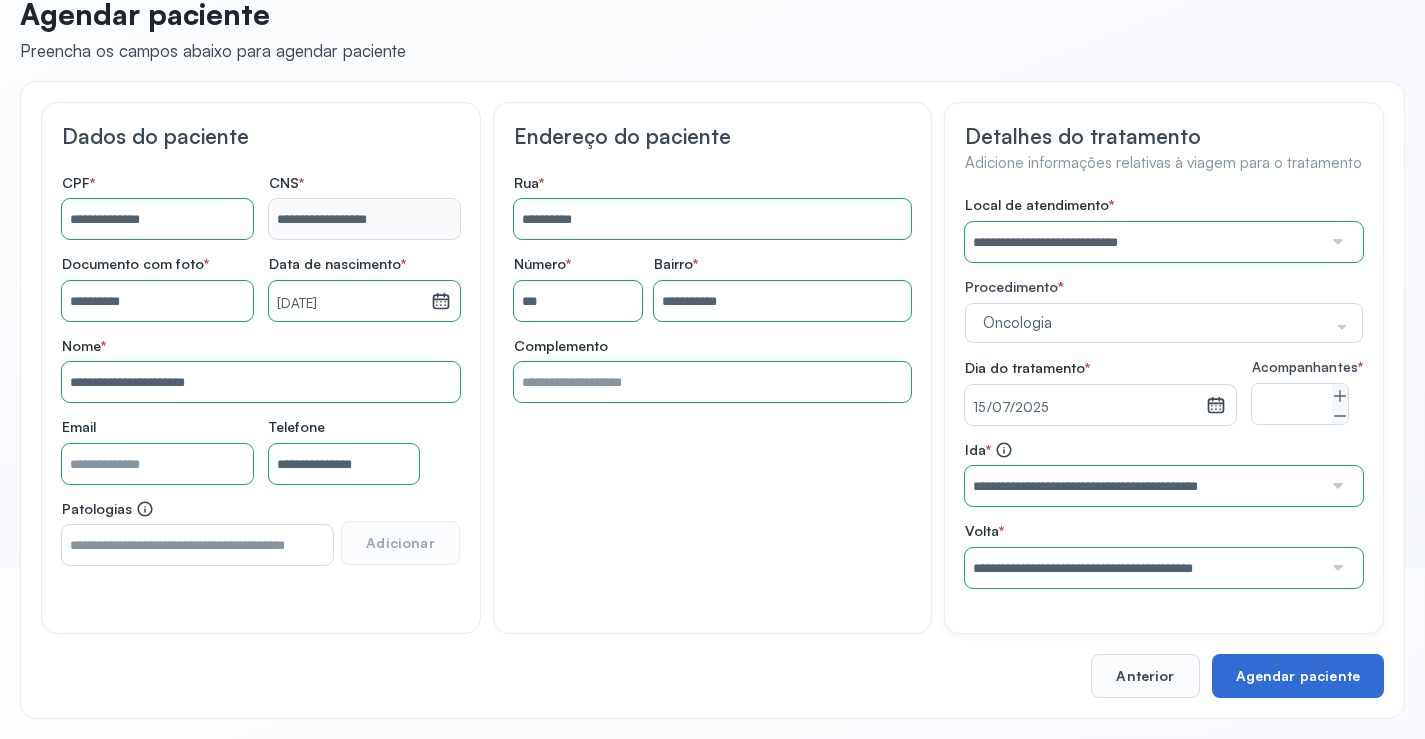 click on "Agendar paciente" at bounding box center [1298, 676] 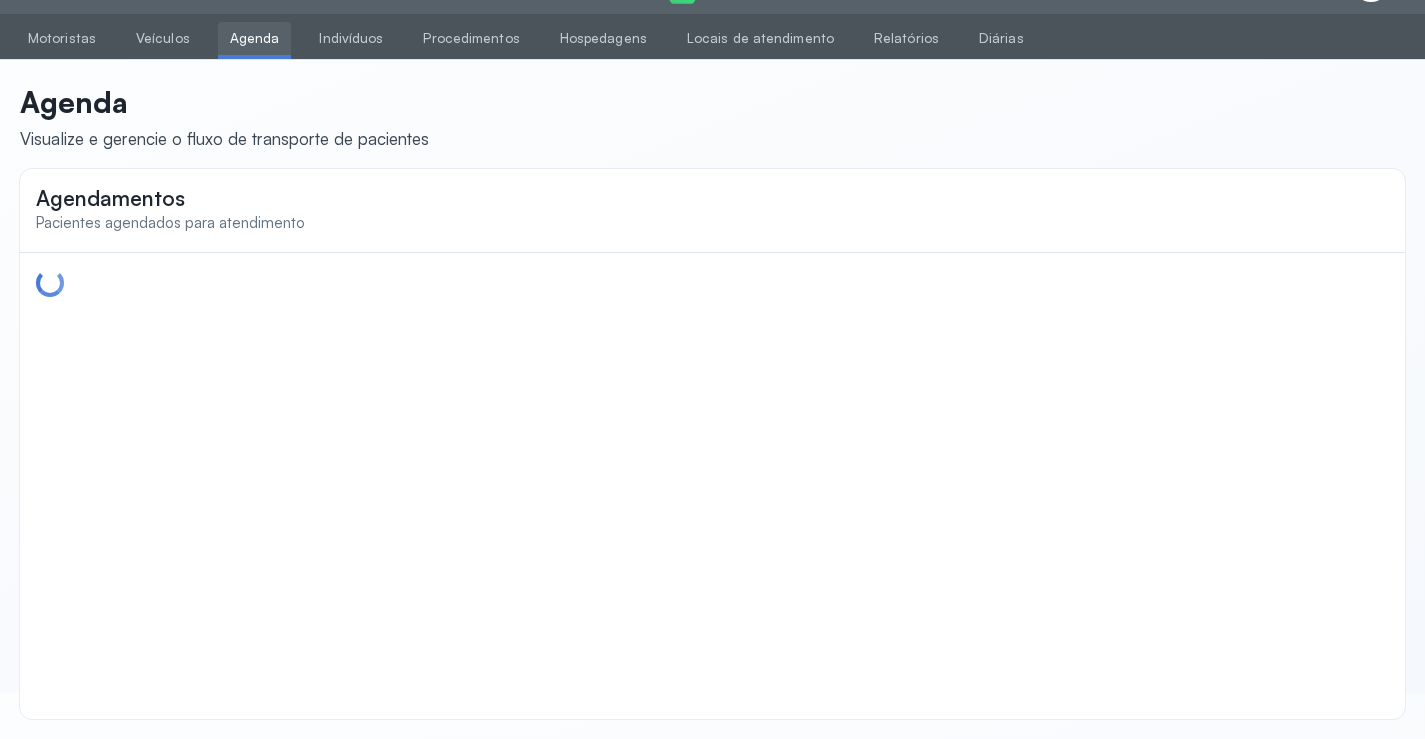 scroll, scrollTop: 0, scrollLeft: 0, axis: both 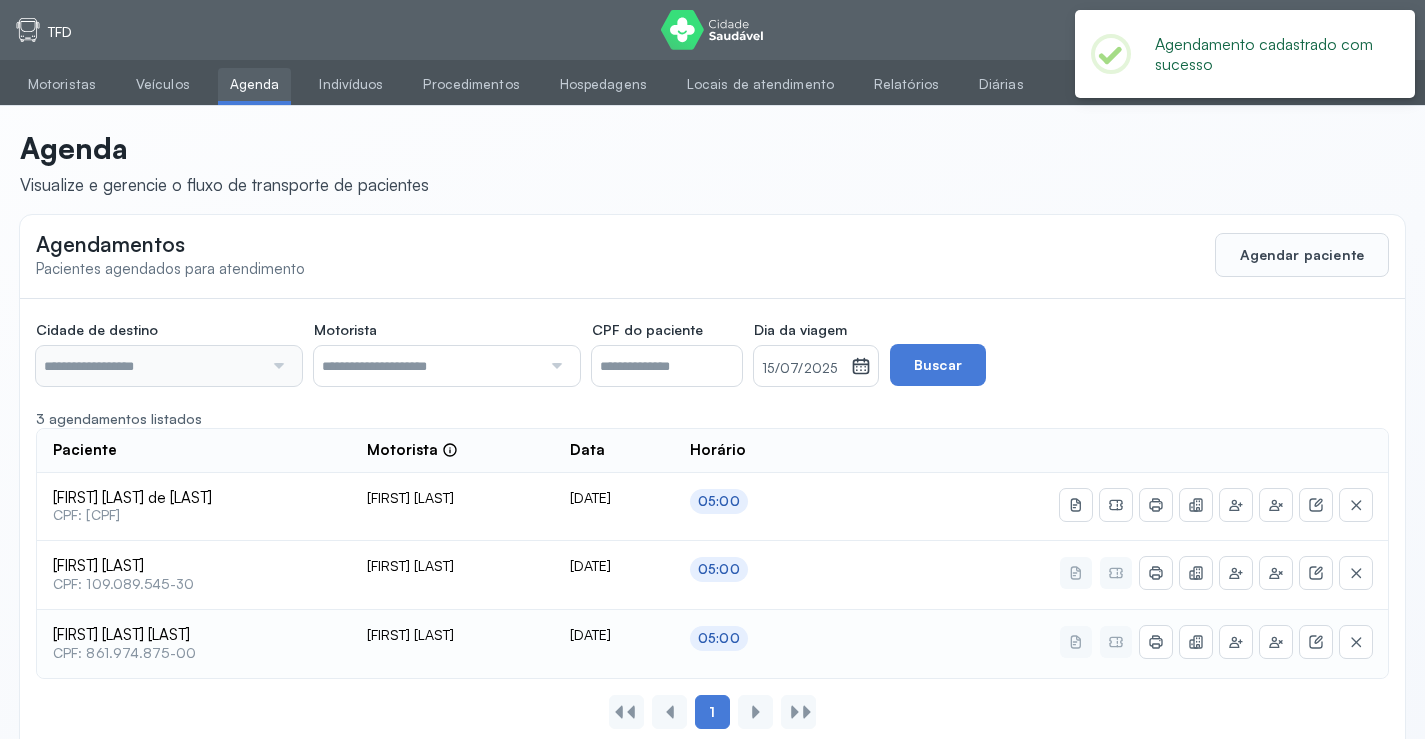 type on "********" 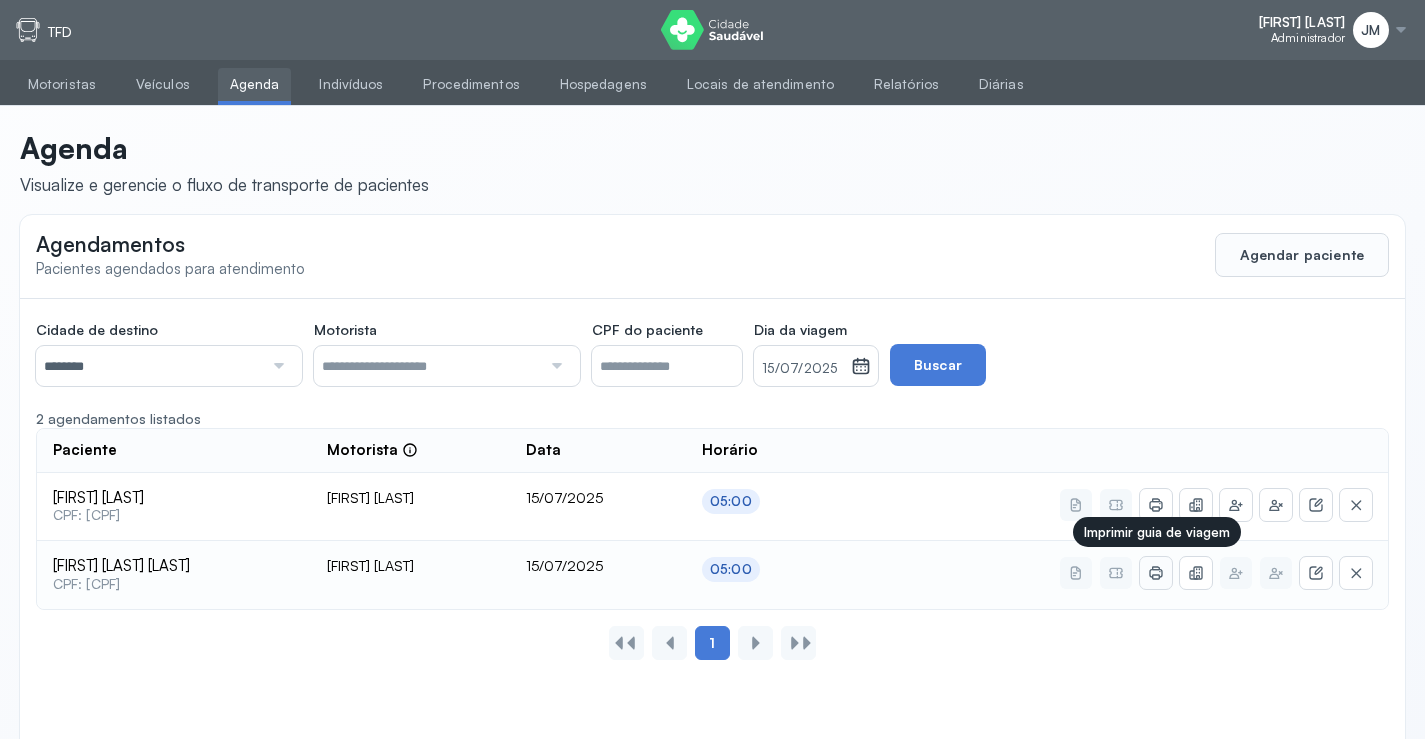 click 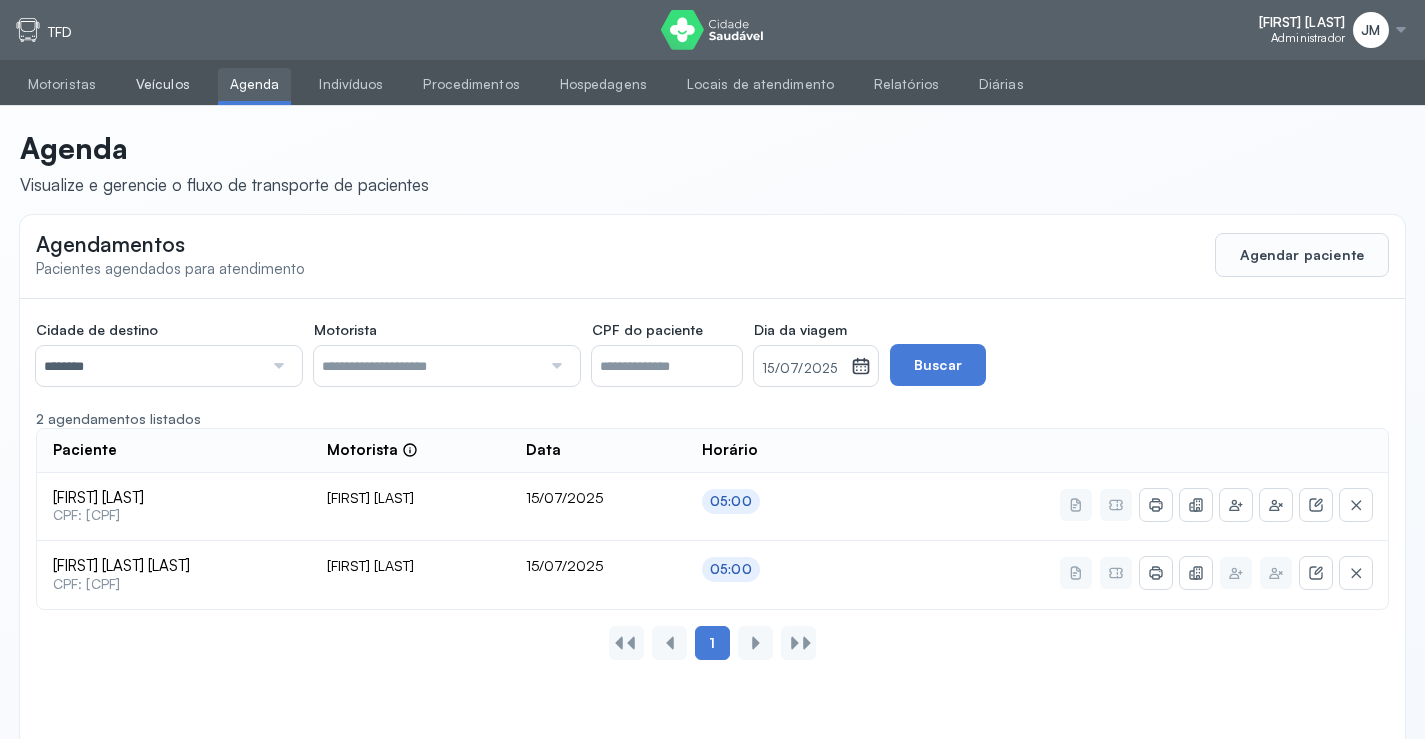 click on "Veículos" at bounding box center (163, 84) 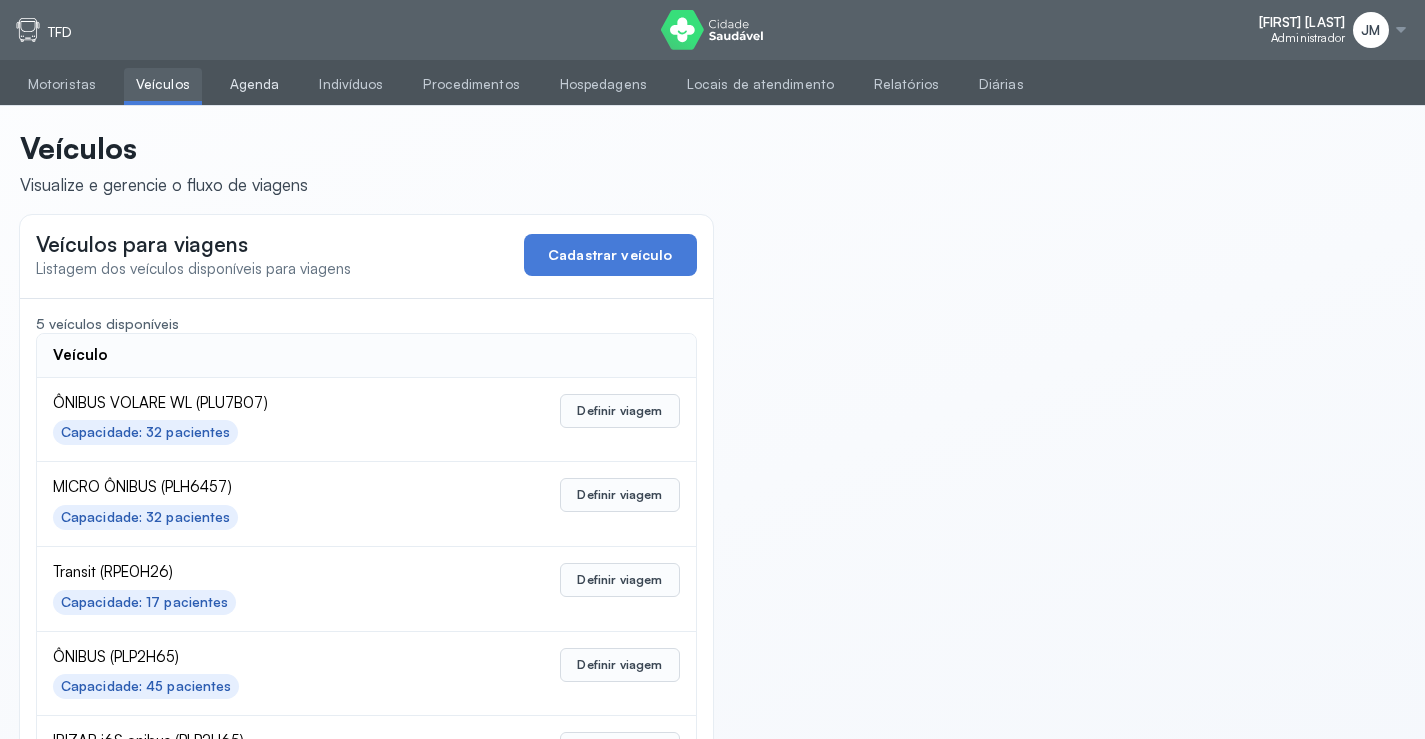 click on "Agenda" at bounding box center [255, 84] 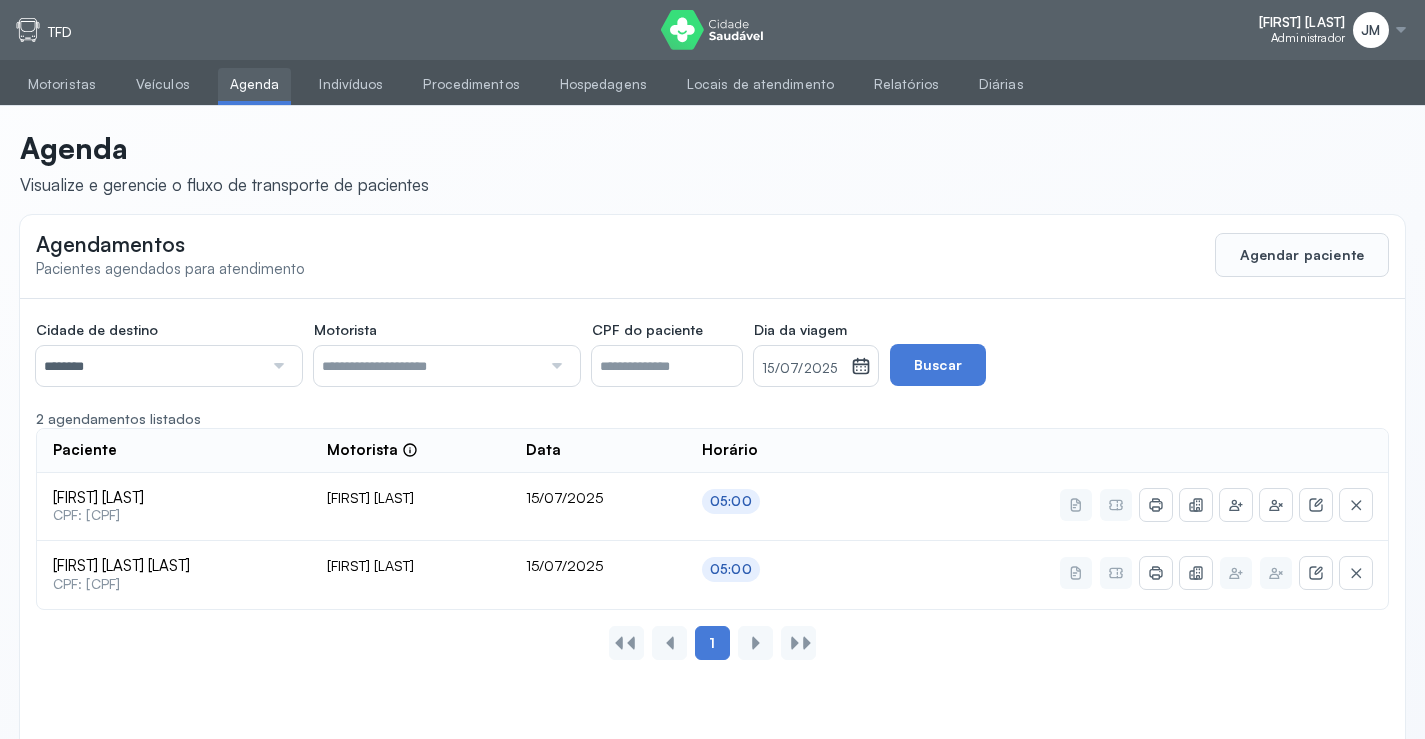 click on "********" at bounding box center (149, 366) 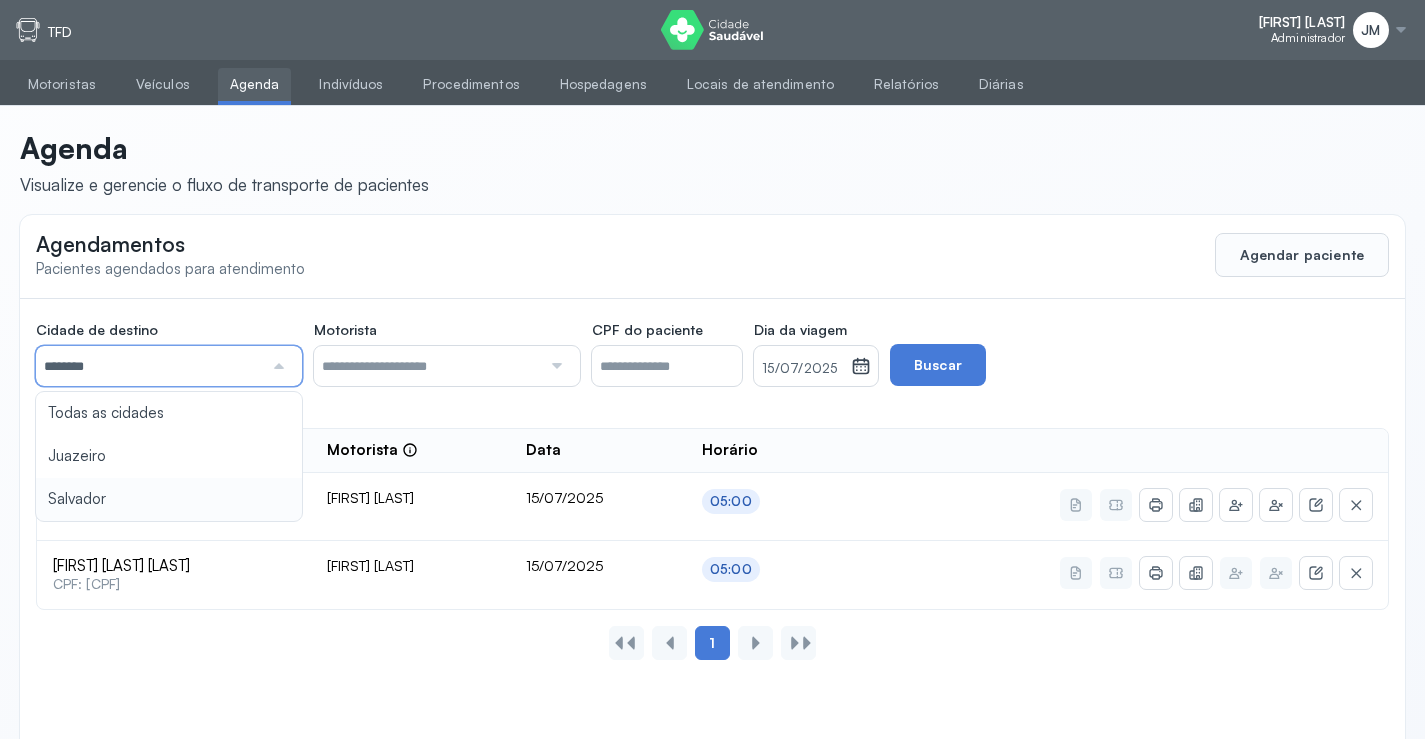 type on "********" 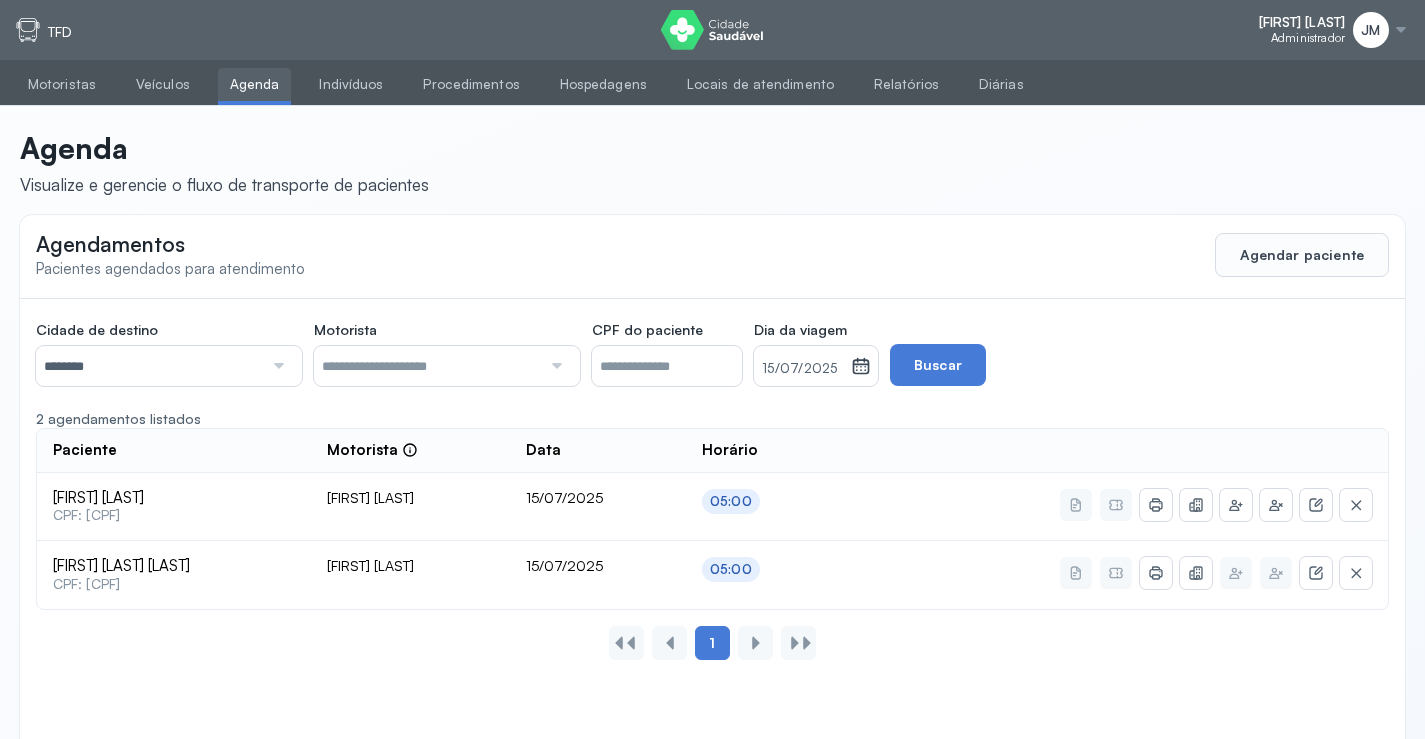 click 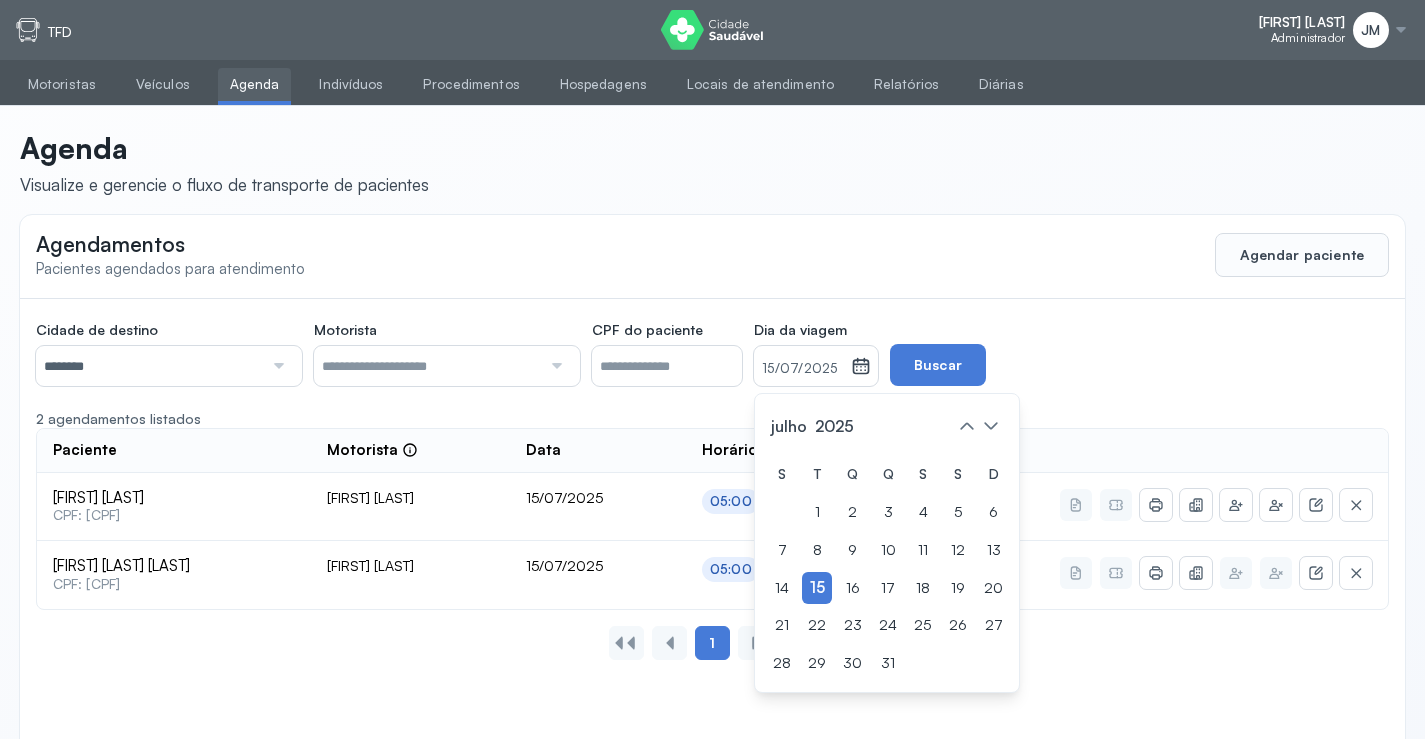 drag, startPoint x: 1025, startPoint y: 550, endPoint x: 963, endPoint y: 417, distance: 146.74127 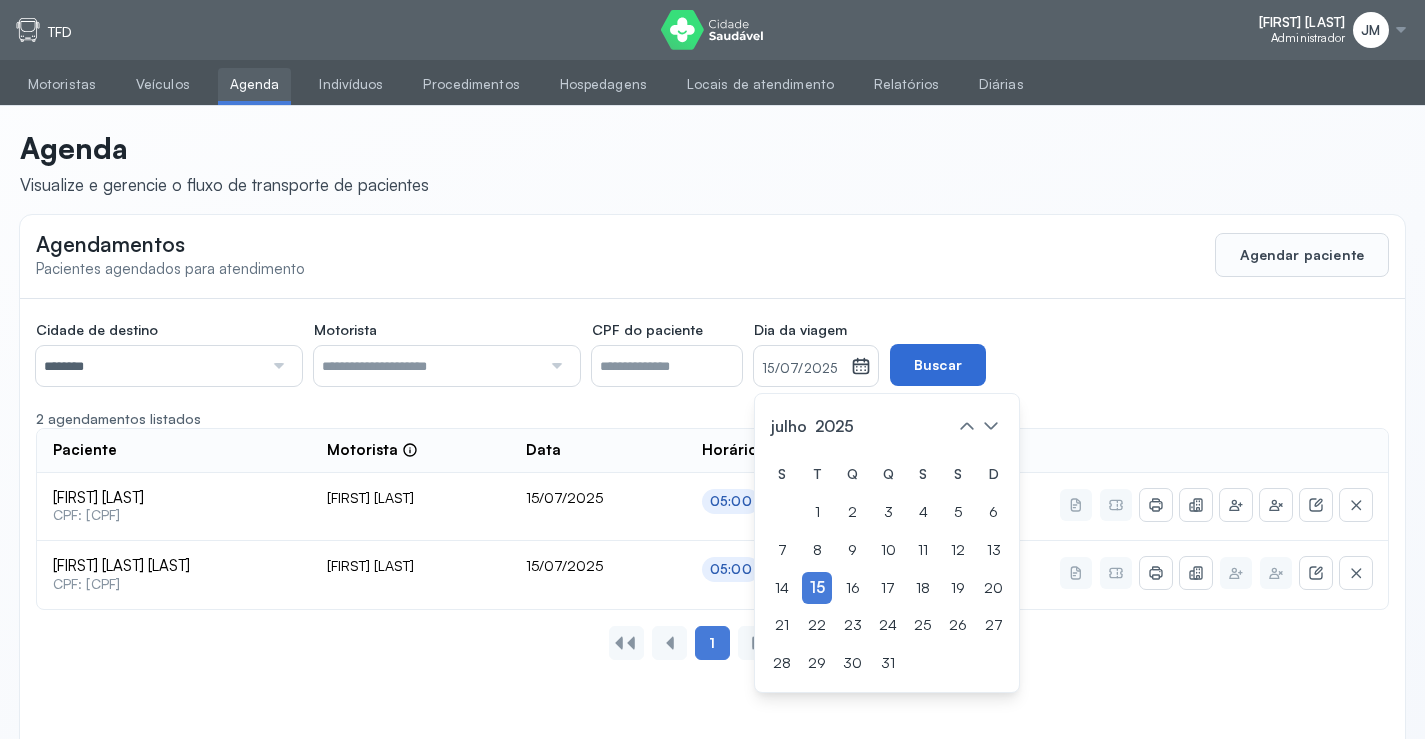 click on "Buscar" at bounding box center [938, 365] 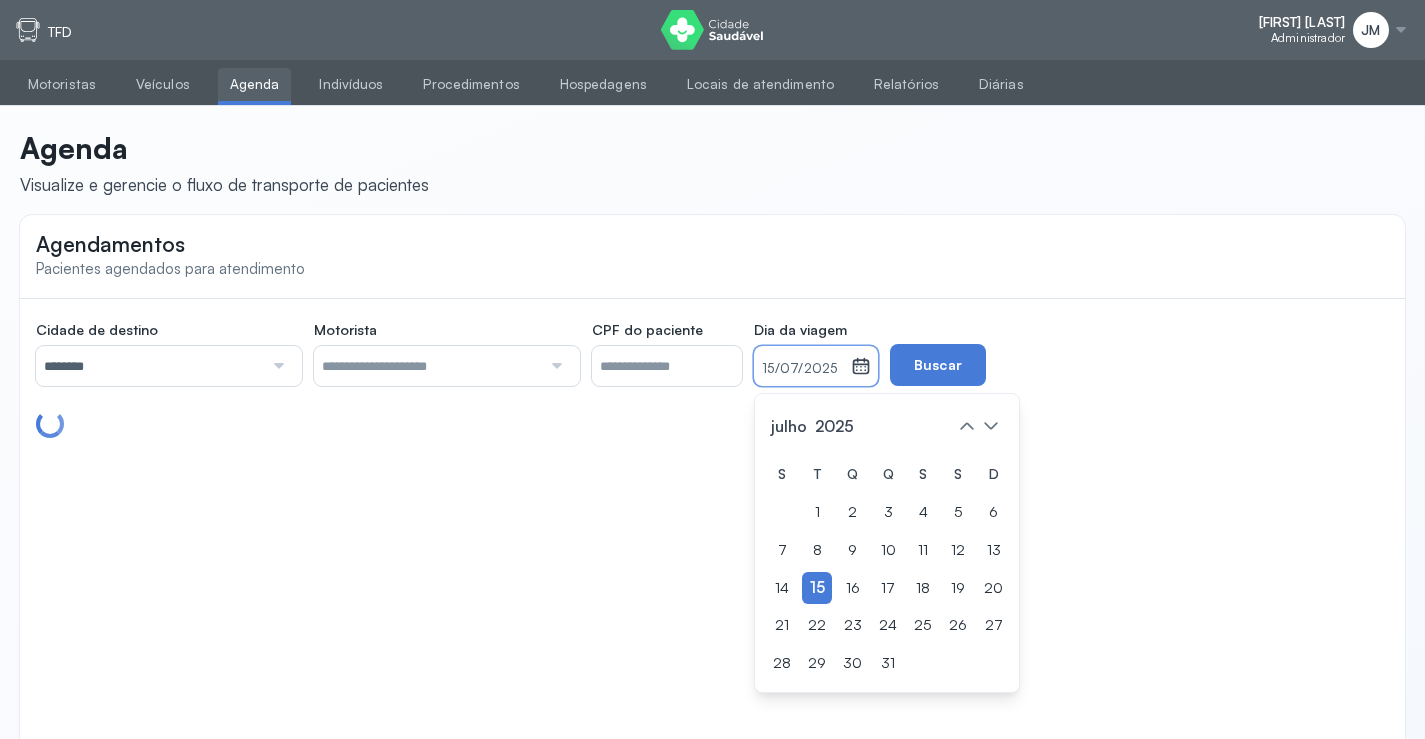 click on "15/07/2025" at bounding box center [802, 369] 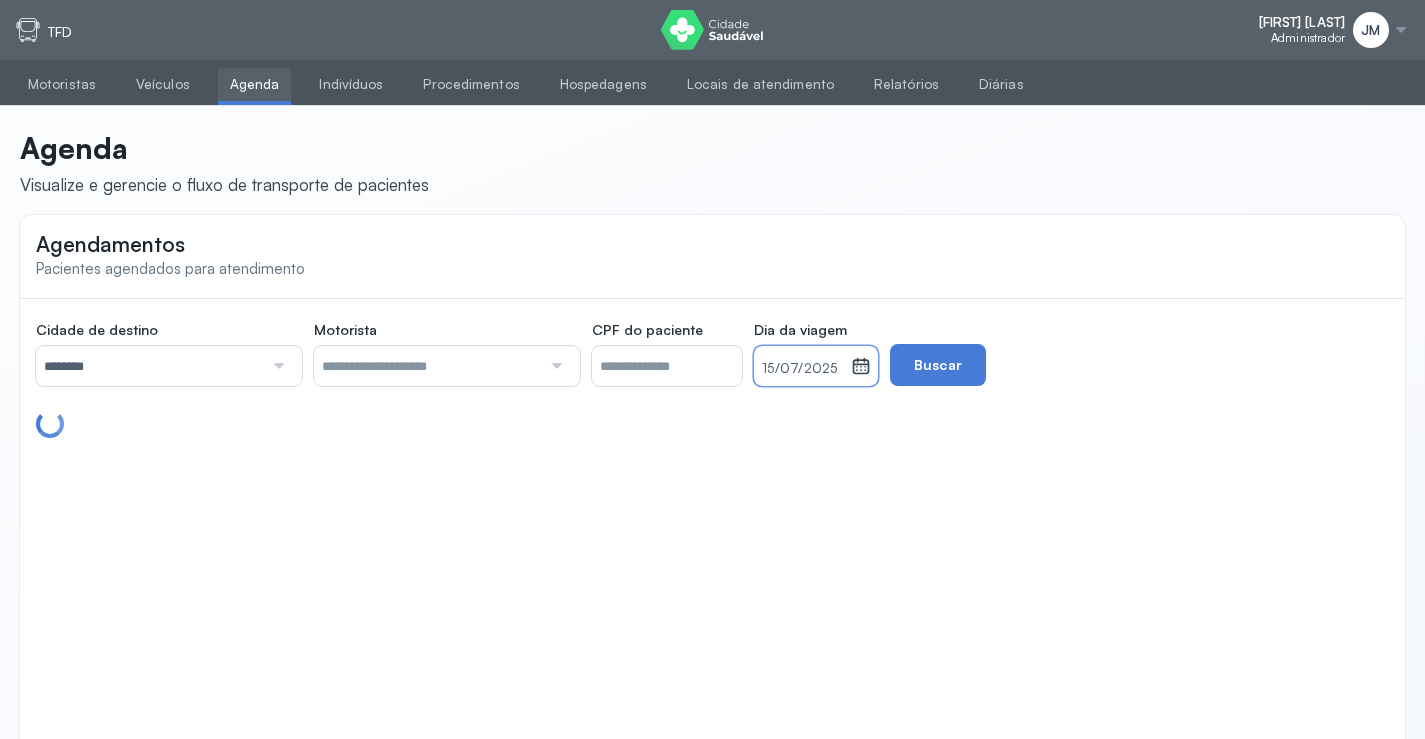 click 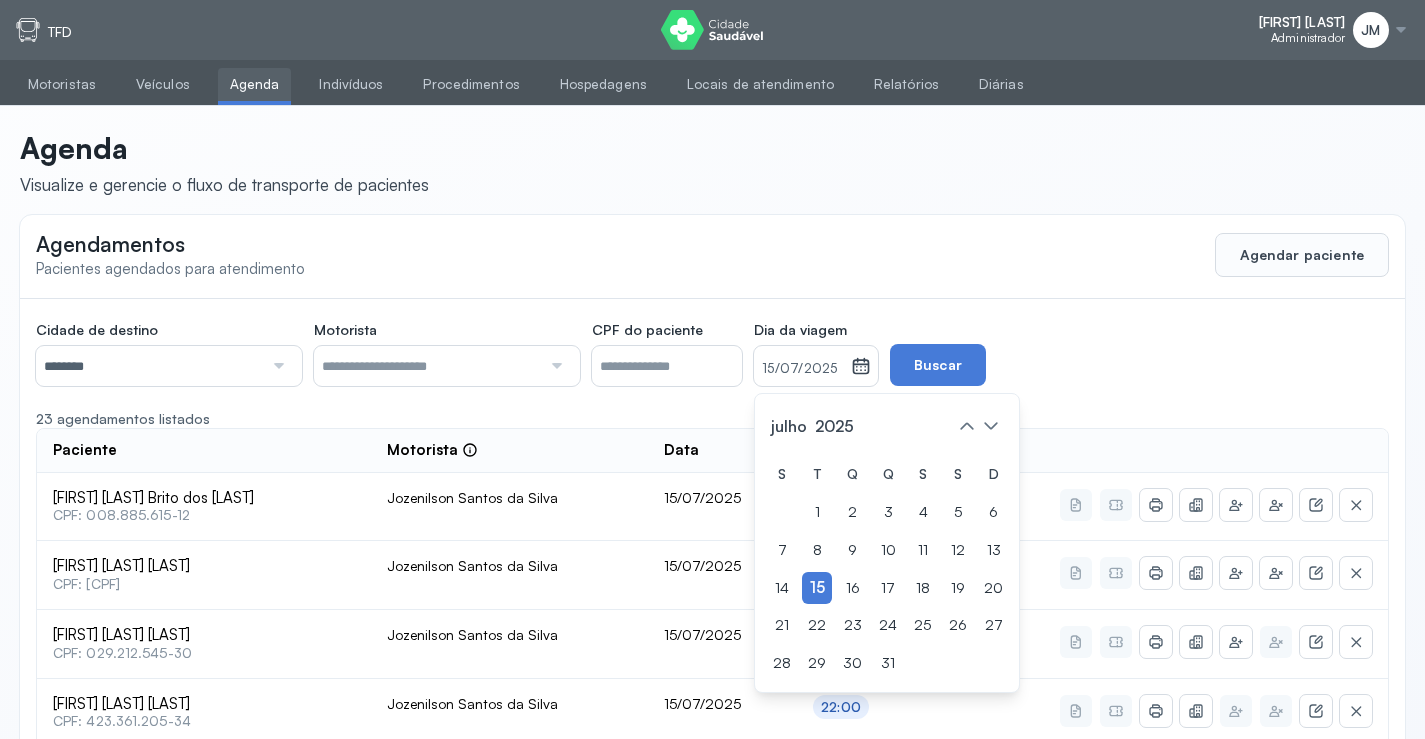 drag, startPoint x: 1033, startPoint y: 544, endPoint x: 1023, endPoint y: 452, distance: 92.541885 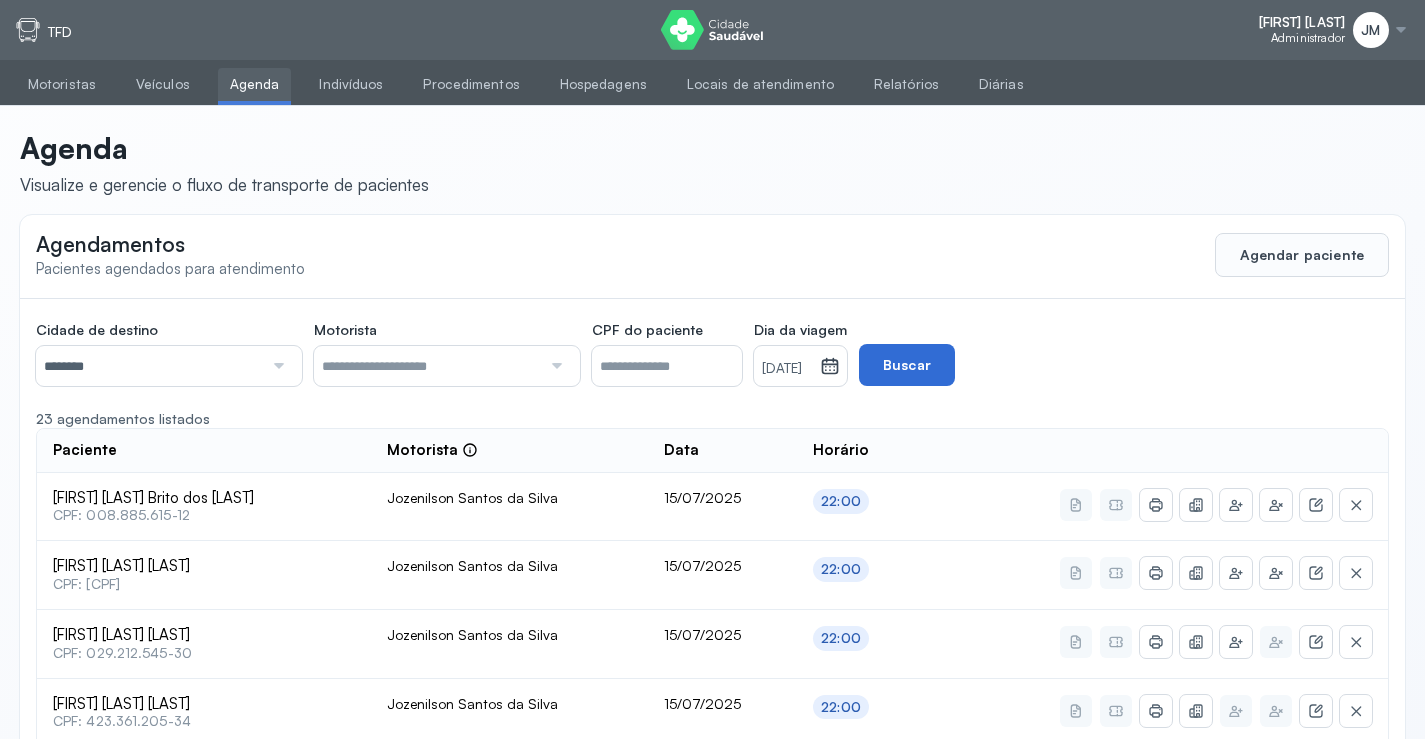 click on "Buscar" at bounding box center (907, 365) 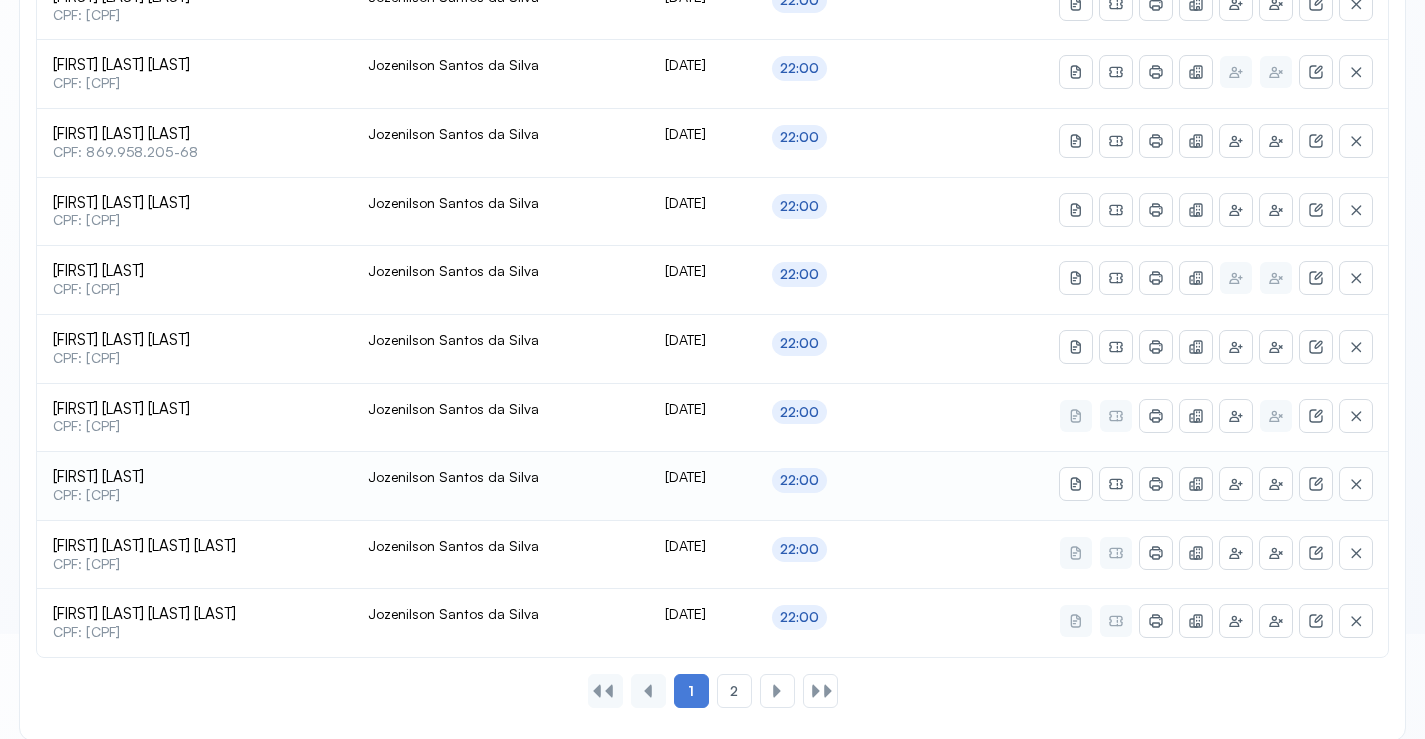 scroll, scrollTop: 865, scrollLeft: 0, axis: vertical 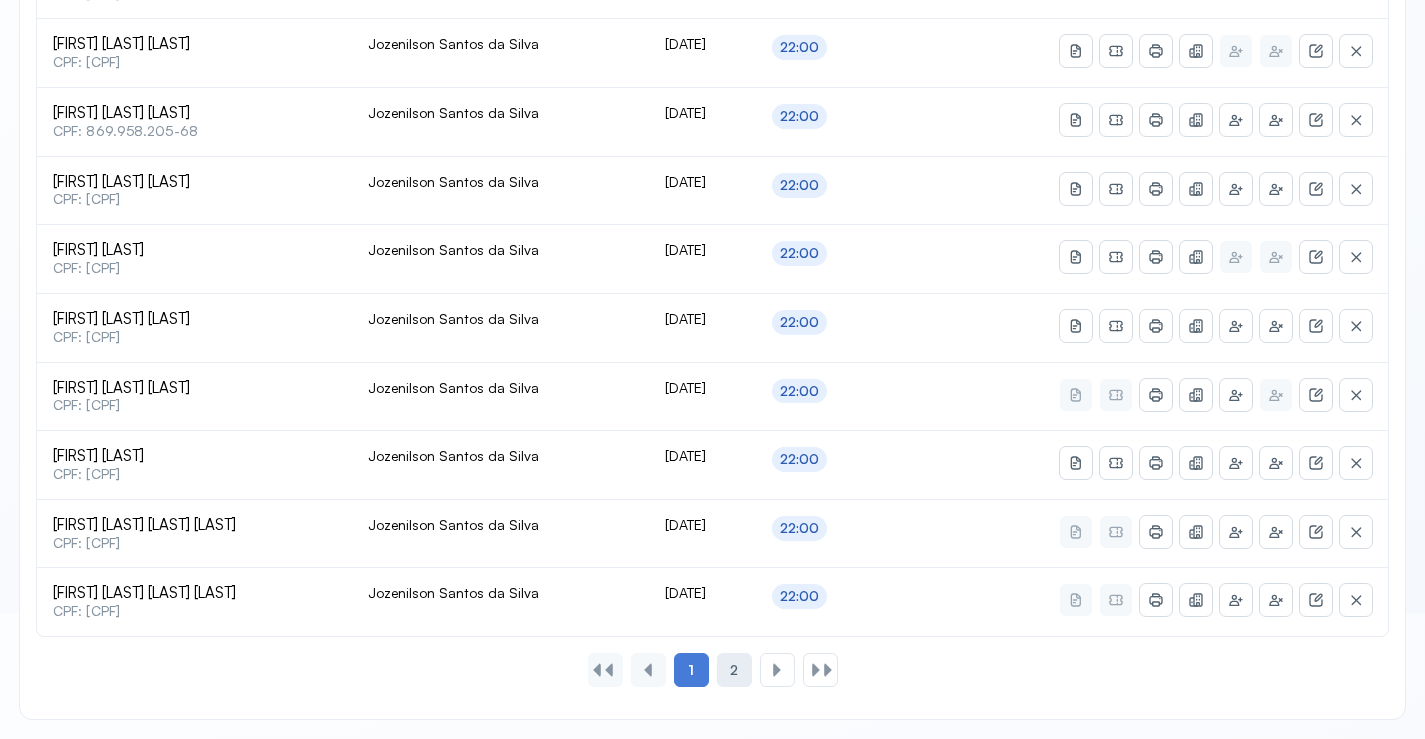 click on "2" 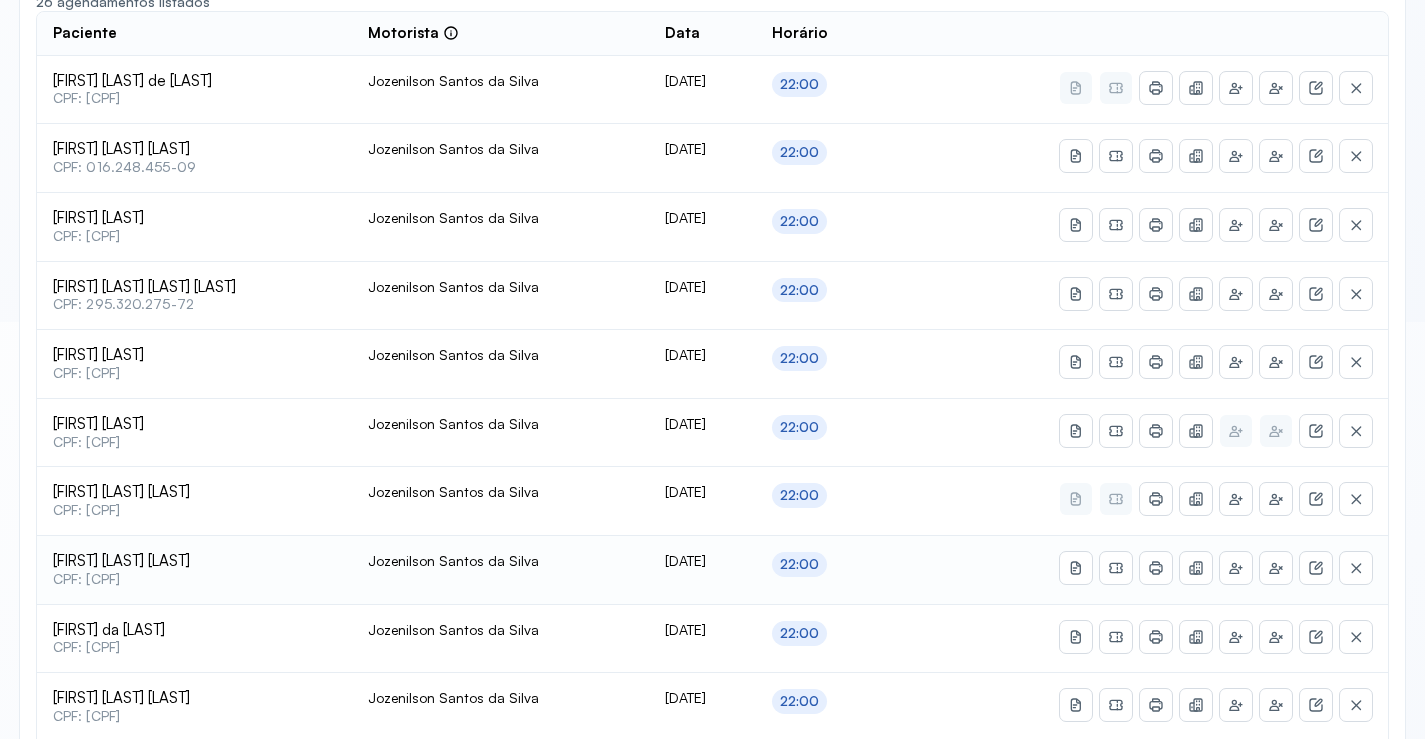 scroll, scrollTop: 391, scrollLeft: 0, axis: vertical 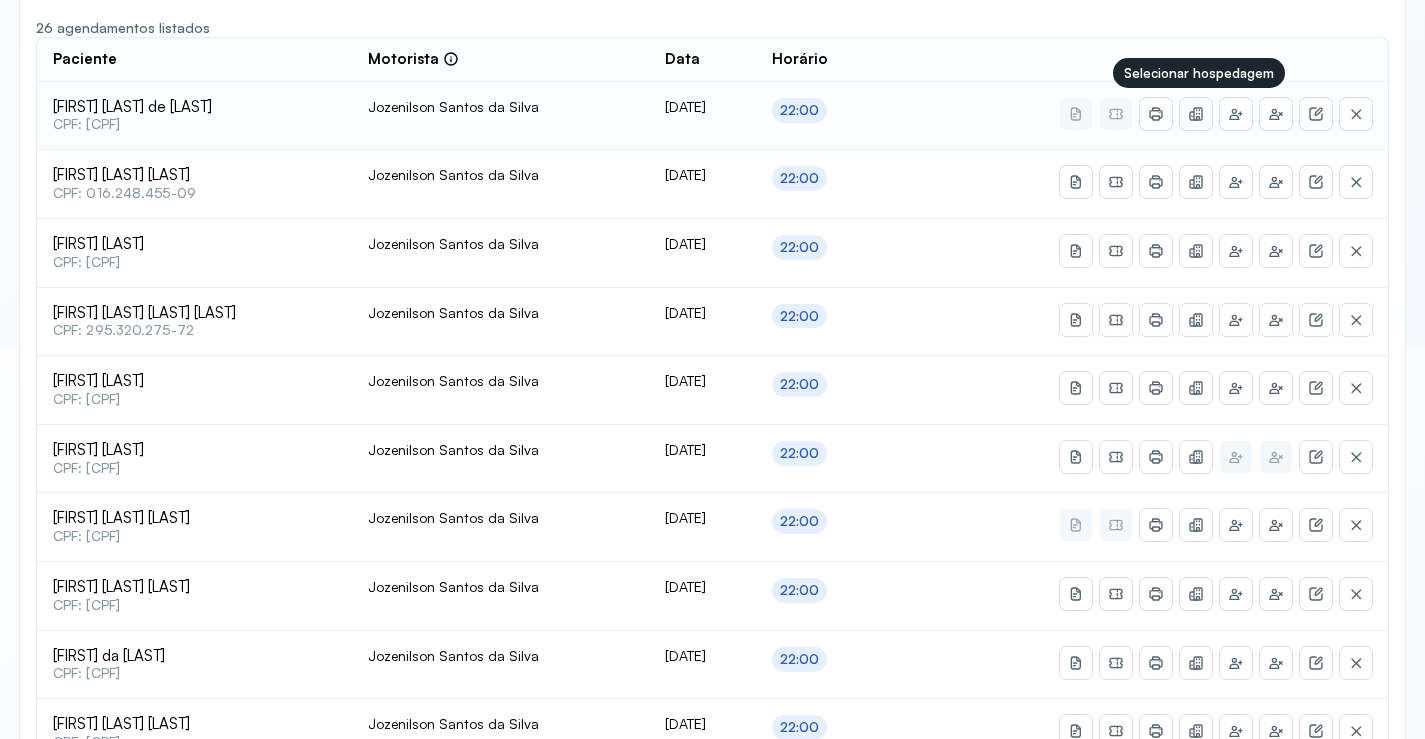 click 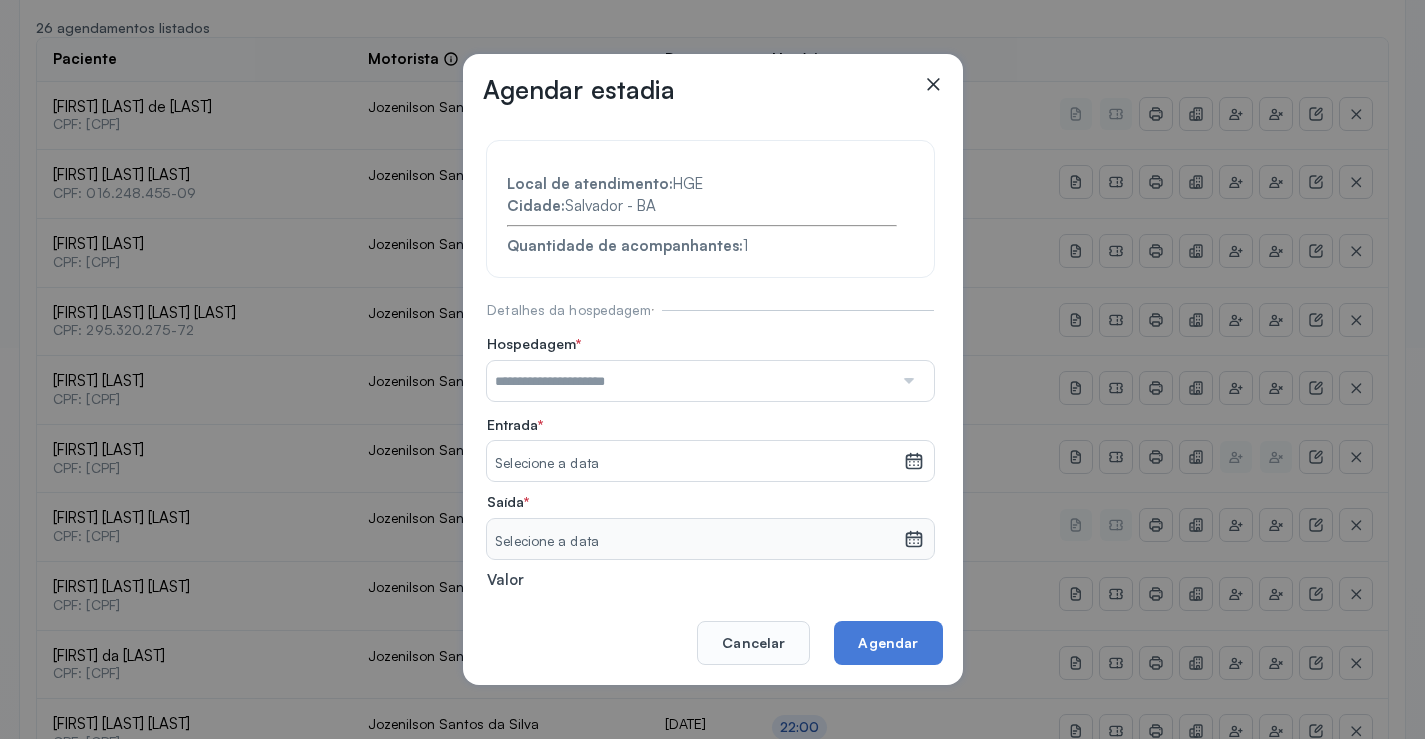 click at bounding box center [907, 381] 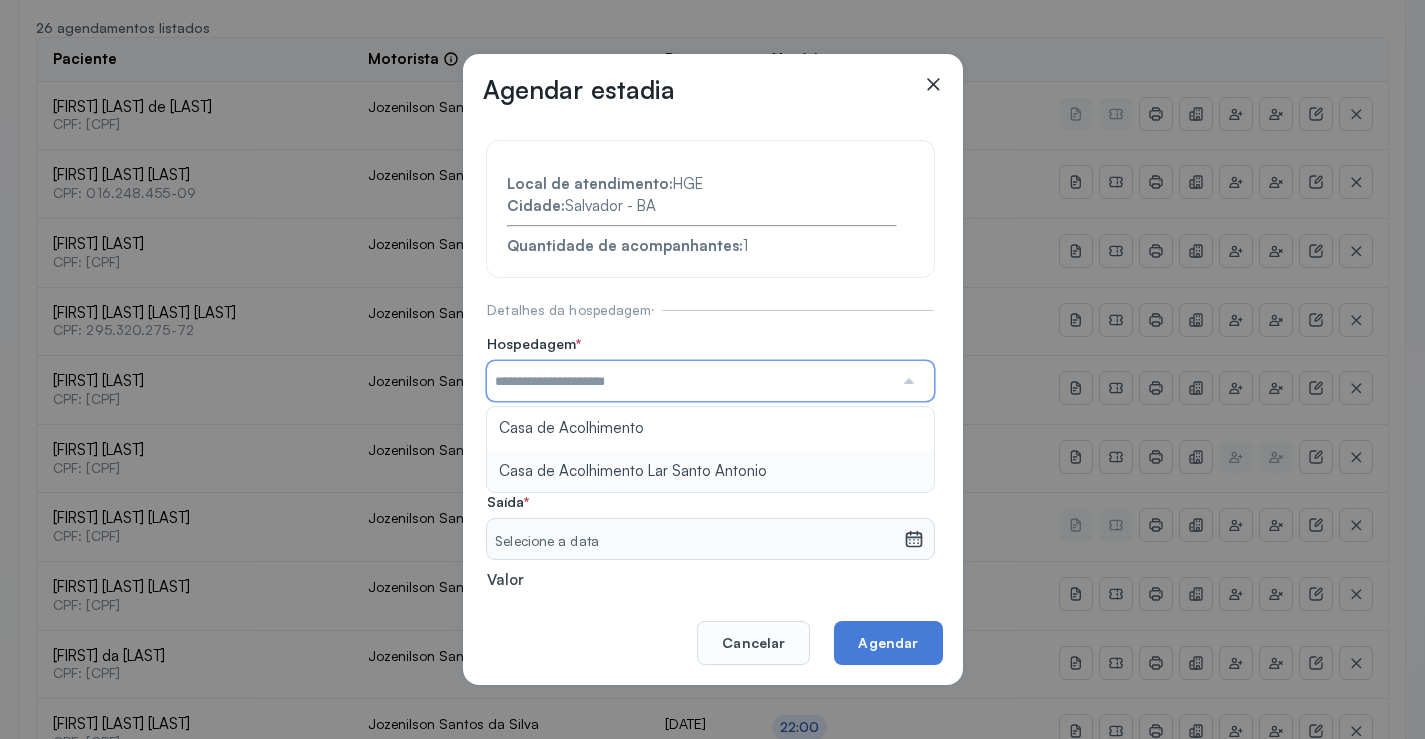 type on "**********" 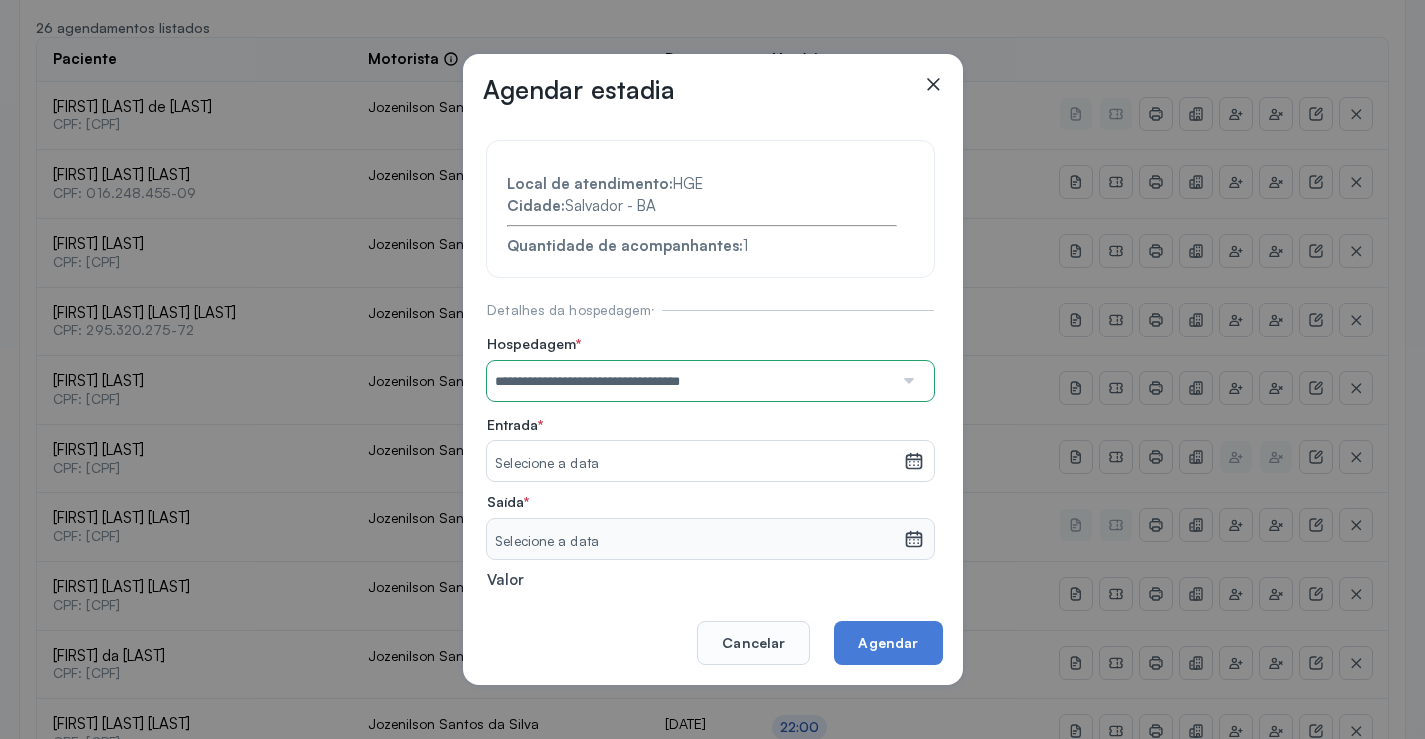 click on "**********" at bounding box center [710, 436] 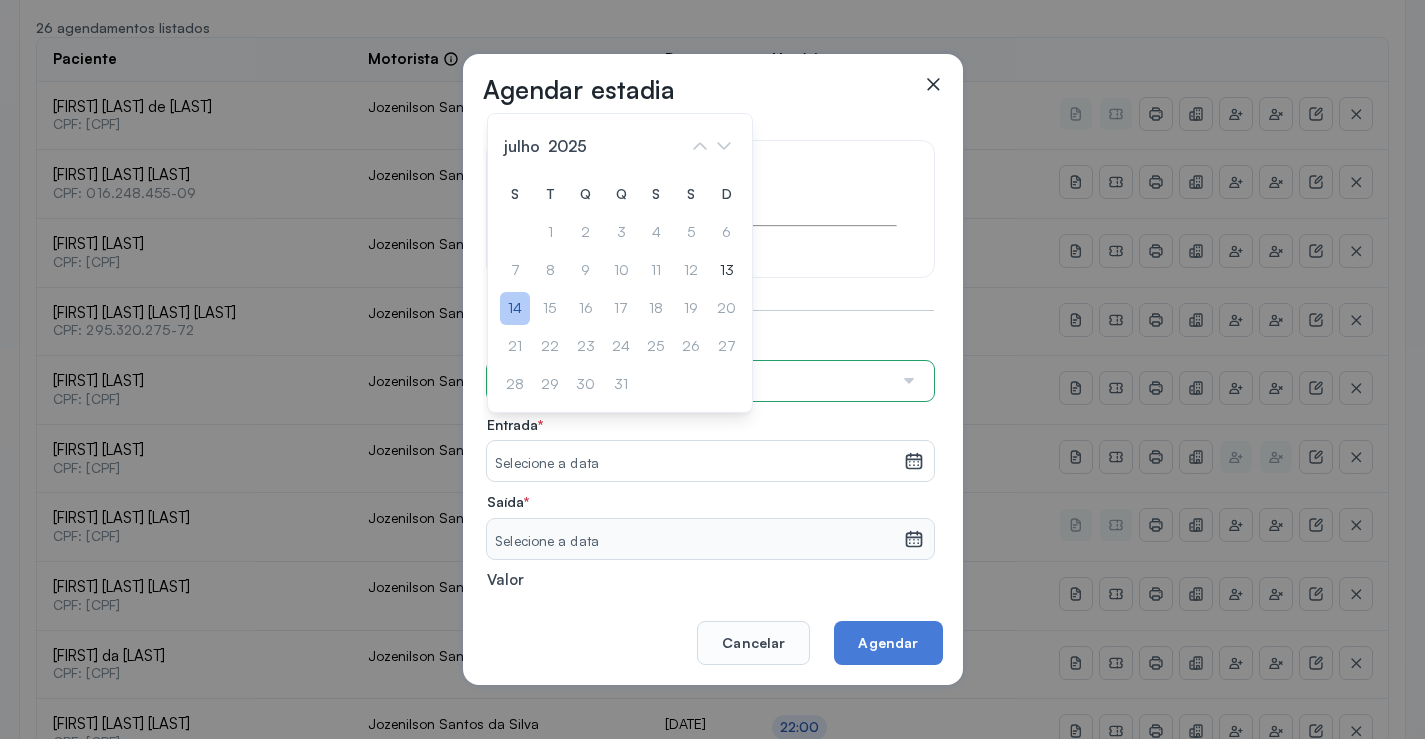 drag, startPoint x: 520, startPoint y: 302, endPoint x: 610, endPoint y: 369, distance: 112.200714 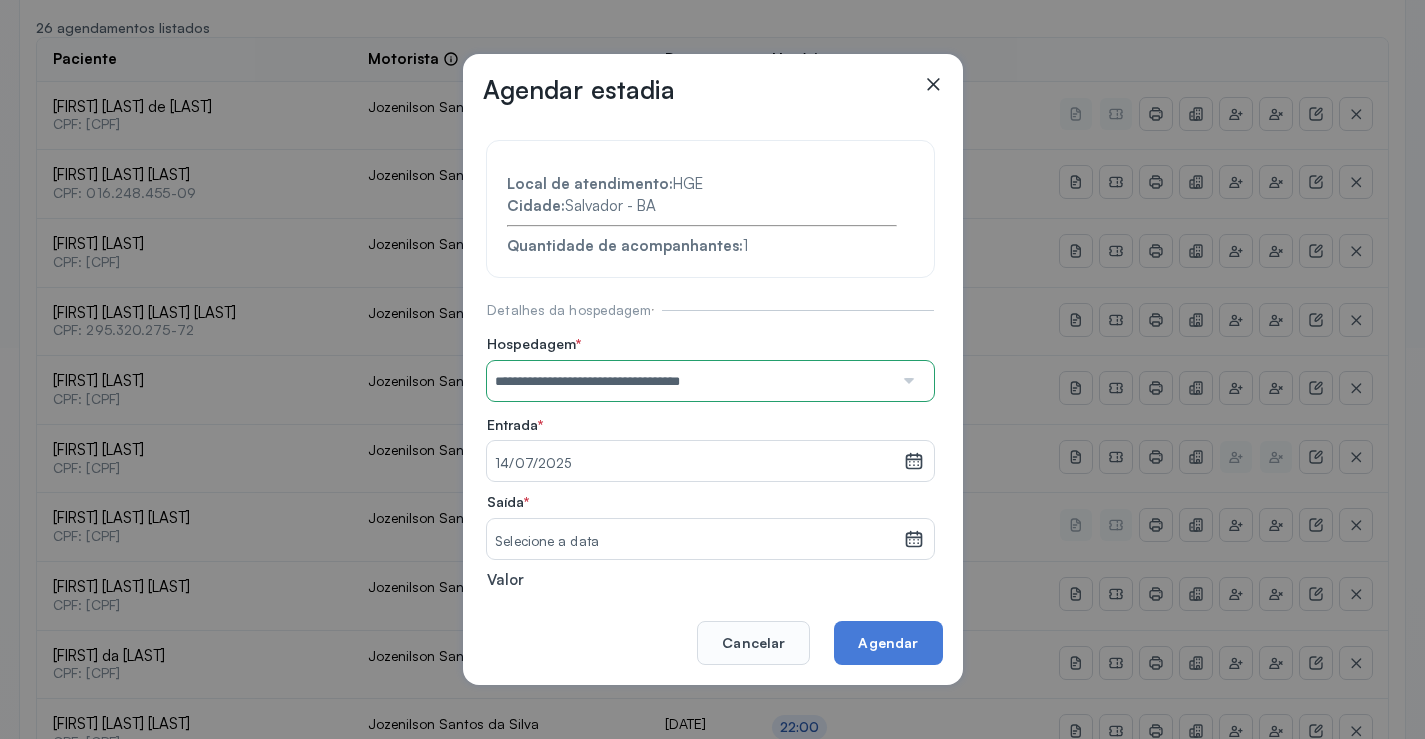 drag, startPoint x: 910, startPoint y: 537, endPoint x: 881, endPoint y: 523, distance: 32.202484 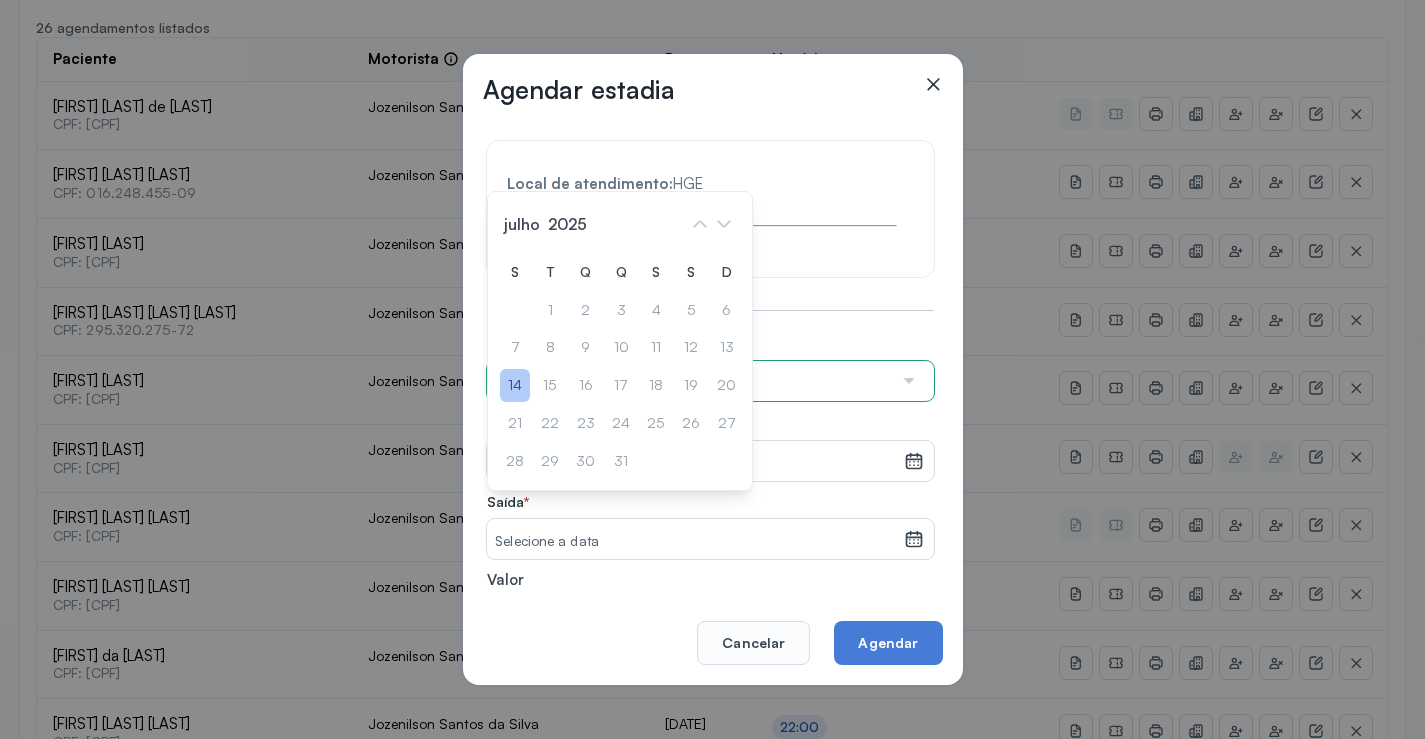click on "14" 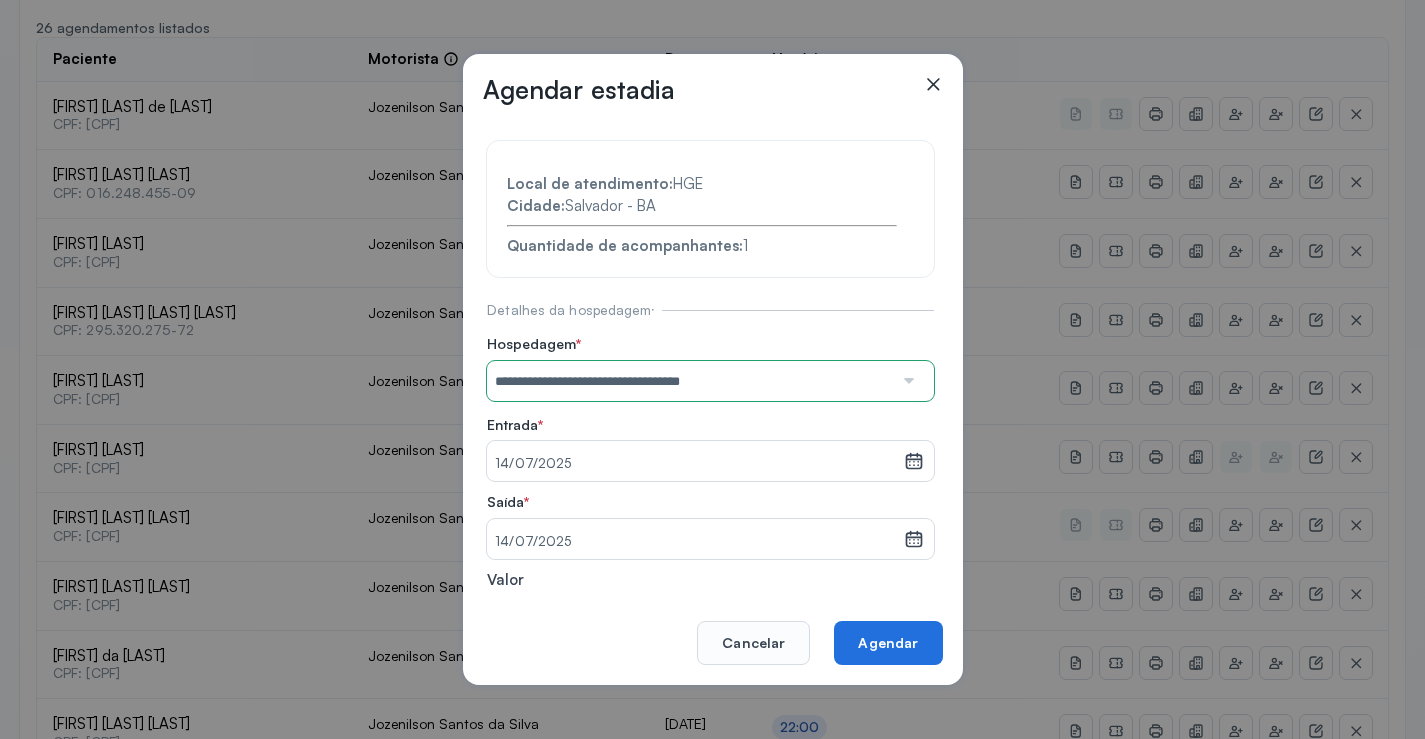 click on "Agendar" 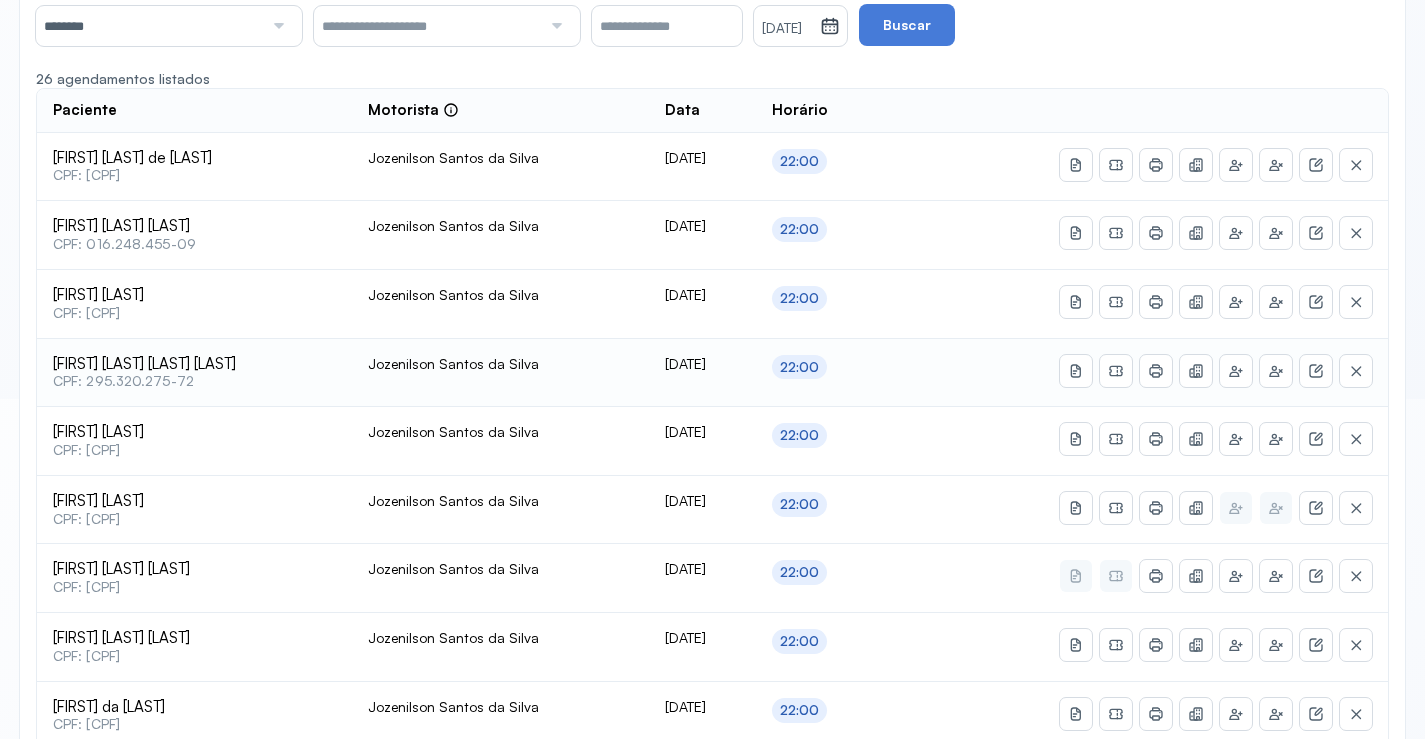 scroll, scrollTop: 291, scrollLeft: 0, axis: vertical 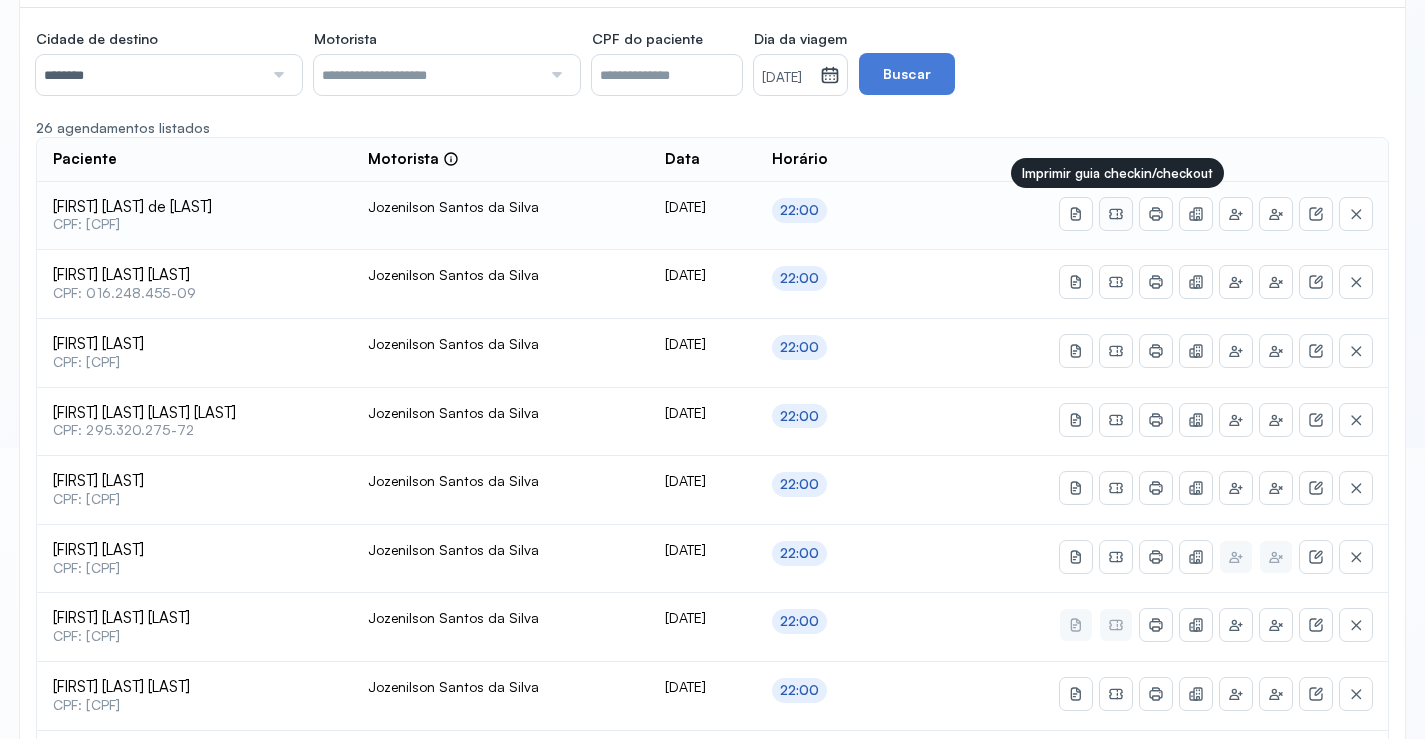 click 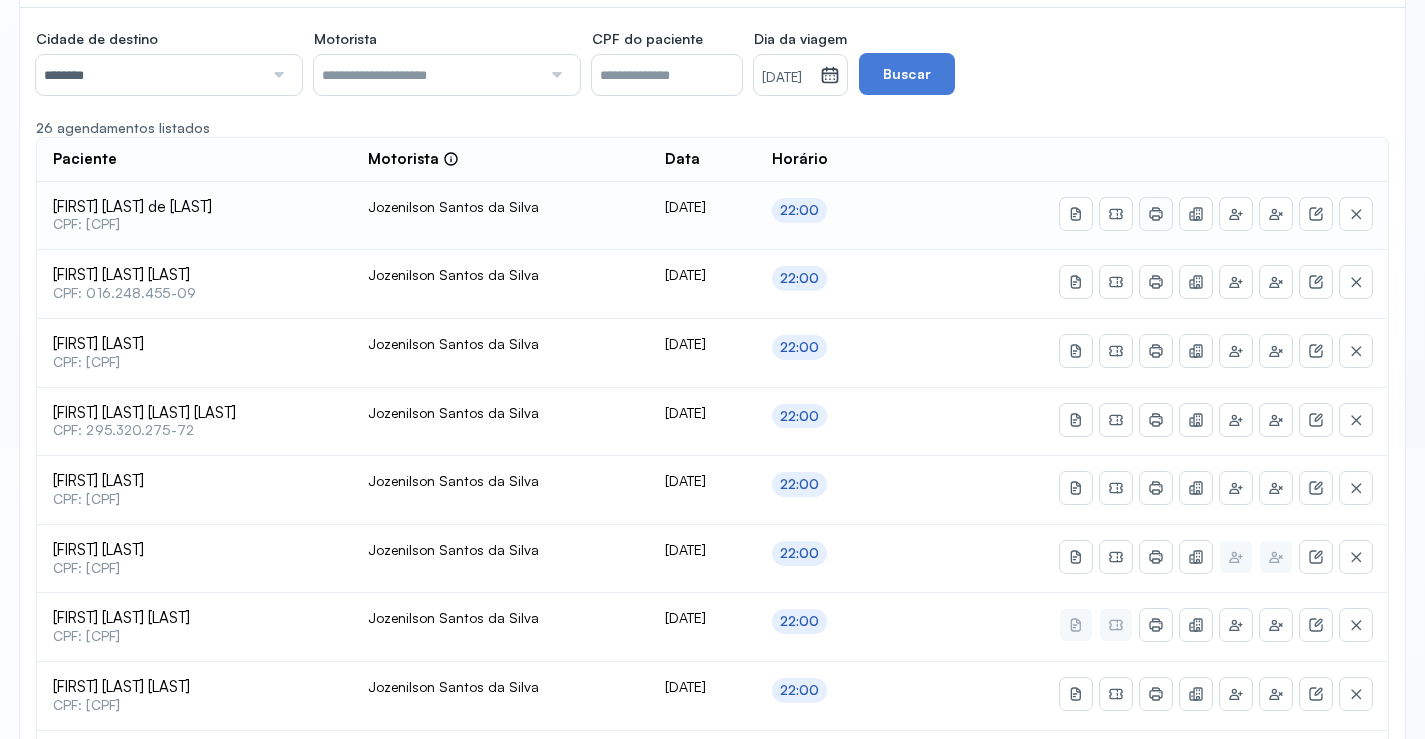 click 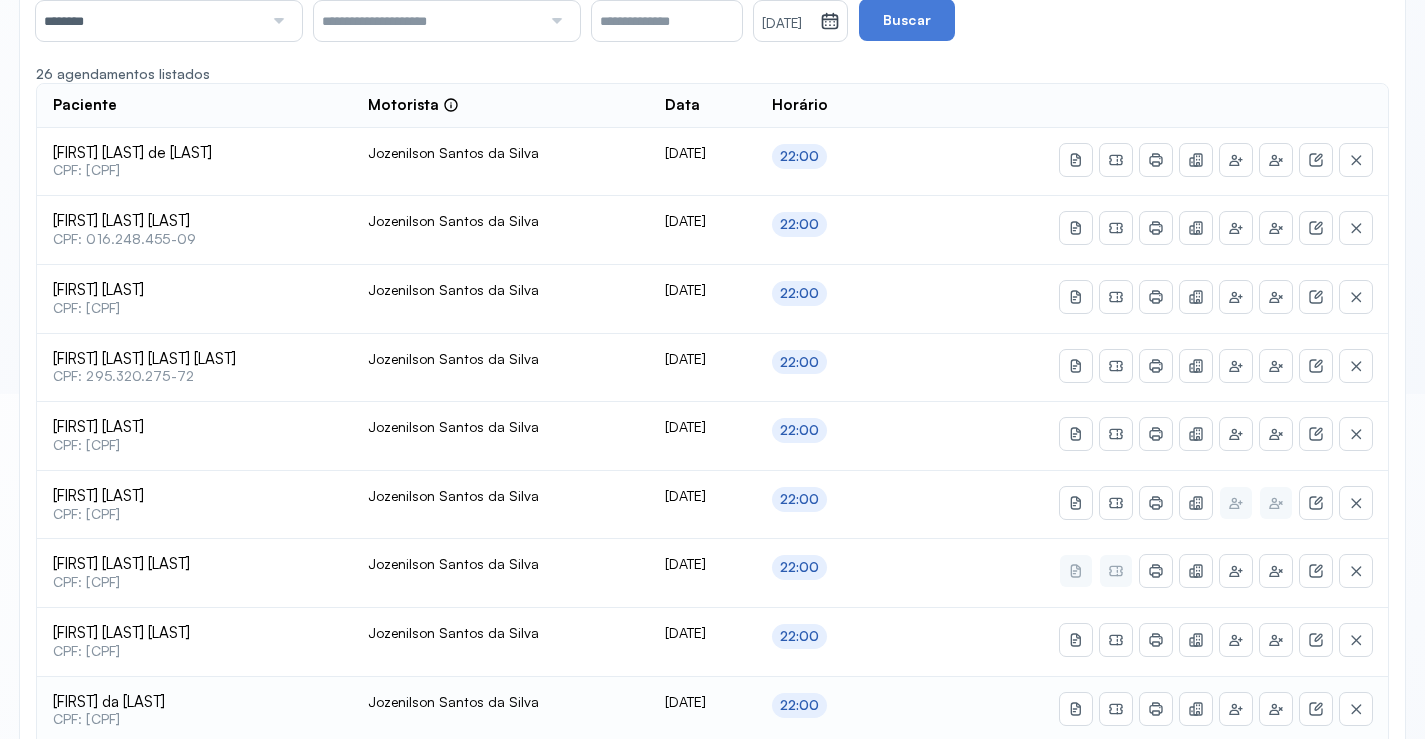 scroll, scrollTop: 591, scrollLeft: 0, axis: vertical 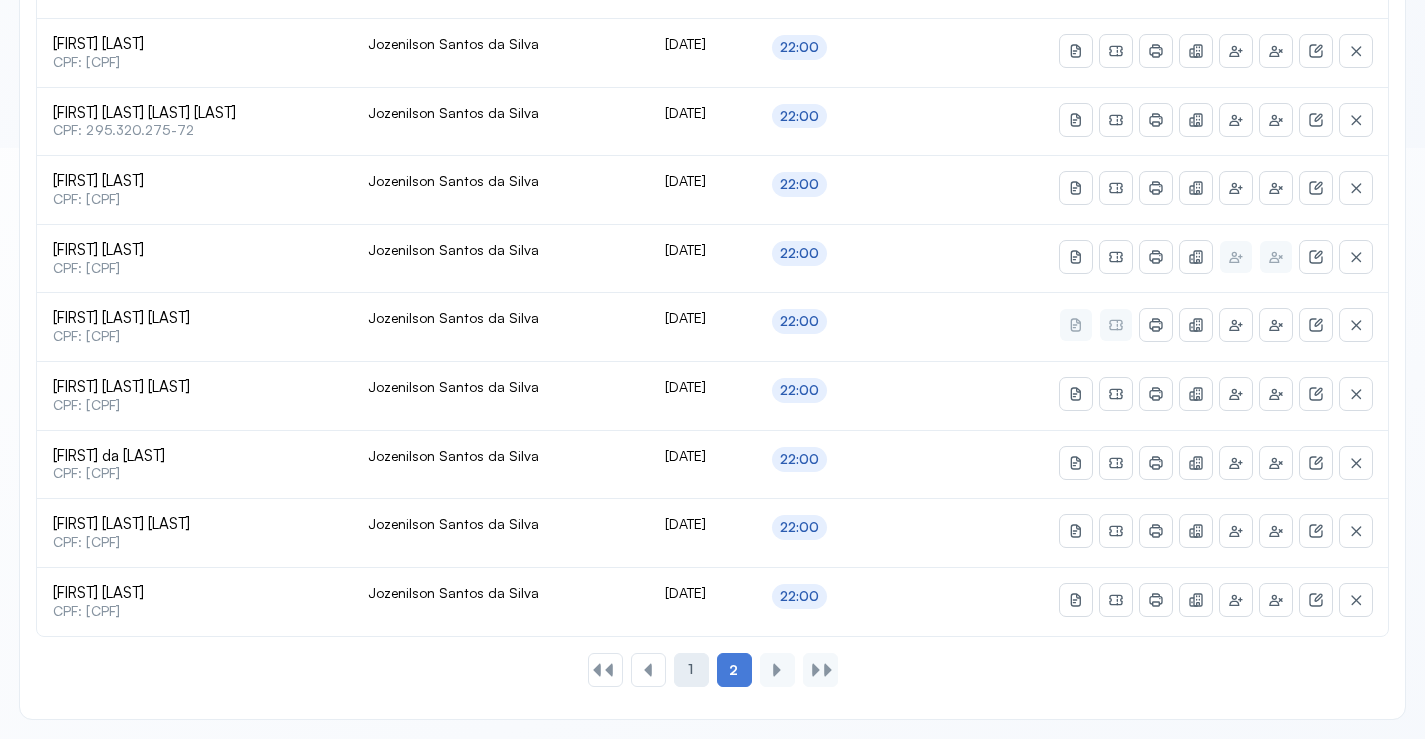 click on "1" at bounding box center [690, 669] 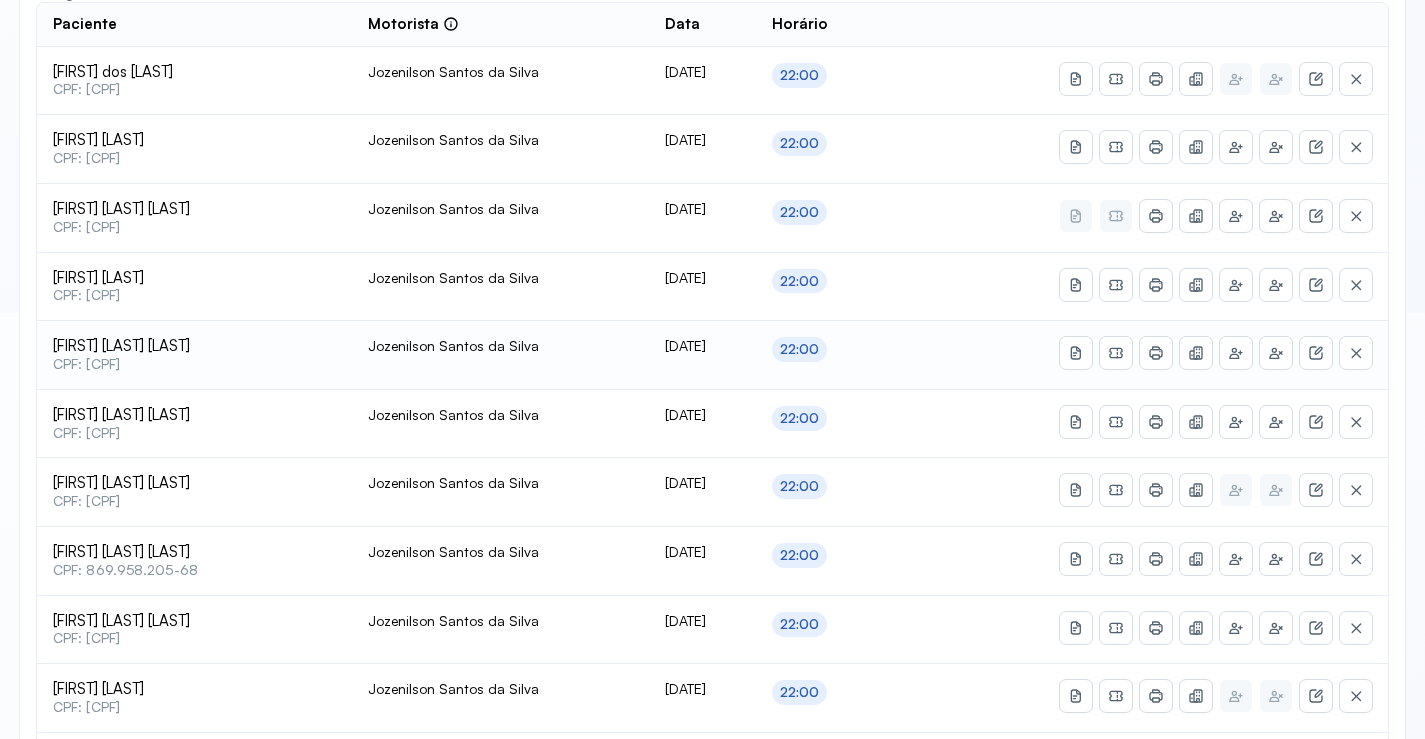 scroll, scrollTop: 391, scrollLeft: 0, axis: vertical 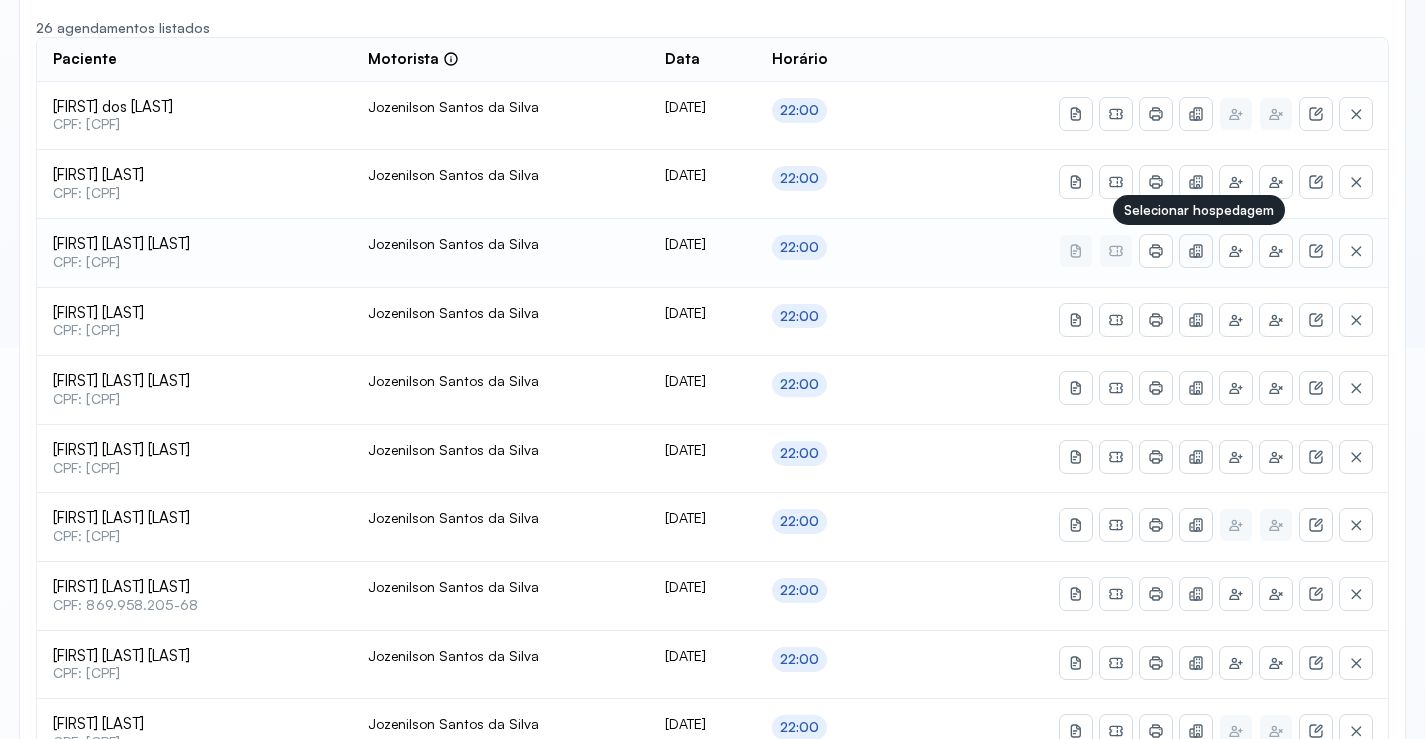click 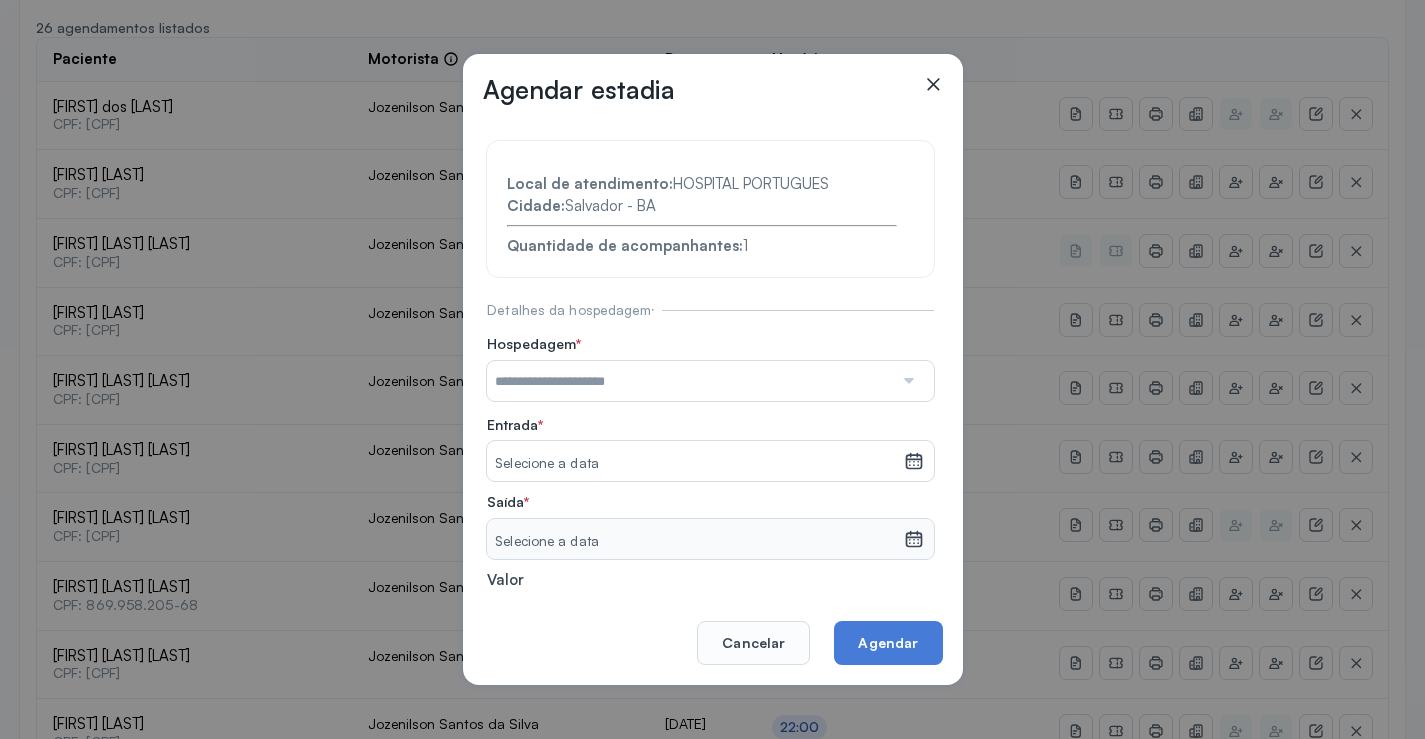 click 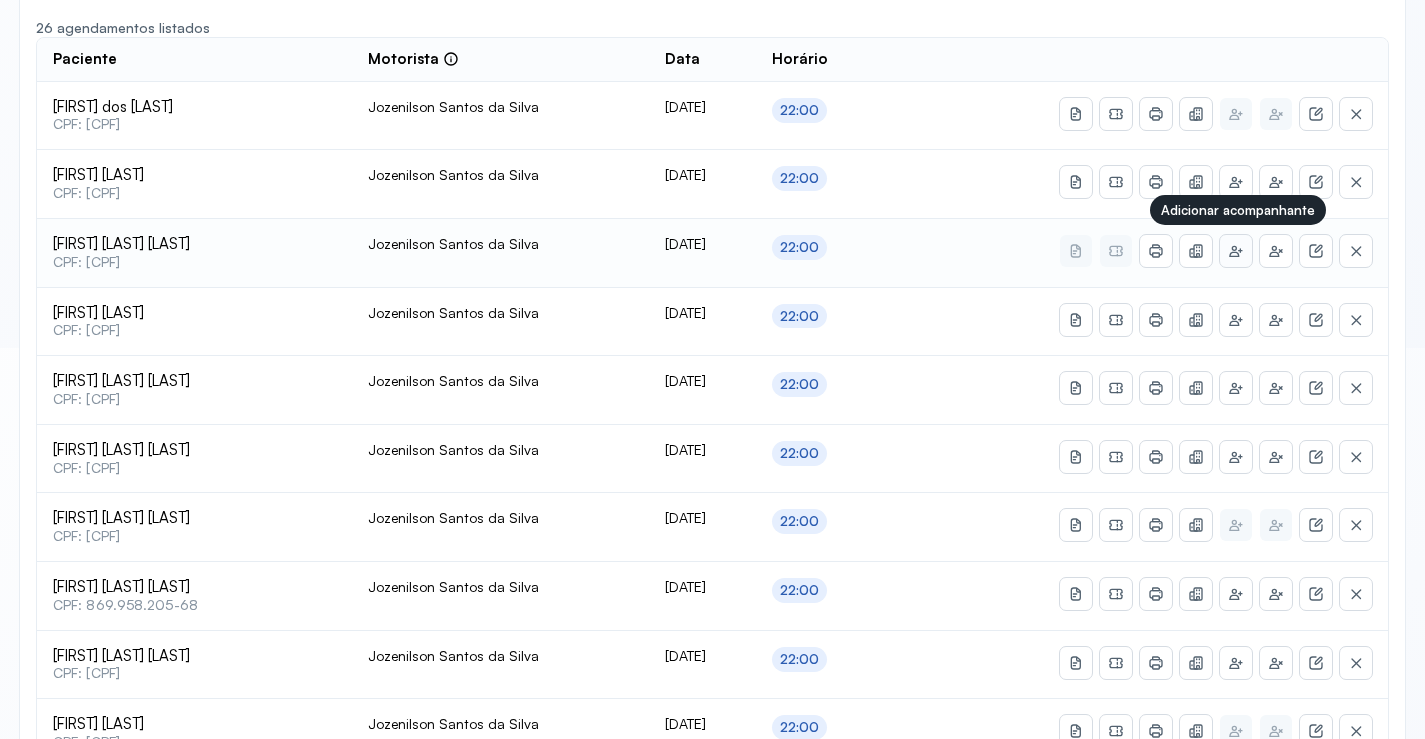 click 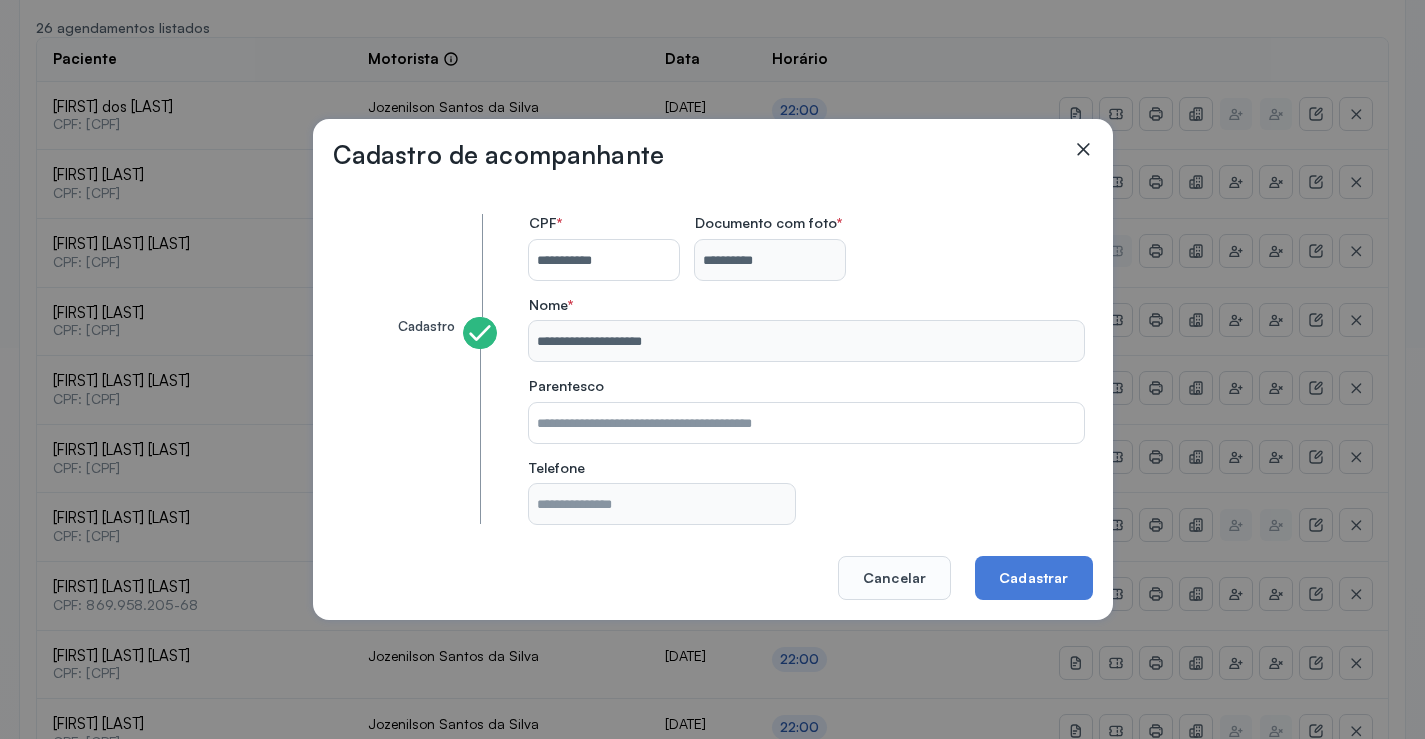 click 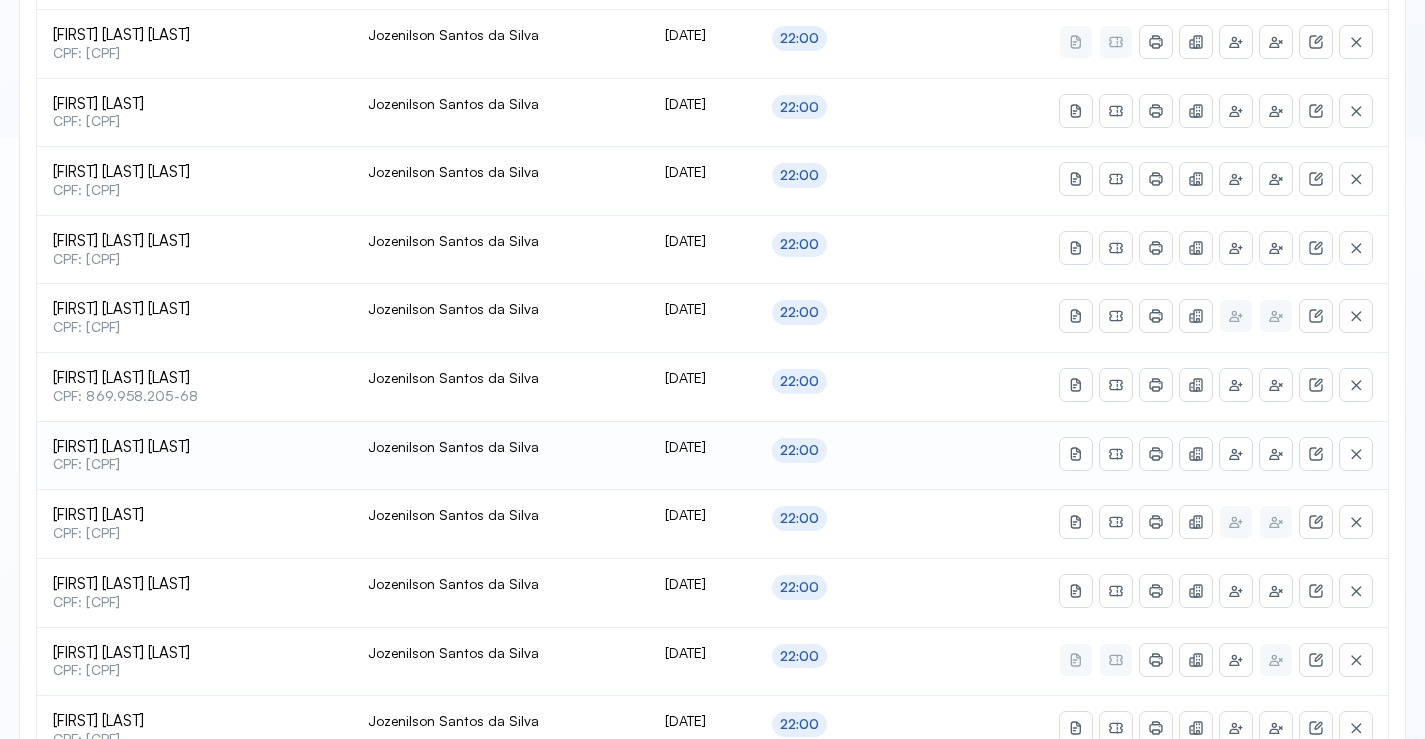 scroll, scrollTop: 565, scrollLeft: 0, axis: vertical 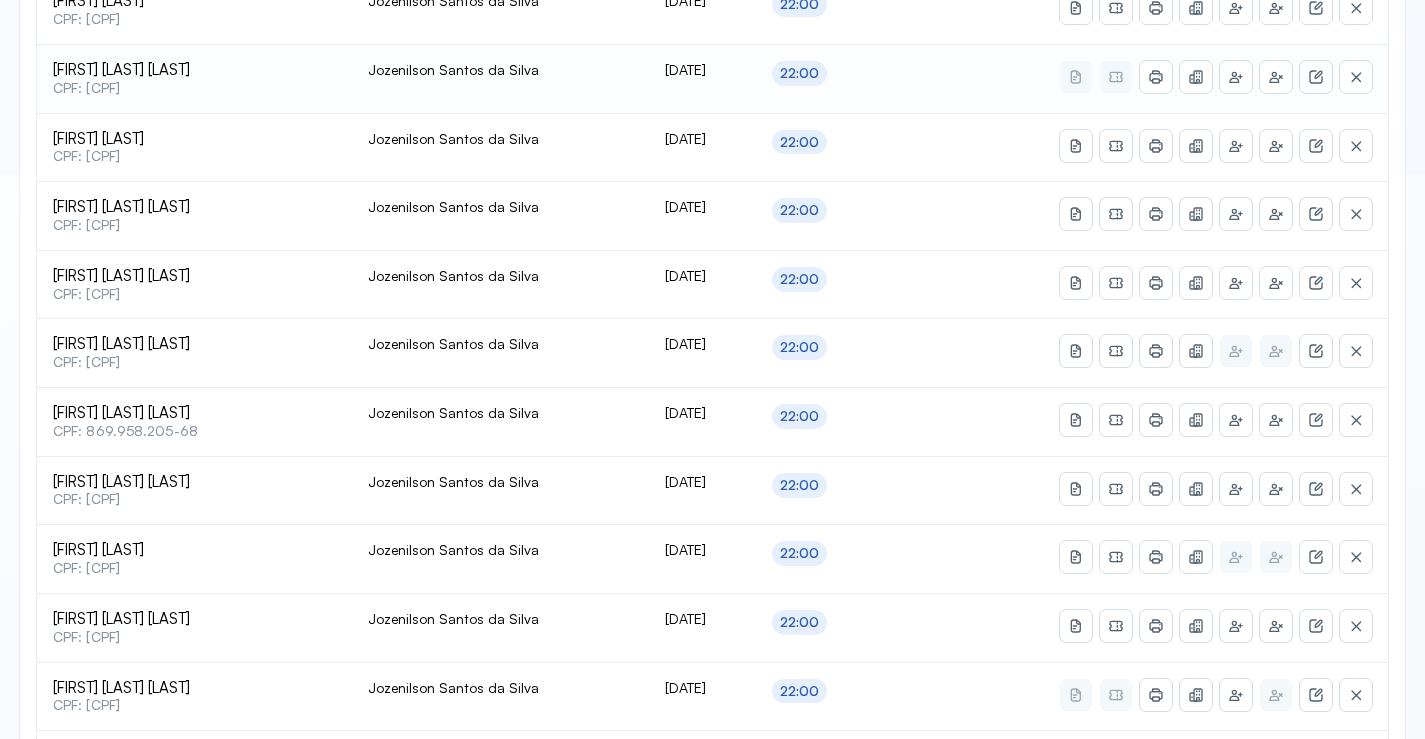 click 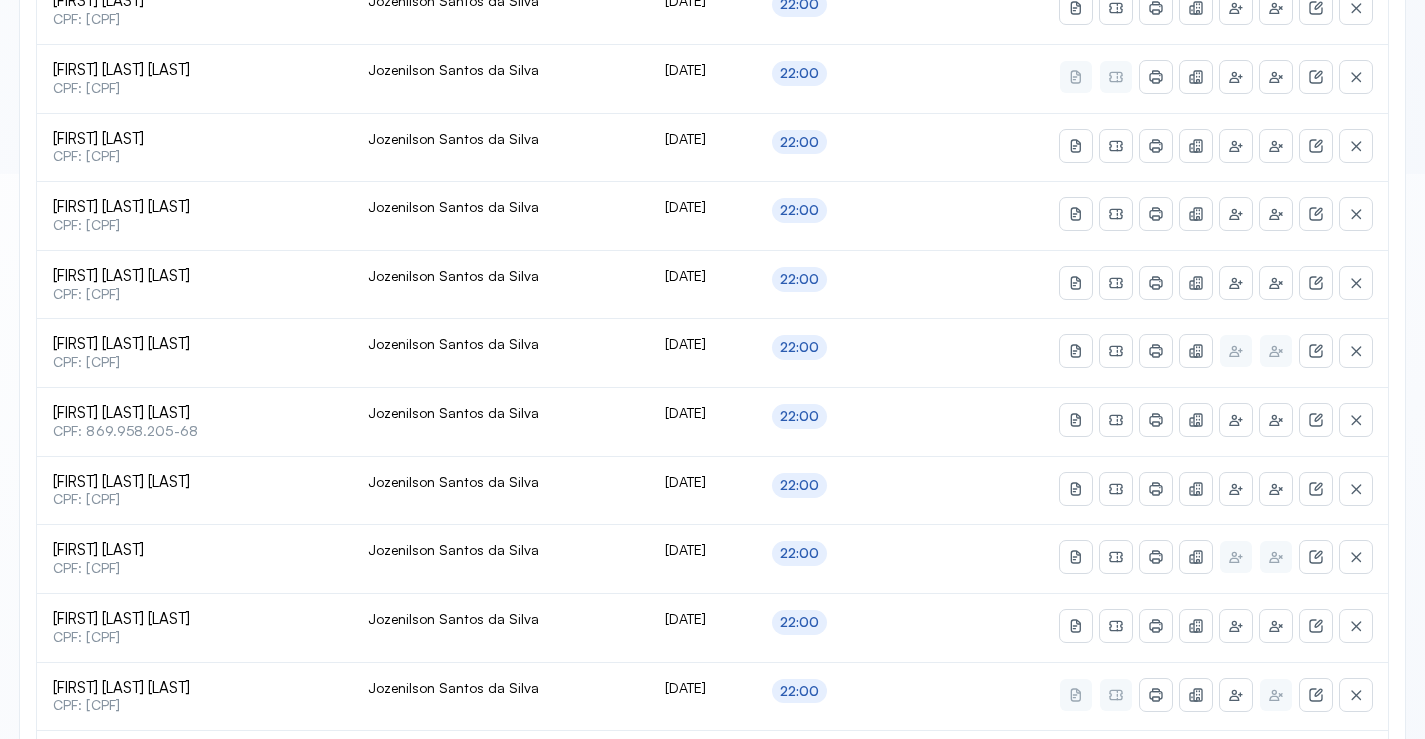 scroll, scrollTop: 0, scrollLeft: 0, axis: both 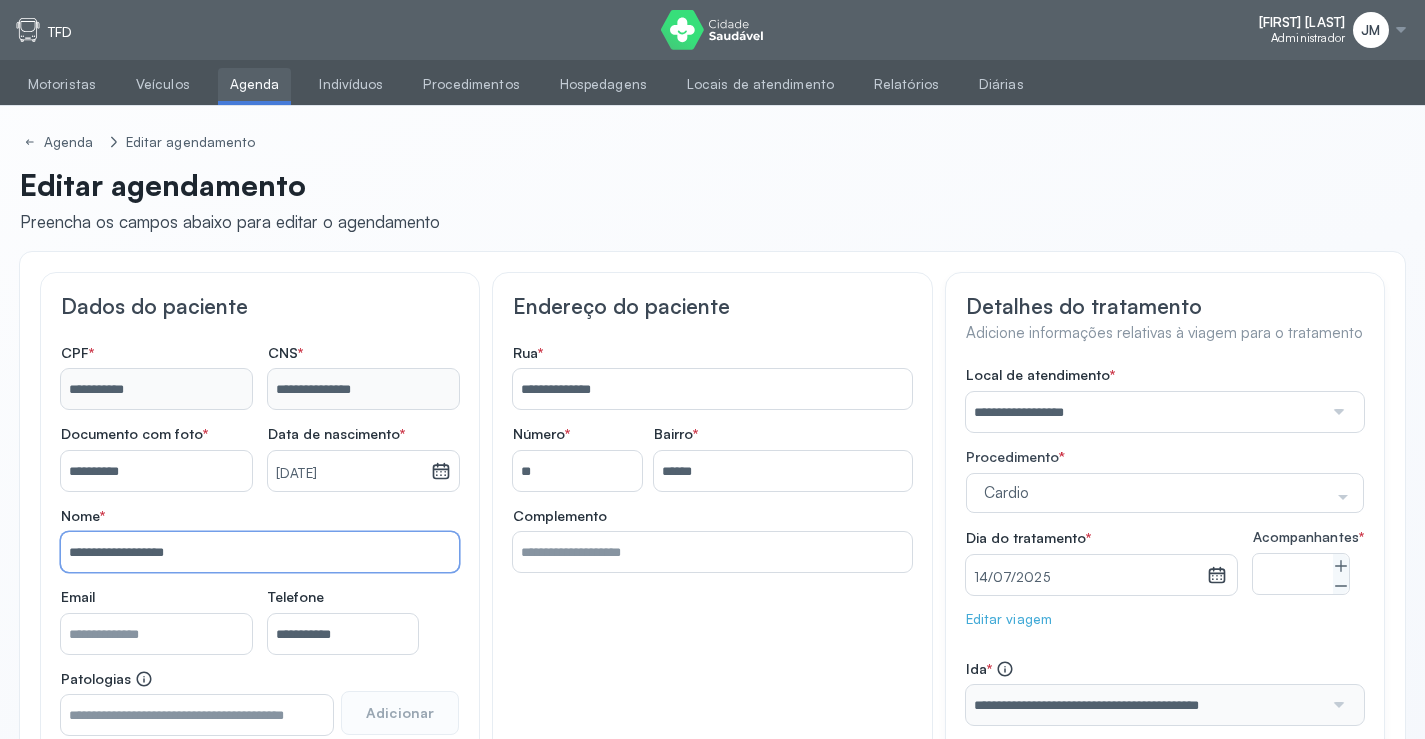 click on "**********" at bounding box center (260, 552) 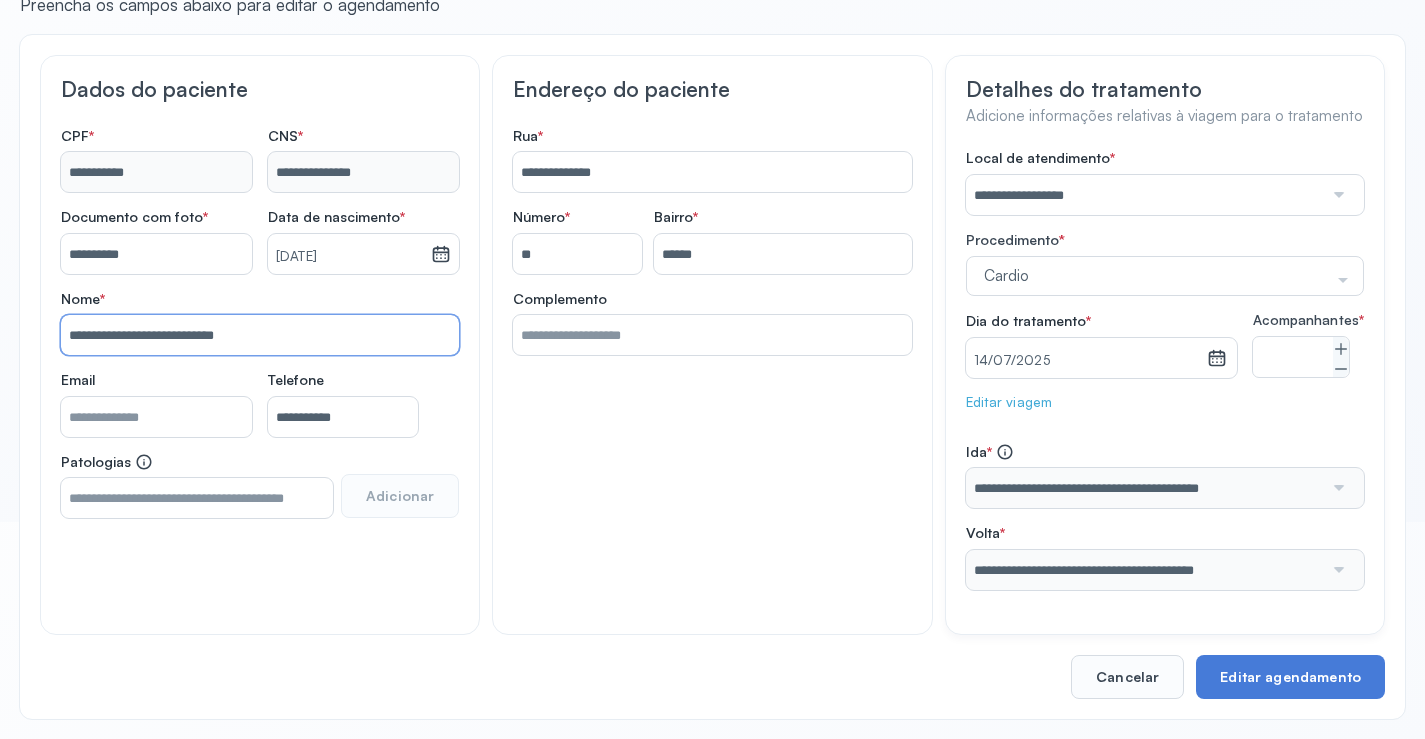 scroll, scrollTop: 233, scrollLeft: 0, axis: vertical 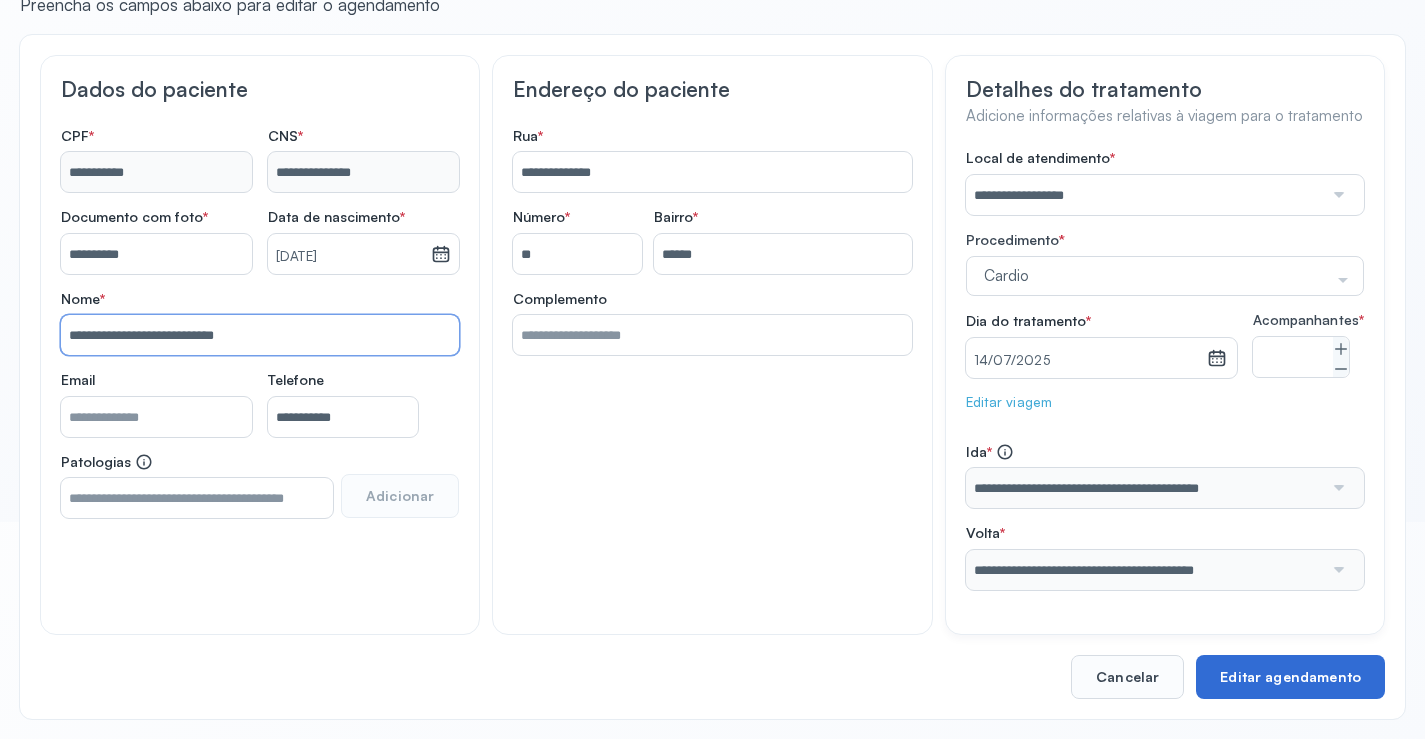 type on "**********" 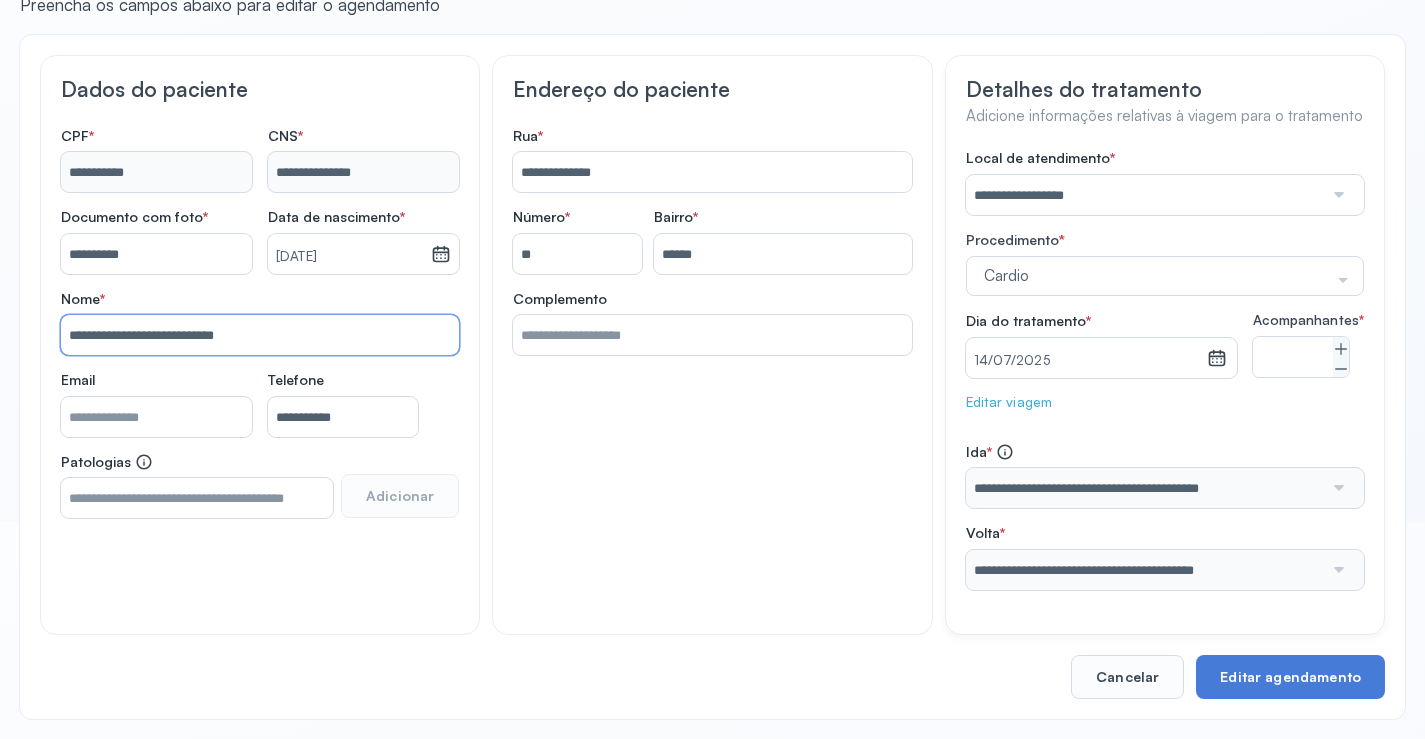 drag, startPoint x: 1290, startPoint y: 680, endPoint x: 896, endPoint y: 492, distance: 436.5547 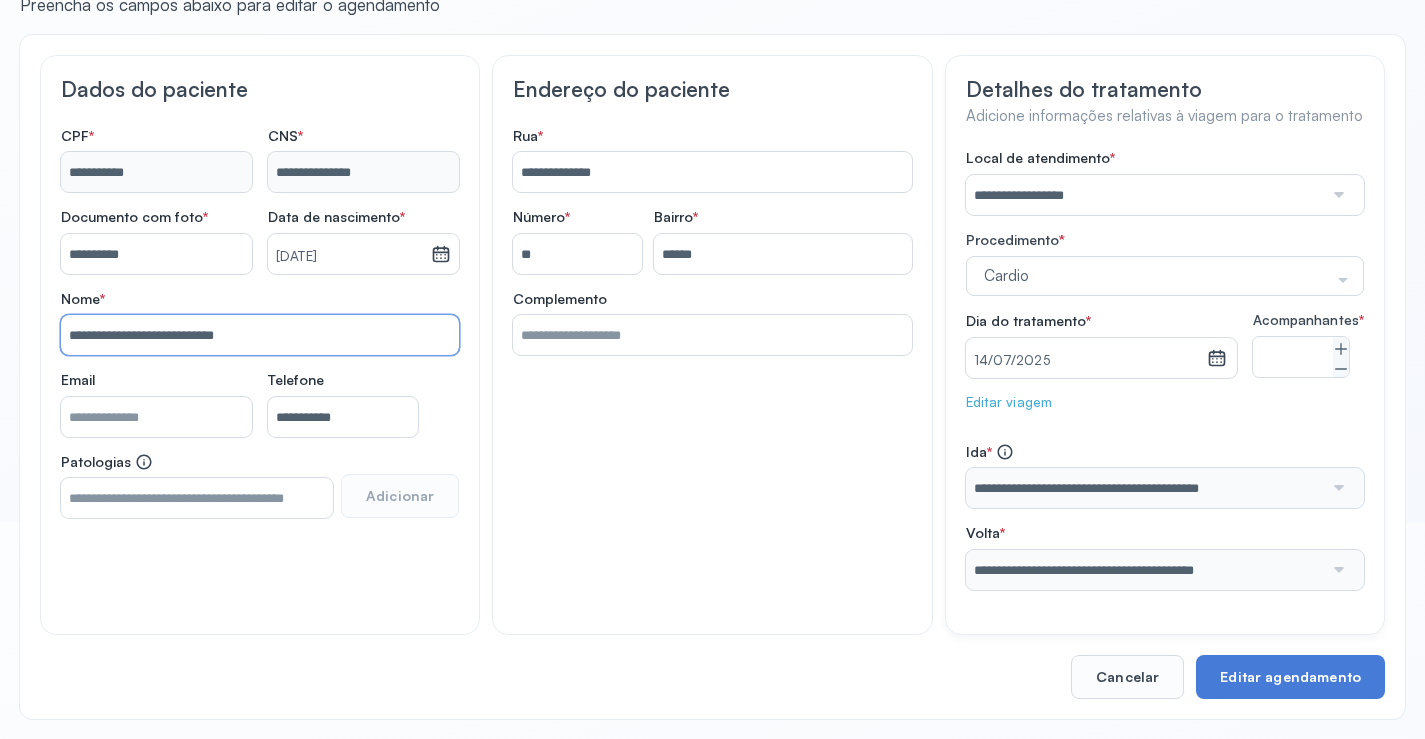 click on "Editar agendamento" at bounding box center (1290, 677) 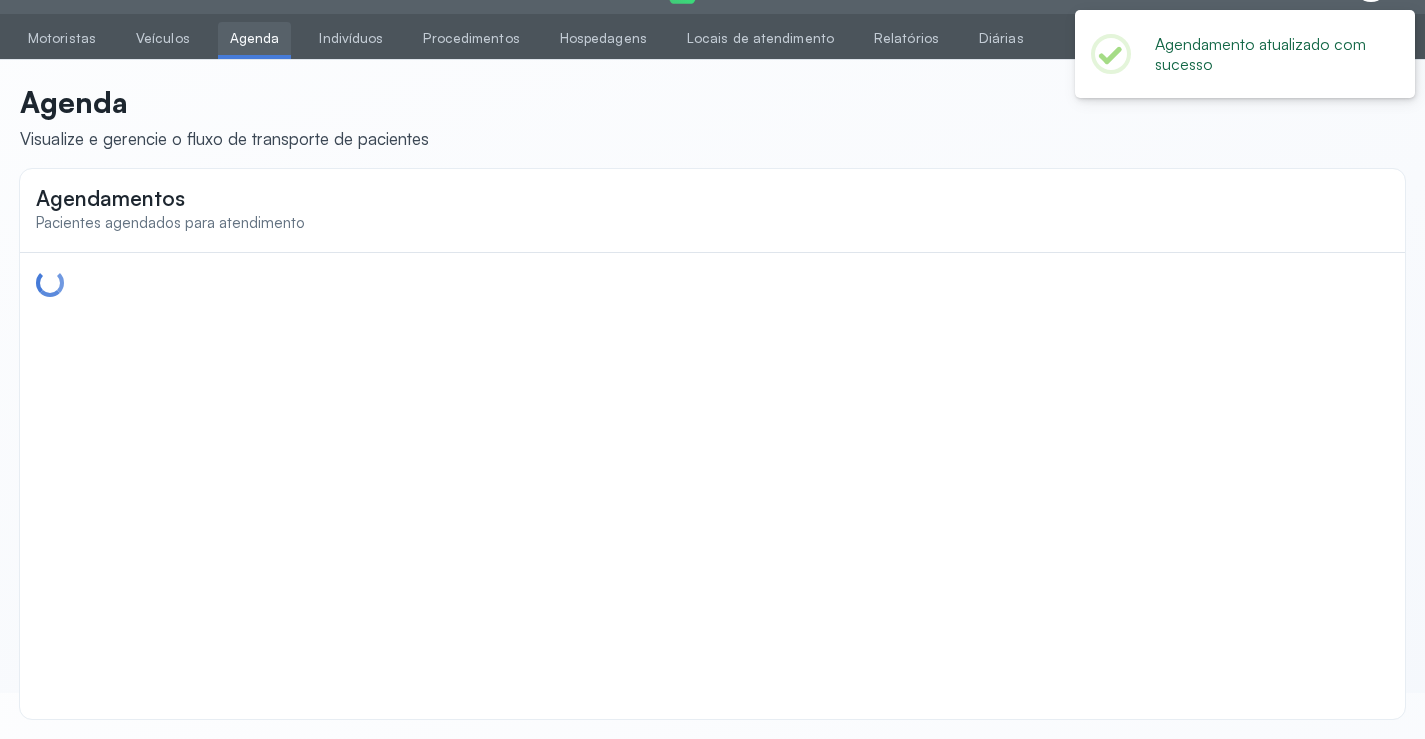 scroll, scrollTop: 46, scrollLeft: 0, axis: vertical 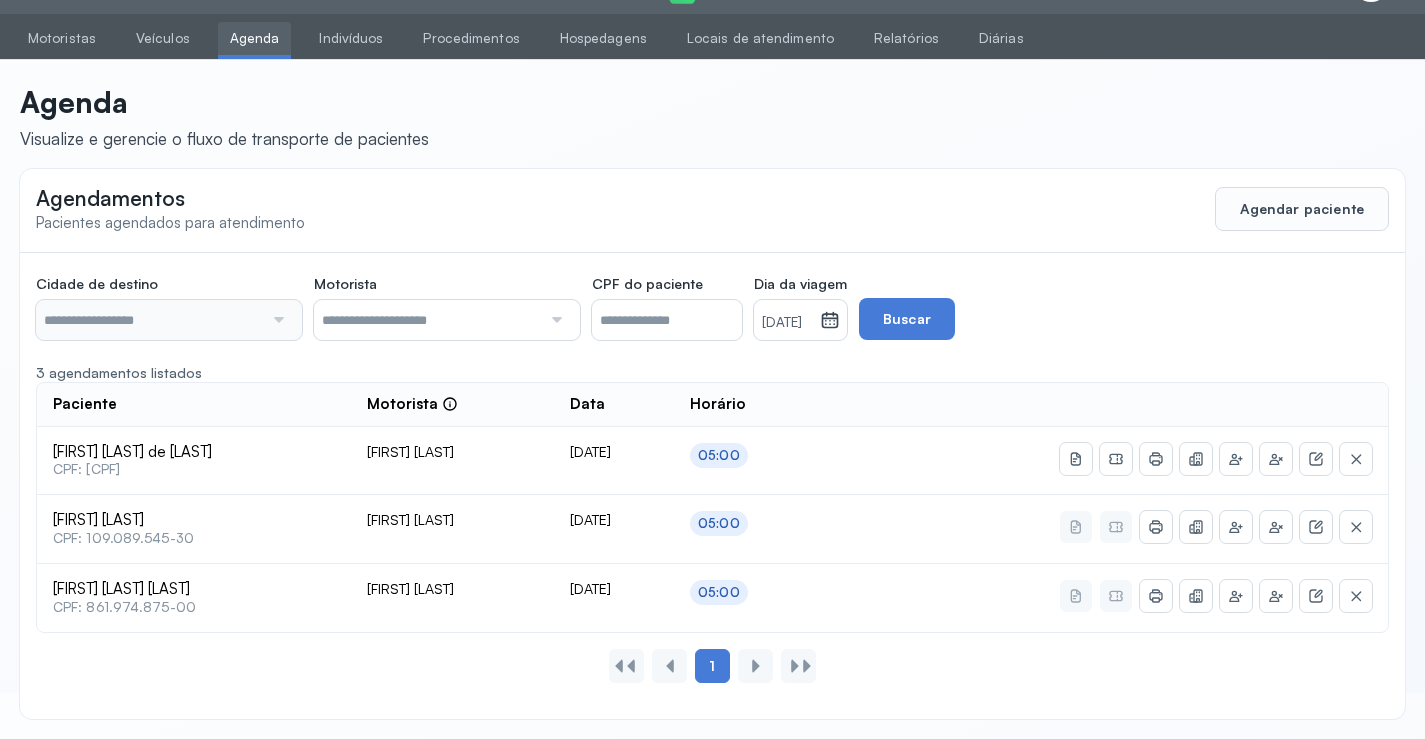 type on "********" 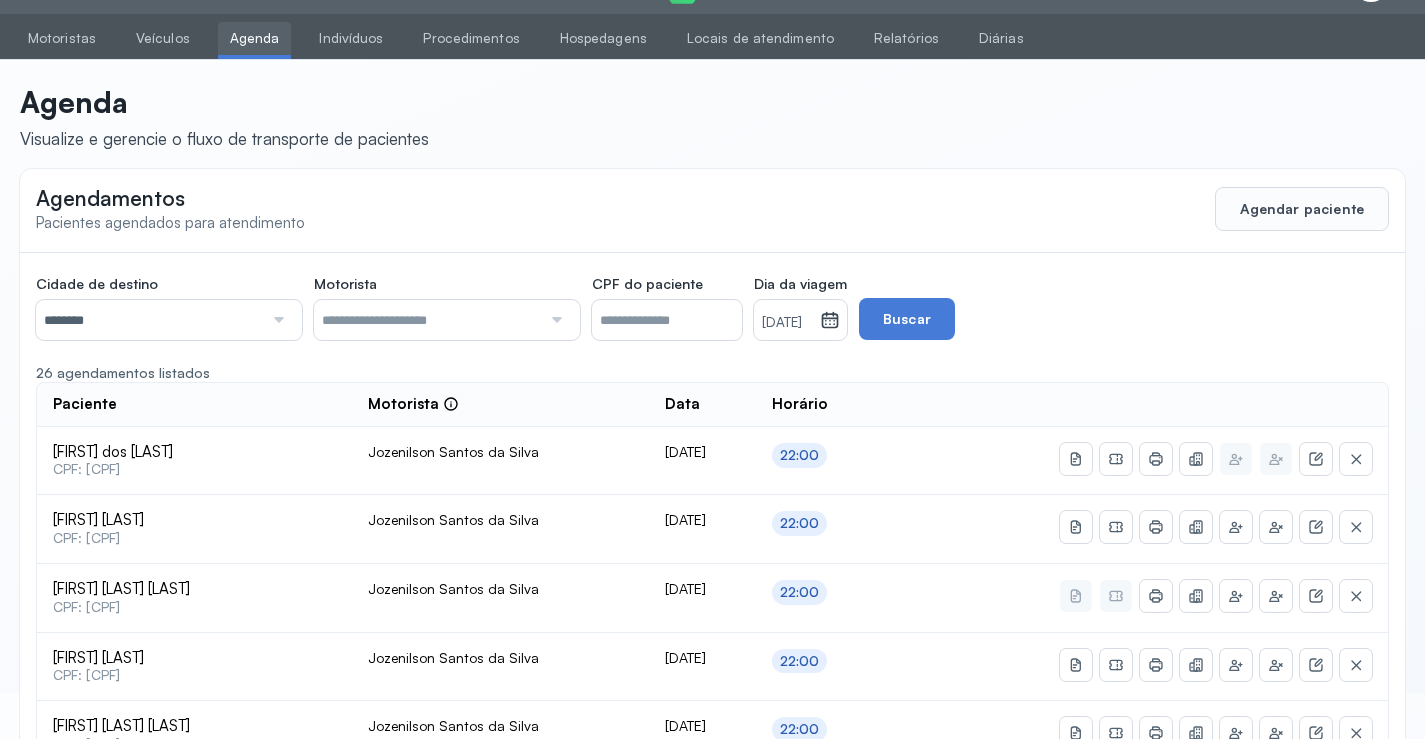 scroll, scrollTop: 233, scrollLeft: 0, axis: vertical 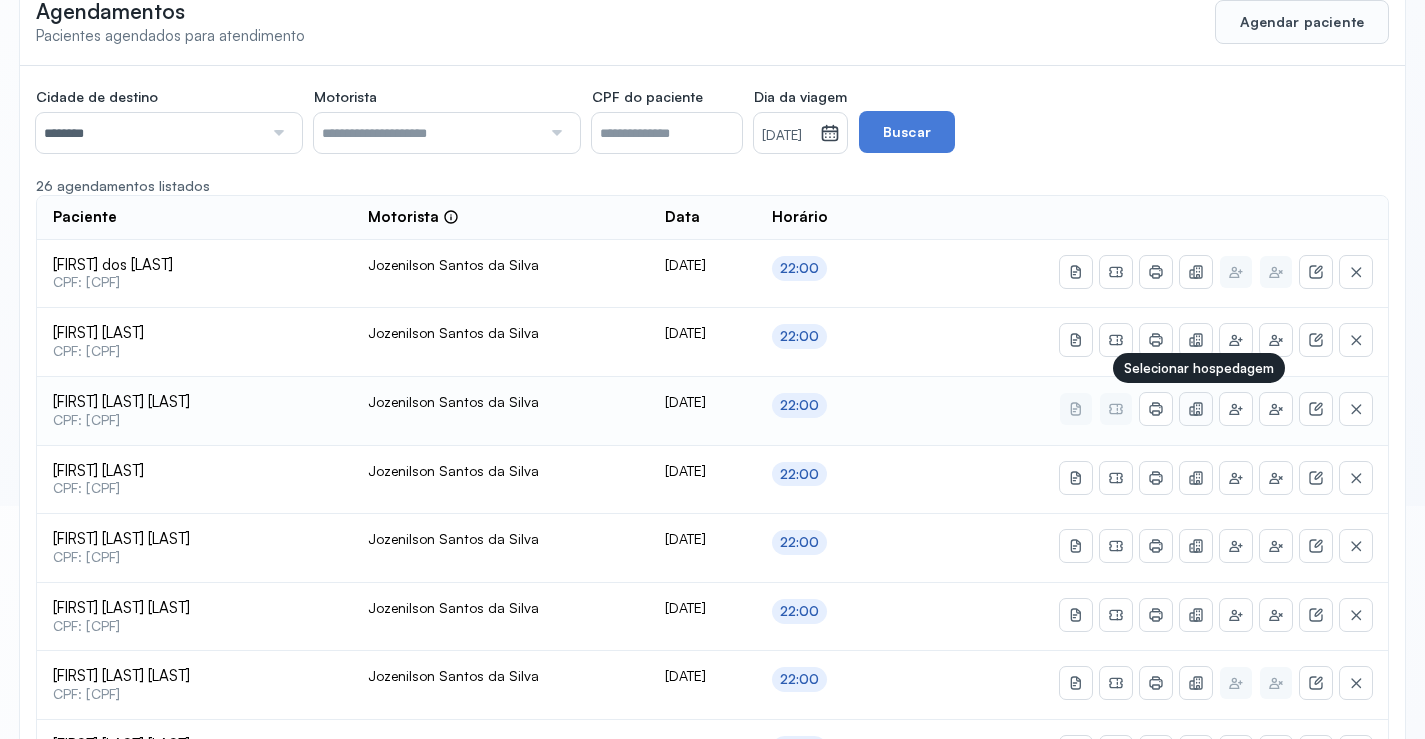 click 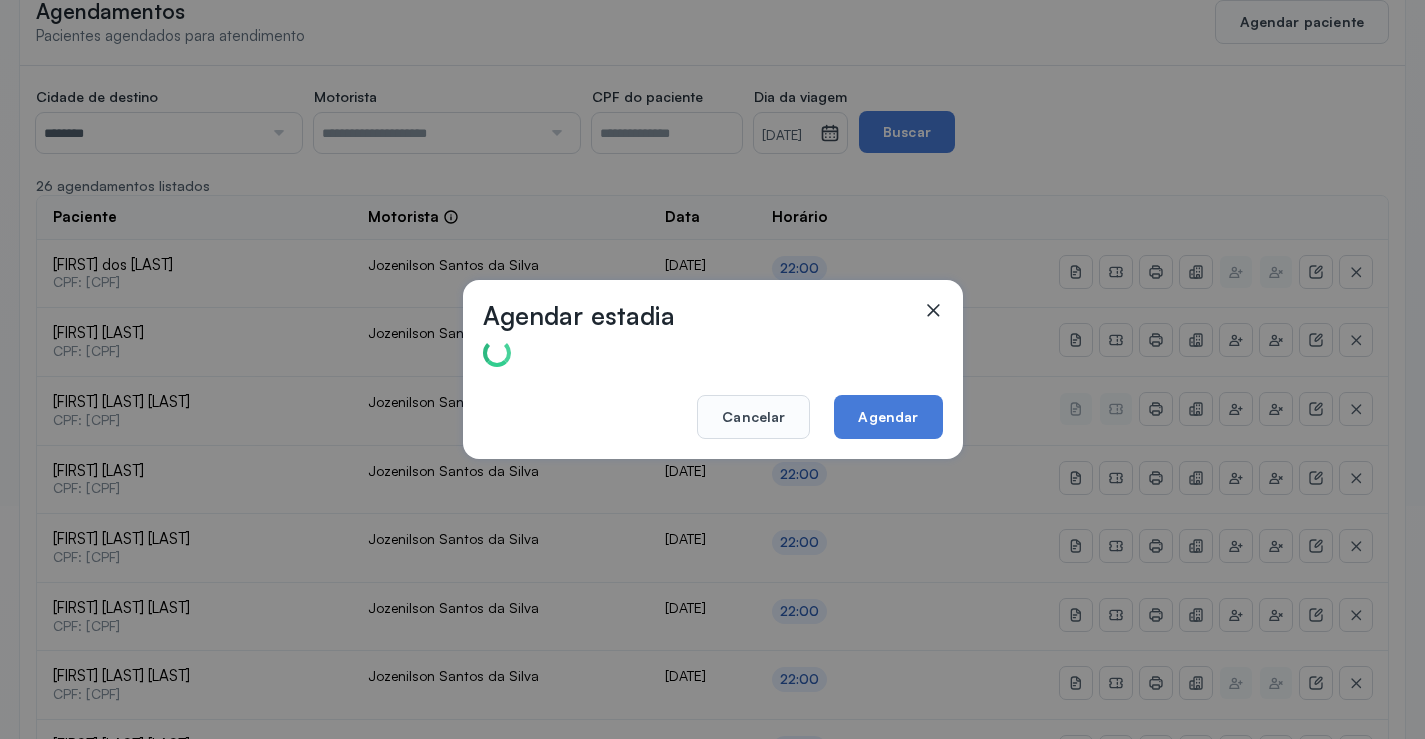 click 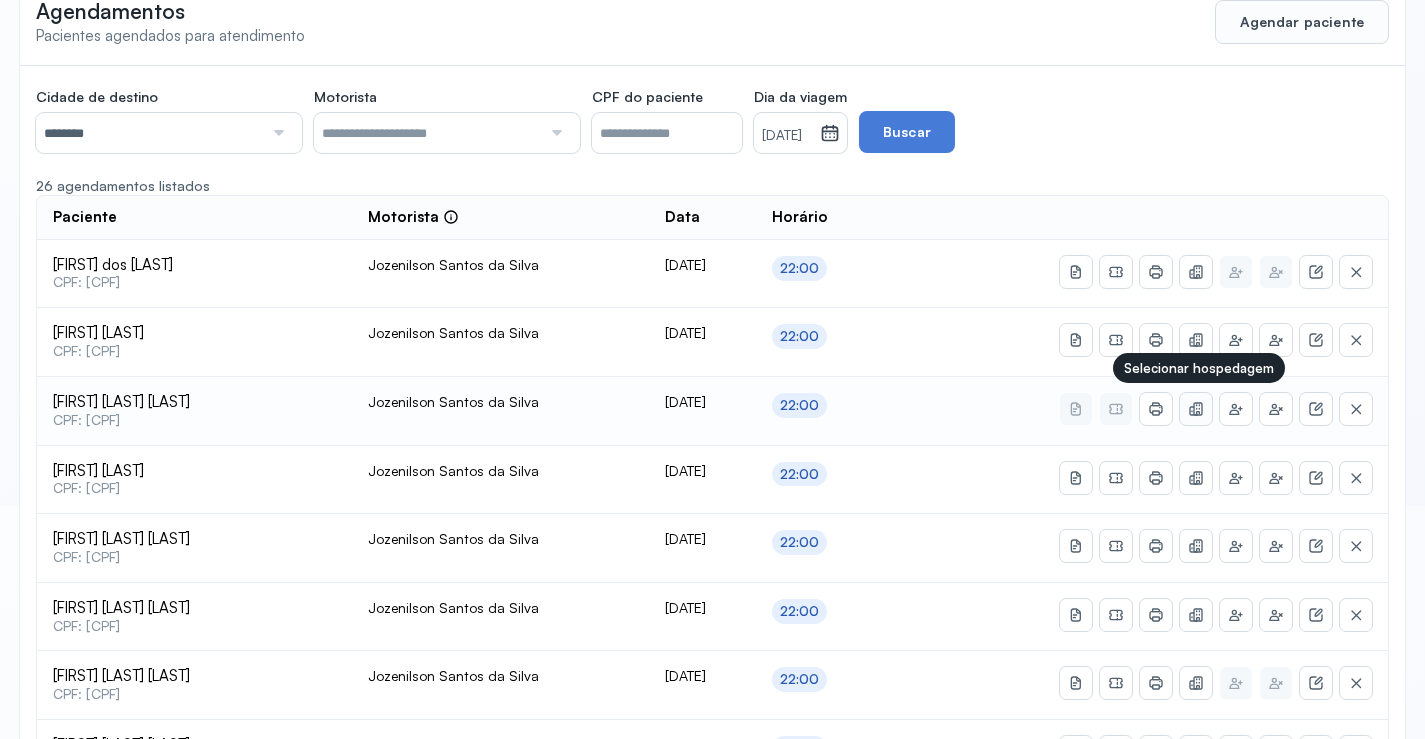 click 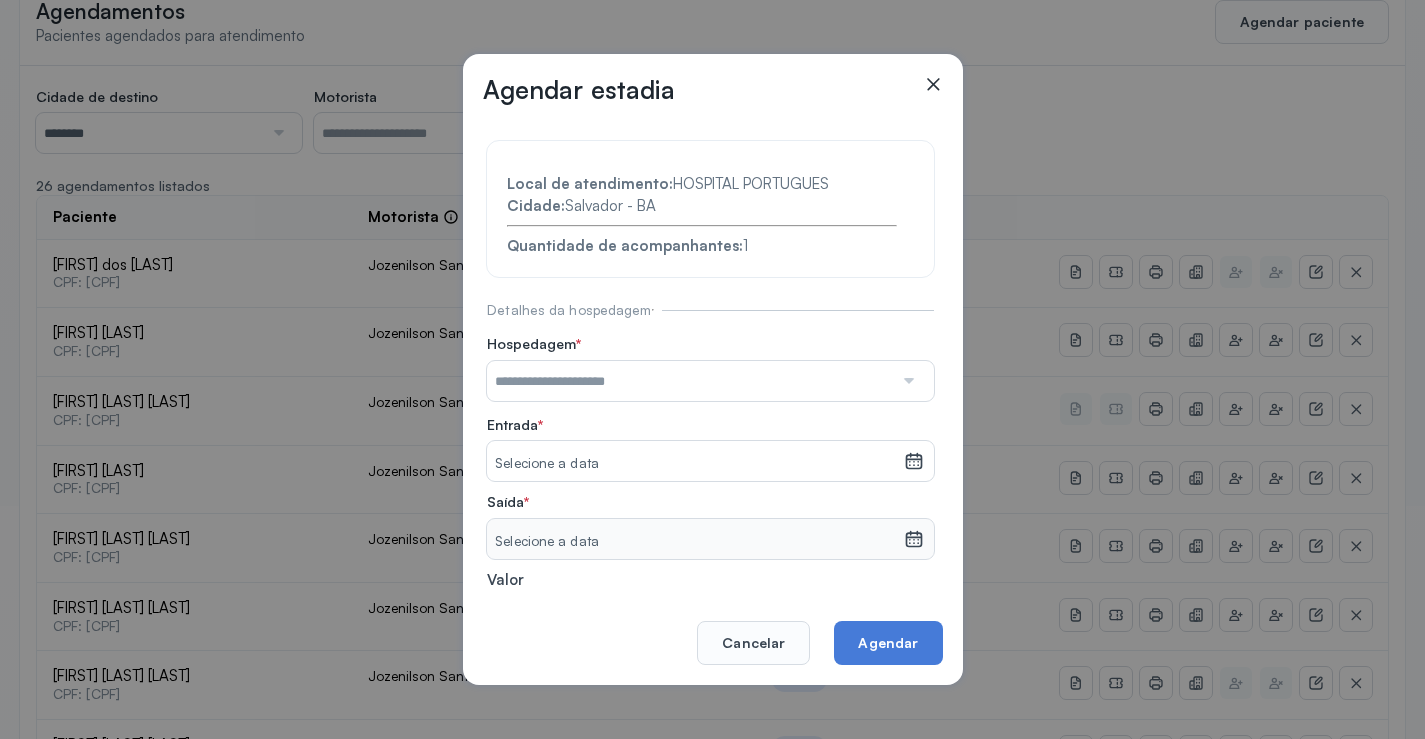 click at bounding box center [907, 381] 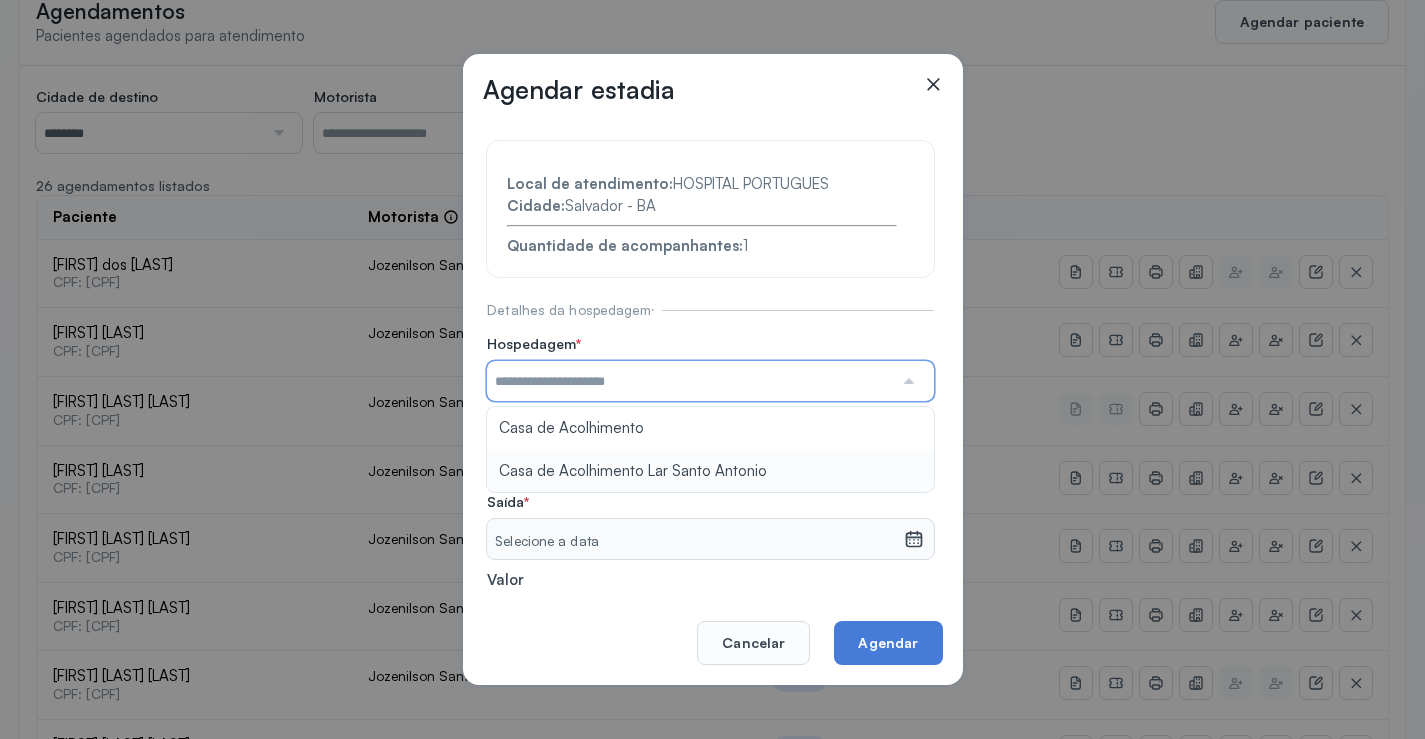 type on "**********" 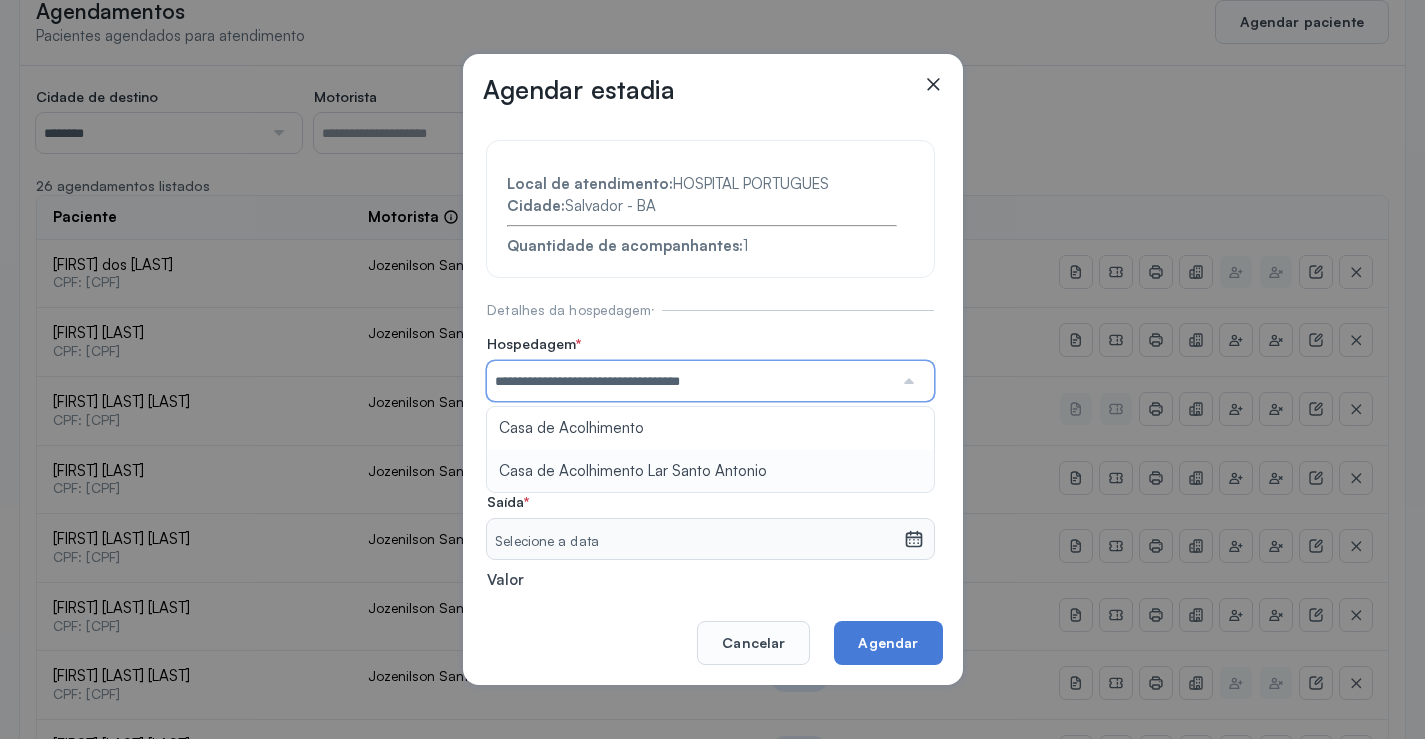 click on "**********" at bounding box center (710, 436) 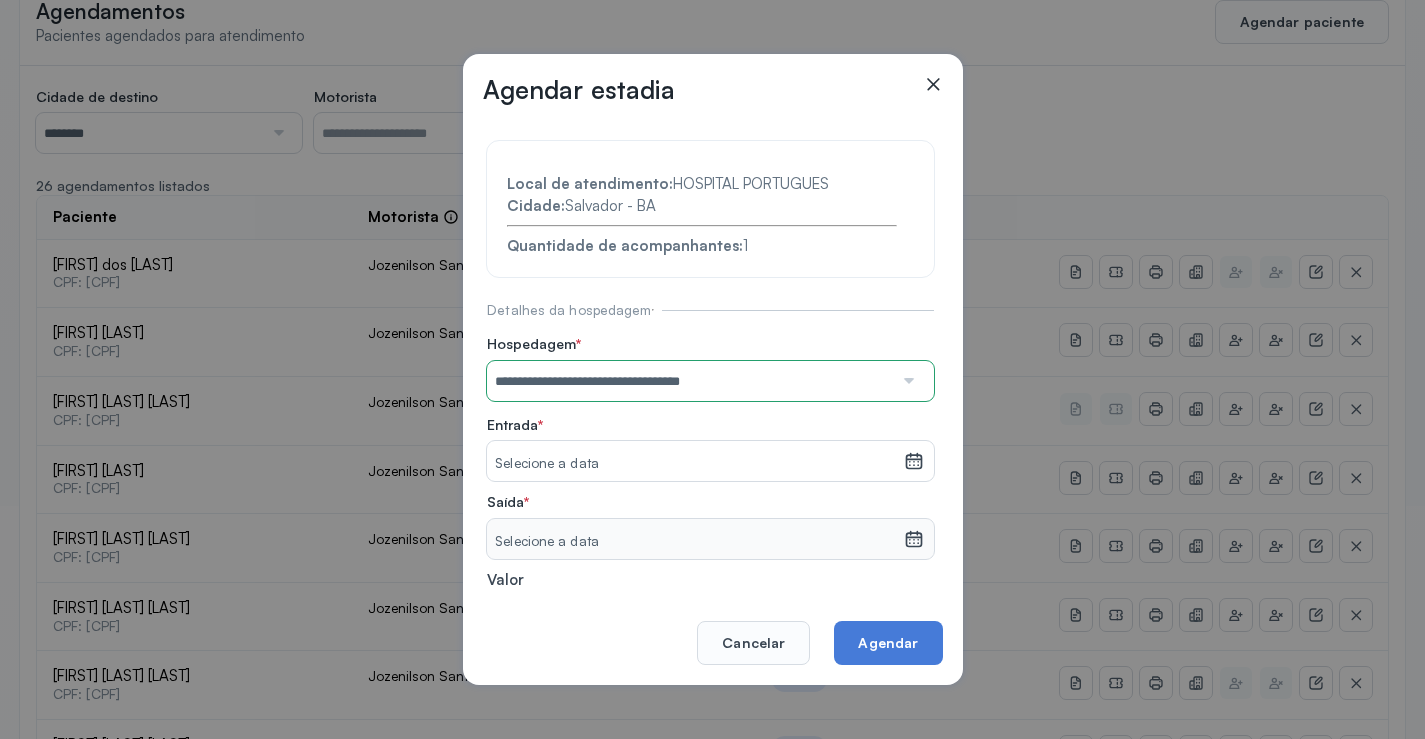 click 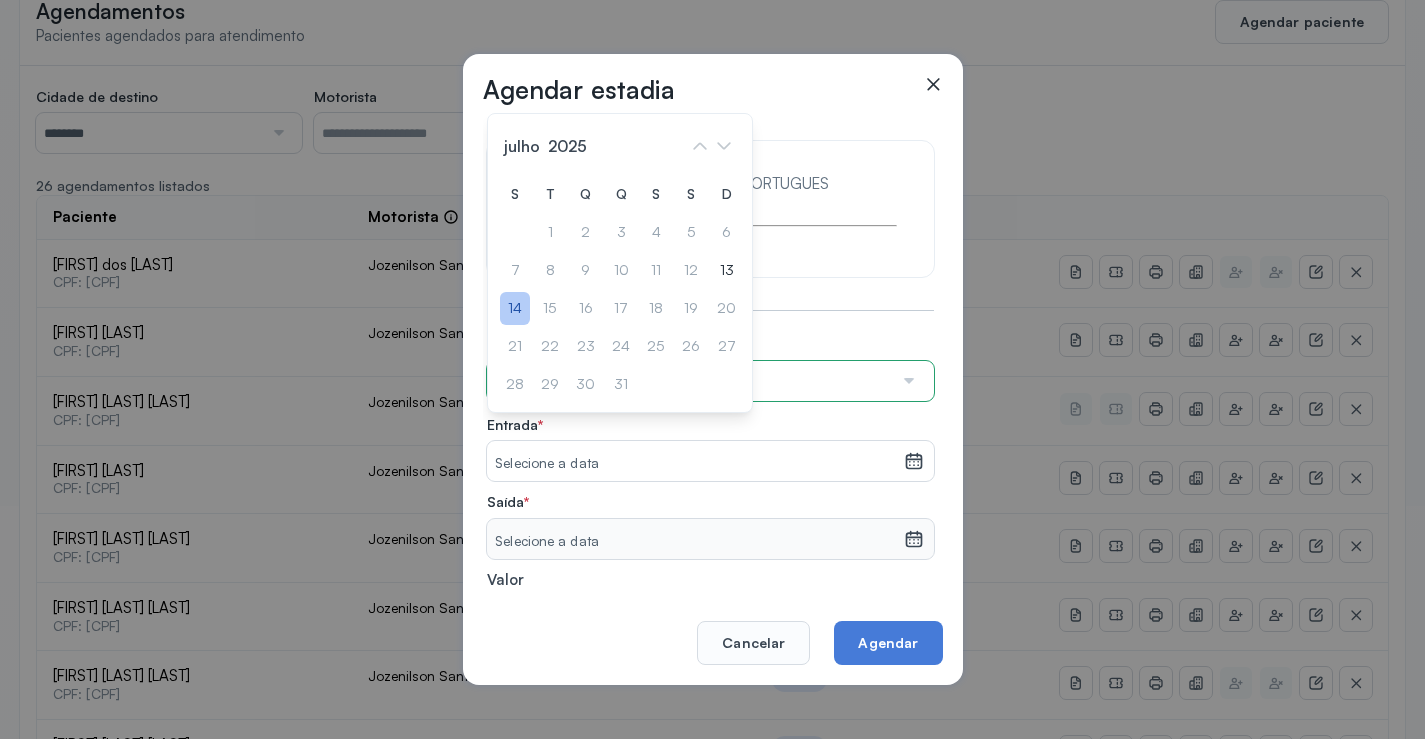 drag, startPoint x: 513, startPoint y: 303, endPoint x: 653, endPoint y: 404, distance: 172.62965 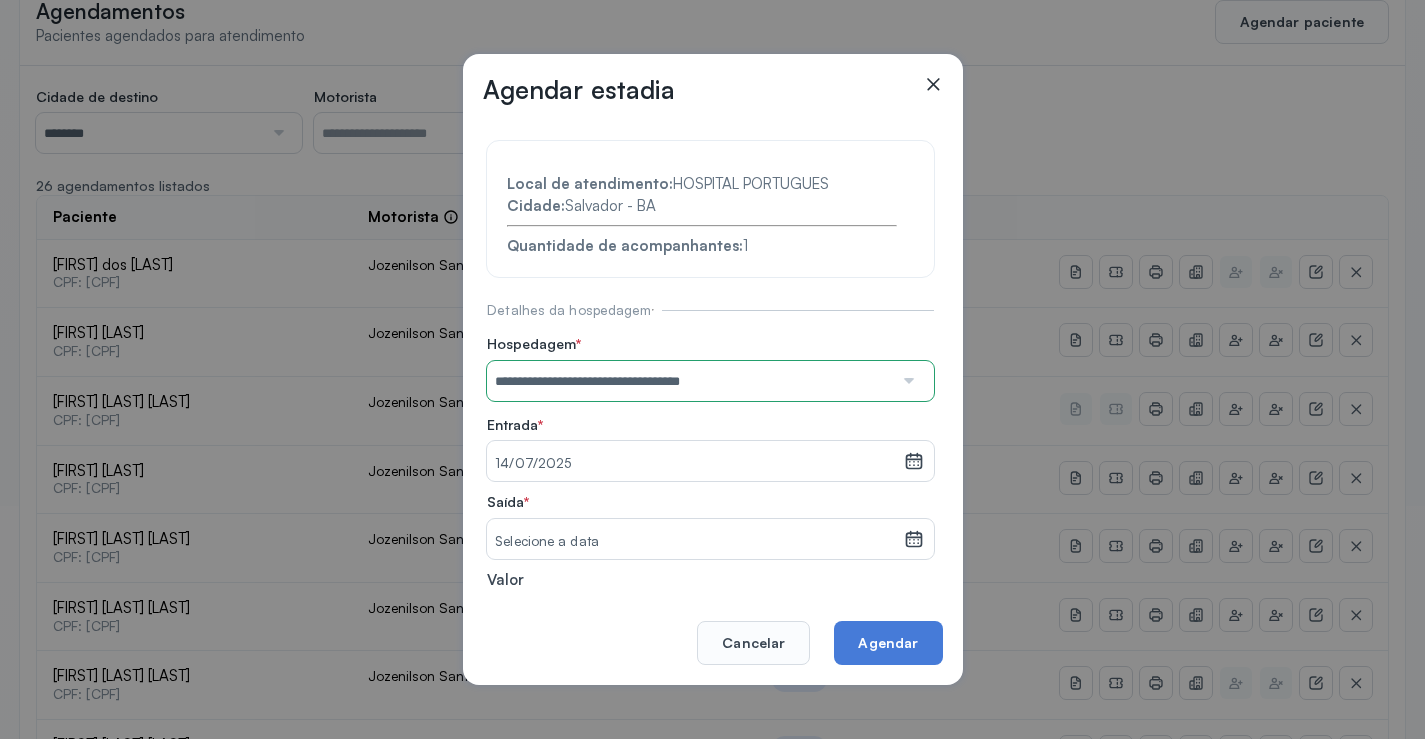 click 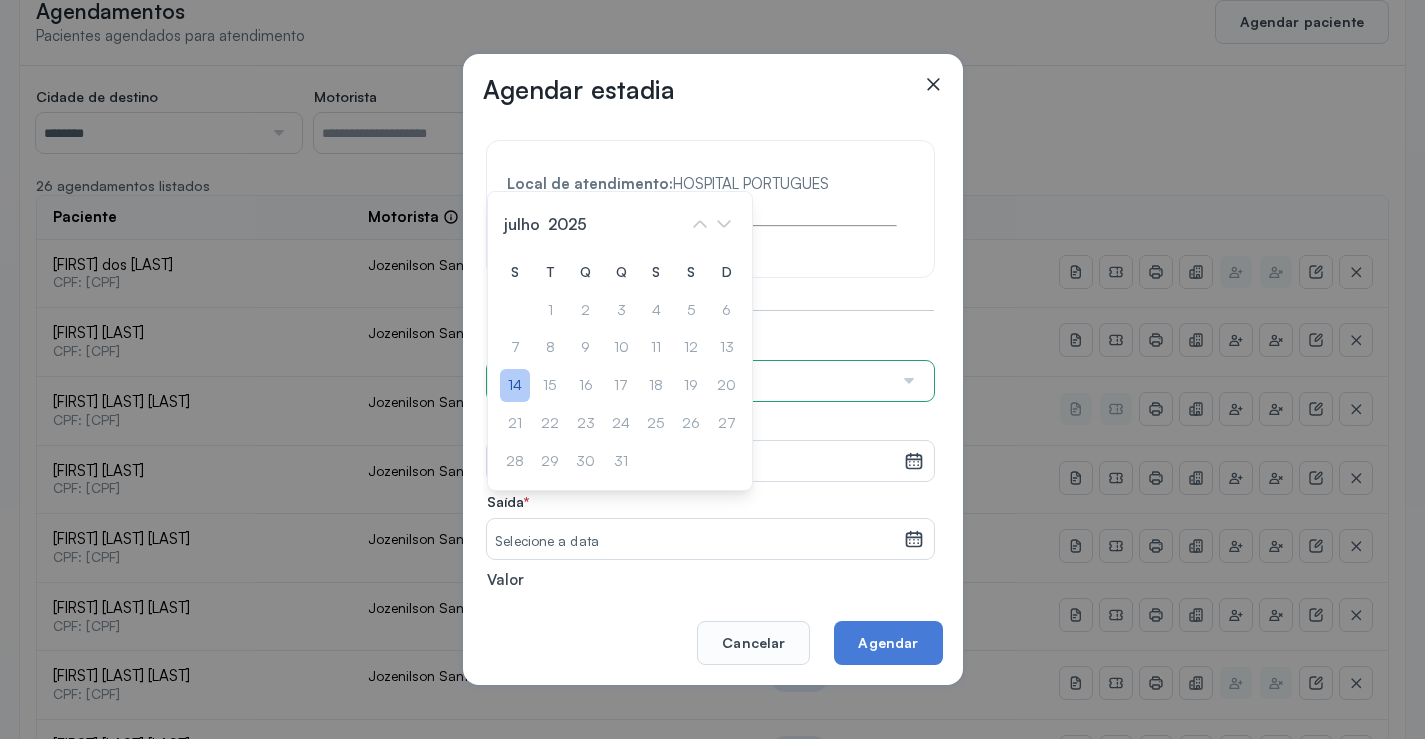 click on "14" 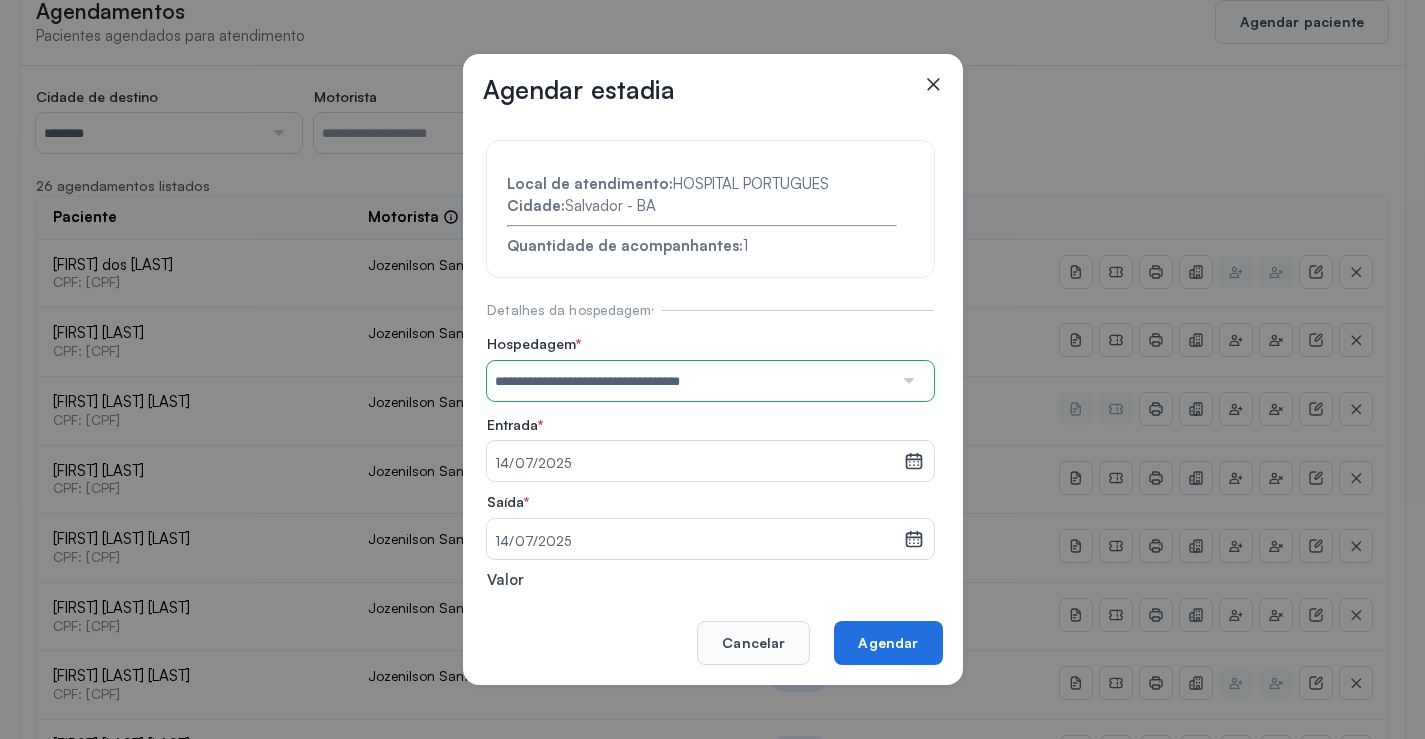 click on "Agendar" 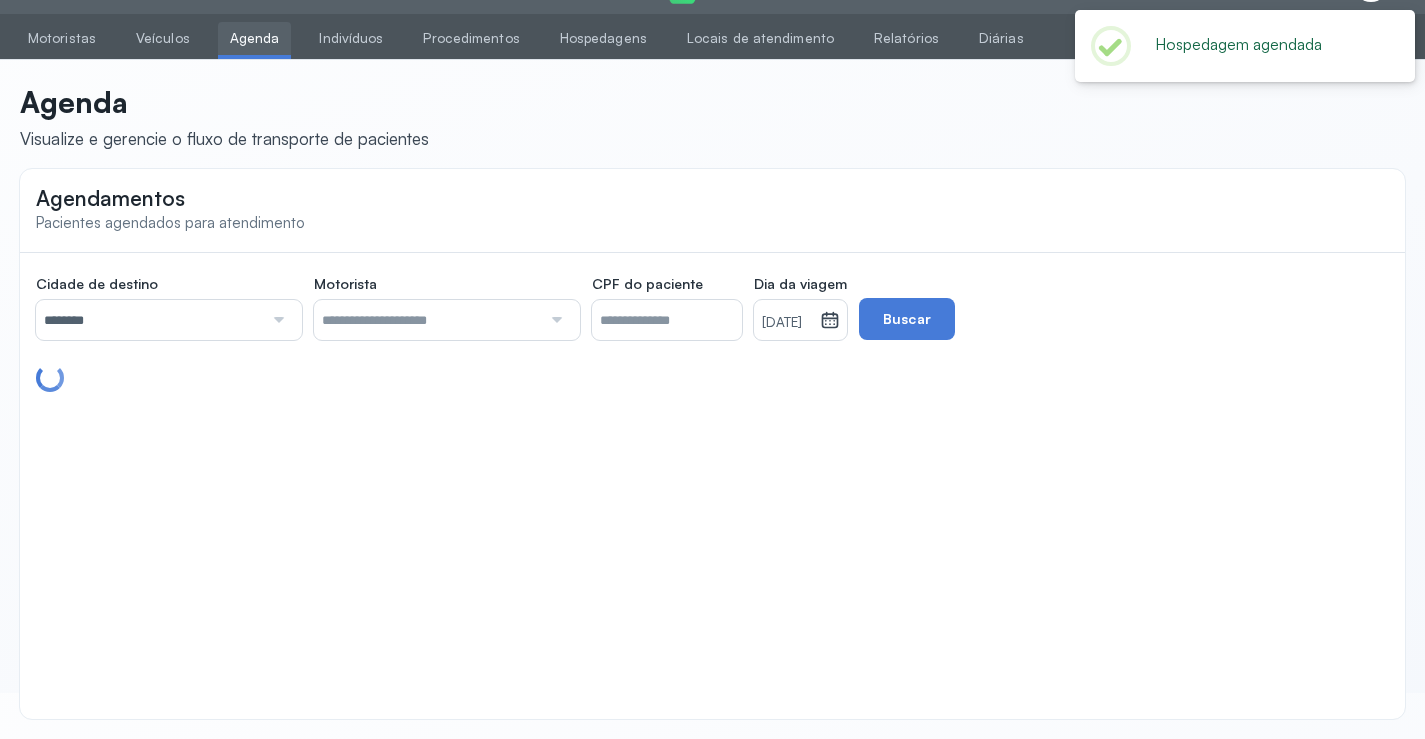 scroll, scrollTop: 233, scrollLeft: 0, axis: vertical 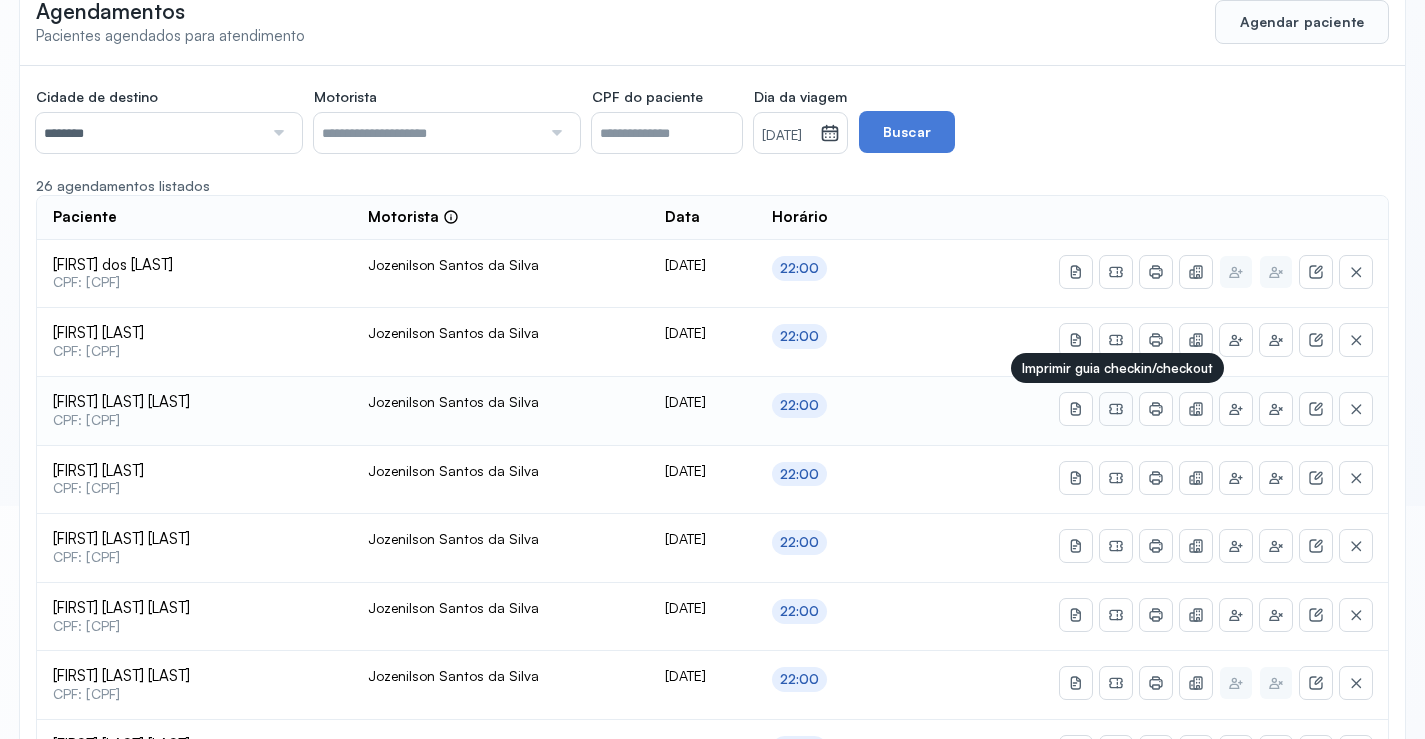 click 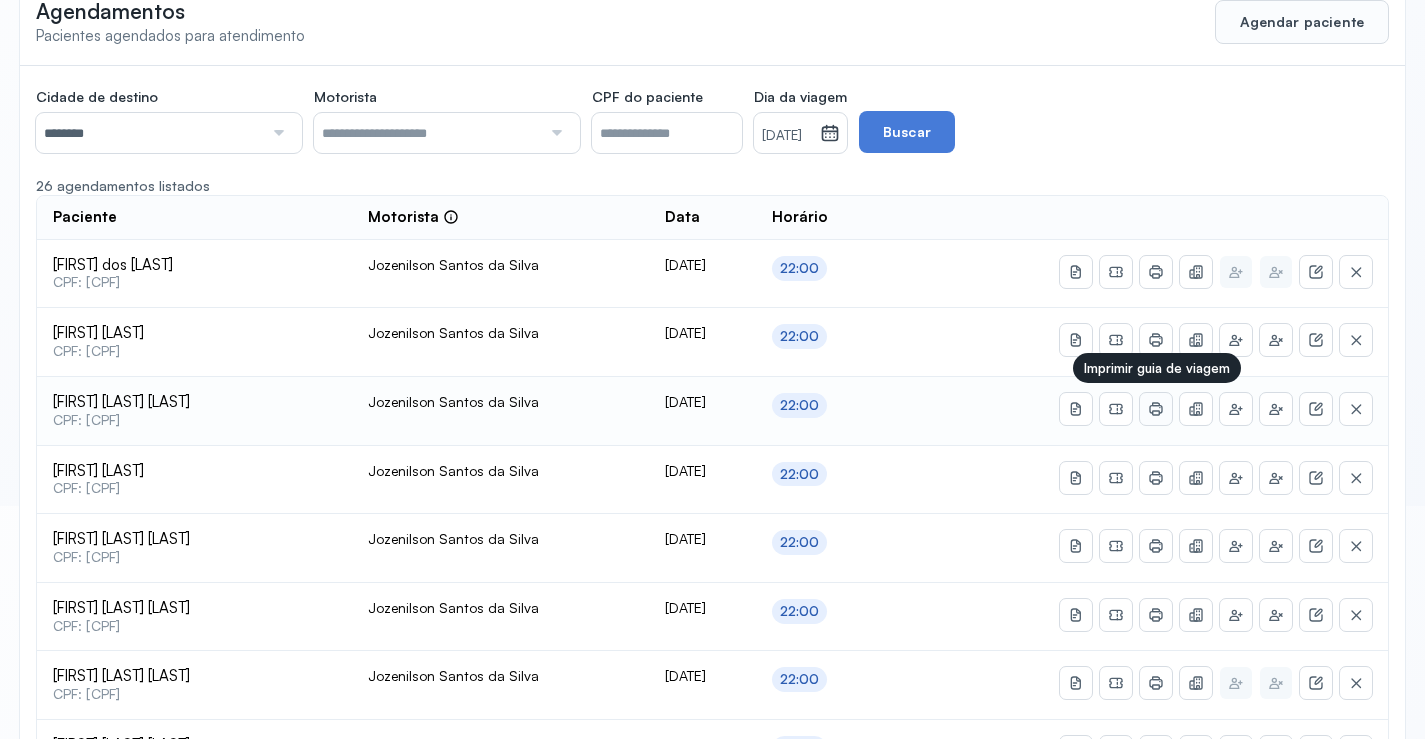 click 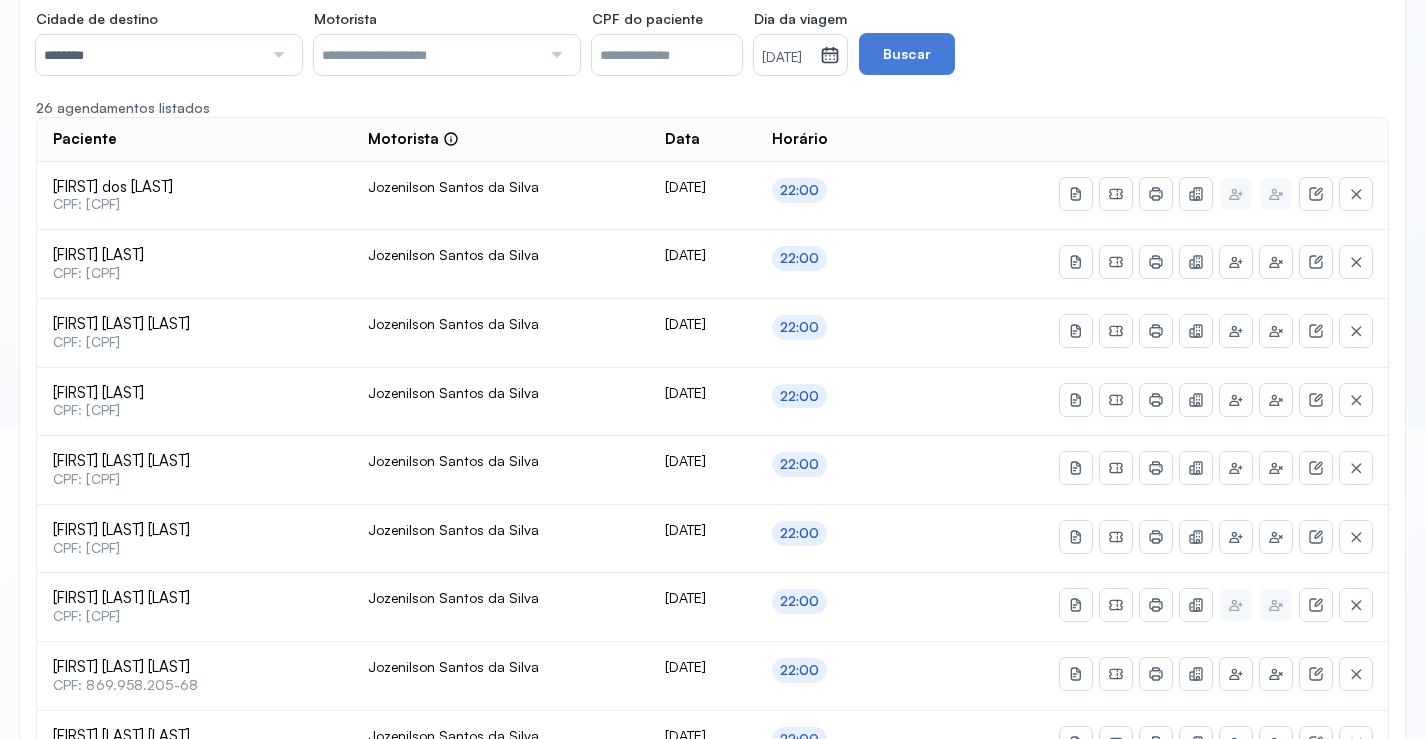 scroll, scrollTop: 0, scrollLeft: 0, axis: both 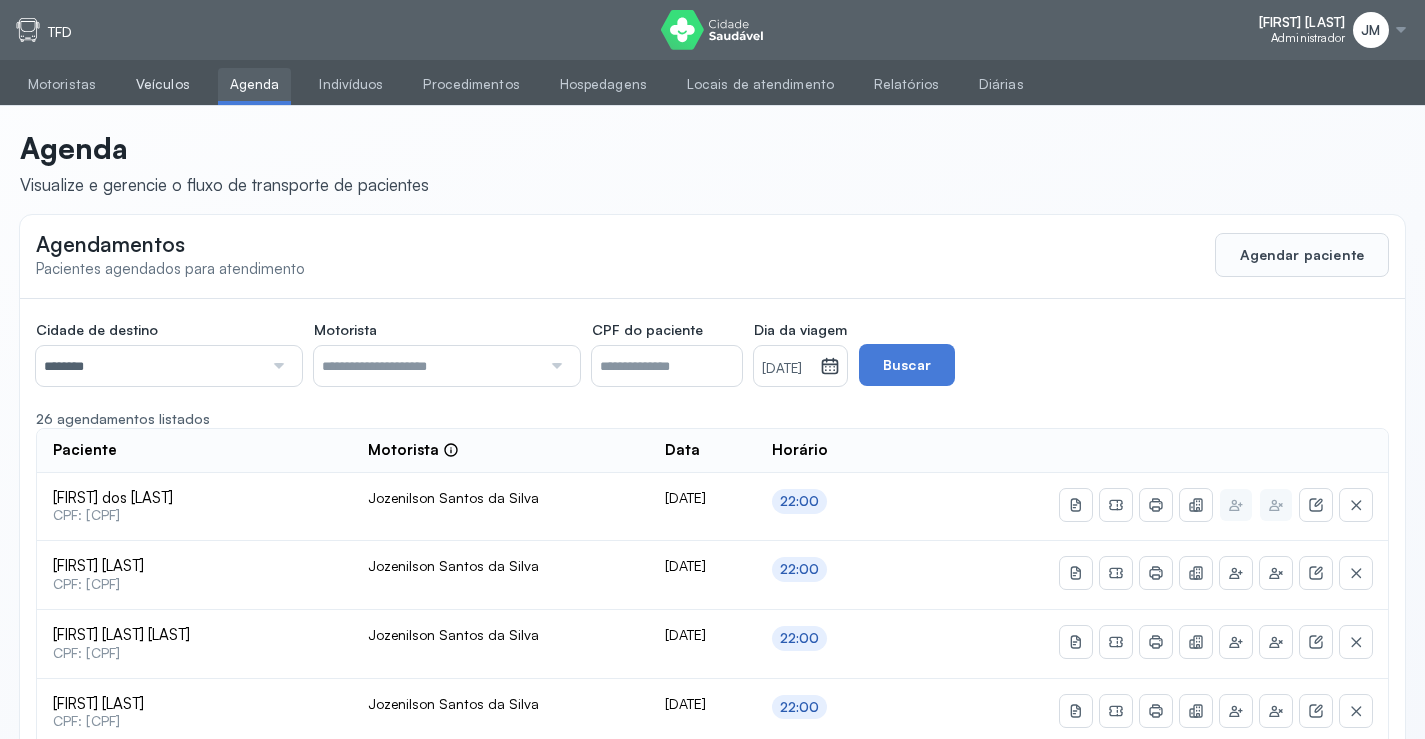 click on "Veículos" at bounding box center [163, 84] 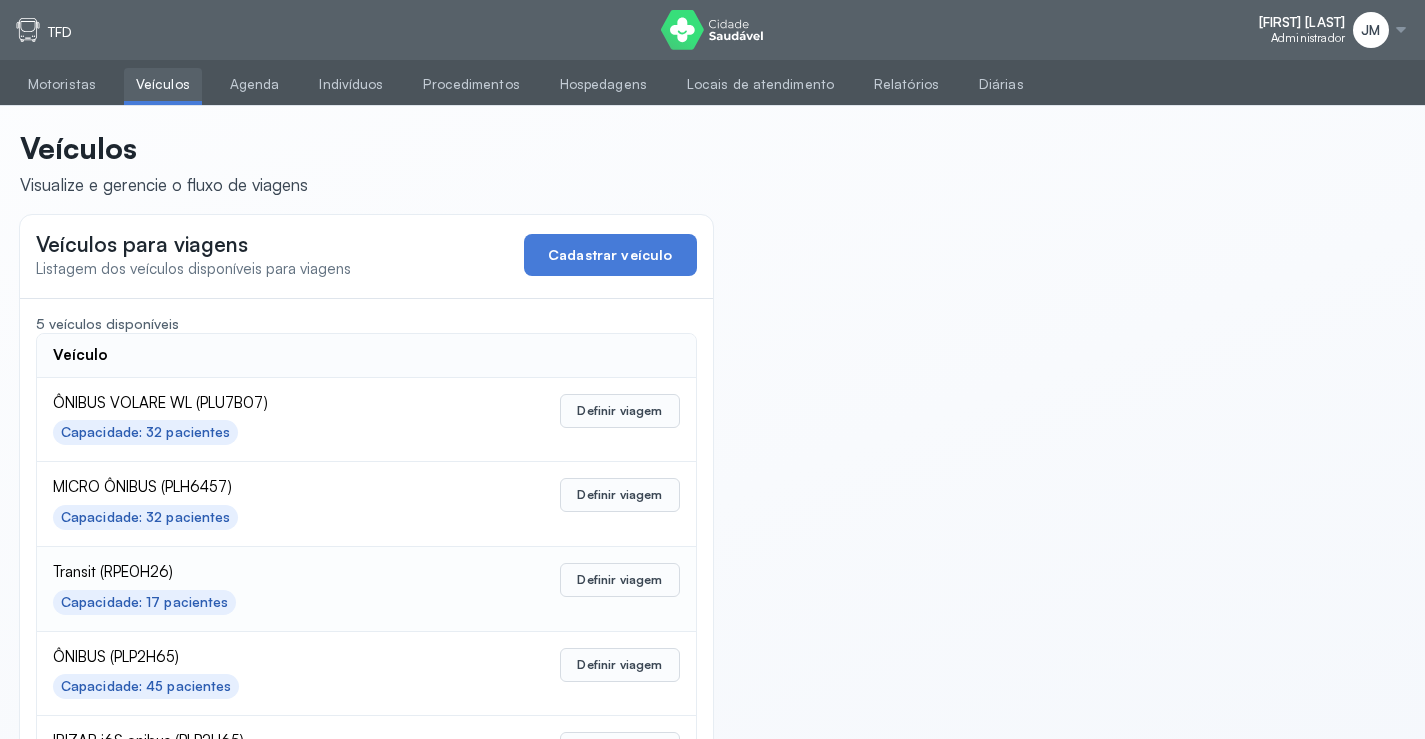 scroll, scrollTop: 98, scrollLeft: 0, axis: vertical 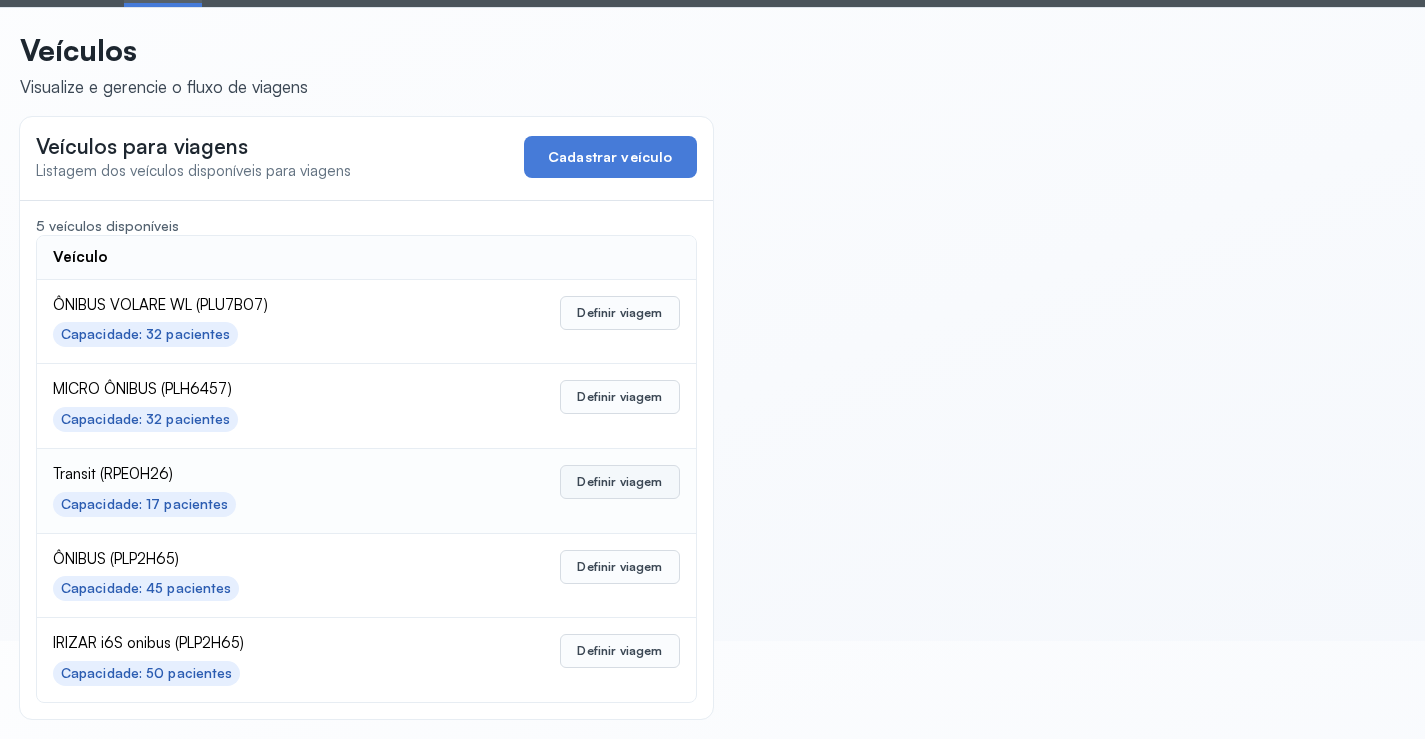 click on "Definir viagem" at bounding box center (619, 482) 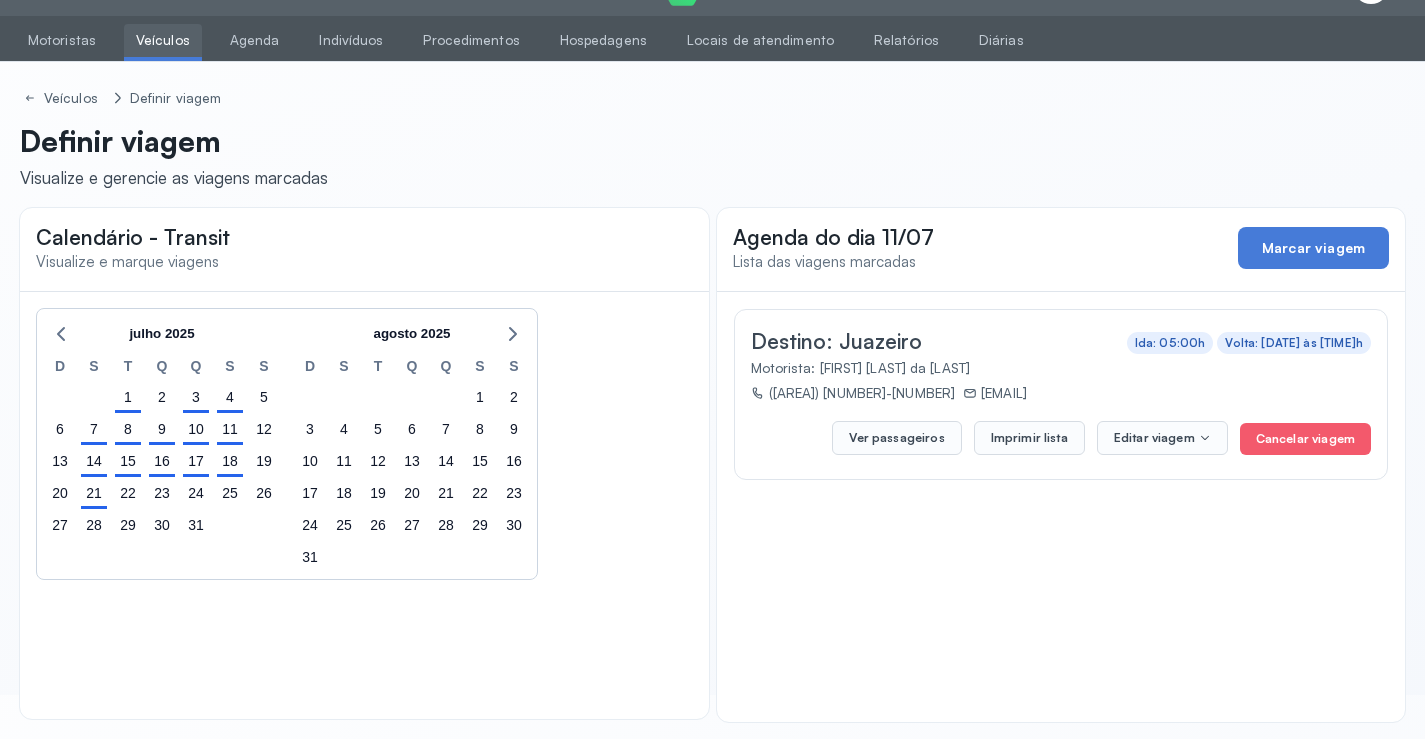 scroll, scrollTop: 47, scrollLeft: 0, axis: vertical 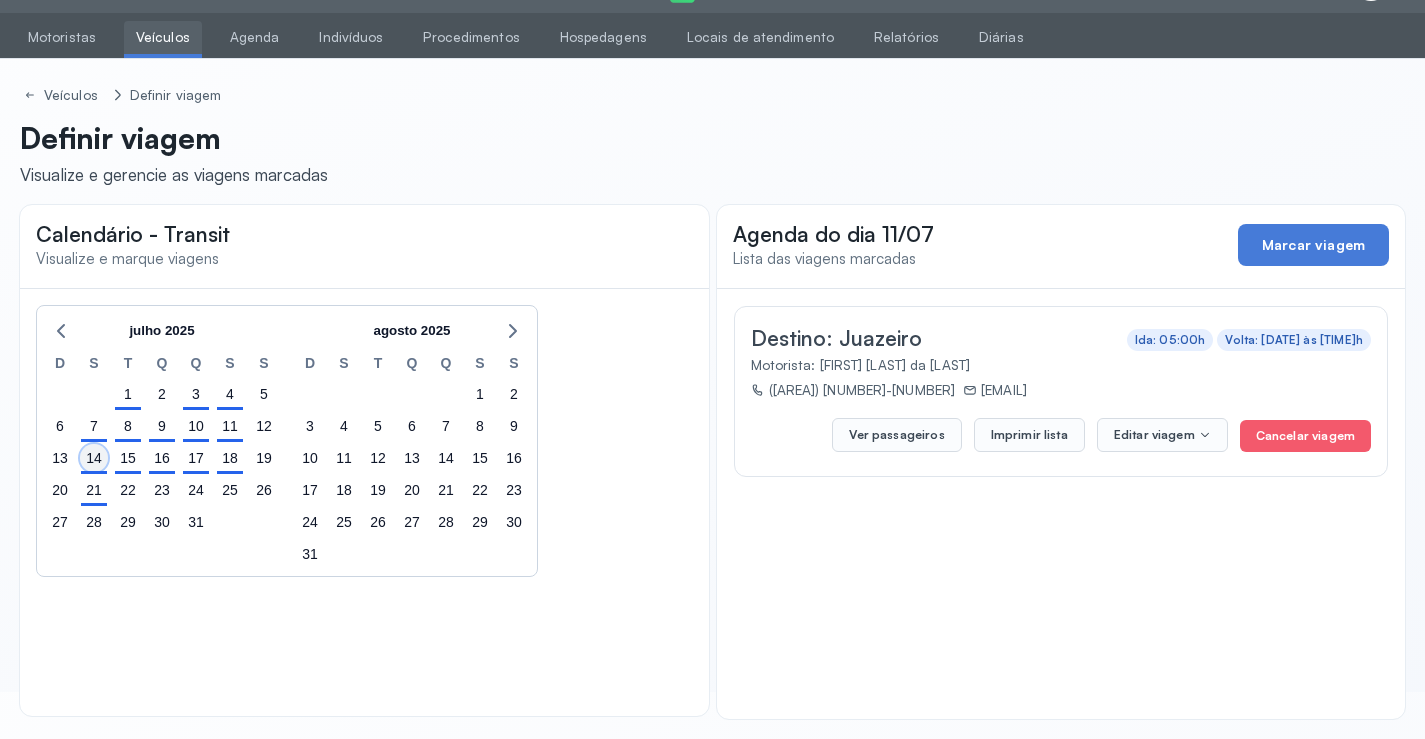 click on "14" 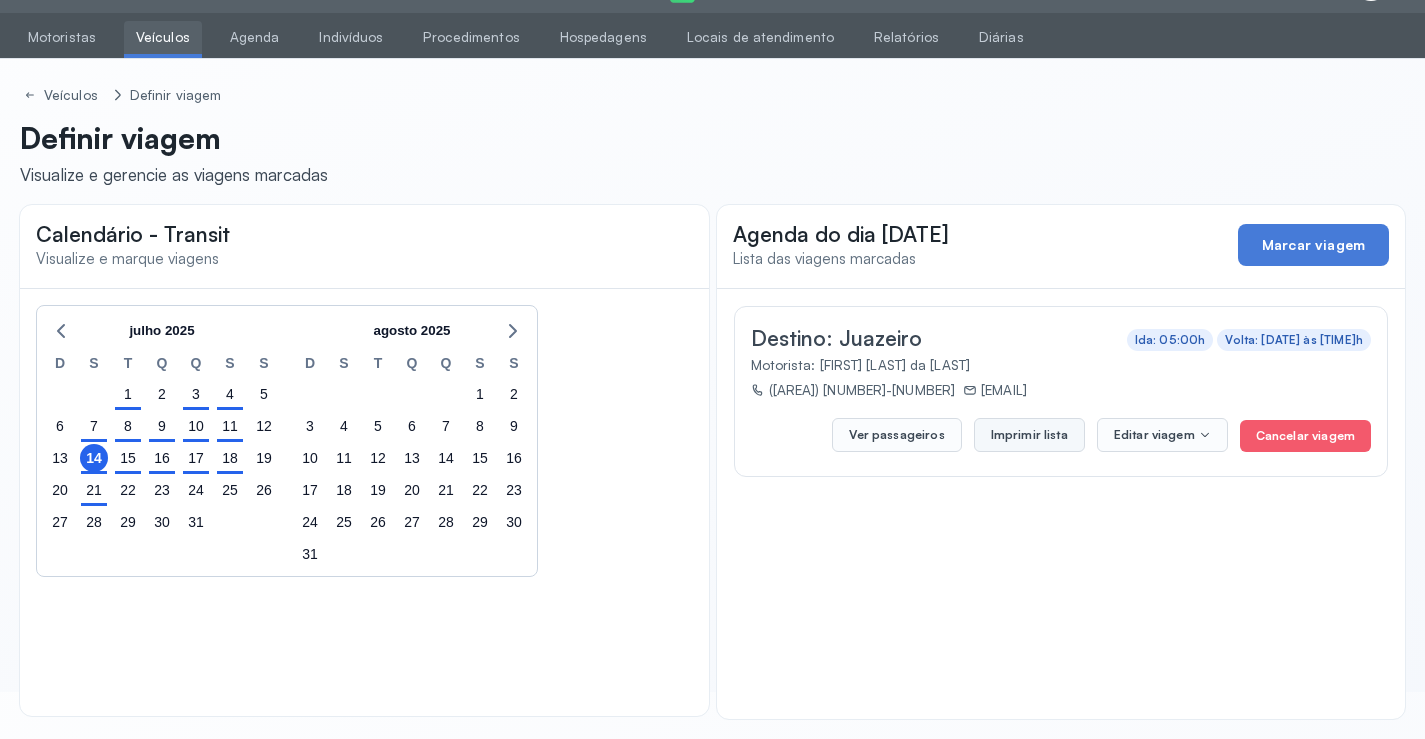 click on "Imprimir lista" at bounding box center [1029, 435] 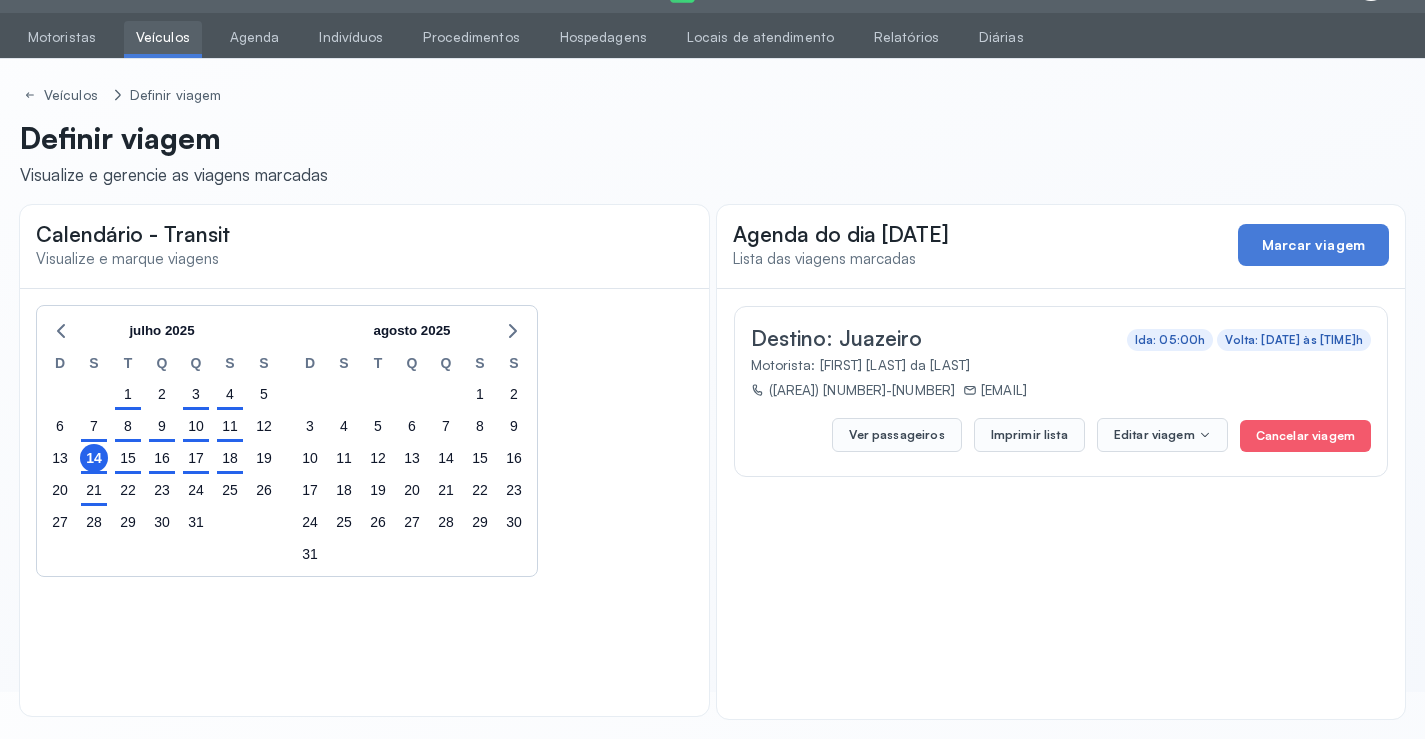 click on "Veículos" at bounding box center [163, 37] 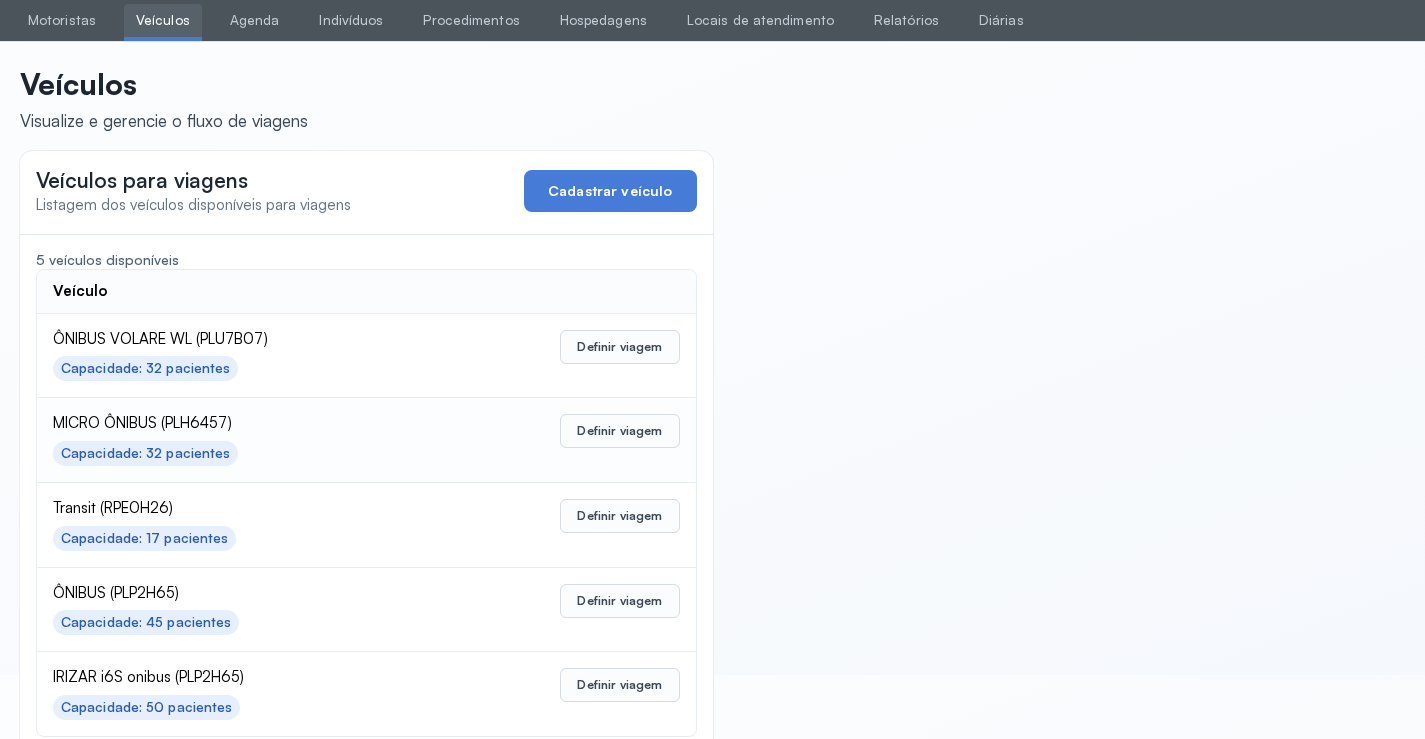 scroll, scrollTop: 98, scrollLeft: 0, axis: vertical 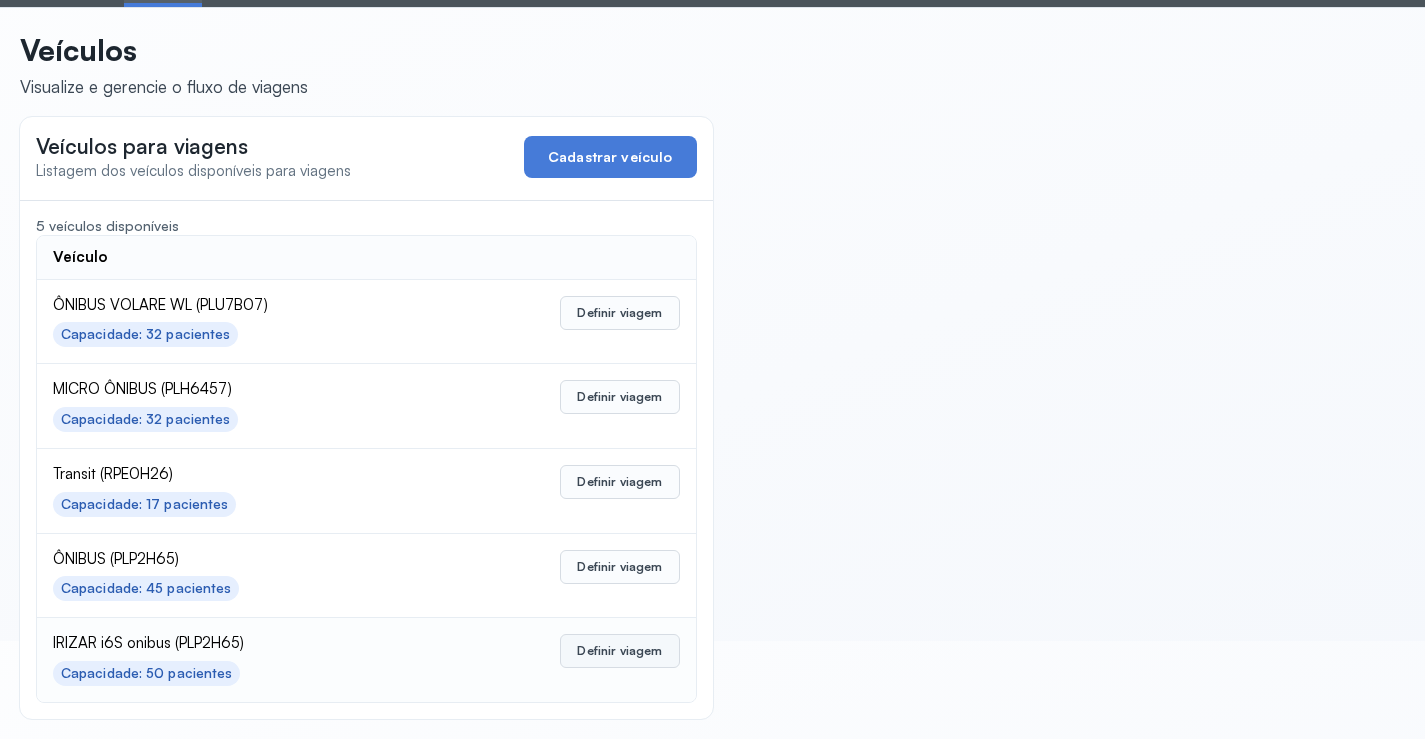 click on "Definir viagem" at bounding box center [619, 651] 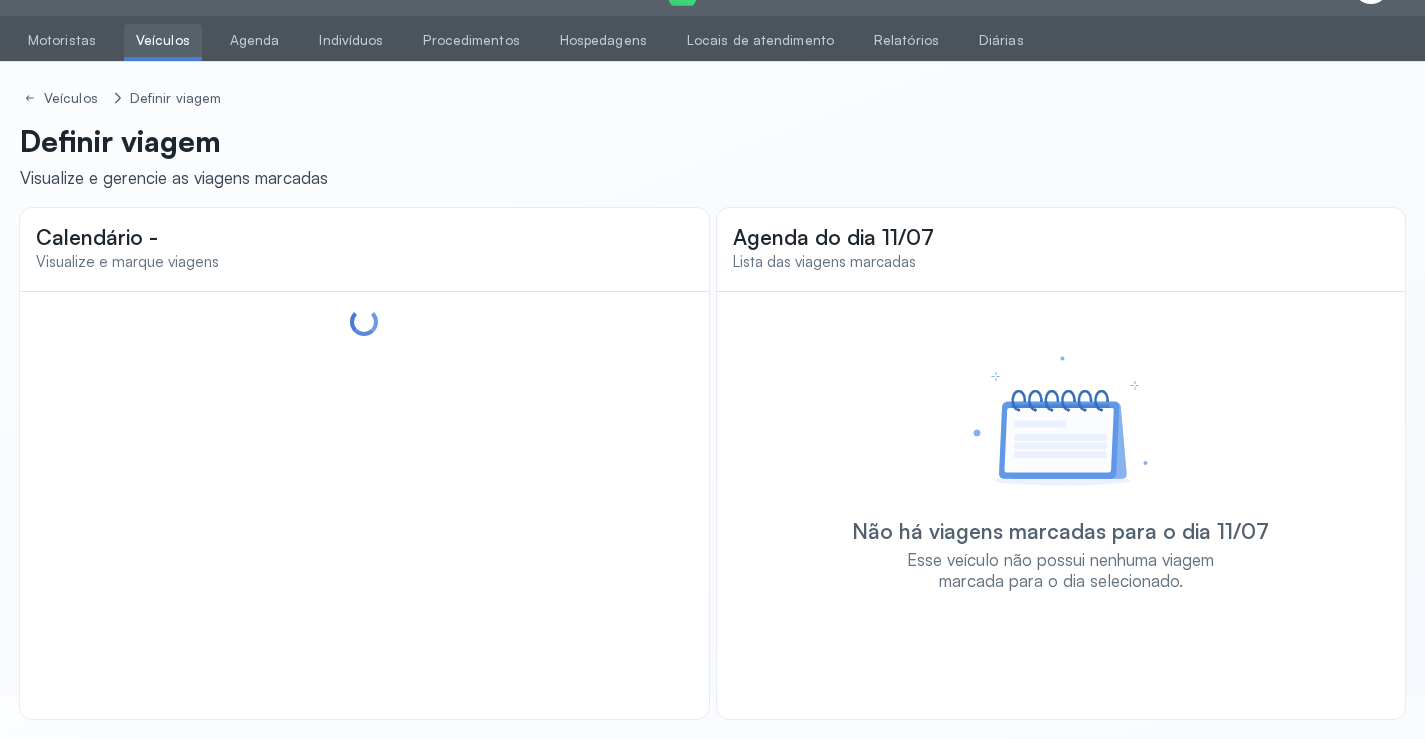 click on "Veículos" at bounding box center [163, 40] 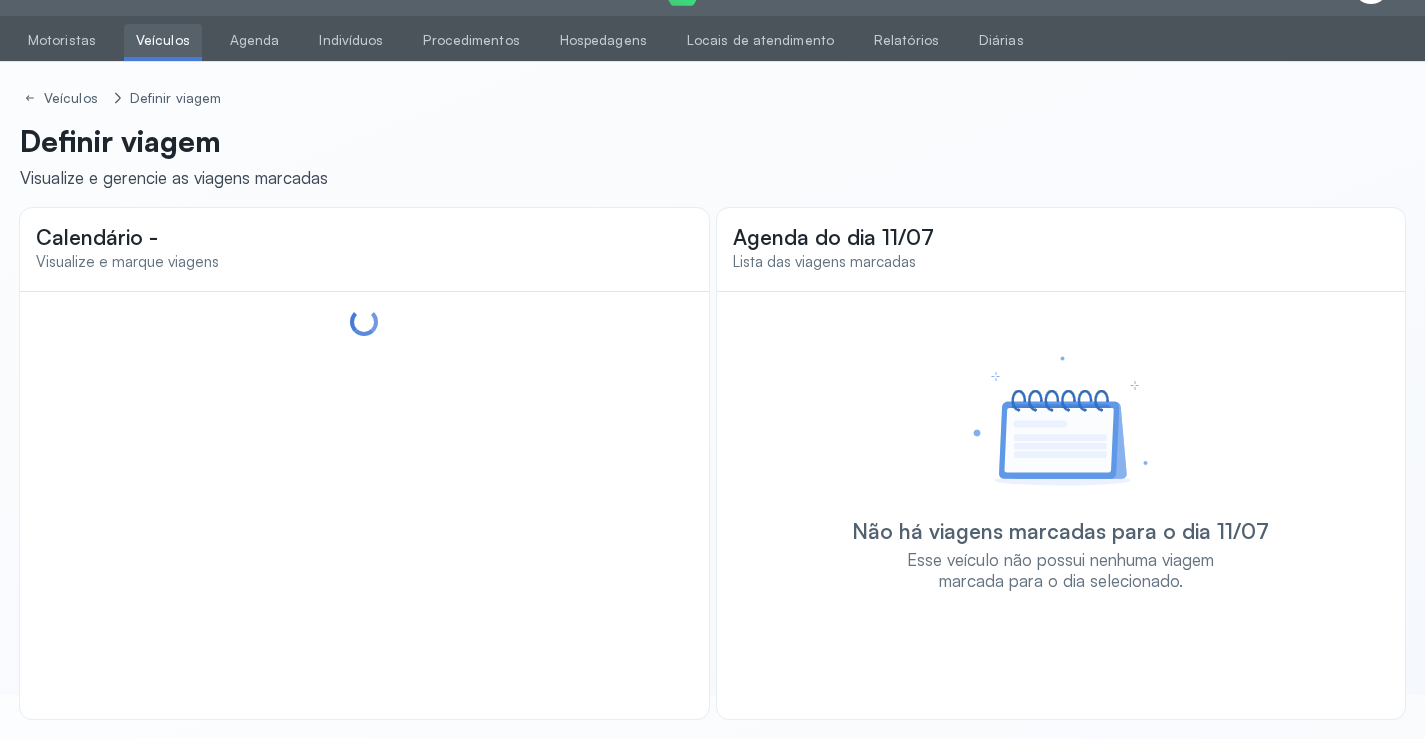 scroll, scrollTop: 0, scrollLeft: 0, axis: both 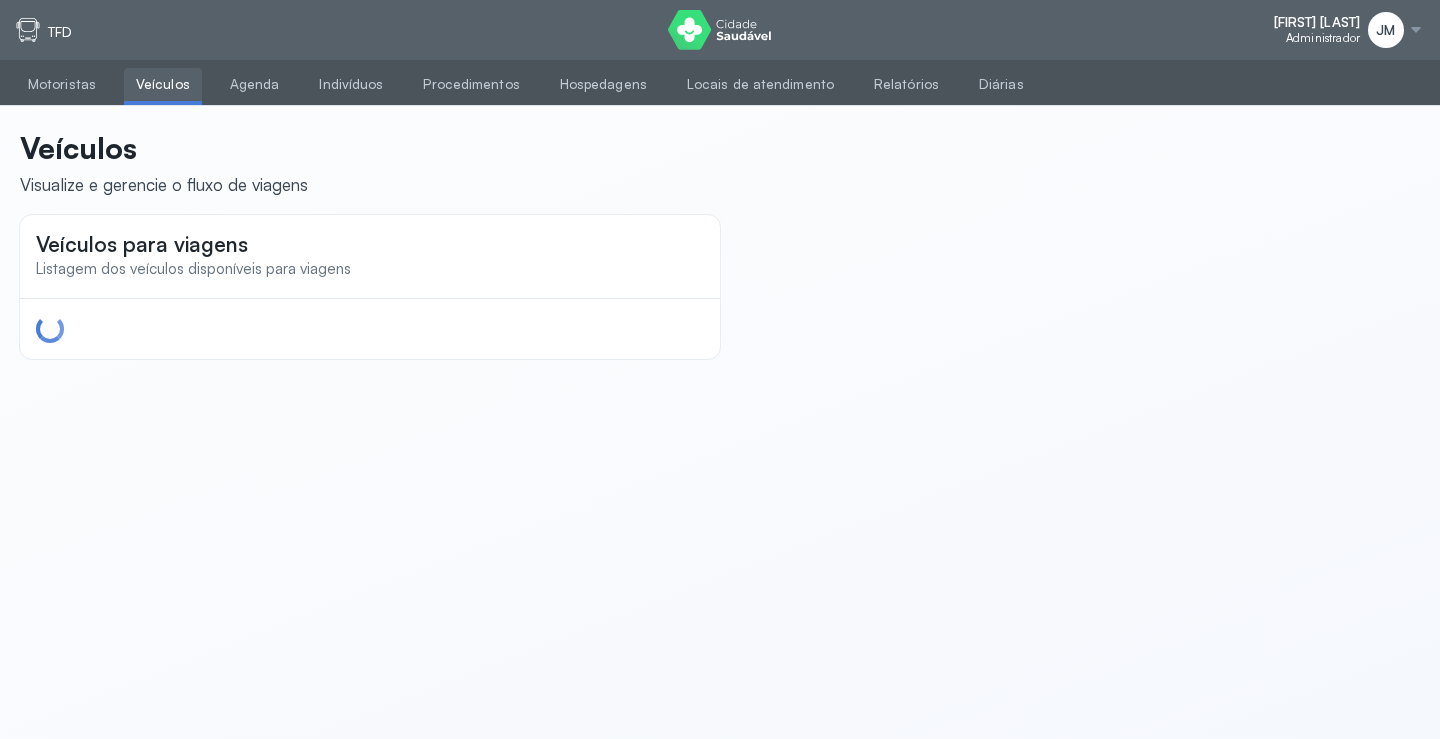 drag, startPoint x: 241, startPoint y: 82, endPoint x: 192, endPoint y: 79, distance: 49.09175 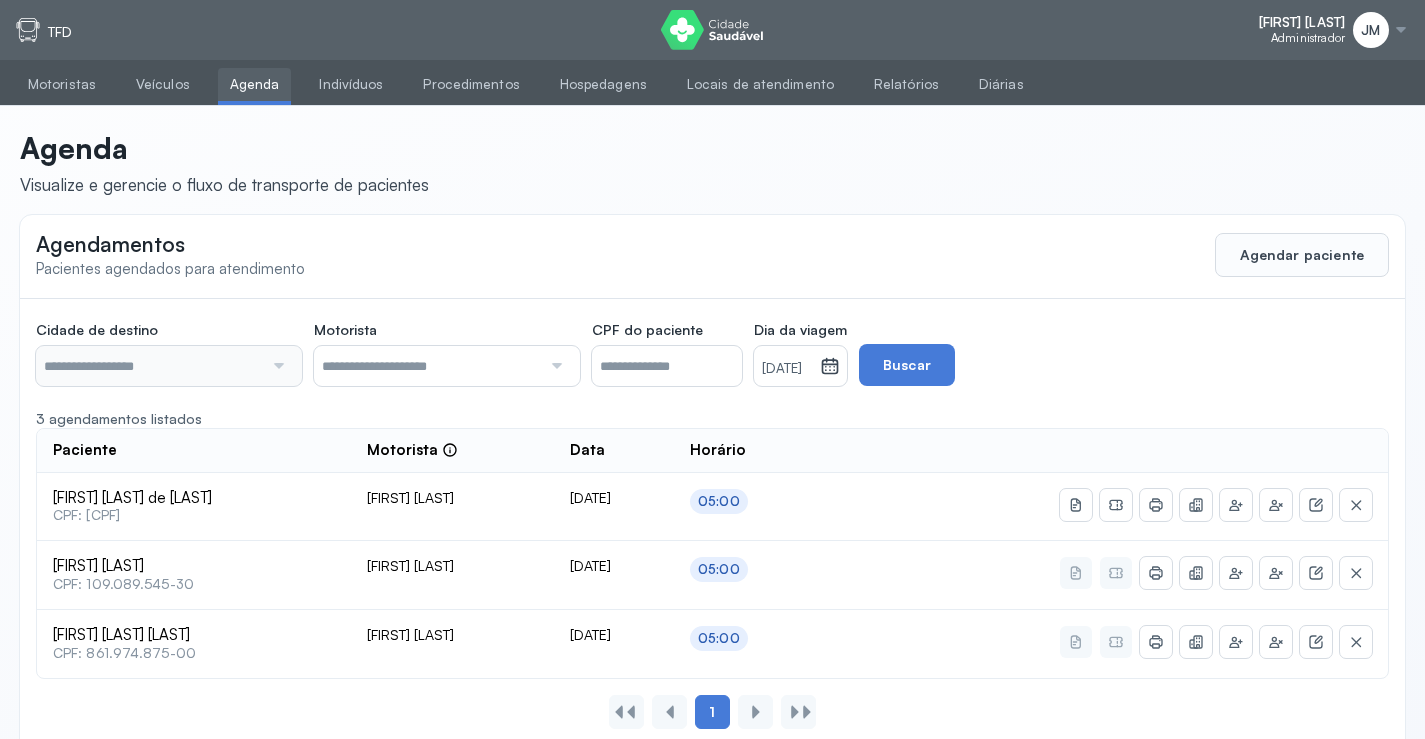 type on "********" 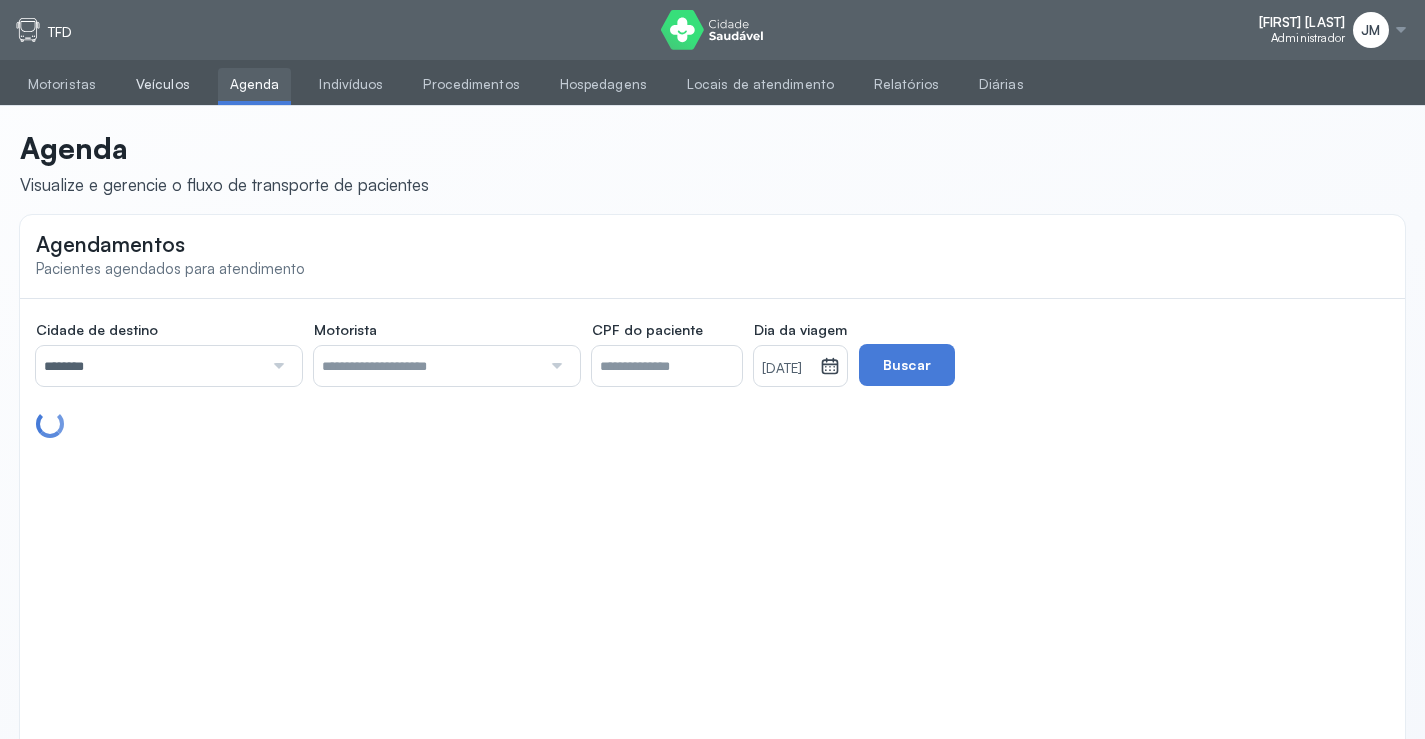 click on "Veículos" at bounding box center (163, 84) 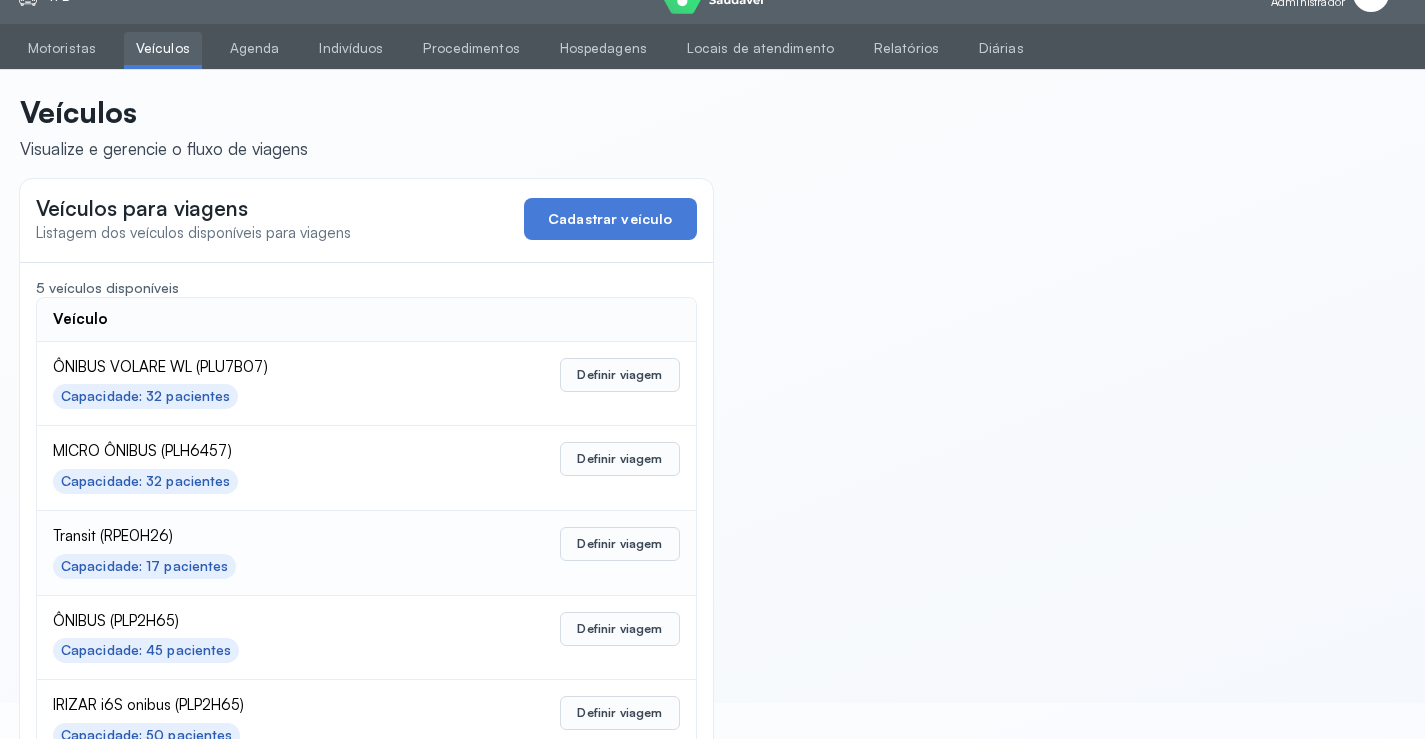 scroll, scrollTop: 98, scrollLeft: 0, axis: vertical 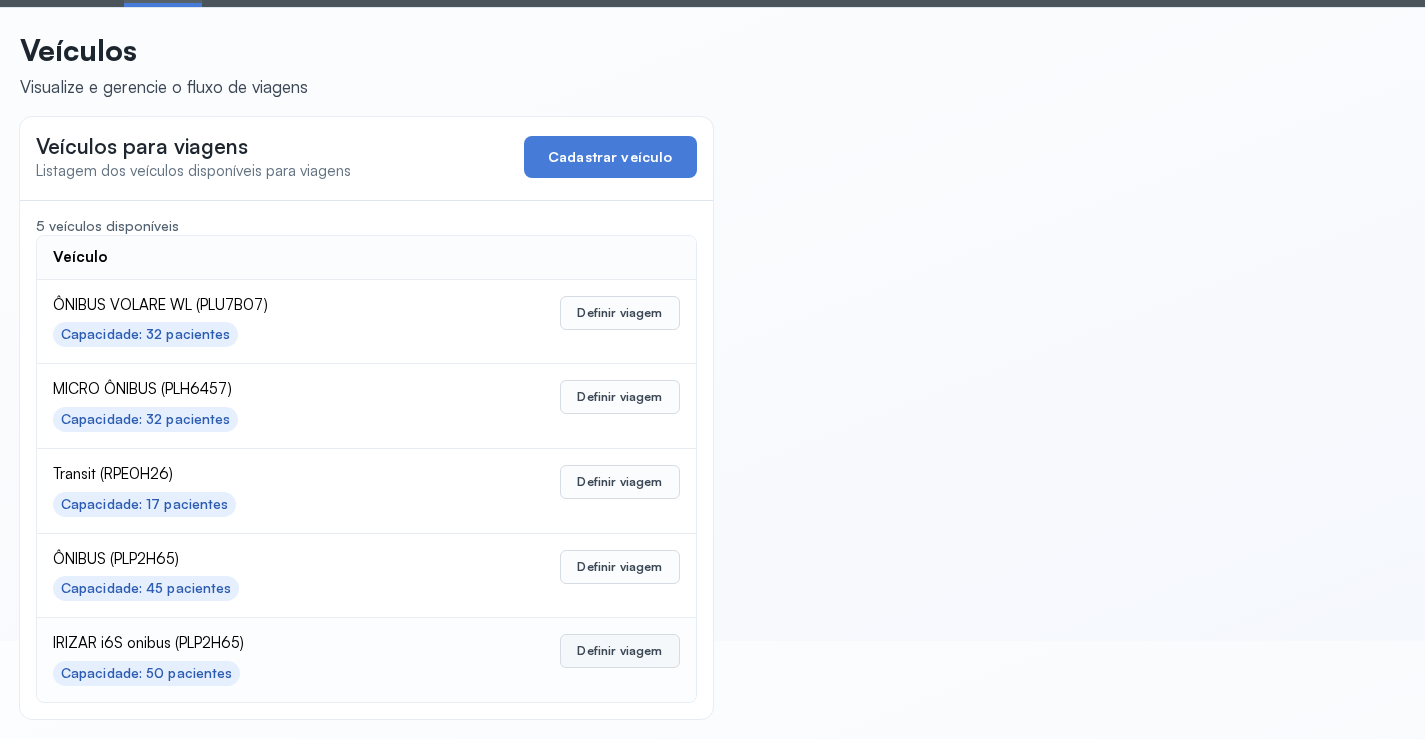 click on "Definir viagem" at bounding box center [619, 651] 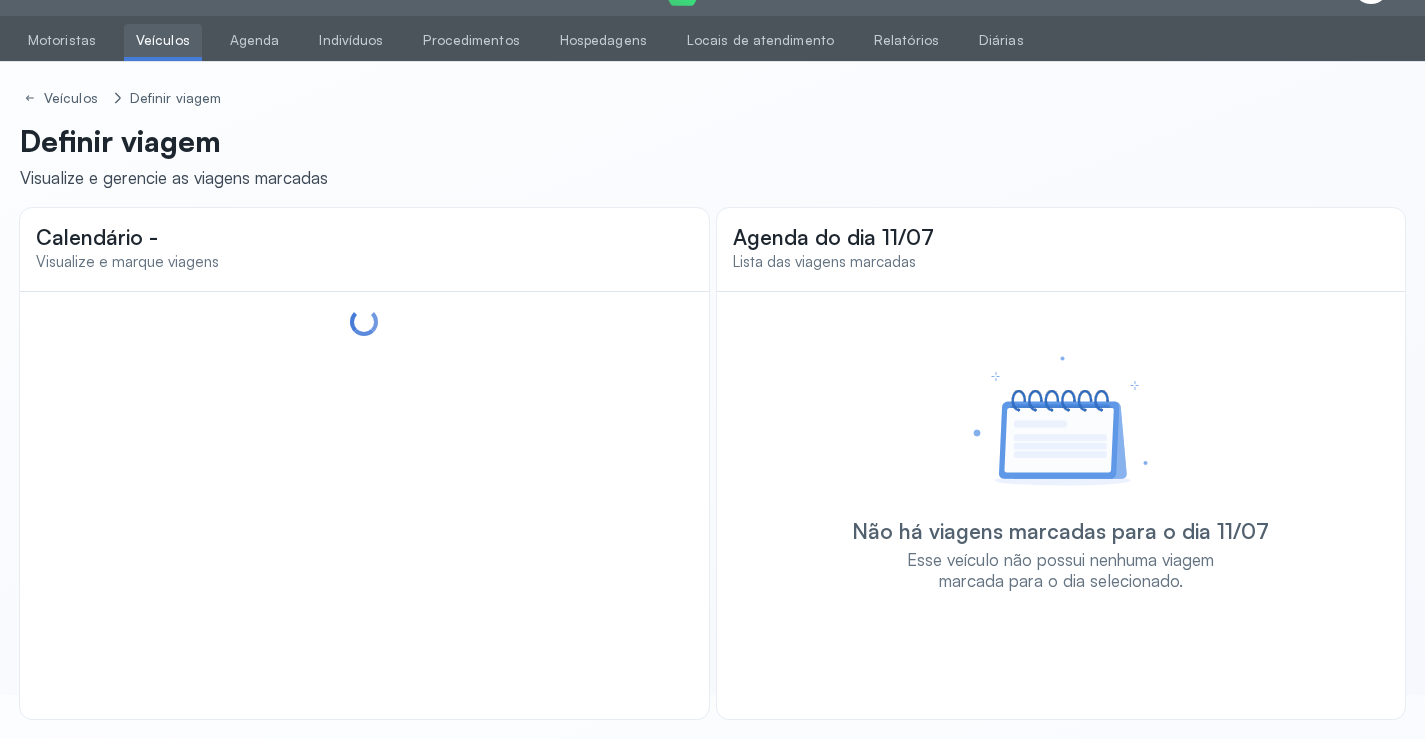 scroll, scrollTop: 44, scrollLeft: 0, axis: vertical 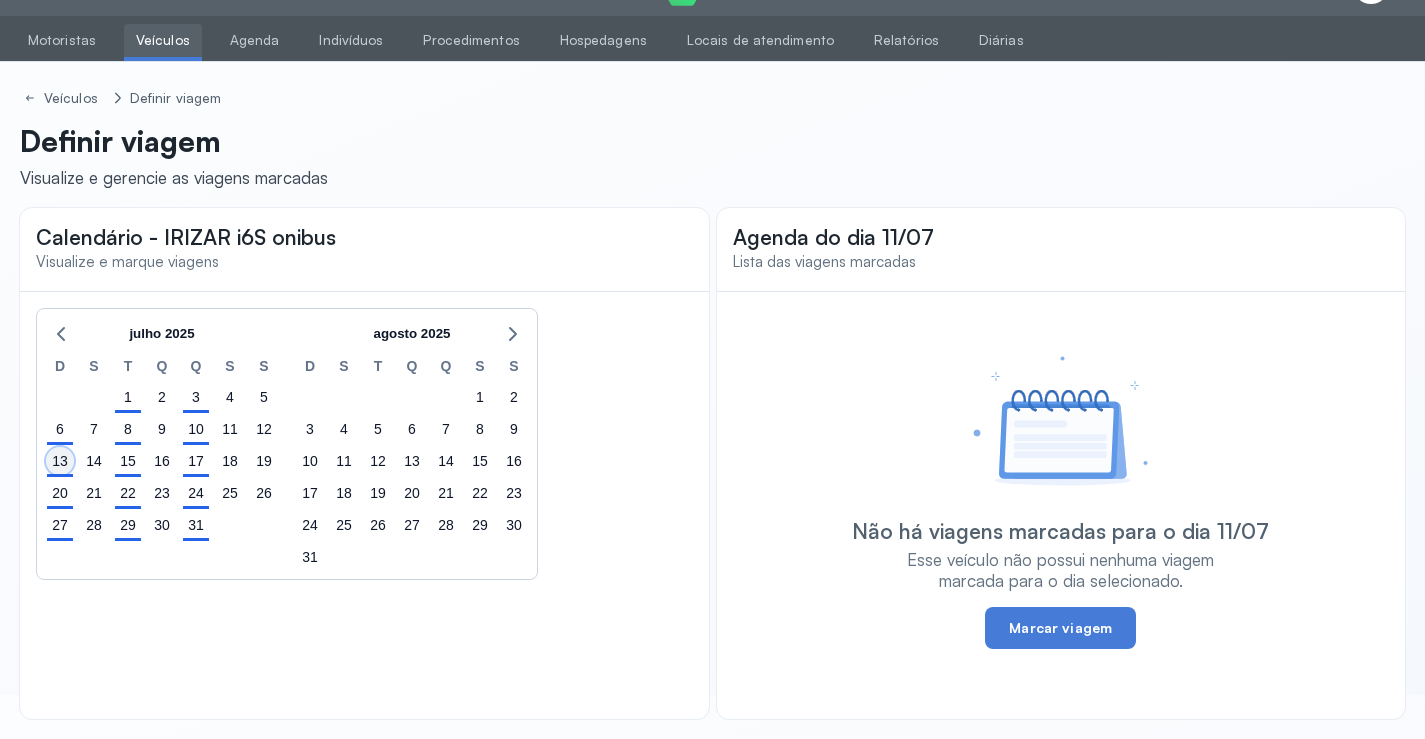 click on "13" 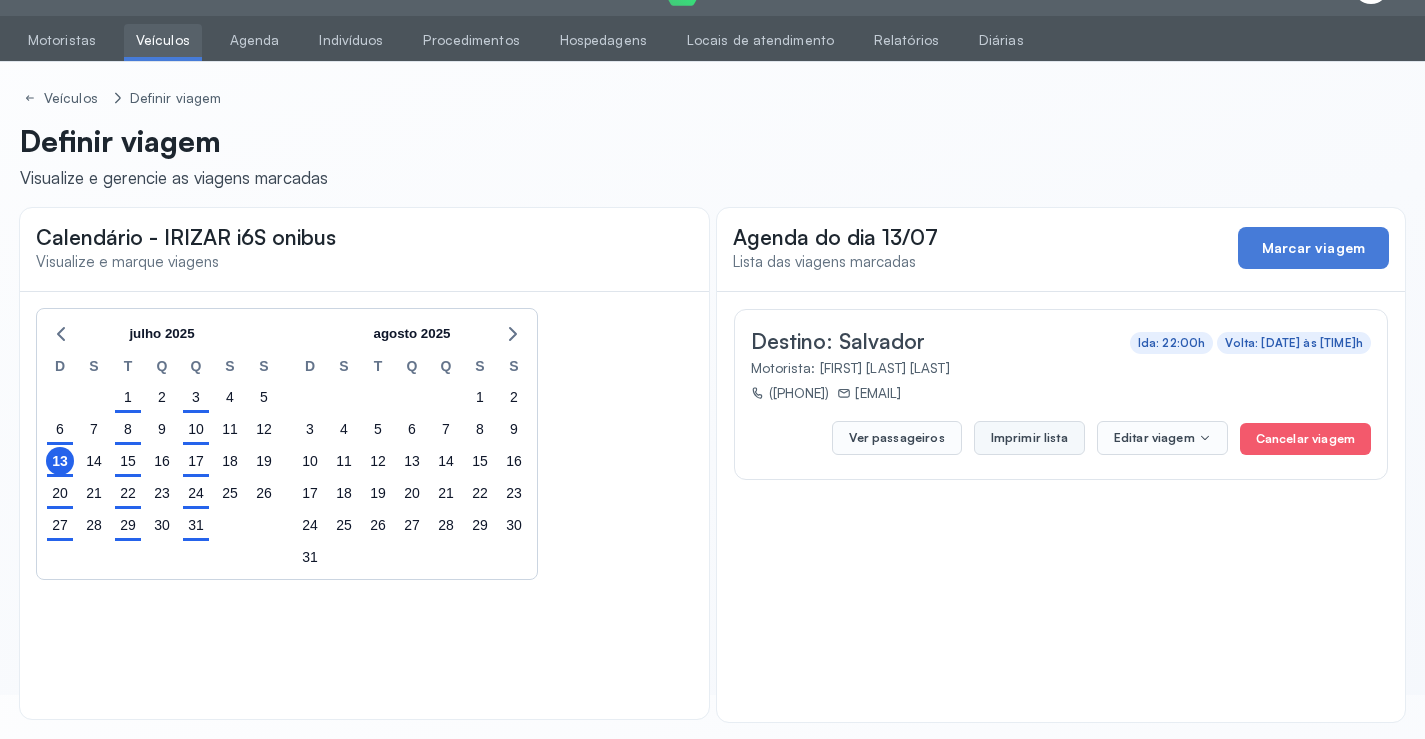 click on "Imprimir lista" at bounding box center [1029, 438] 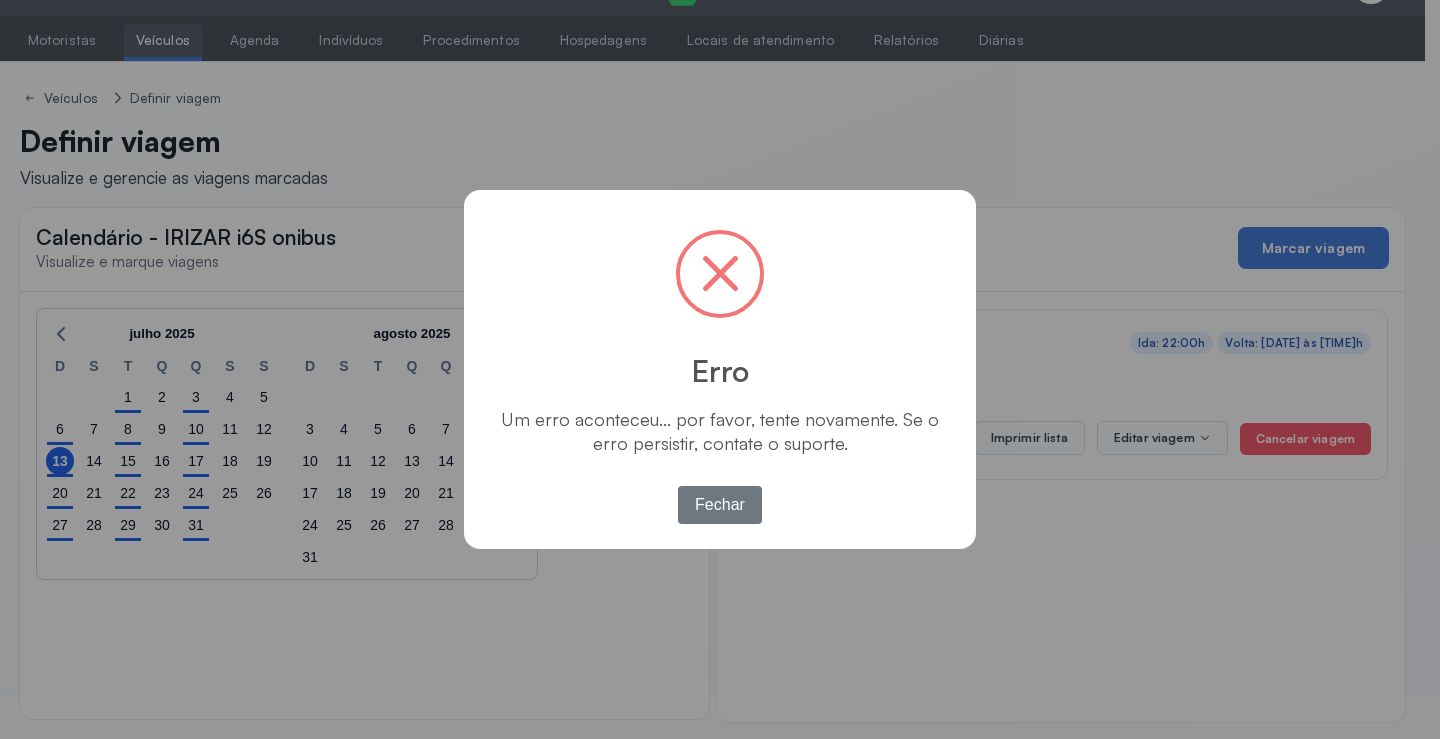 drag, startPoint x: 741, startPoint y: 503, endPoint x: 594, endPoint y: 386, distance: 187.87762 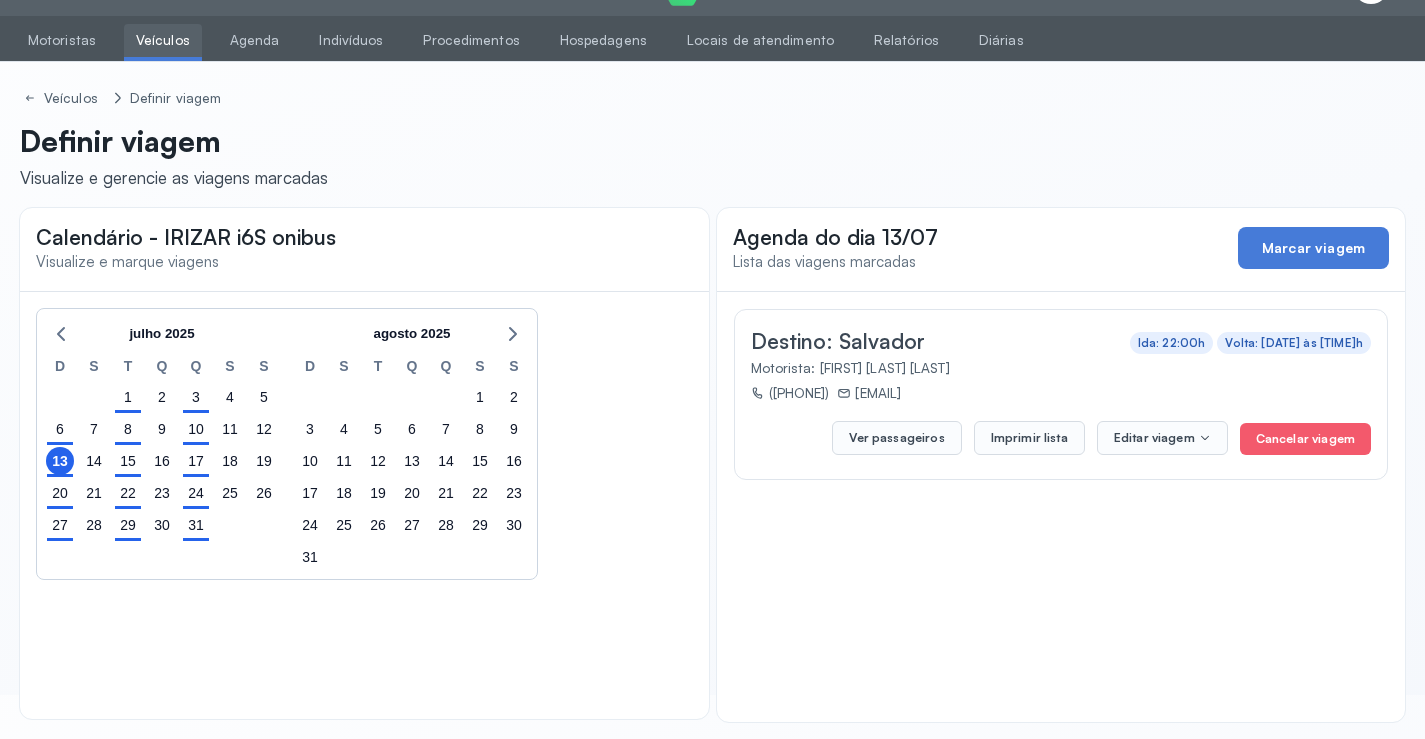click on "Veículos" at bounding box center (163, 40) 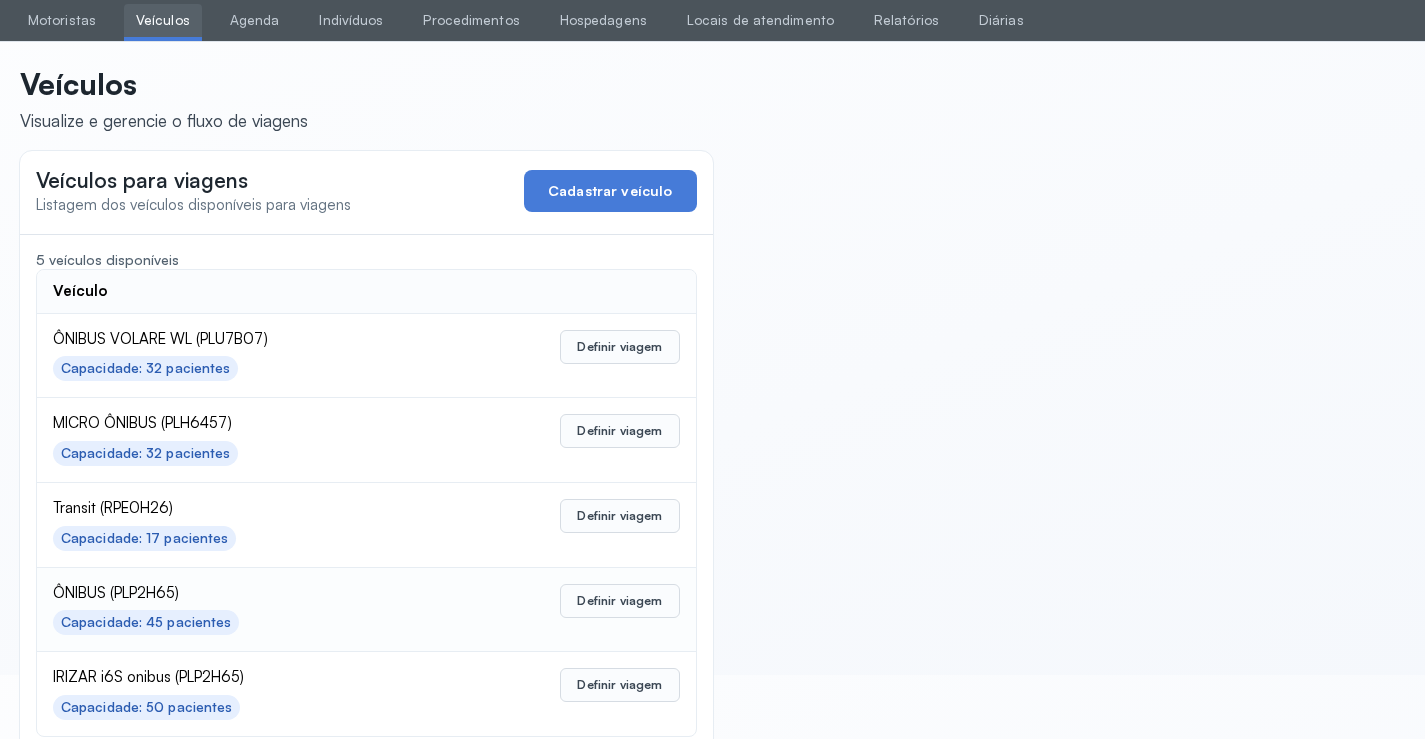 scroll, scrollTop: 98, scrollLeft: 0, axis: vertical 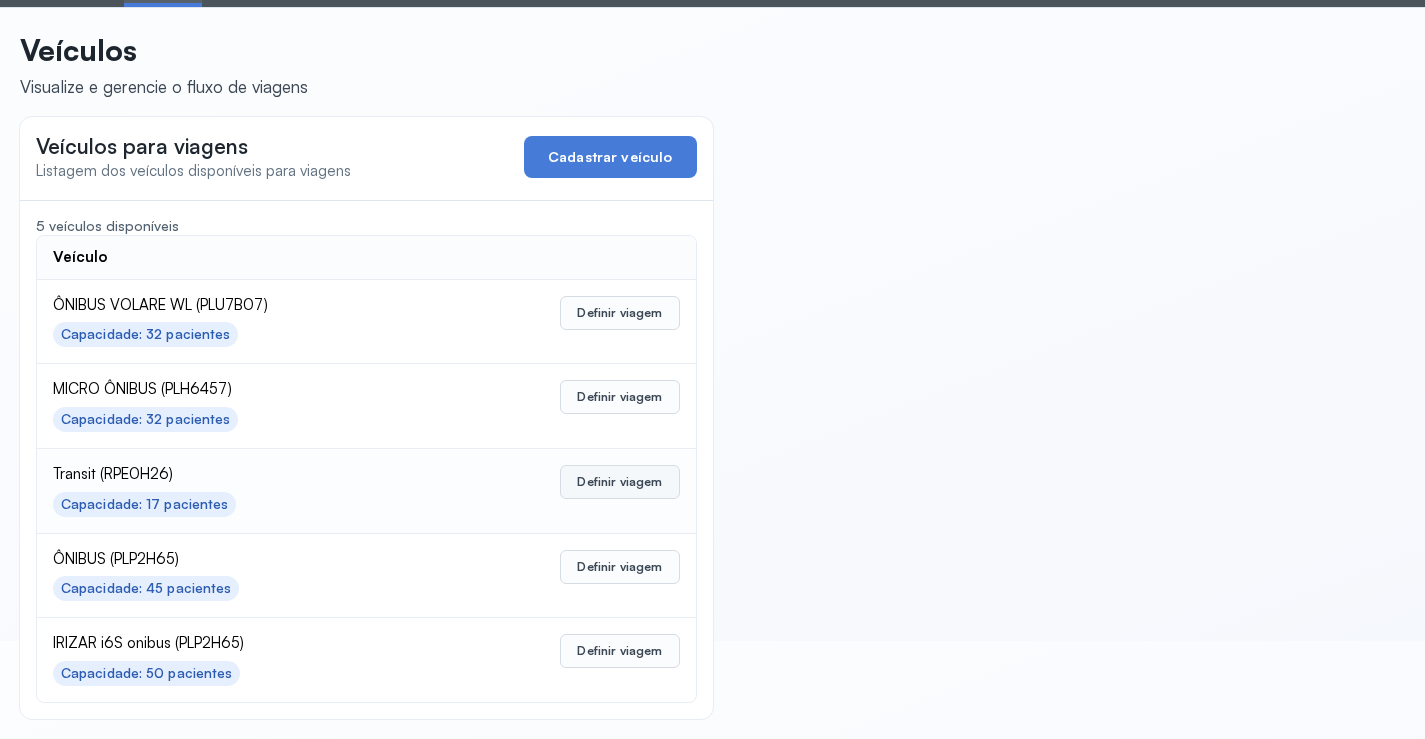 click on "Definir viagem" at bounding box center (619, 482) 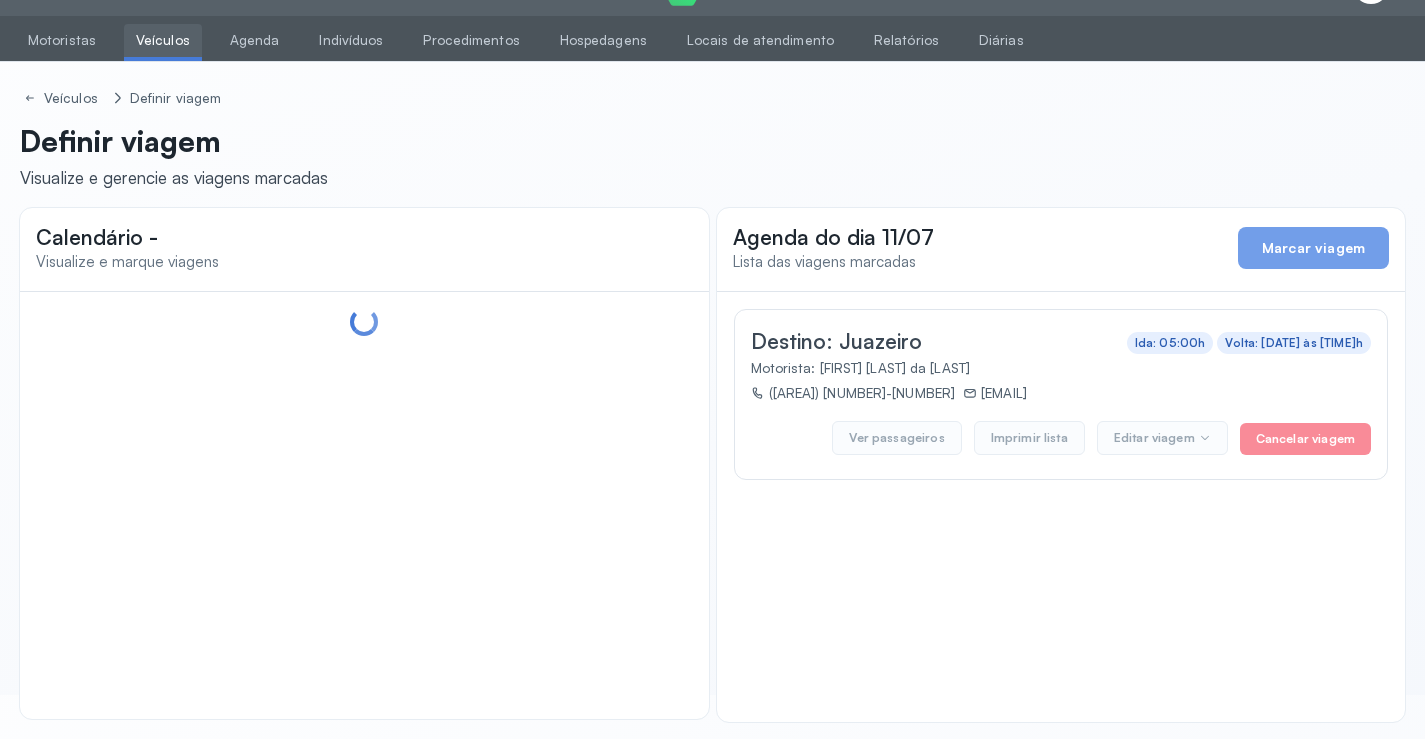 scroll, scrollTop: 47, scrollLeft: 0, axis: vertical 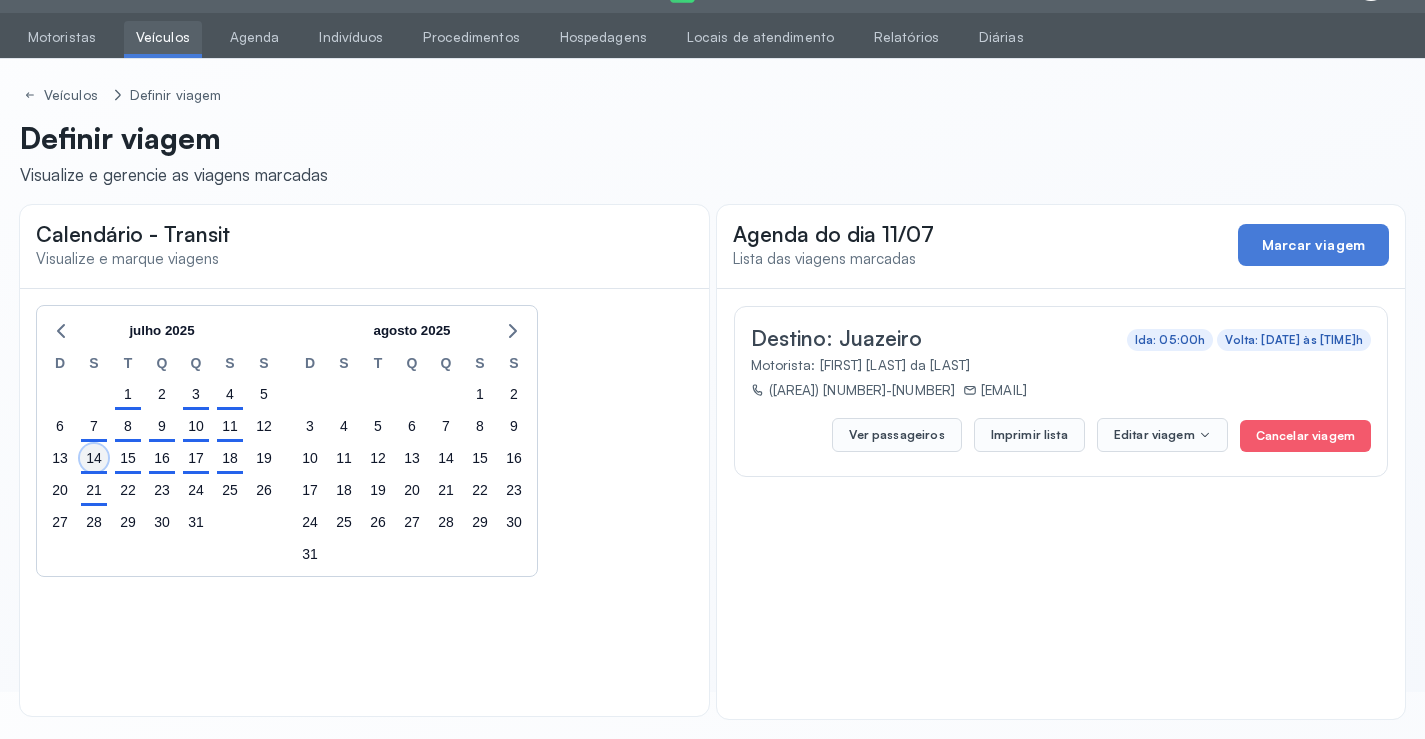 click on "14" 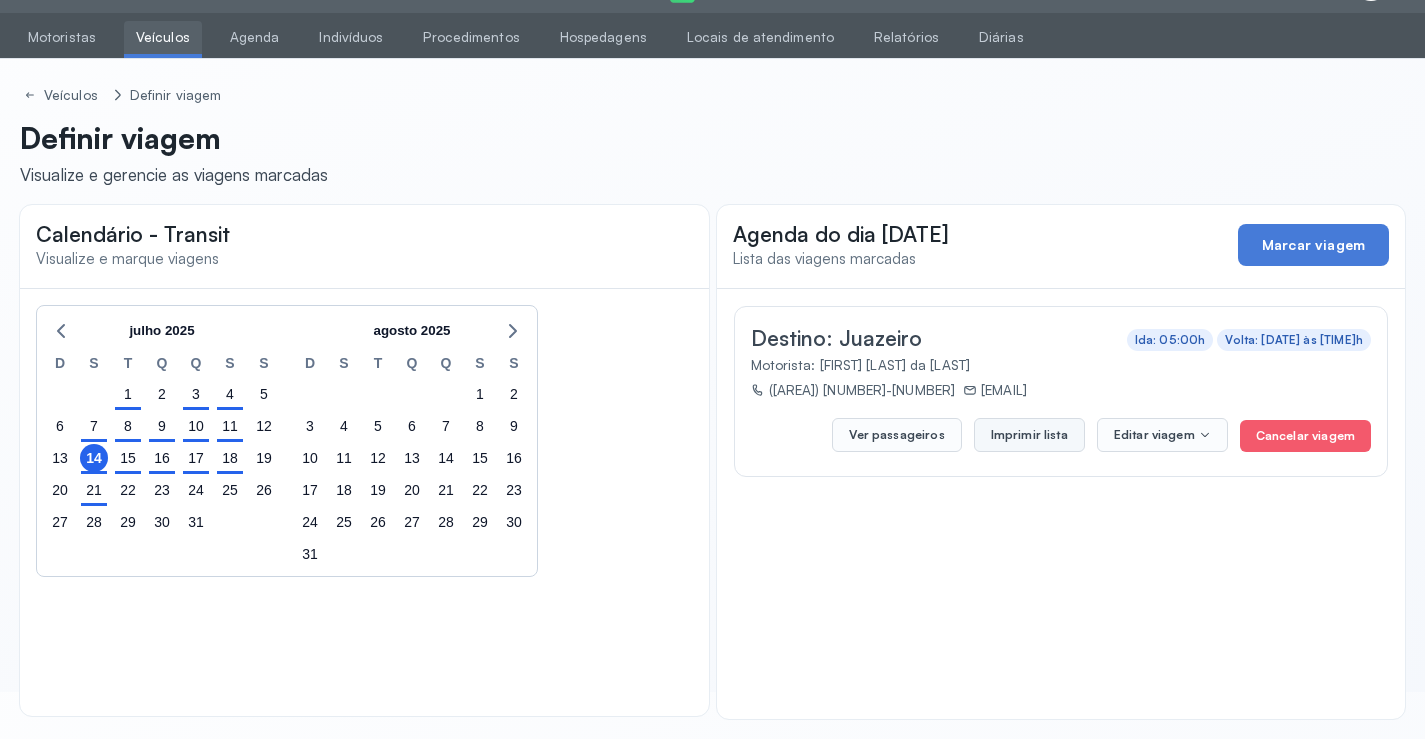 click on "Imprimir lista" at bounding box center (1029, 435) 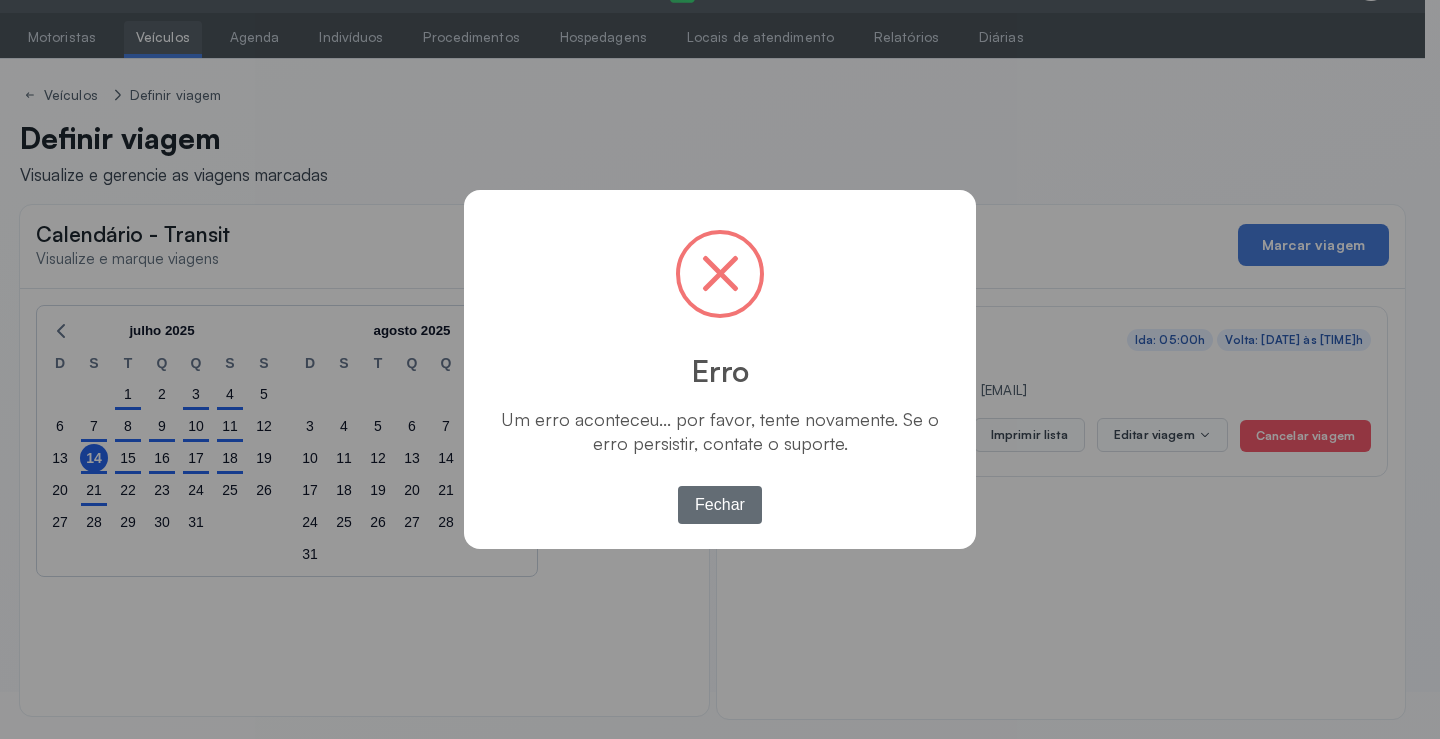 click on "Fechar" at bounding box center [720, 505] 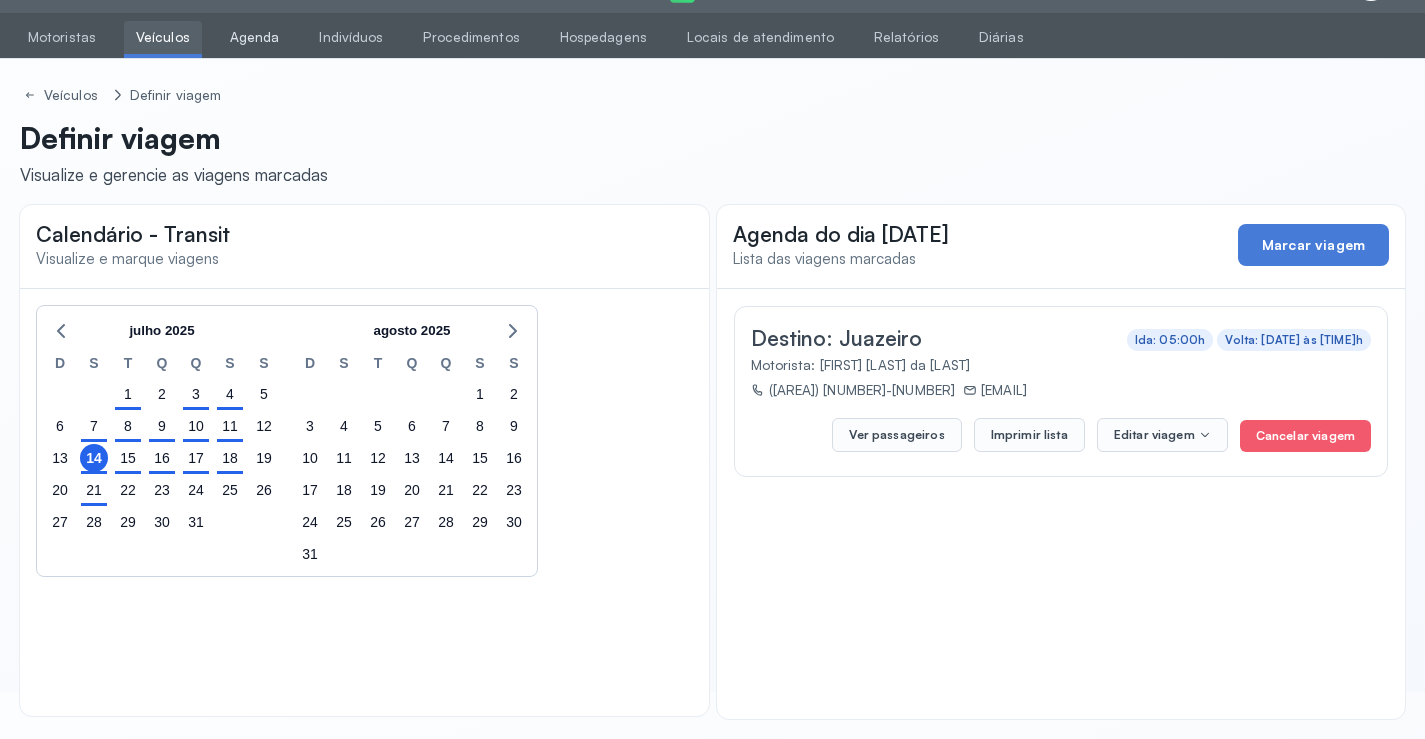 click on "Agenda" at bounding box center (255, 37) 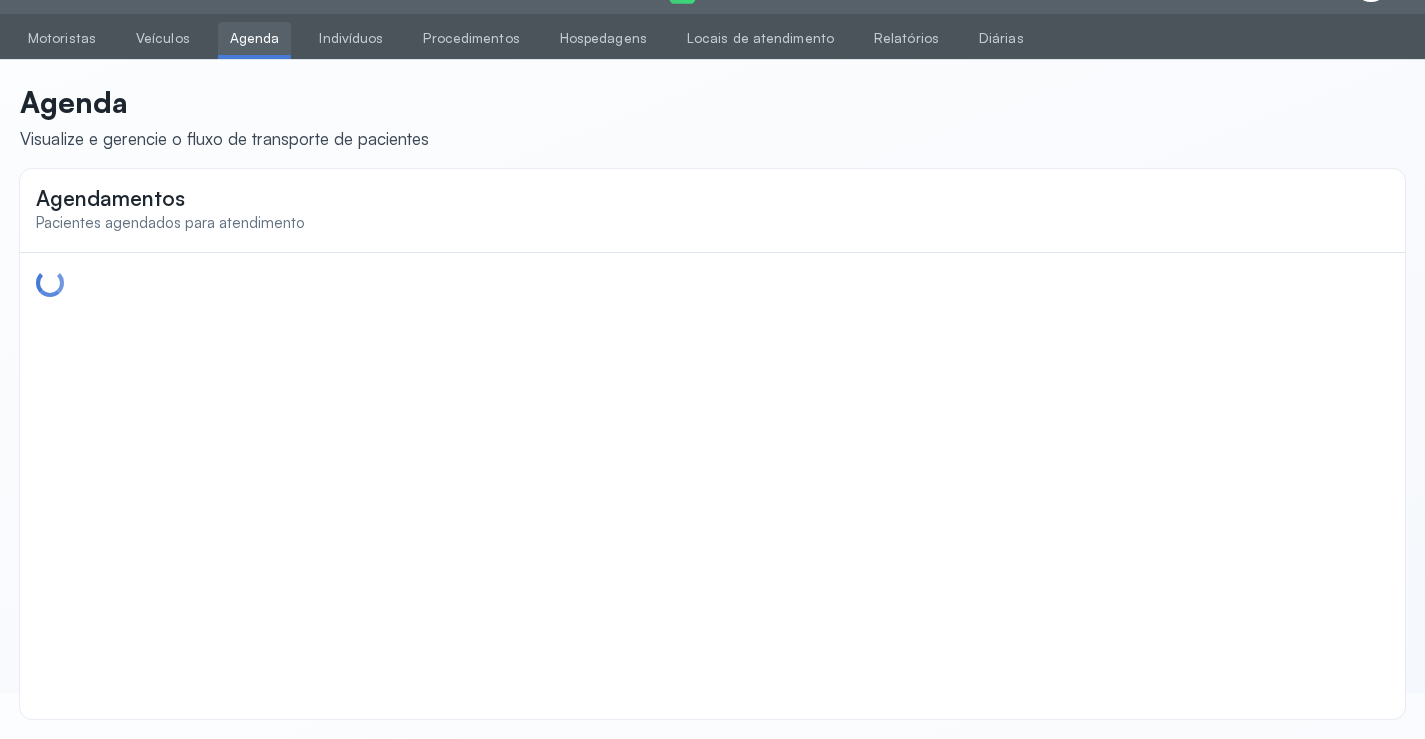scroll, scrollTop: 46, scrollLeft: 0, axis: vertical 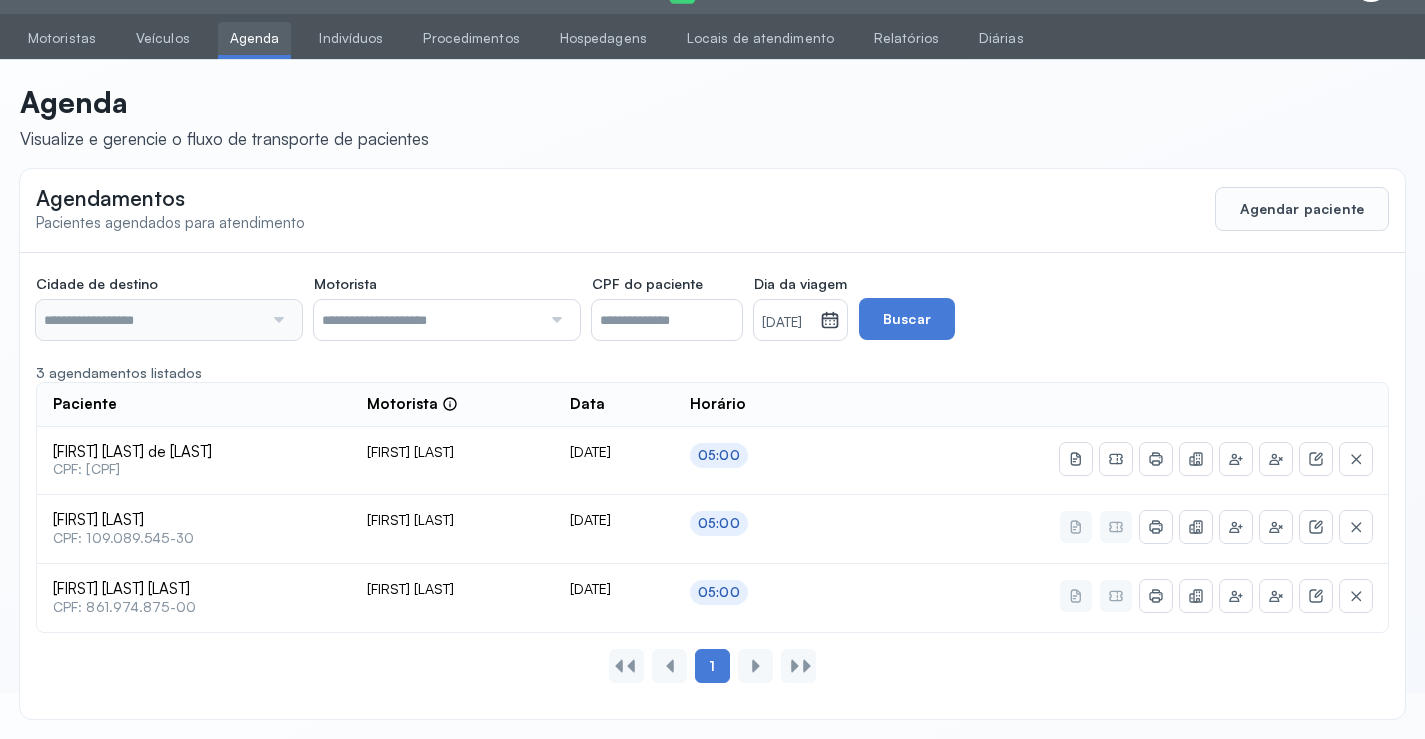 type on "********" 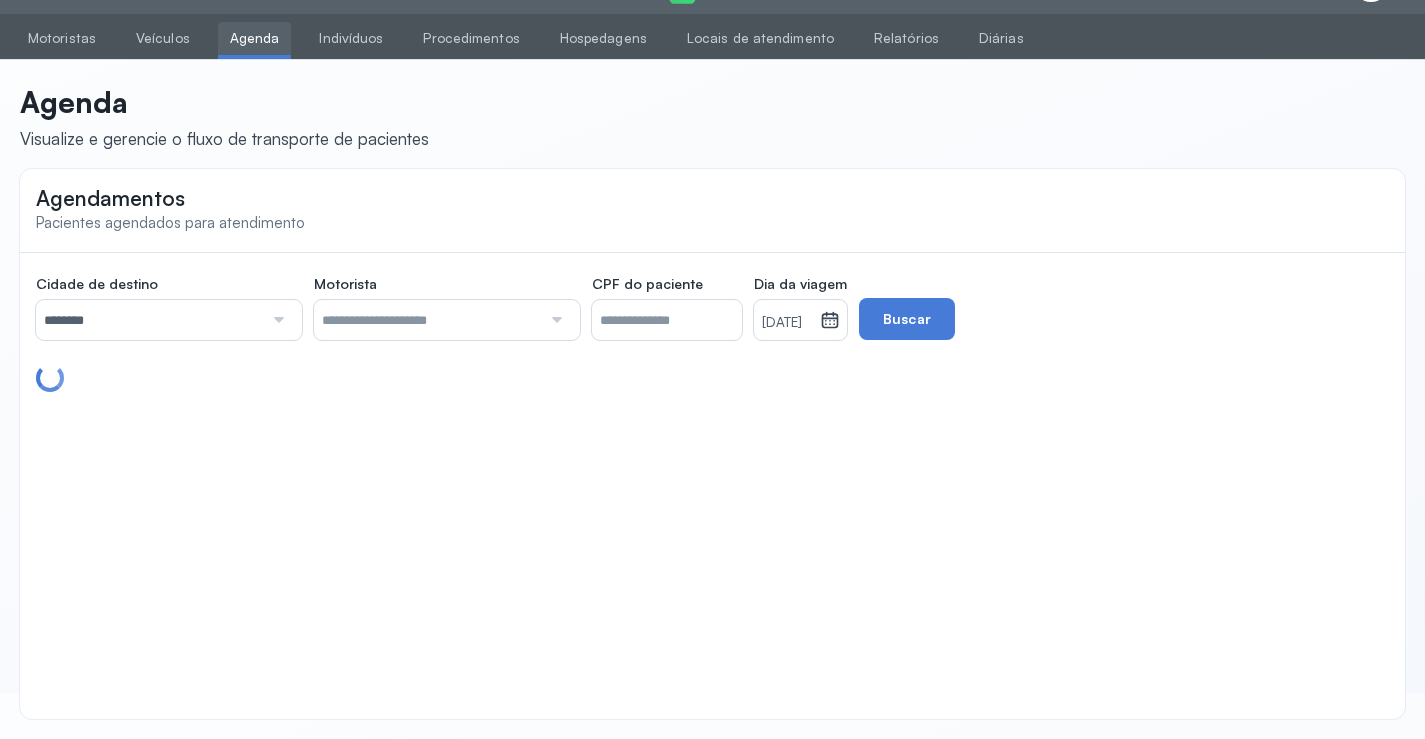 scroll, scrollTop: 47, scrollLeft: 0, axis: vertical 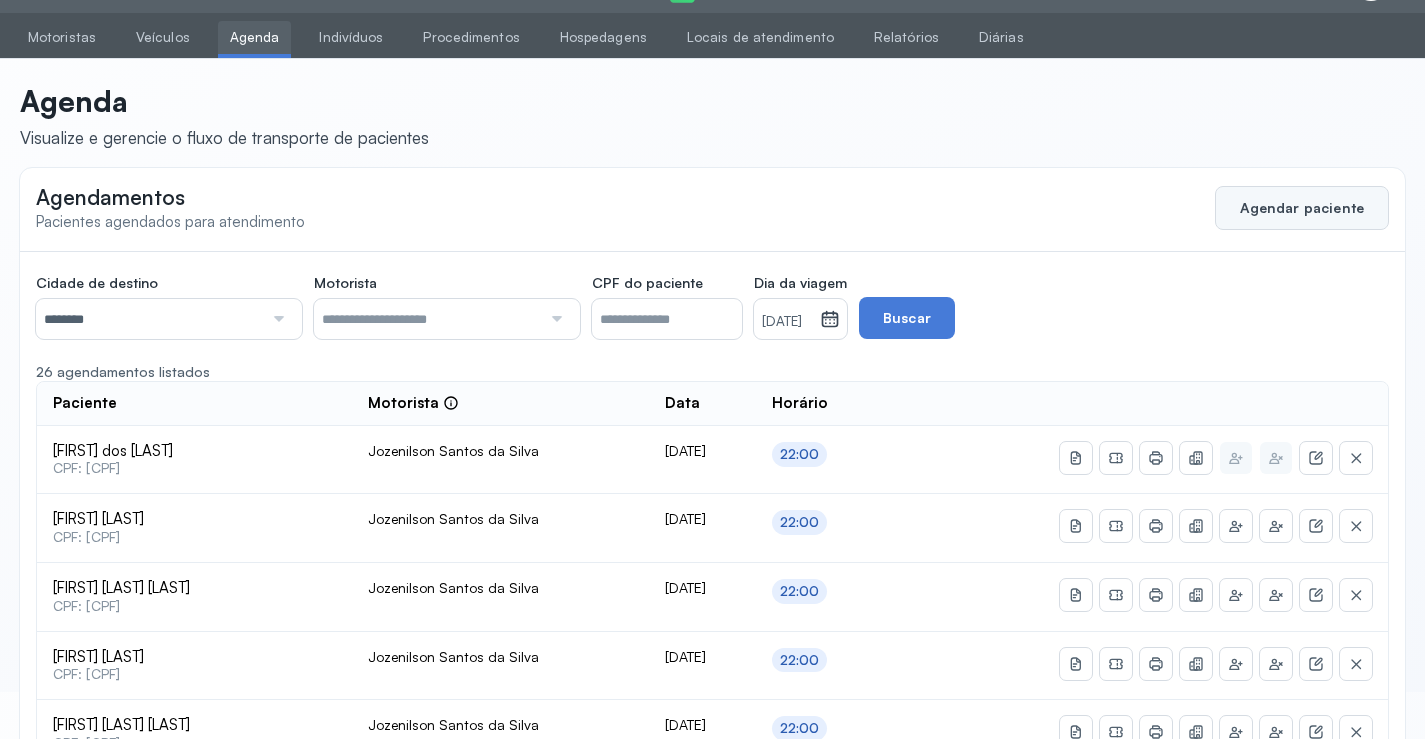 click on "Agendar paciente" 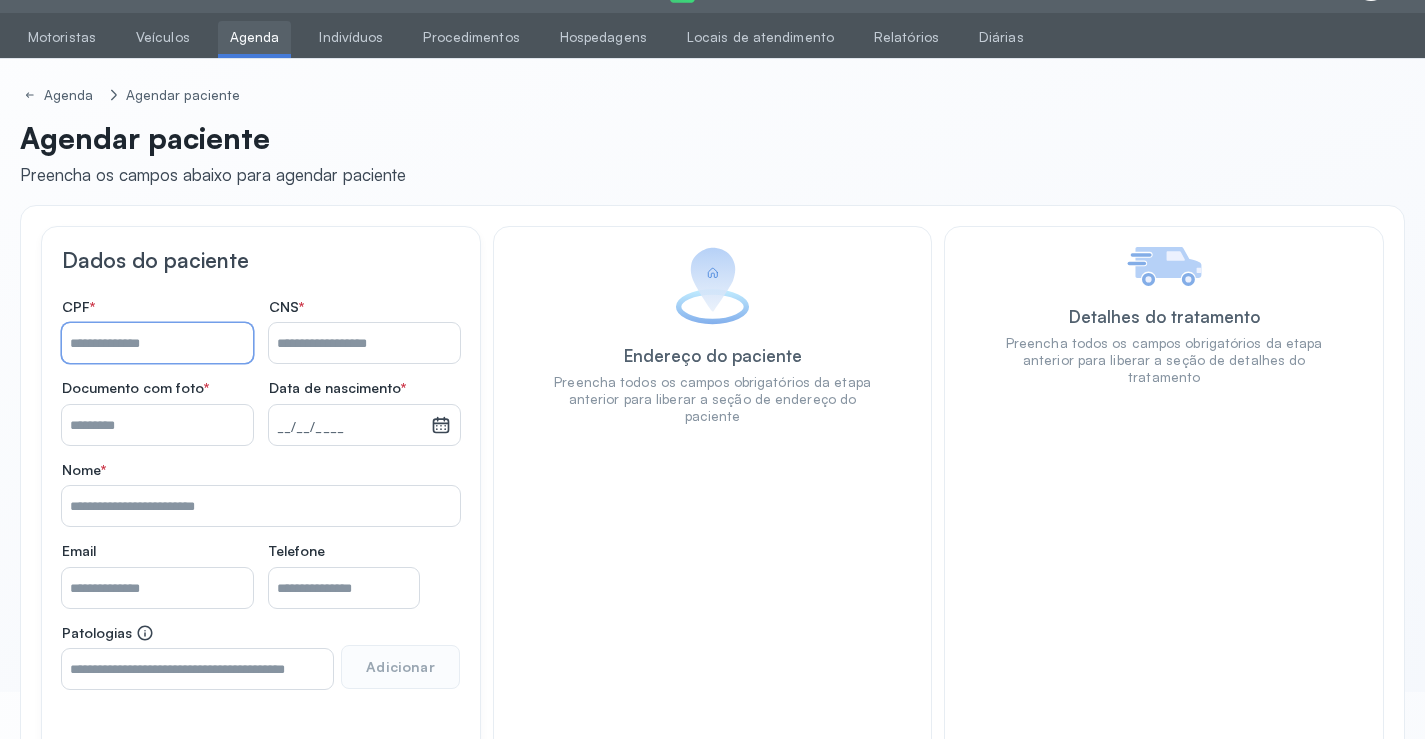 drag, startPoint x: 103, startPoint y: 332, endPoint x: 194, endPoint y: 312, distance: 93.17188 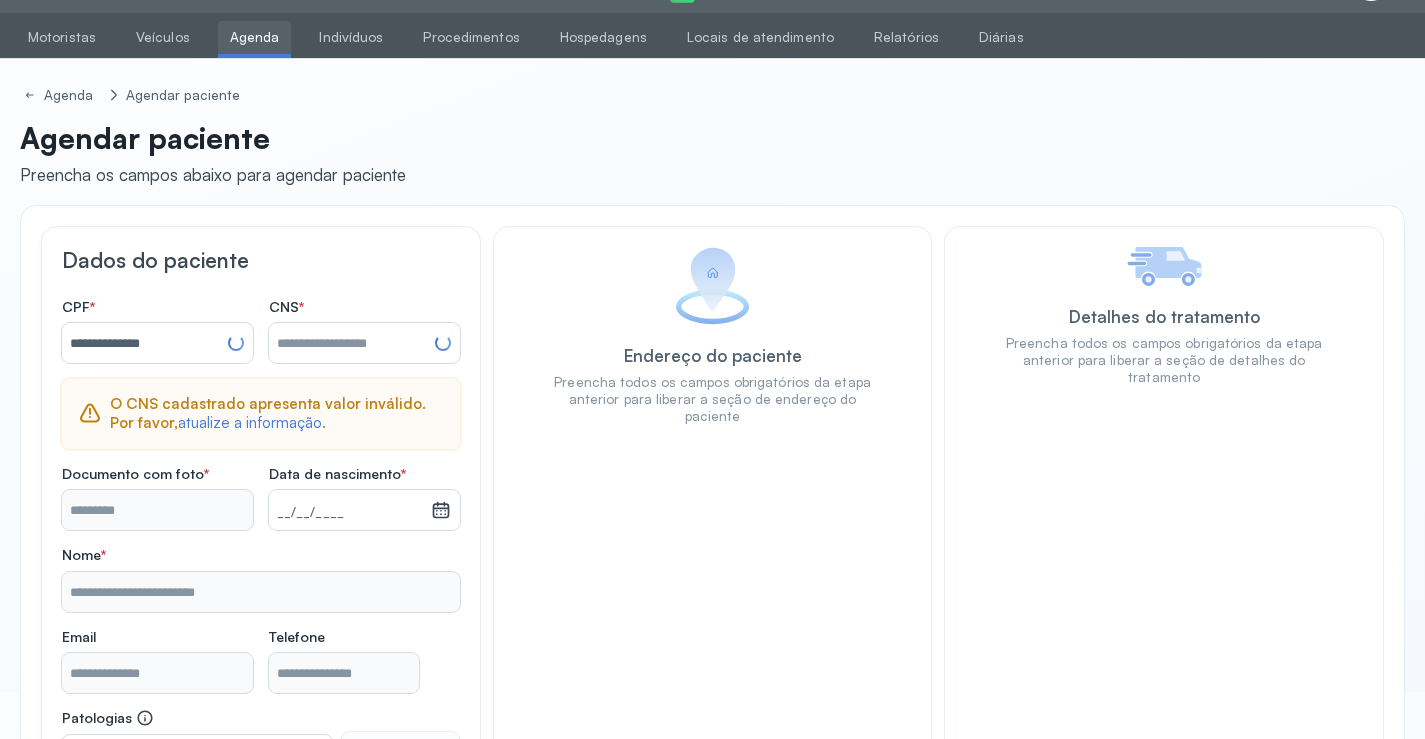 type on "**********" 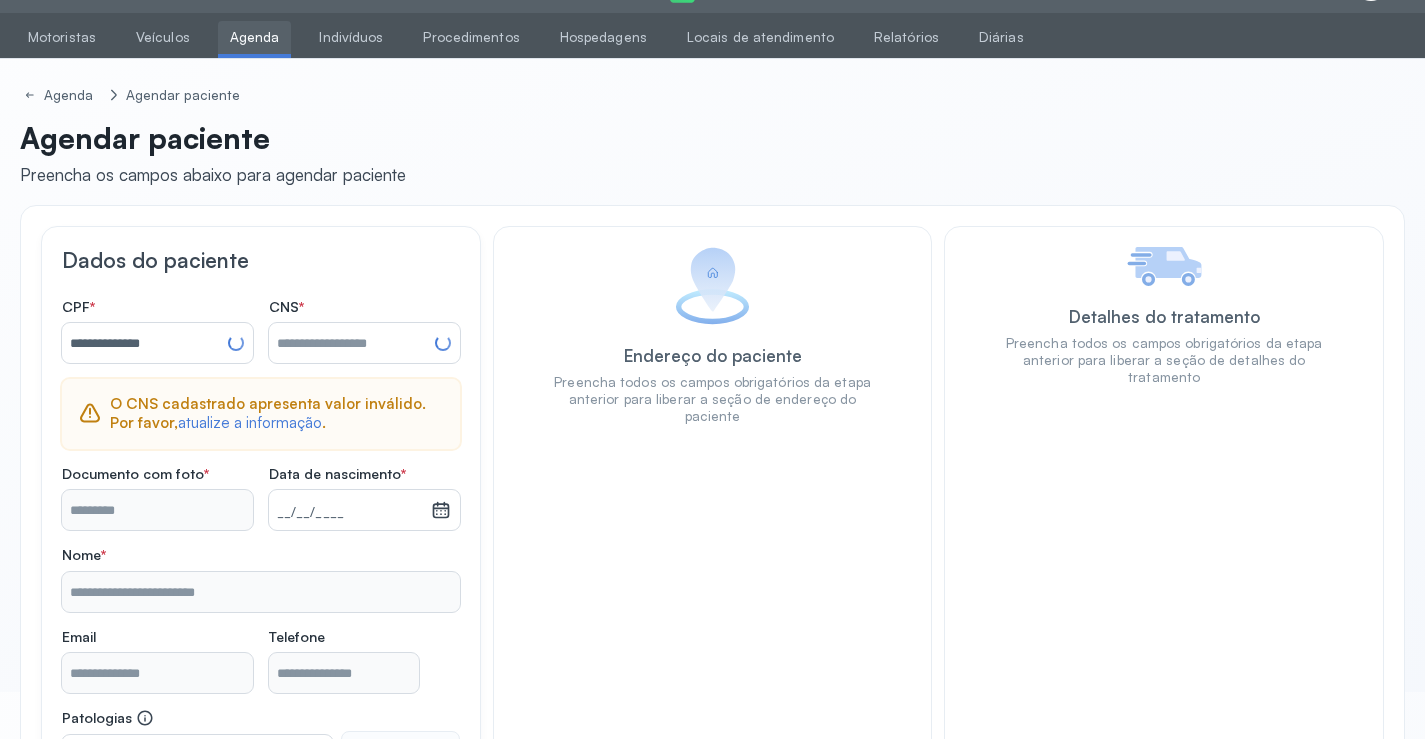 type on "**********" 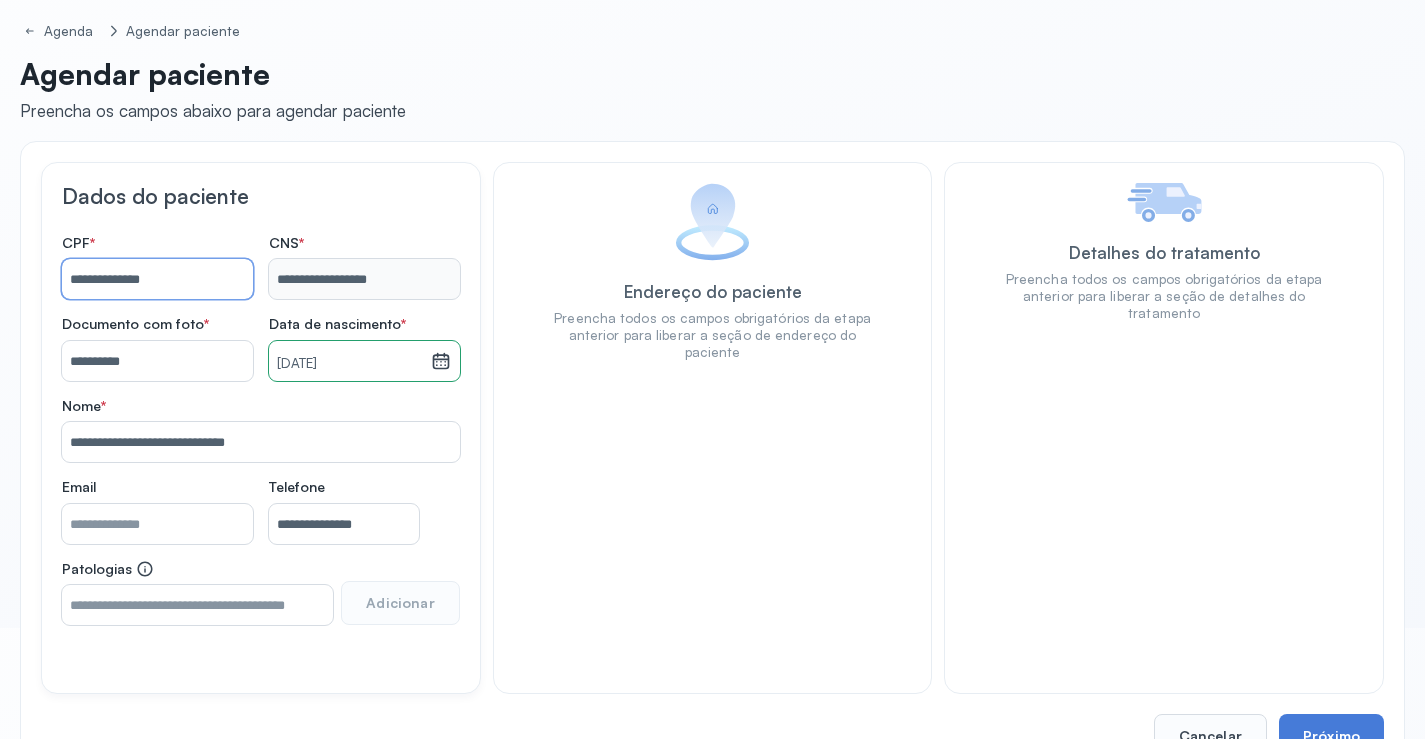 scroll, scrollTop: 171, scrollLeft: 0, axis: vertical 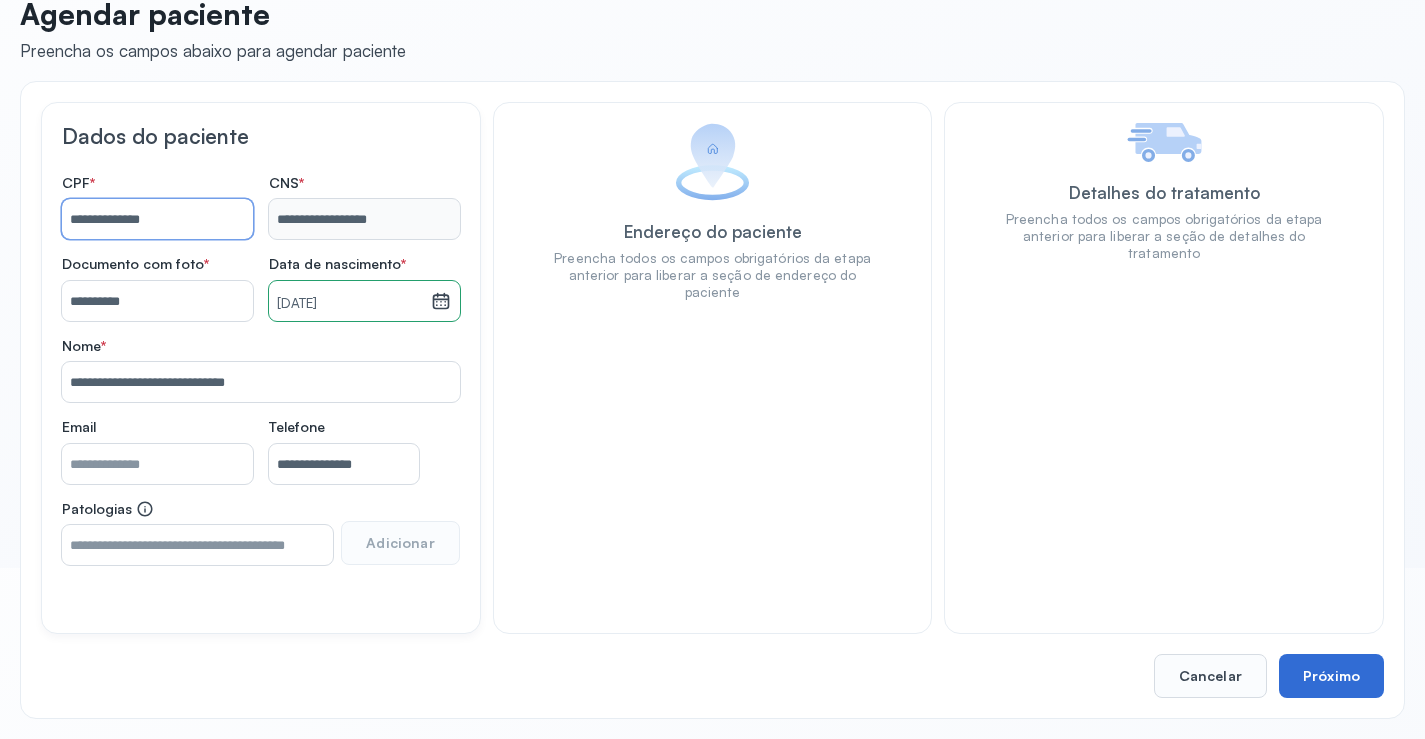 type on "**********" 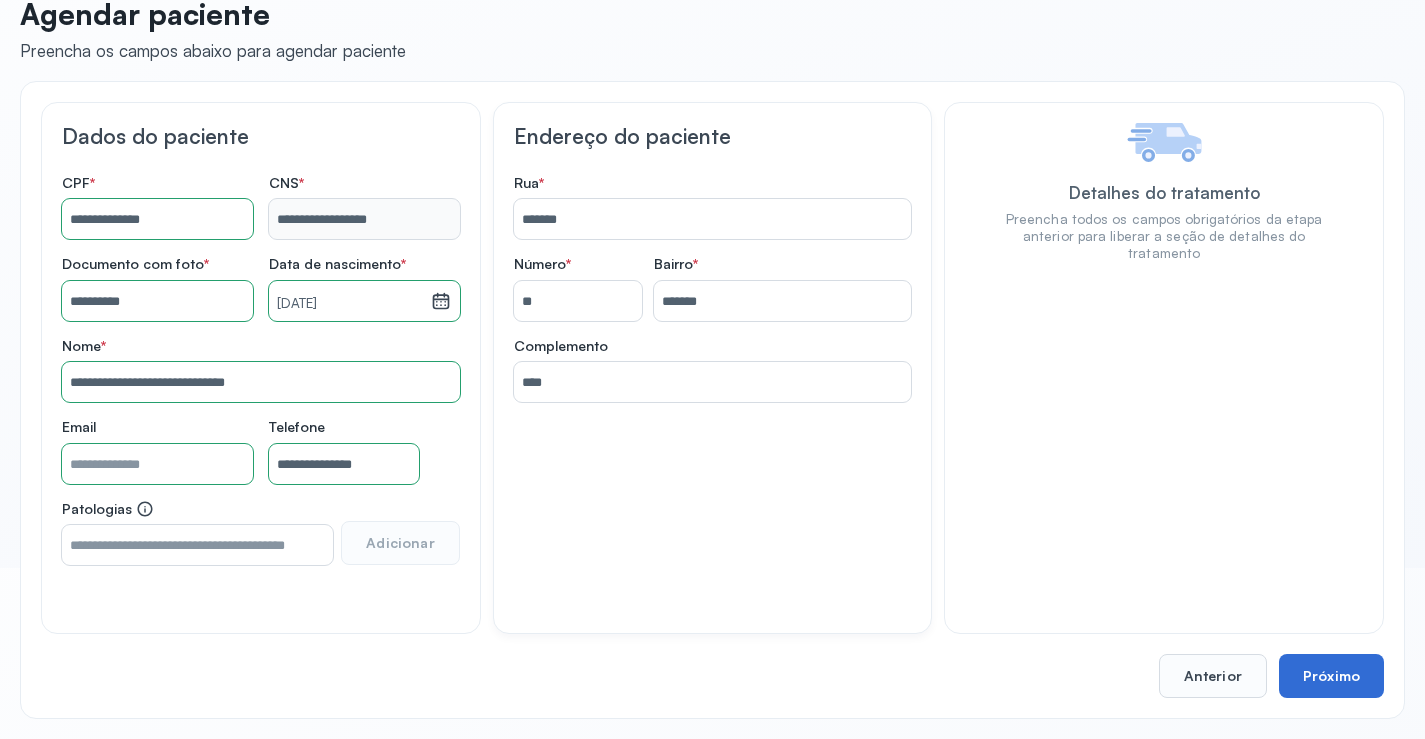 click on "Próximo" at bounding box center (1331, 676) 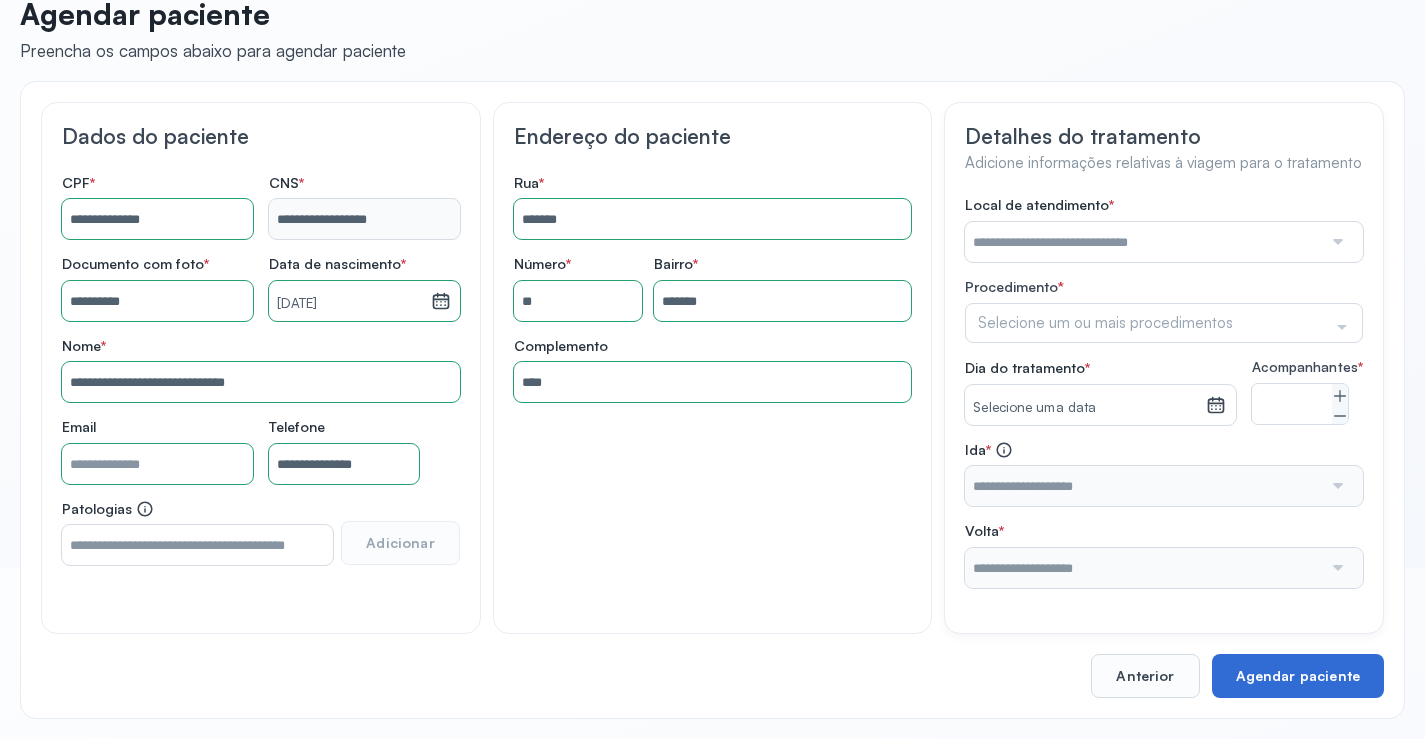 click on "Agendar paciente" at bounding box center [1298, 676] 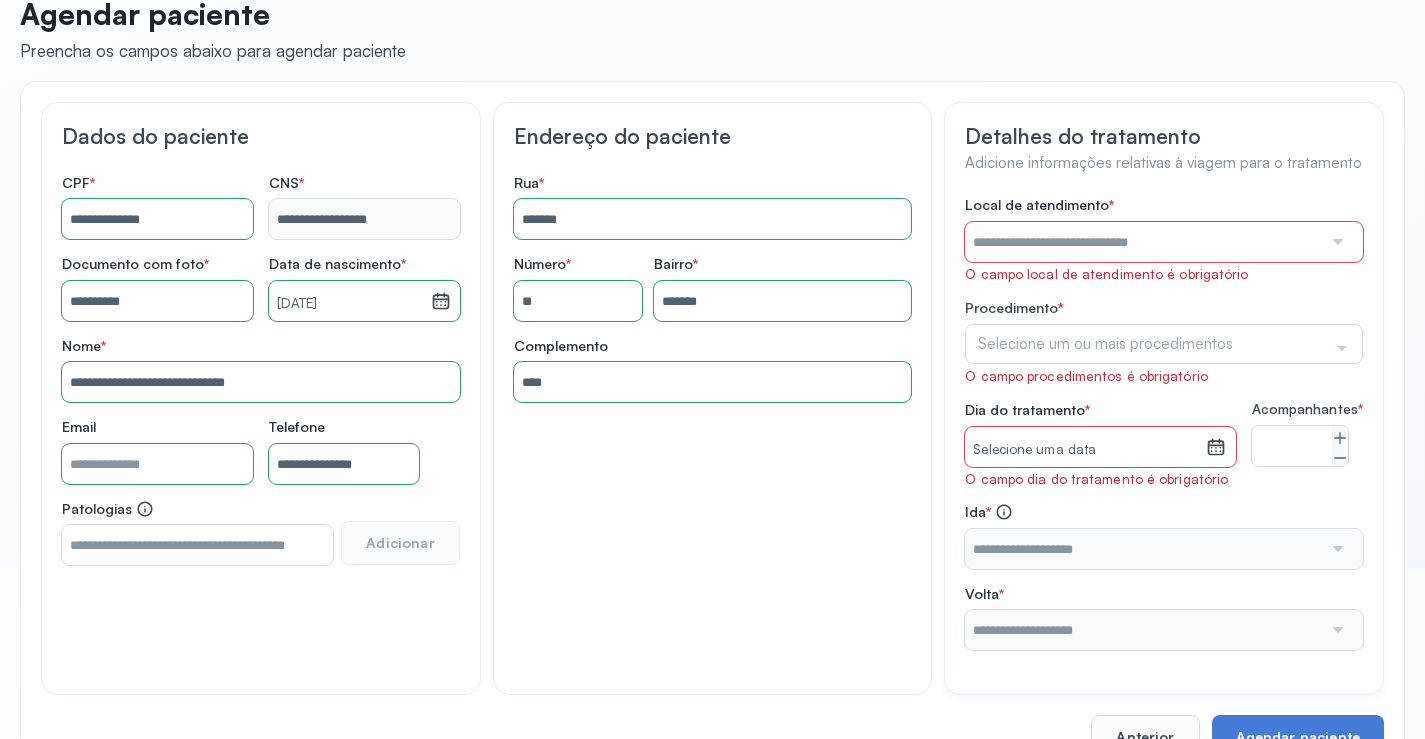 click at bounding box center [1336, 242] 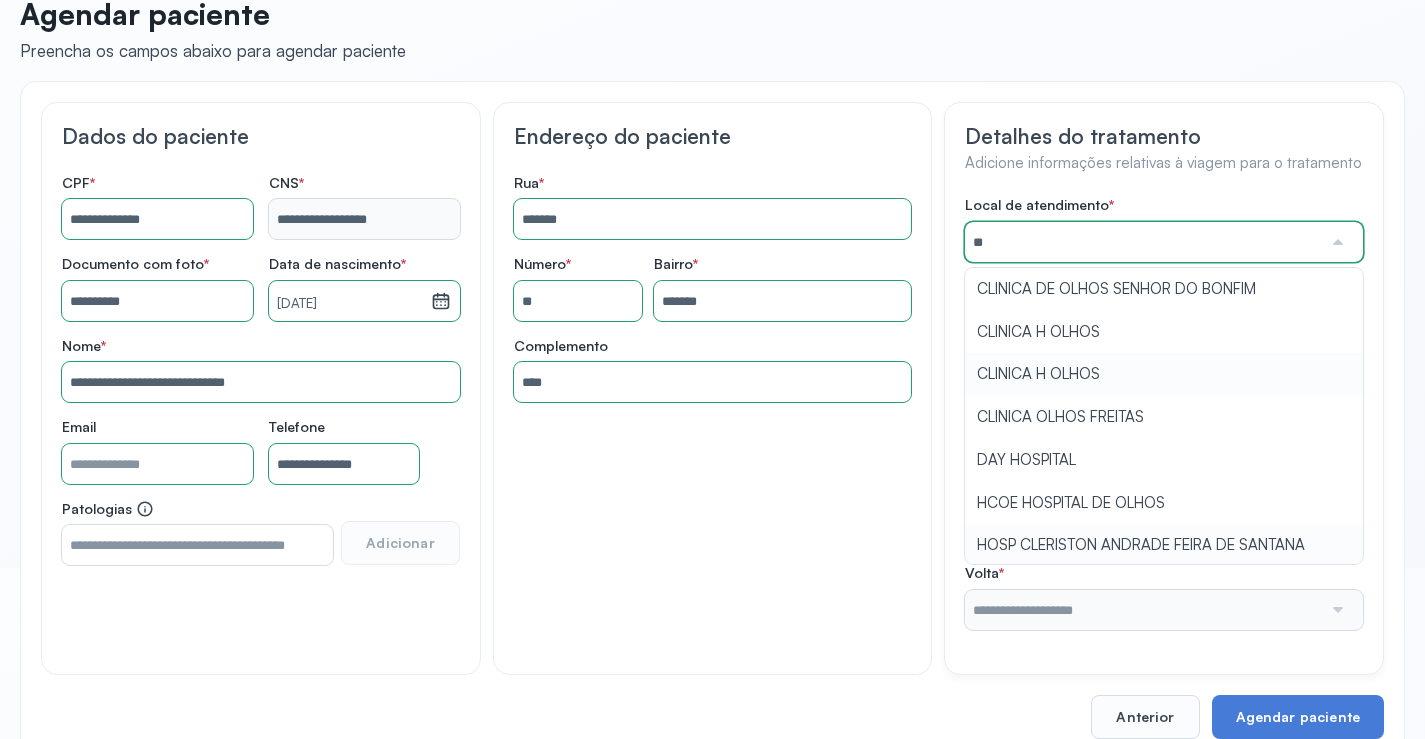 type on "*" 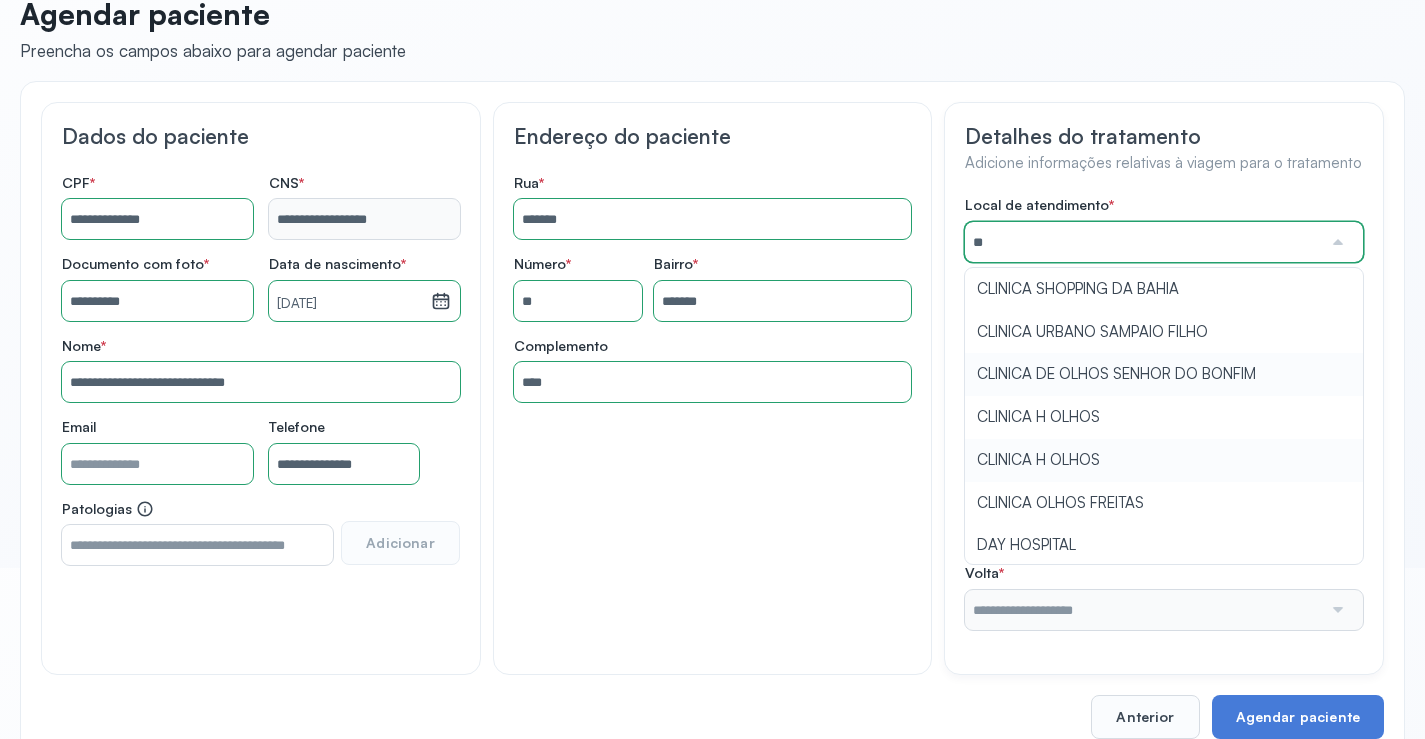 type on "*" 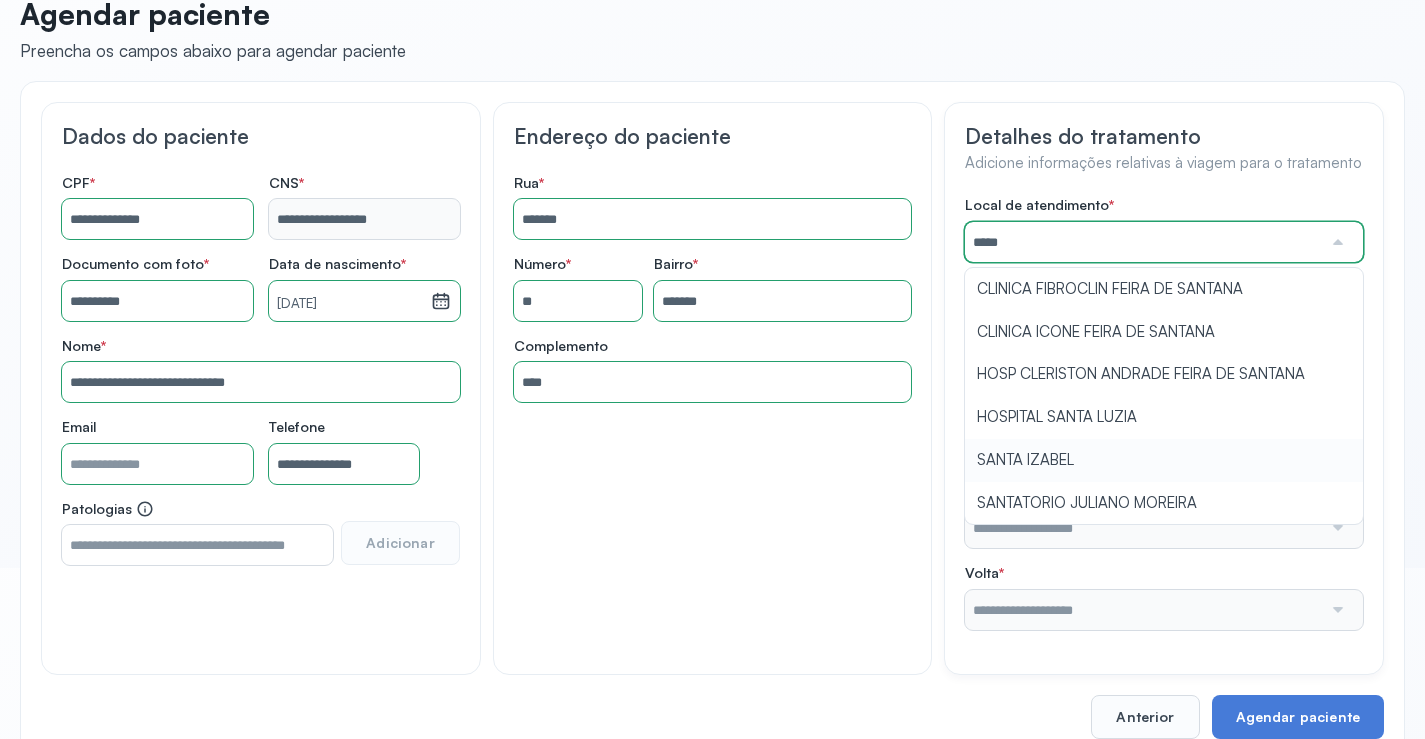 type on "**********" 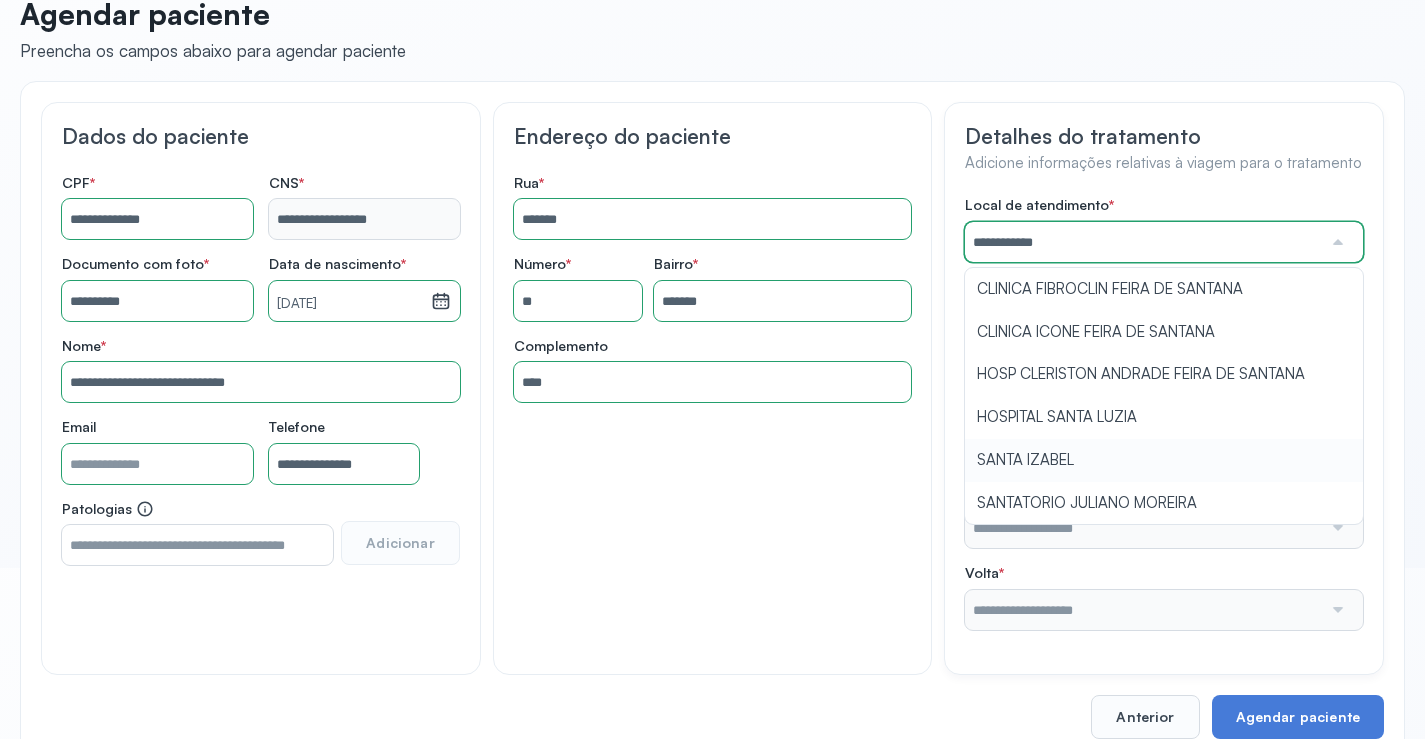 click on "**********" at bounding box center [1164, 412] 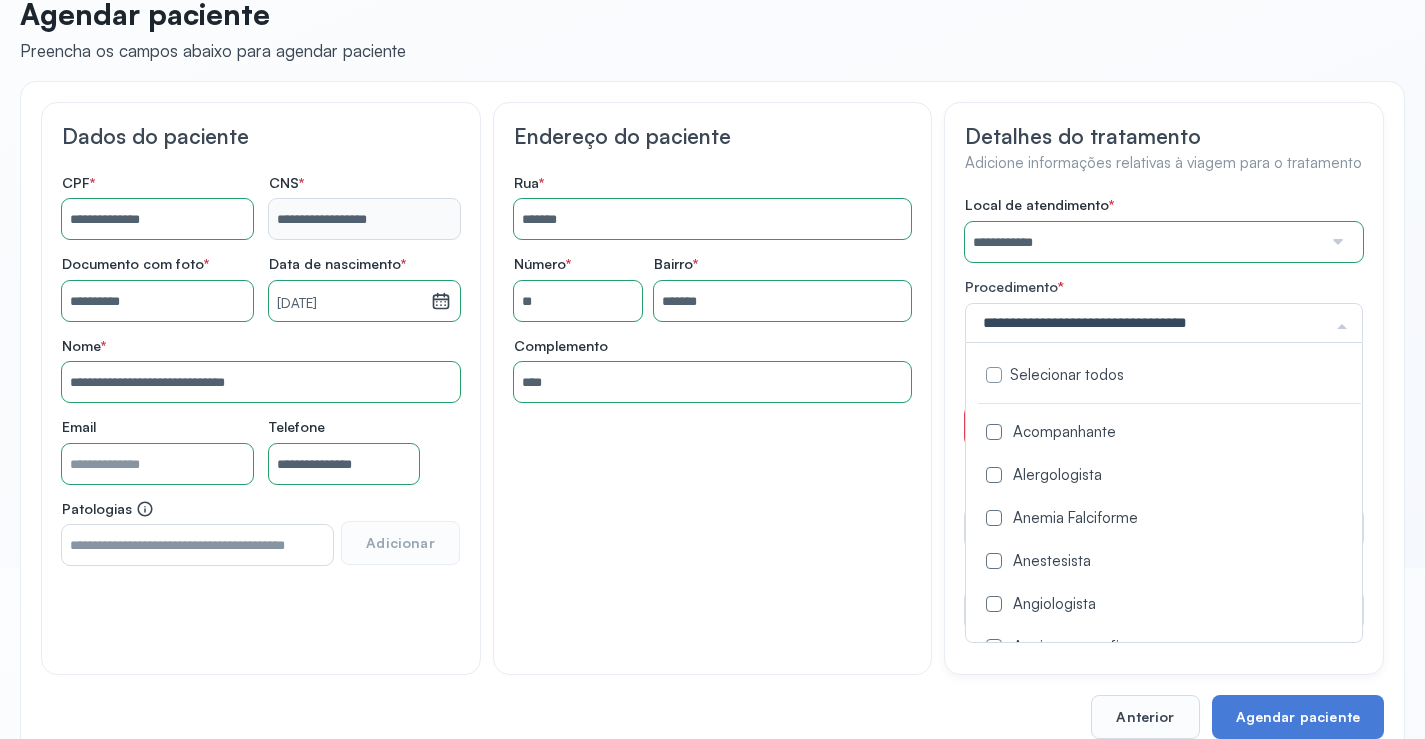 click 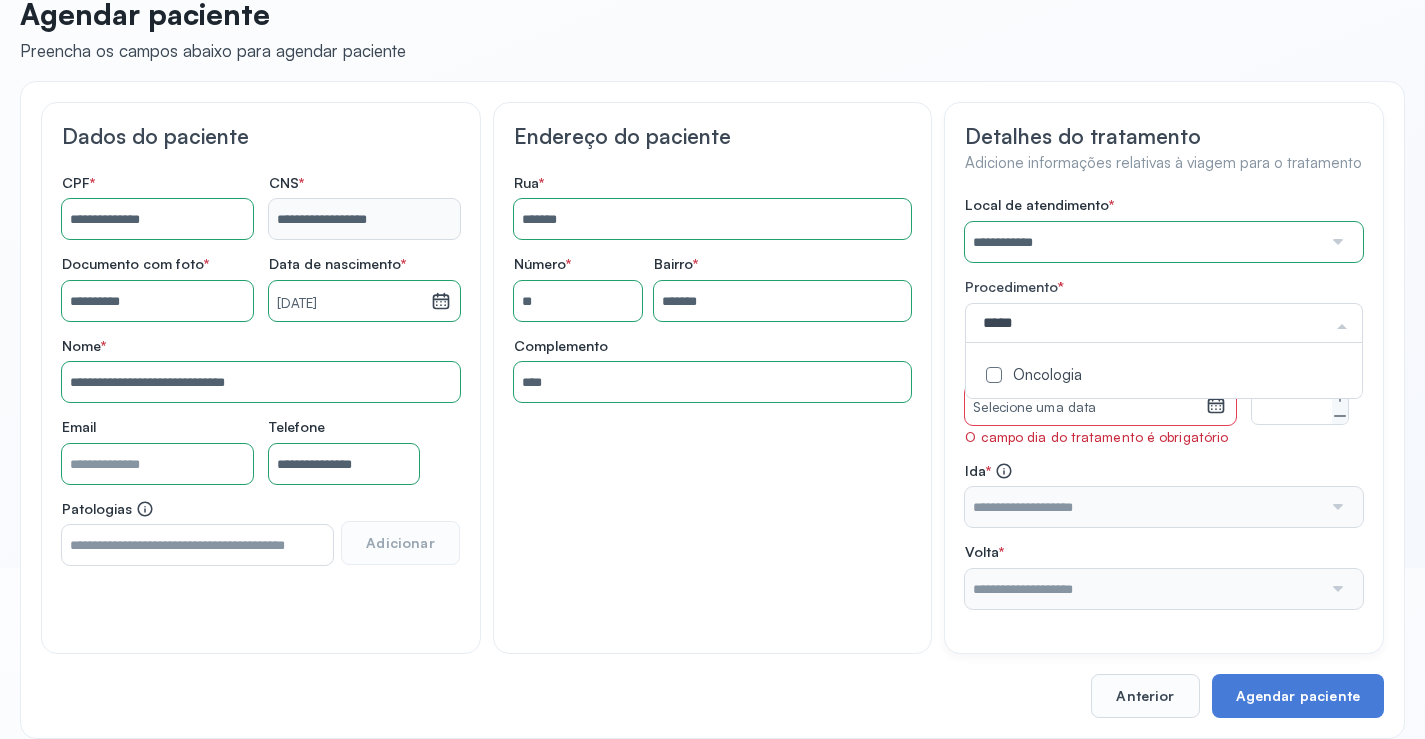 type on "******" 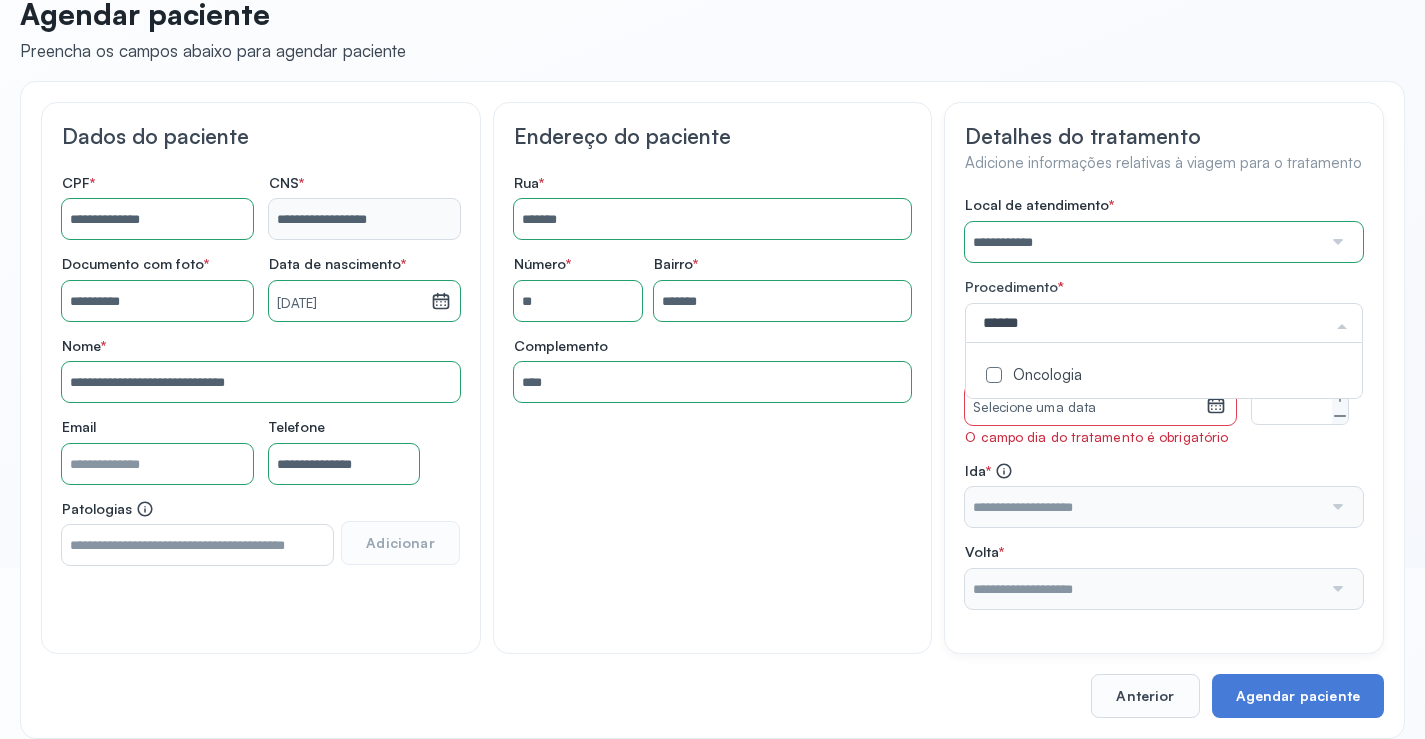click on "Oncologia" 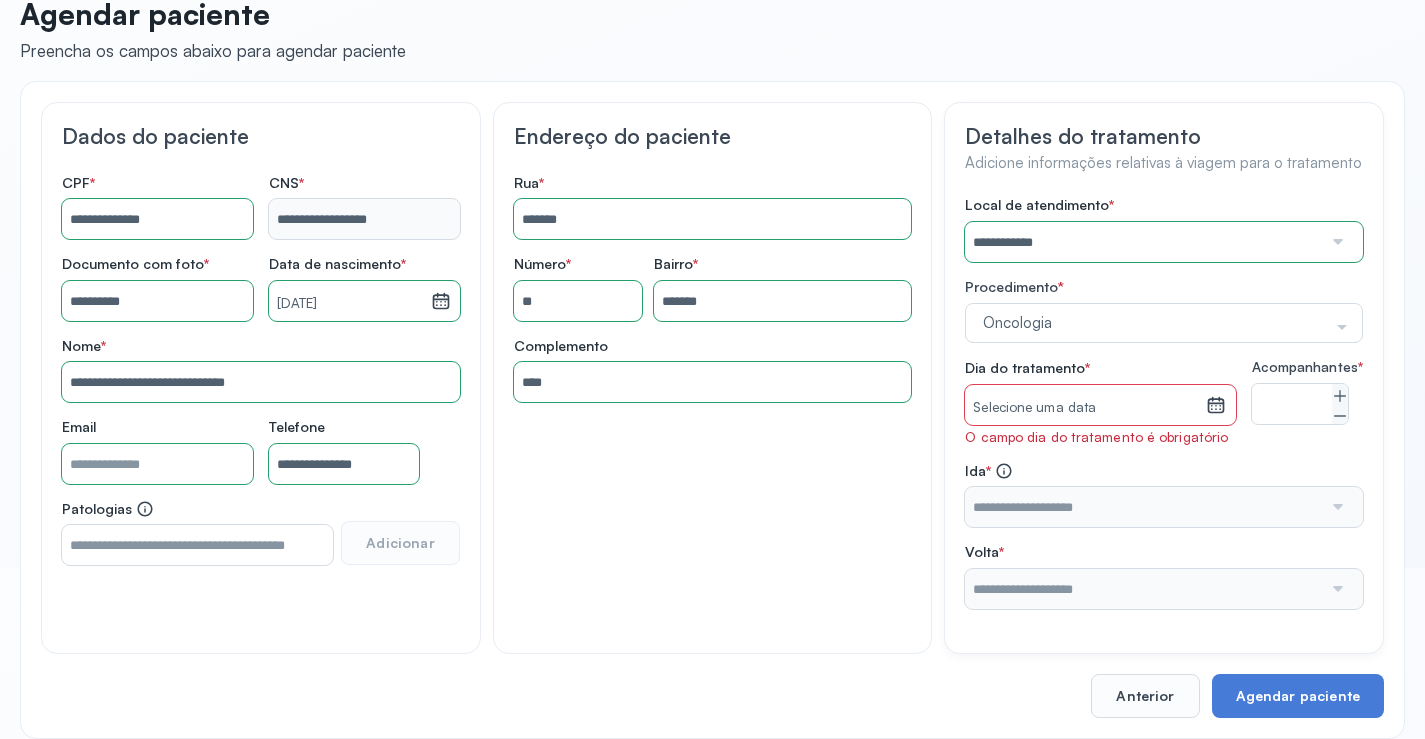 click on "**********" 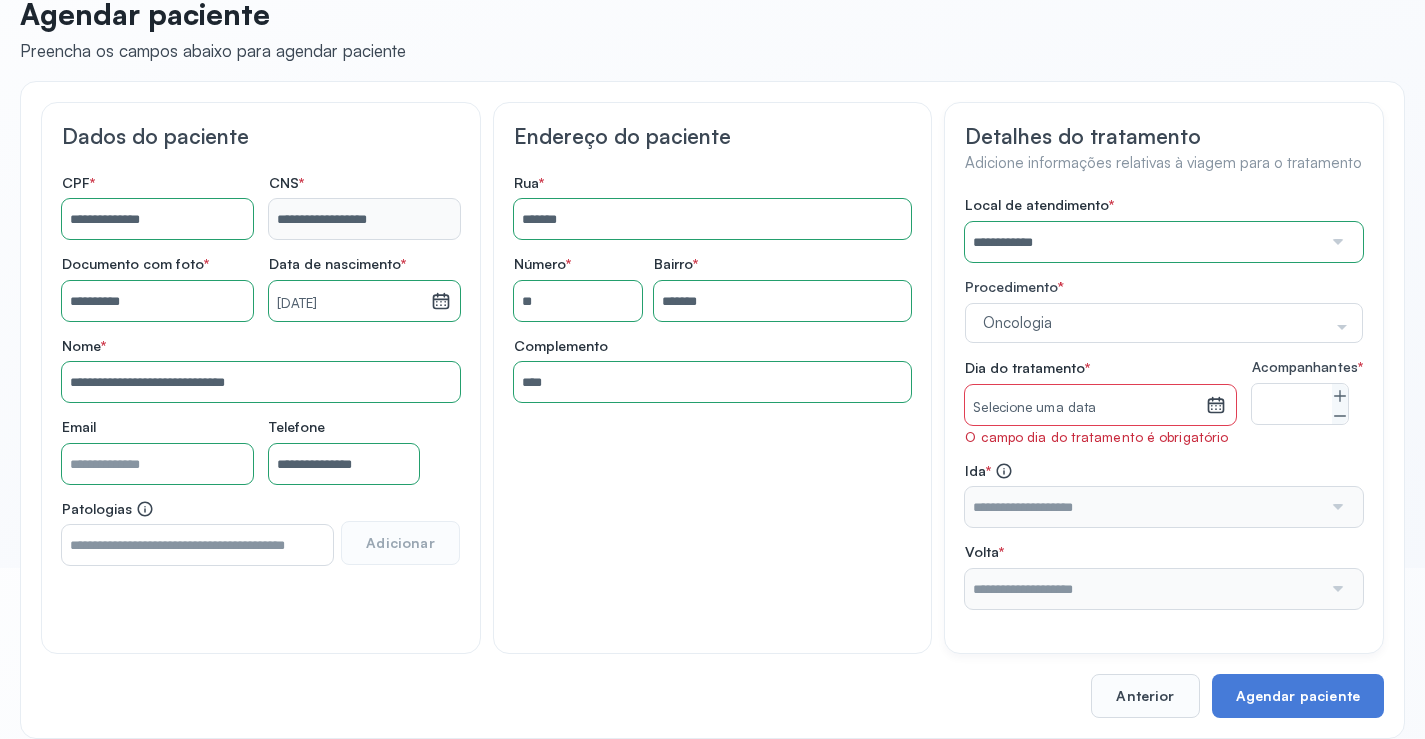 click 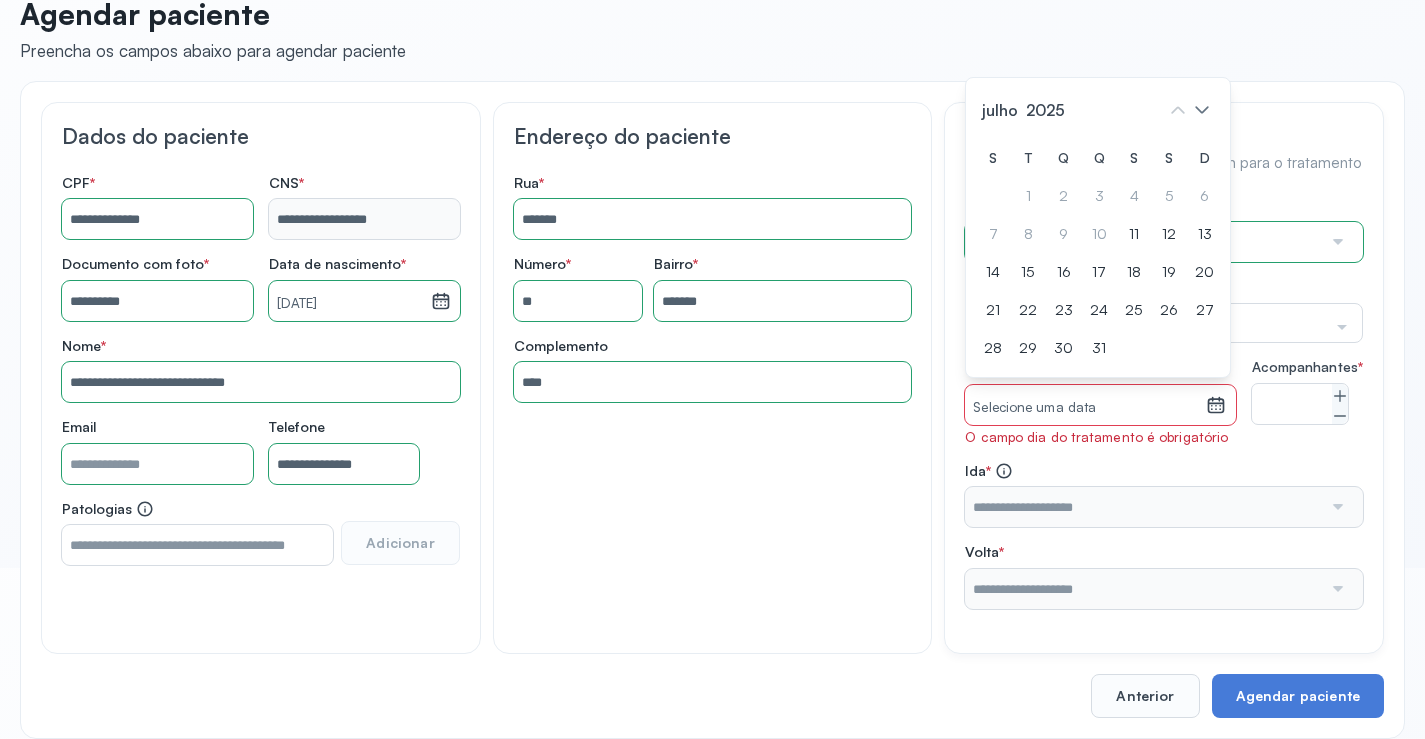 click on "**********" 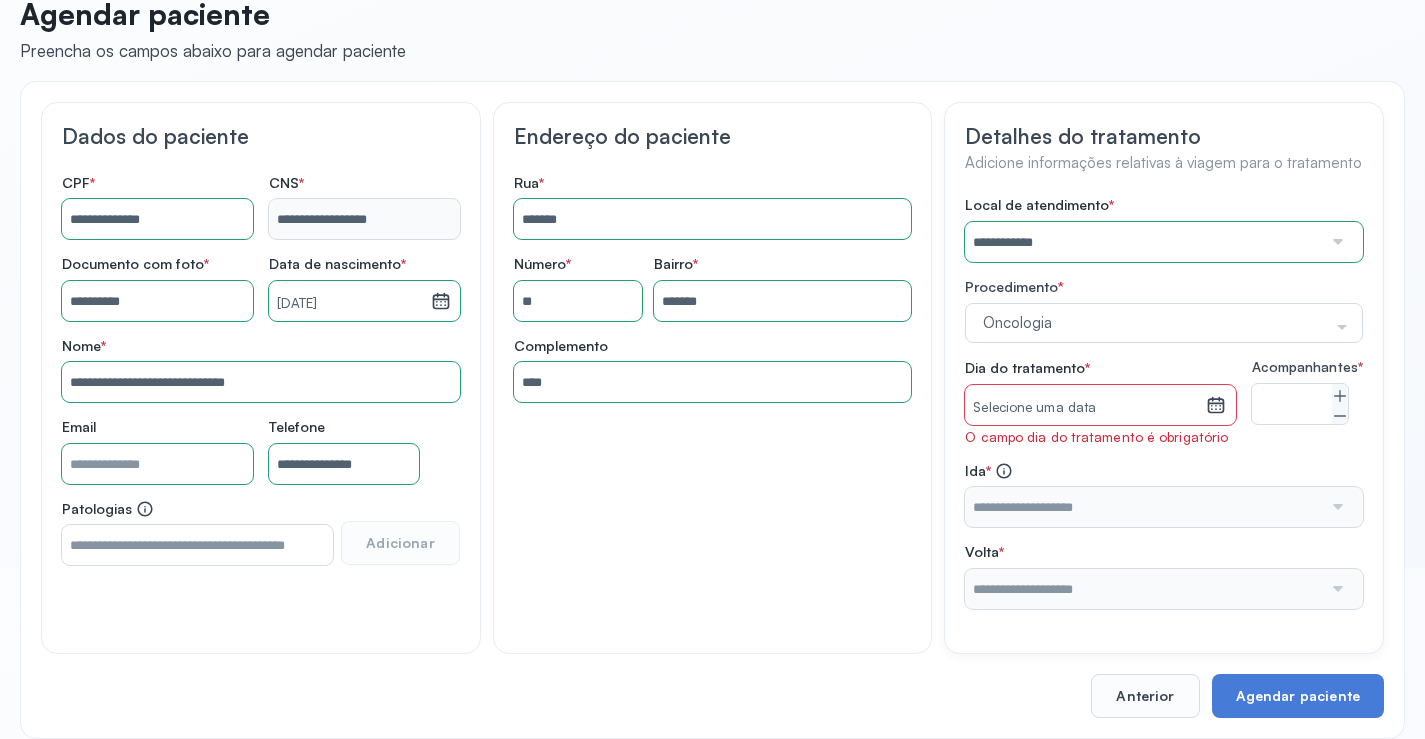 click 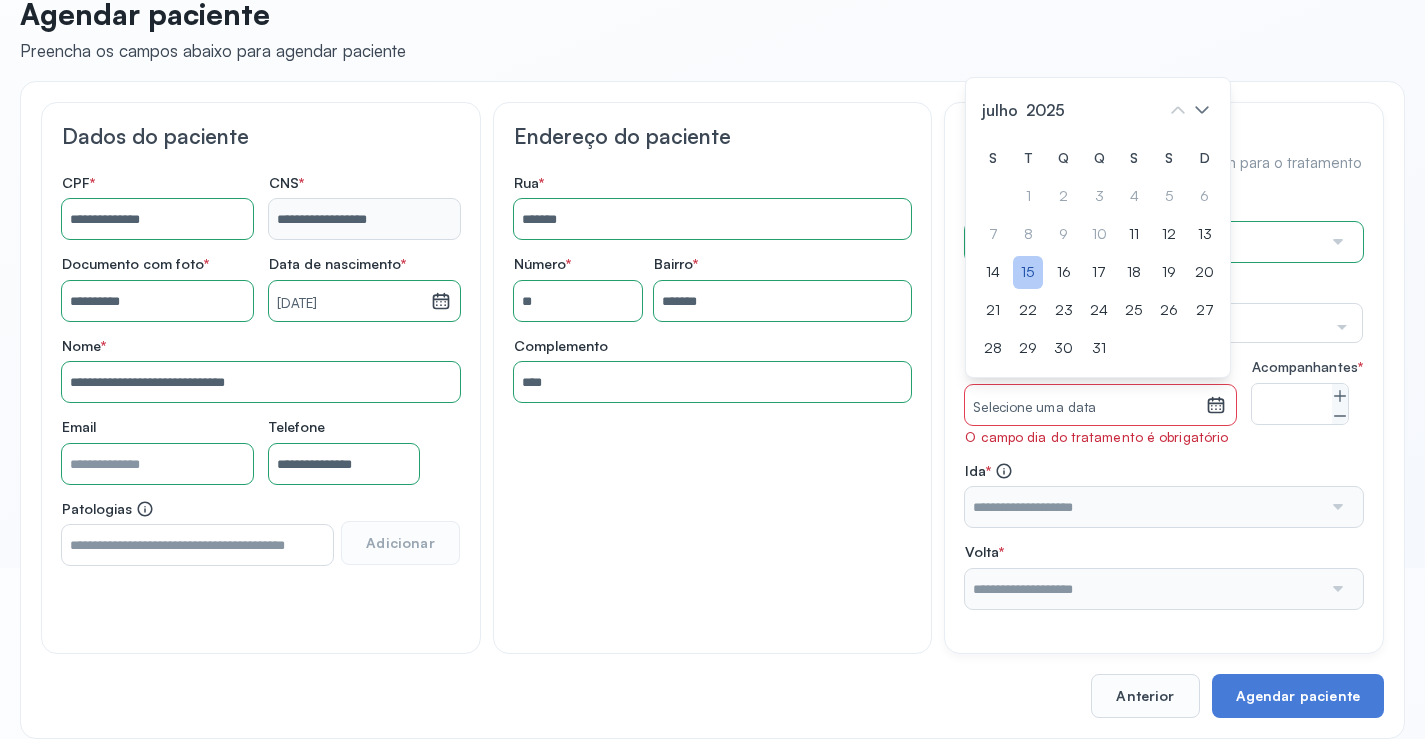 click on "15" 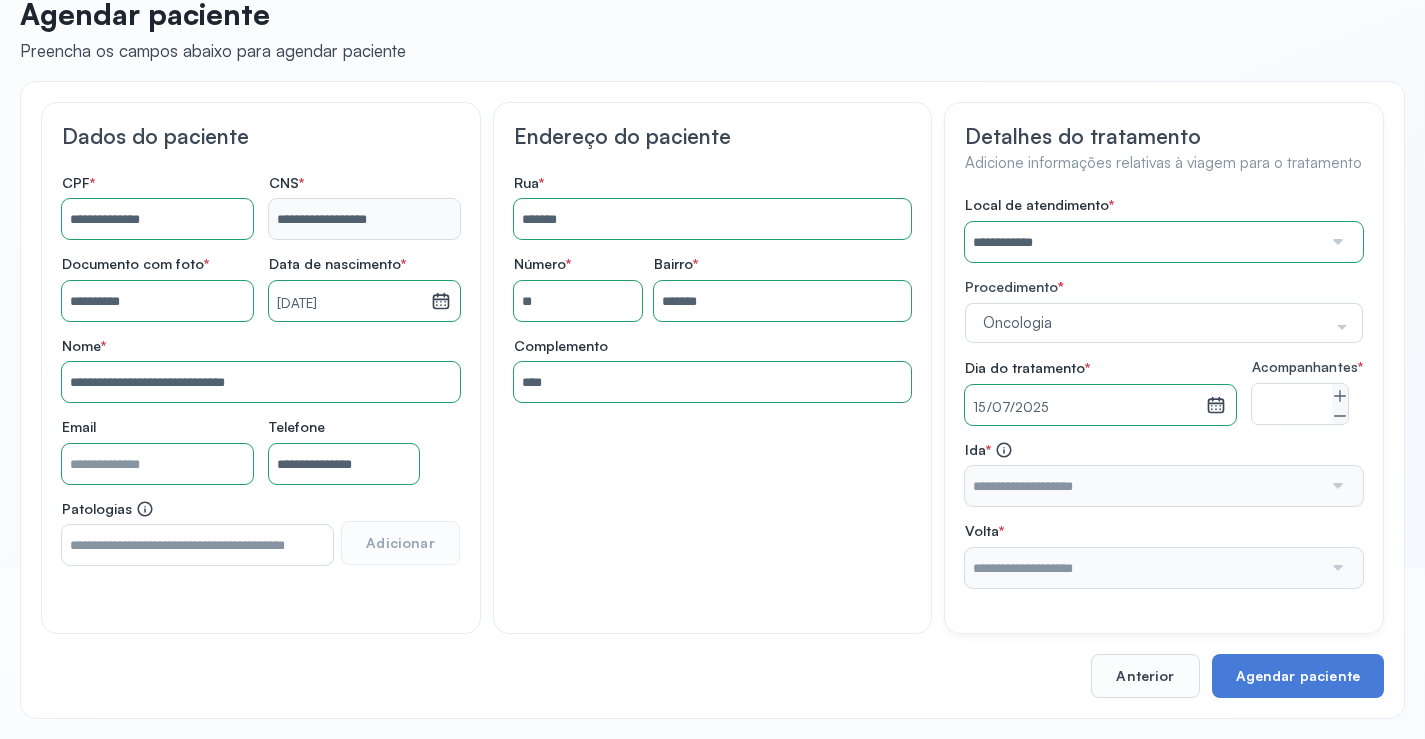 click 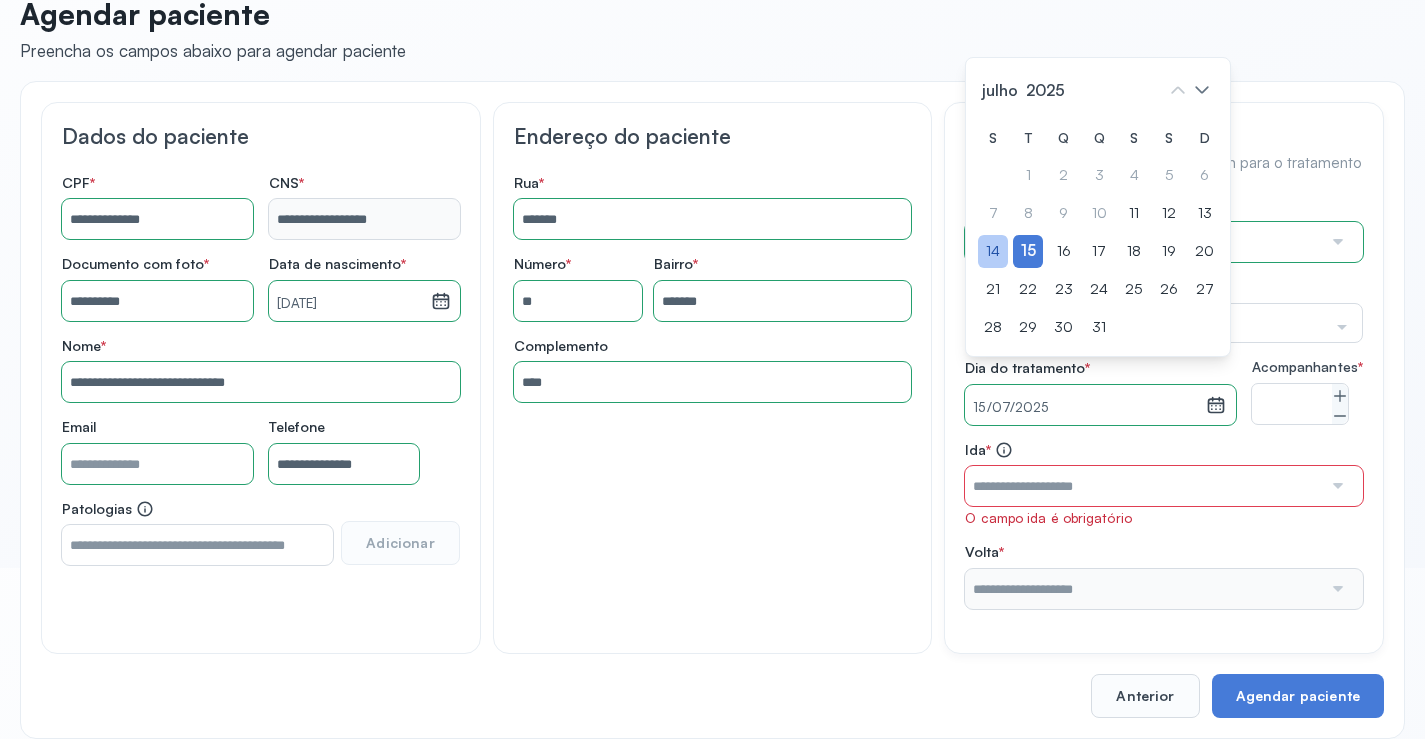 click on "14" 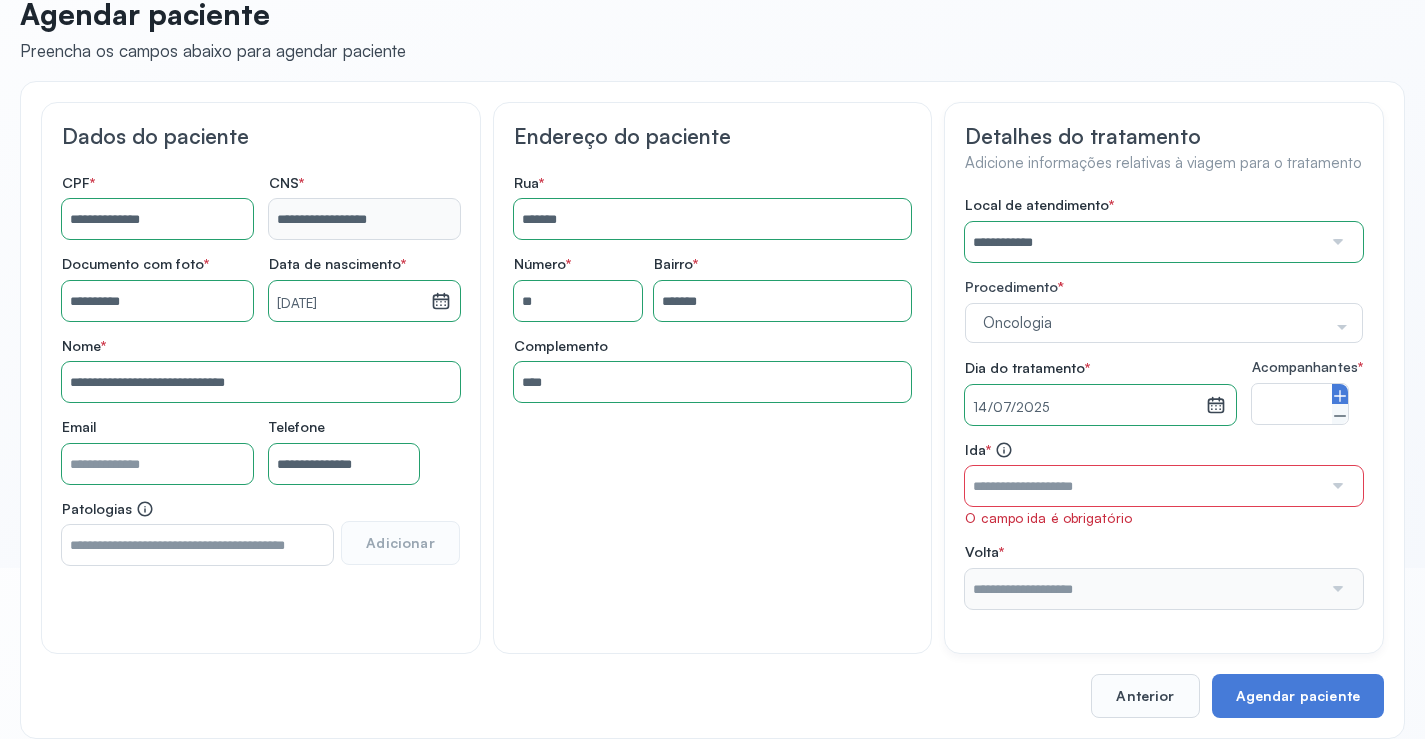 click 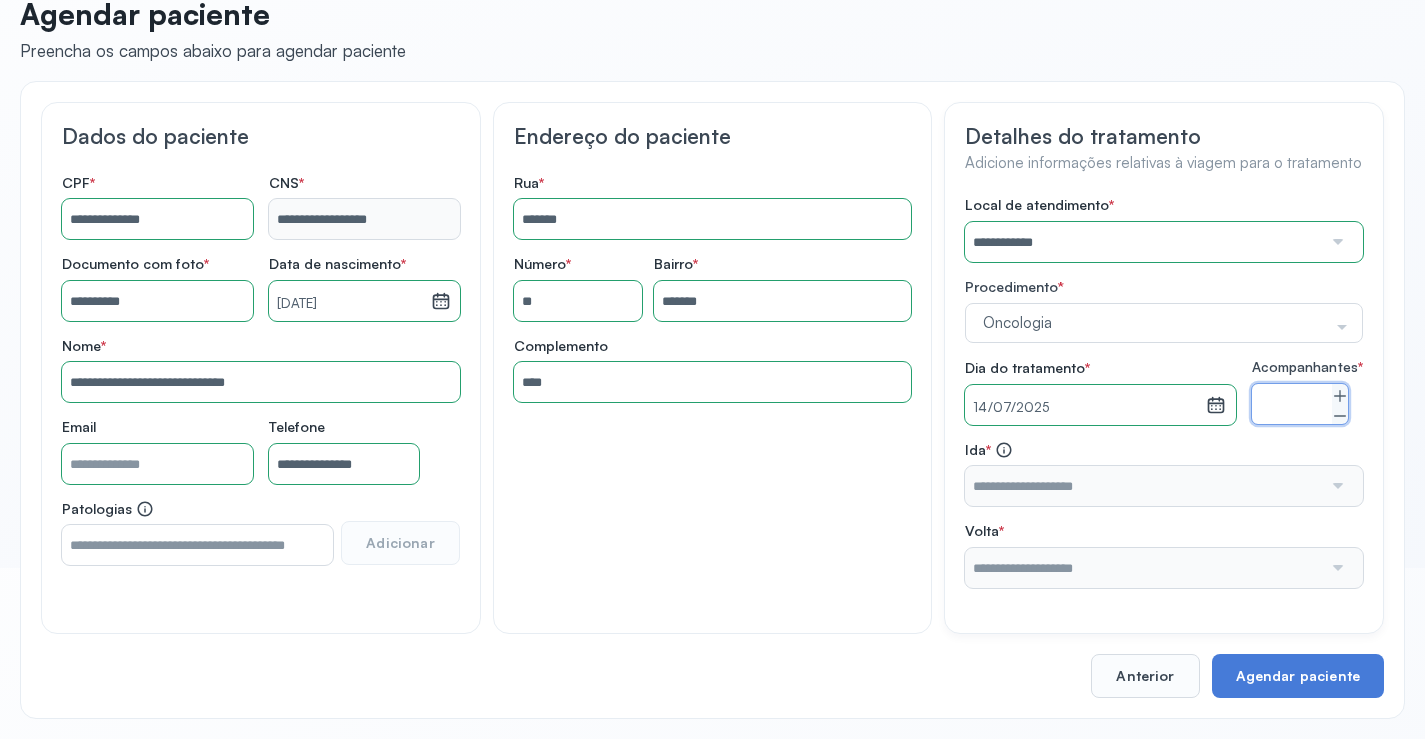 click at bounding box center (1336, 486) 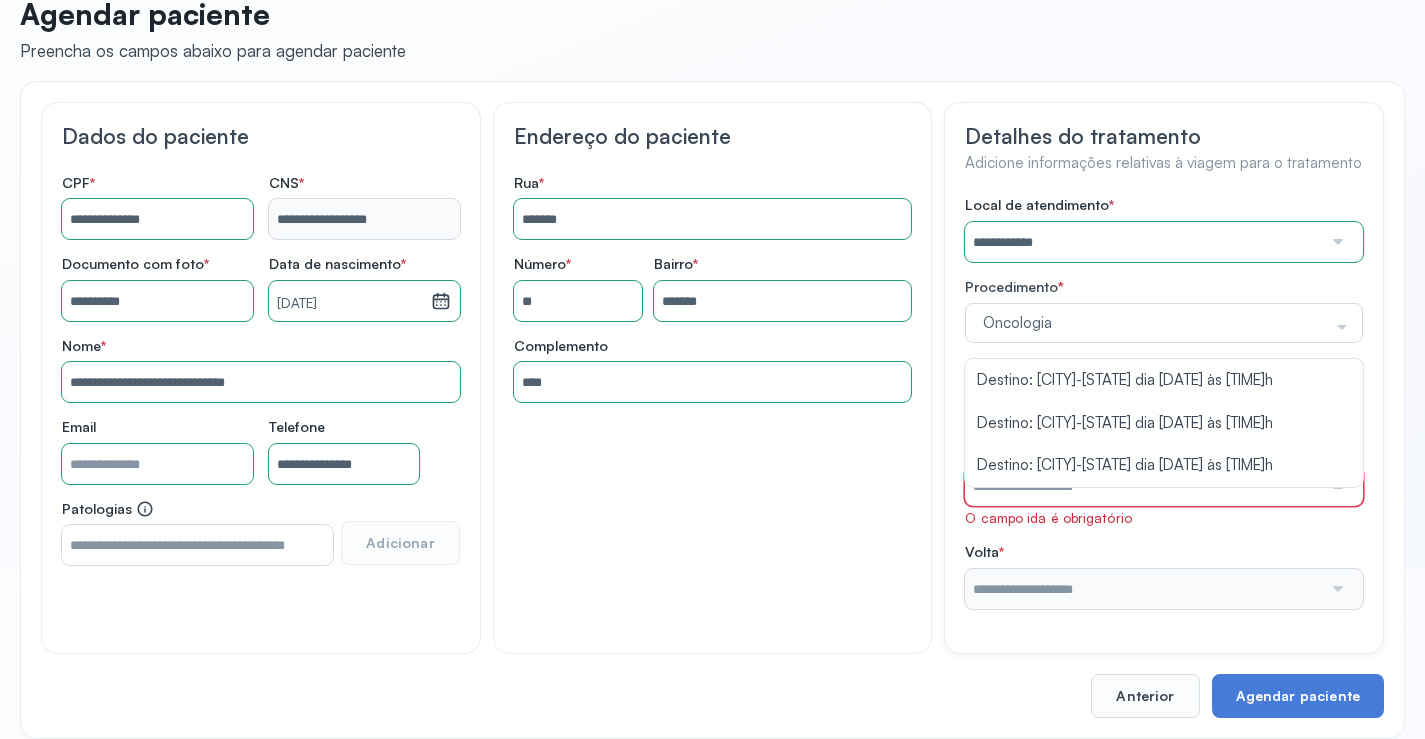 click on "Procedimento  *" at bounding box center [1164, 289] 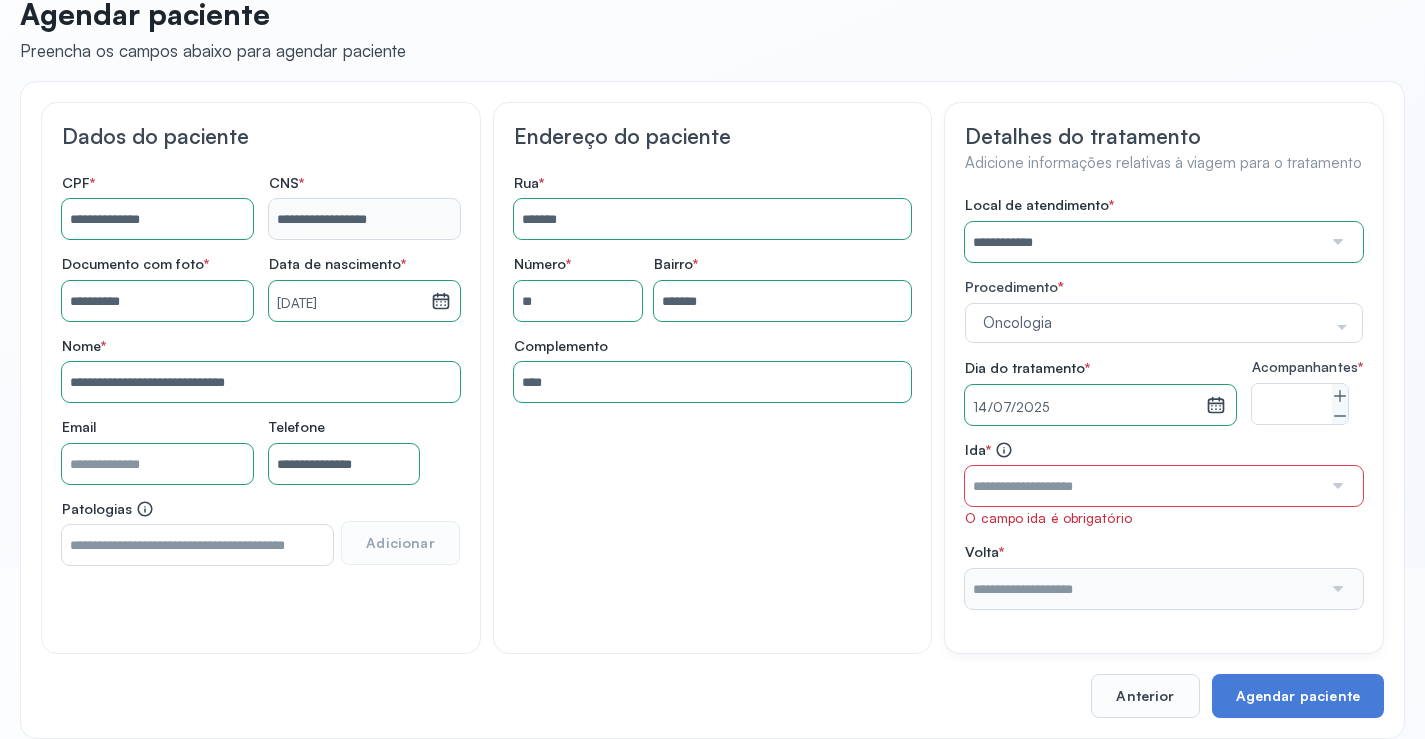 click at bounding box center (1336, 486) 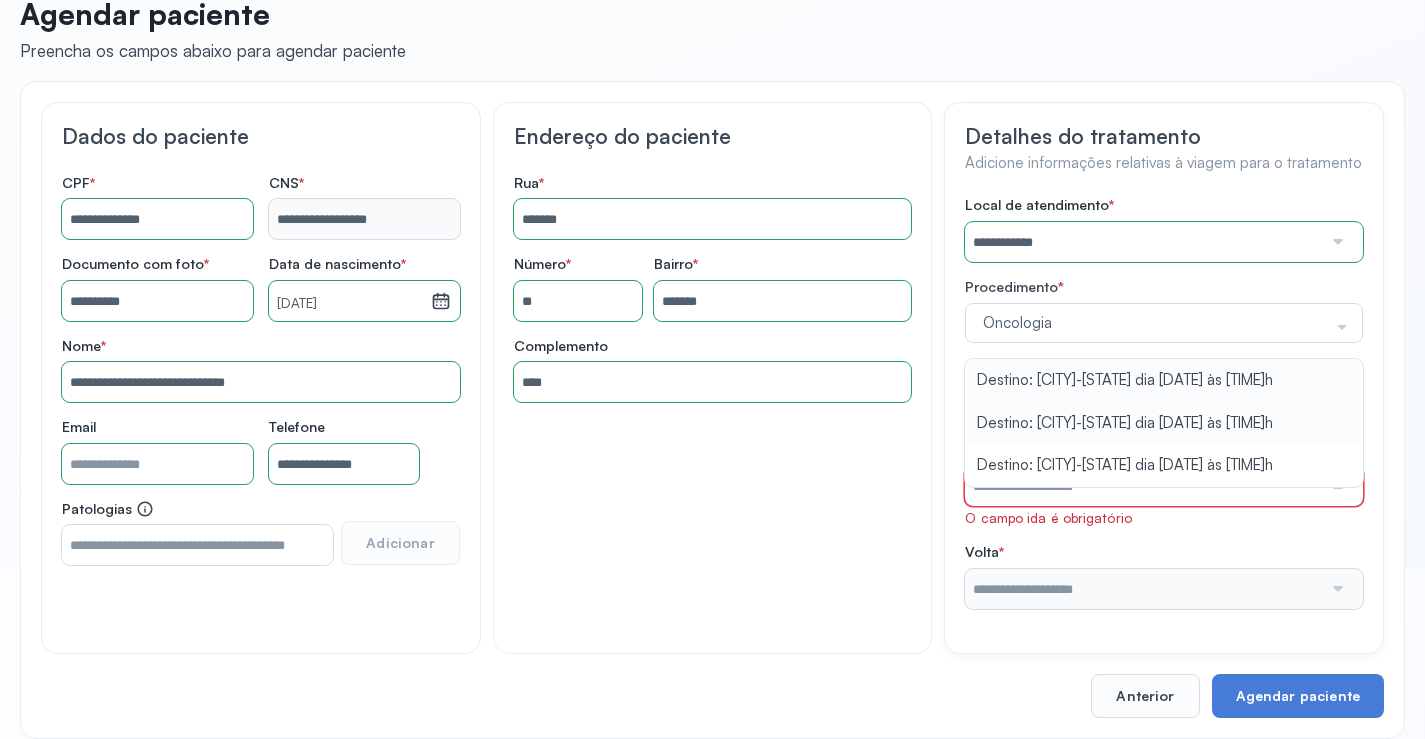 type on "**********" 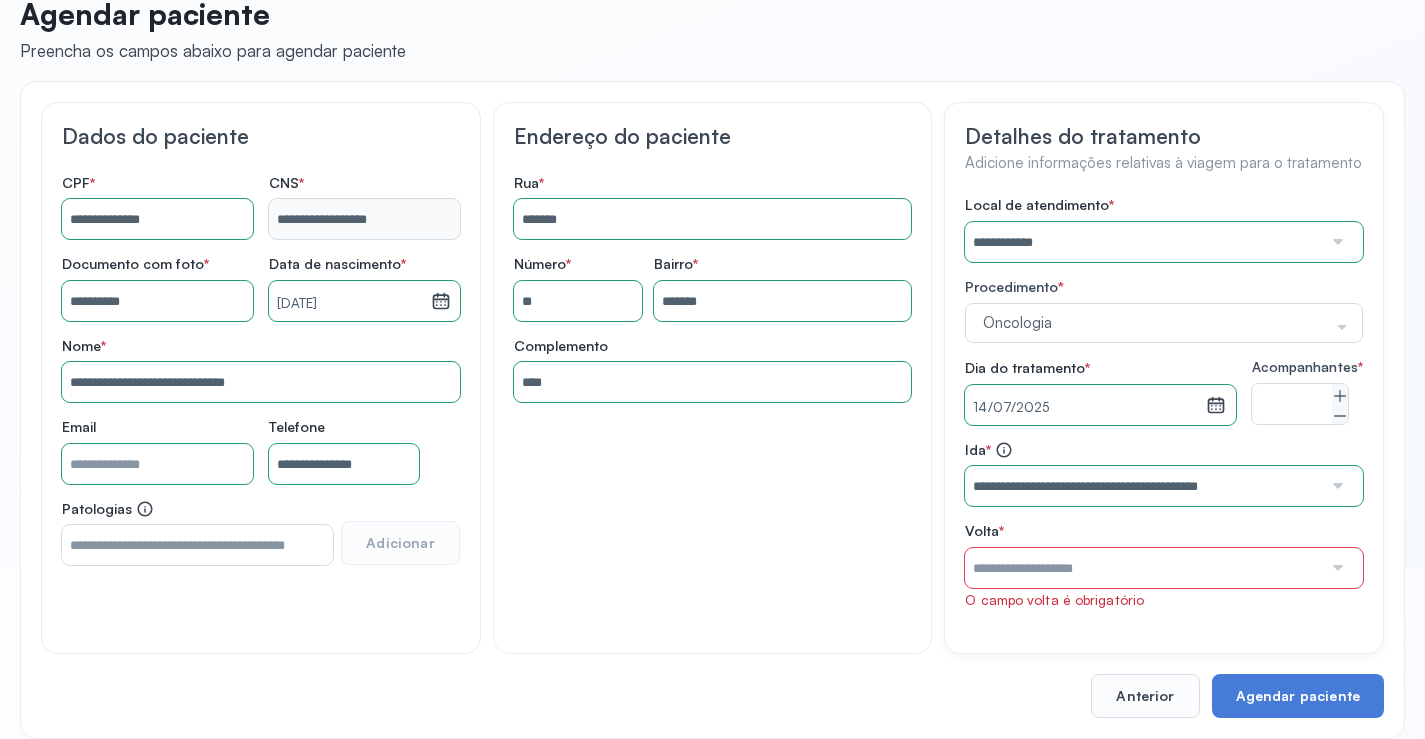 click on "**********" at bounding box center (1164, 402) 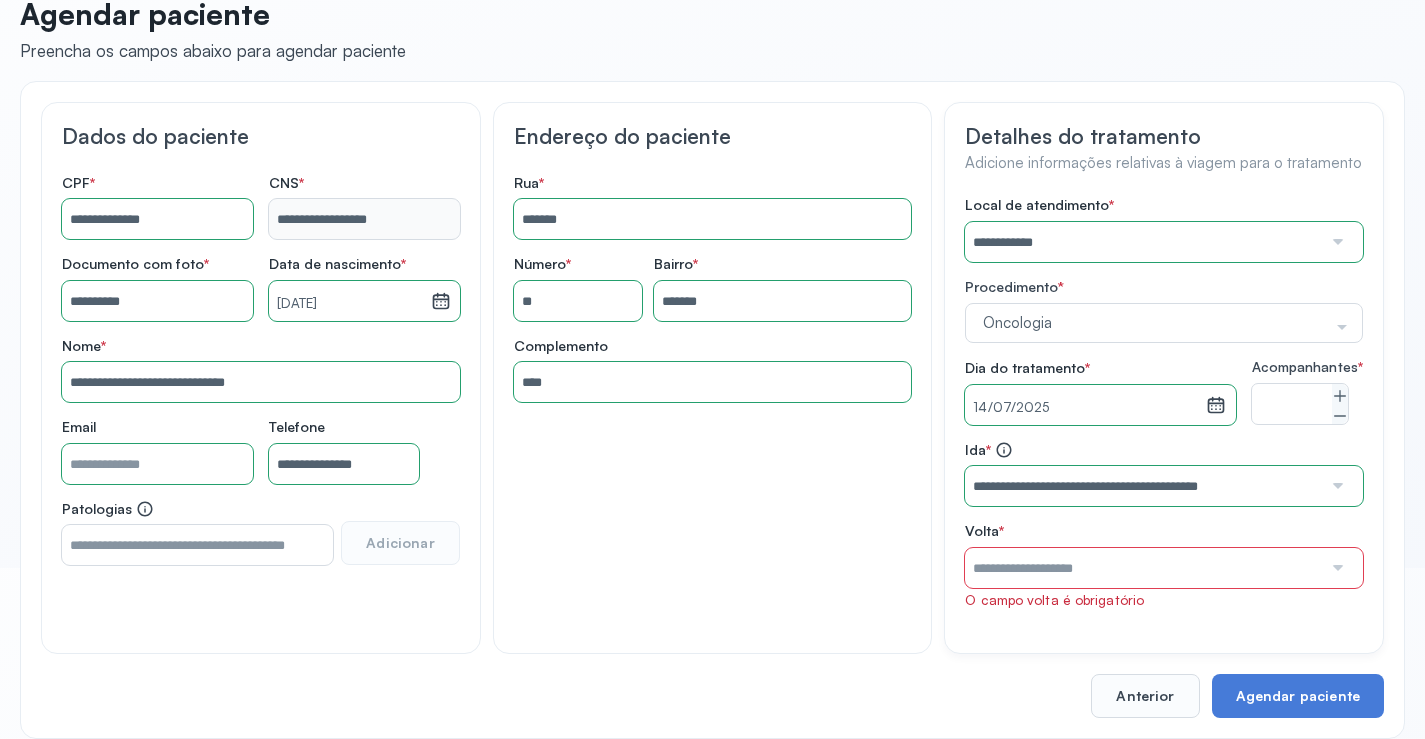 drag, startPoint x: 1326, startPoint y: 583, endPoint x: 1323, endPoint y: 433, distance: 150.03 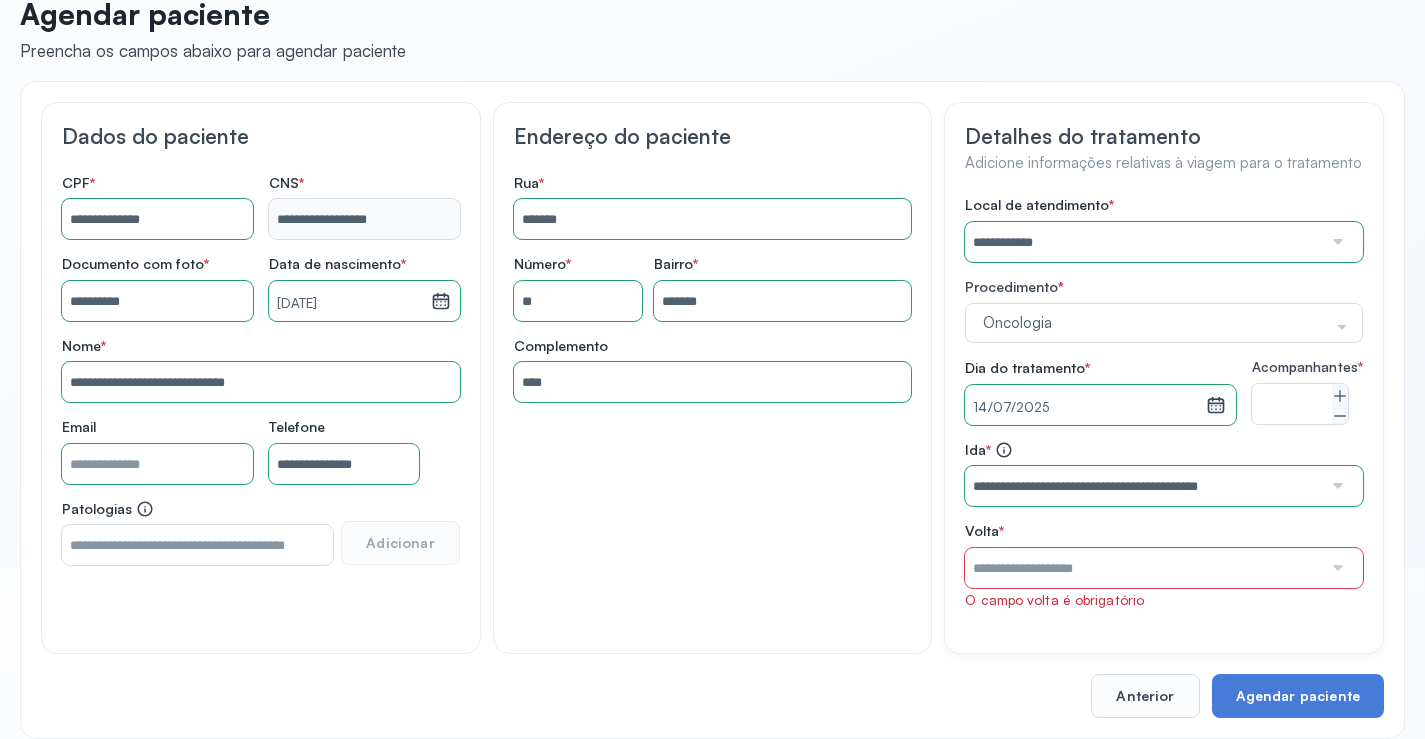 click at bounding box center [1336, 568] 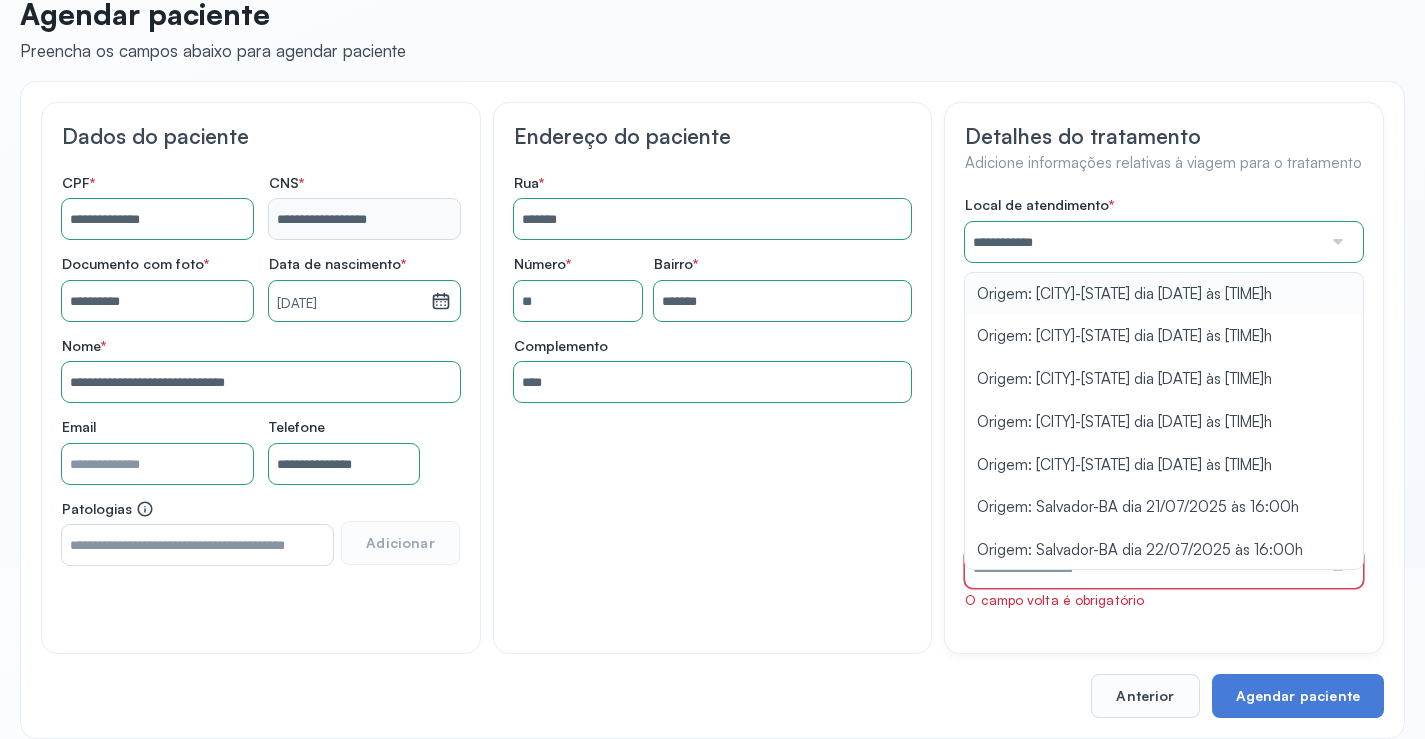 type on "**********" 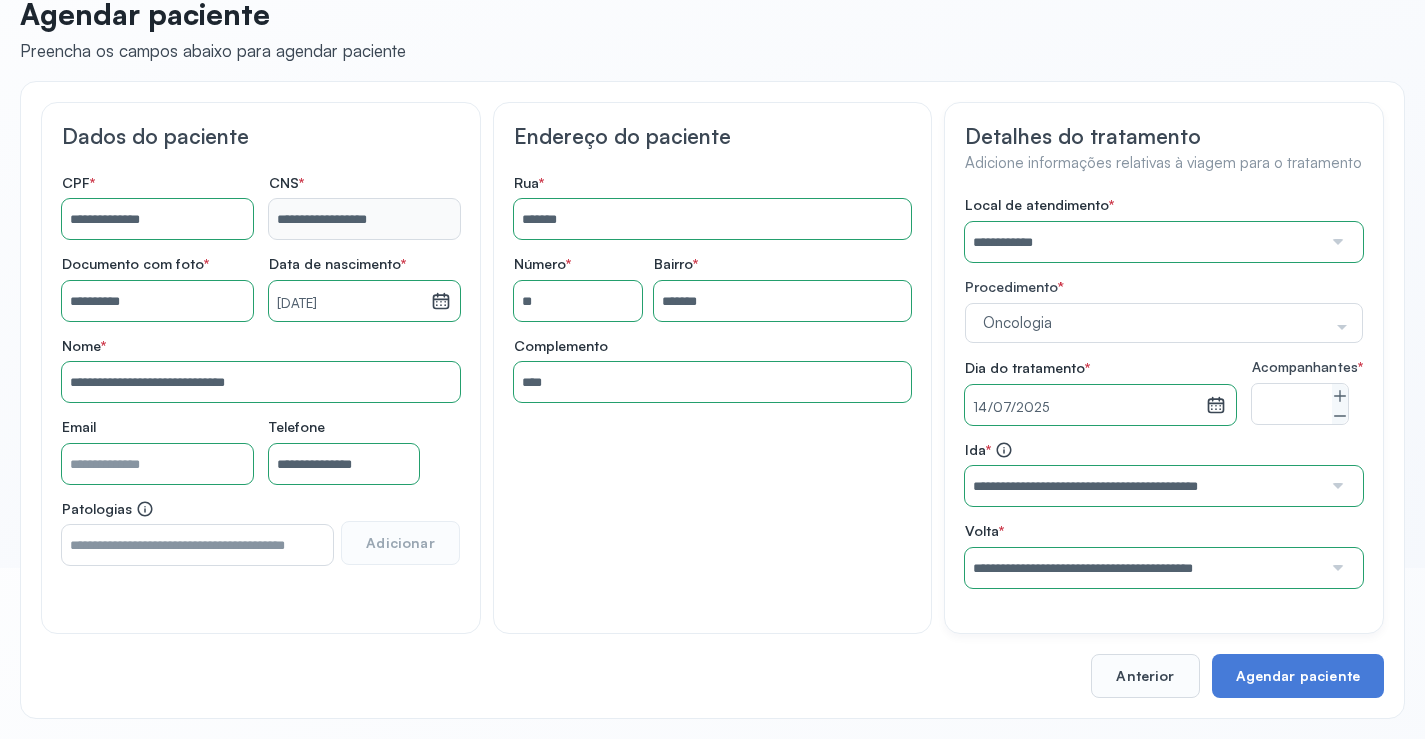 click on "**********" at bounding box center [1164, 392] 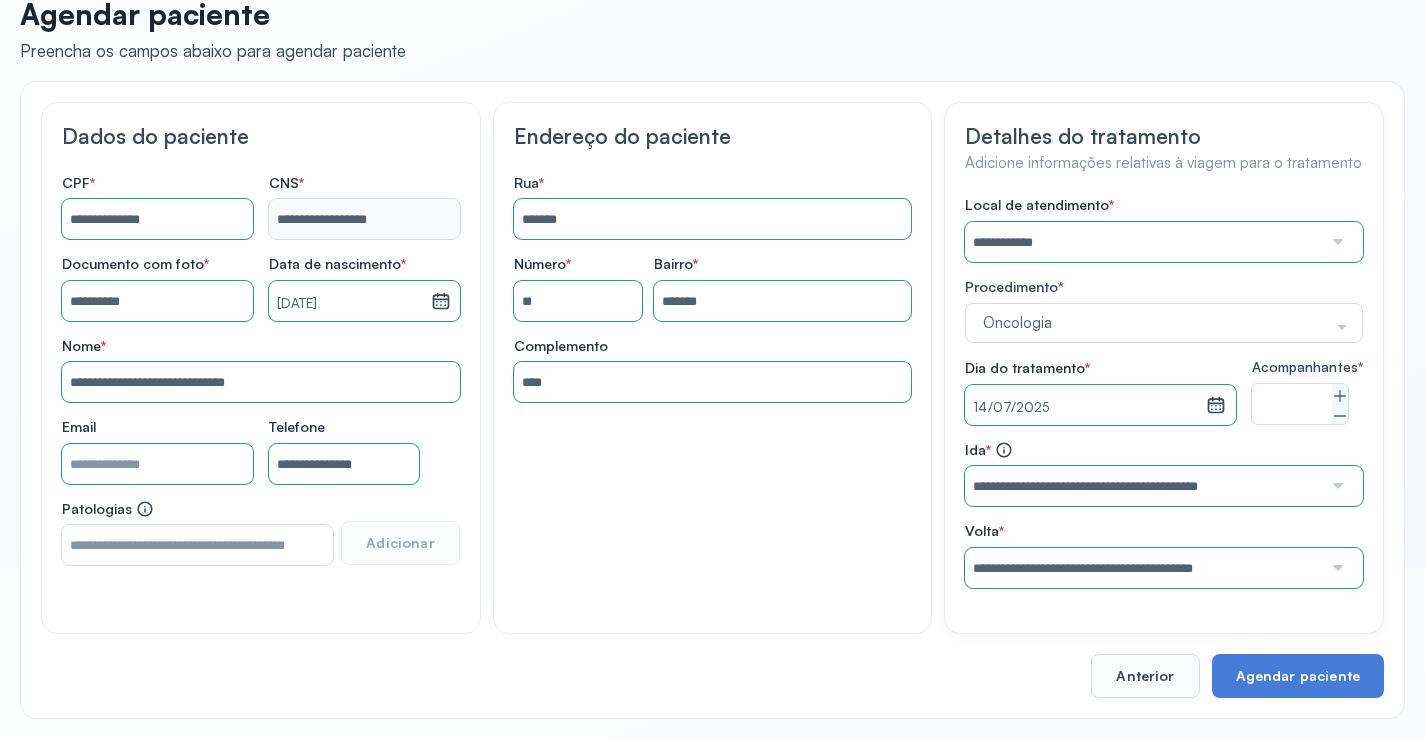 click at bounding box center (1336, 242) 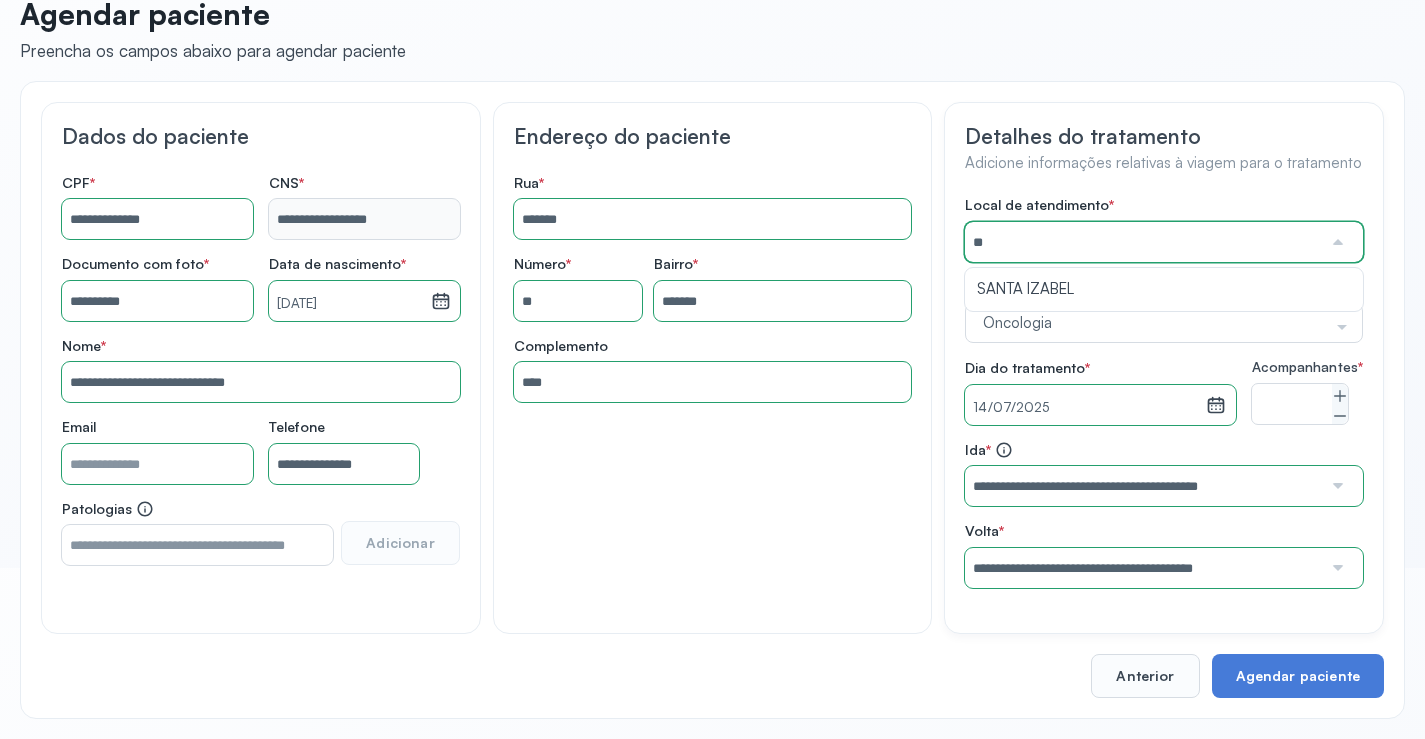 type on "*" 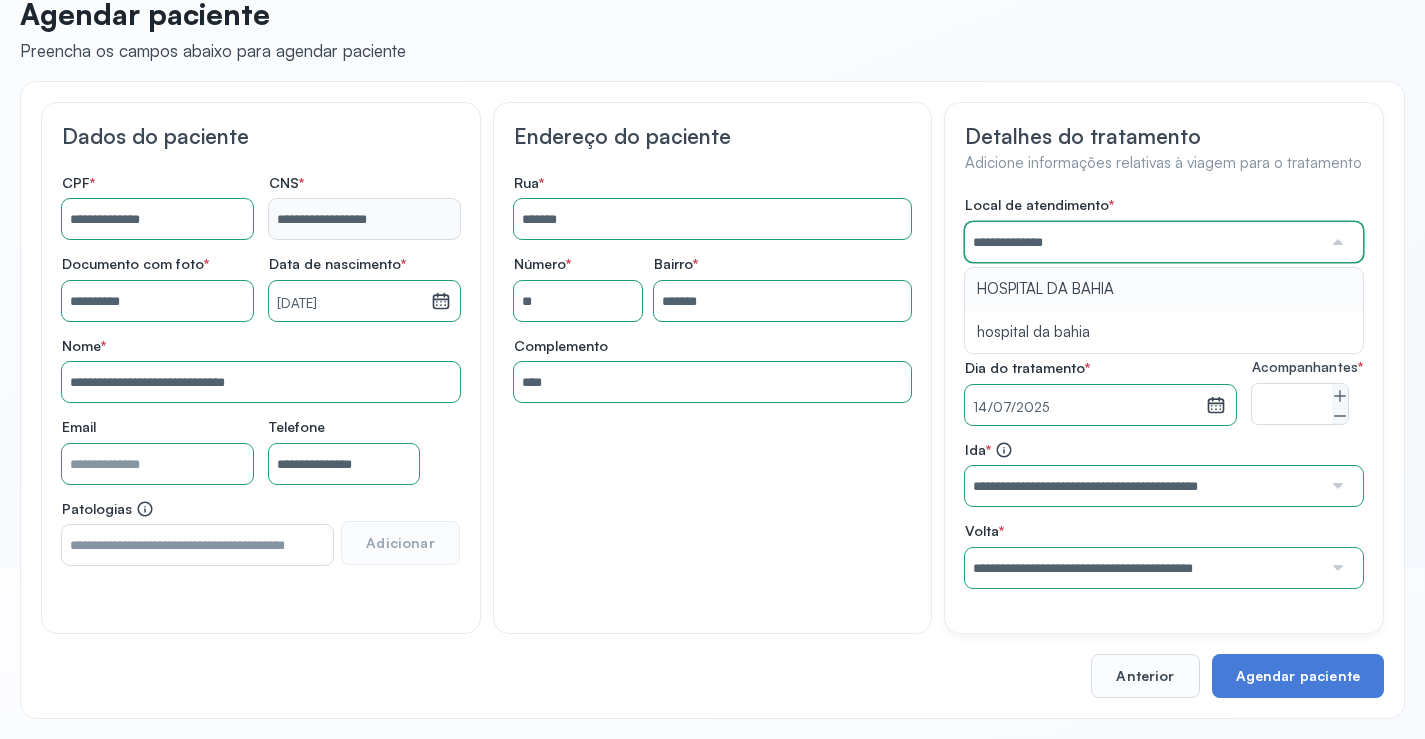 type on "**********" 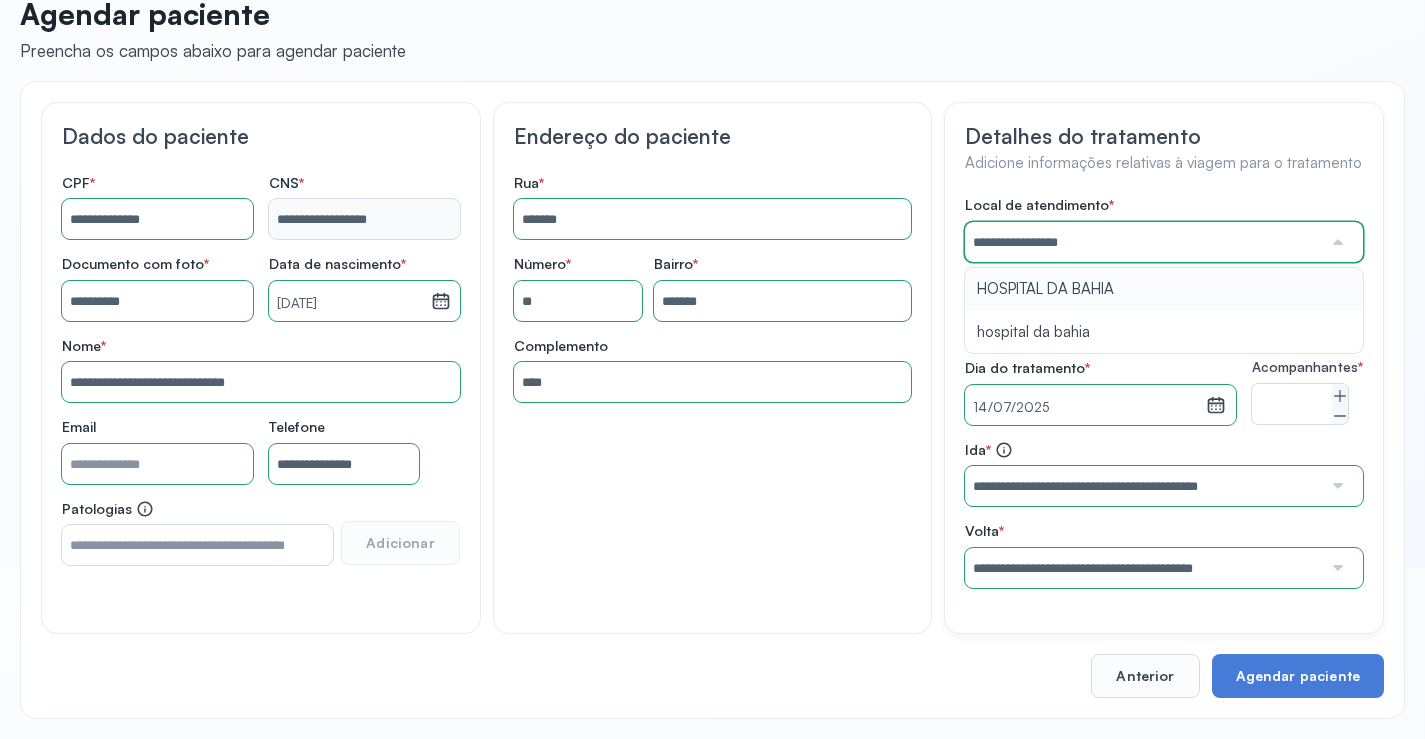 drag, startPoint x: 1074, startPoint y: 286, endPoint x: 1414, endPoint y: 424, distance: 366.9387 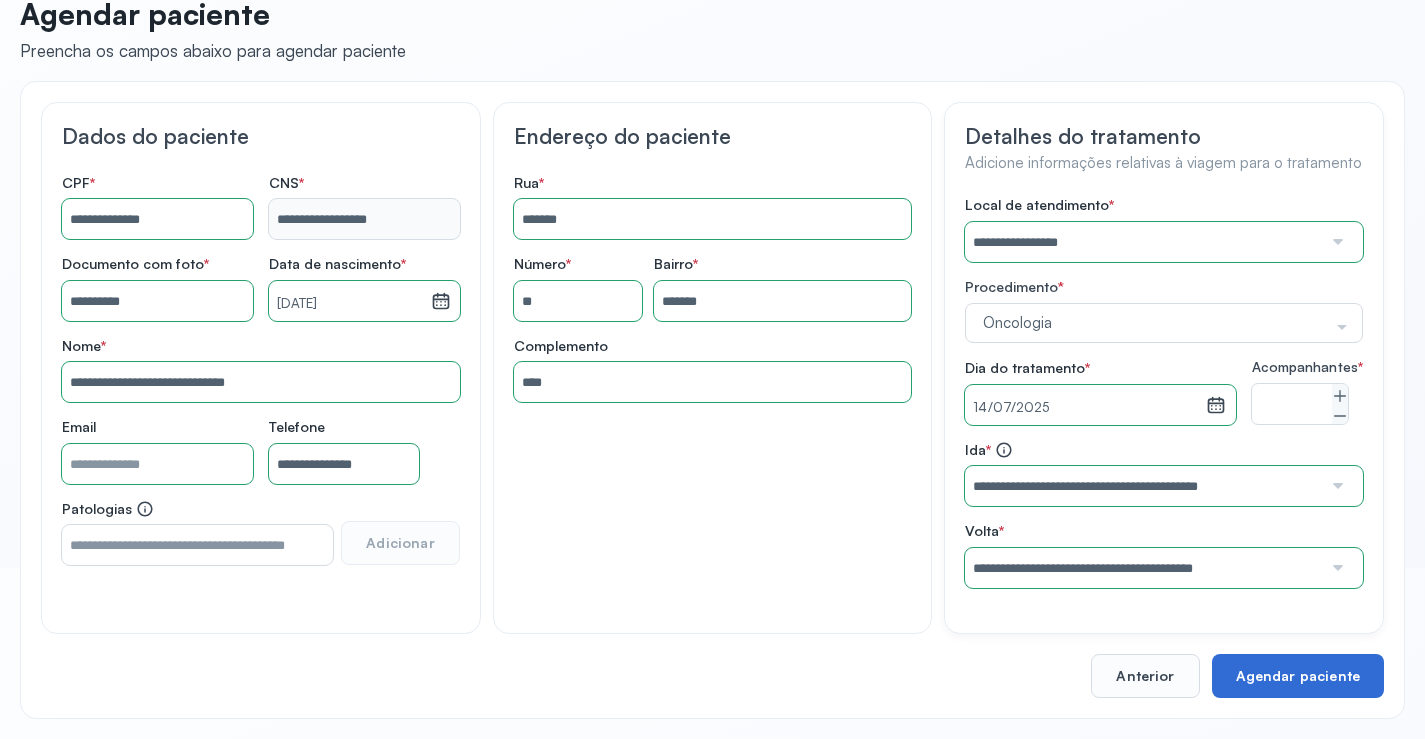 click on "Agendar paciente" at bounding box center [1298, 676] 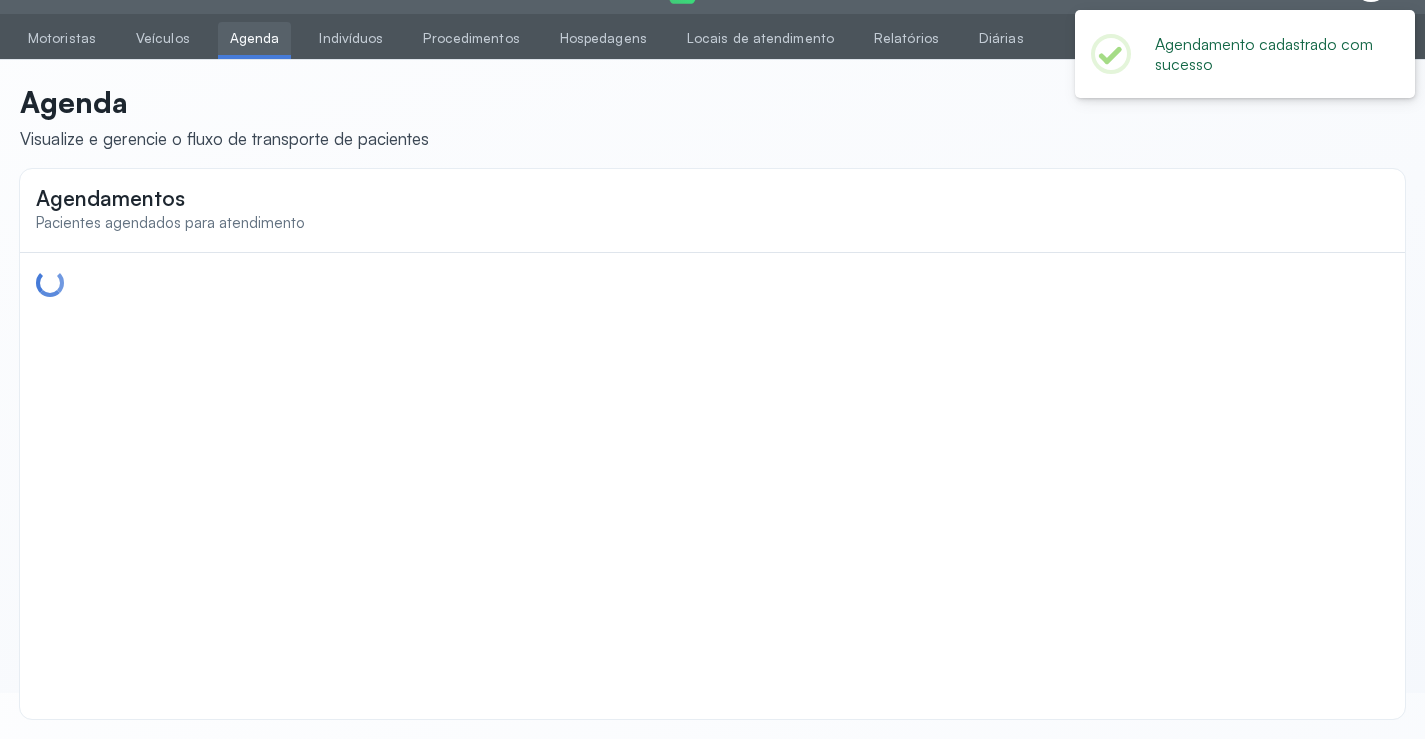 scroll, scrollTop: 46, scrollLeft: 0, axis: vertical 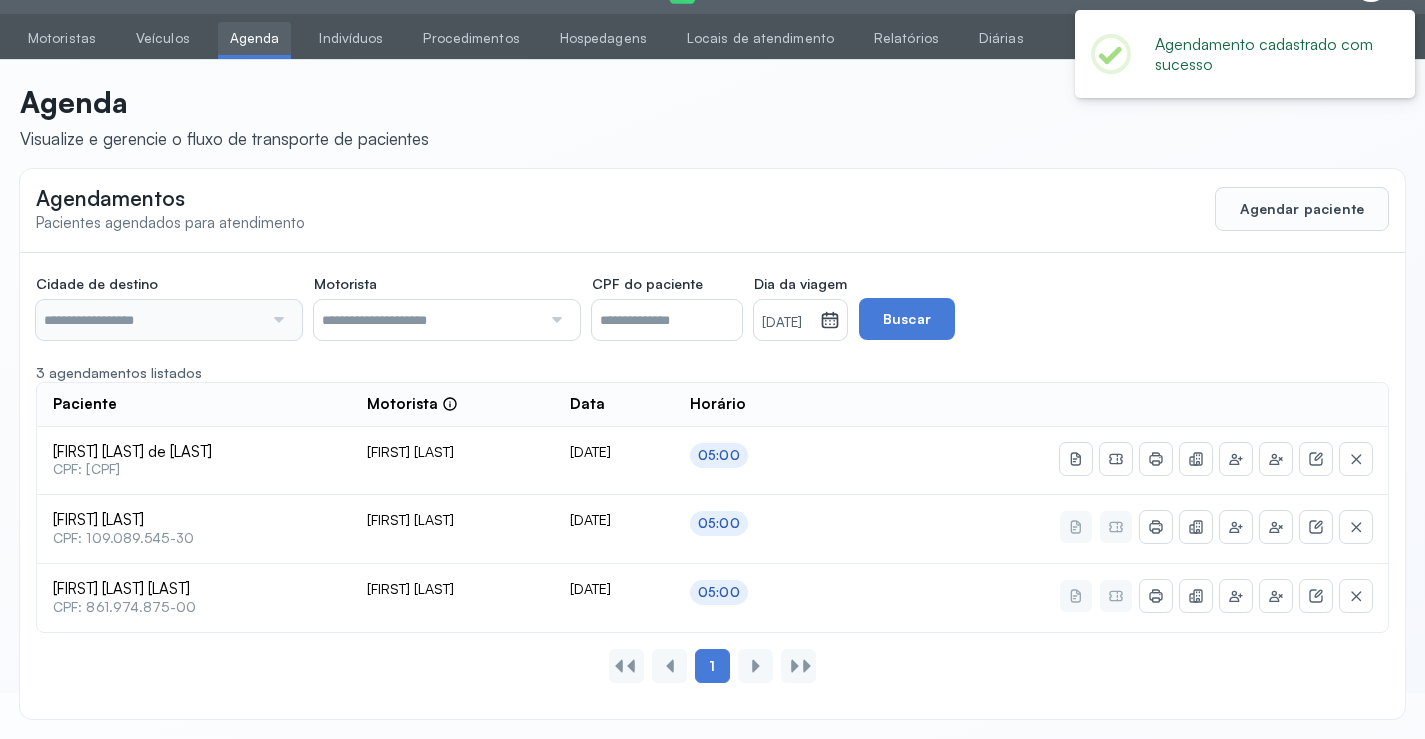 type on "********" 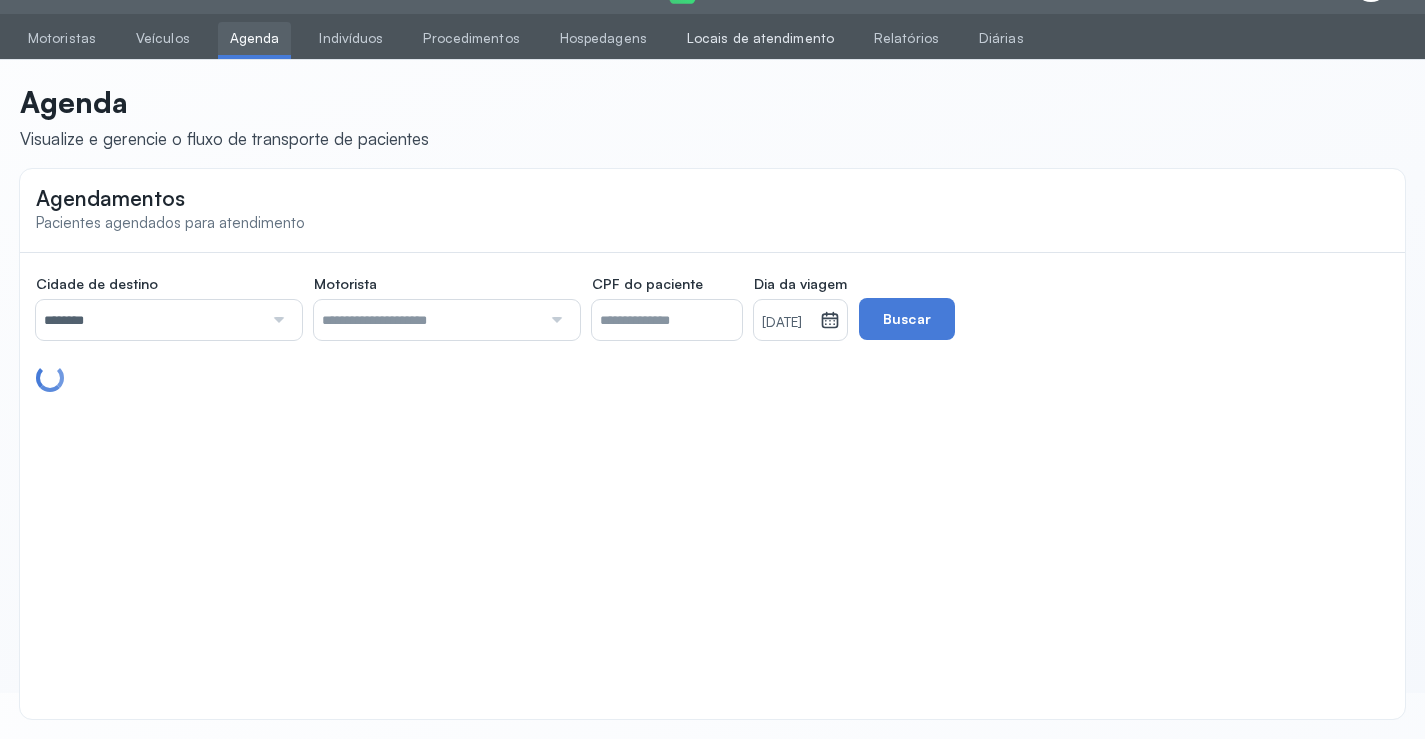 click on "Locais de atendimento" at bounding box center [760, 38] 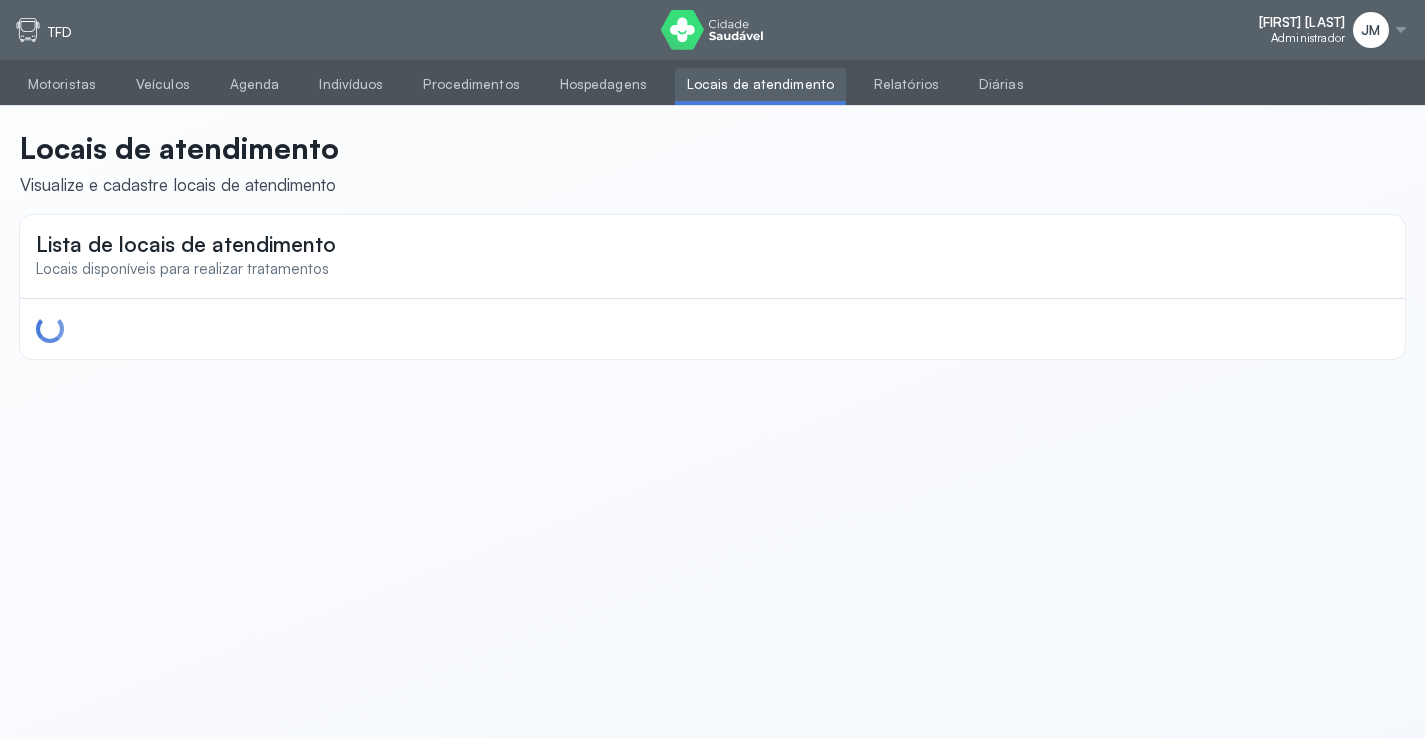 scroll, scrollTop: 0, scrollLeft: 0, axis: both 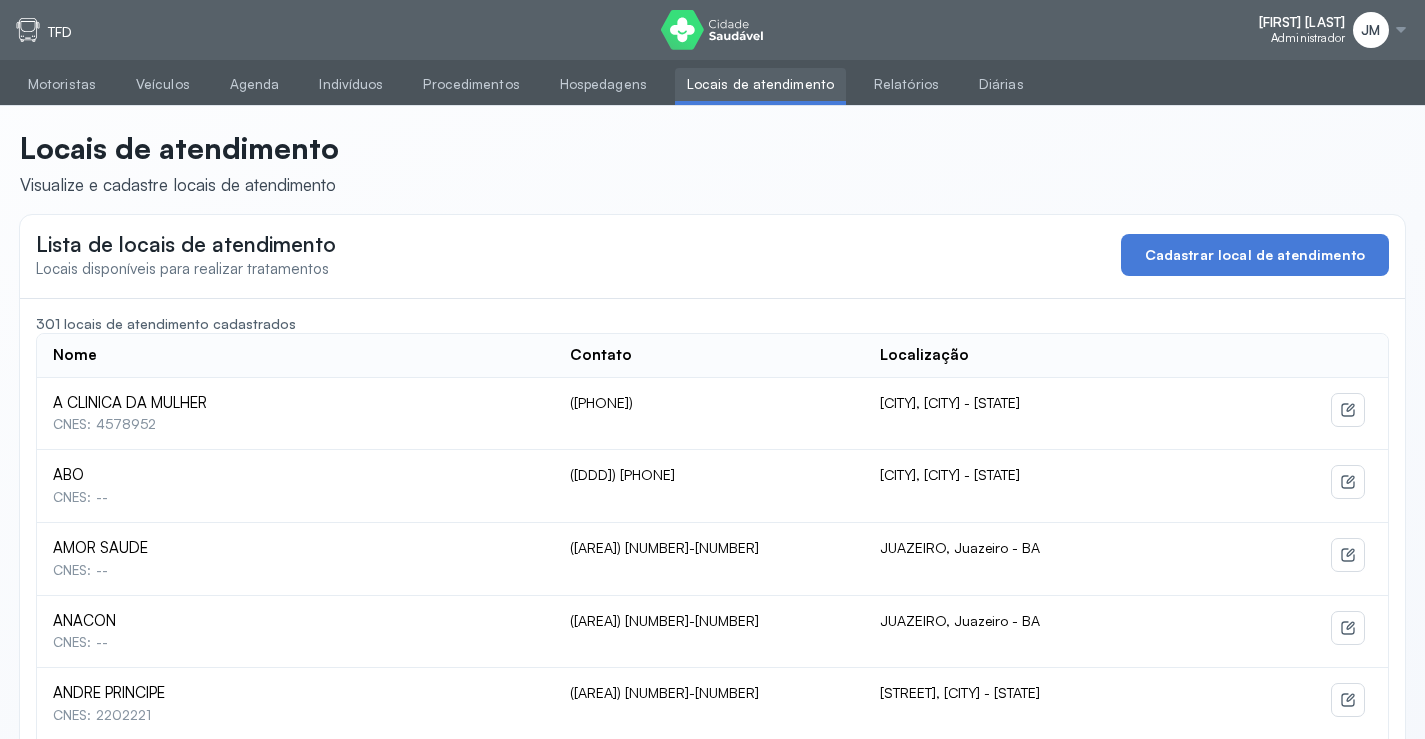 click on "Locais de atendimento" at bounding box center [760, 84] 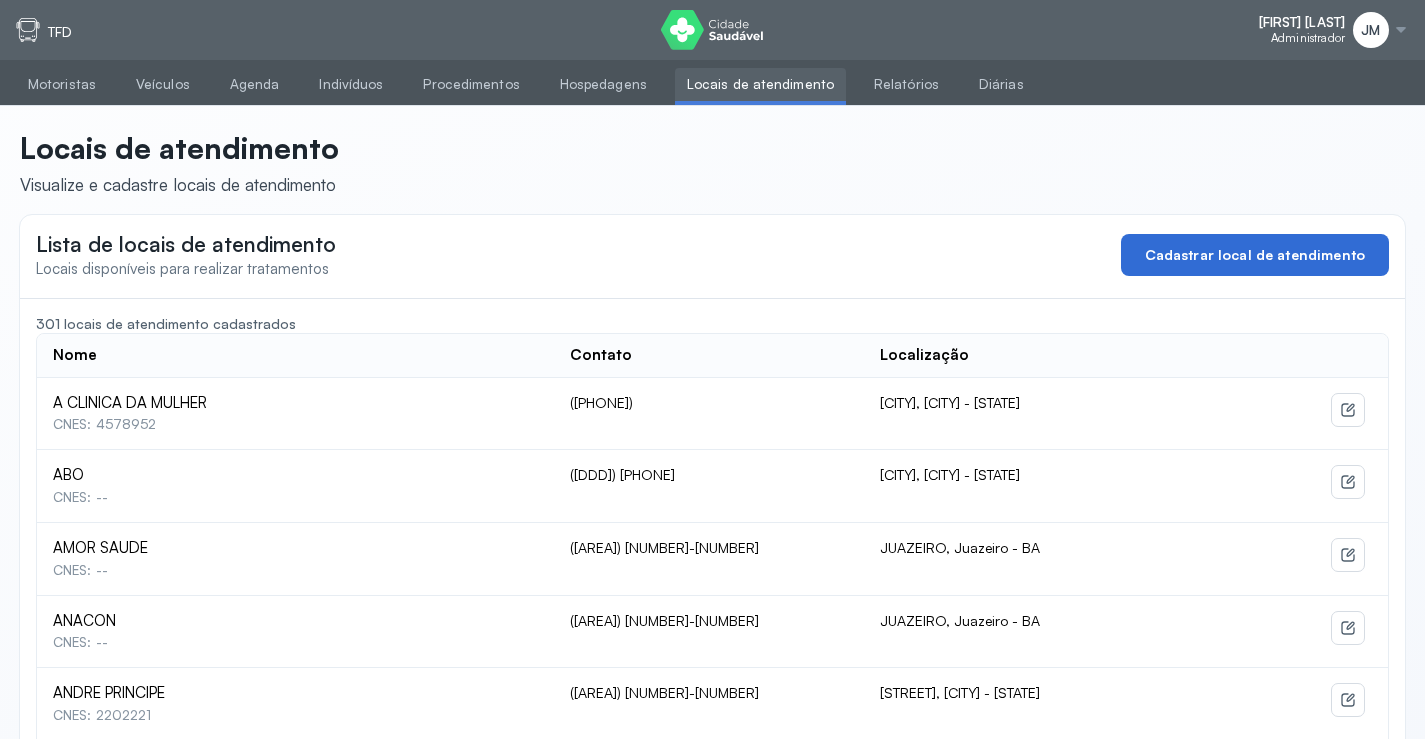 click on "Cadastrar local de atendimento" 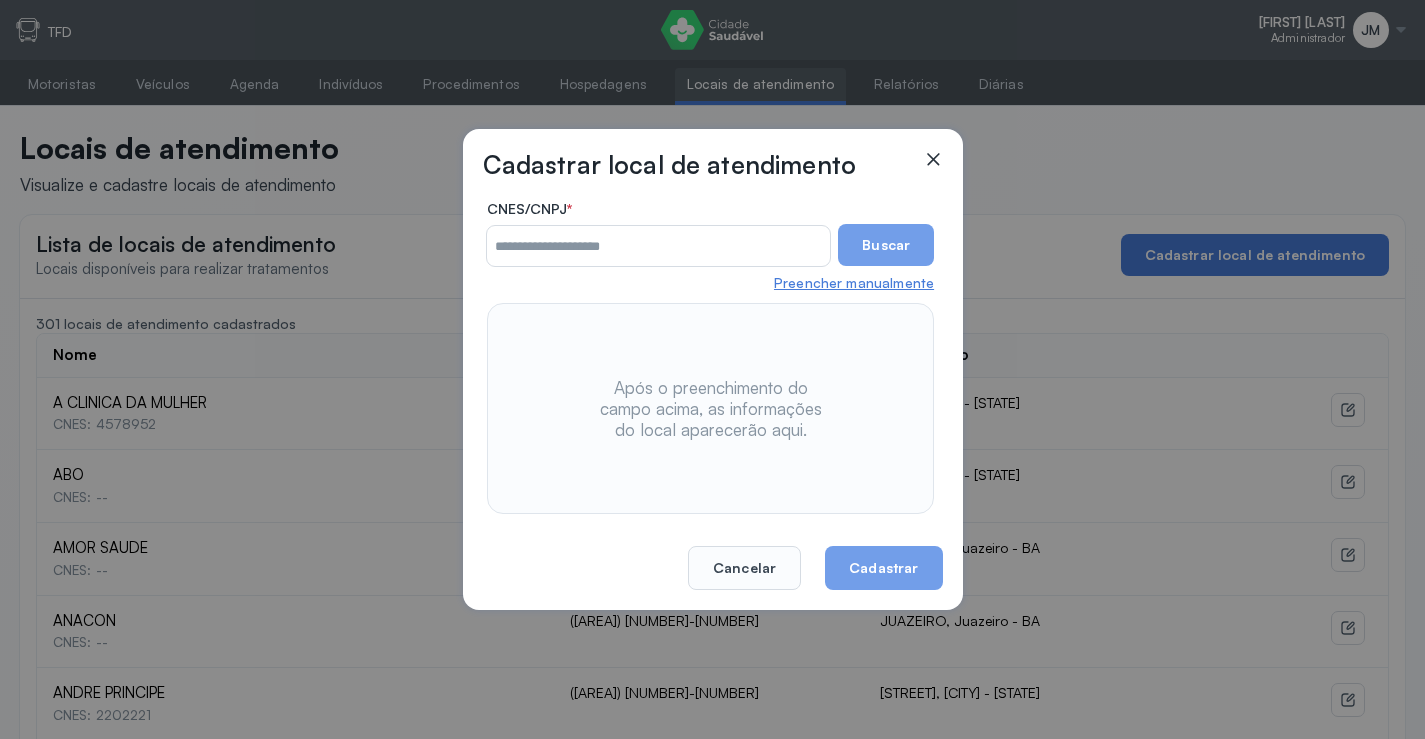 click on "Preencher manualmente" at bounding box center [854, 283] 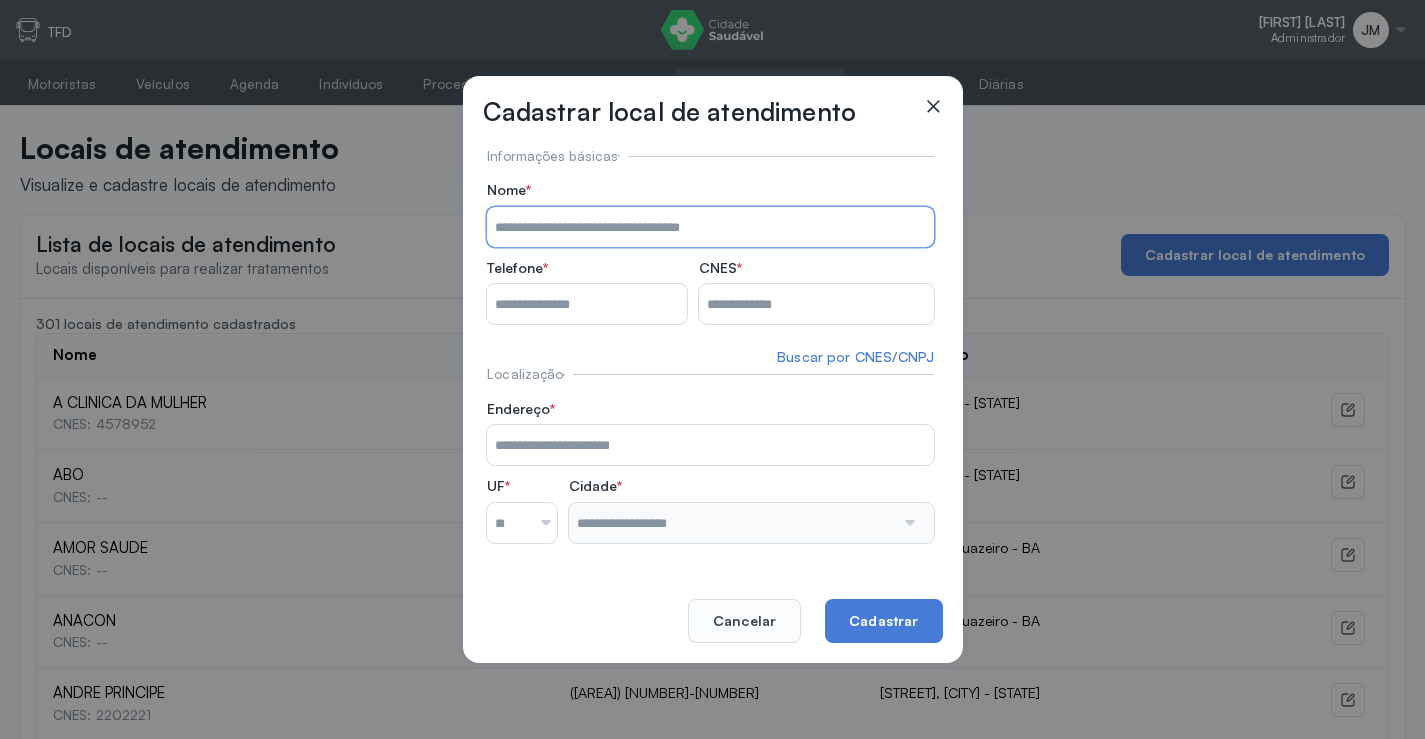 click on "Nome   *" at bounding box center (710, 227) 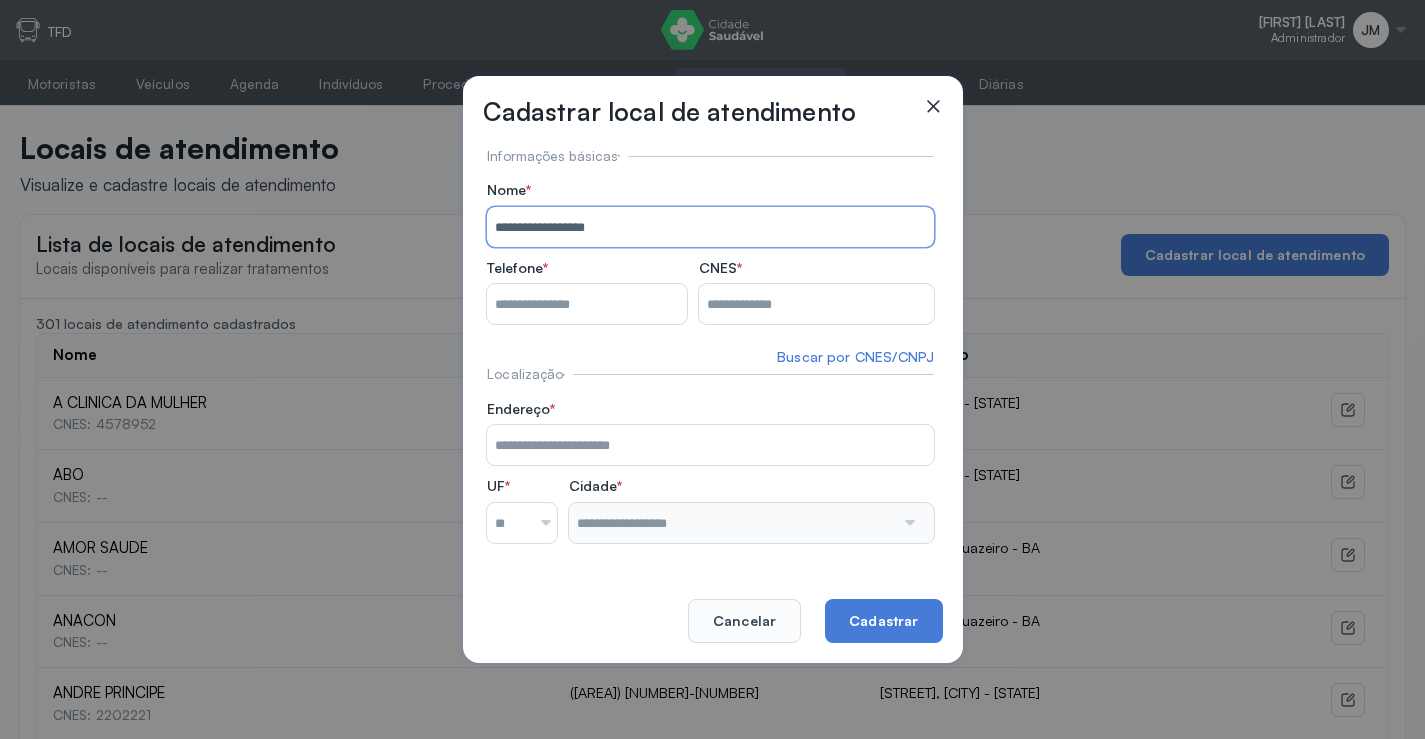 type on "**********" 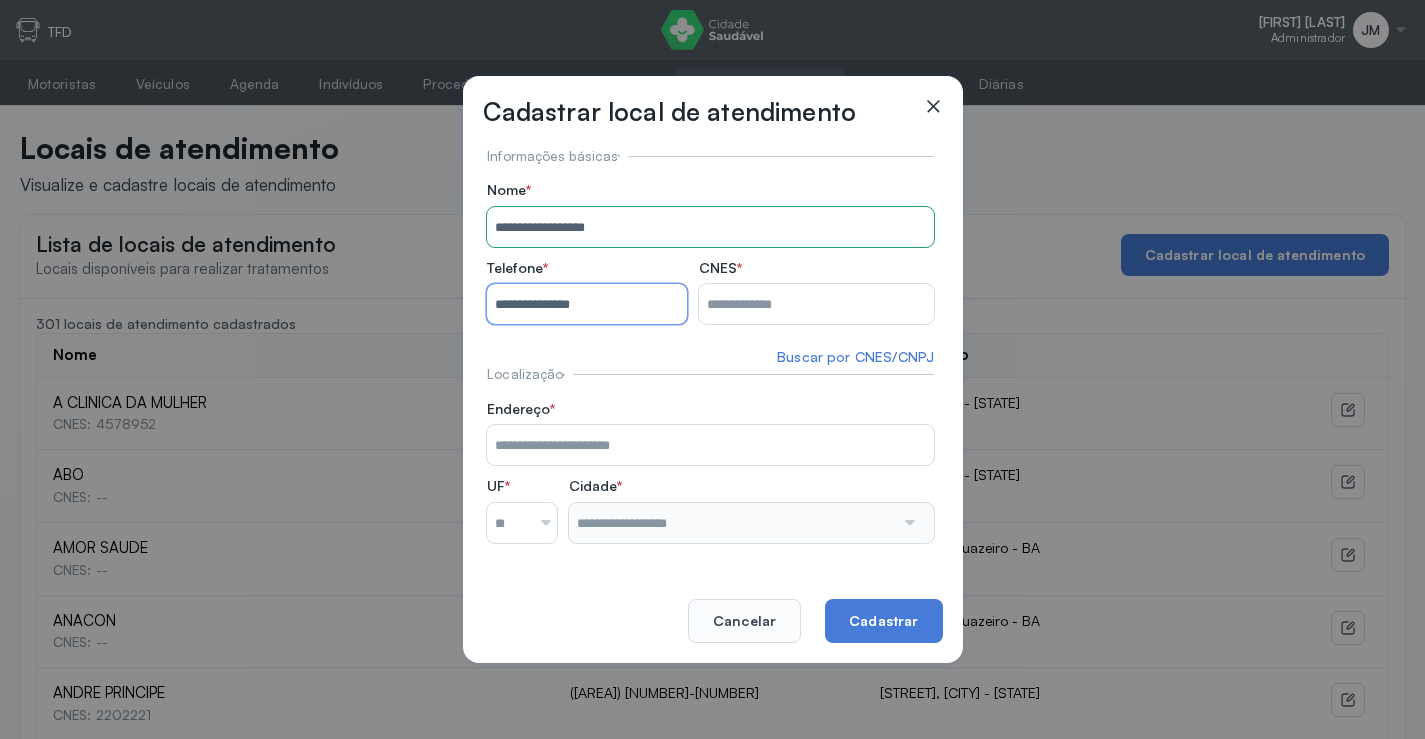 type on "**********" 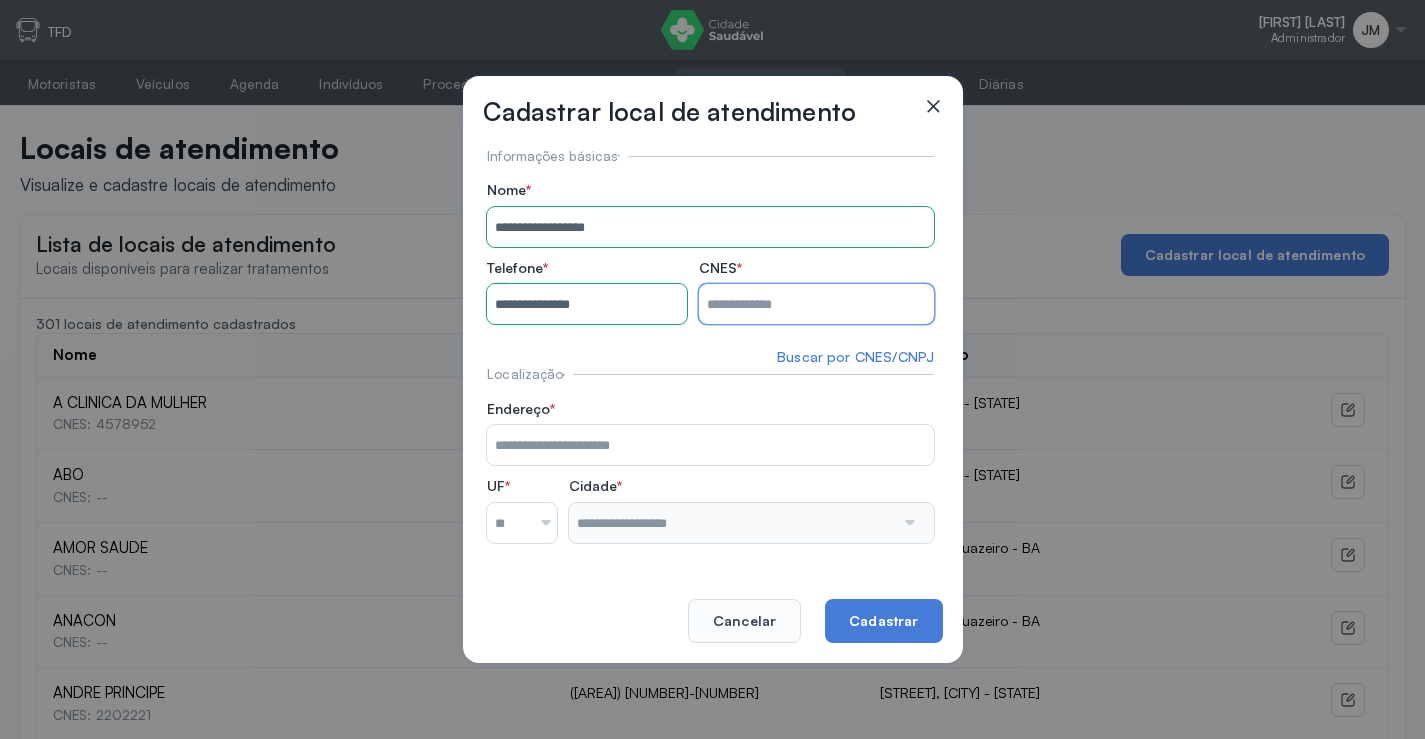 drag, startPoint x: 705, startPoint y: 284, endPoint x: 706, endPoint y: 310, distance: 26.019224 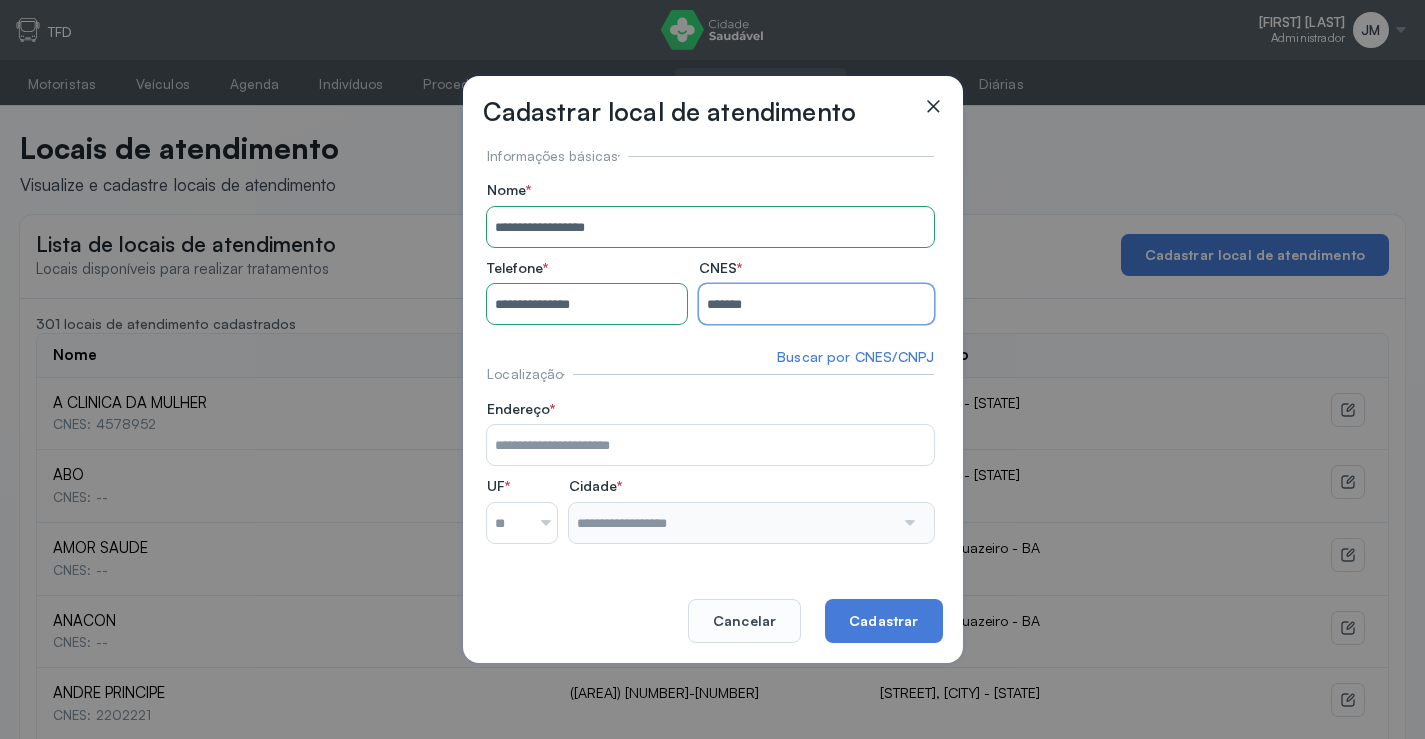 type on "*******" 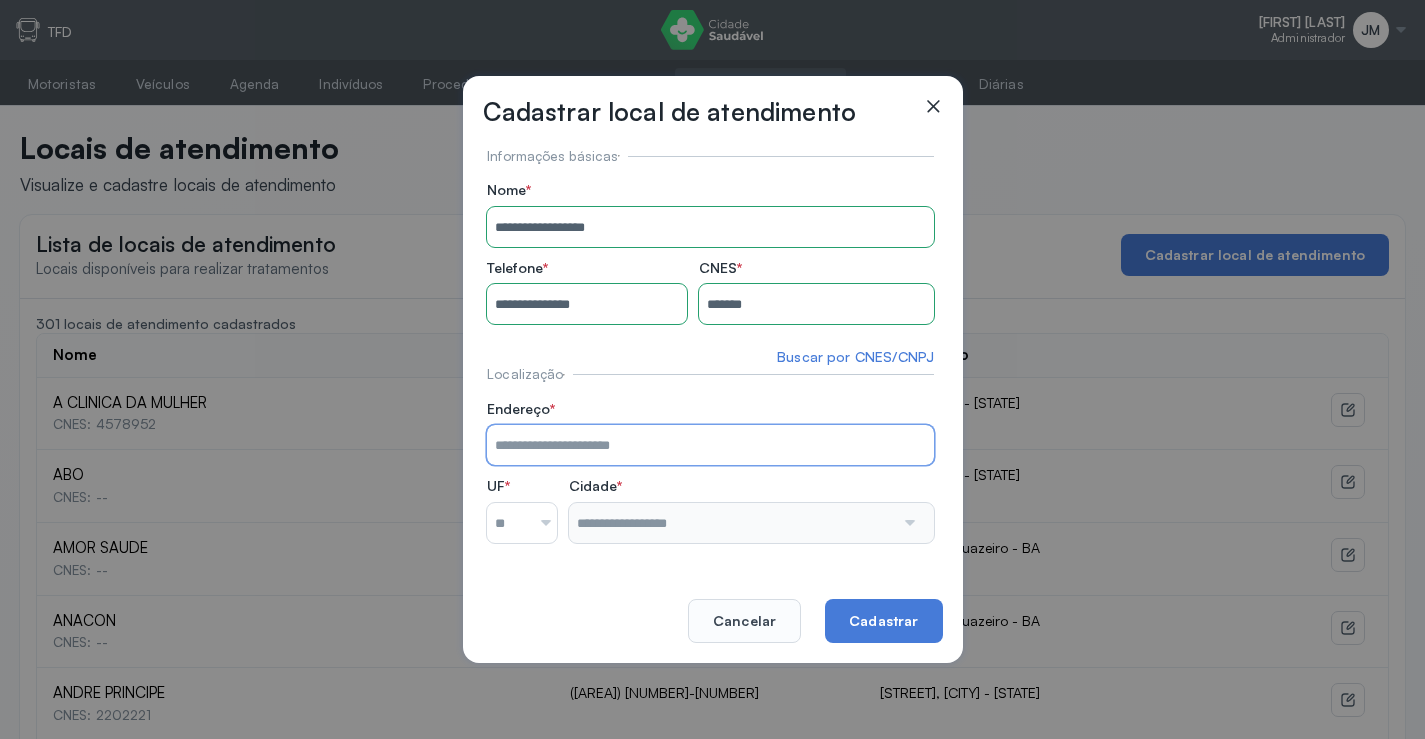 type on "********" 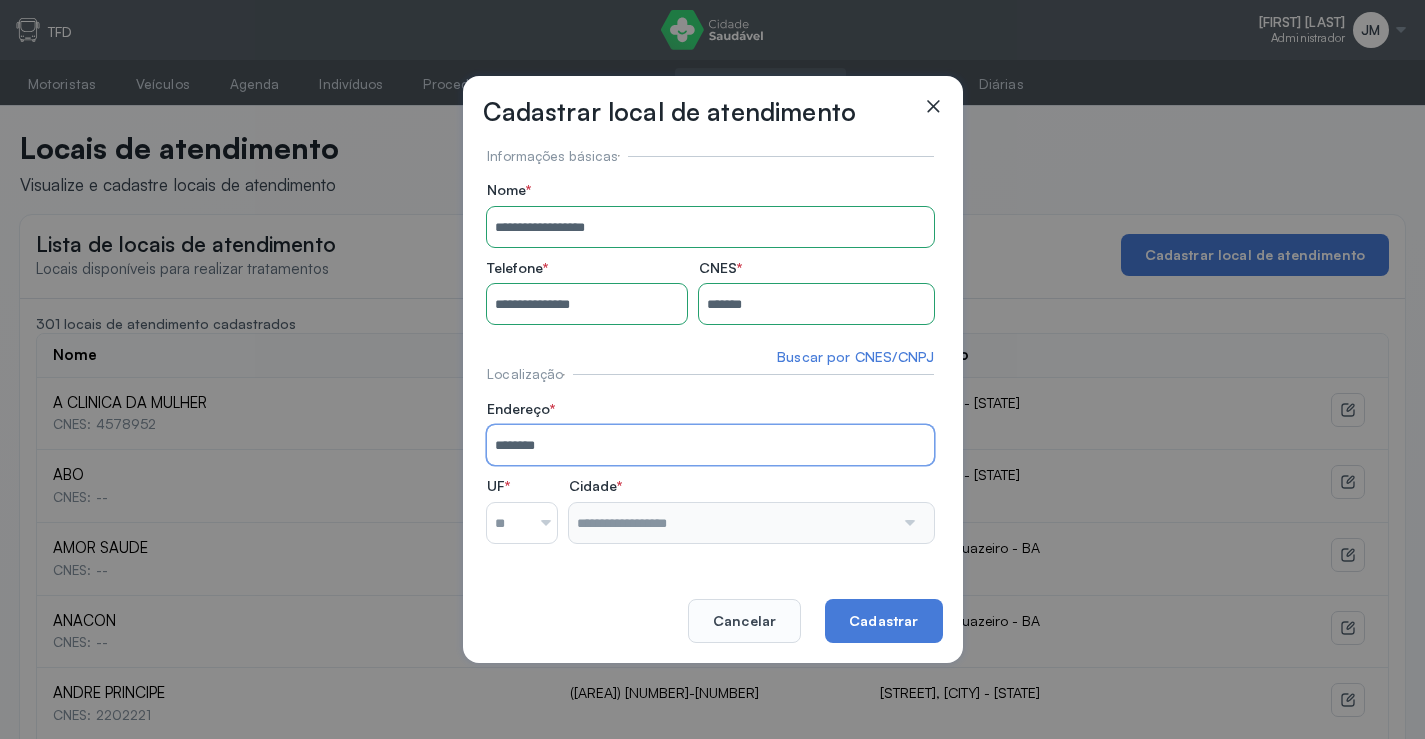 click at bounding box center (538, 523) 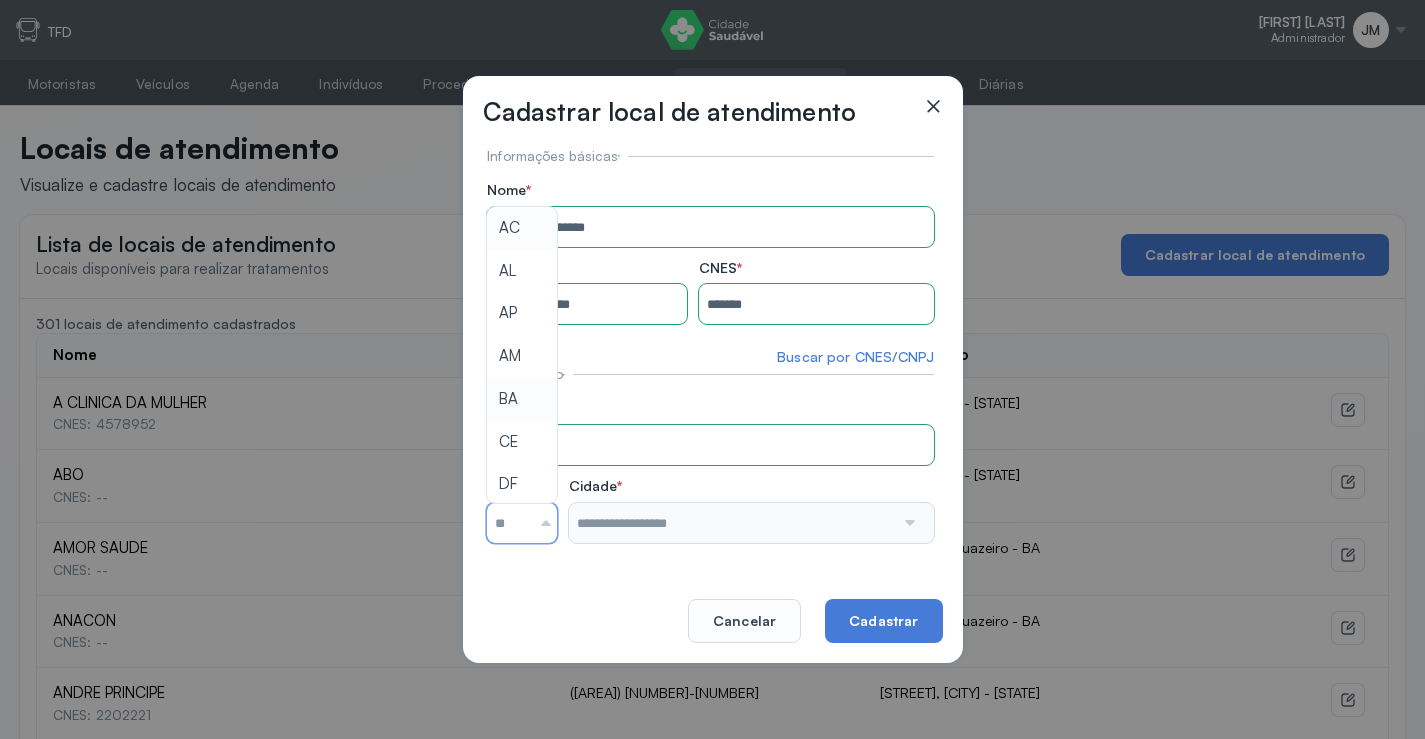 type on "**" 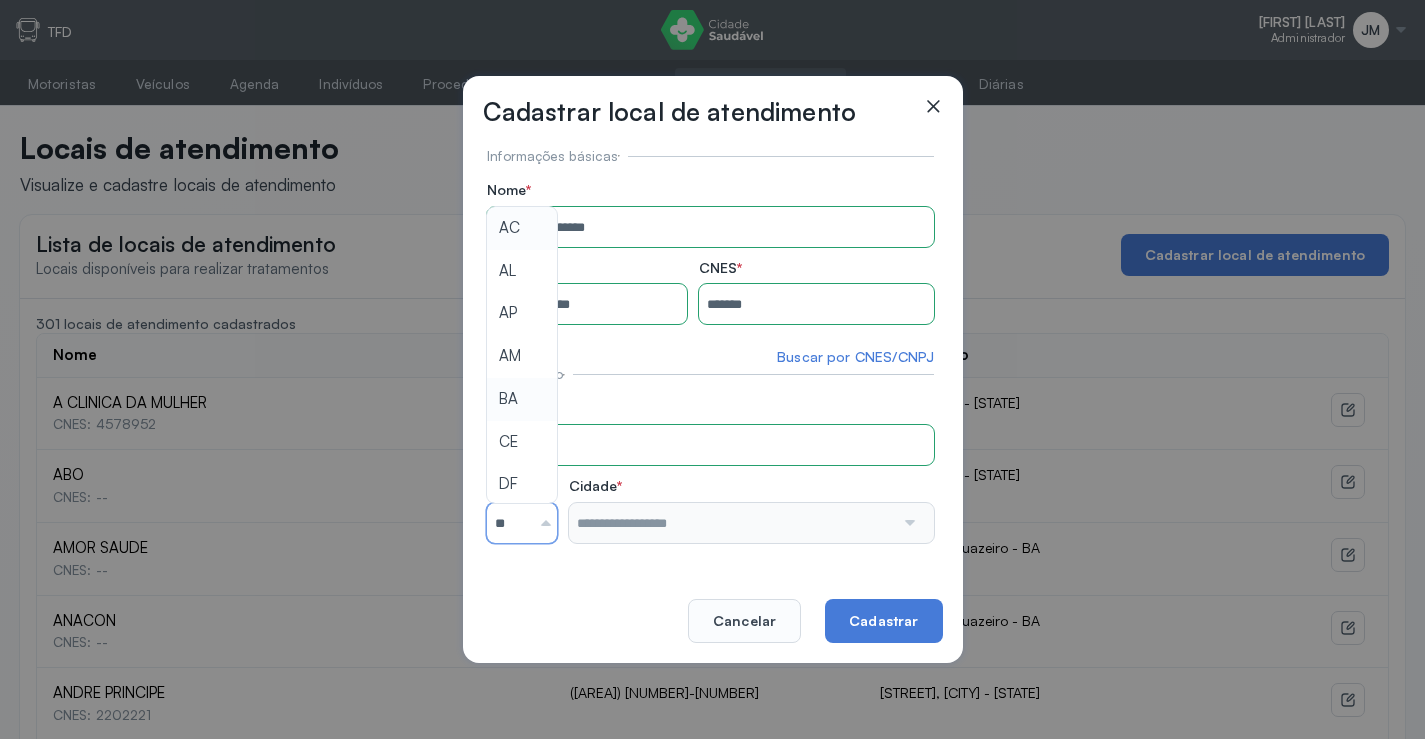 click on "**********" at bounding box center [710, 345] 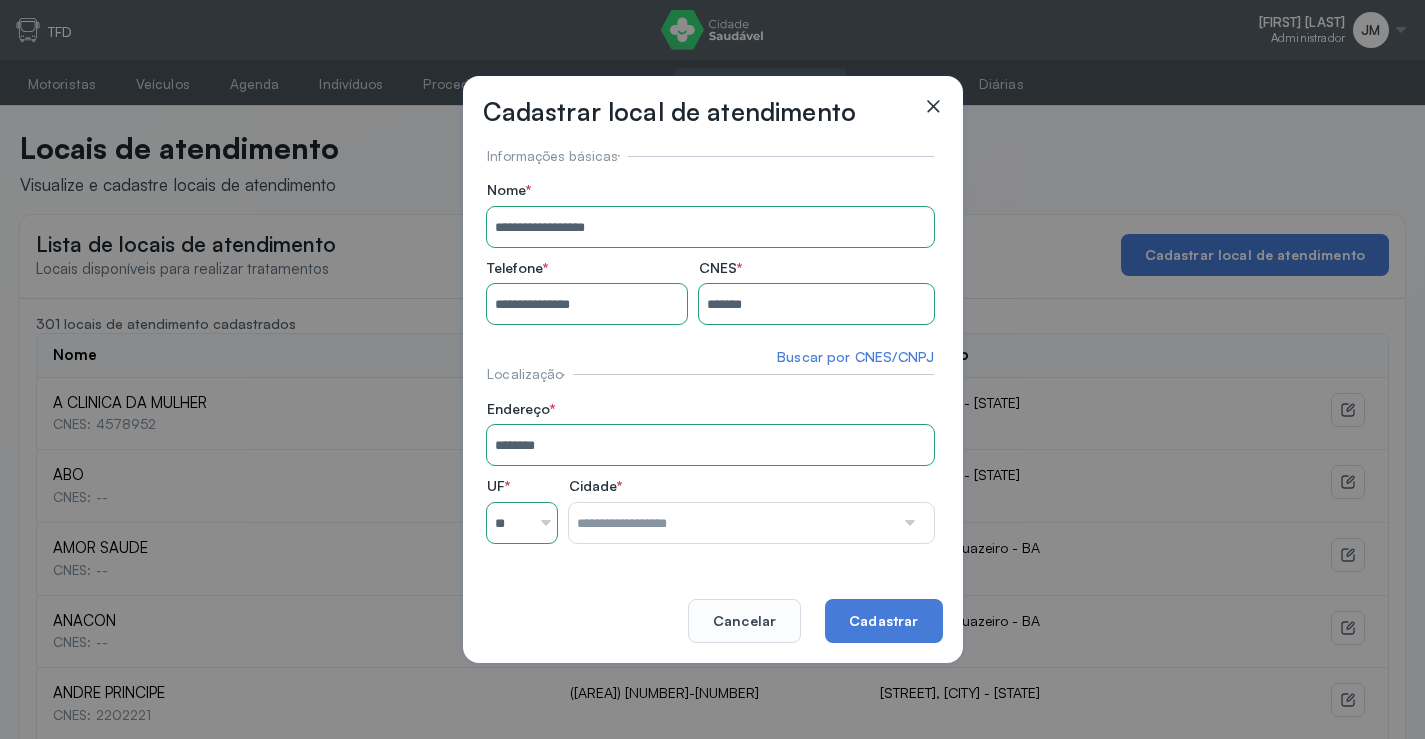 click at bounding box center [908, 523] 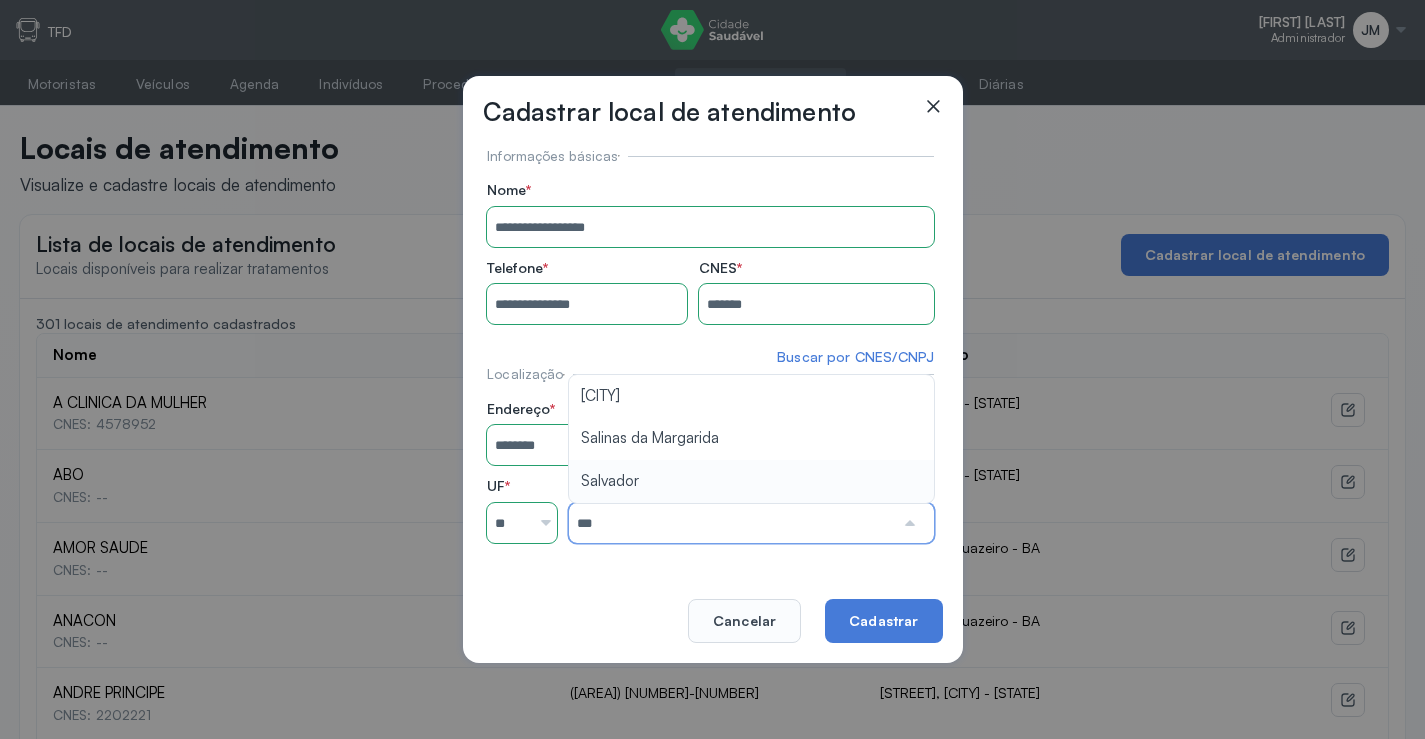 type on "********" 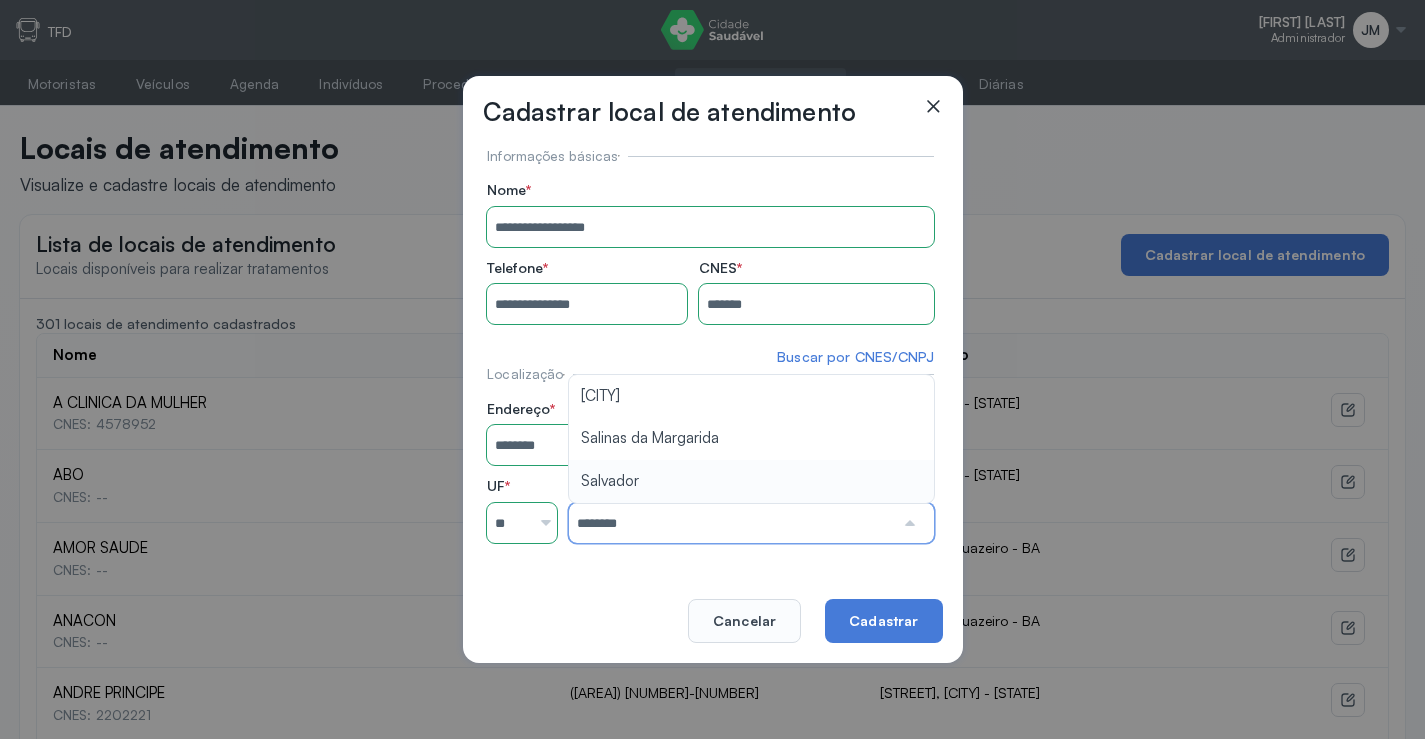 drag, startPoint x: 628, startPoint y: 499, endPoint x: 631, endPoint y: 489, distance: 10.440307 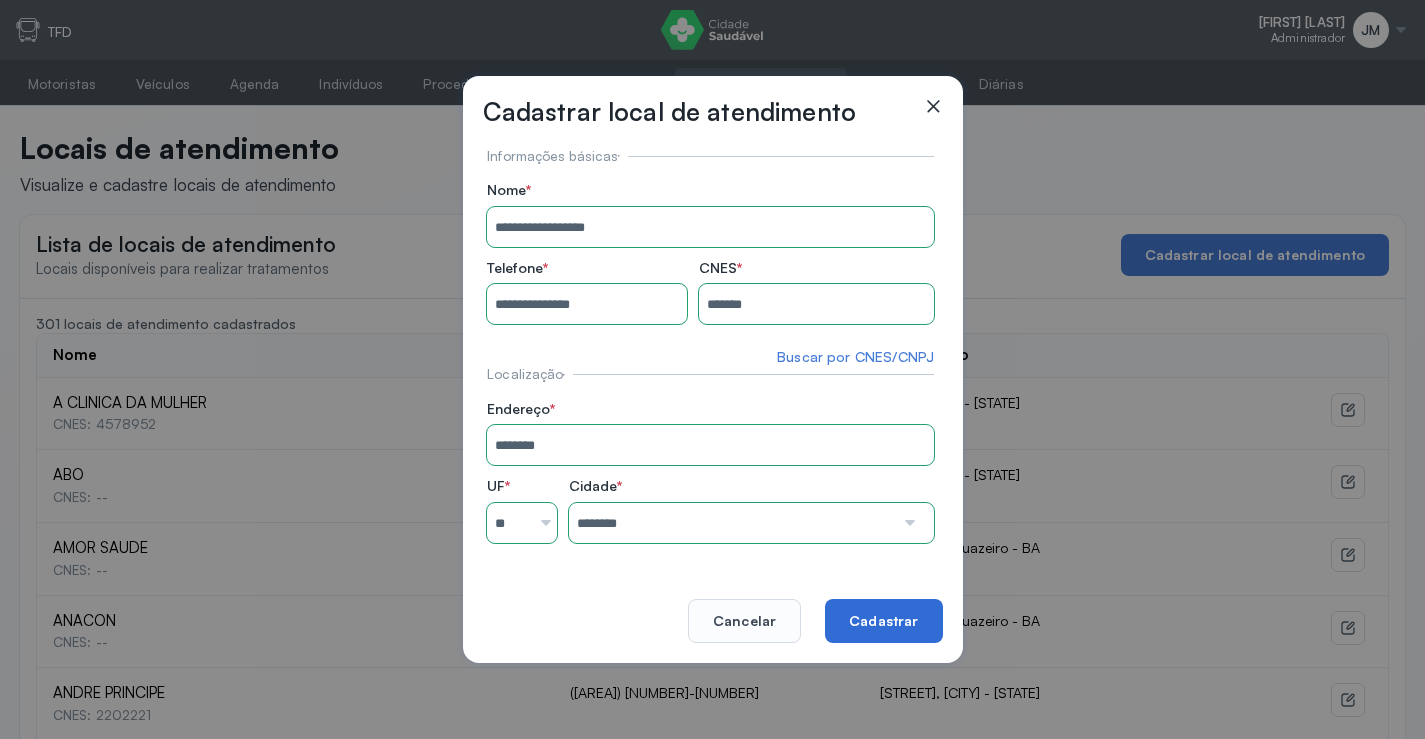 click on "Cadastrar" 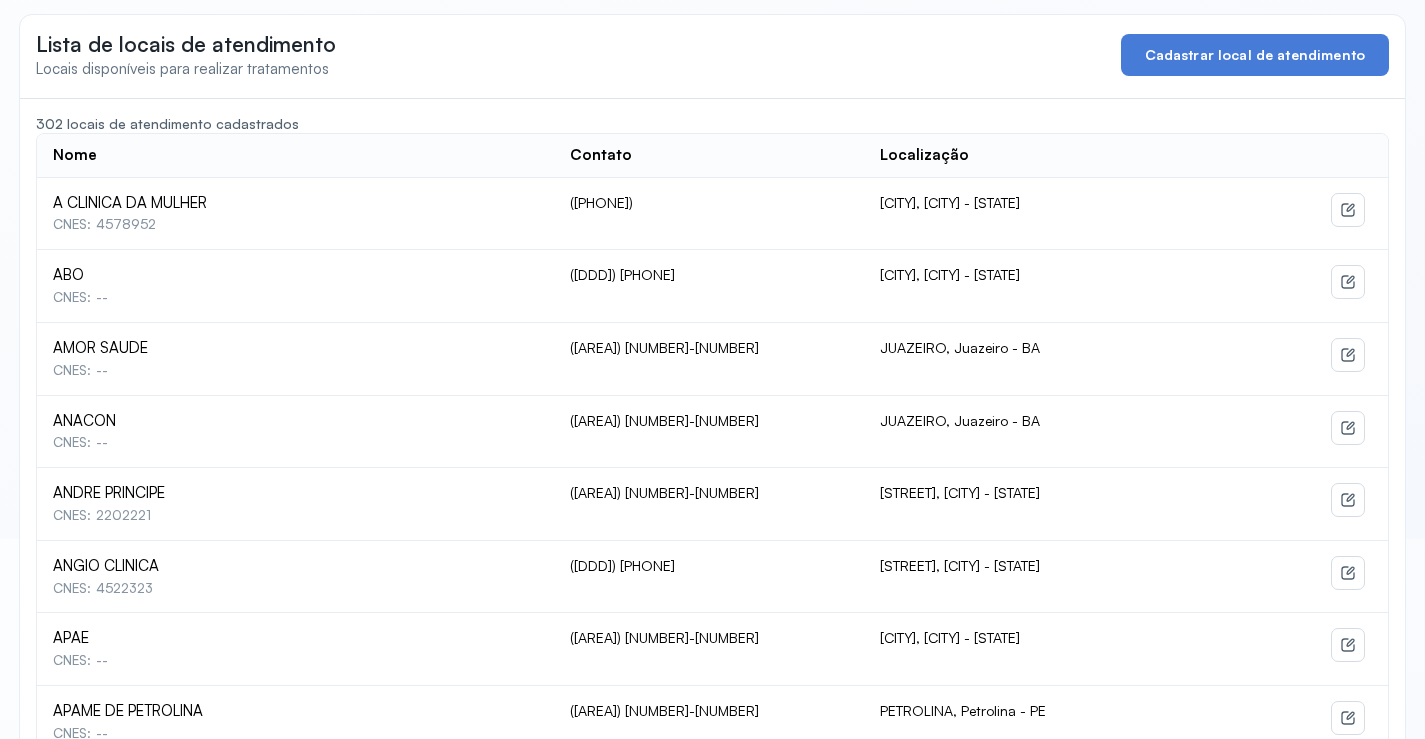 scroll, scrollTop: 0, scrollLeft: 0, axis: both 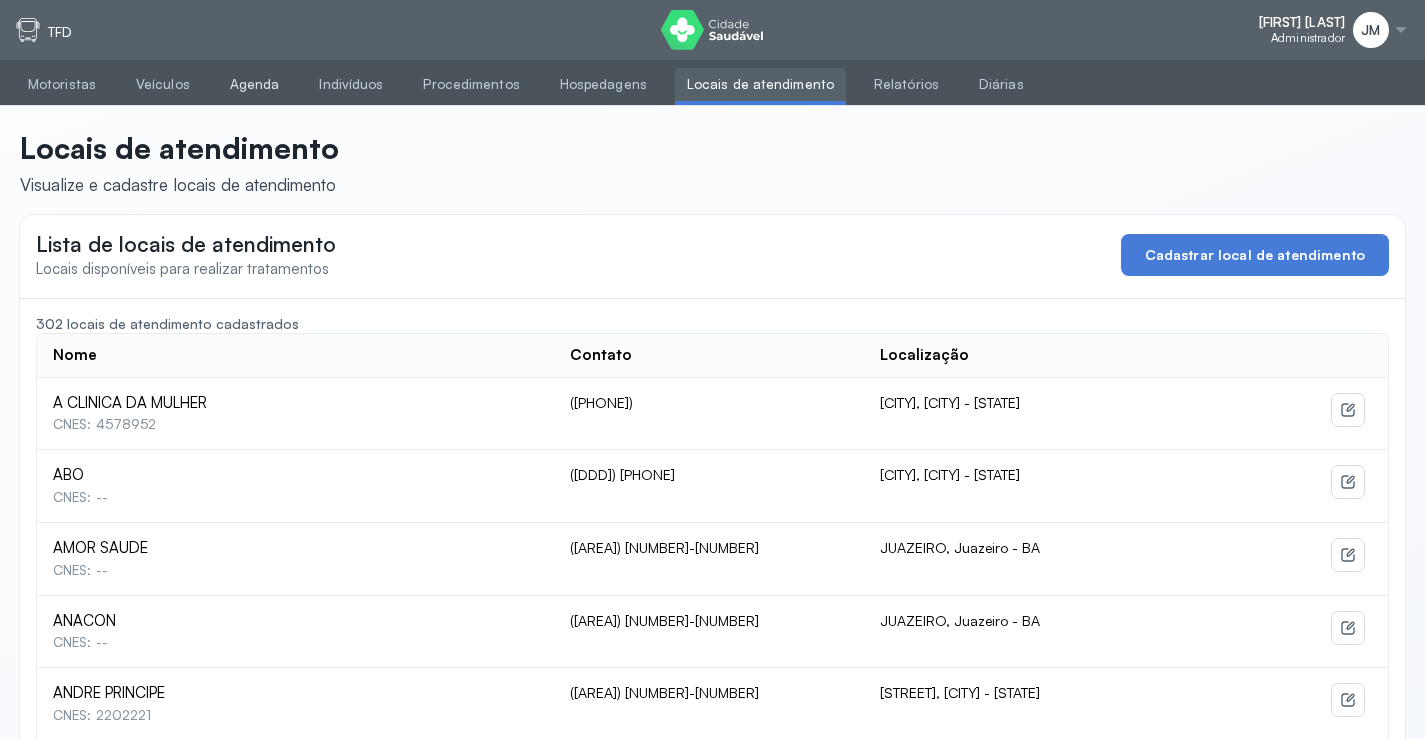 click on "Agenda" at bounding box center (255, 84) 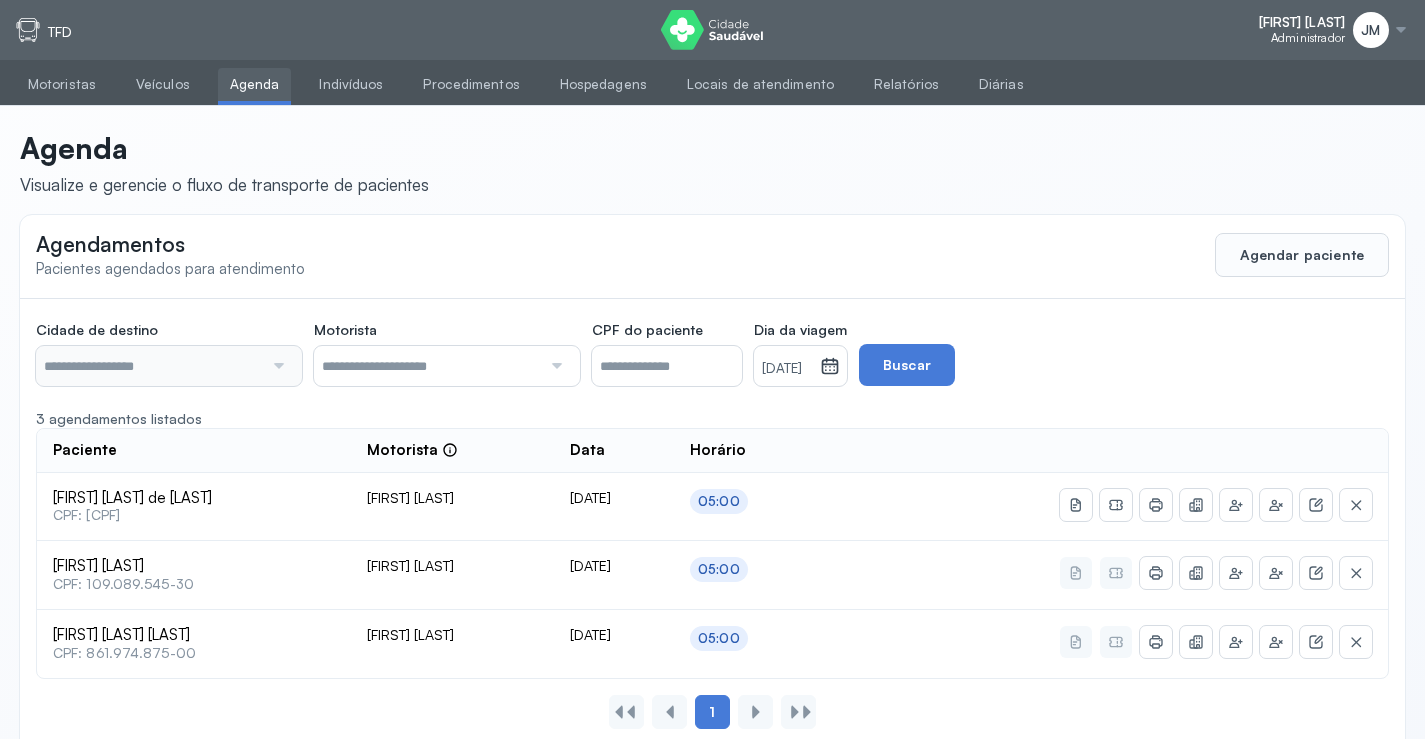 type on "********" 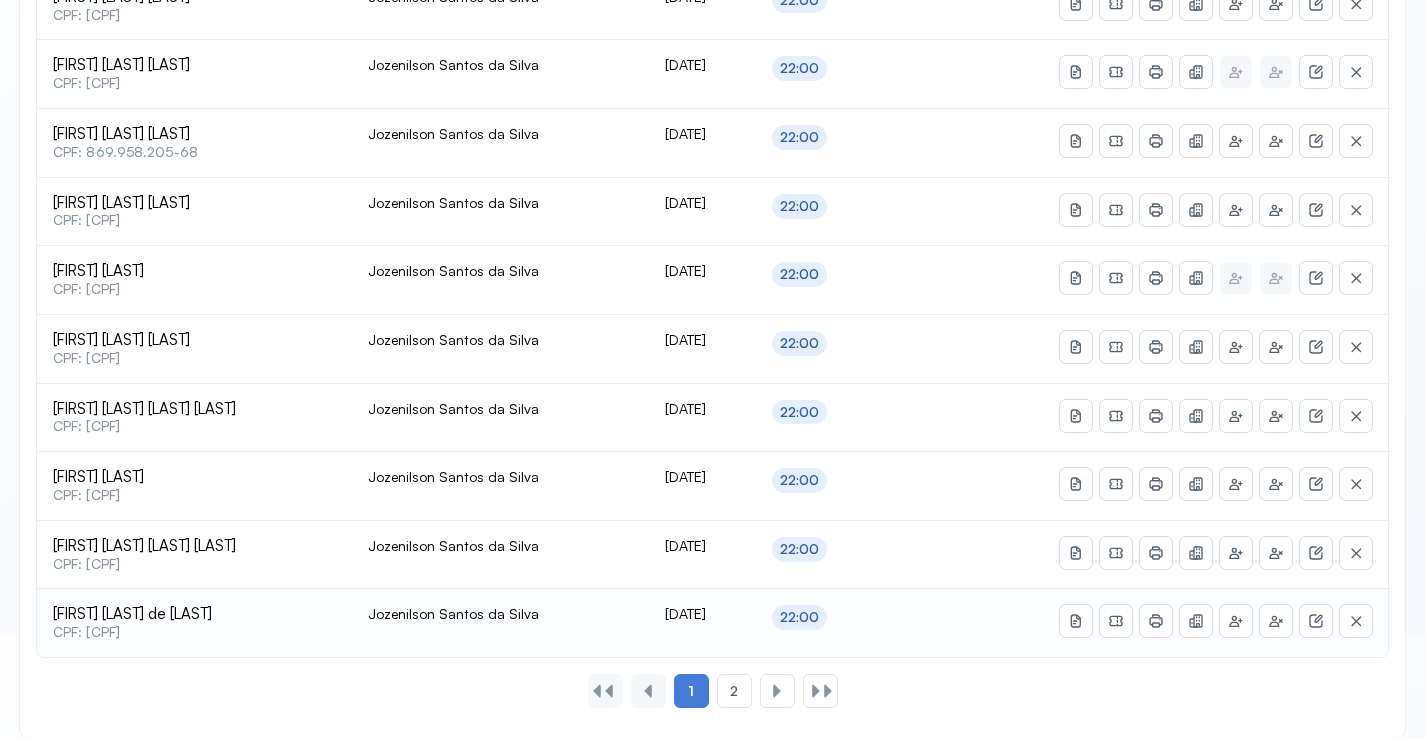 scroll, scrollTop: 865, scrollLeft: 0, axis: vertical 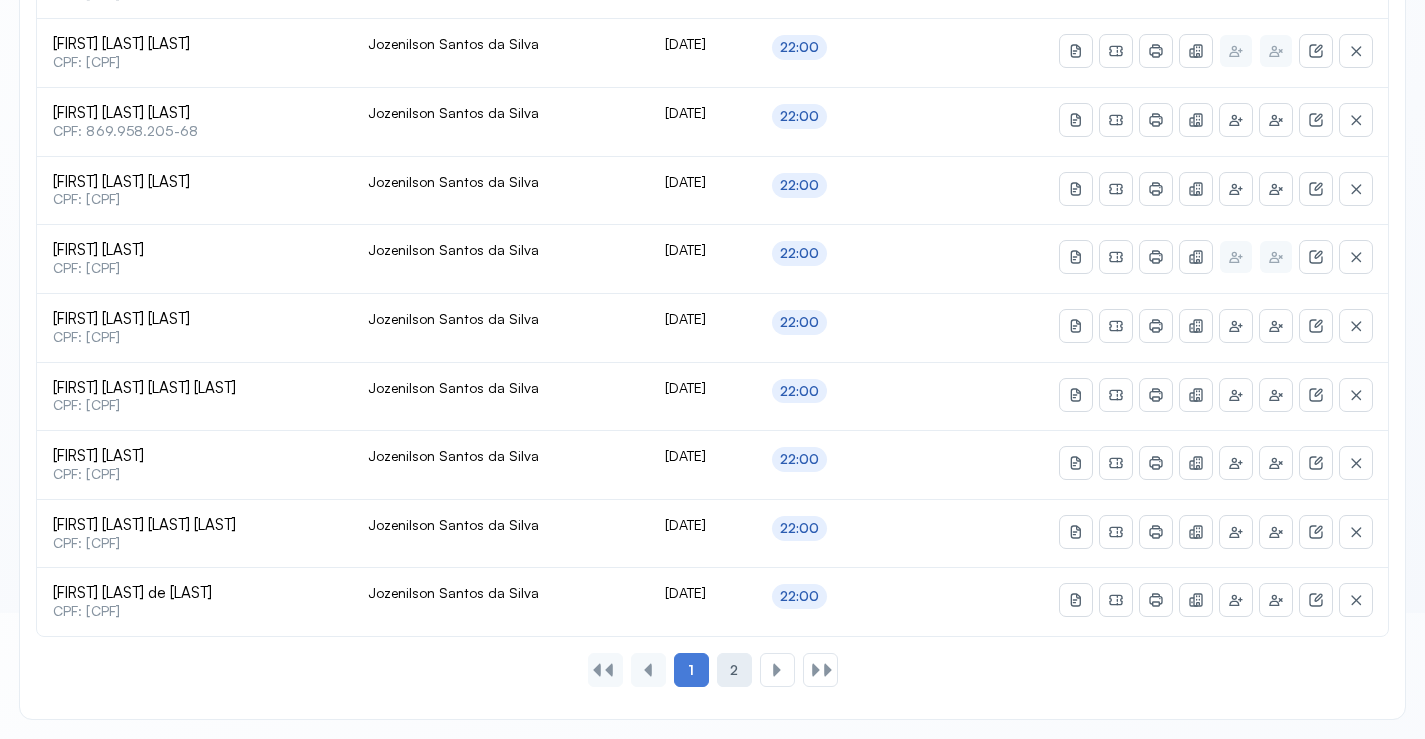 click on "2" 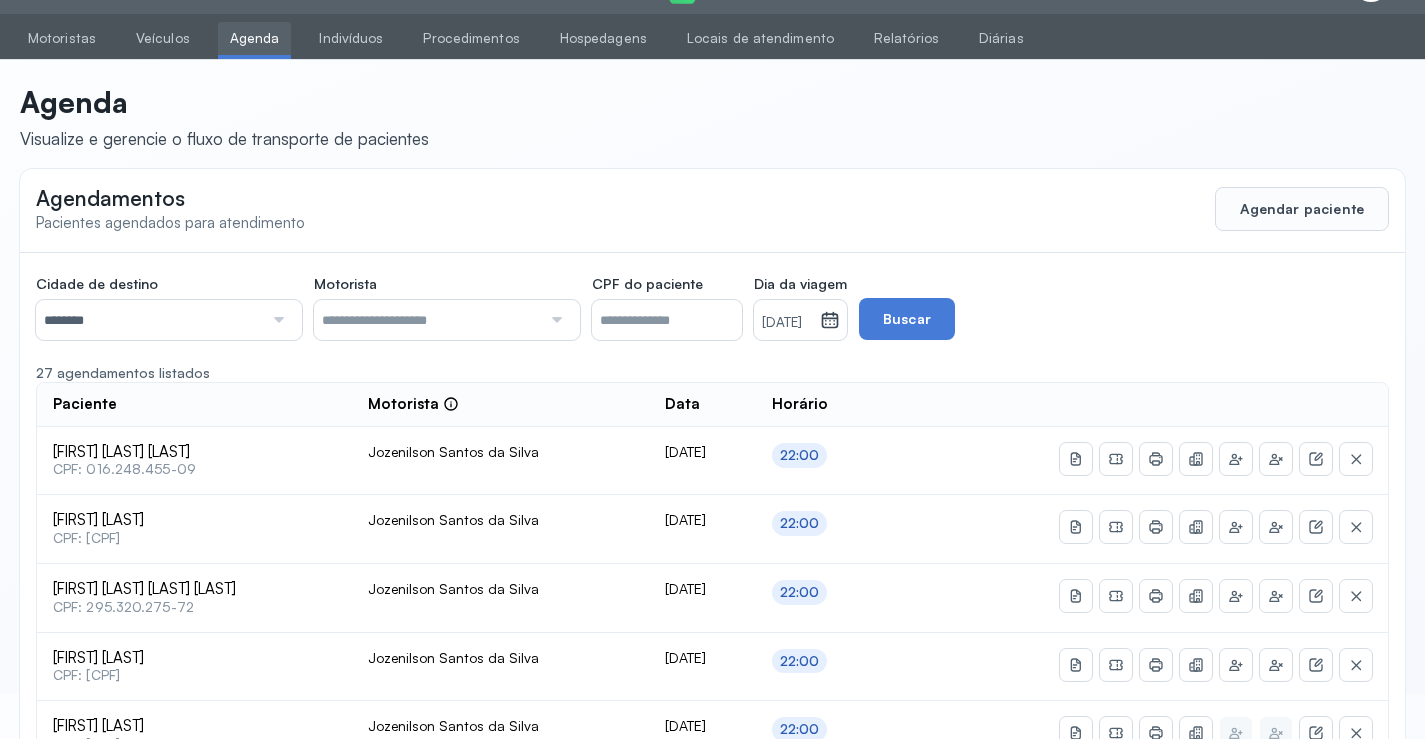 scroll, scrollTop: 659, scrollLeft: 0, axis: vertical 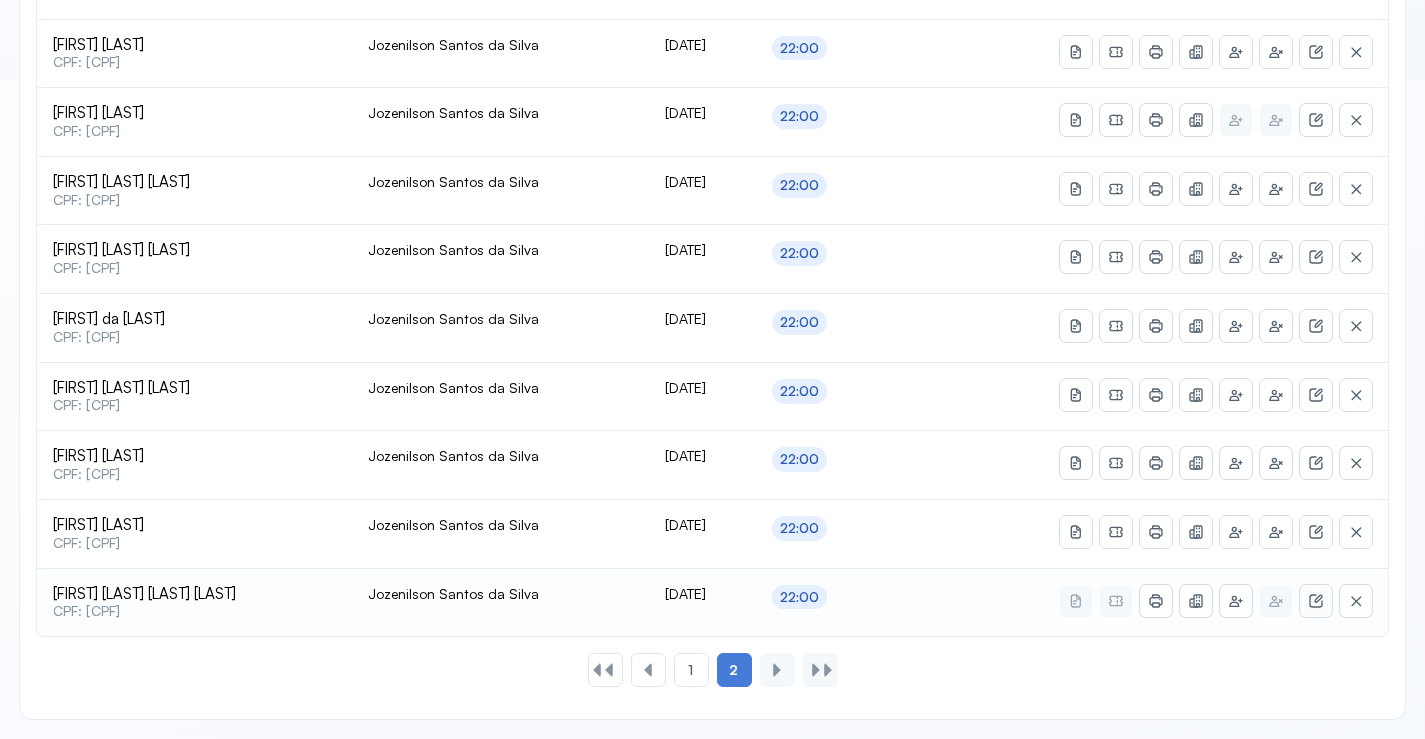 click 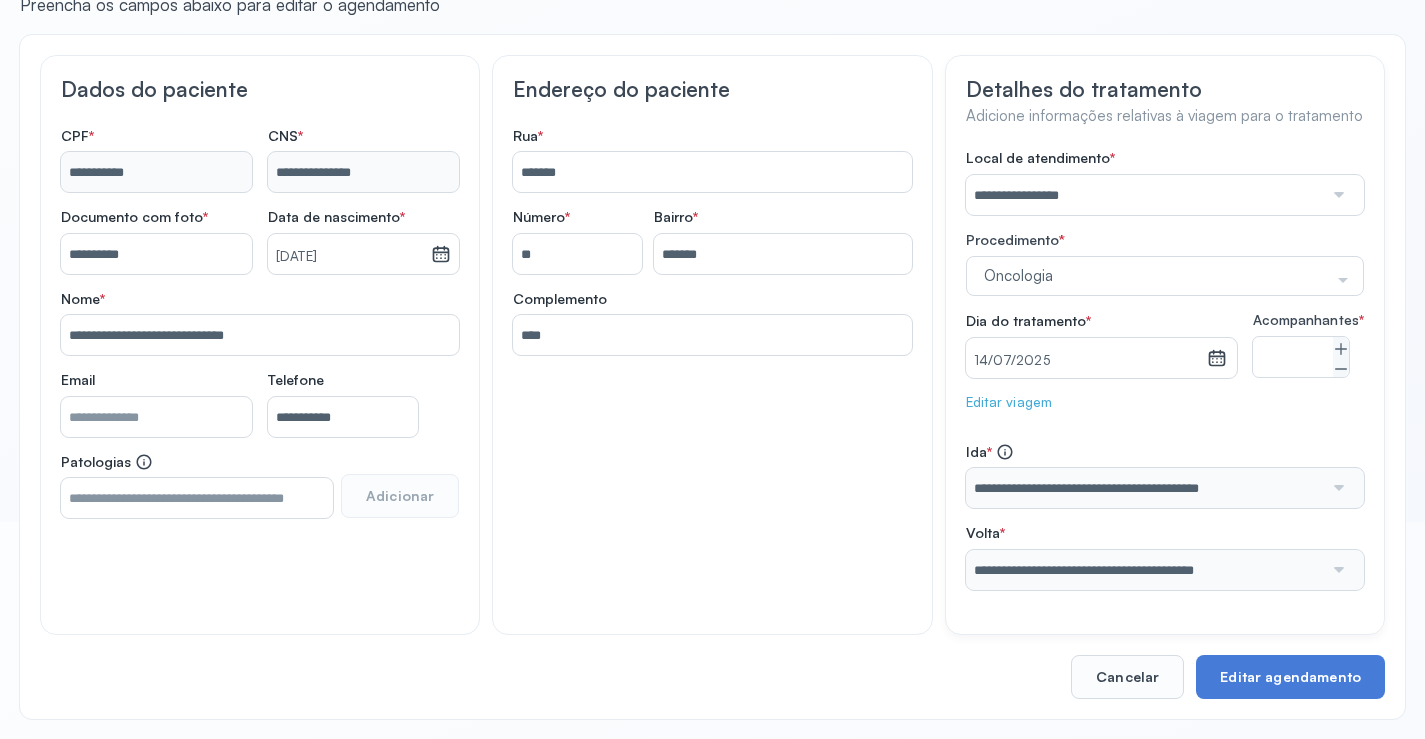 scroll, scrollTop: 233, scrollLeft: 0, axis: vertical 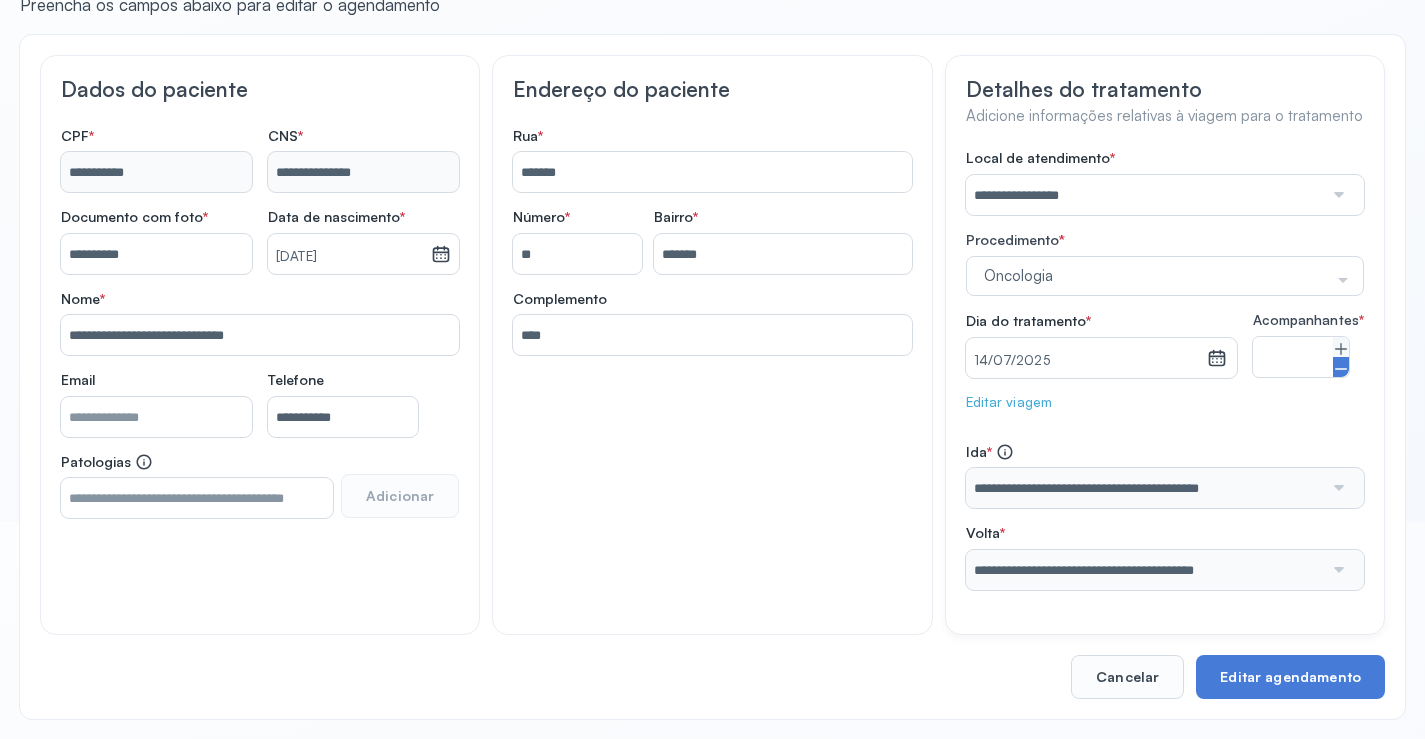 click 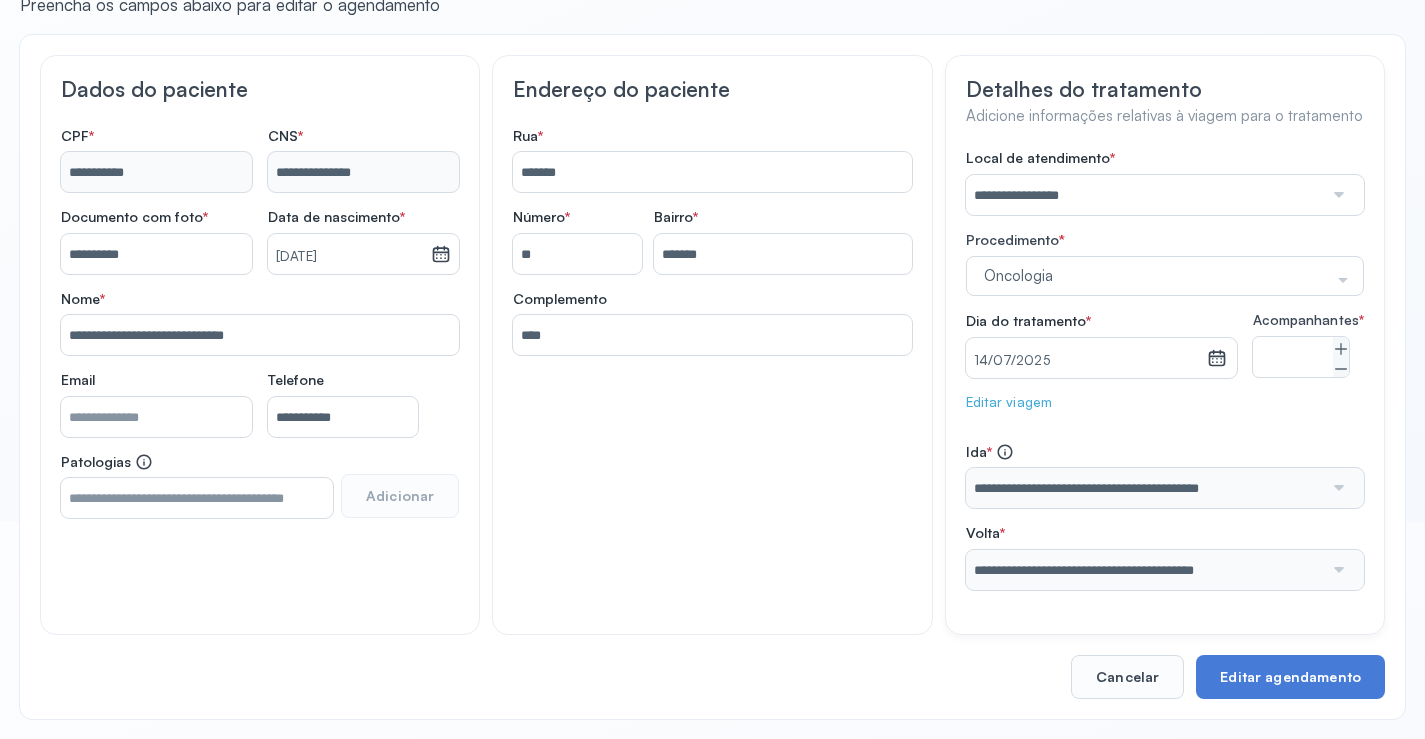 scroll, scrollTop: 184, scrollLeft: 0, axis: vertical 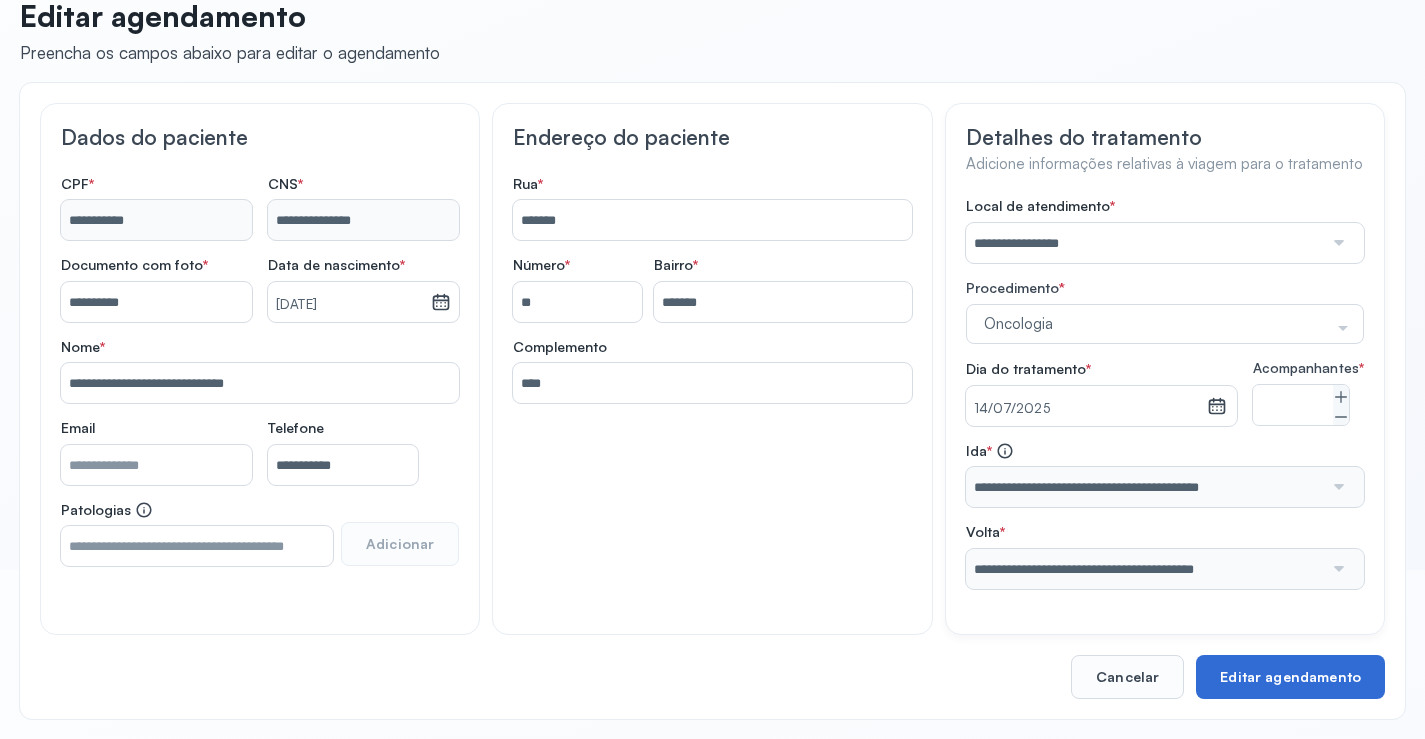 click on "Editar agendamento" at bounding box center (1290, 677) 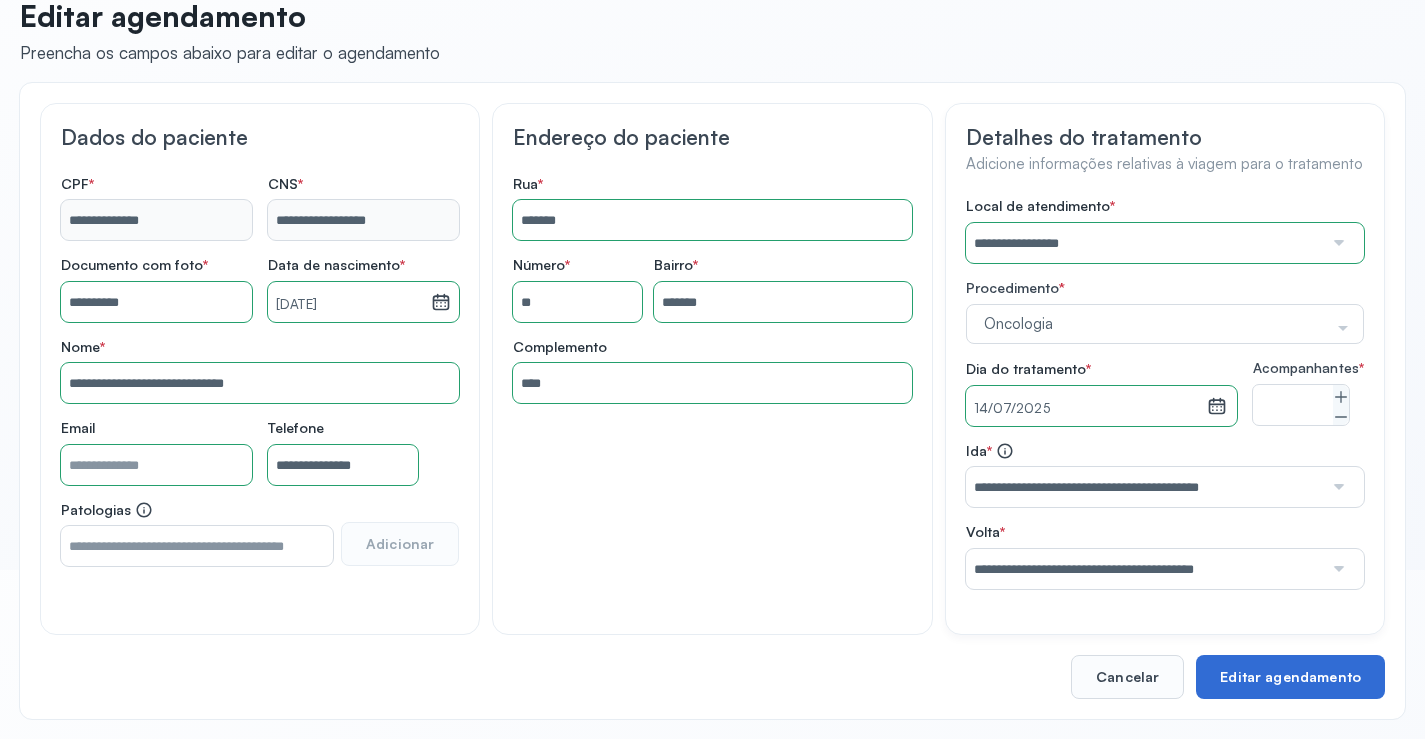 scroll, scrollTop: 46, scrollLeft: 0, axis: vertical 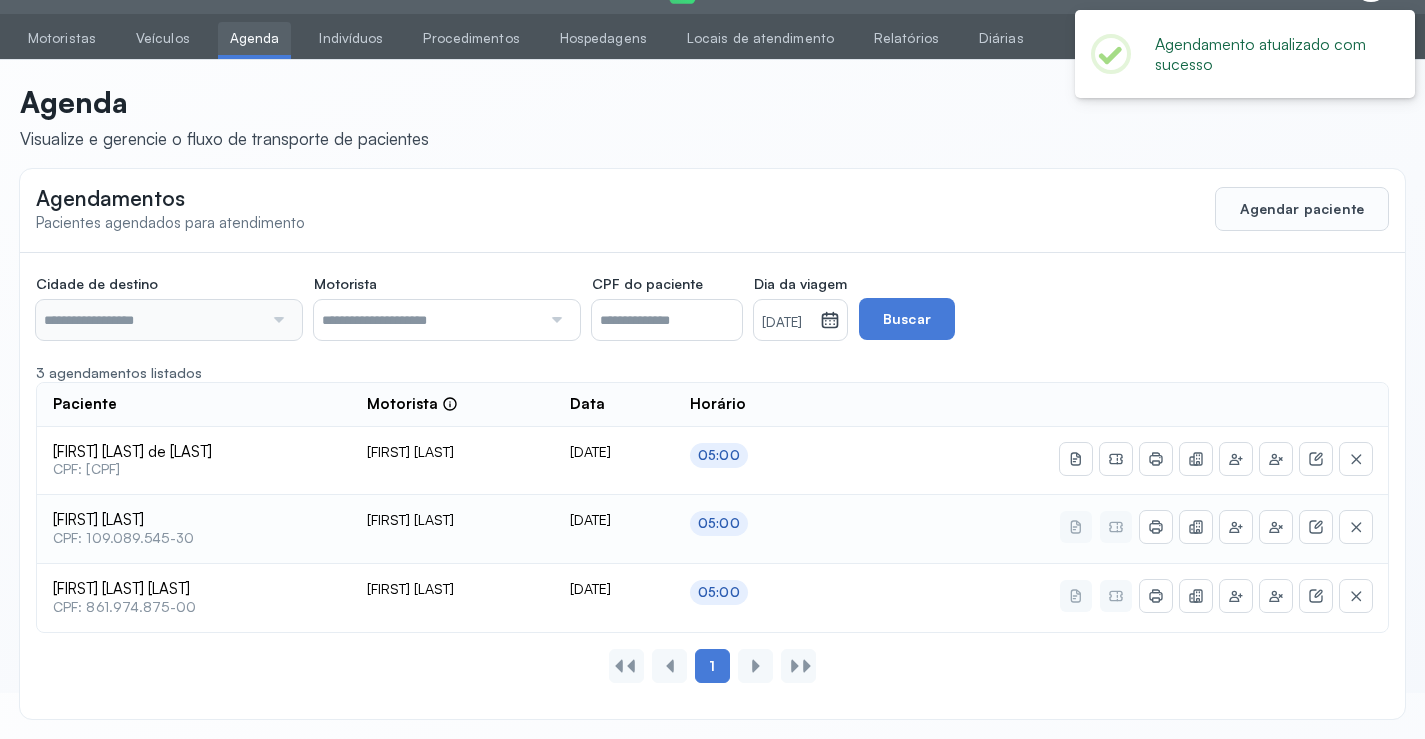 type on "********" 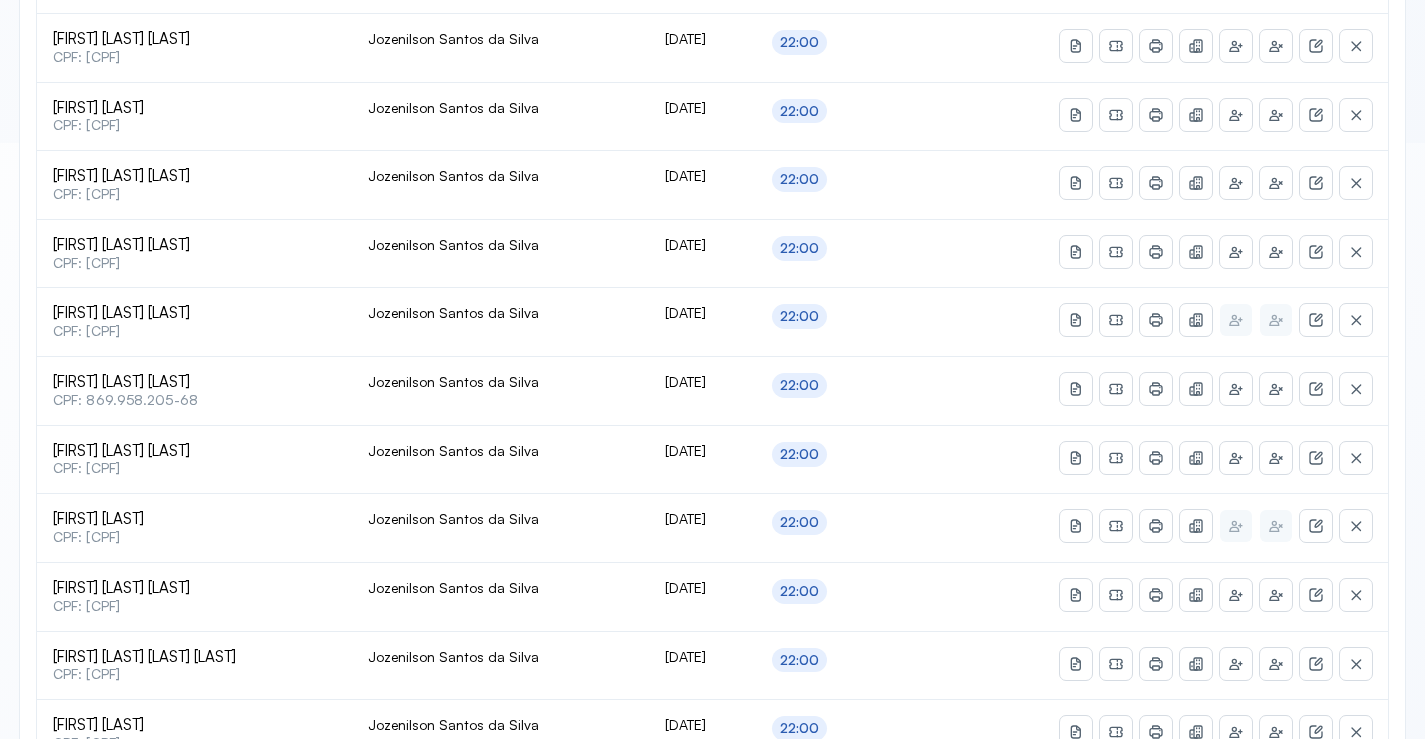 scroll, scrollTop: 865, scrollLeft: 0, axis: vertical 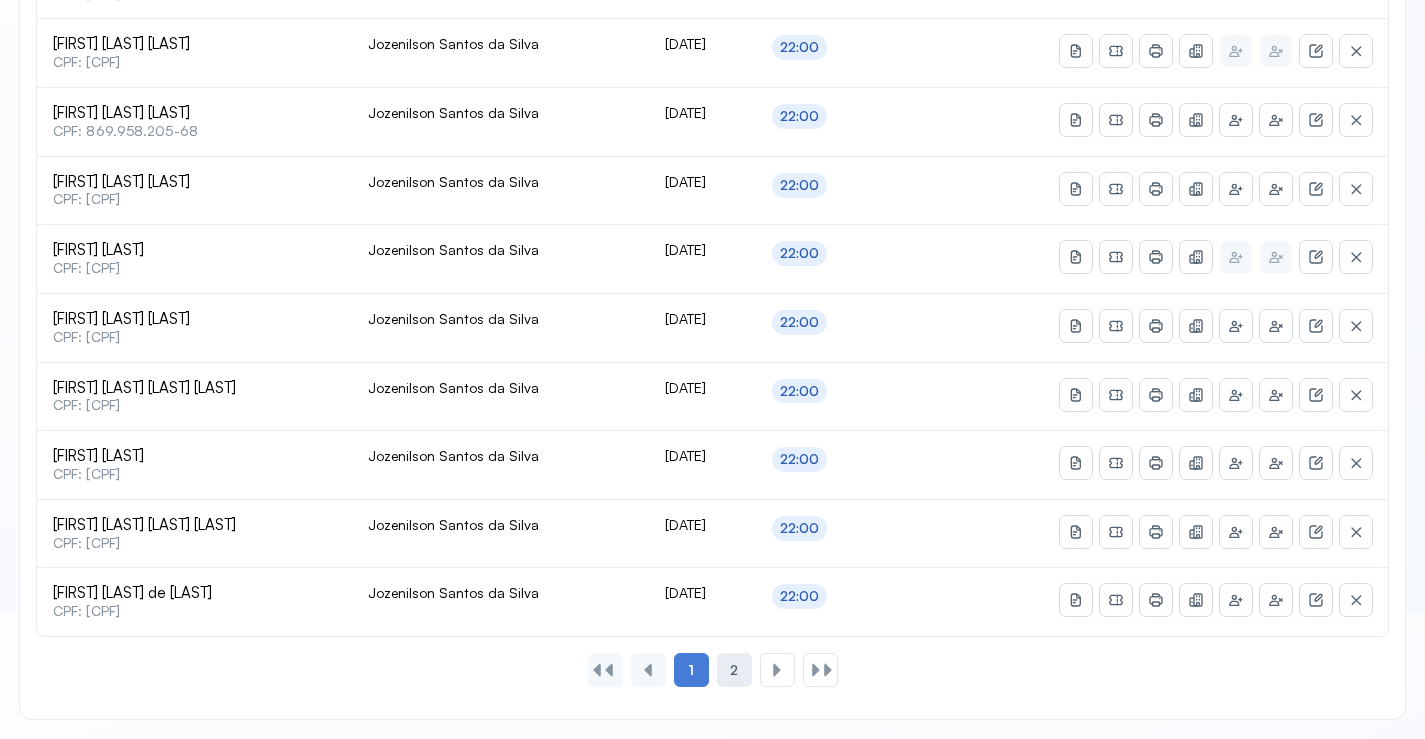 click on "2" 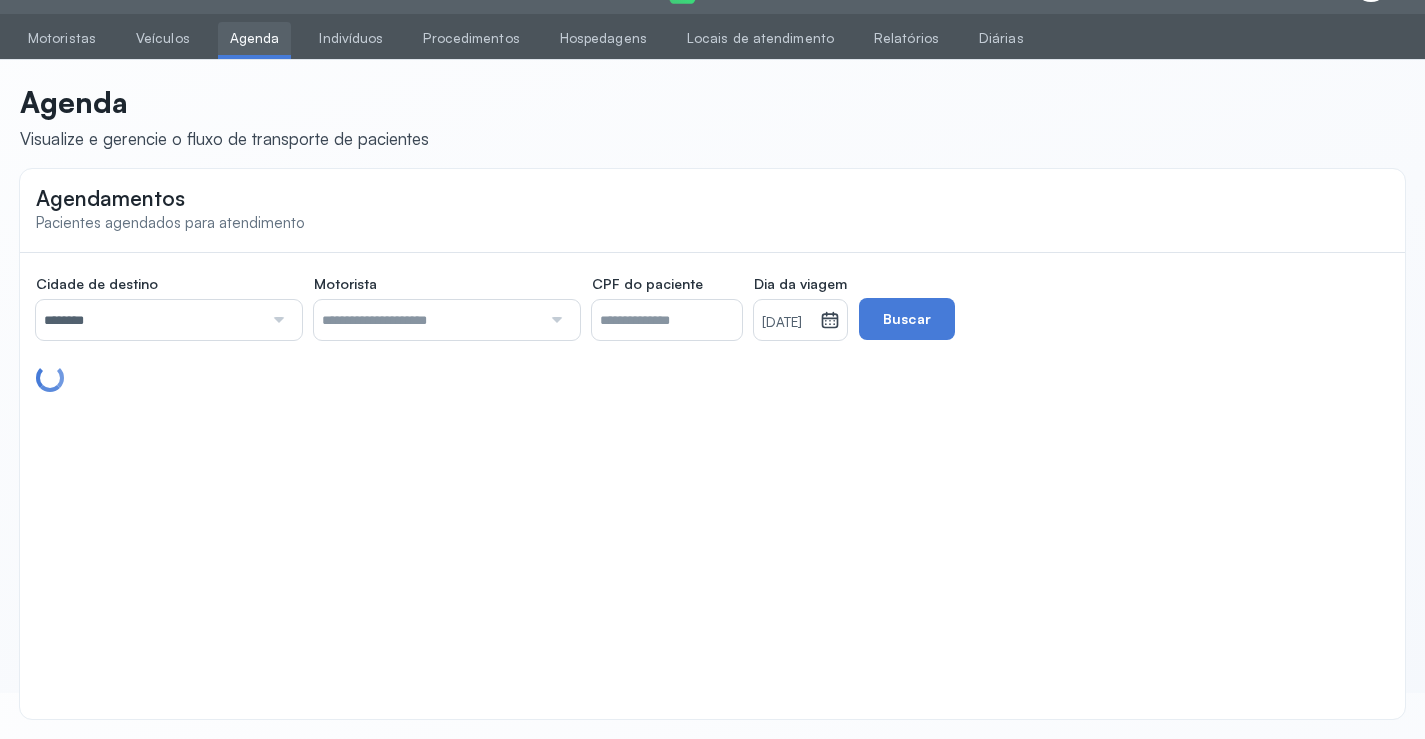 scroll, scrollTop: 659, scrollLeft: 0, axis: vertical 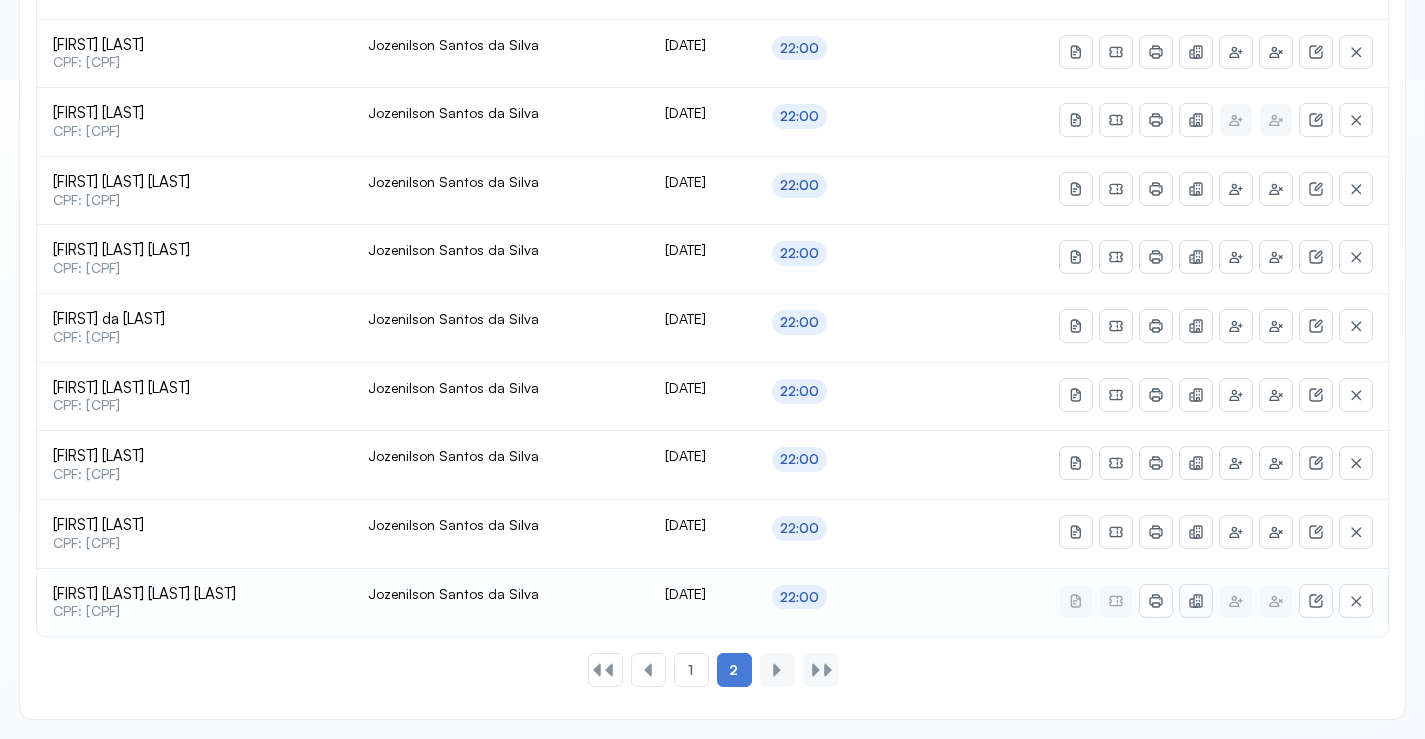 click 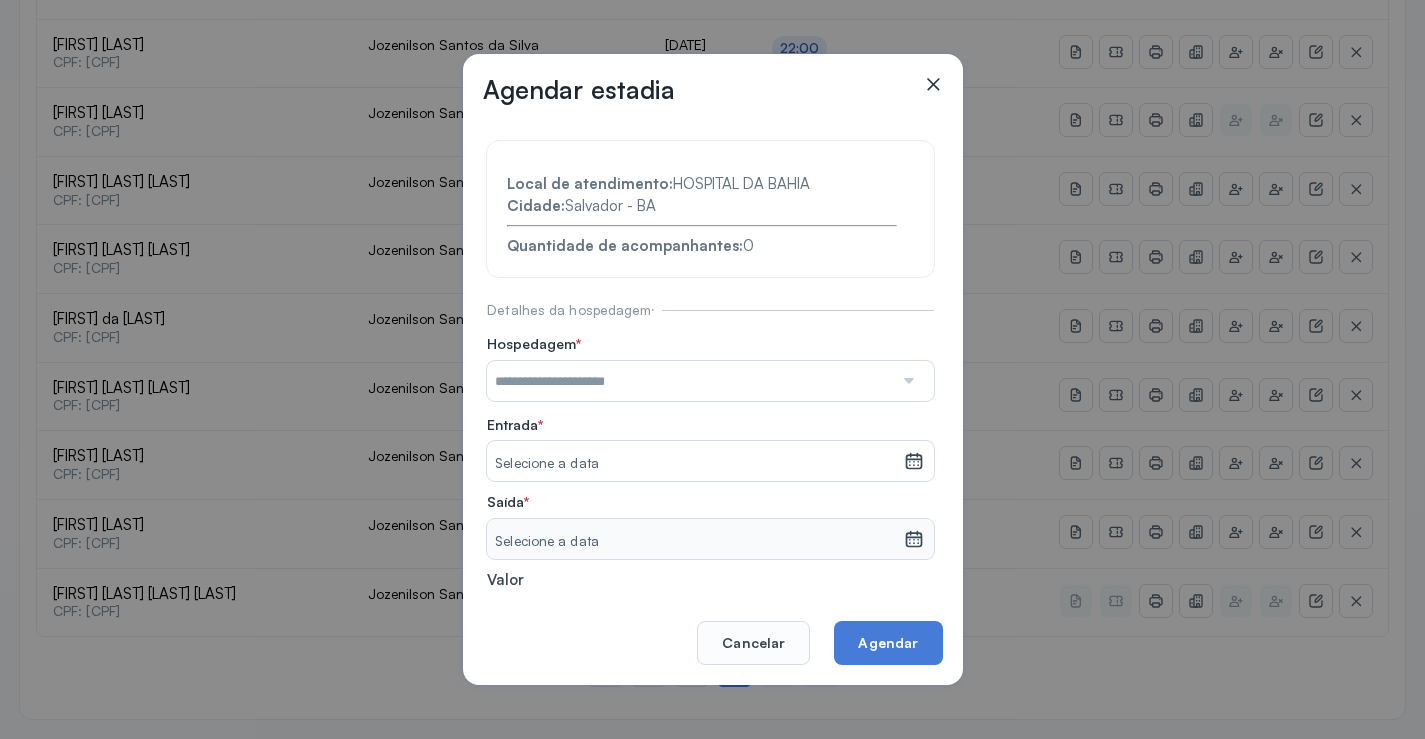 click at bounding box center (690, 381) 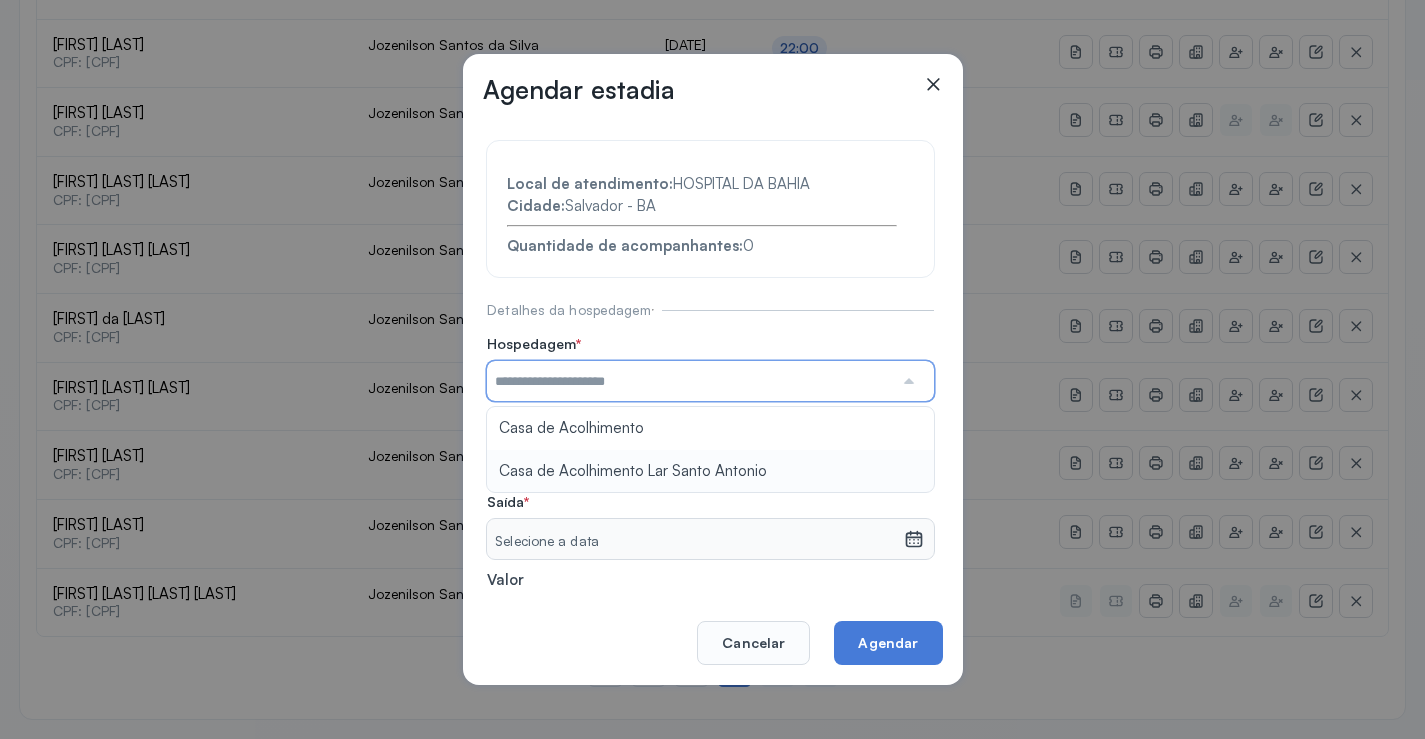 type on "**********" 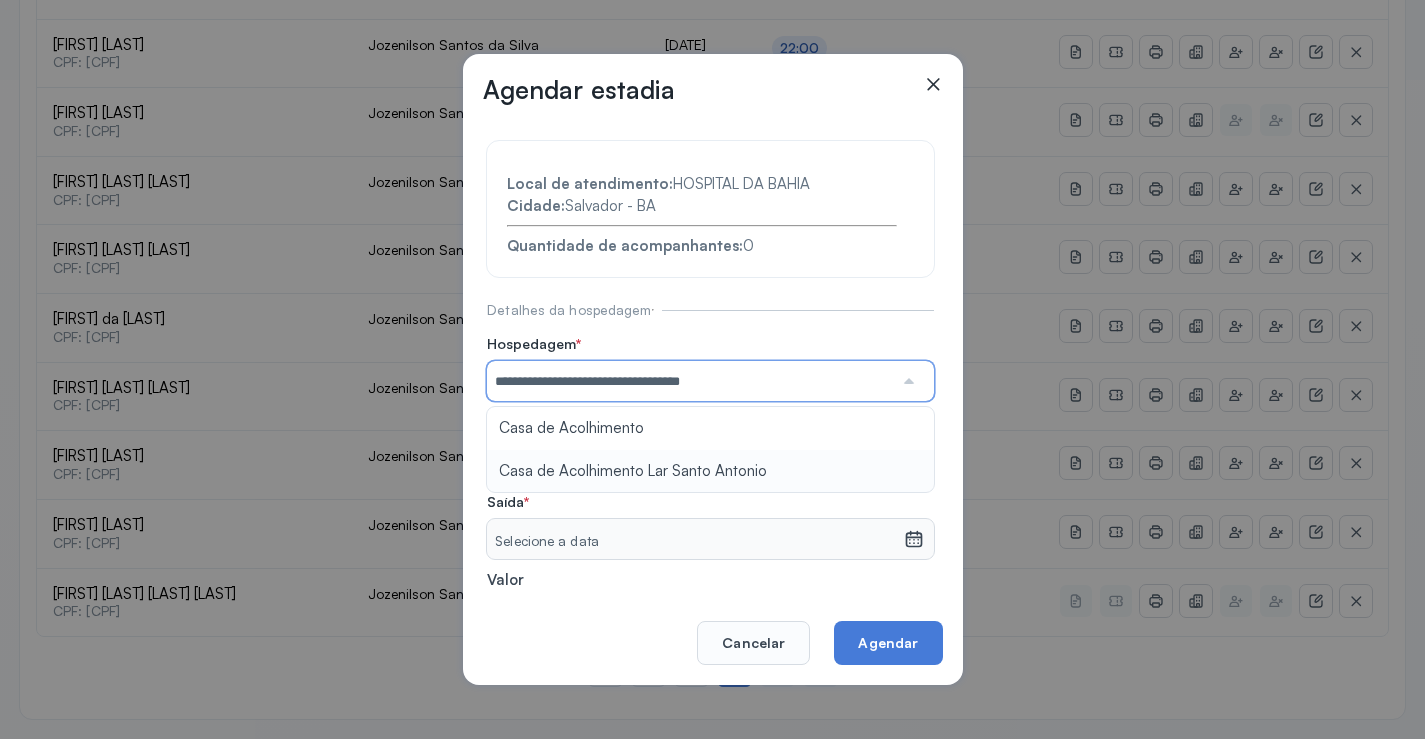 click on "**********" at bounding box center [710, 436] 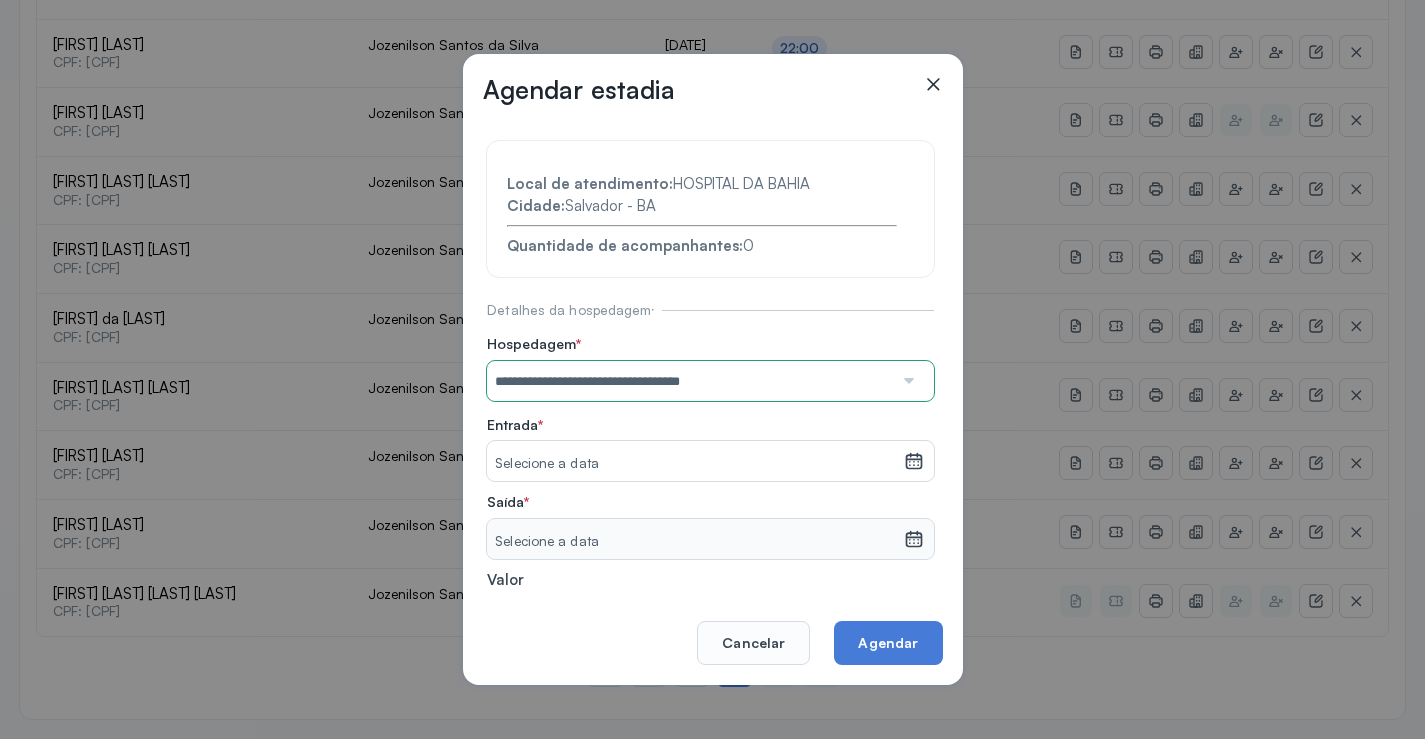 click on "Selecione a data" at bounding box center [695, 464] 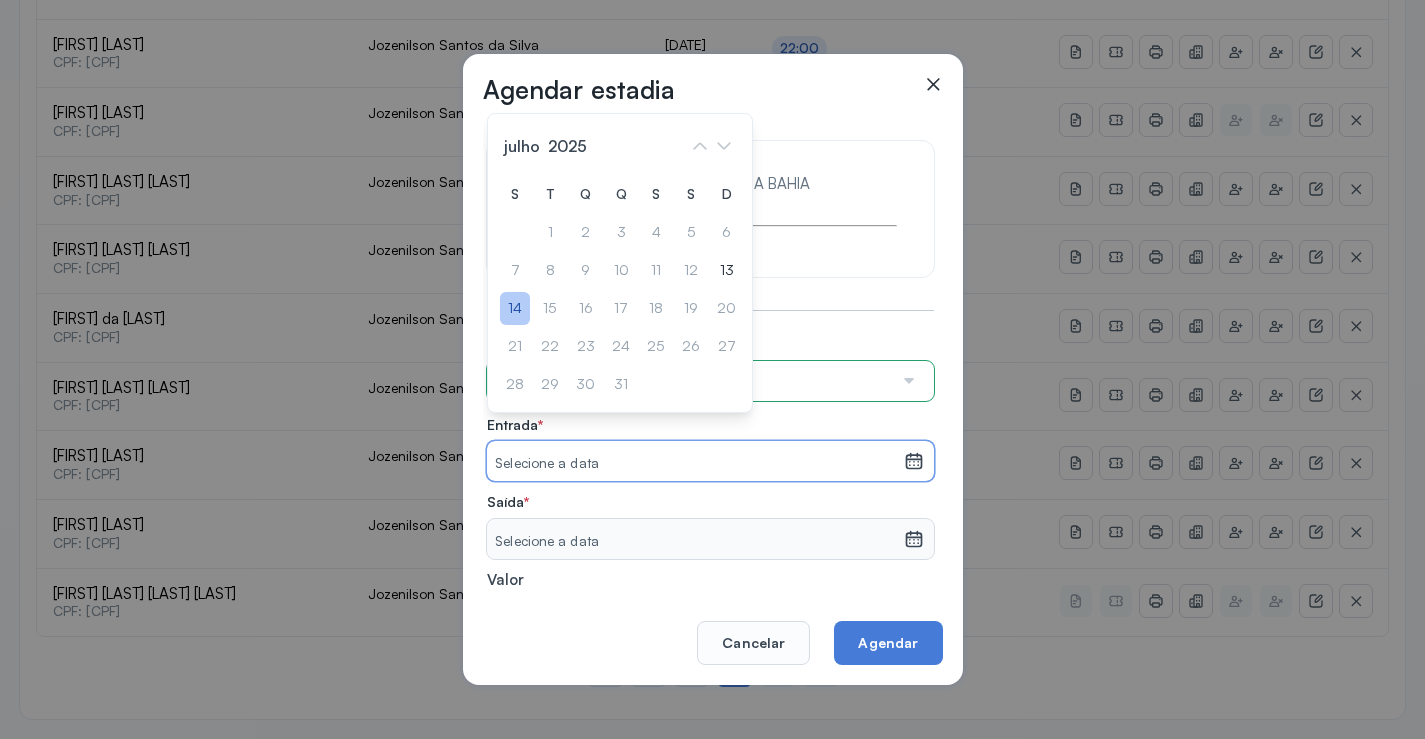 drag, startPoint x: 514, startPoint y: 306, endPoint x: 656, endPoint y: 421, distance: 182.72658 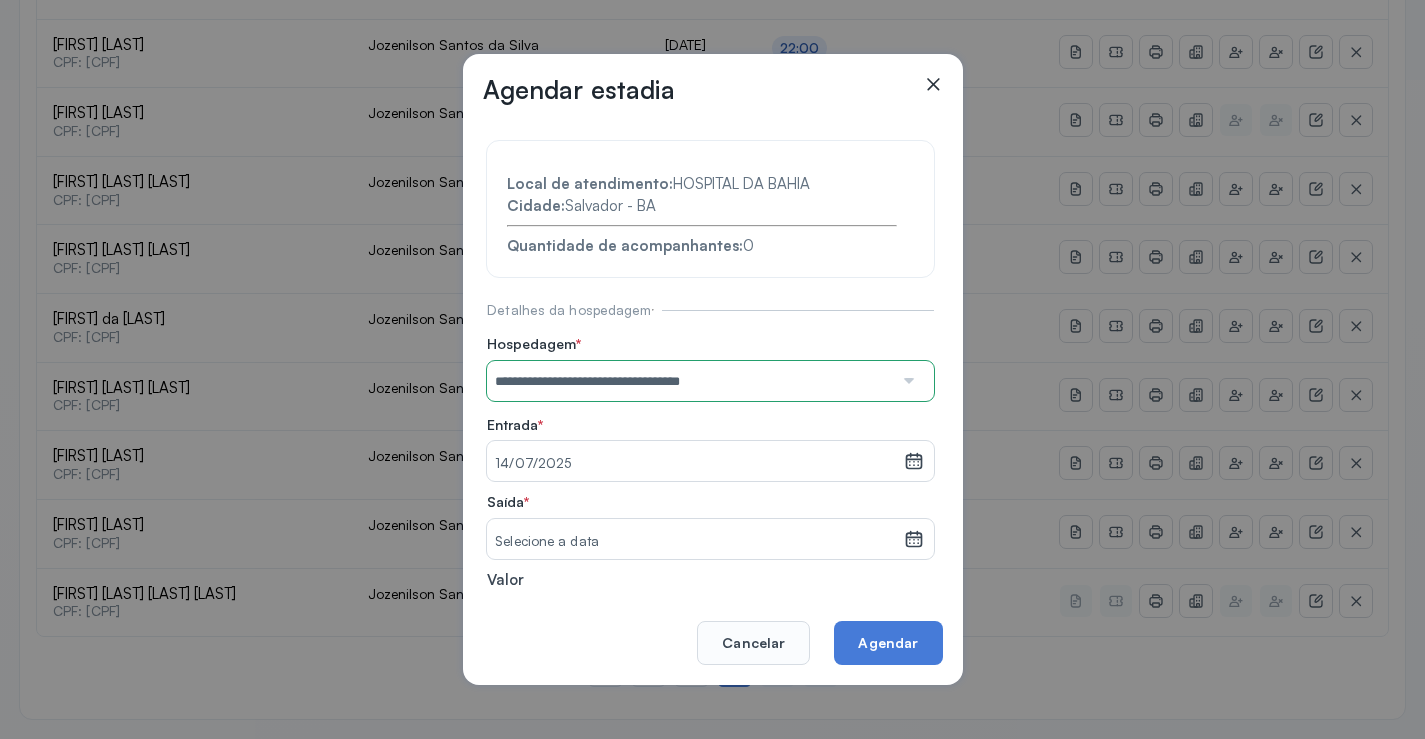 click on "Selecione a data" 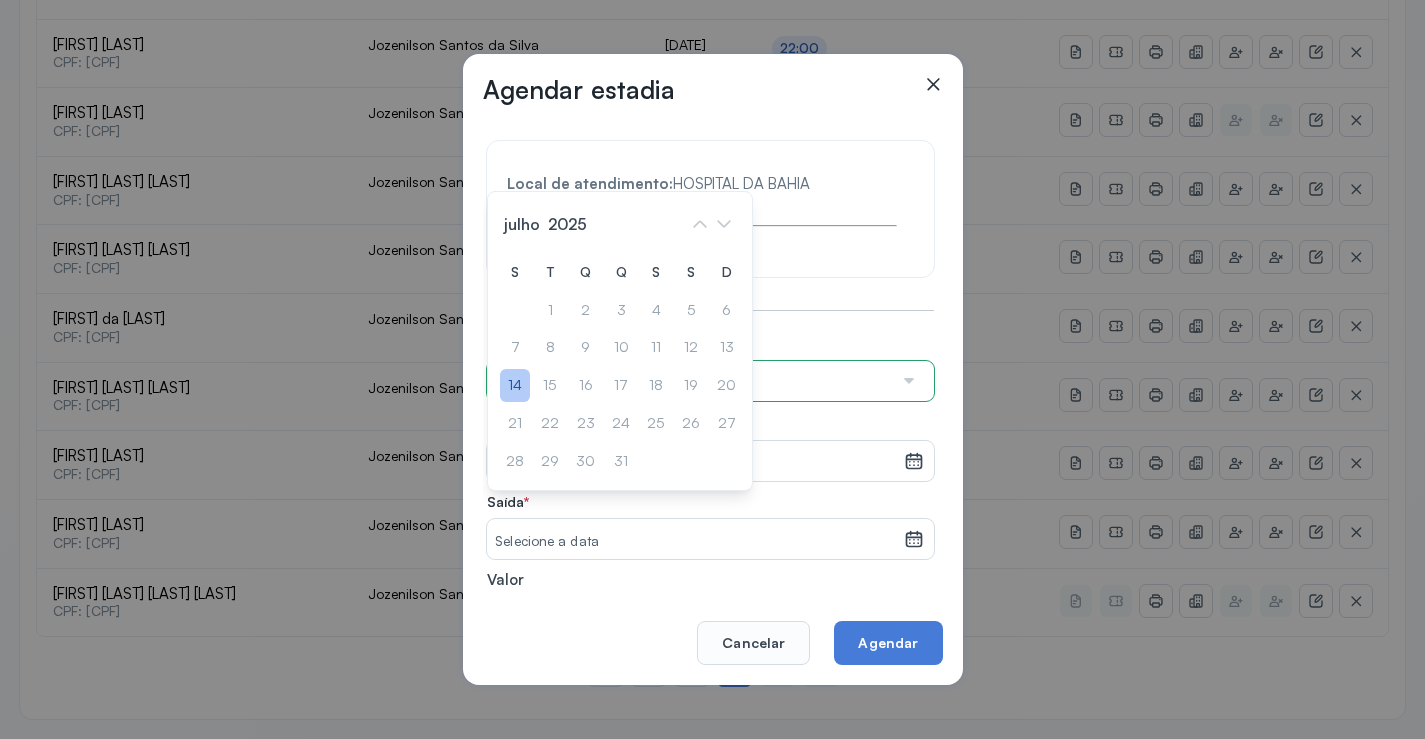 drag, startPoint x: 508, startPoint y: 375, endPoint x: 613, endPoint y: 419, distance: 113.84639 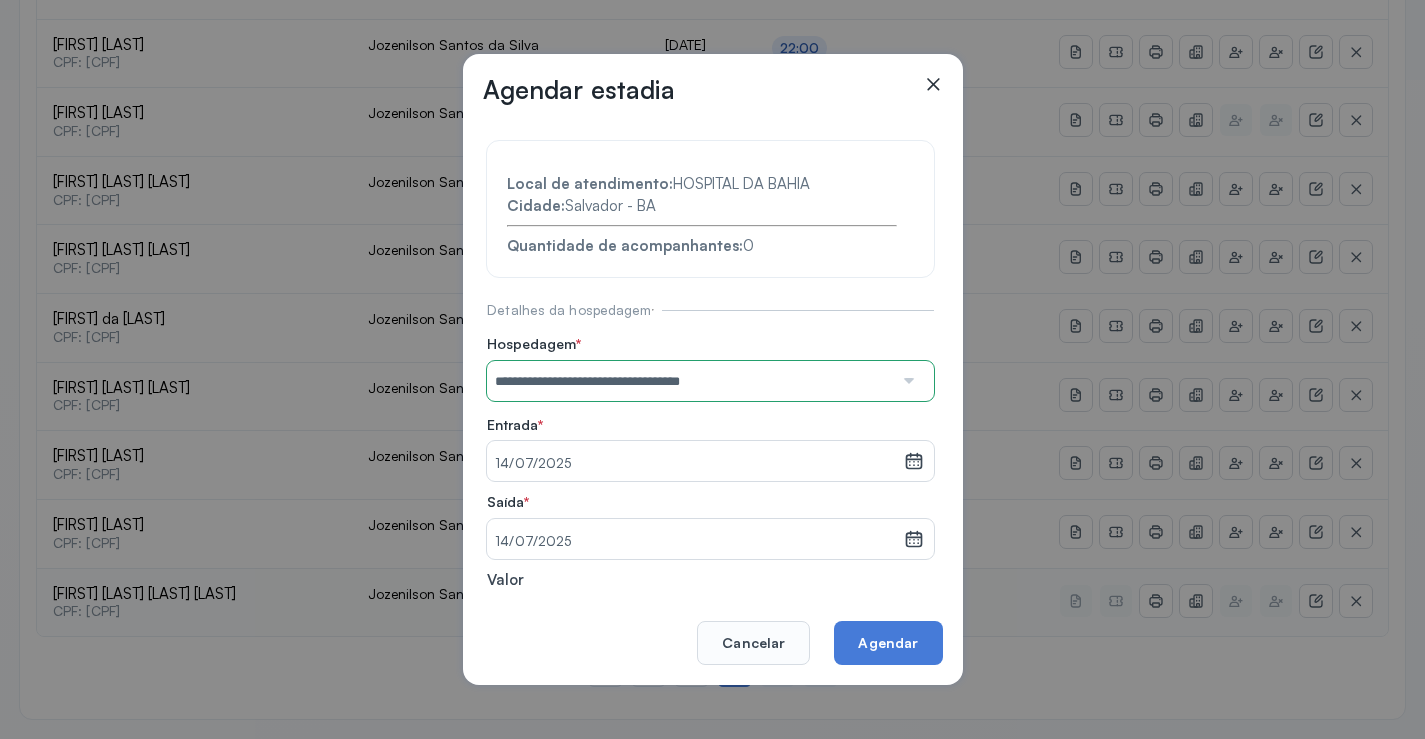 click on "Agendar" 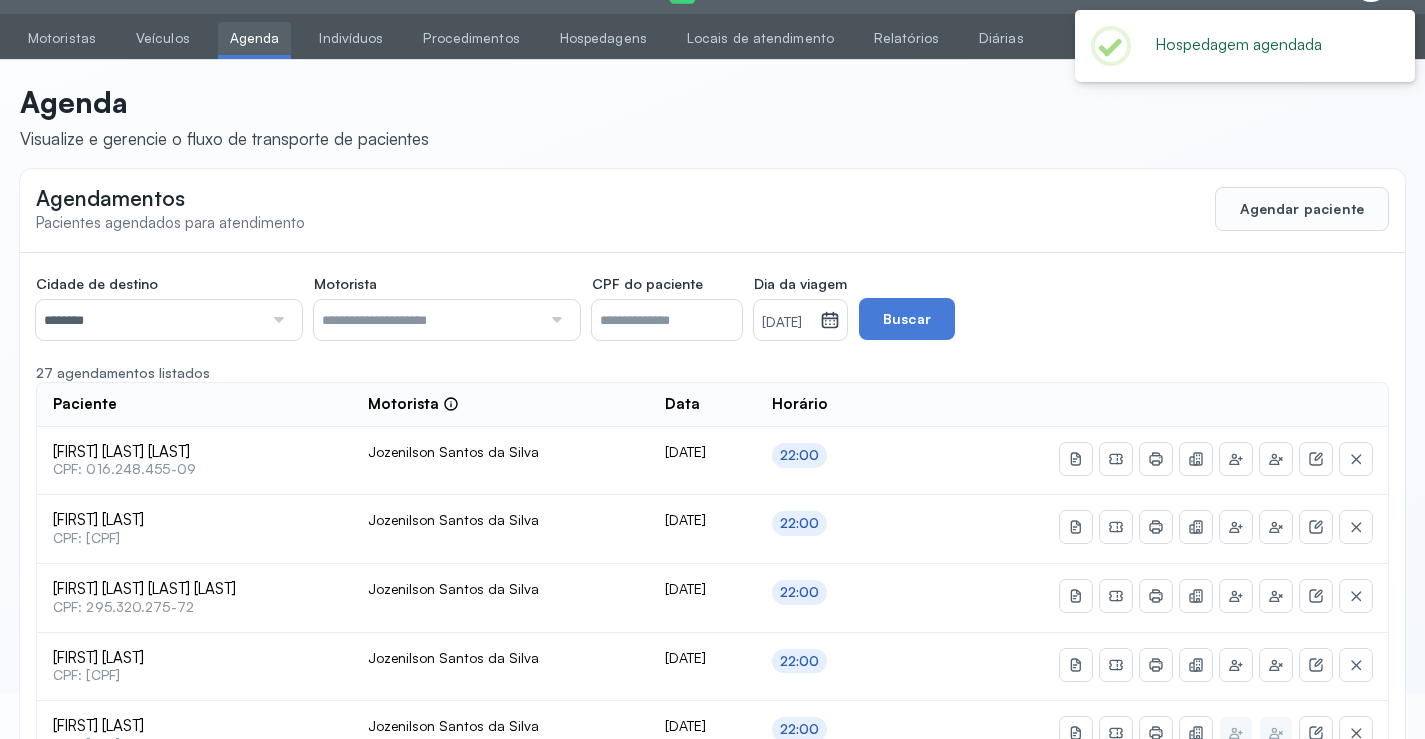 scroll, scrollTop: 659, scrollLeft: 0, axis: vertical 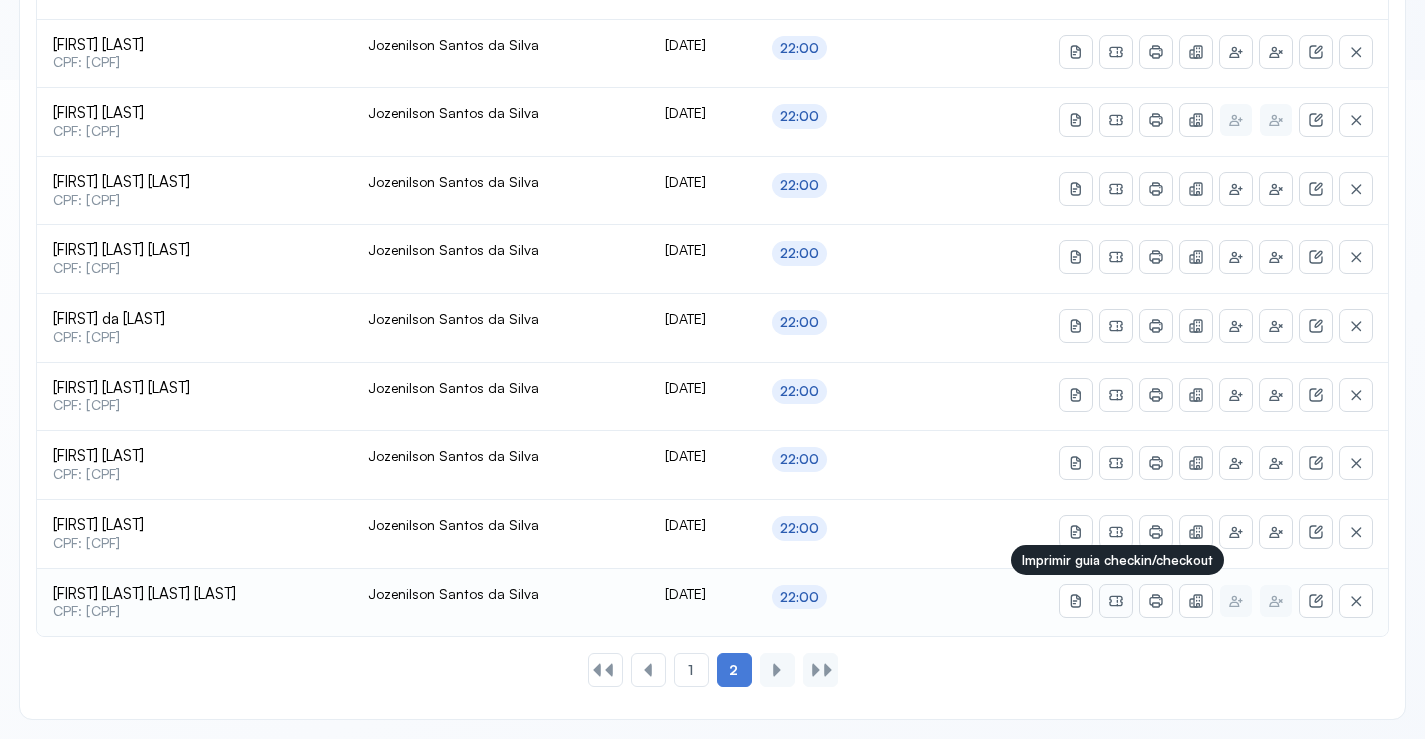 click 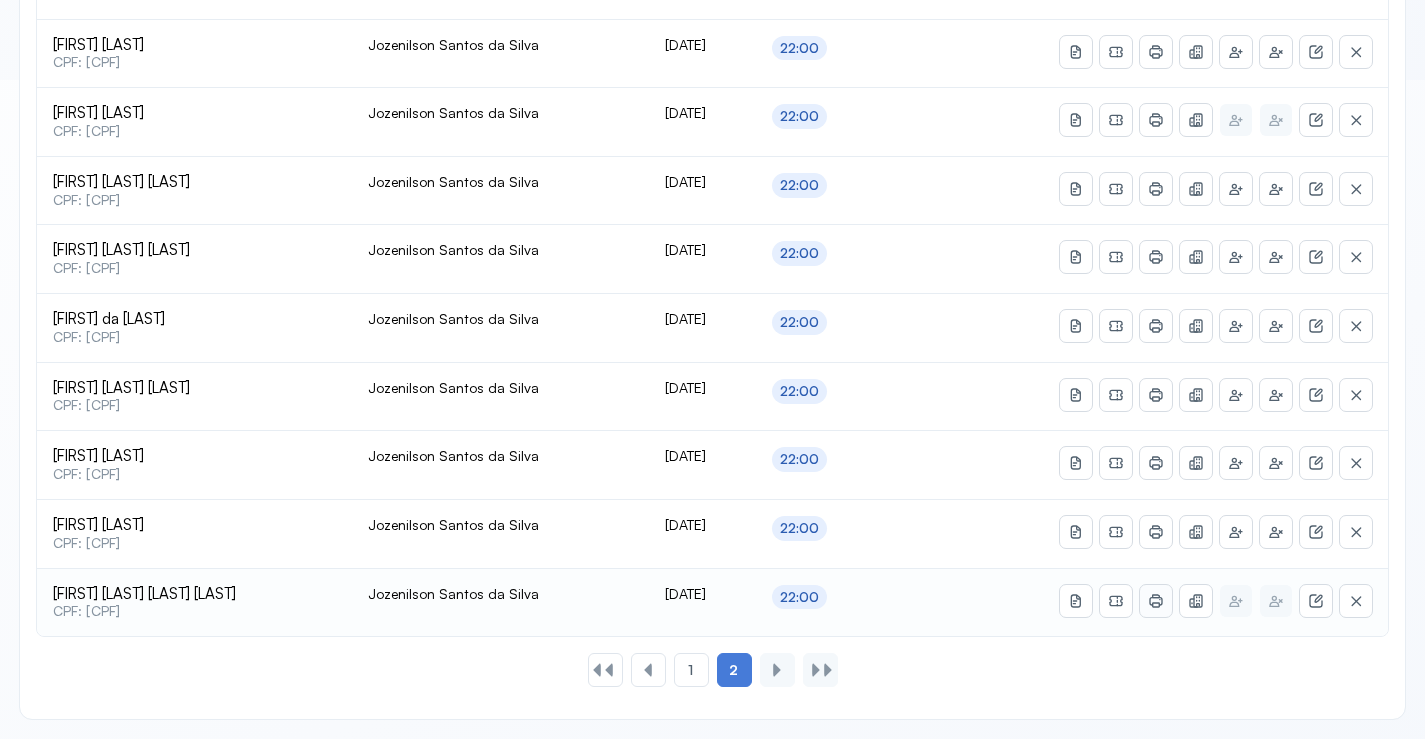 click 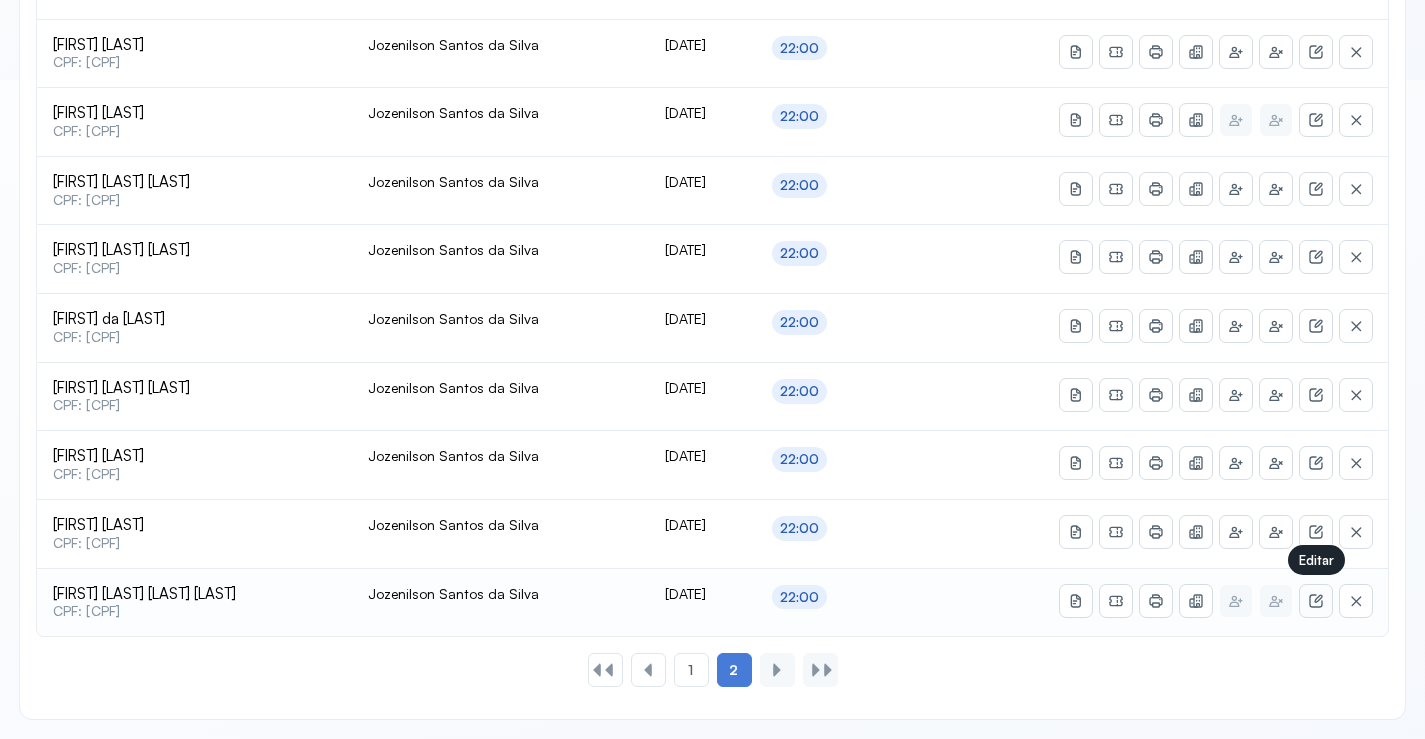 click 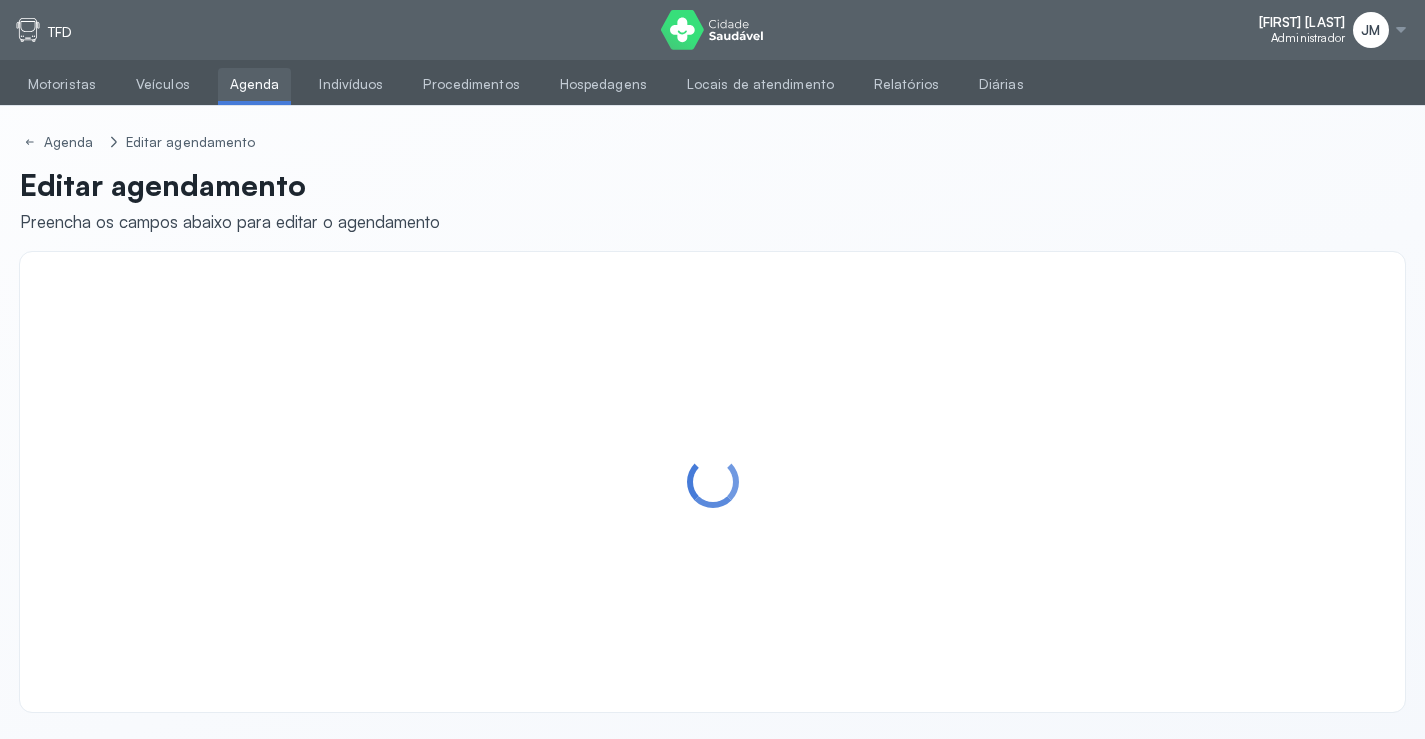 scroll, scrollTop: 0, scrollLeft: 0, axis: both 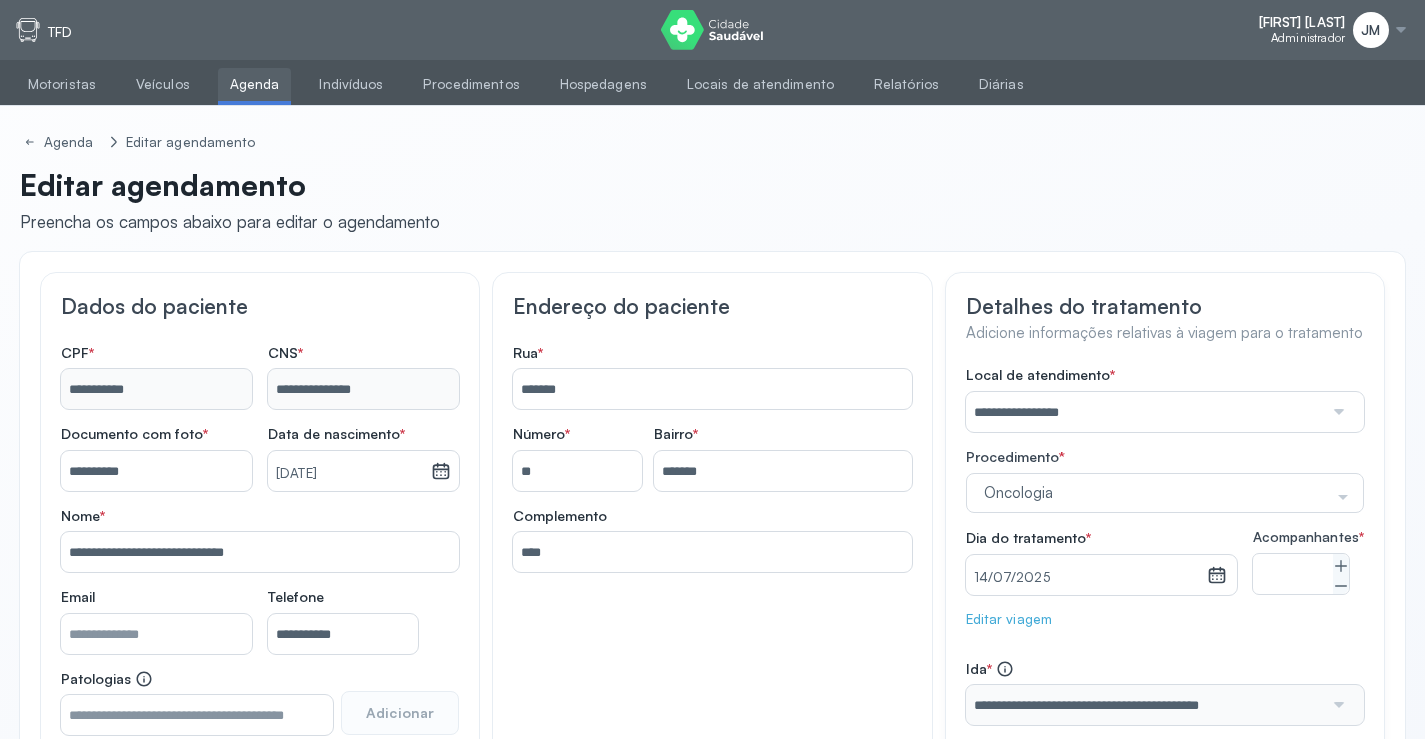 click at bounding box center (1337, 412) 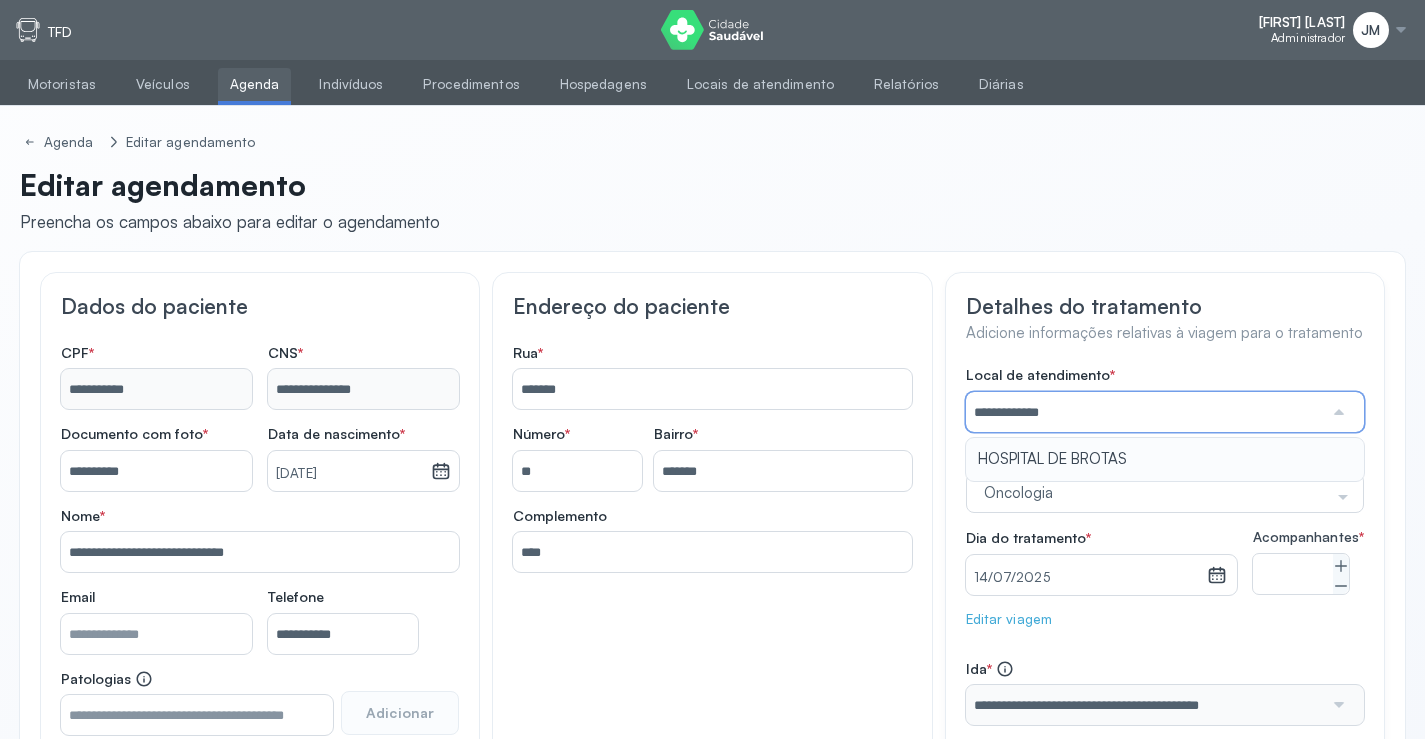 type on "**********" 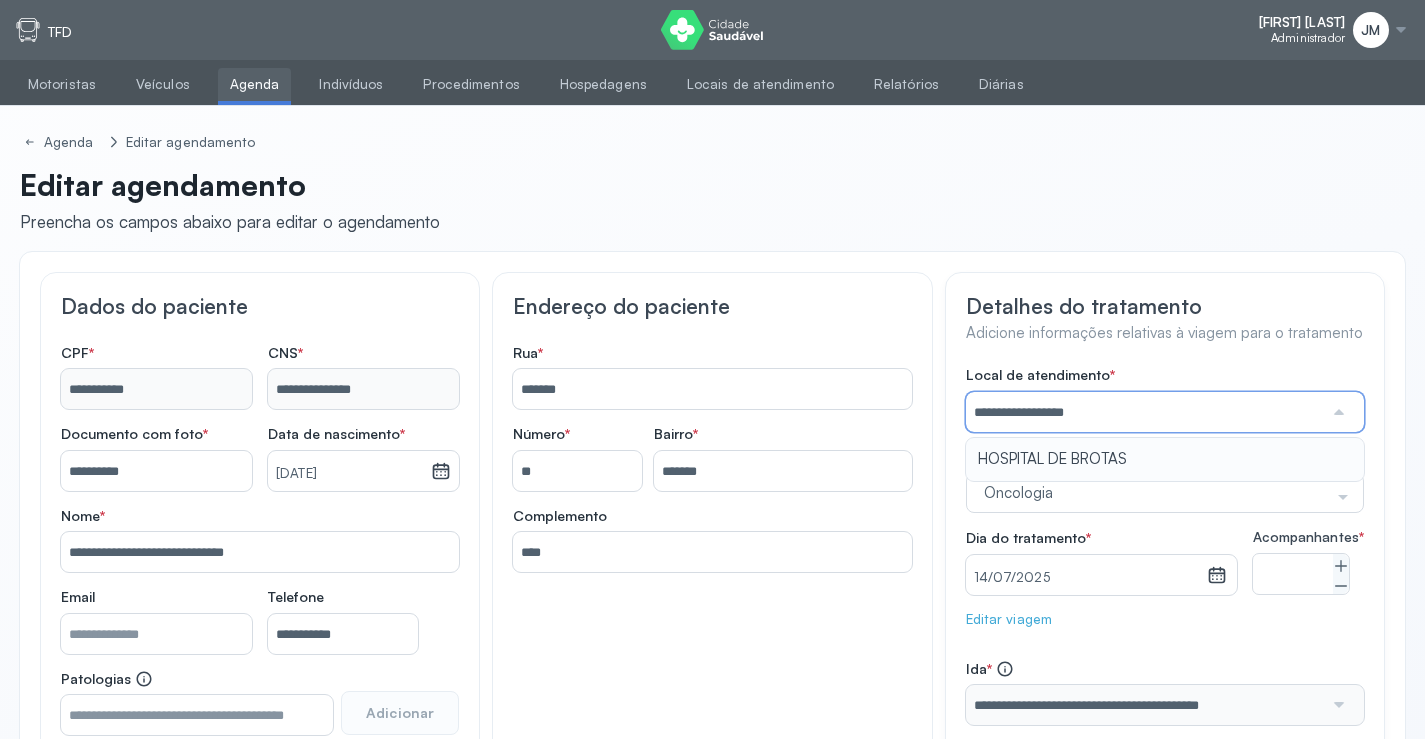 click on "**********" at bounding box center [1165, 586] 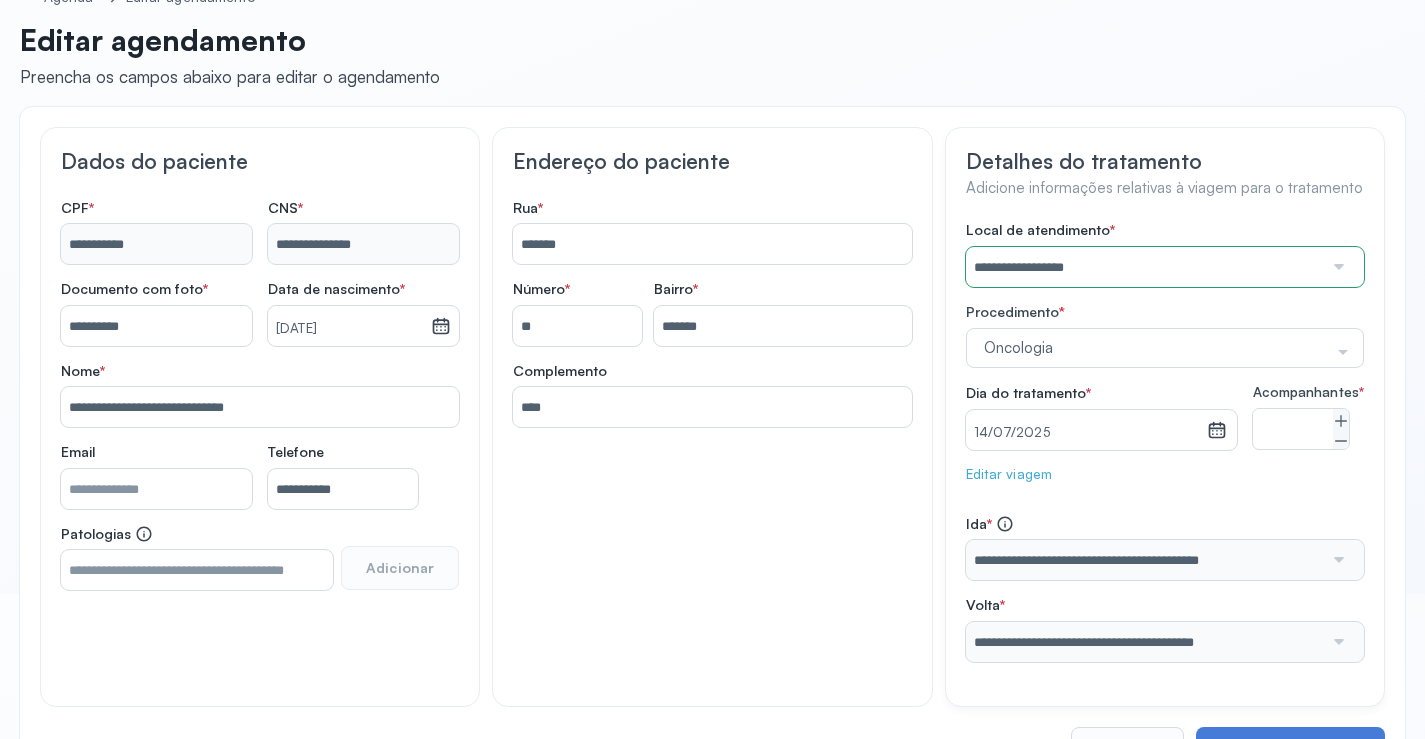 scroll, scrollTop: 233, scrollLeft: 0, axis: vertical 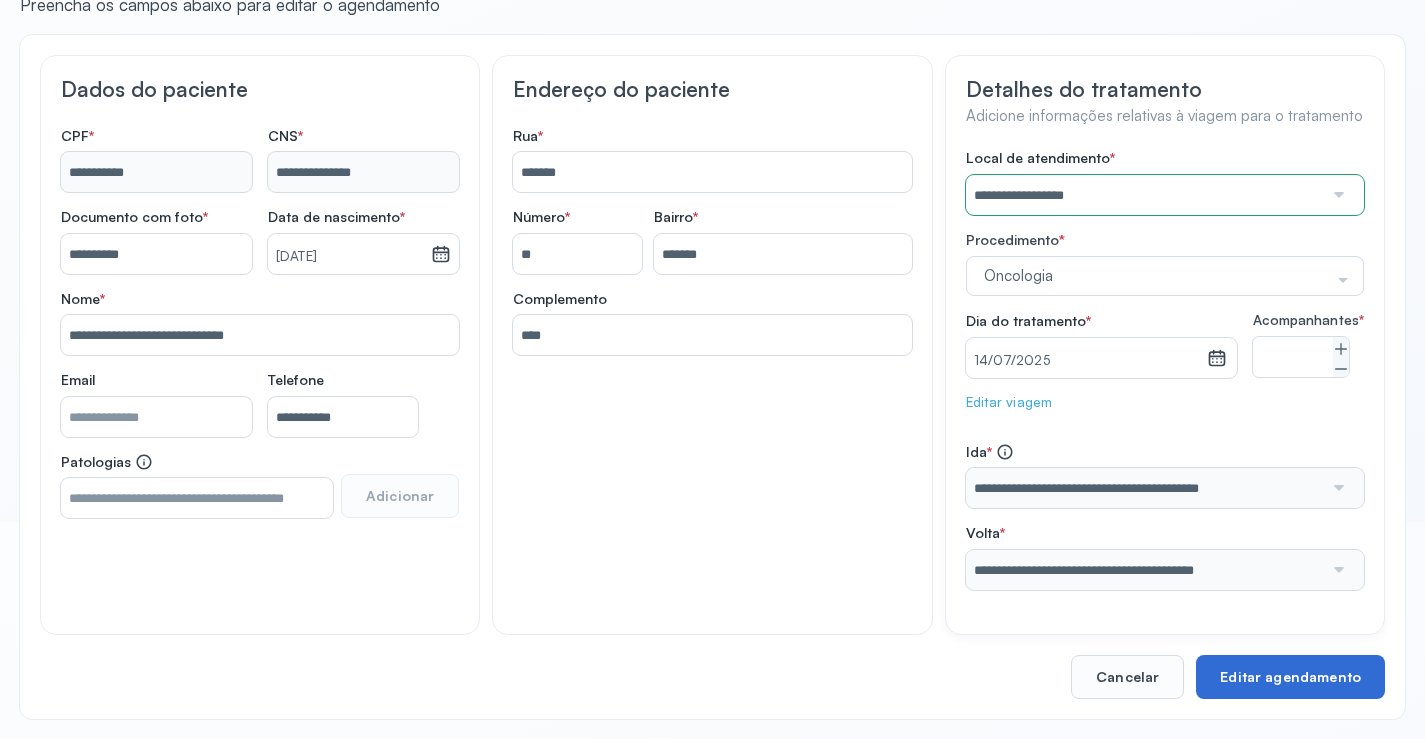 click on "Editar agendamento" at bounding box center [1290, 677] 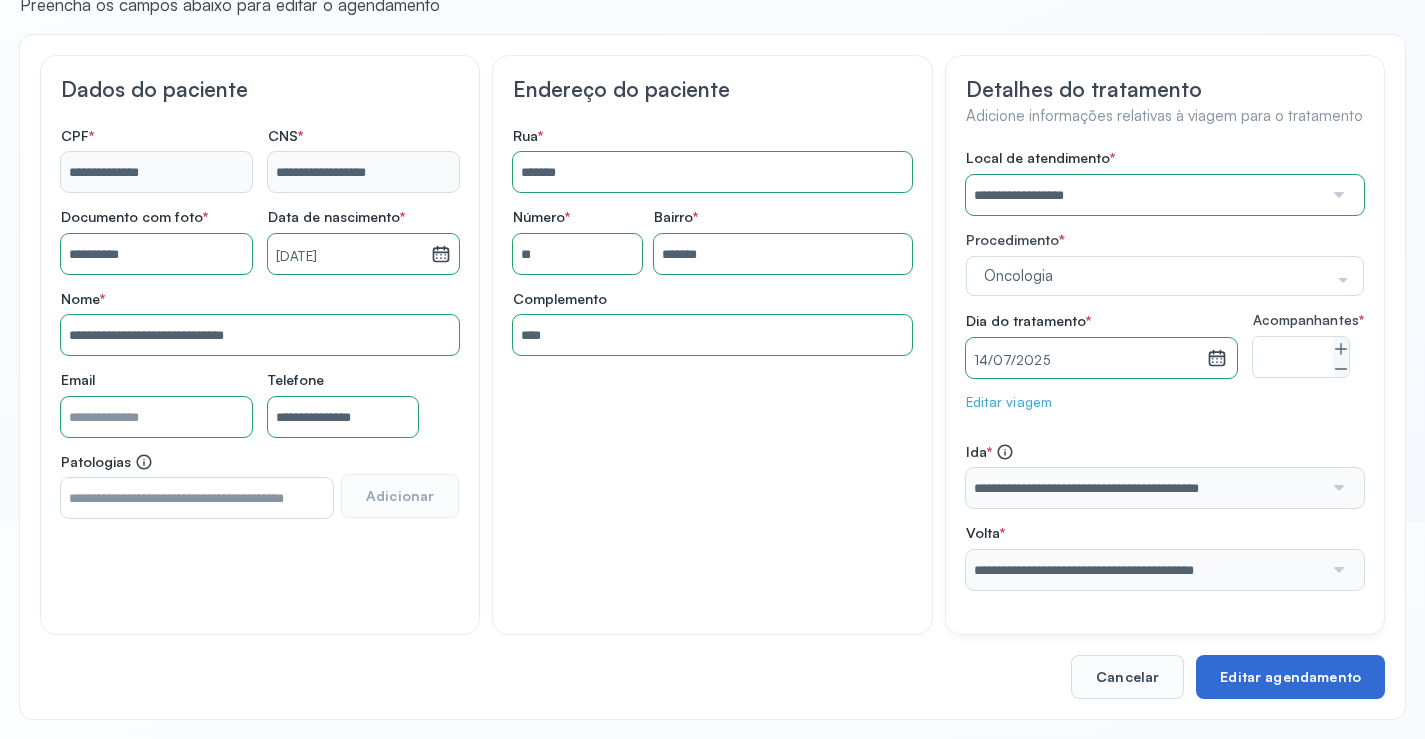 scroll, scrollTop: 46, scrollLeft: 0, axis: vertical 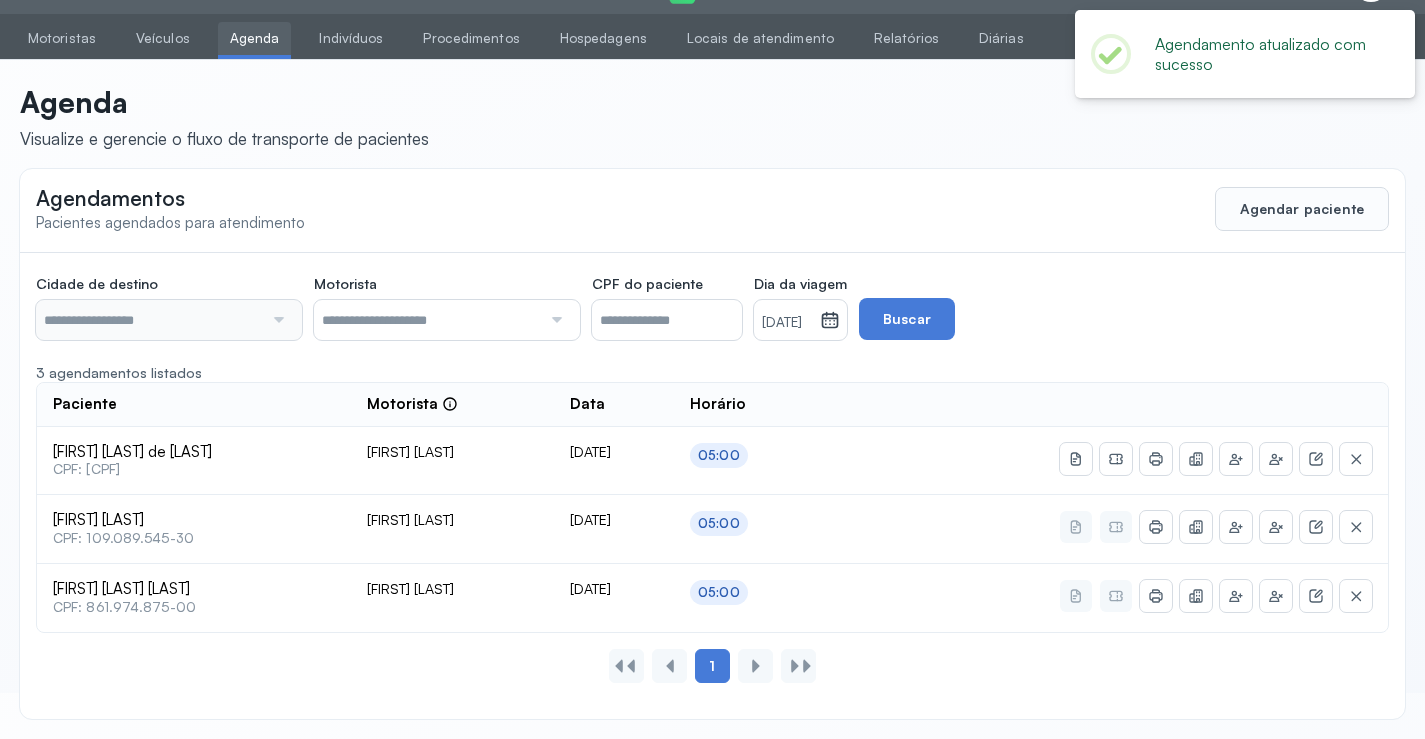 type on "********" 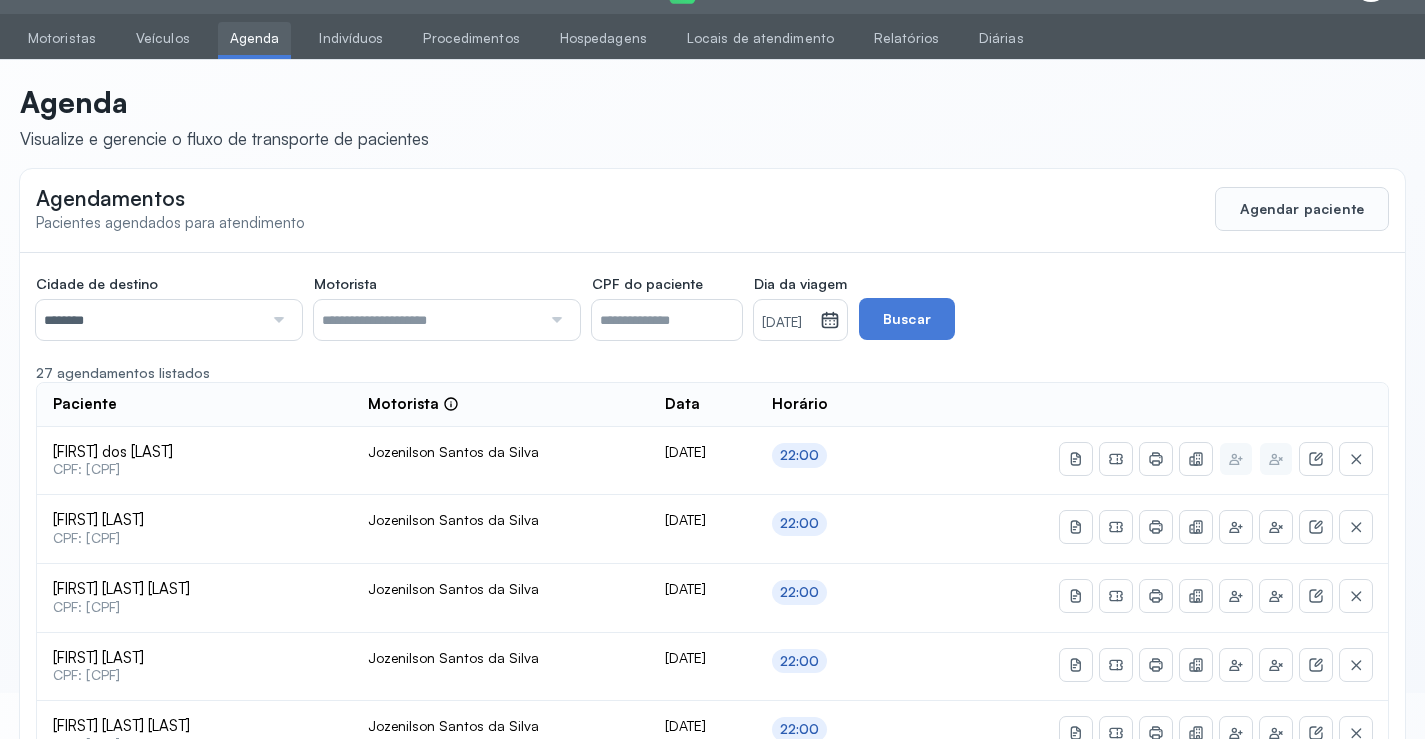 scroll, scrollTop: 233, scrollLeft: 0, axis: vertical 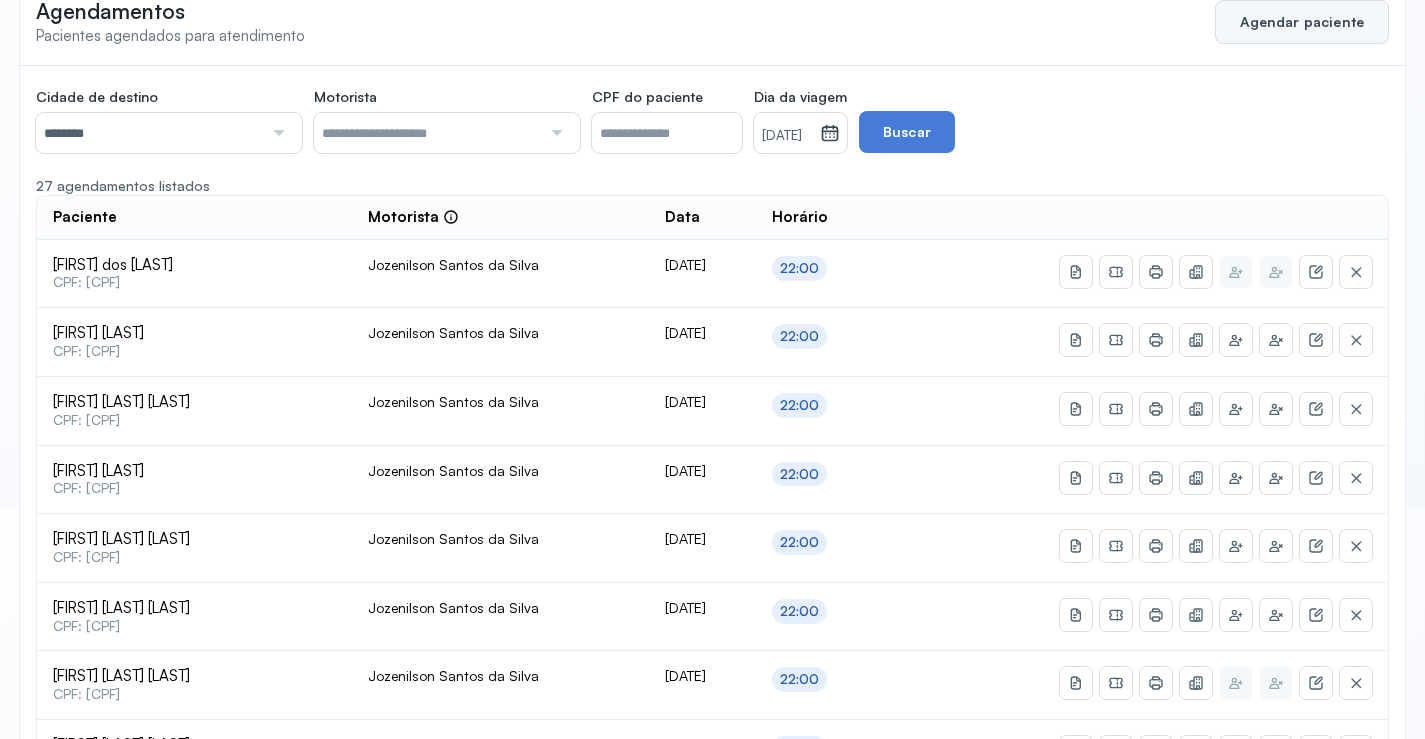 drag, startPoint x: 1274, startPoint y: 18, endPoint x: 1261, endPoint y: 12, distance: 14.3178215 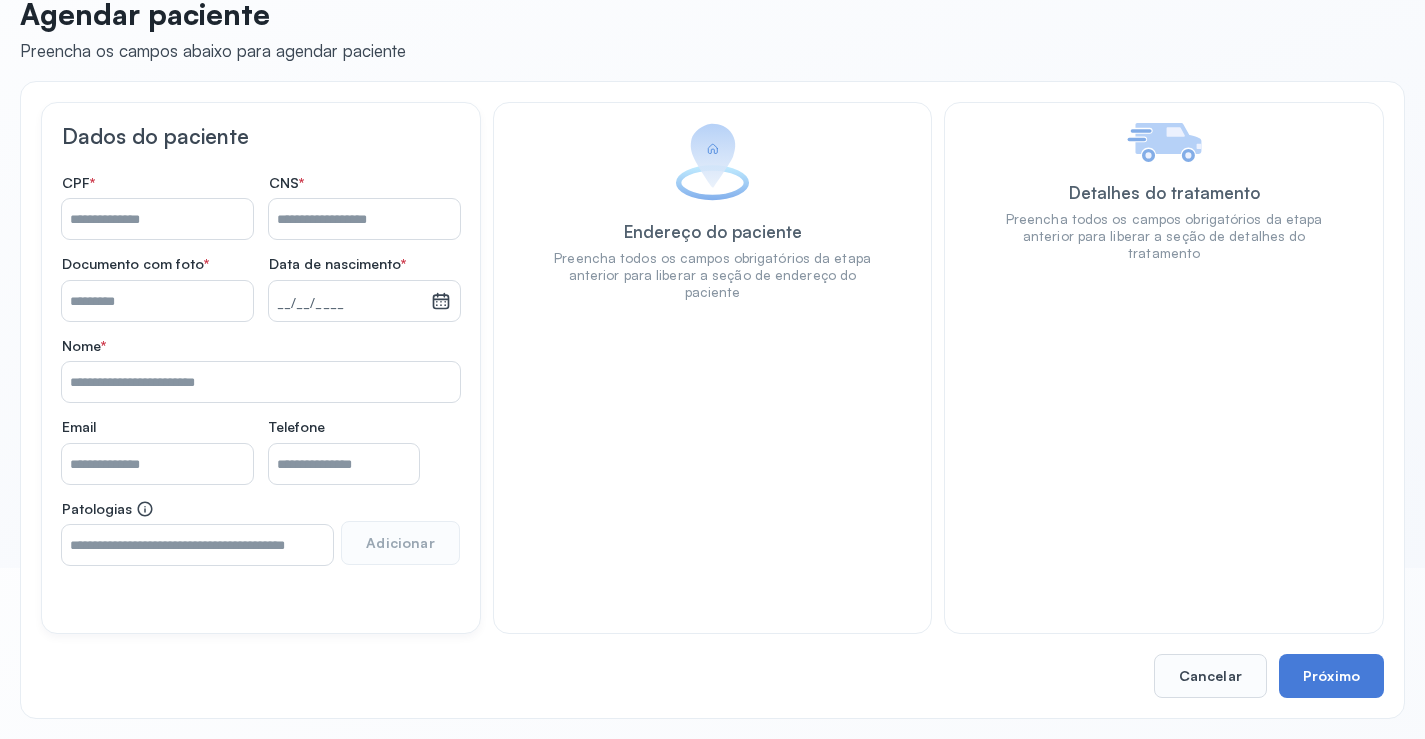 scroll, scrollTop: 171, scrollLeft: 0, axis: vertical 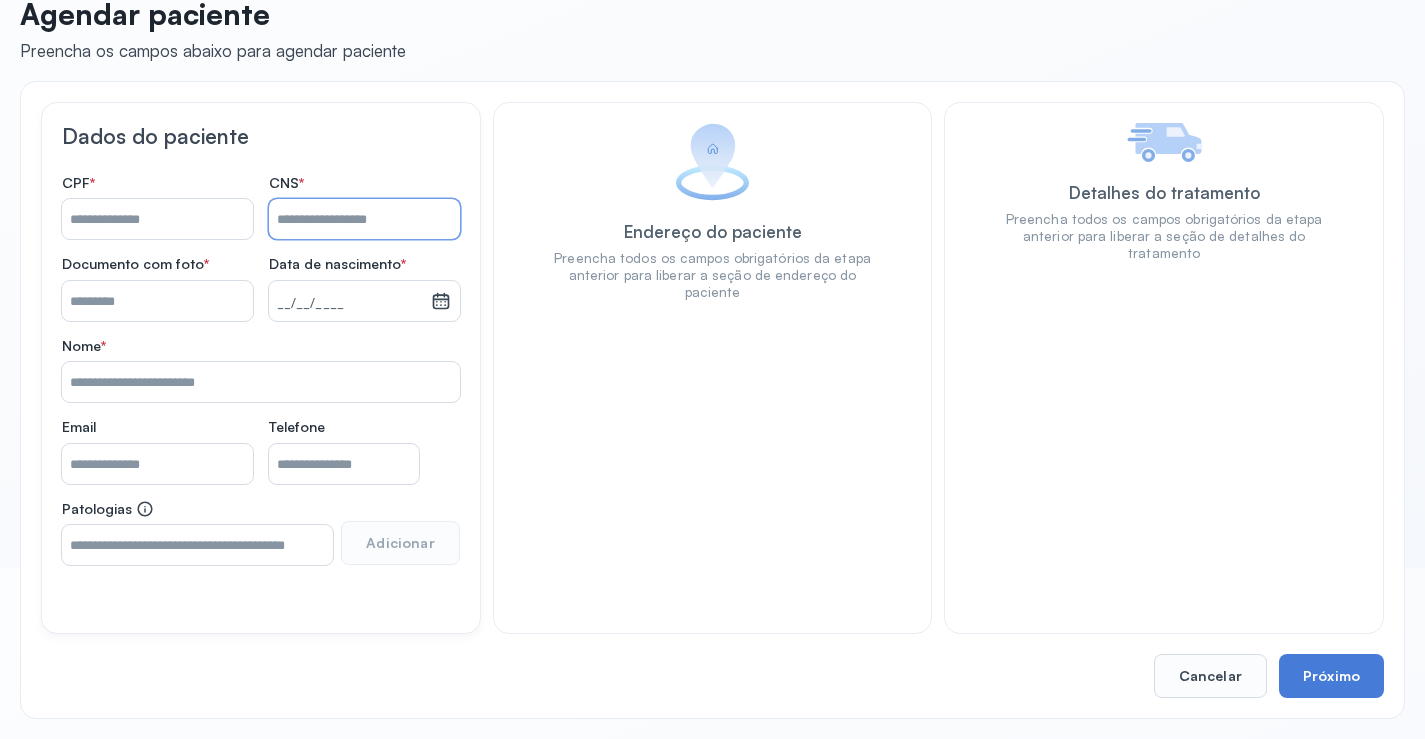 click on "Nome   *" at bounding box center (364, 219) 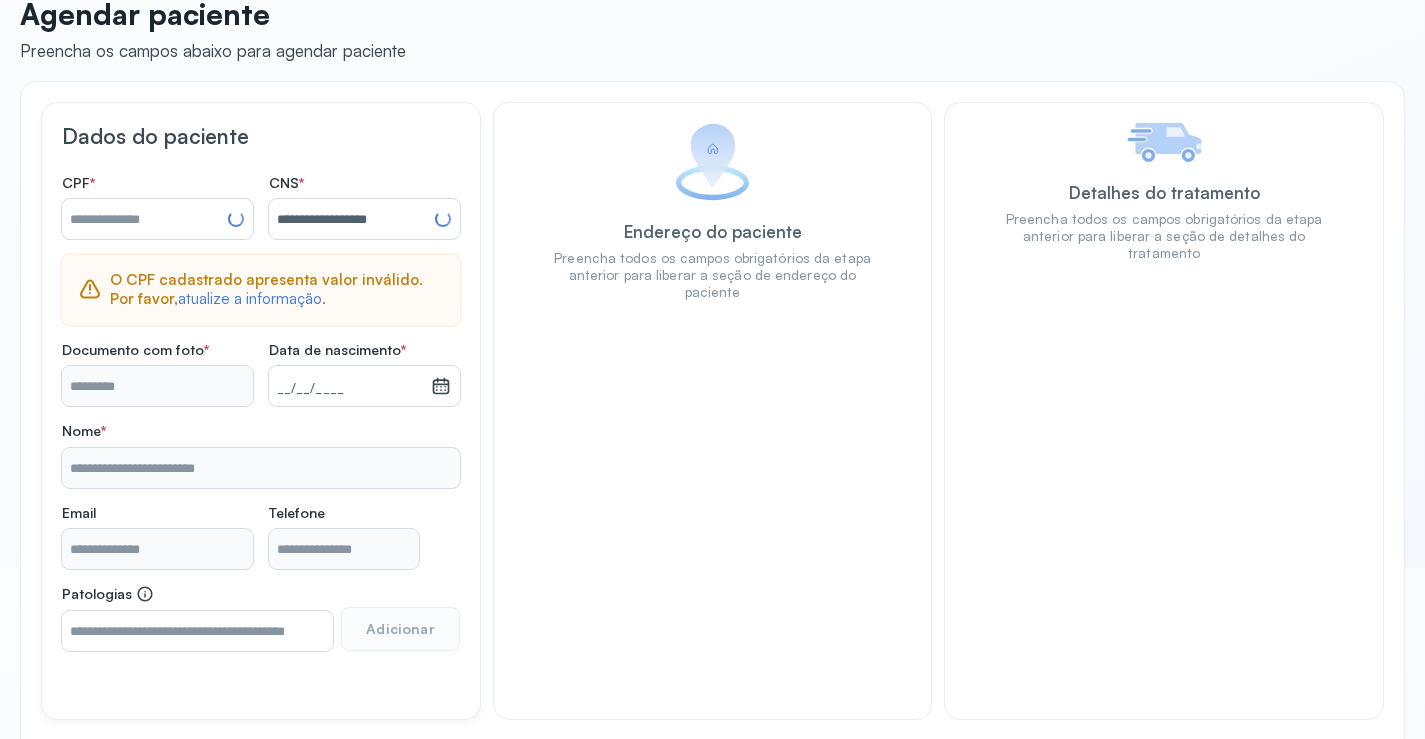 type on "**********" 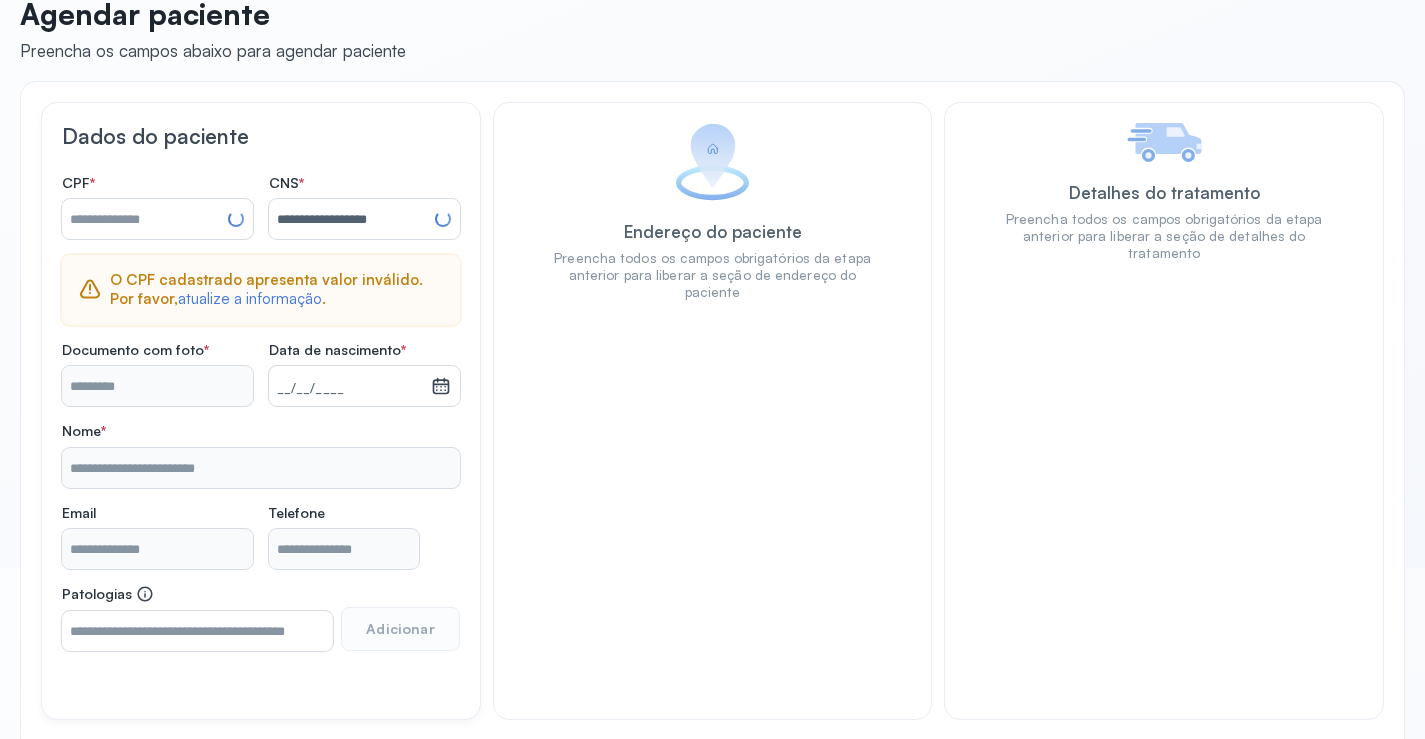 type on "**********" 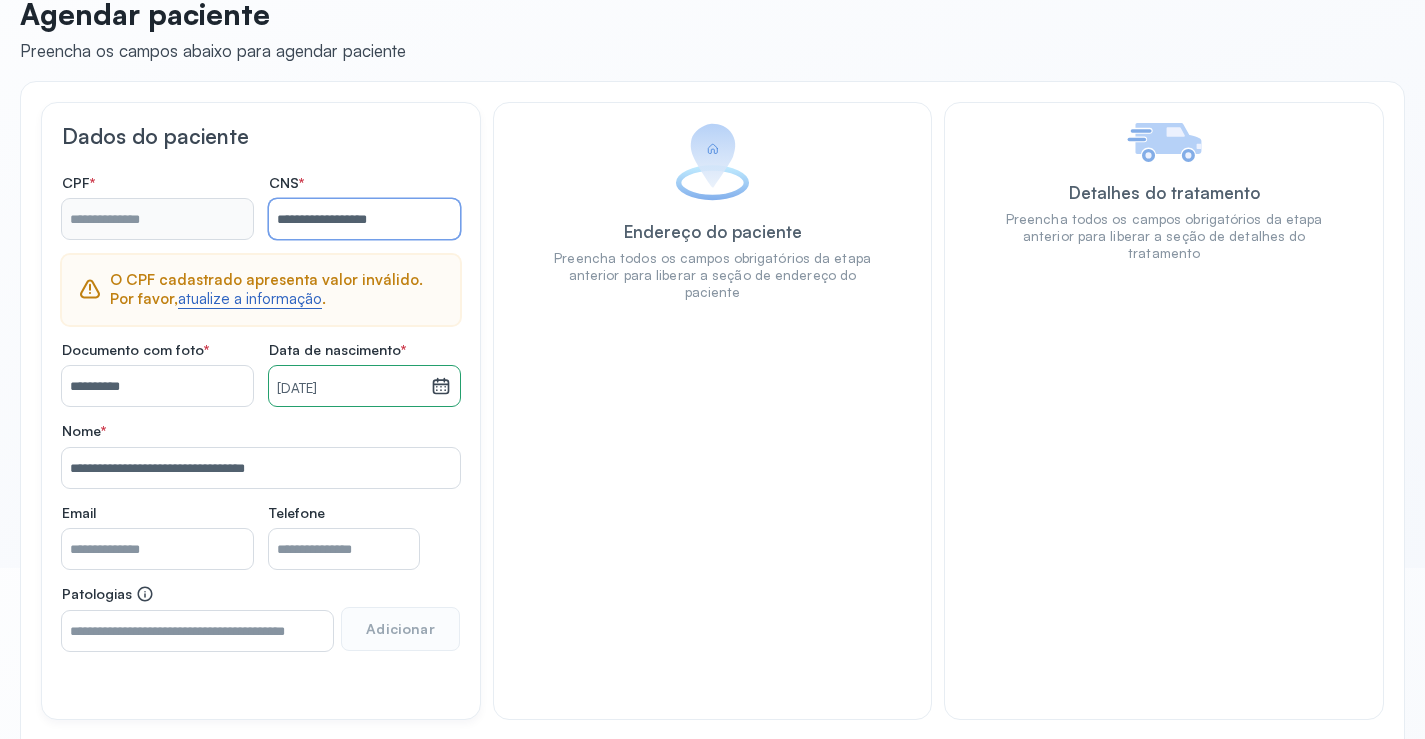 type on "**********" 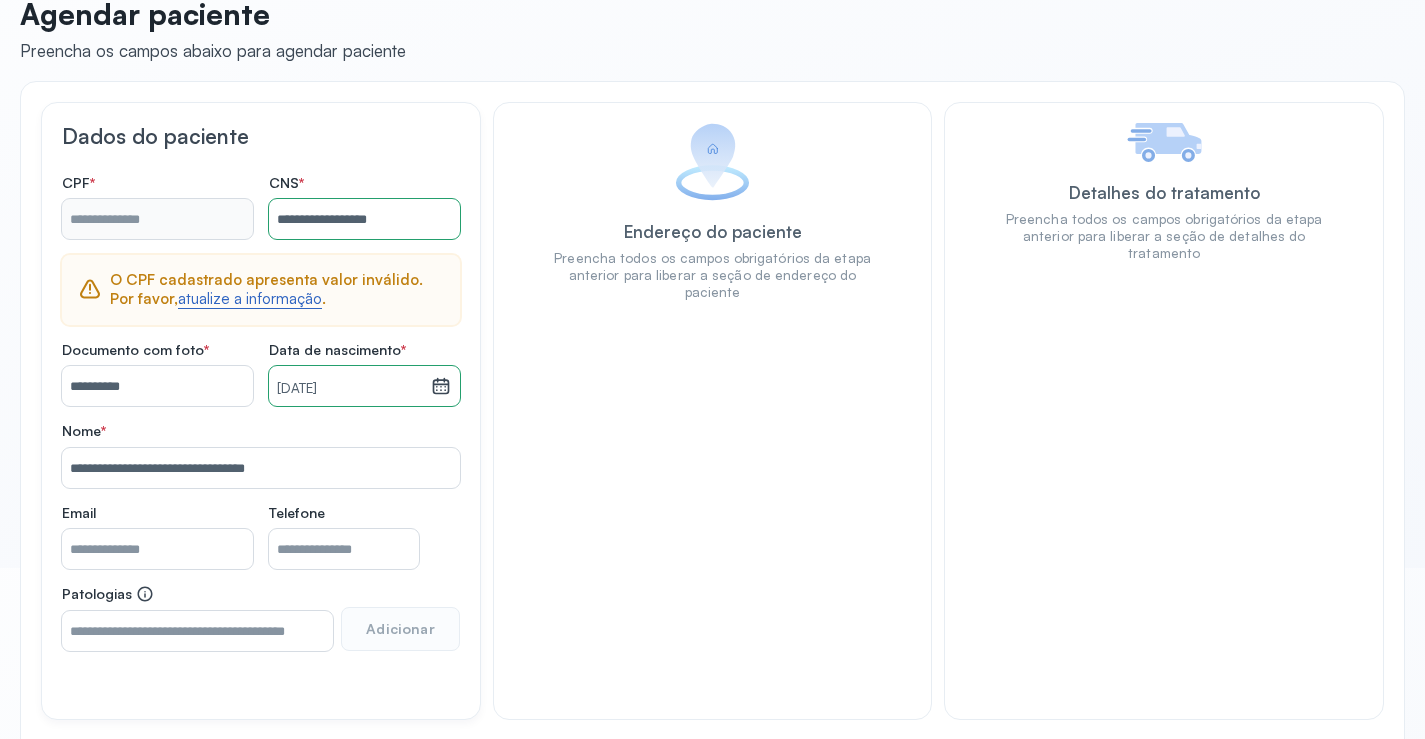 click on "atualize a informação" at bounding box center [250, 299] 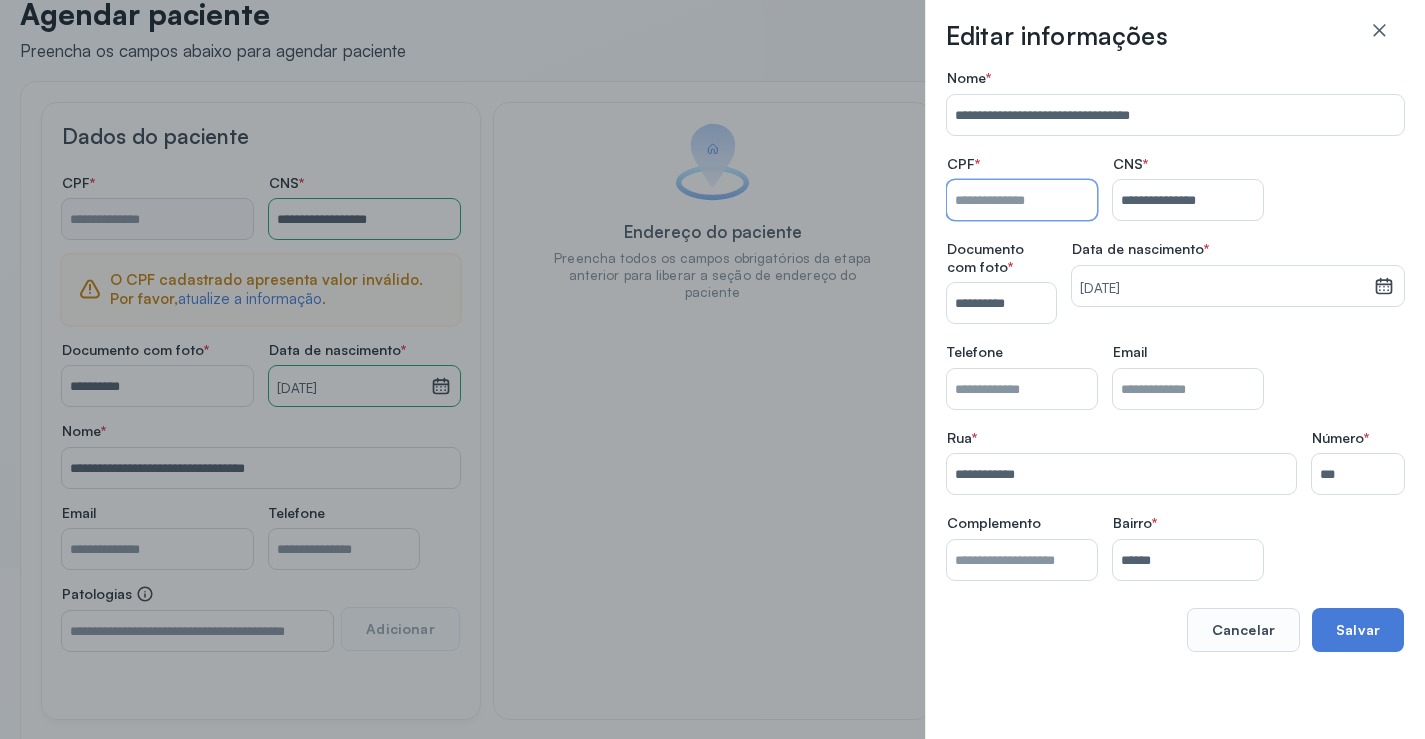 click on "Nome   *" at bounding box center [1022, 200] 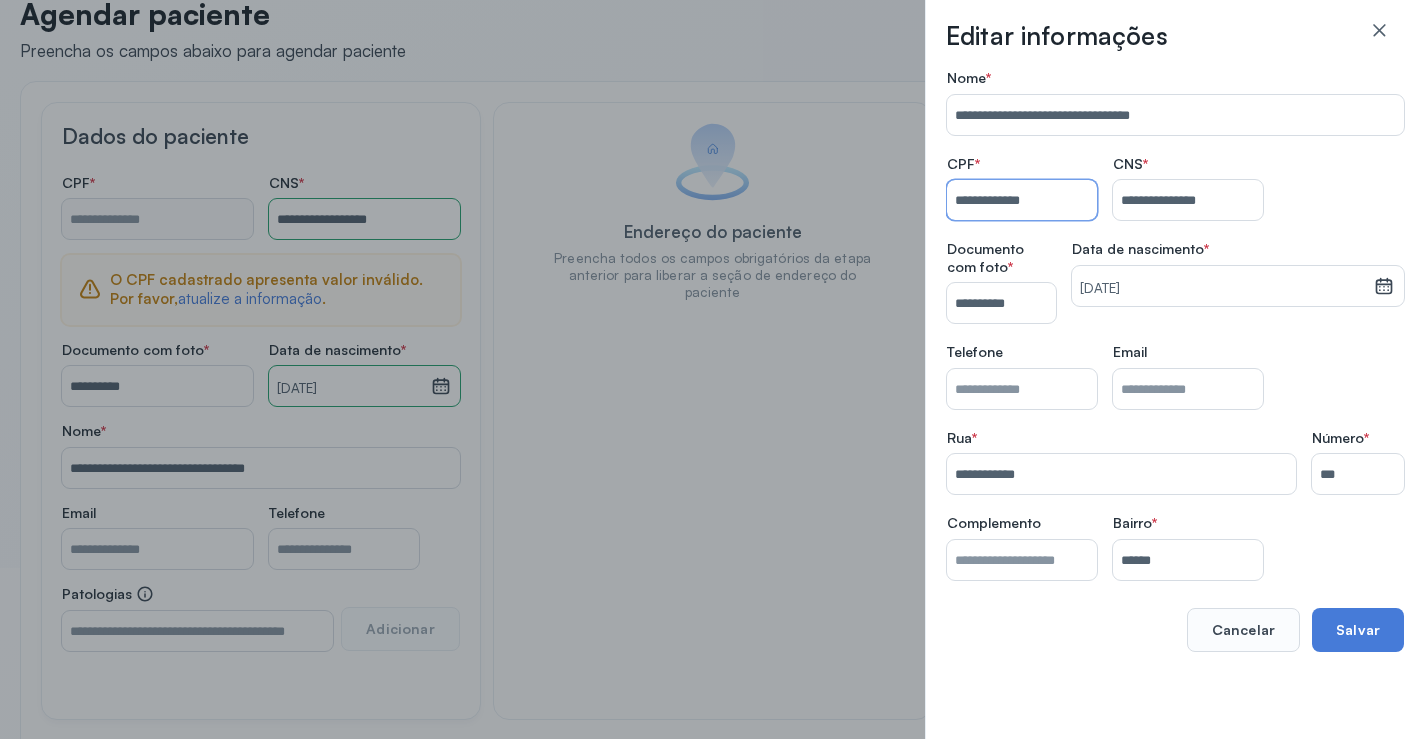 type on "**********" 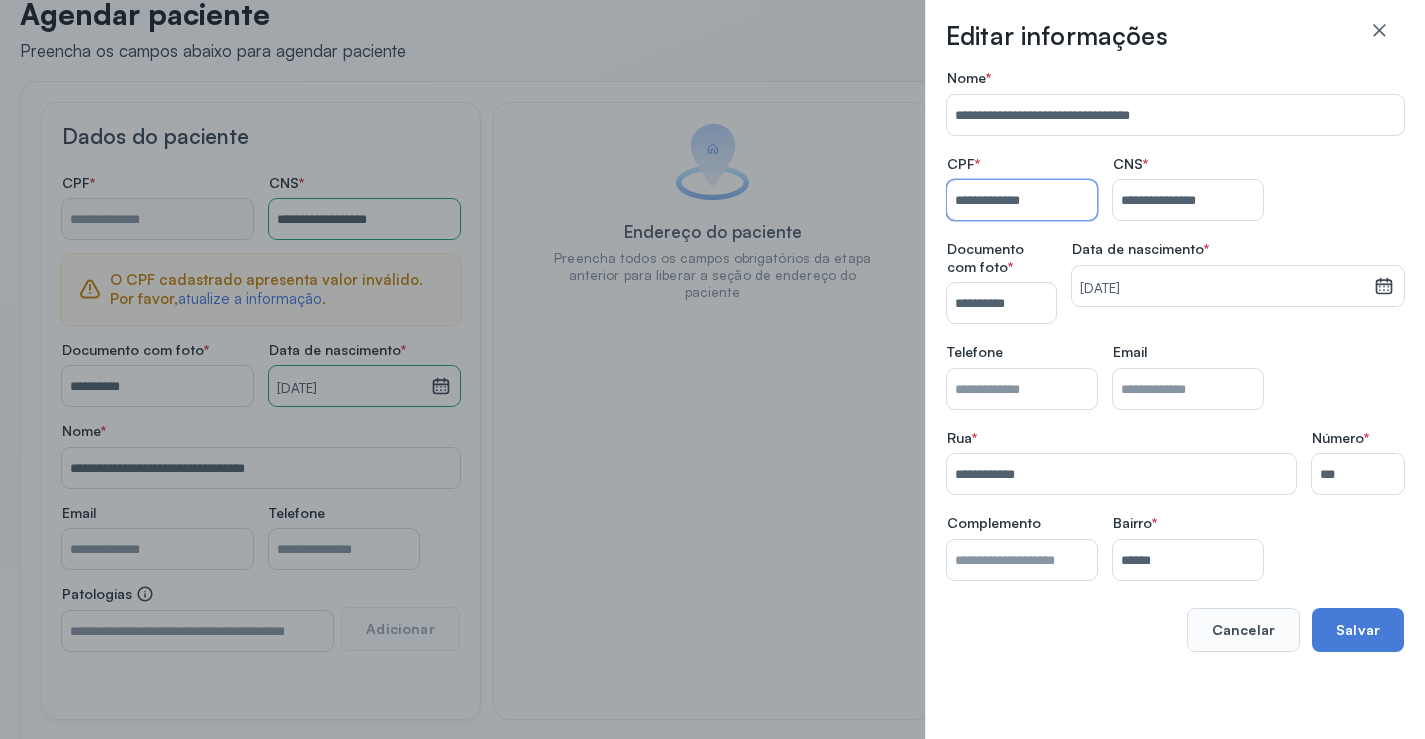 type on "**********" 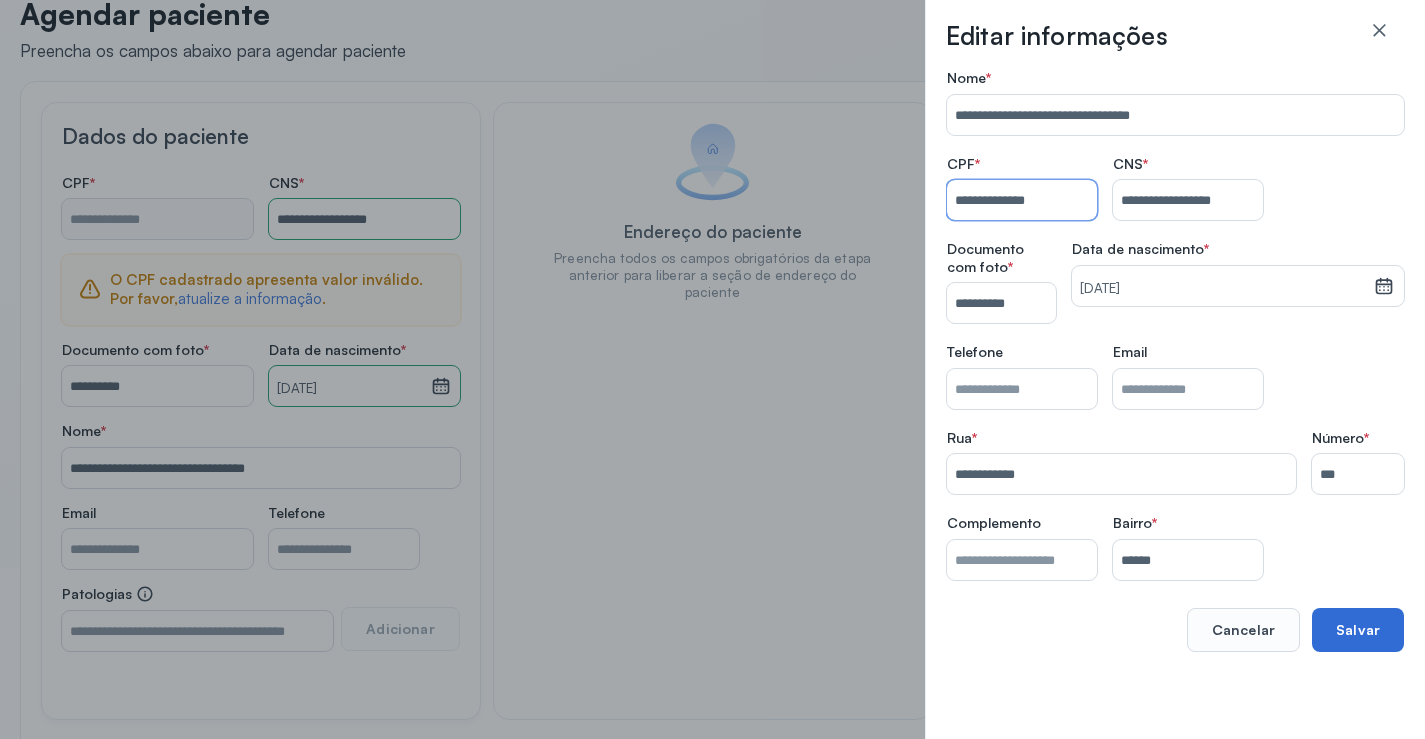 click on "Salvar" at bounding box center [1358, 630] 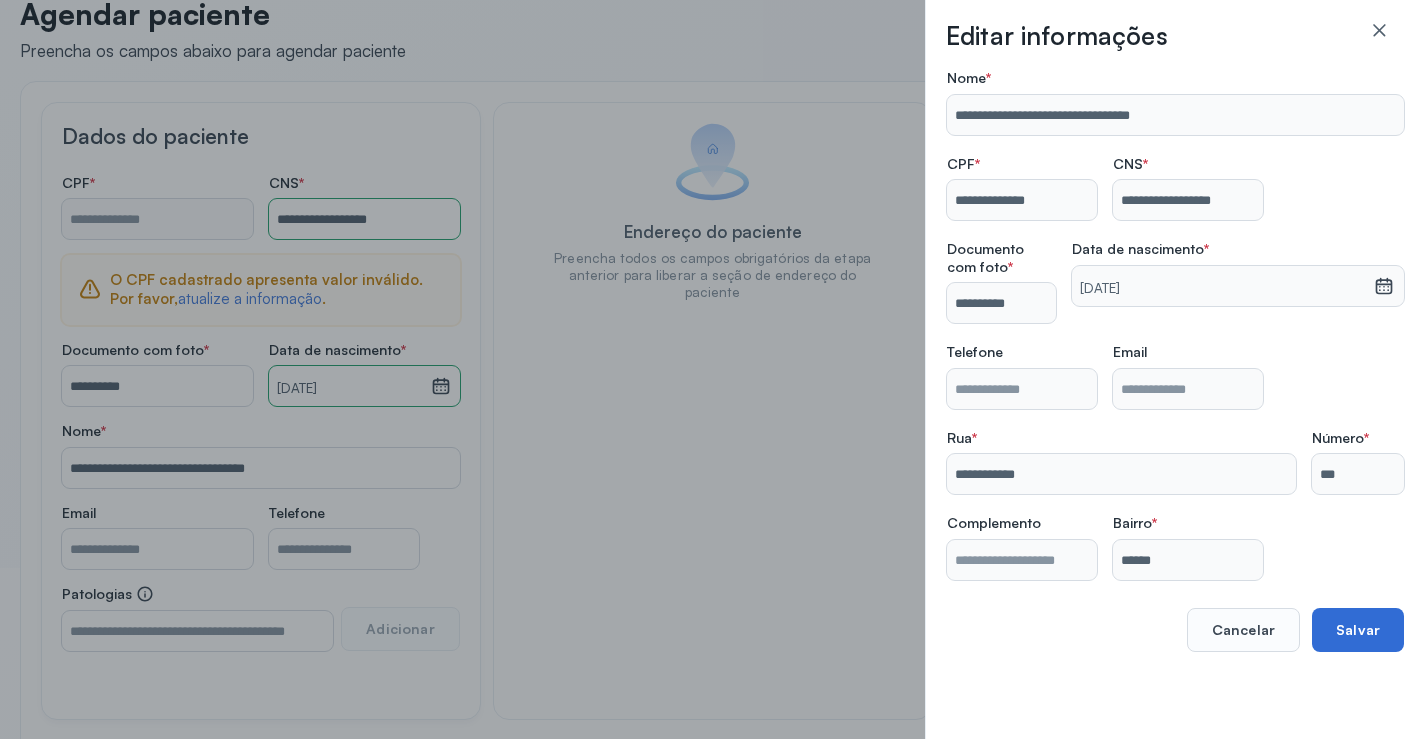 click on "Salvar" at bounding box center (1358, 630) 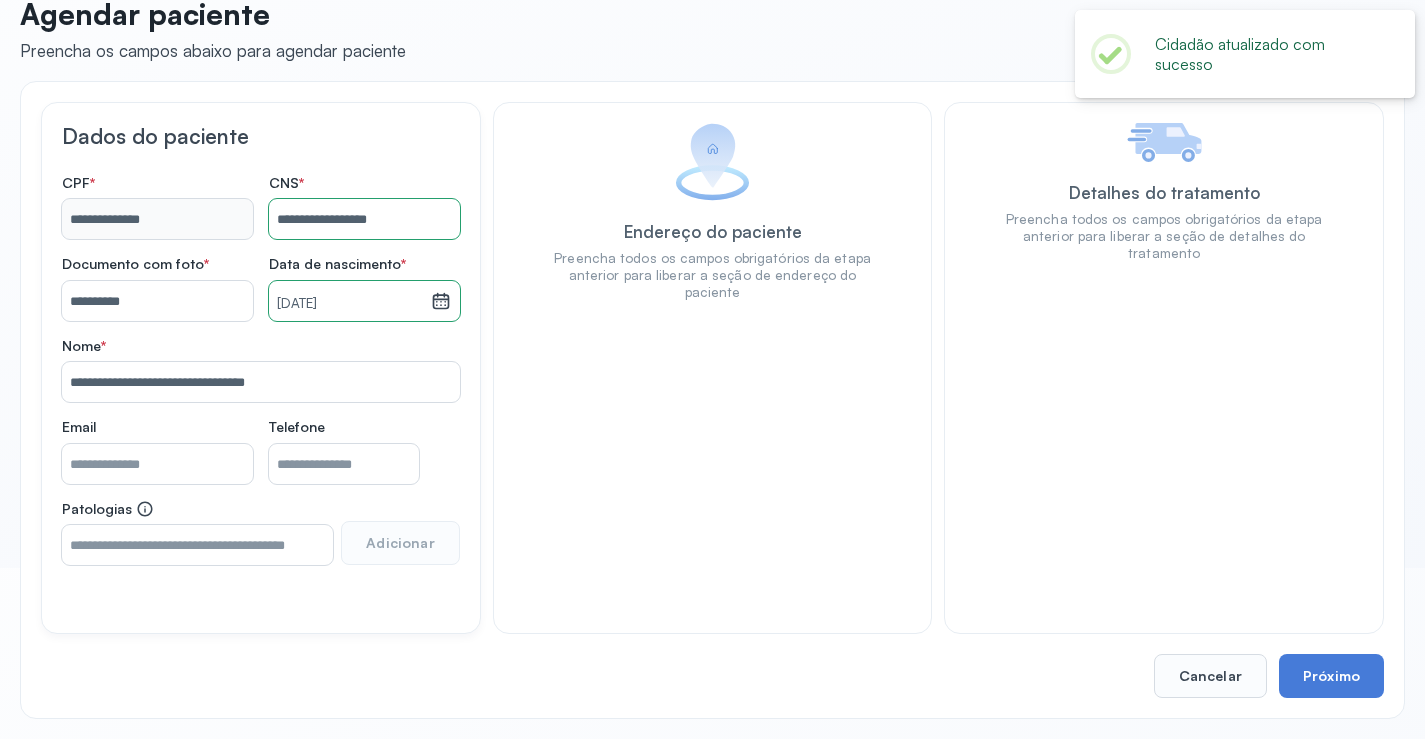 click on "Detalhes do tratamento Preencha todos os campos obrigatórios da etapa anterior para
liberar a seção de detalhes do tratamento" 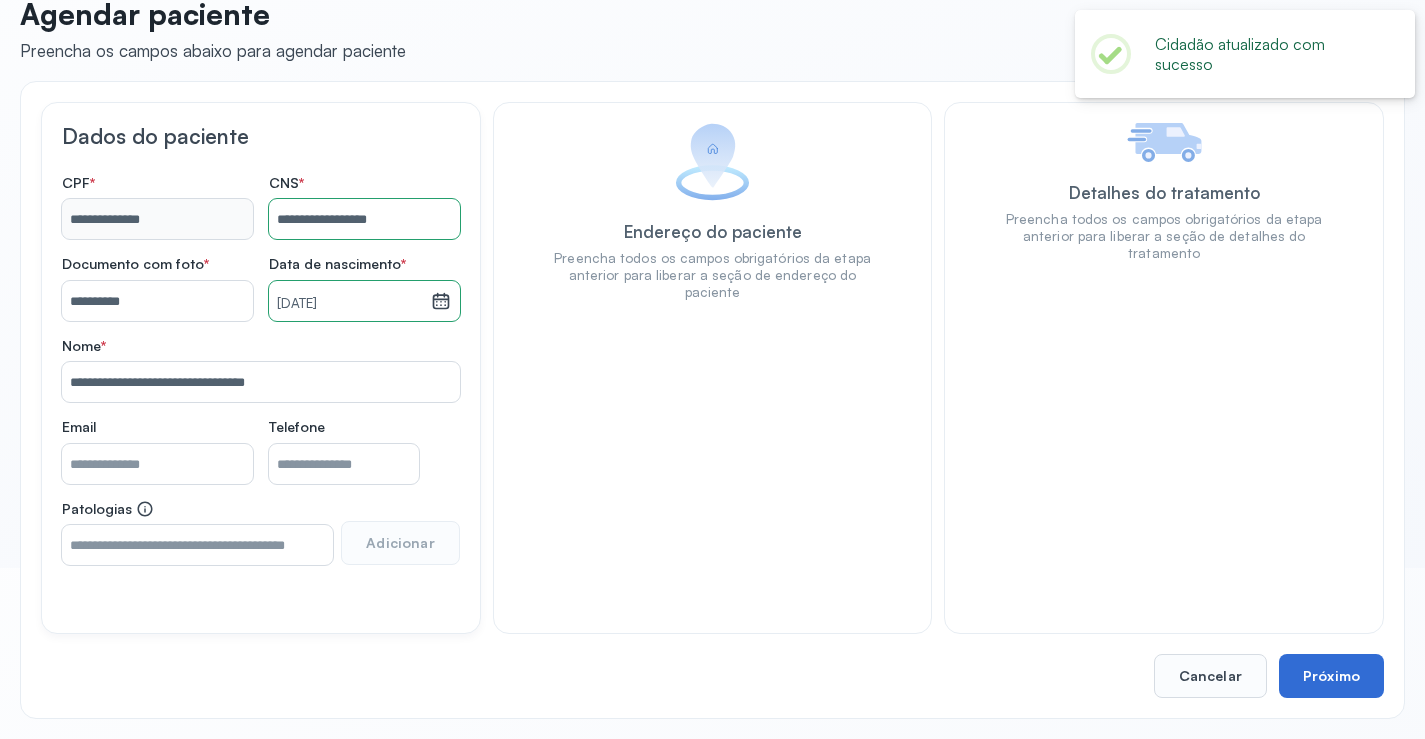 click on "Próximo" at bounding box center [1331, 676] 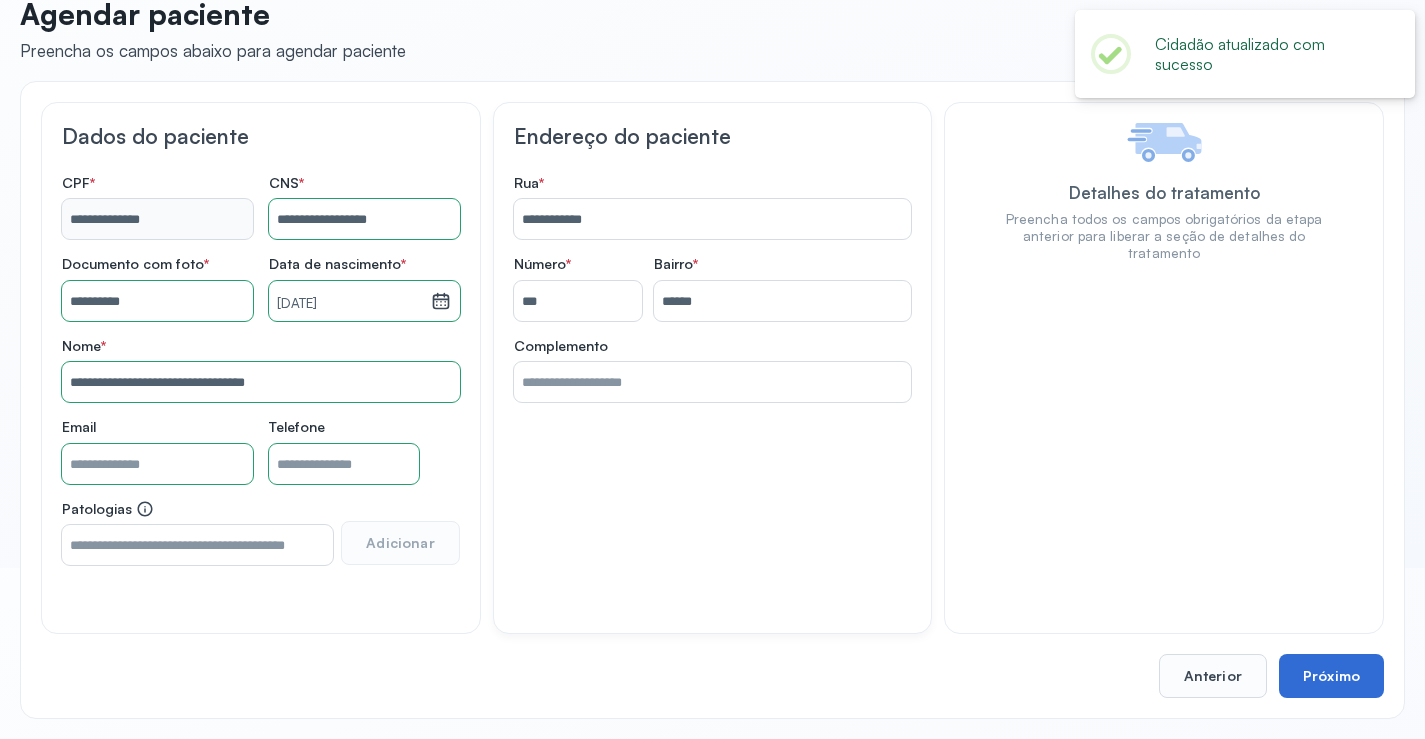 click on "Próximo" at bounding box center (1331, 676) 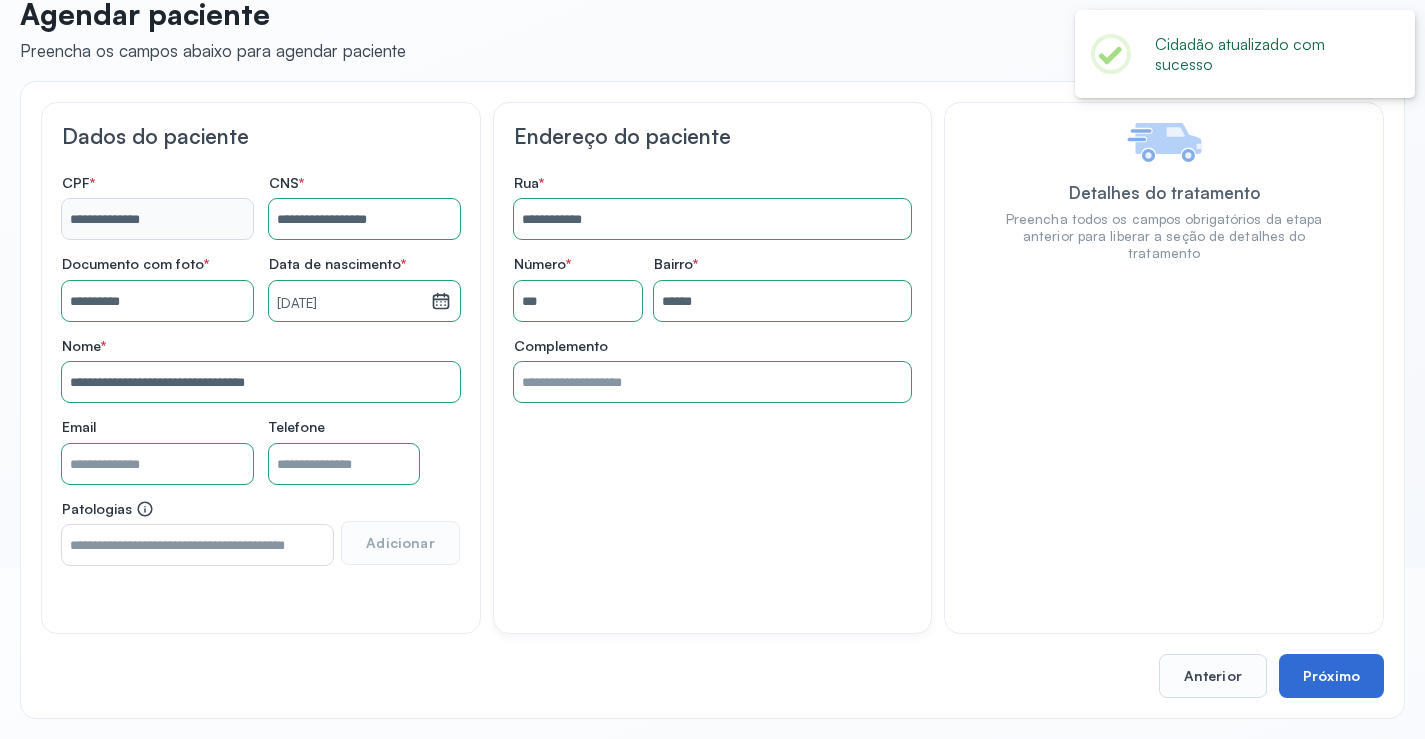 click on "Próximo" at bounding box center [1331, 676] 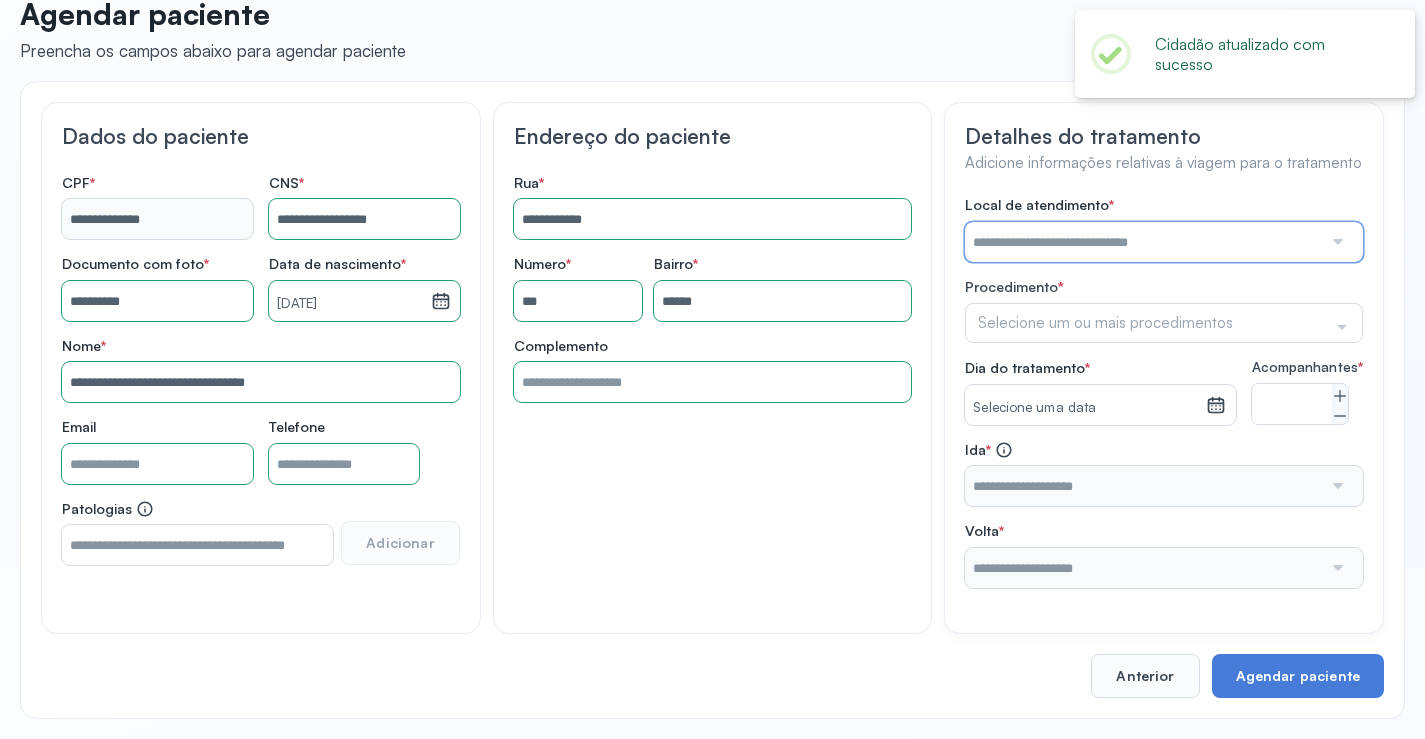 click at bounding box center [1143, 242] 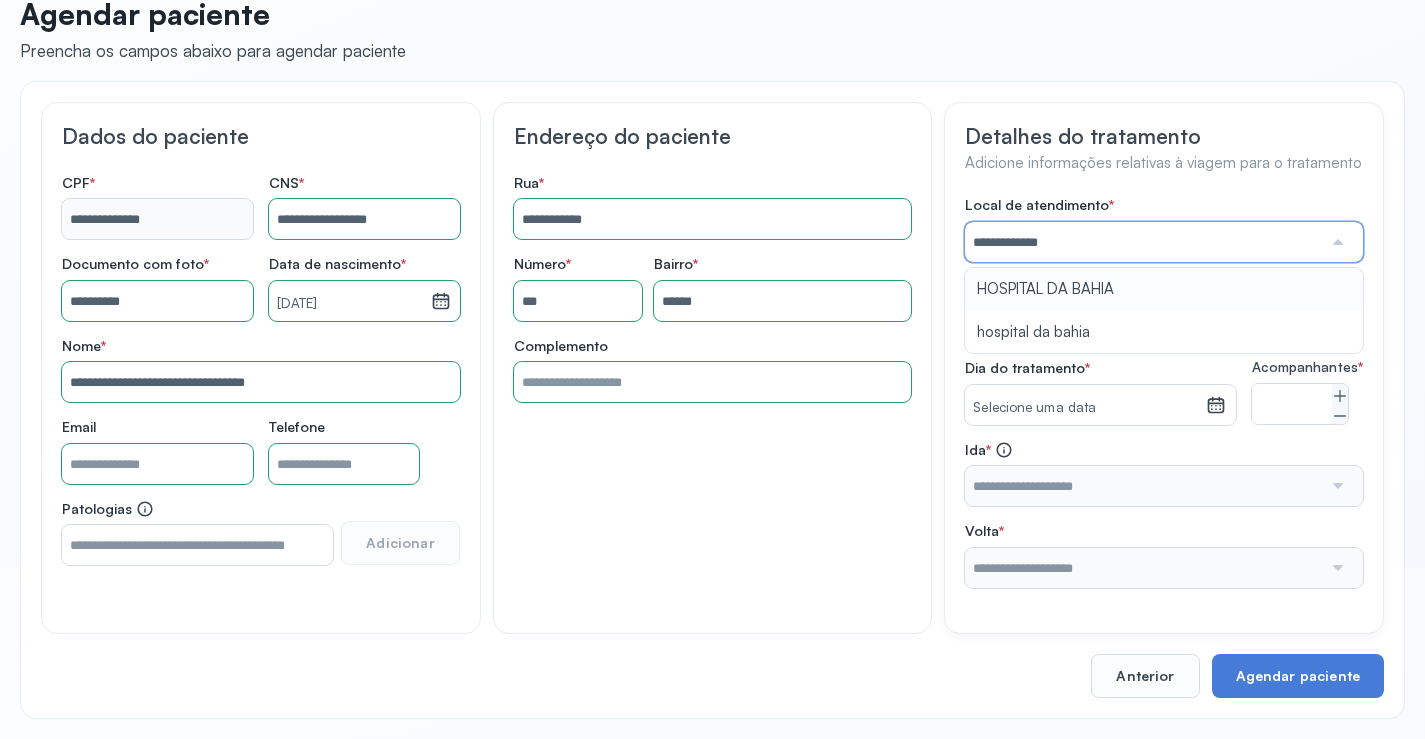 type on "**********" 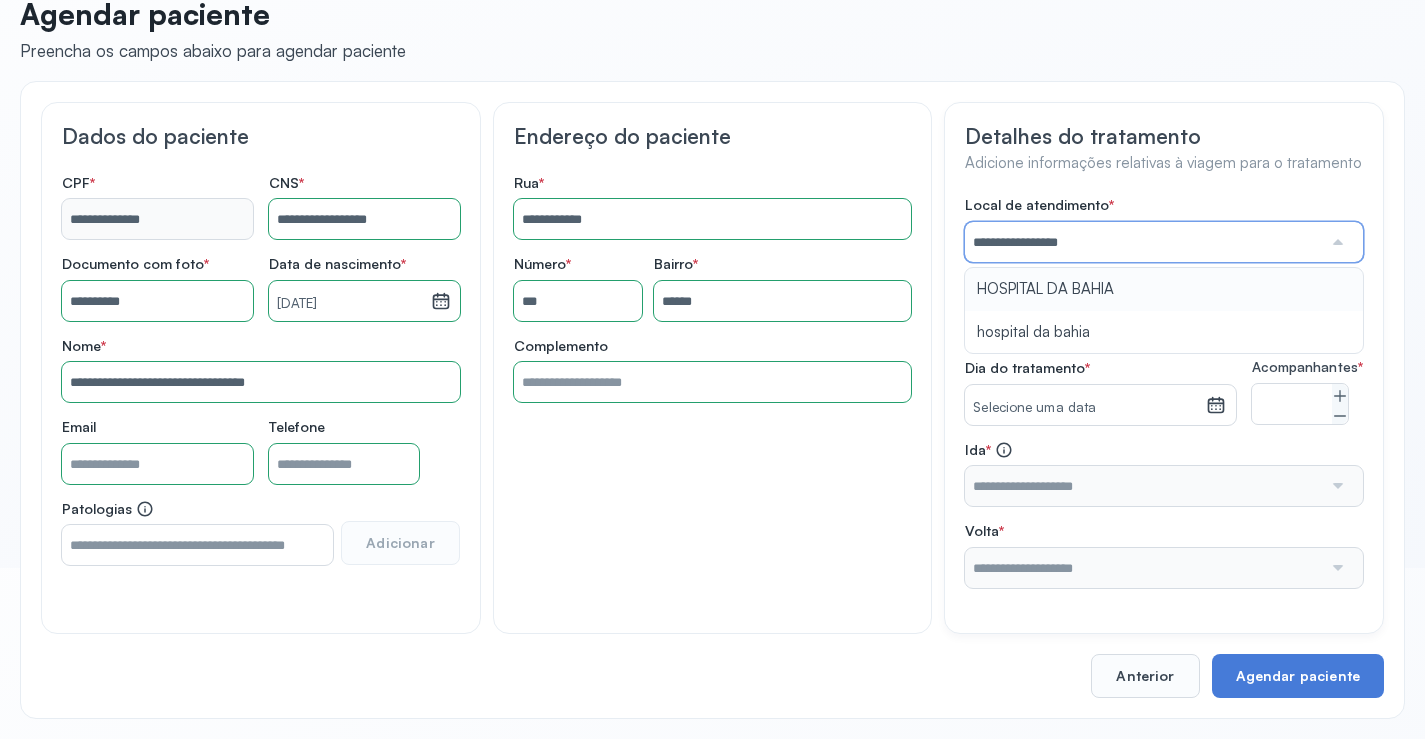 click on "**********" at bounding box center (1164, 392) 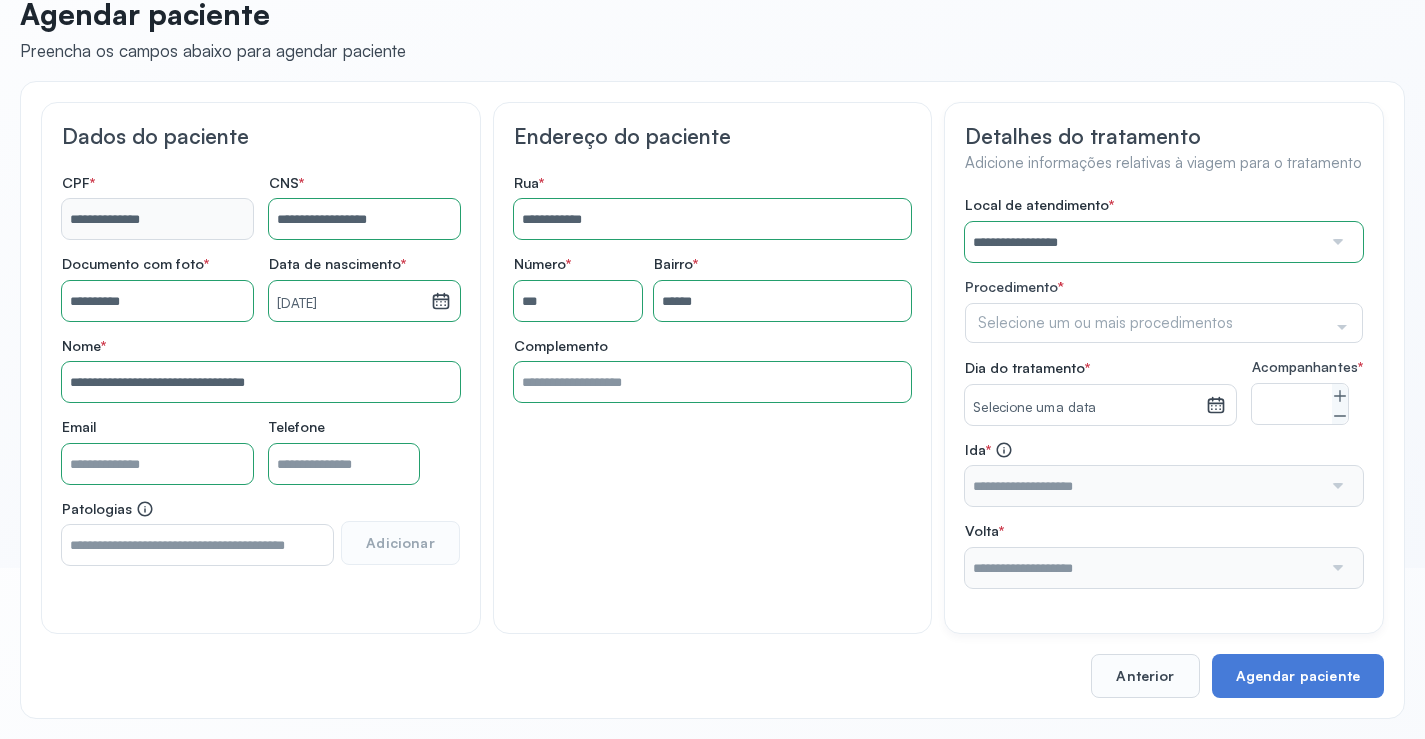 click on "Selecione um ou mais procedimentos" 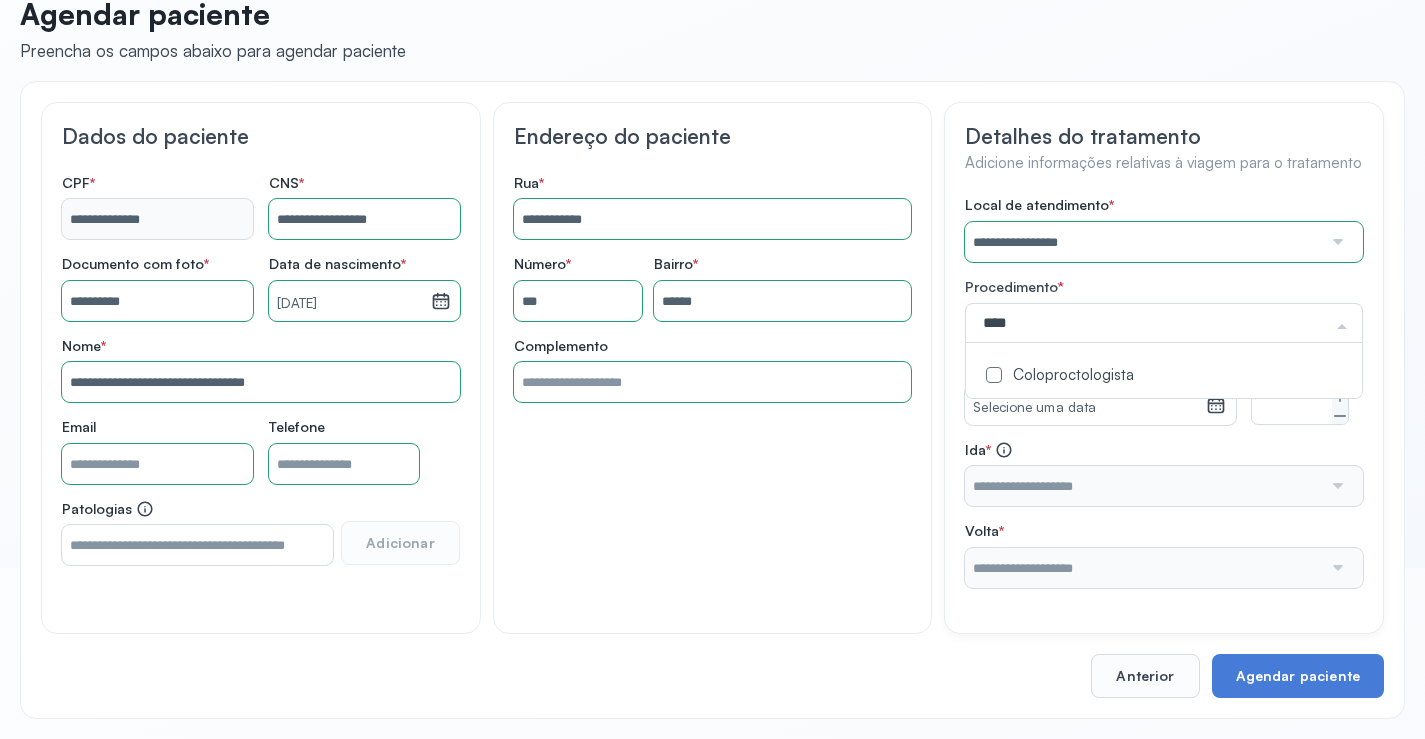 type on "*****" 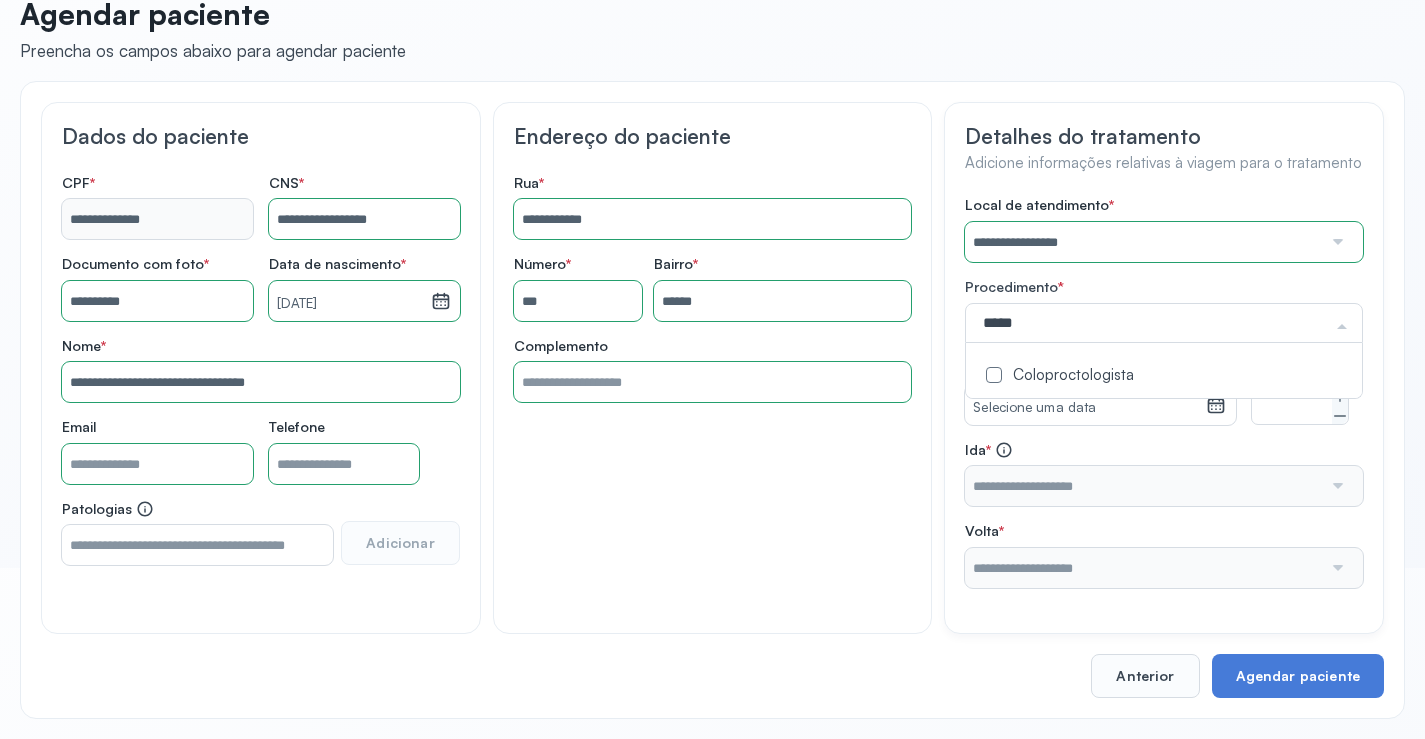 drag, startPoint x: 1131, startPoint y: 376, endPoint x: 1212, endPoint y: 387, distance: 81.7435 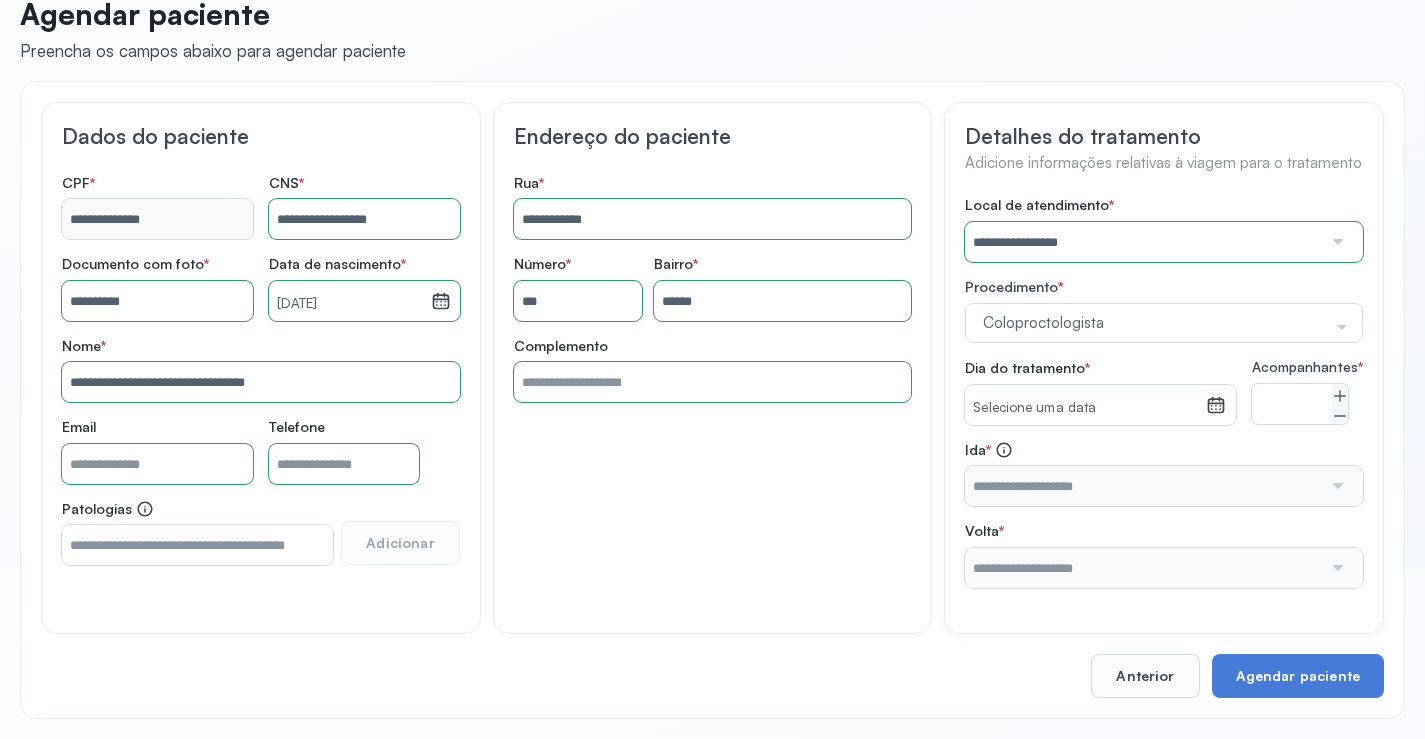 click on "**********" at bounding box center [1164, 392] 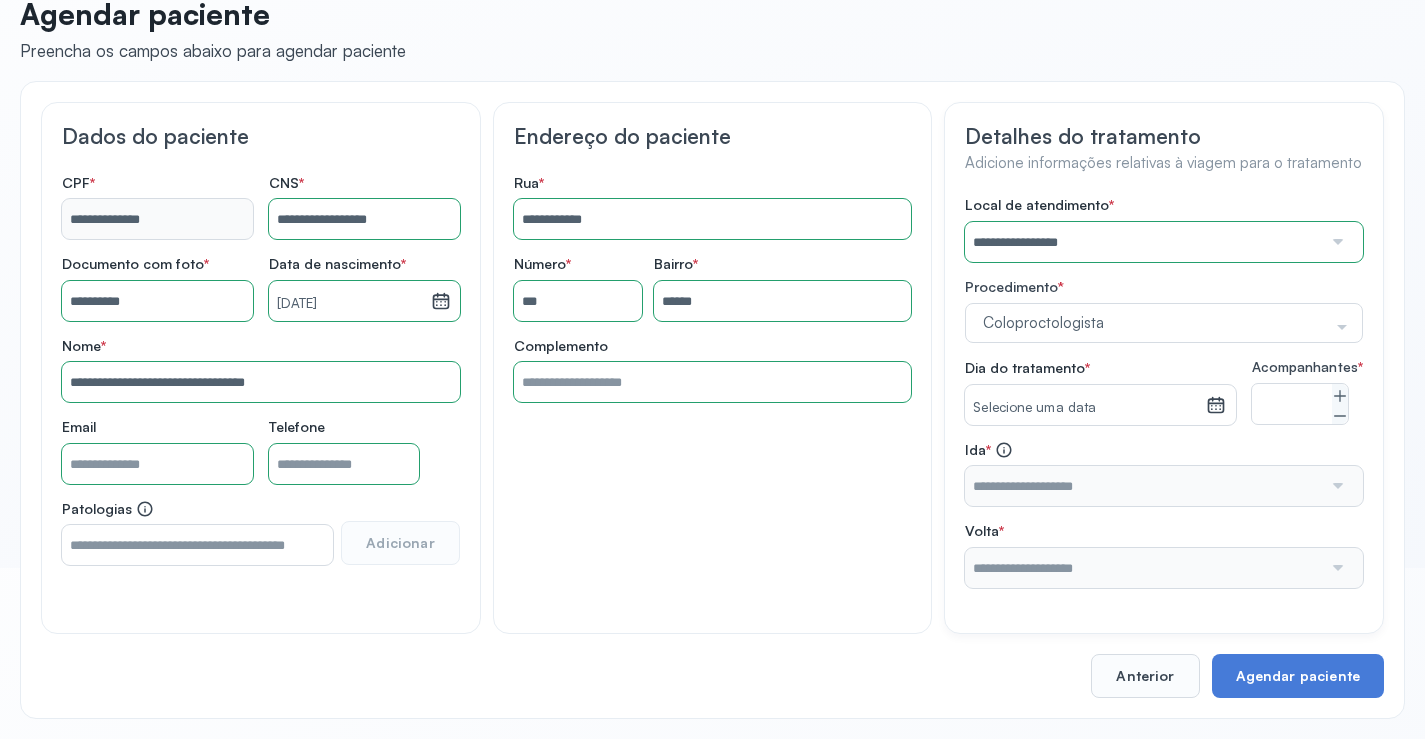 click 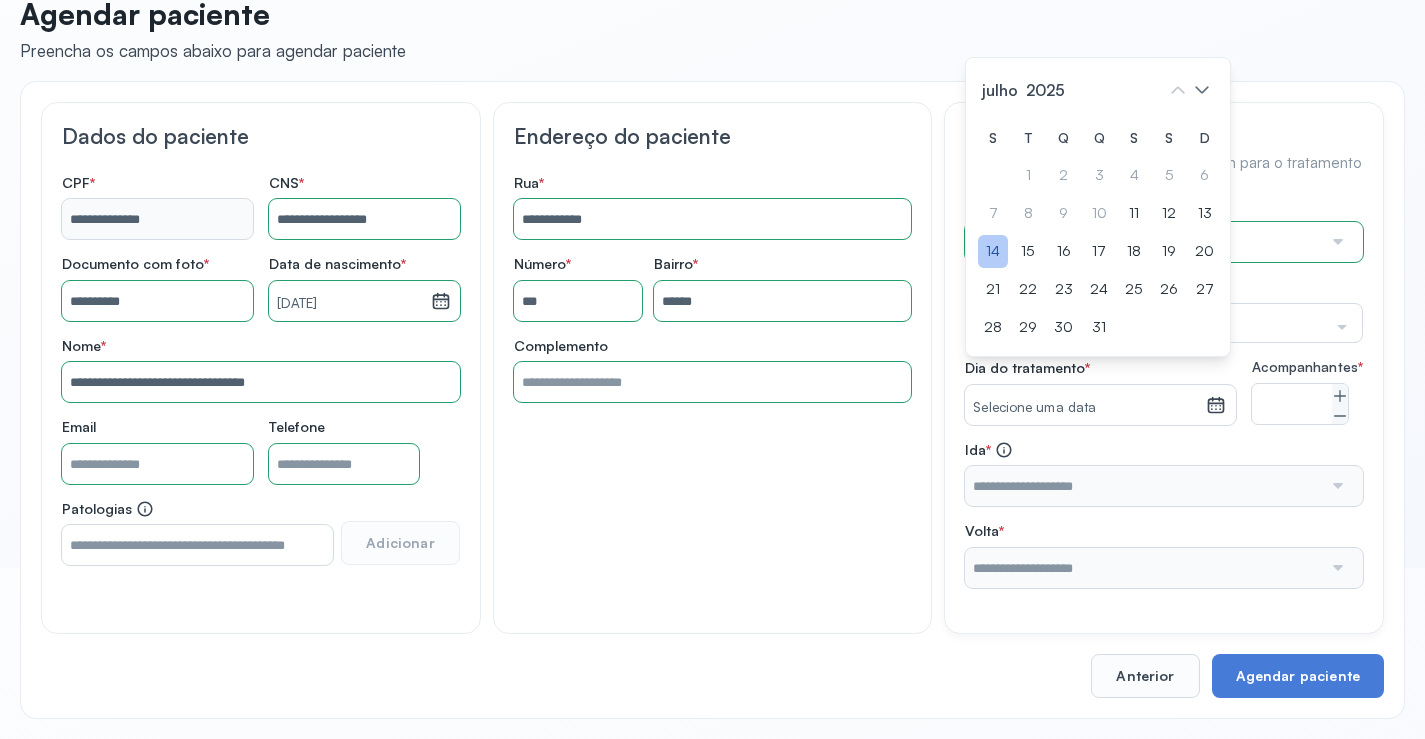 click on "14" 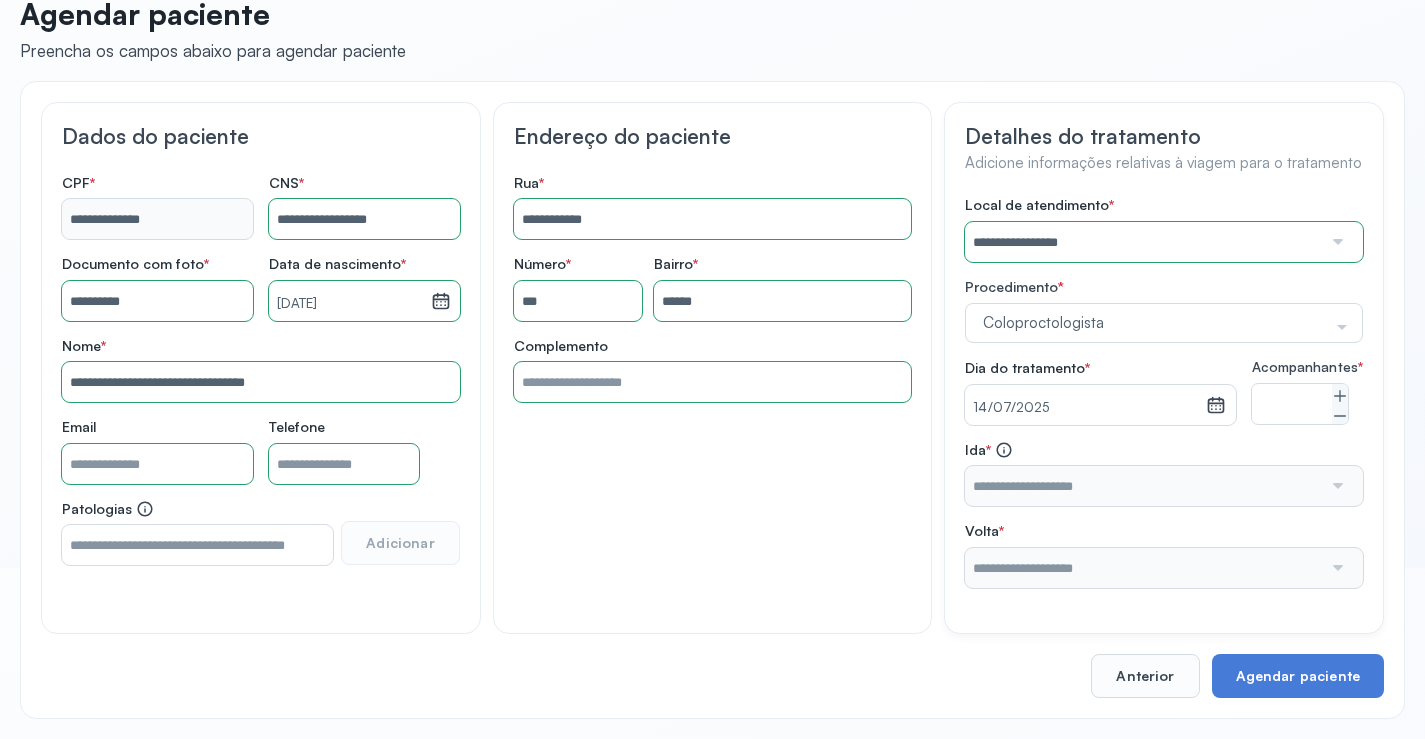 click at bounding box center (1336, 486) 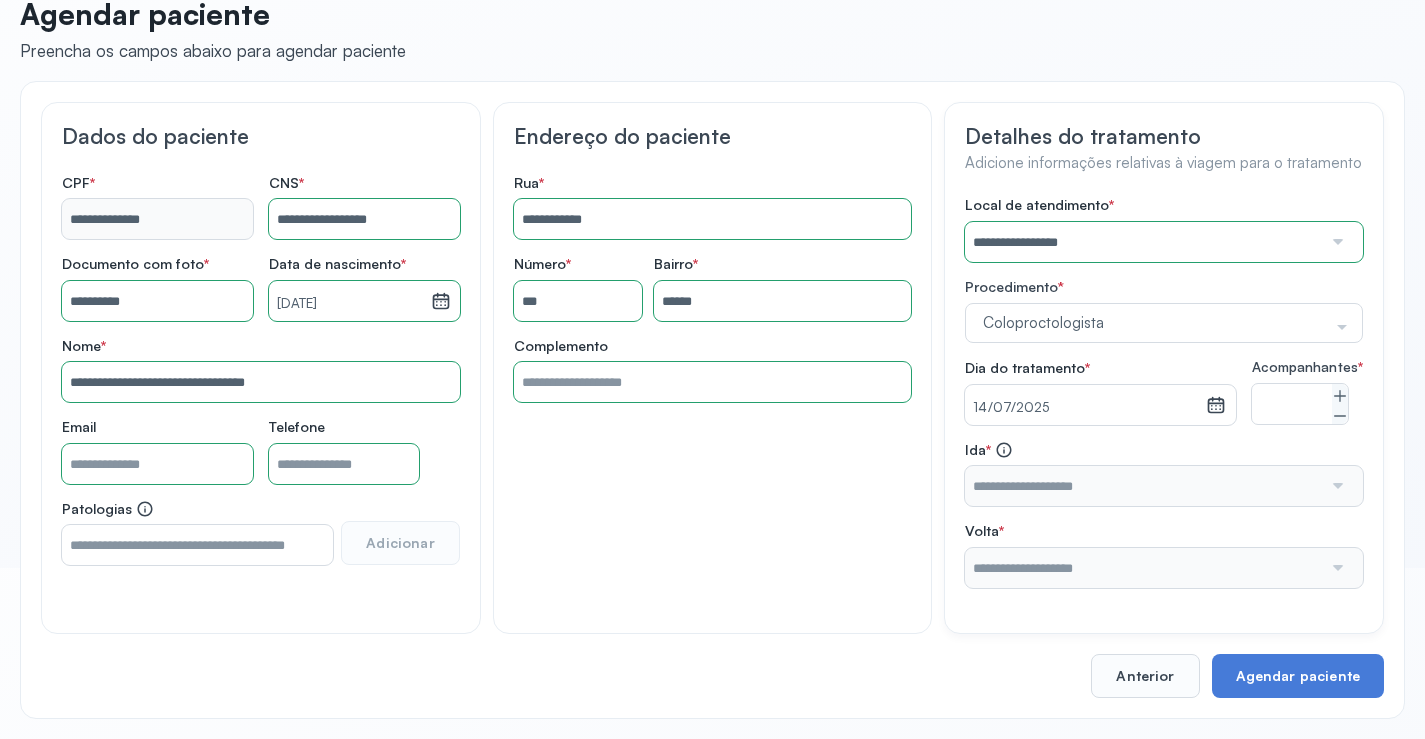 click at bounding box center [1336, 486] 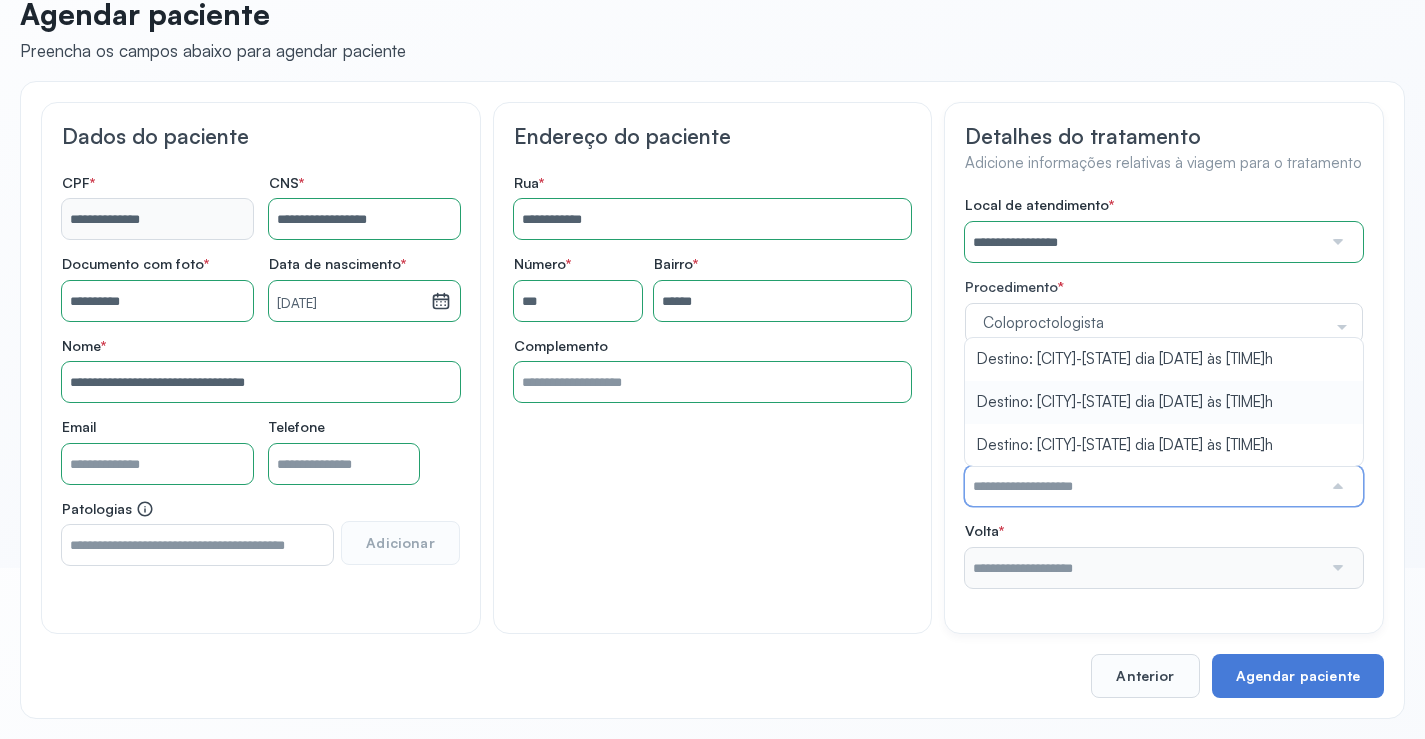 type on "**********" 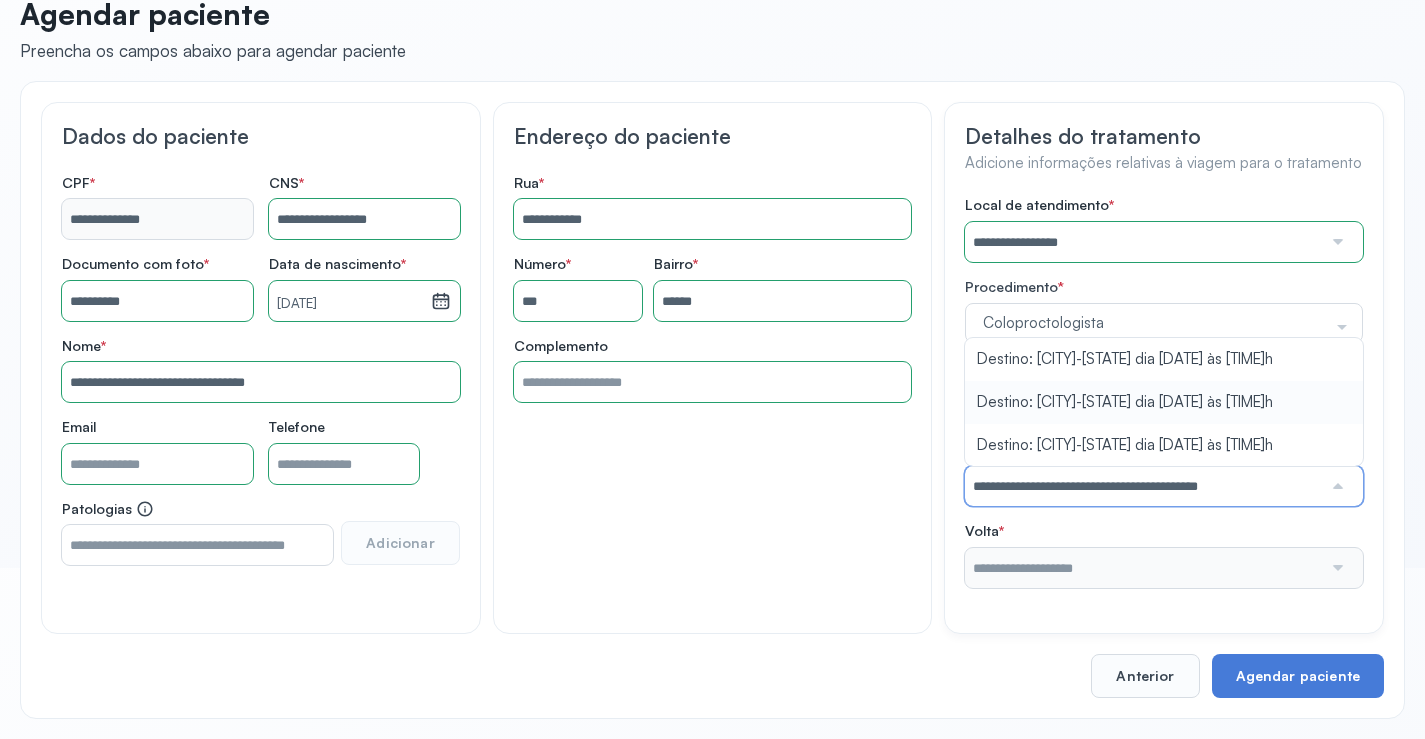 drag, startPoint x: 1114, startPoint y: 423, endPoint x: 1132, endPoint y: 435, distance: 21.633308 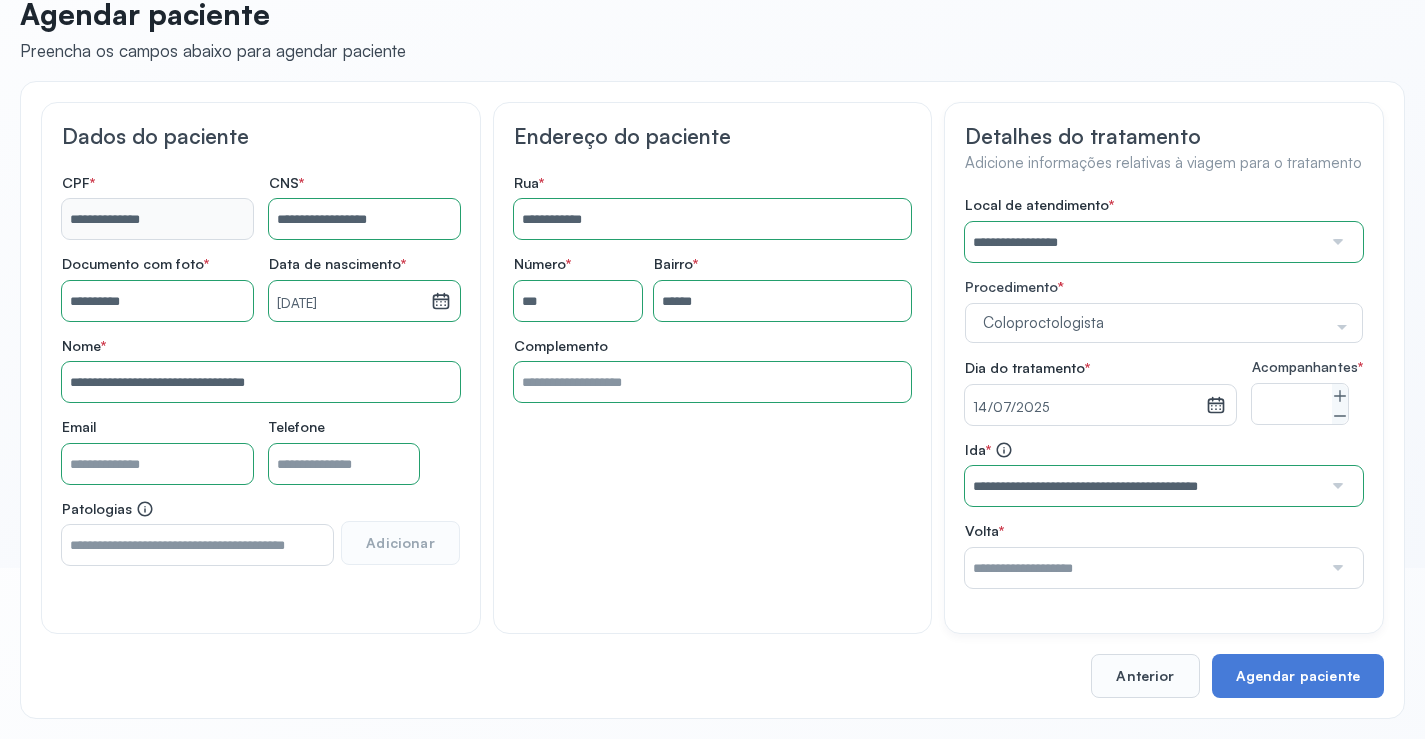 drag, startPoint x: 1341, startPoint y: 578, endPoint x: 1324, endPoint y: 568, distance: 19.723083 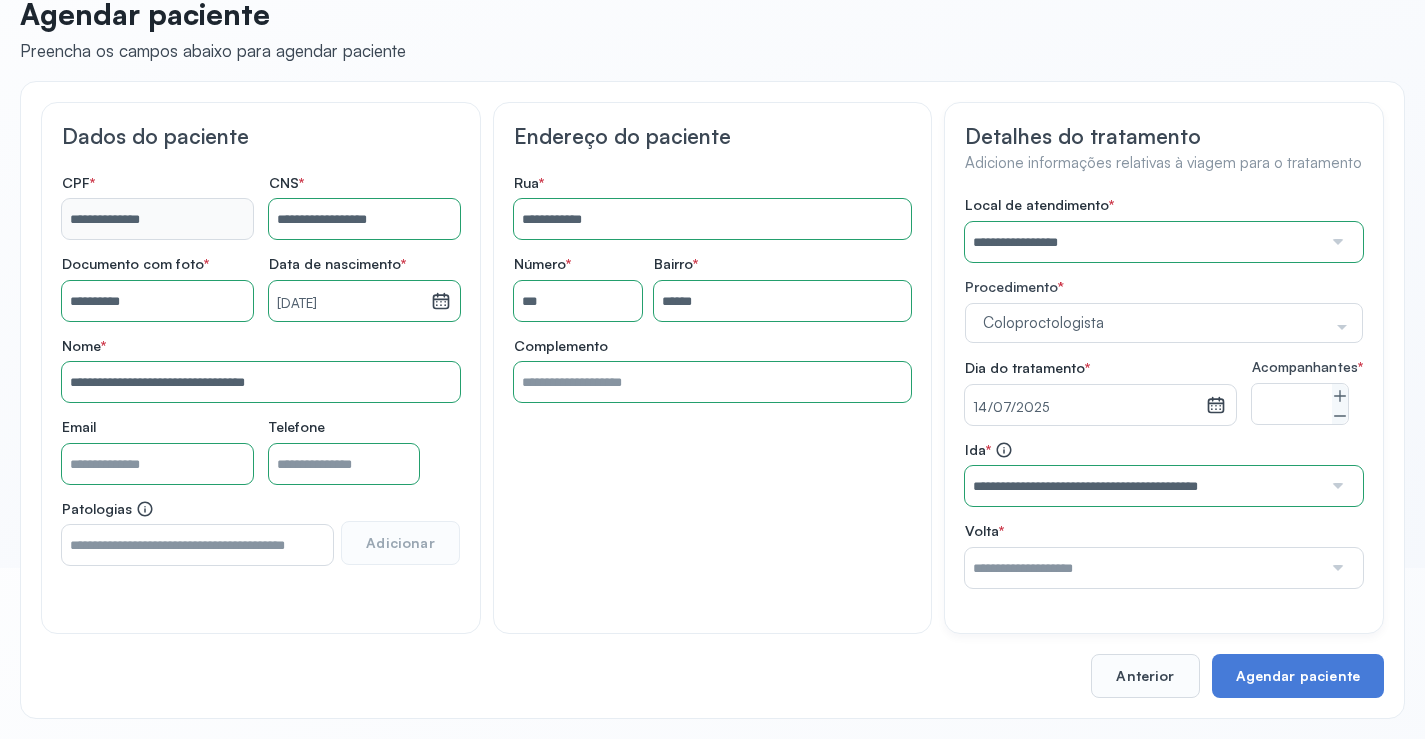 click at bounding box center [1336, 568] 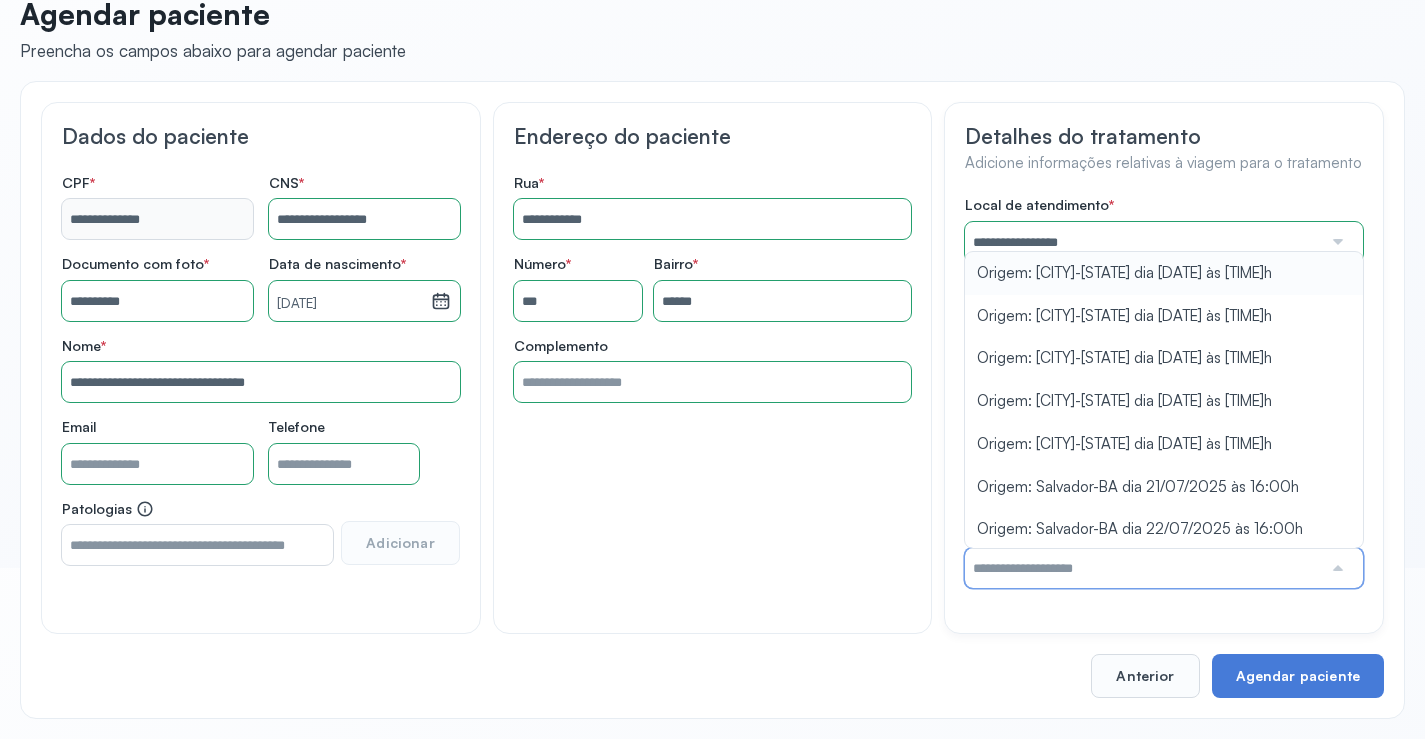 type on "**********" 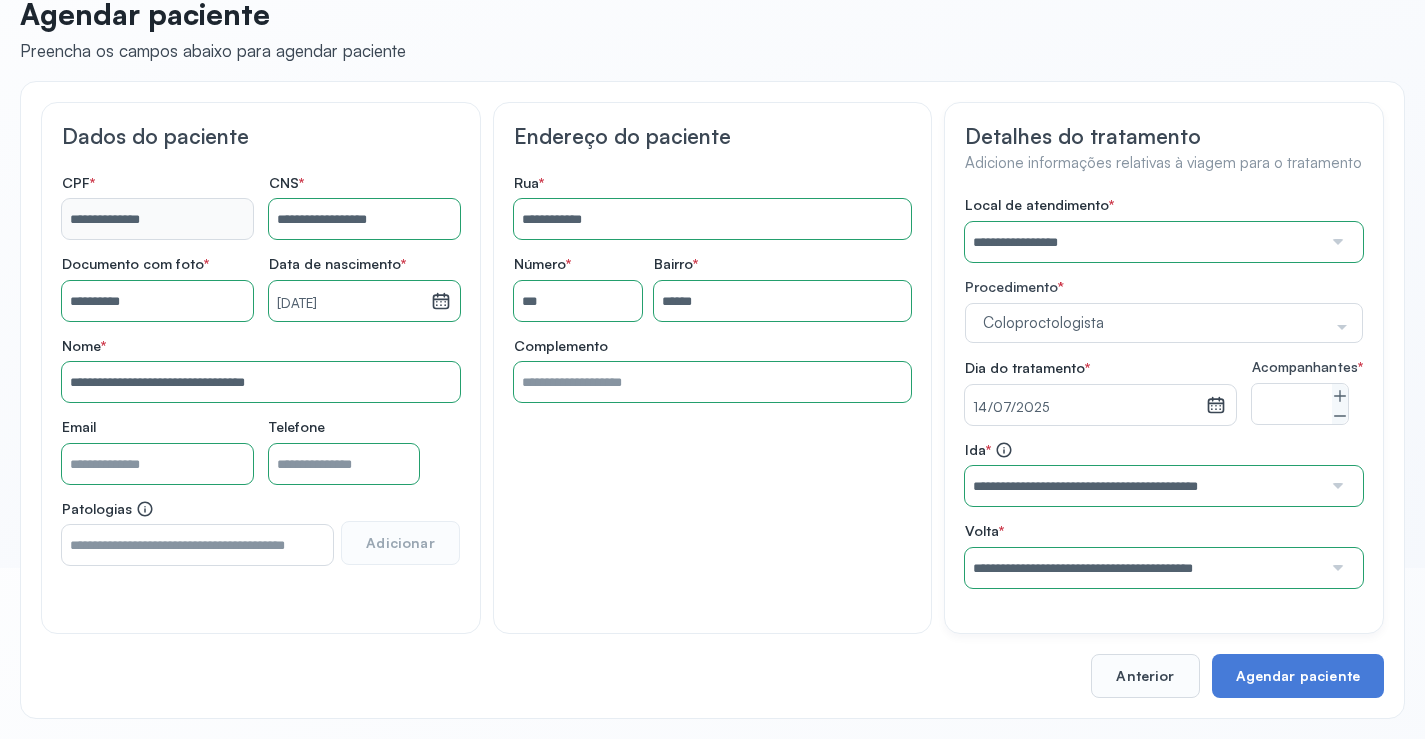 click on "**********" at bounding box center (1164, 392) 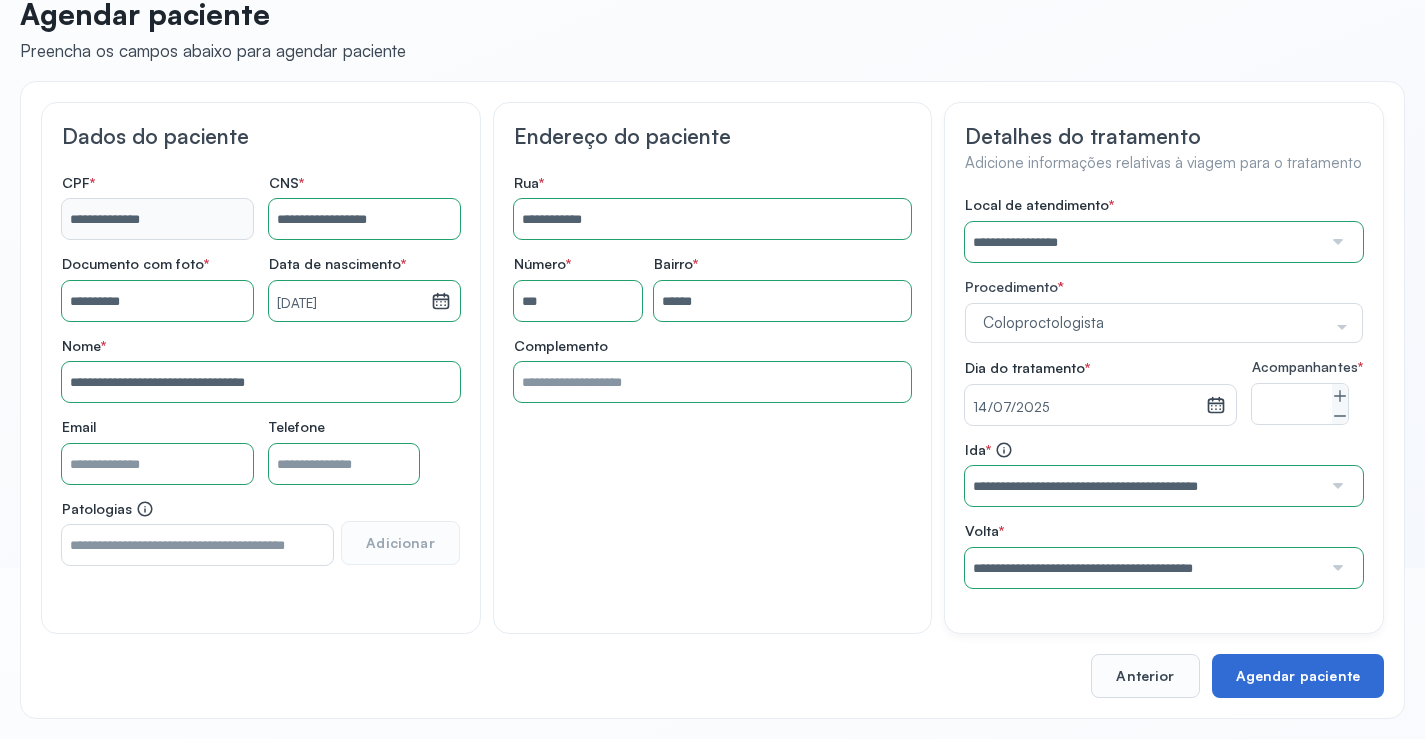 click on "Agendar paciente" at bounding box center [1298, 676] 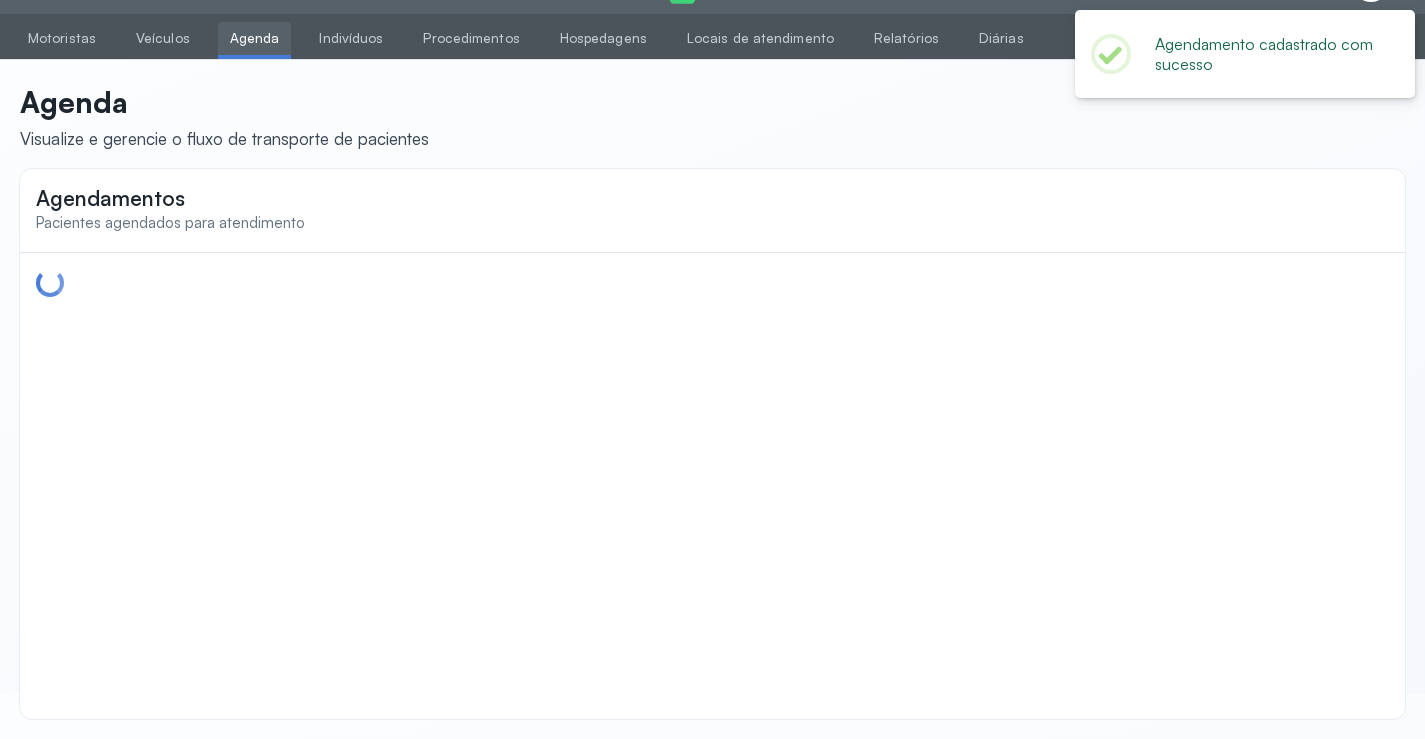 scroll, scrollTop: 46, scrollLeft: 0, axis: vertical 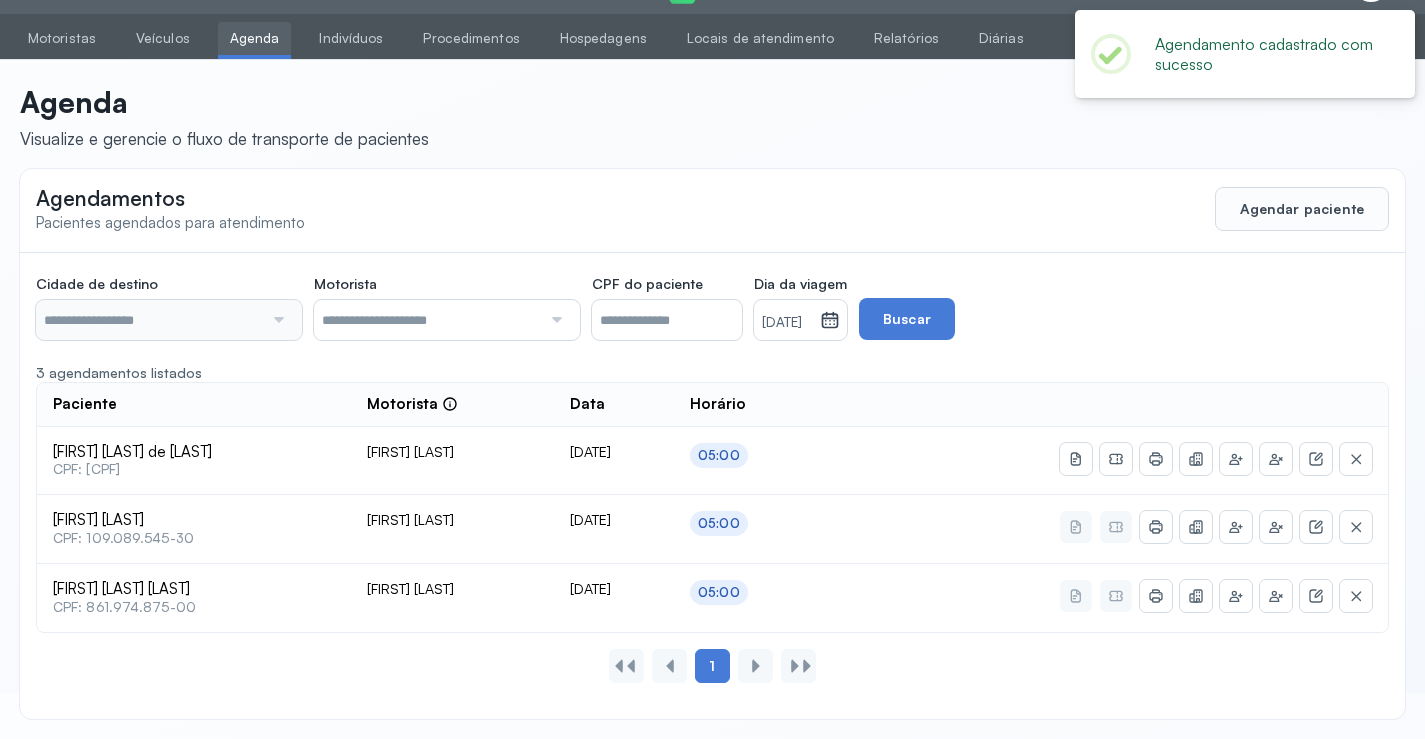 type on "********" 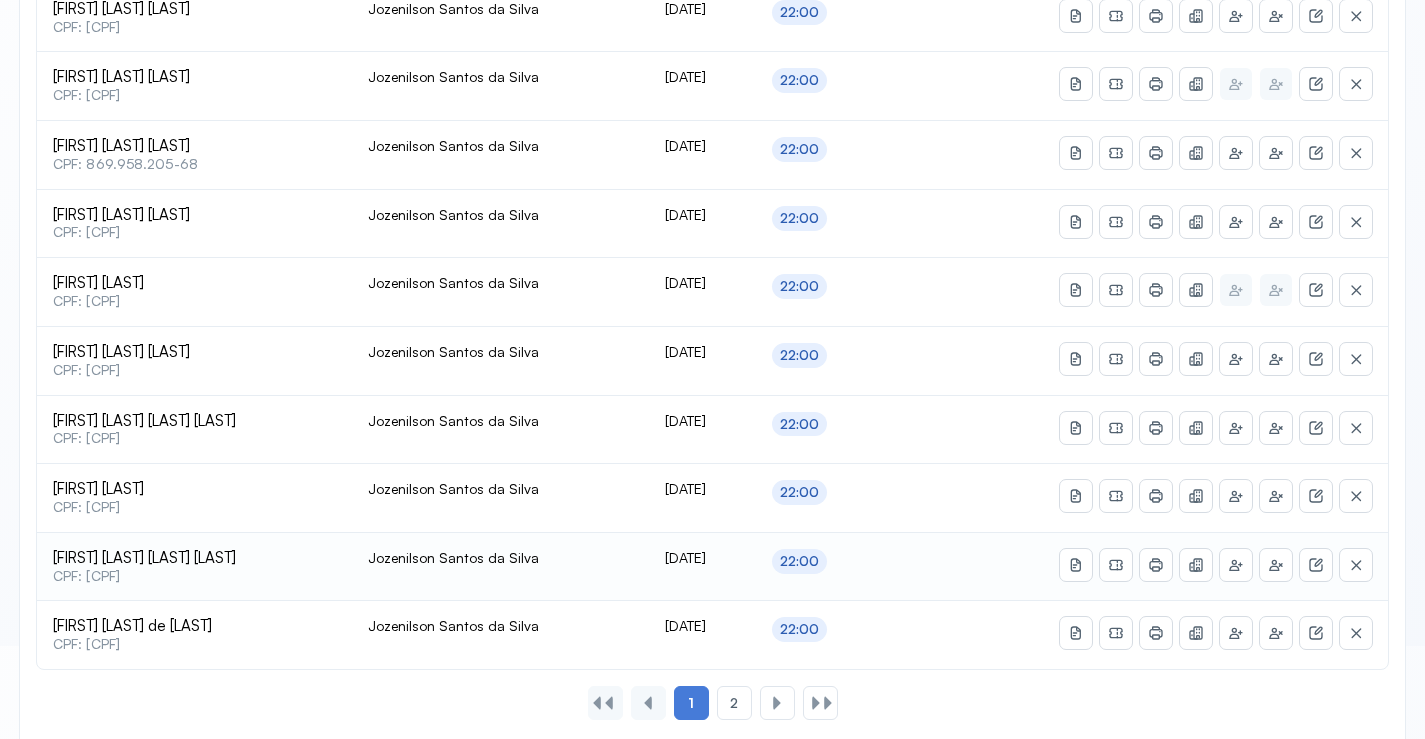 scroll, scrollTop: 865, scrollLeft: 0, axis: vertical 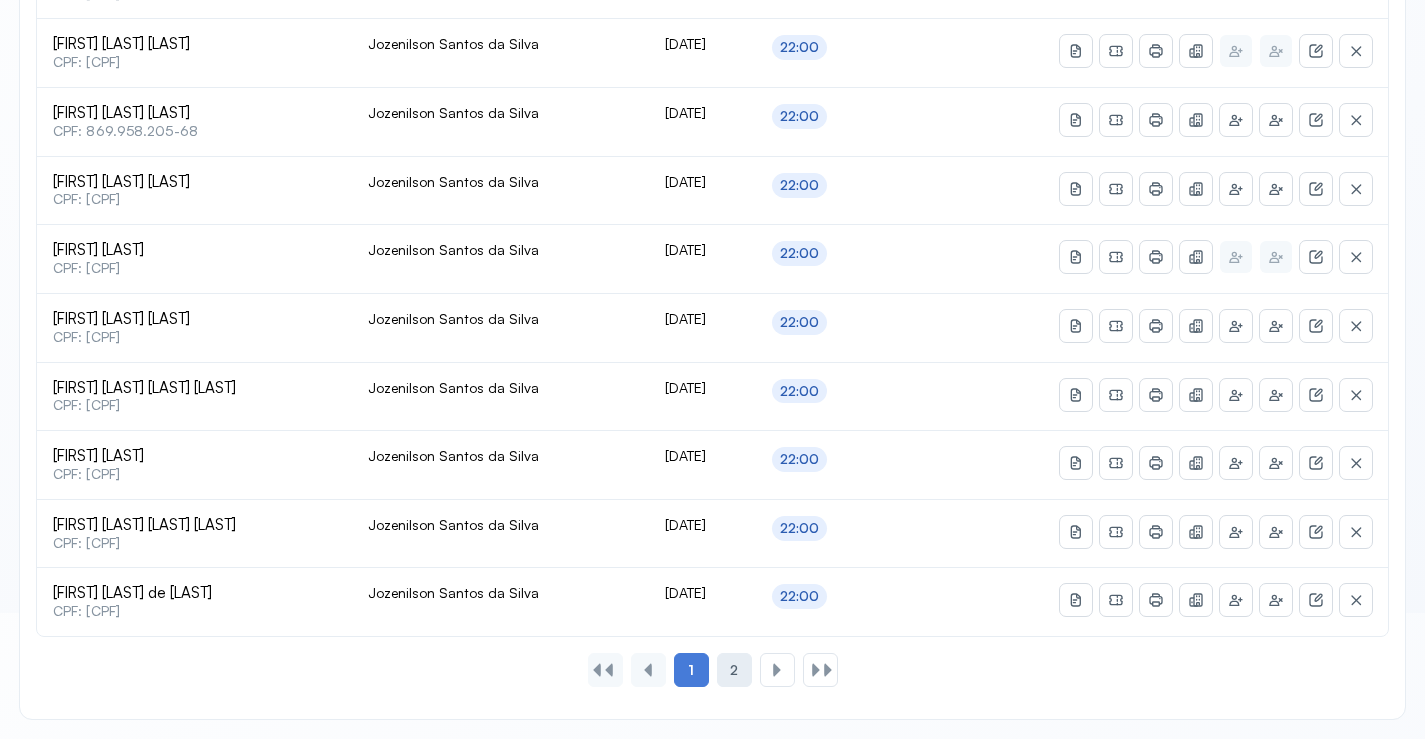 drag, startPoint x: 730, startPoint y: 663, endPoint x: 735, endPoint y: 654, distance: 10.29563 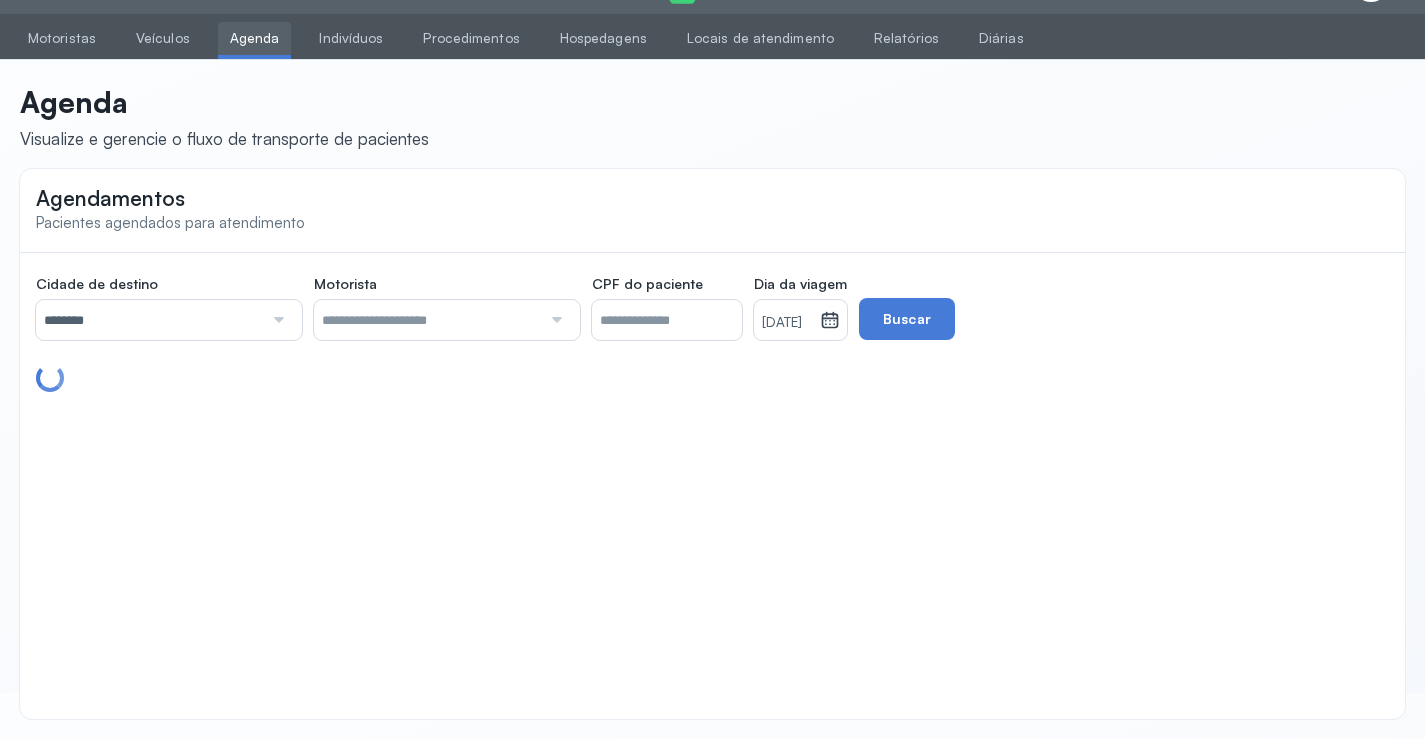 scroll, scrollTop: 728, scrollLeft: 0, axis: vertical 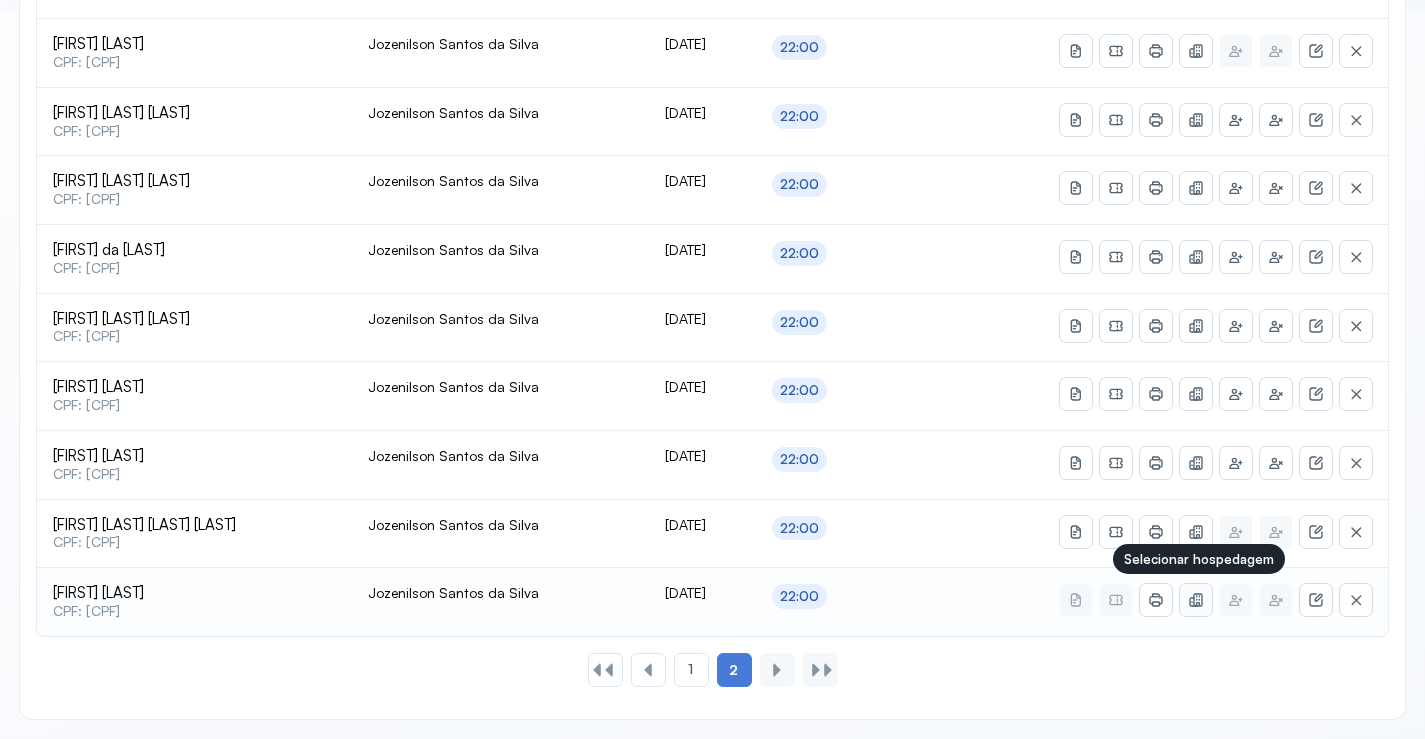 click 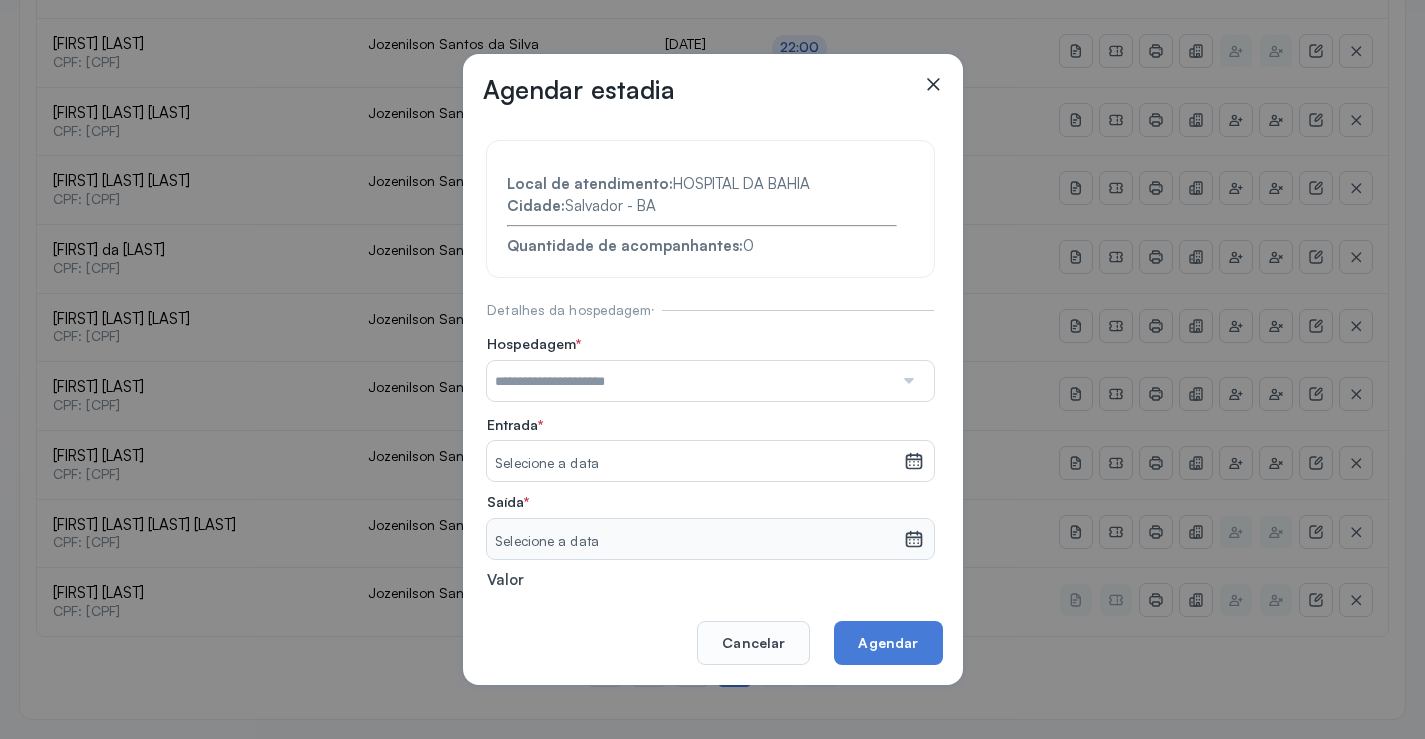 click at bounding box center [690, 381] 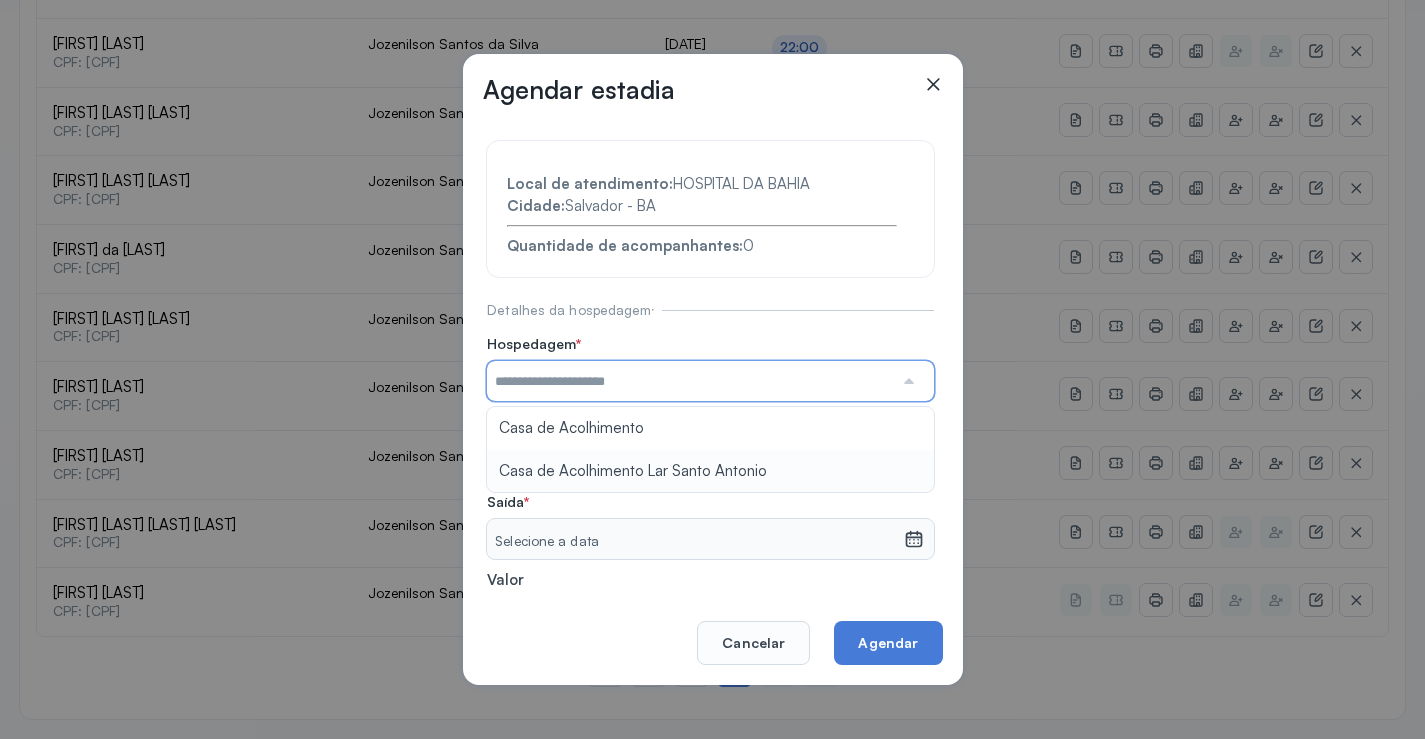 type on "**********" 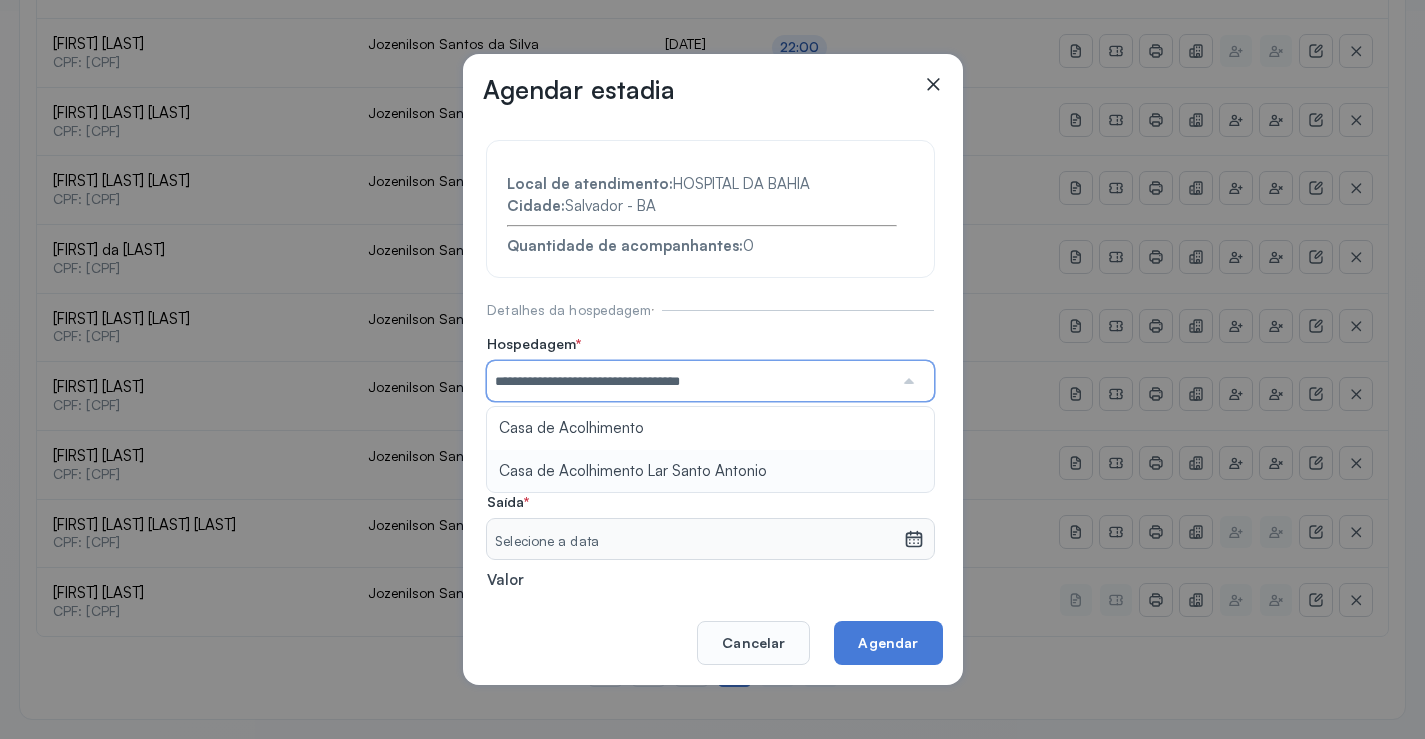 drag, startPoint x: 571, startPoint y: 464, endPoint x: 596, endPoint y: 454, distance: 26.925823 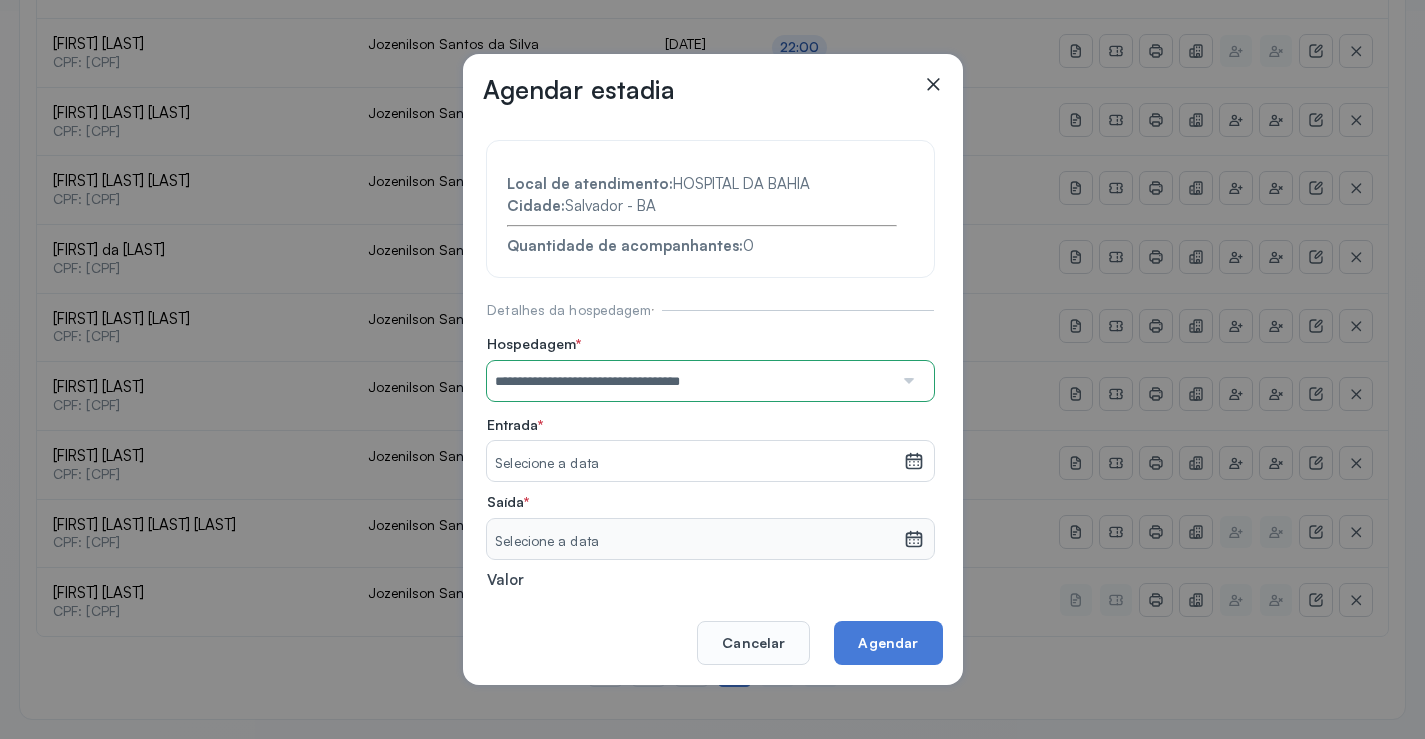 click 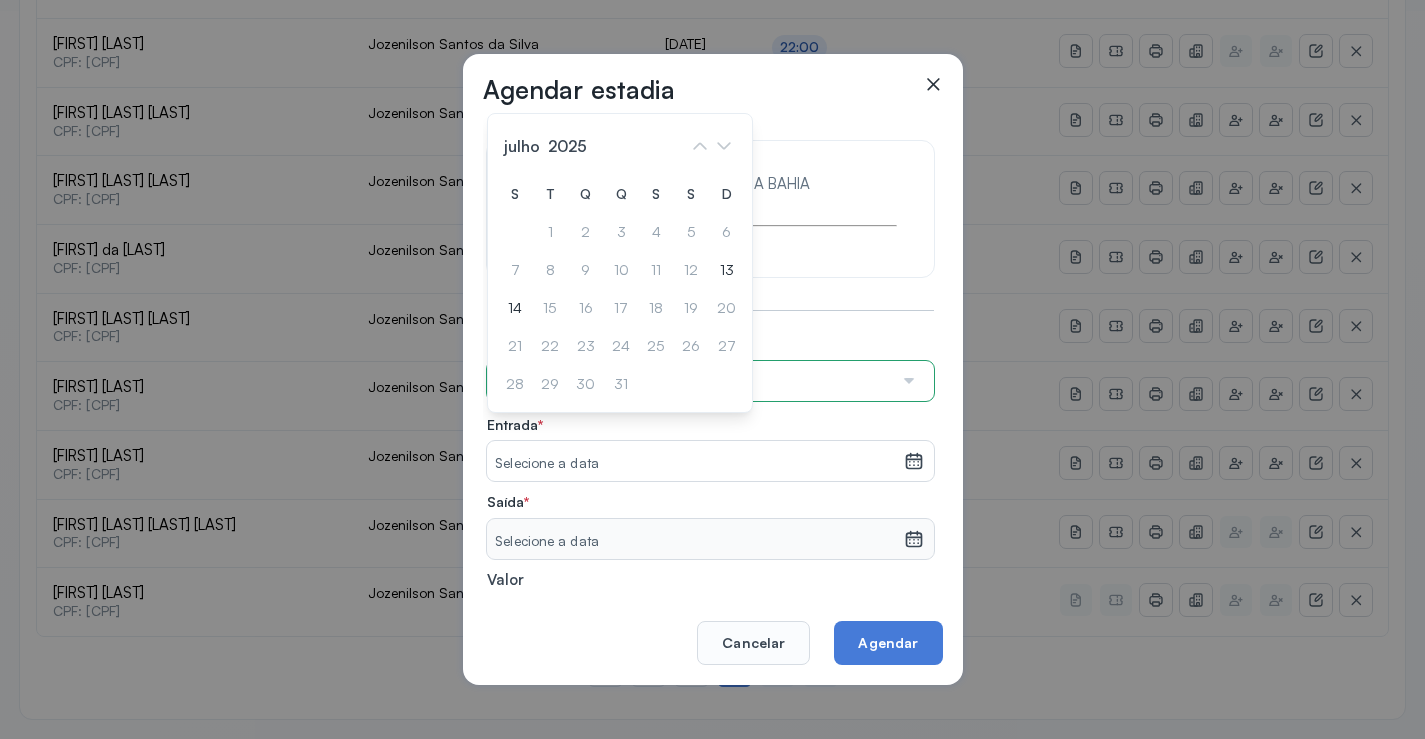 drag, startPoint x: 515, startPoint y: 309, endPoint x: 619, endPoint y: 411, distance: 145.67087 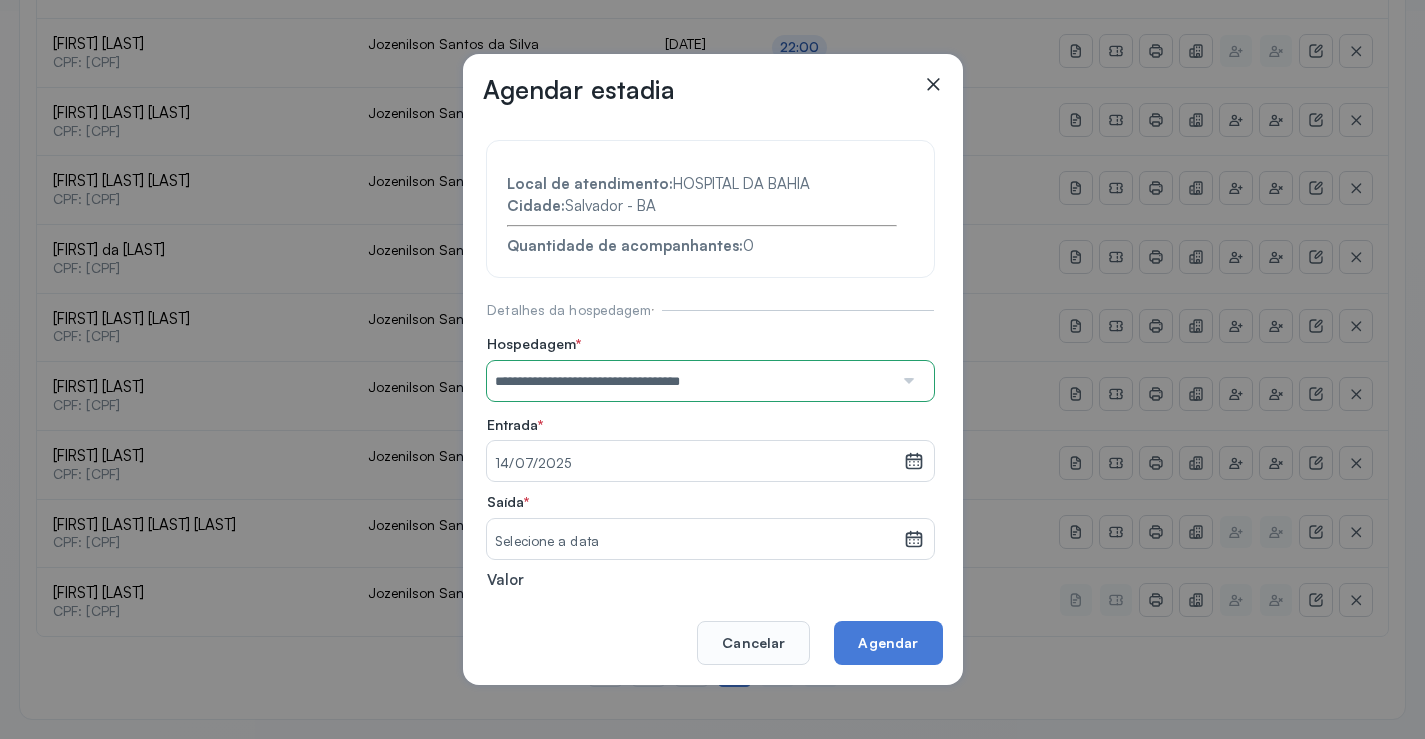 click 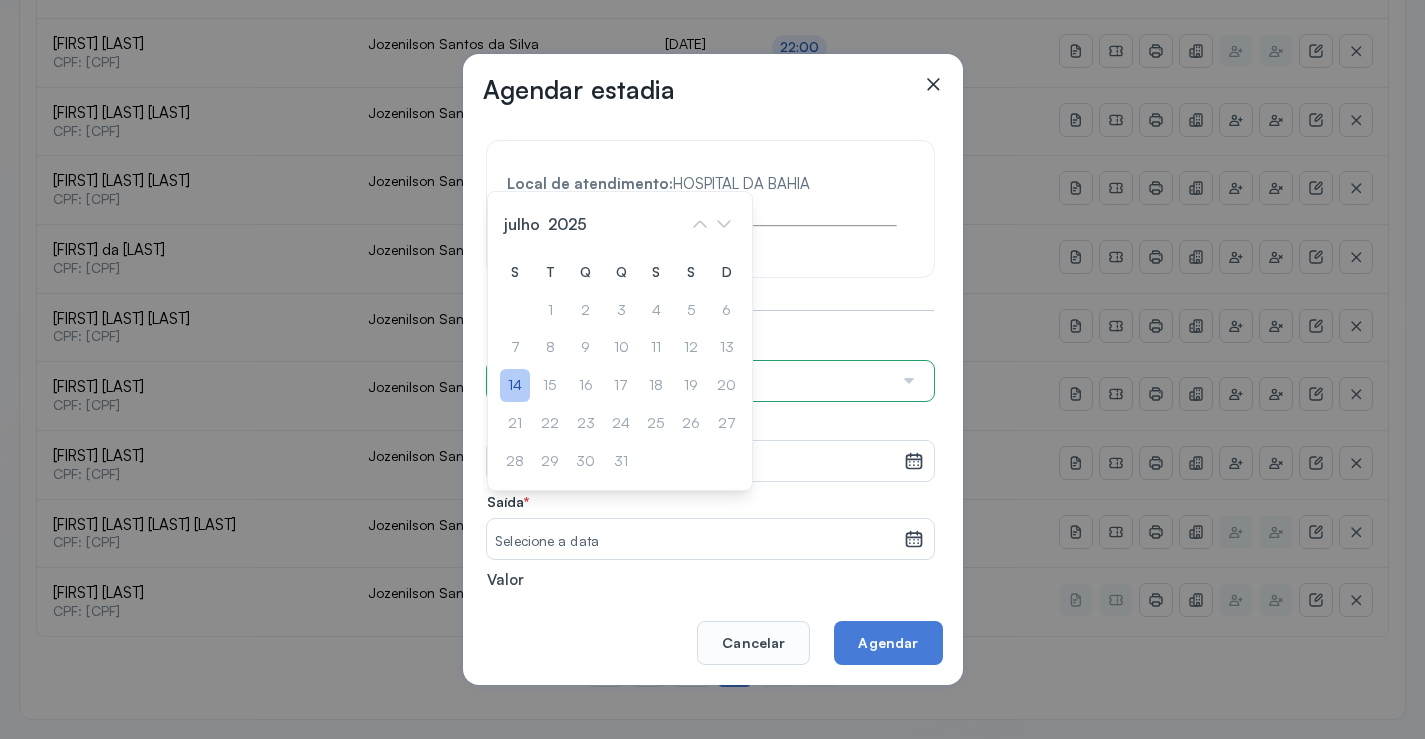 click on "14" 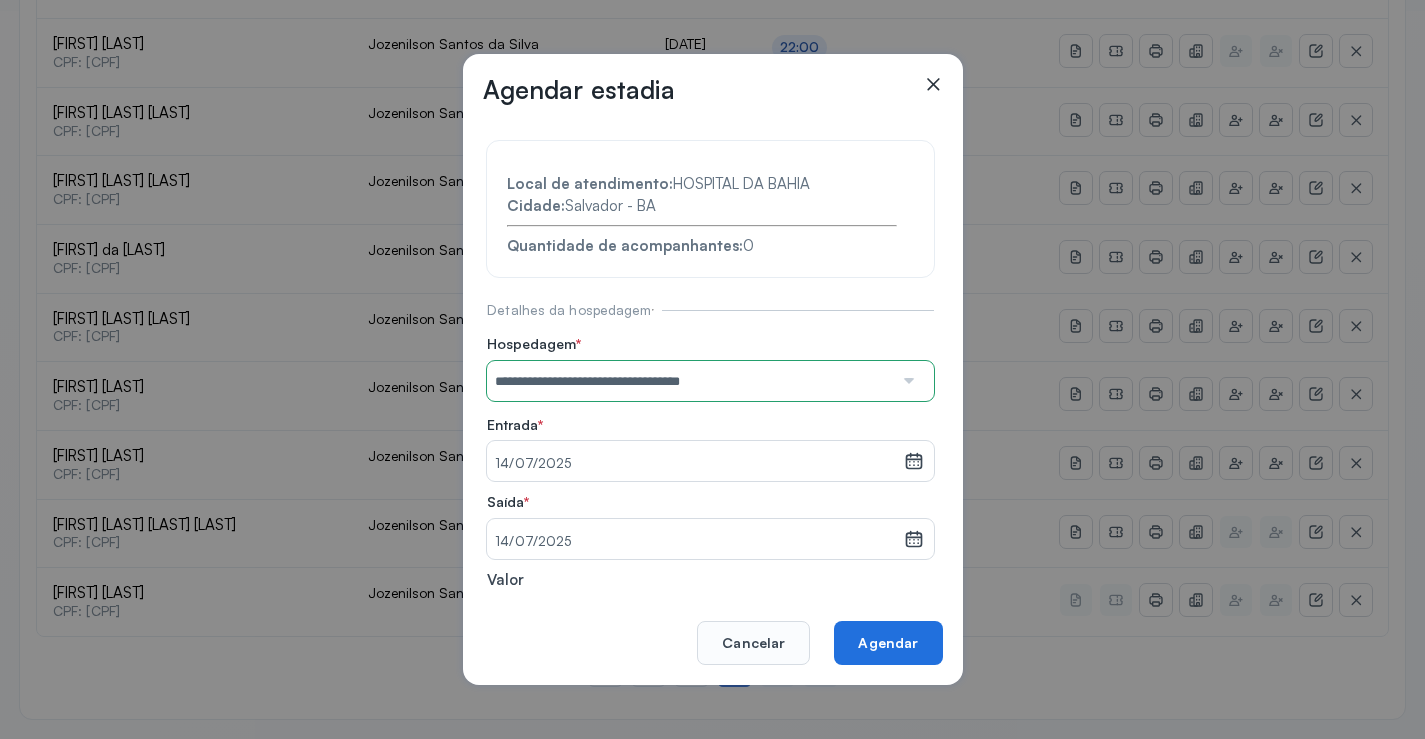 click on "Agendar" 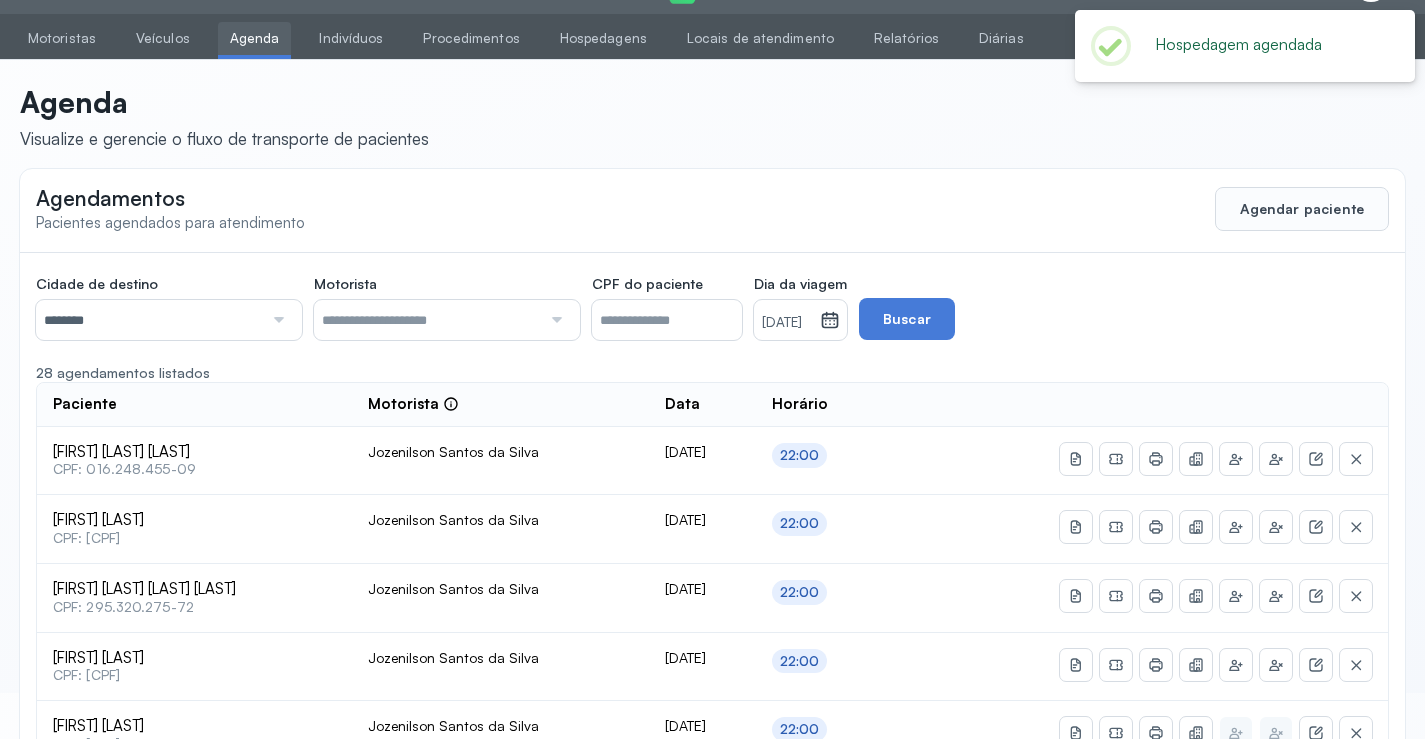 scroll, scrollTop: 728, scrollLeft: 0, axis: vertical 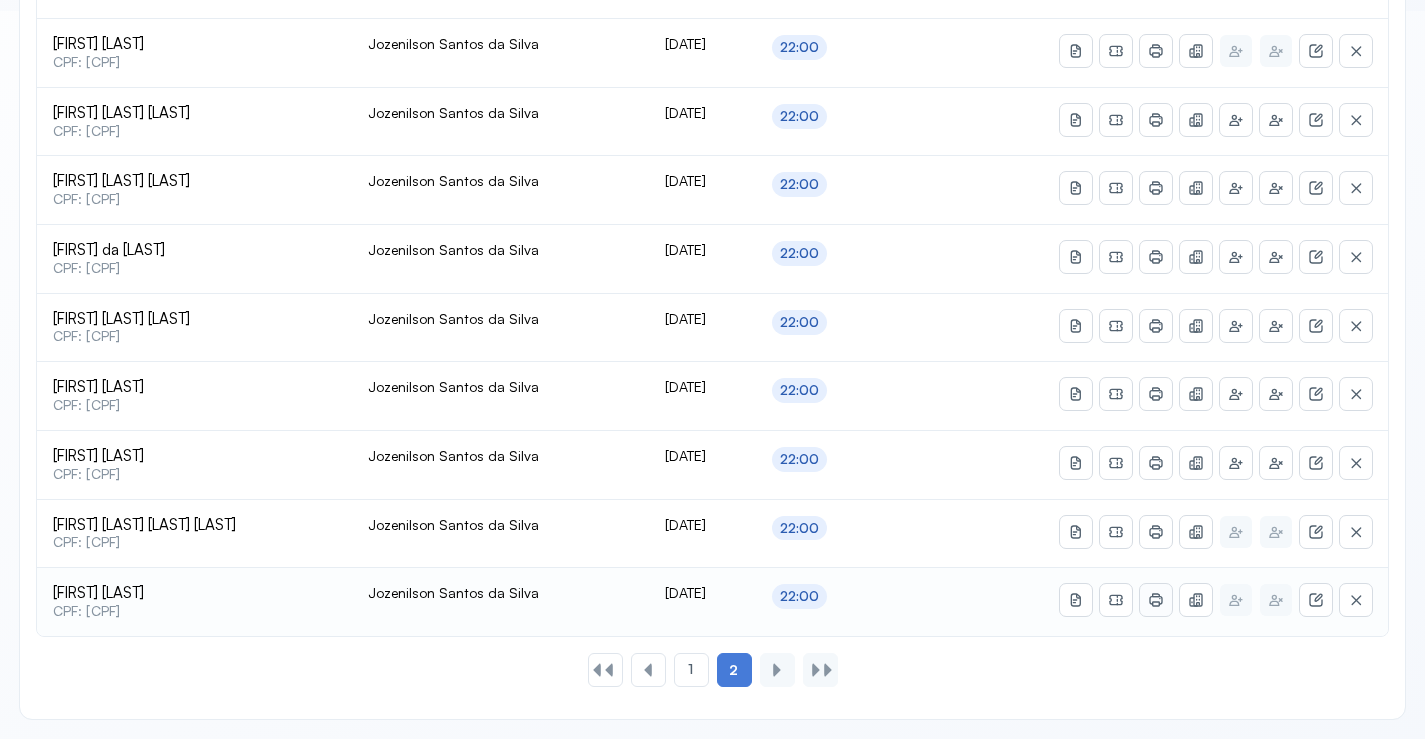 click 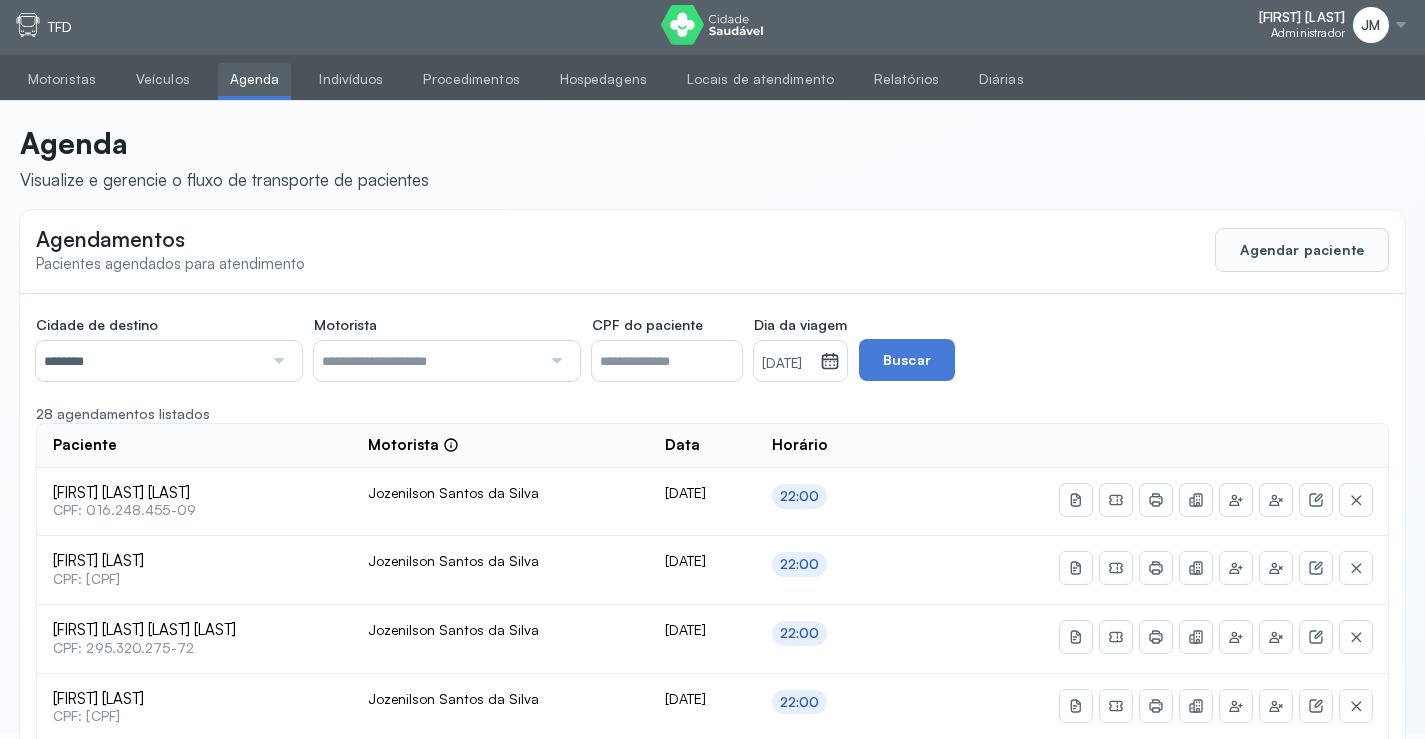 scroll, scrollTop: 0, scrollLeft: 0, axis: both 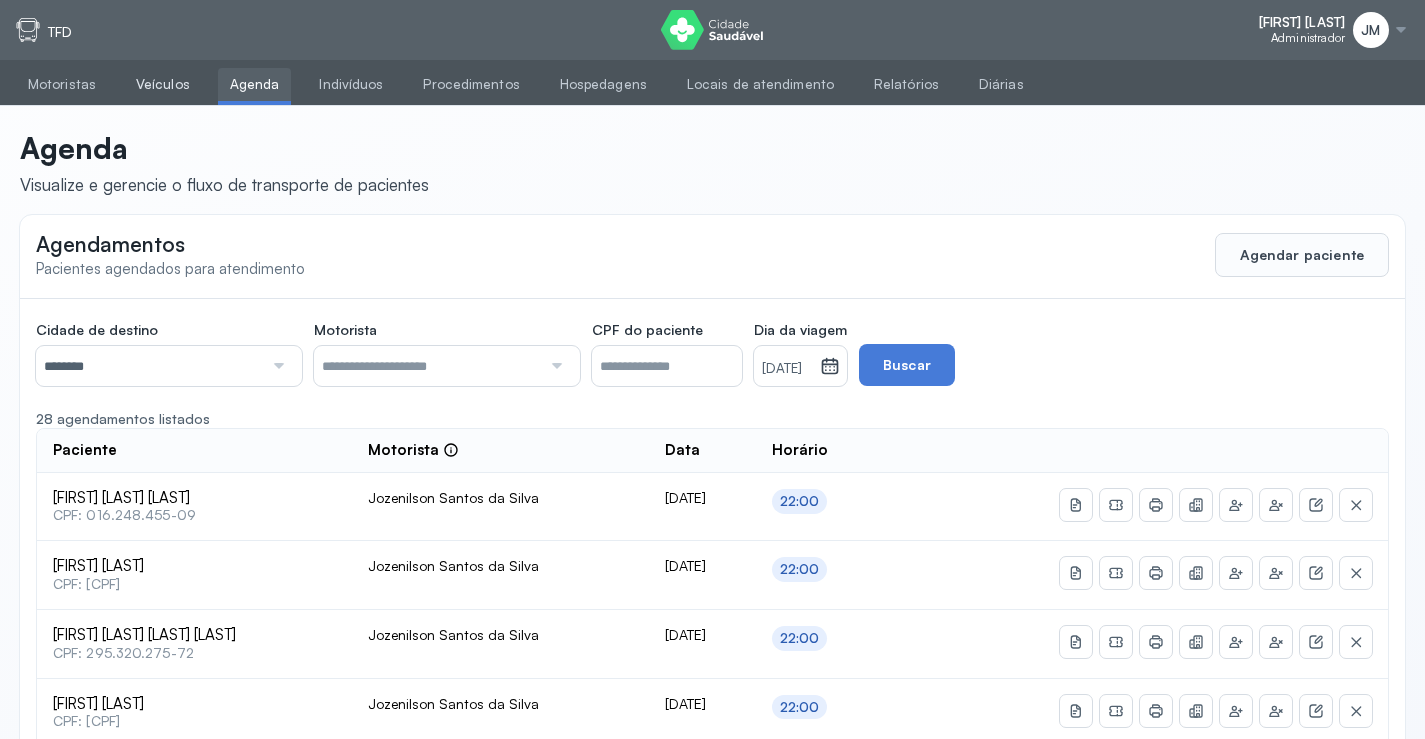 click on "Veículos" at bounding box center (163, 84) 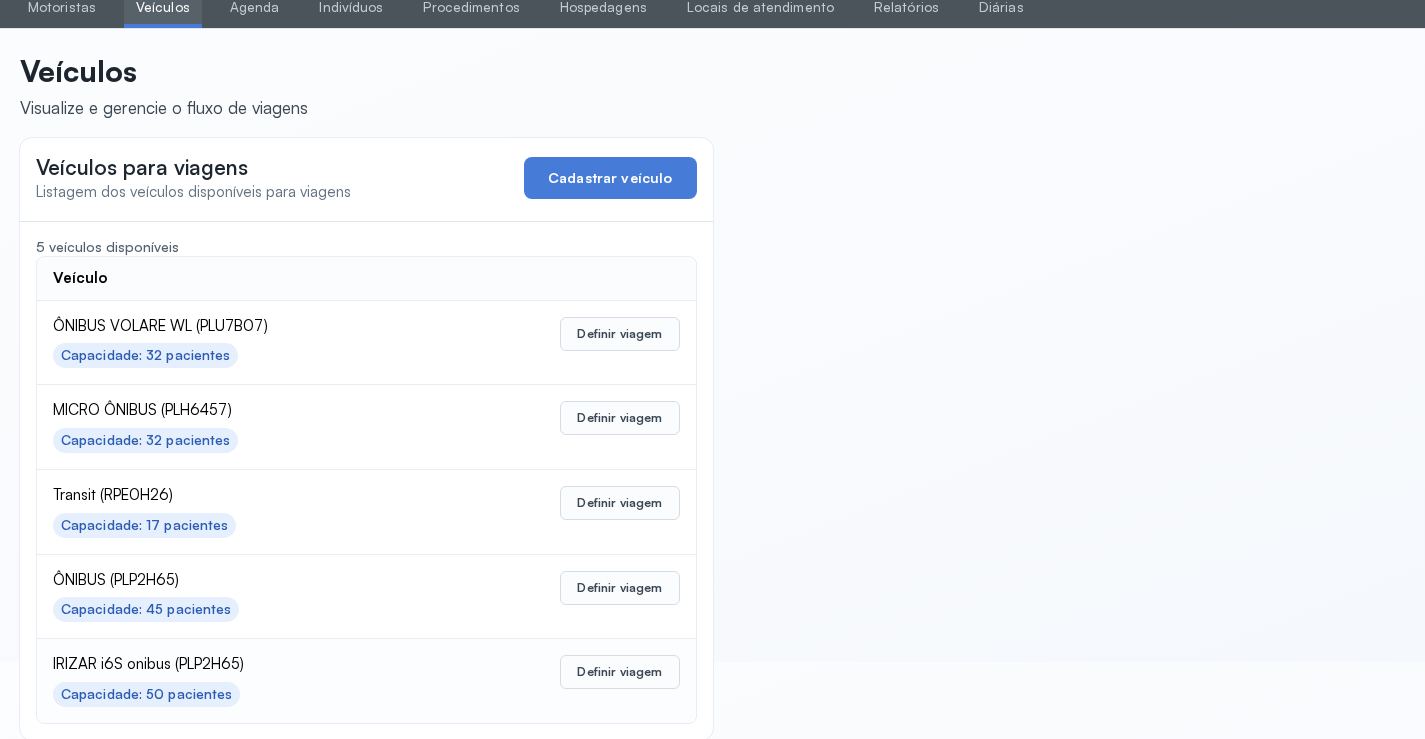 scroll, scrollTop: 98, scrollLeft: 0, axis: vertical 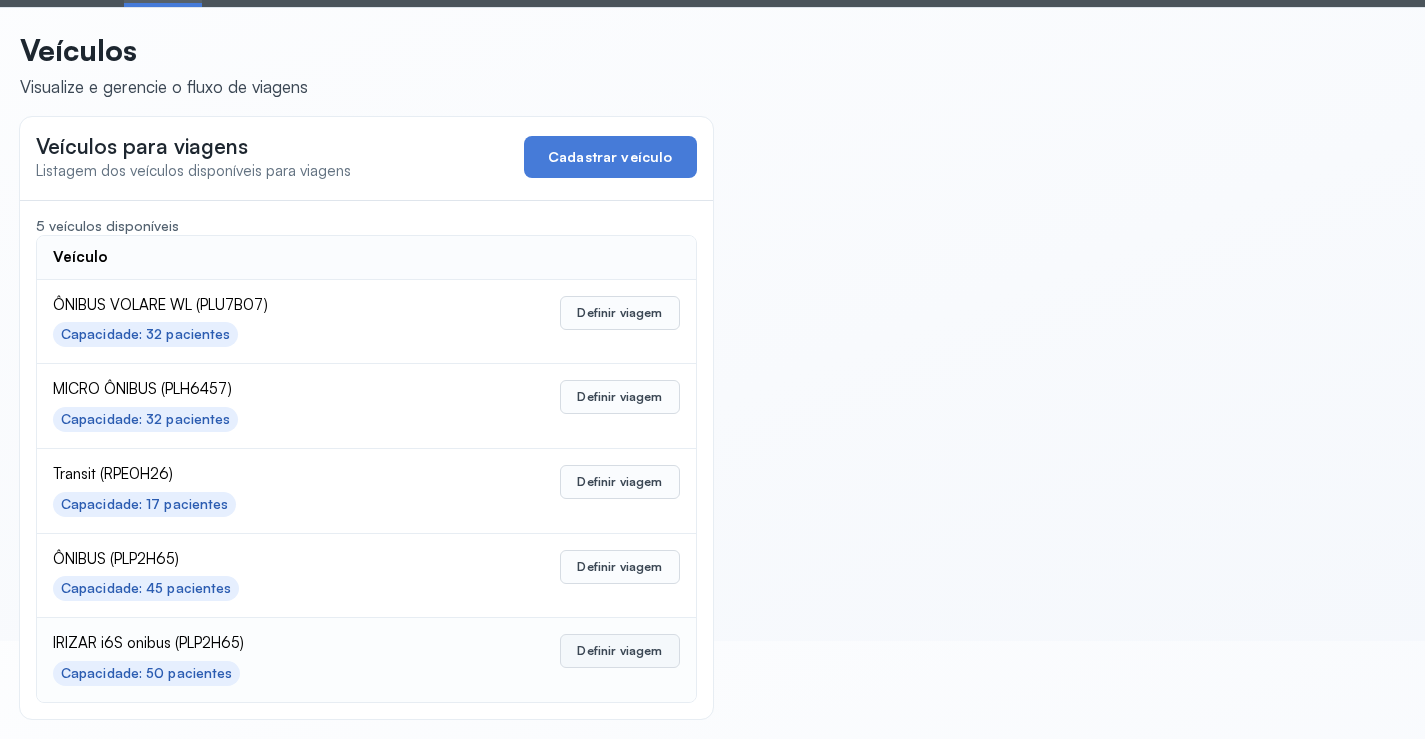 click on "Definir viagem" at bounding box center (619, 651) 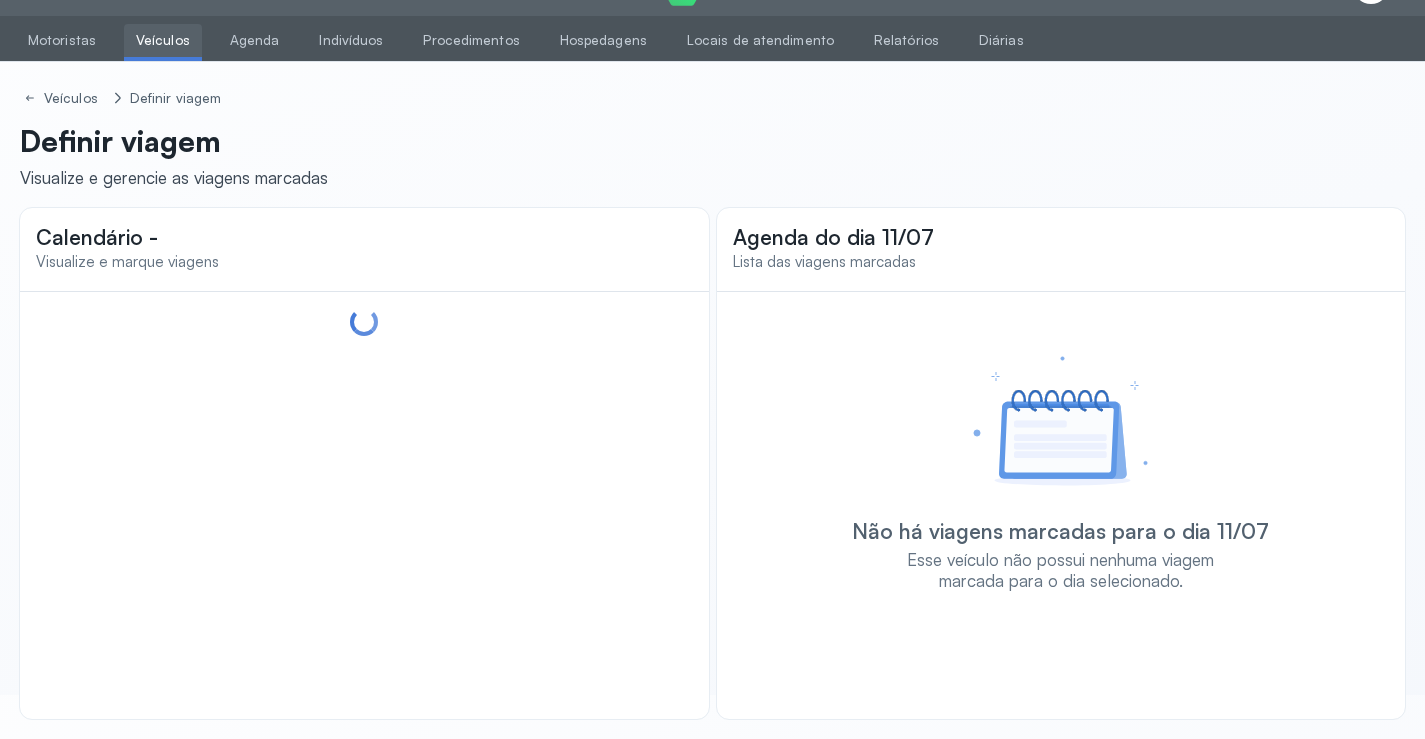 scroll, scrollTop: 44, scrollLeft: 0, axis: vertical 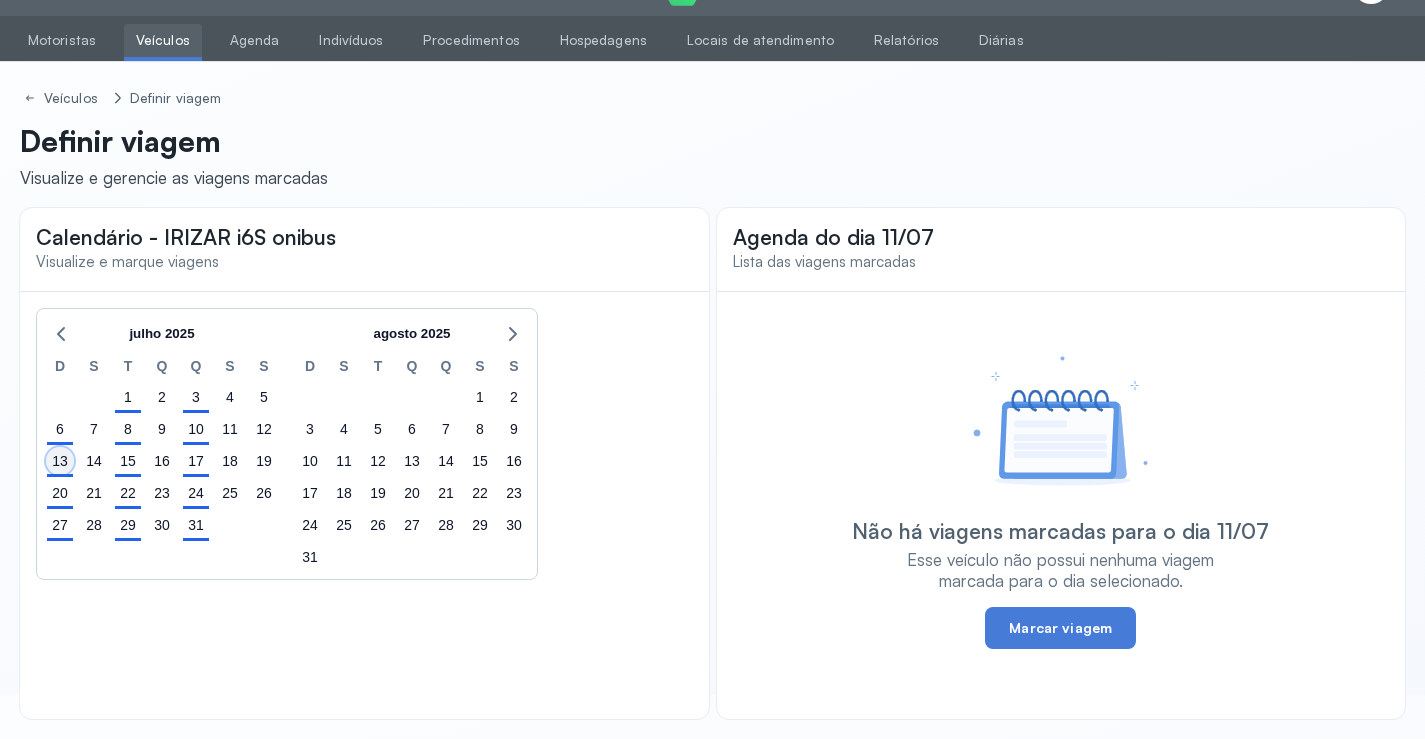 click on "13" 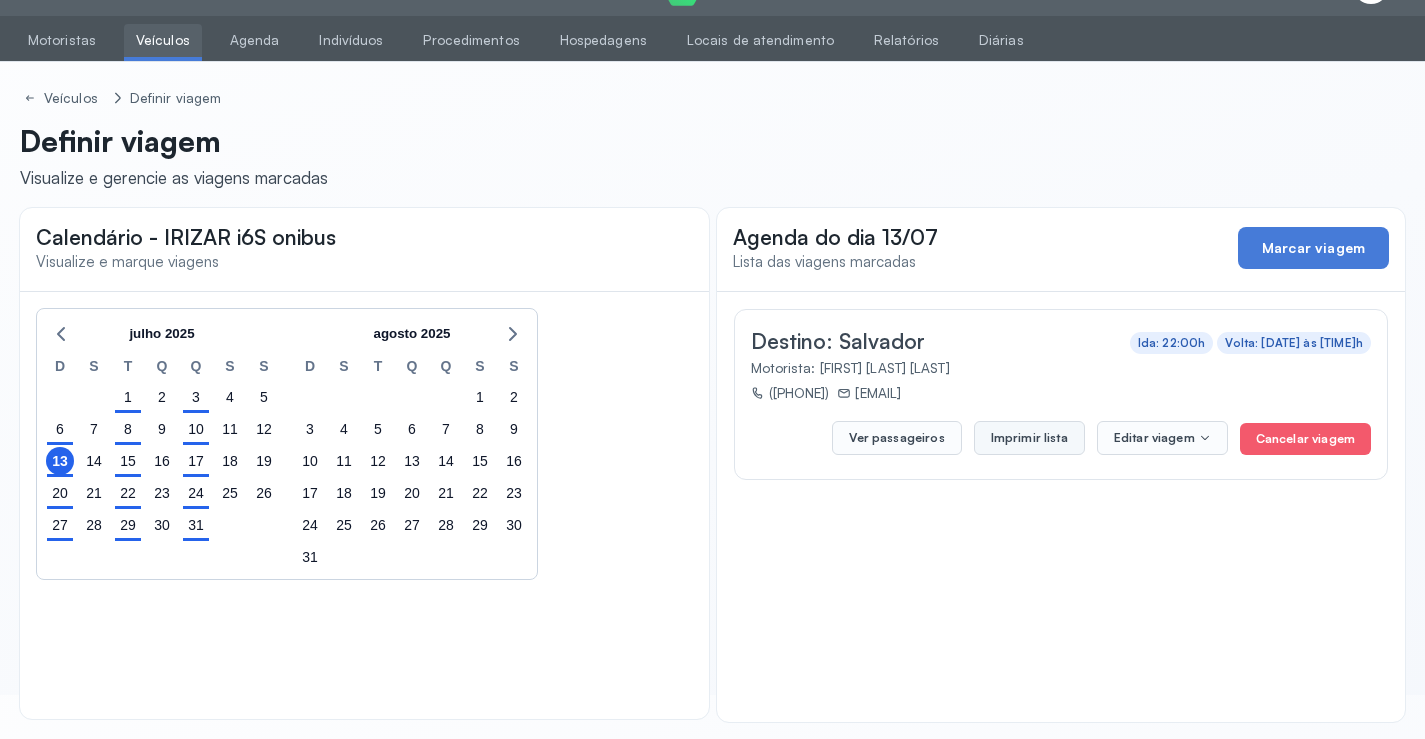 click on "Imprimir lista" at bounding box center (1029, 438) 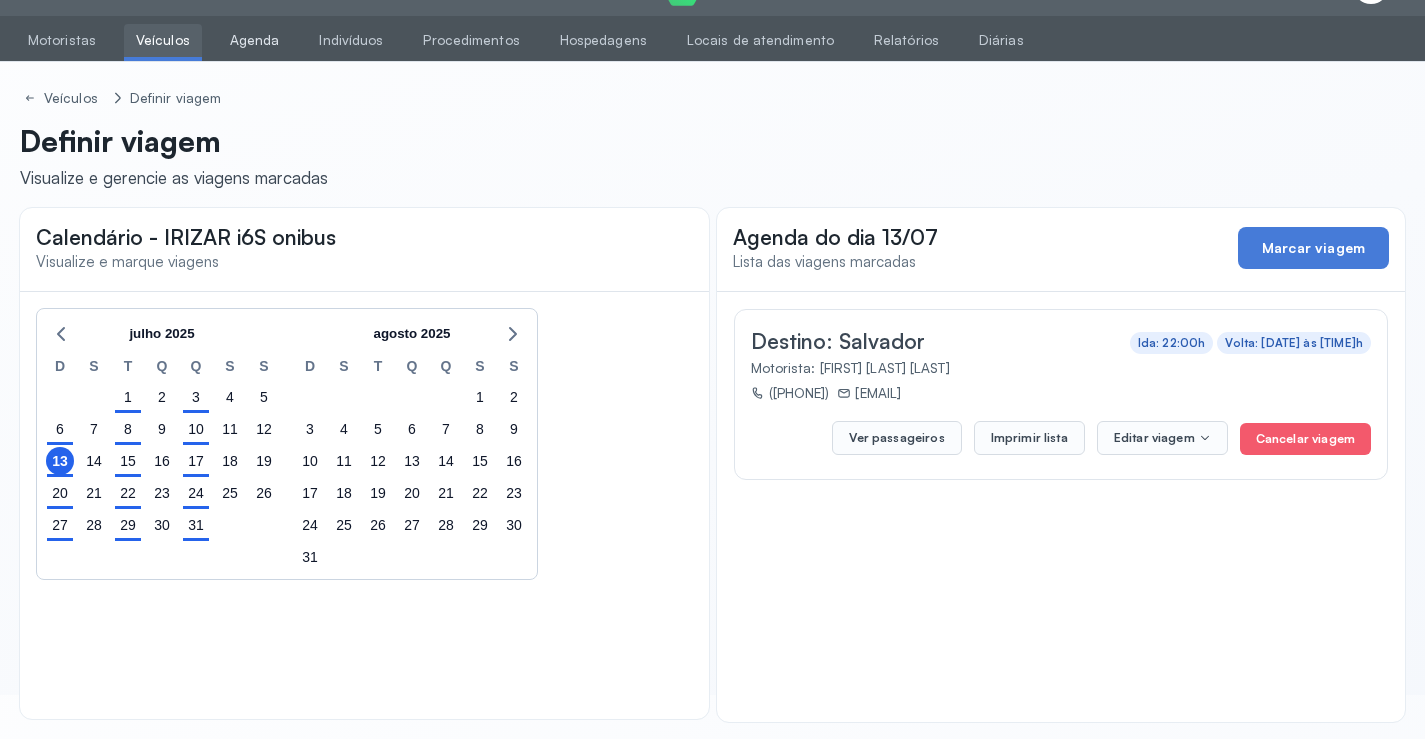 click on "Agenda" at bounding box center [255, 40] 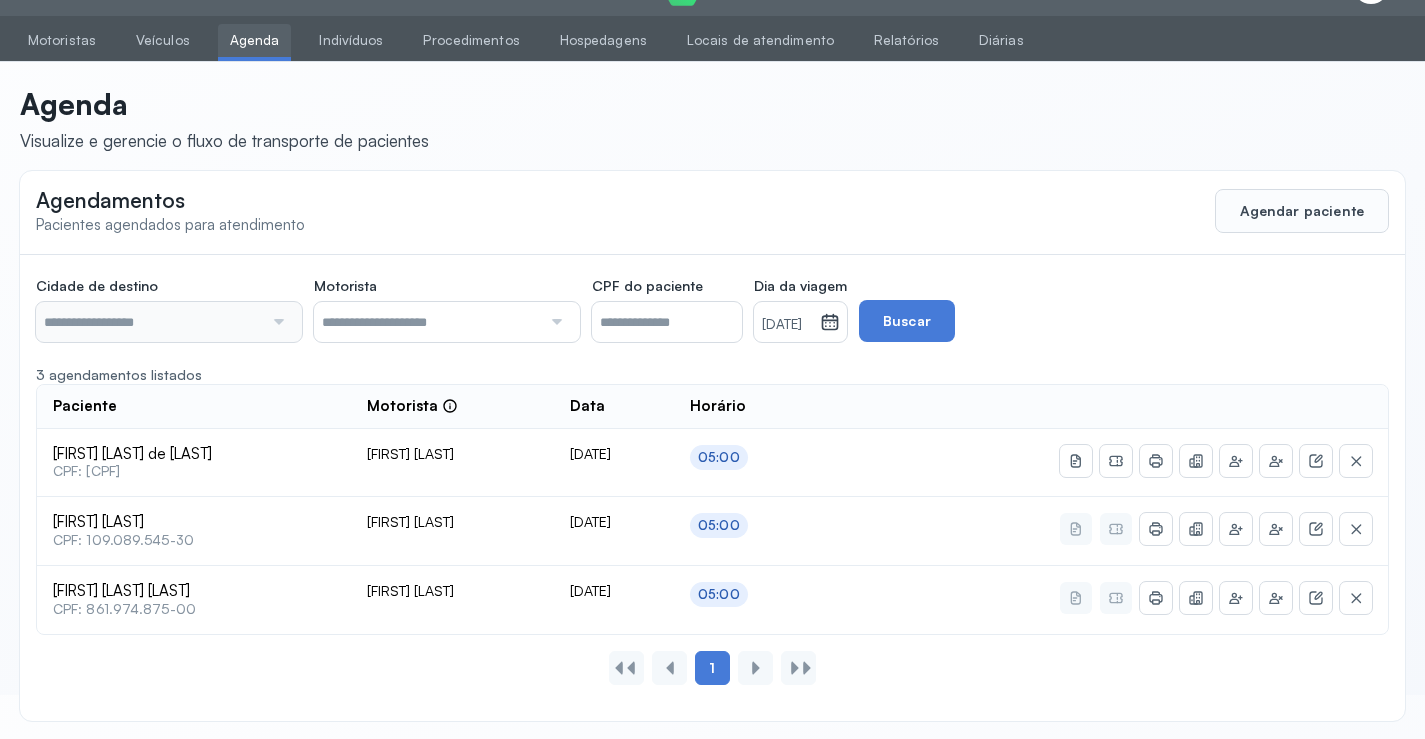 type on "********" 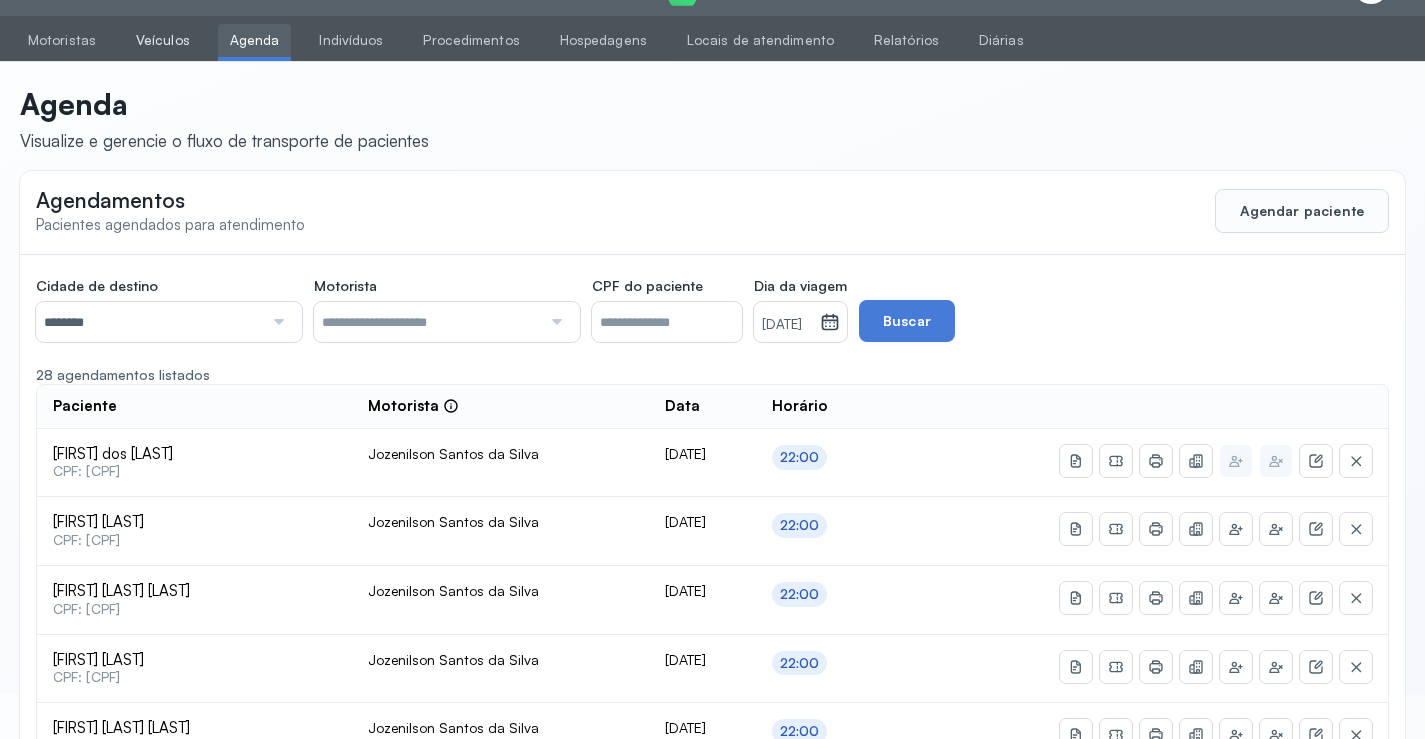 click on "Veículos" at bounding box center (163, 40) 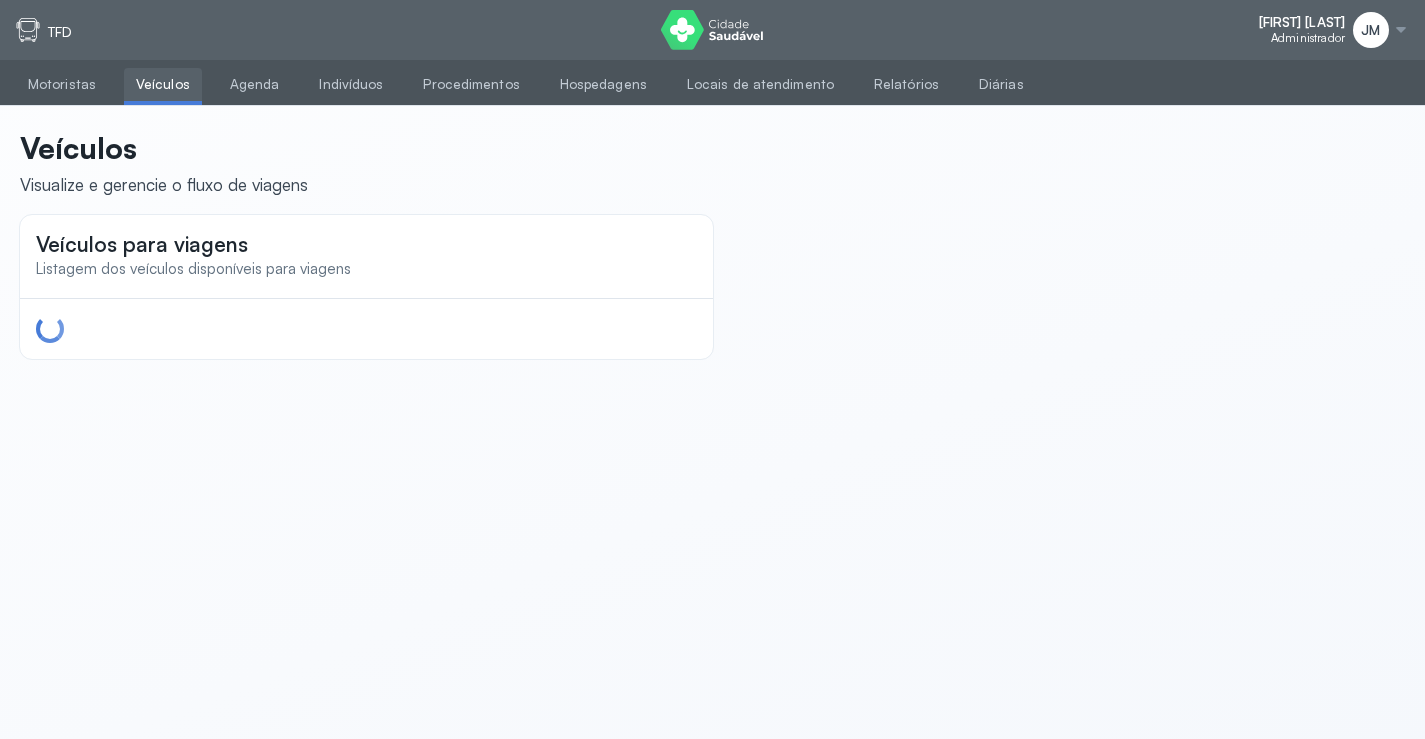scroll, scrollTop: 0, scrollLeft: 0, axis: both 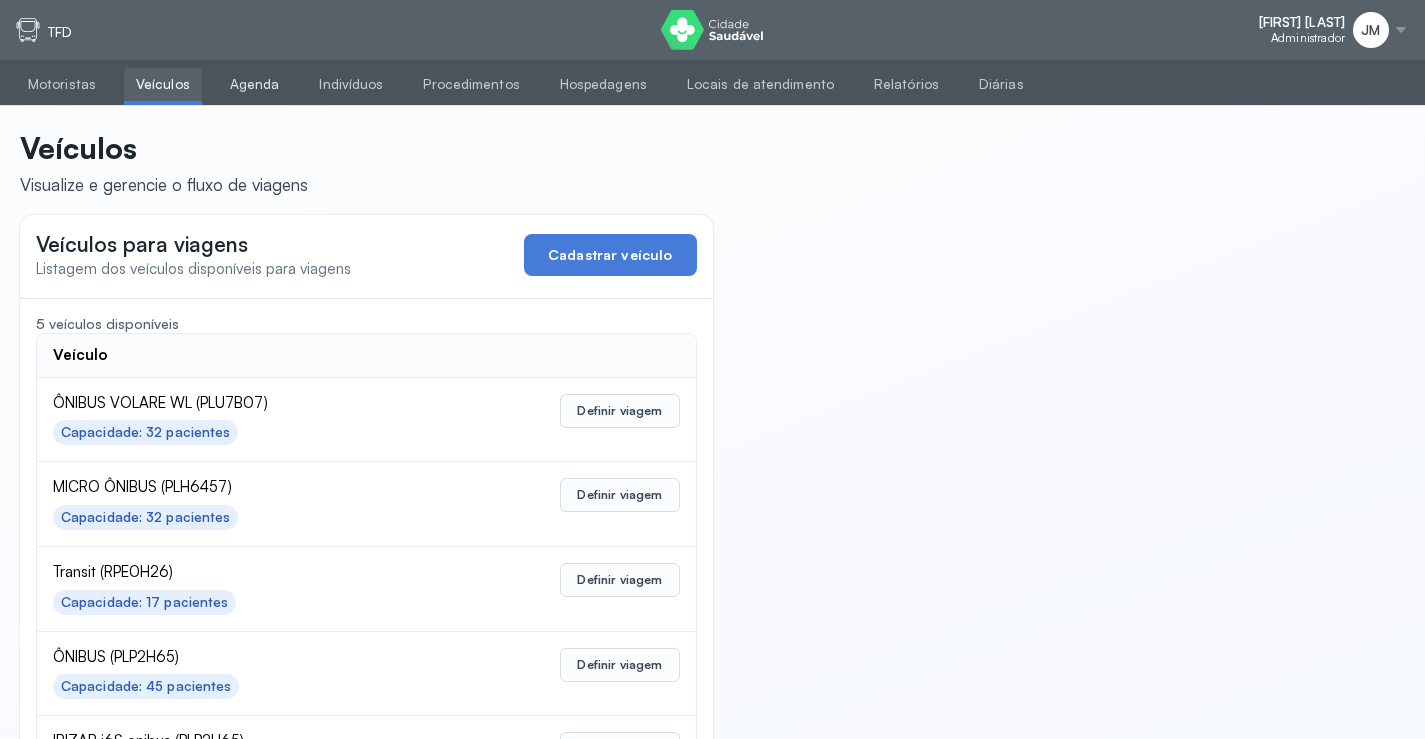 click on "Agenda" at bounding box center [255, 84] 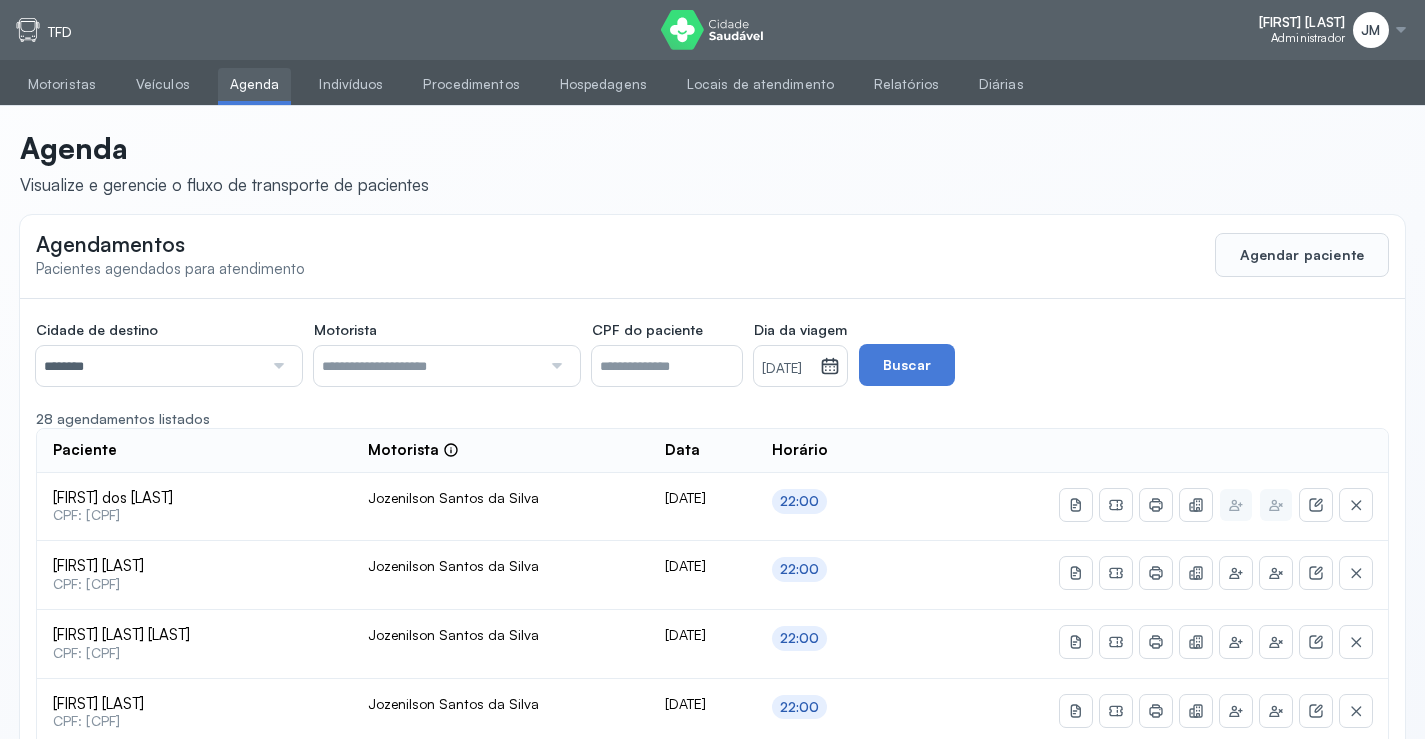 click at bounding box center [276, 366] 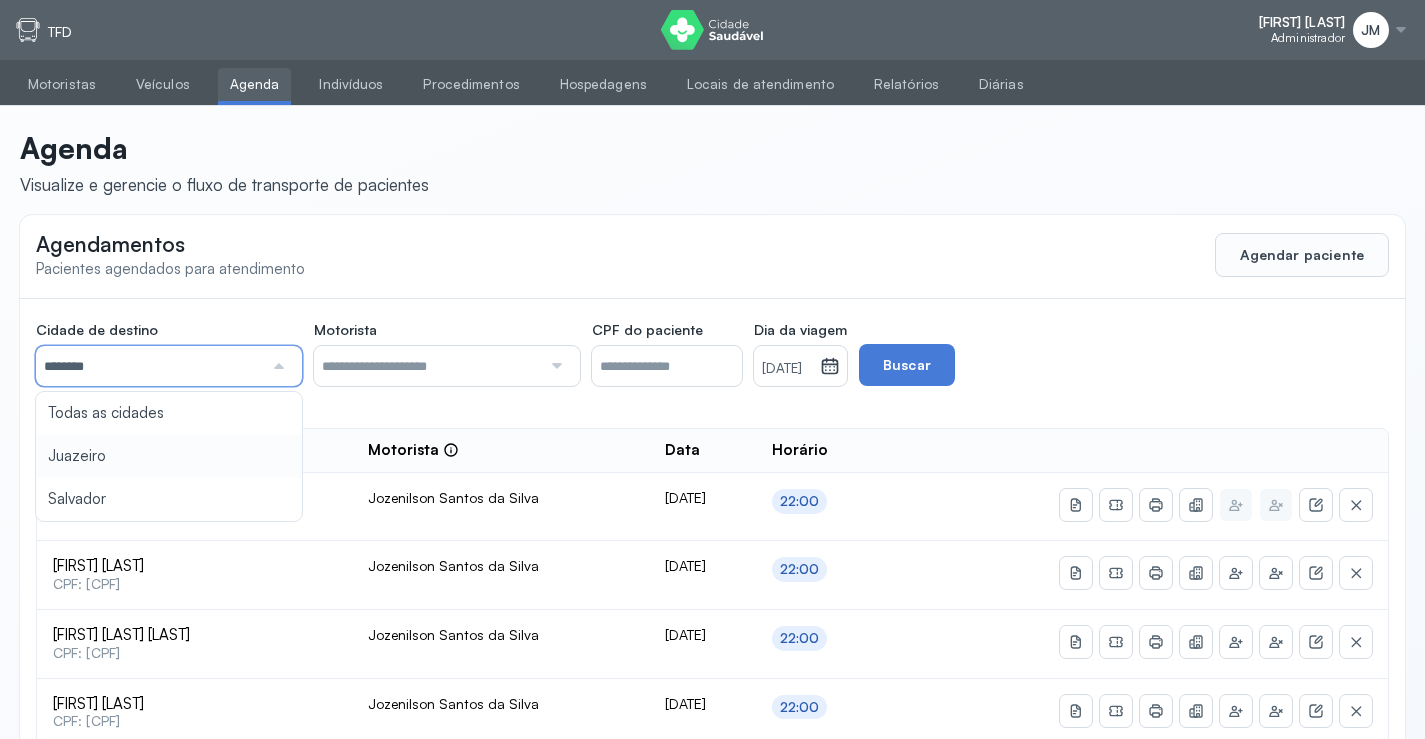 type on "********" 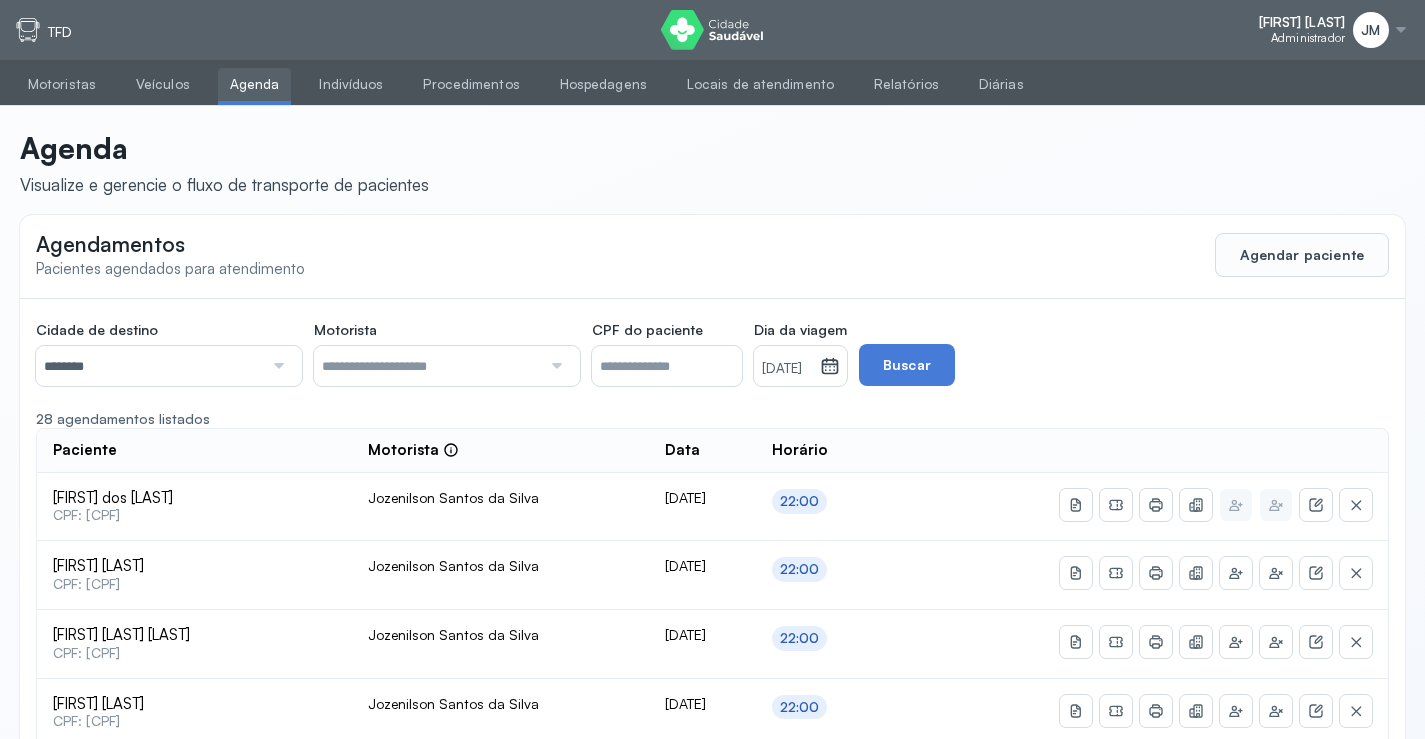 click on "Cidade de destino  ******** Todas as cidades Juazeiro Salvador Motorista  Todos os motoristas [FIRST] [LAST] [FIRST] [LAST] [FIRST] [LAST] [FIRST] [LAST] [FIRST] [LAST] CPF do paciente  Dia da viagem  [DATE] julho 2025 S T Q Q S S D 1 2 3 4 5 6 7 8 9 10 11 12 13 14 15 16 17 18 19 20 21 22 23 24 25 26 27 28 29 30 31 jan fev mar abr maio jun jul ago set out nov dez 2018 2019 2020 2021 2022 2023 2024 2025 2026 2027 2028 2029  Buscar  28 agendamentos listados Paciente  Motorista  Data Horário [FIRST] [LAST] CPF: [CPF] [FIRST] [LAST] [DATE] 22:00 [FIRST] [LAST] [LAST] CPF: [CPF] [FIRST] [LAST] [DATE] 22:00 [FIRST] [LAST] [LAST] CPF: [CPF] [FIRST] [LAST] [DATE] 22:00 [FIRST] [LAST] [LAST] CPF: [CPF] [FIRST] [LAST] [DATE] 22:00 [FIRST] [LAST] [LAST] CPF: [CPF] [FIRST] [LAST]" 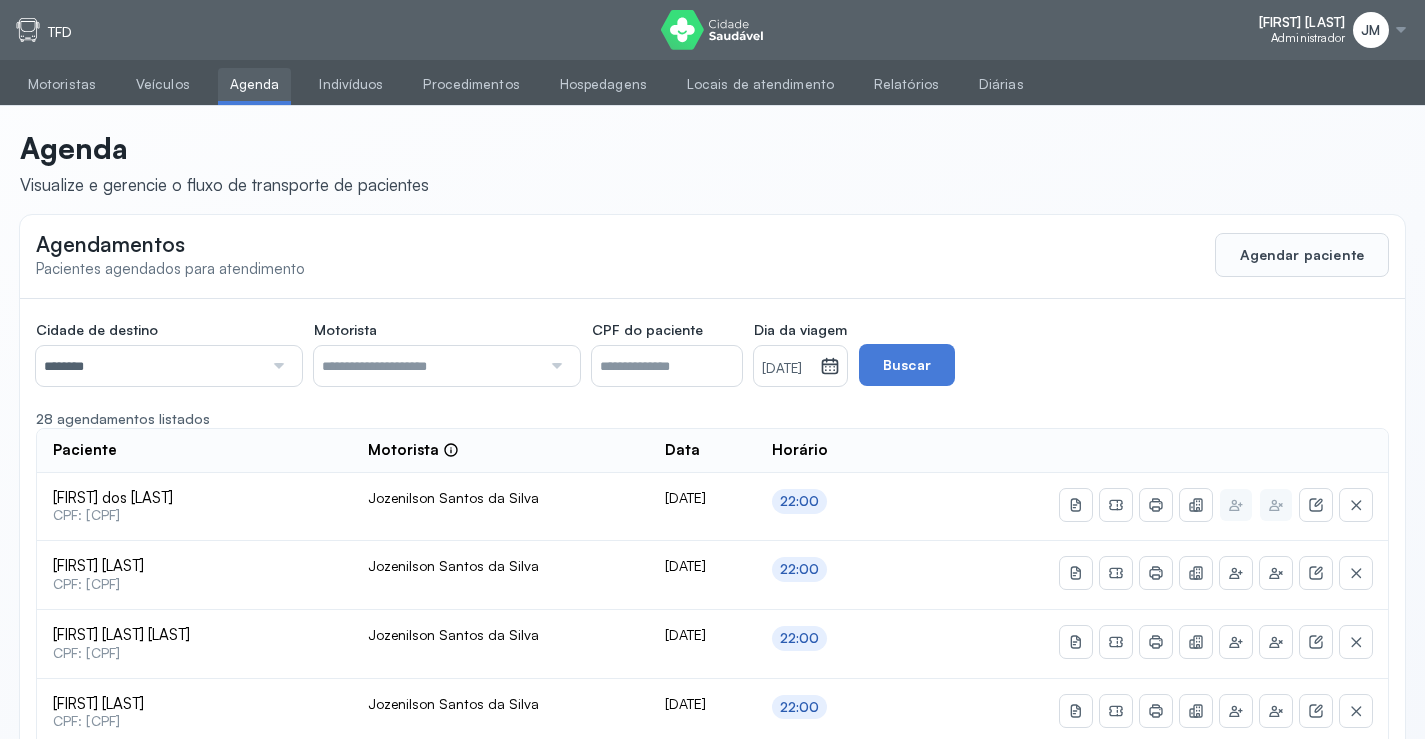 click 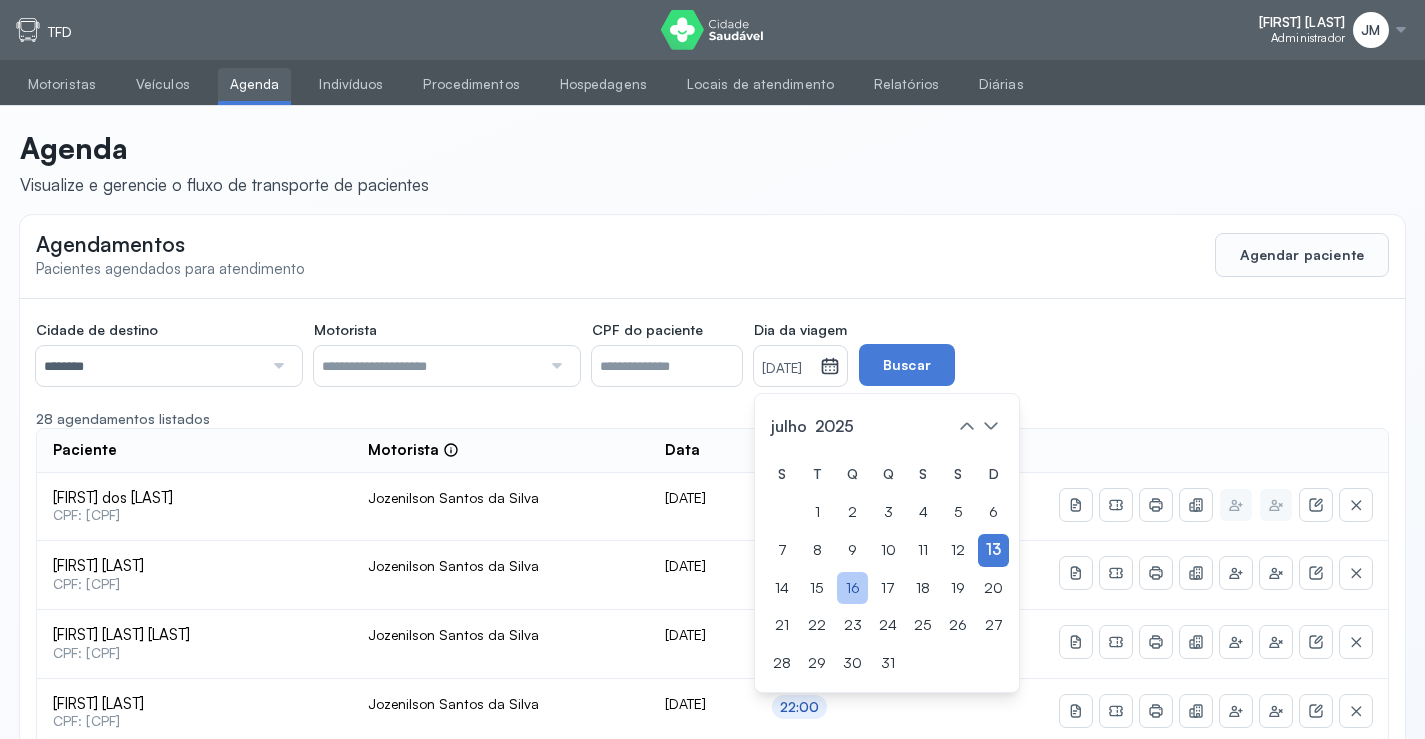 click on "16" 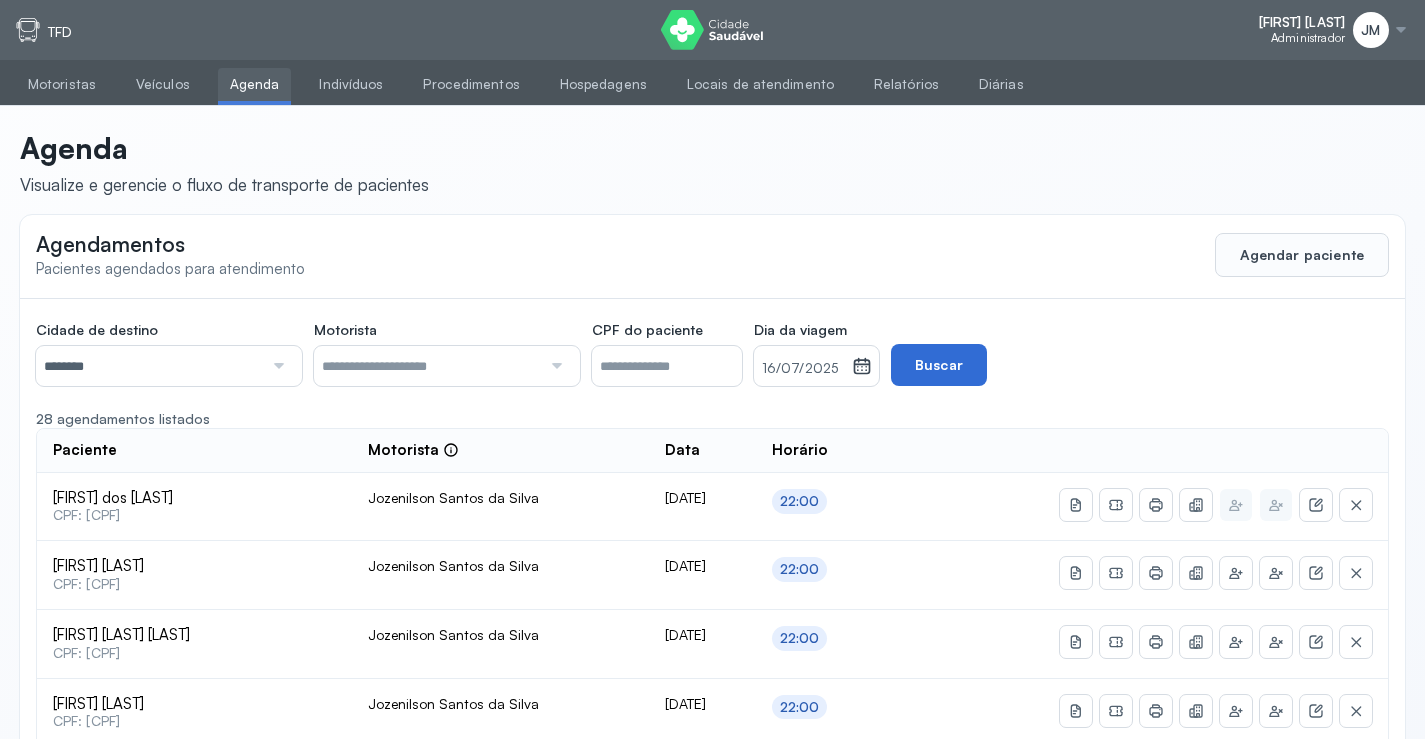 click on "Buscar" at bounding box center [939, 365] 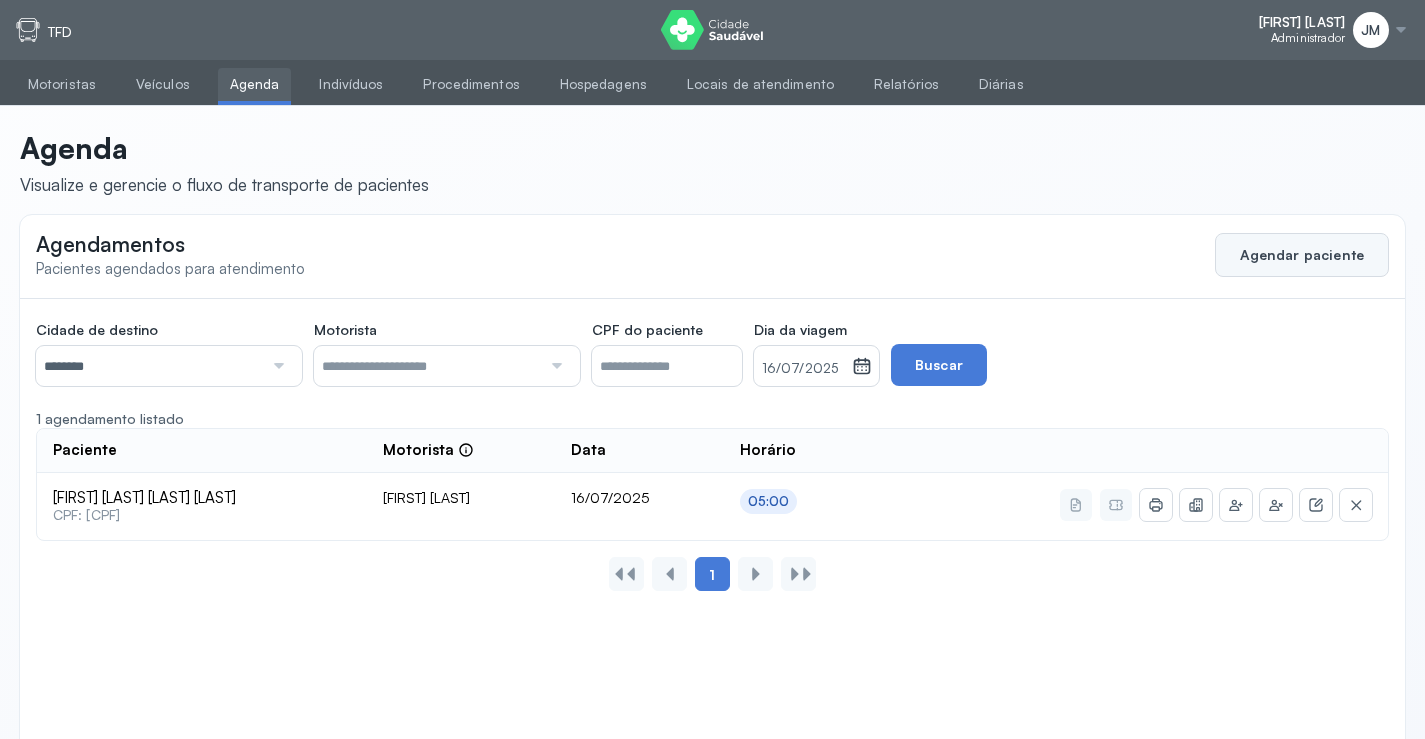 click on "Agendar paciente" 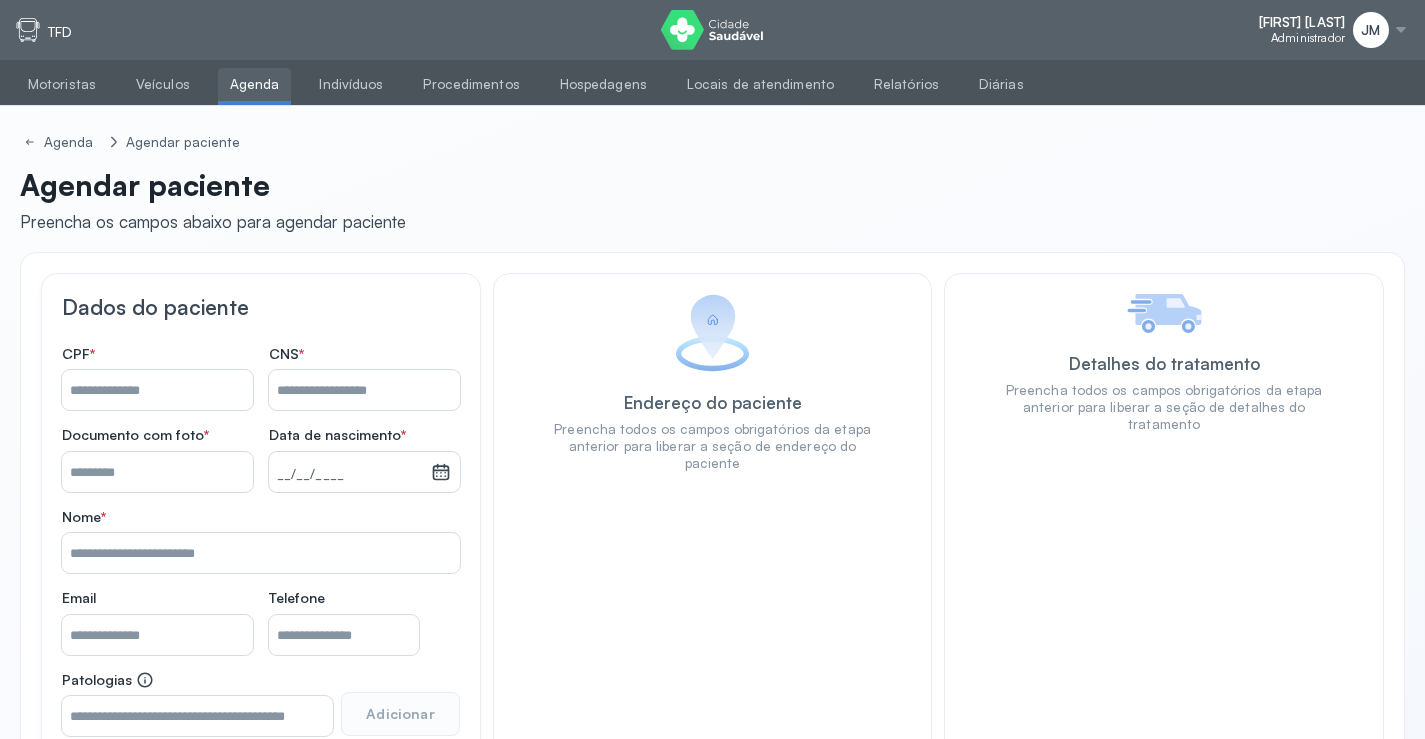 click on "Nome   *" at bounding box center [157, 390] 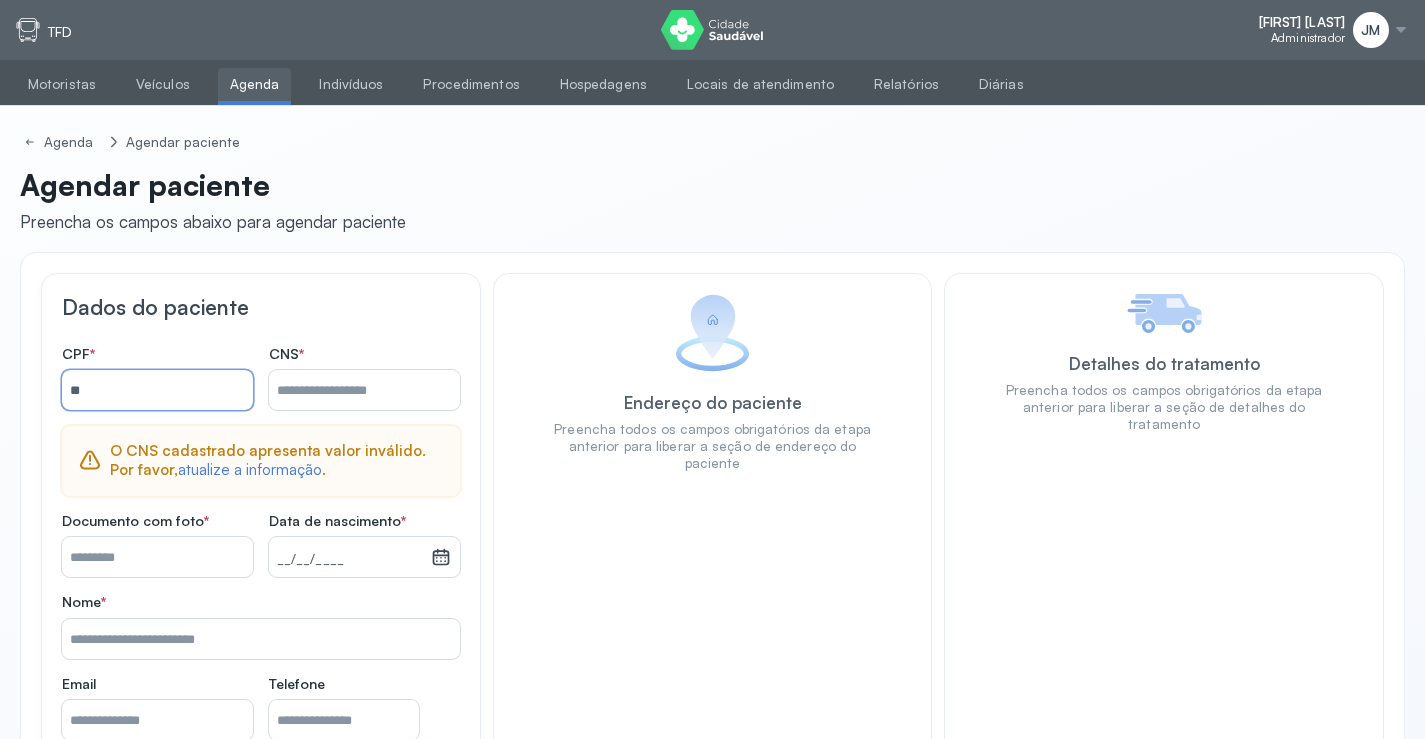 type on "*" 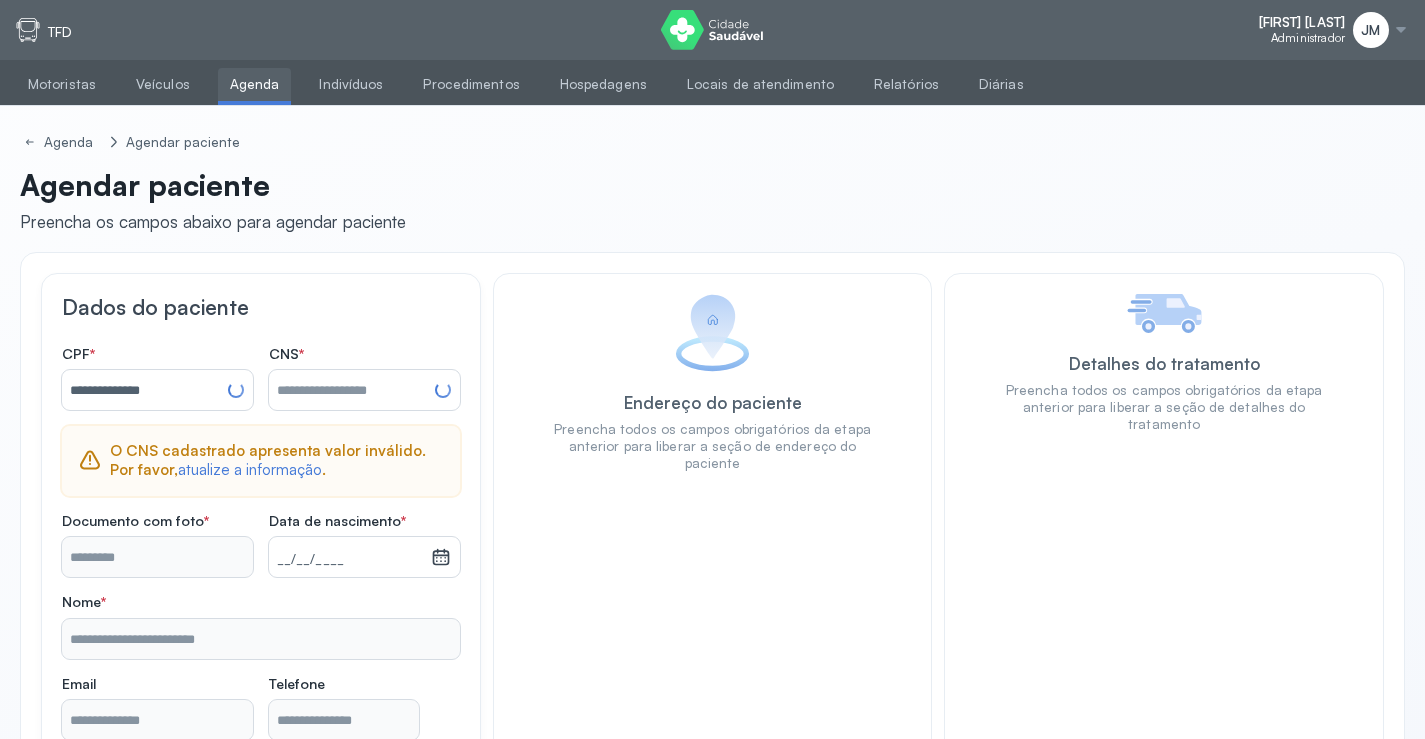 type on "**********" 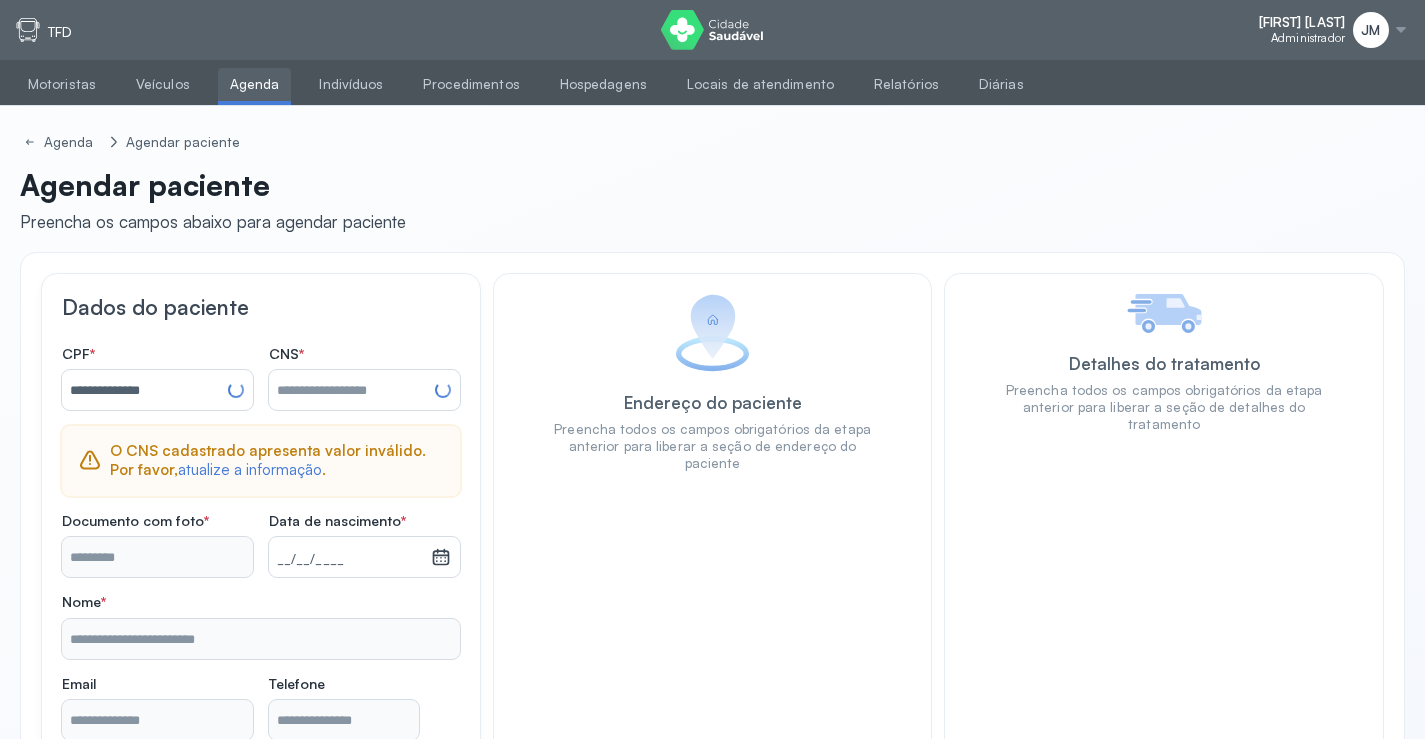 type on "**********" 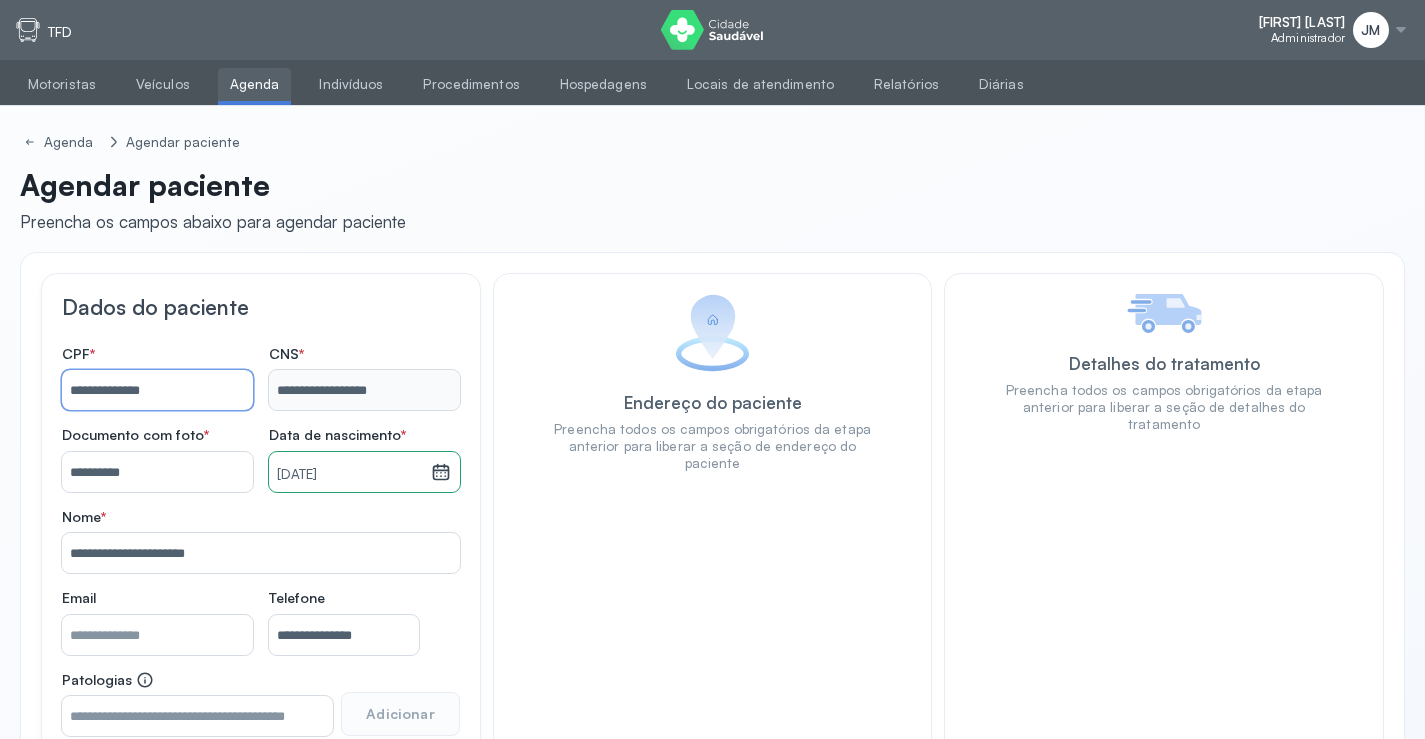 scroll, scrollTop: 171, scrollLeft: 0, axis: vertical 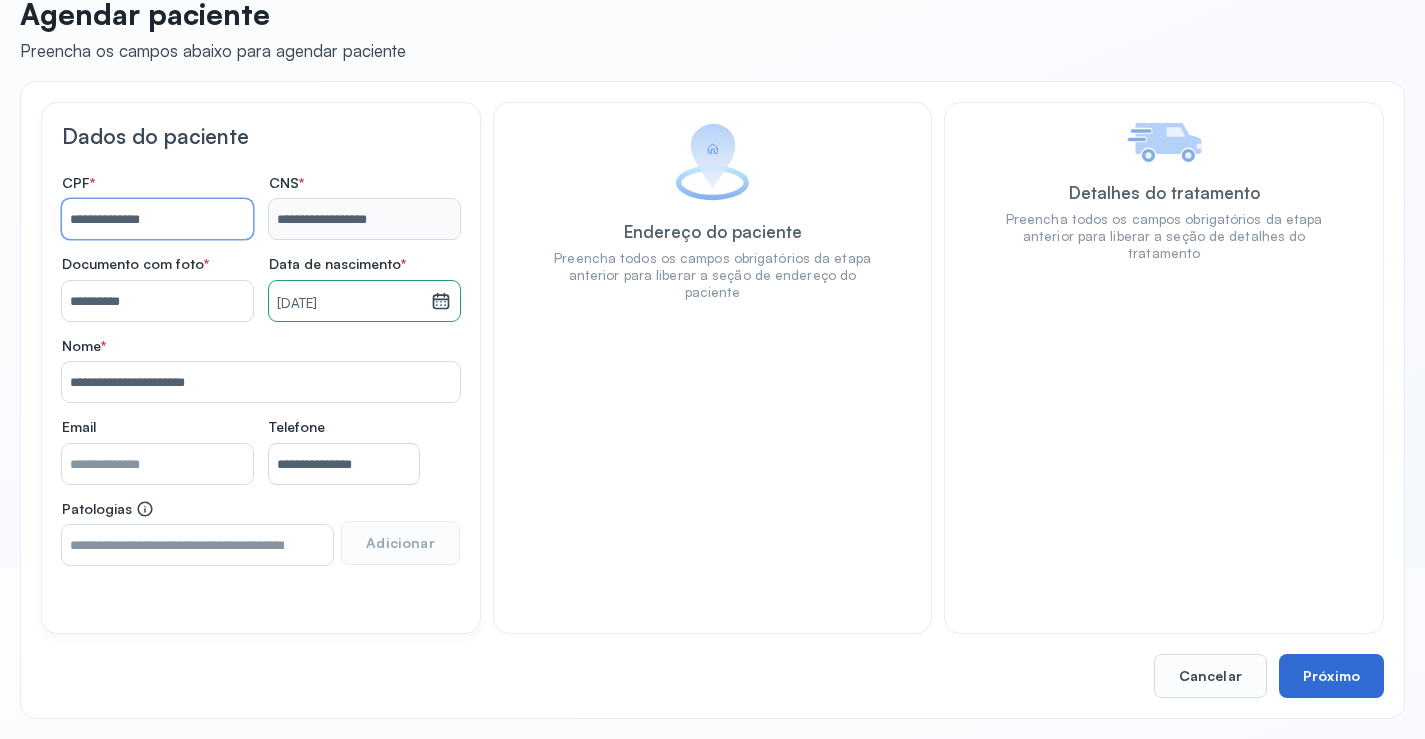 type on "**********" 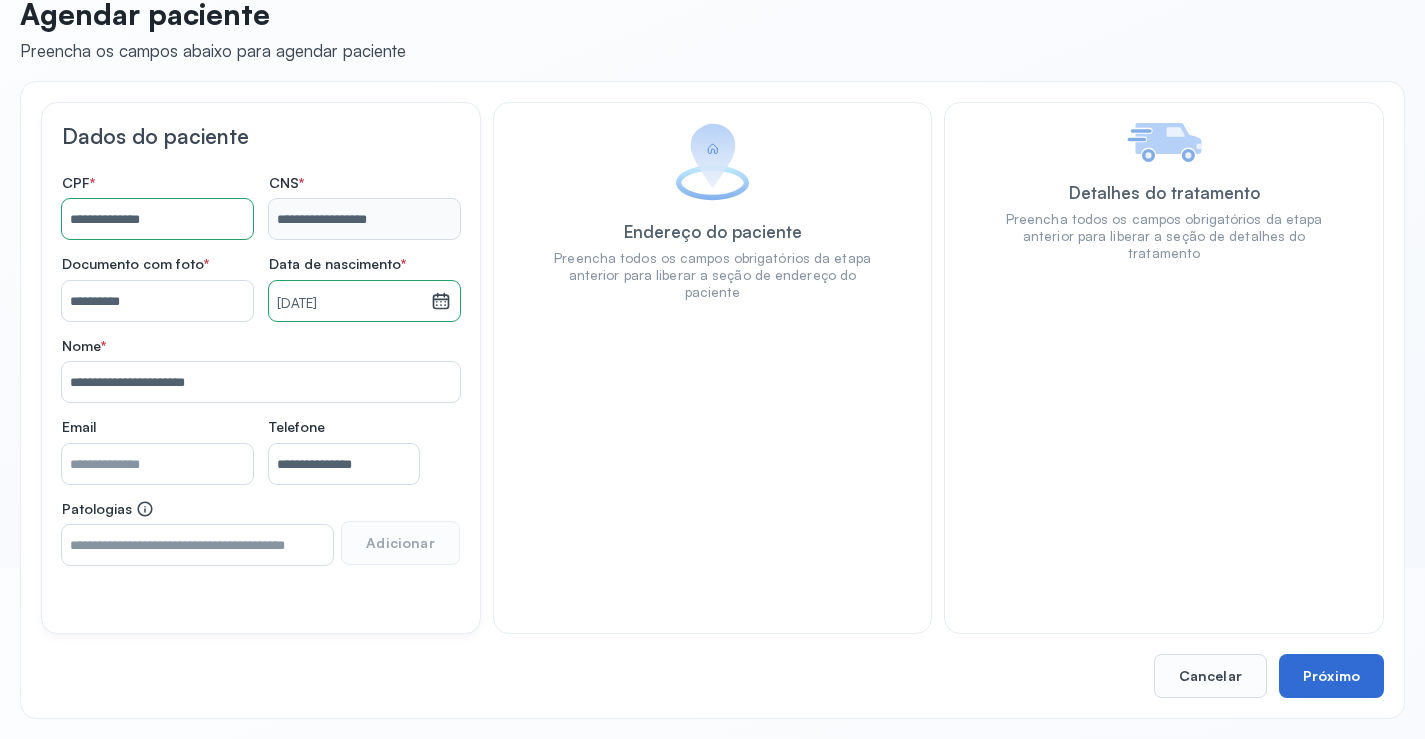 click on "Próximo" at bounding box center [1331, 676] 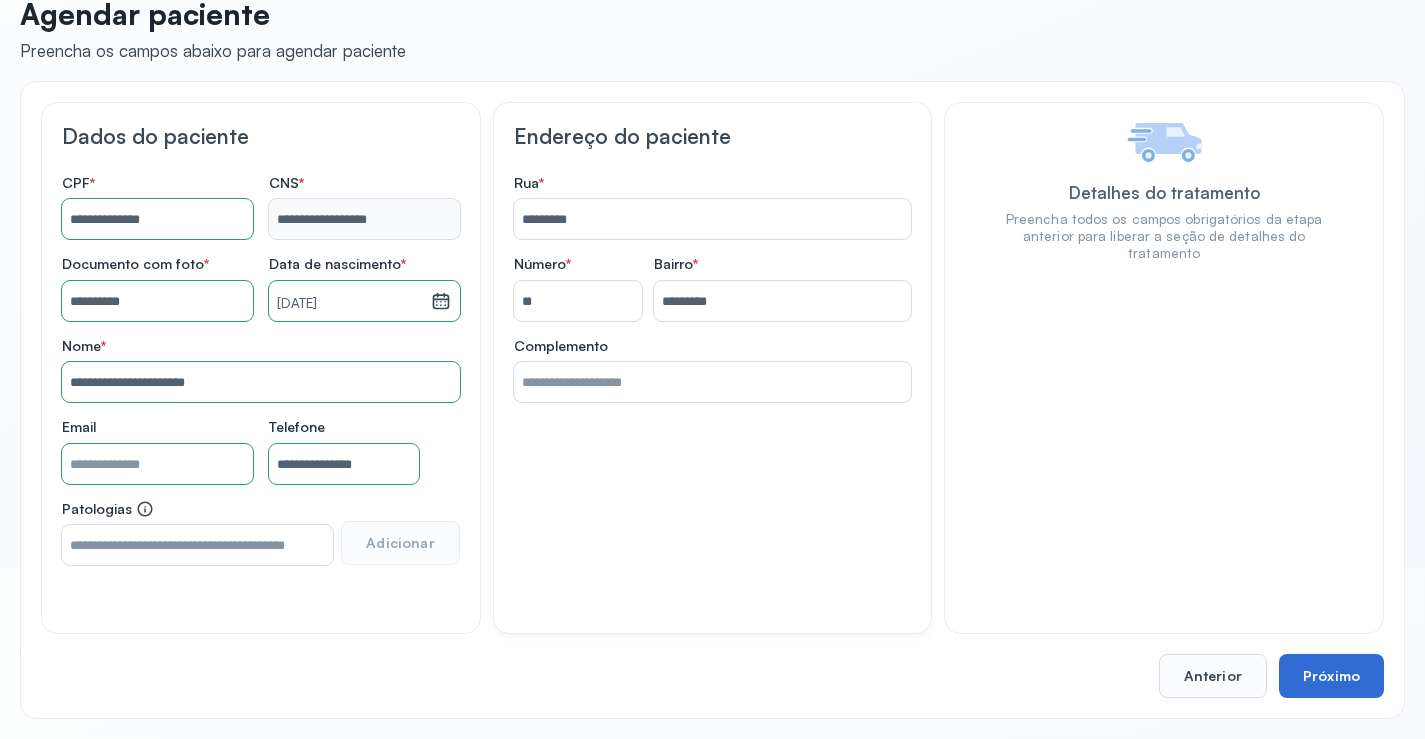 click on "Próximo" at bounding box center (1331, 676) 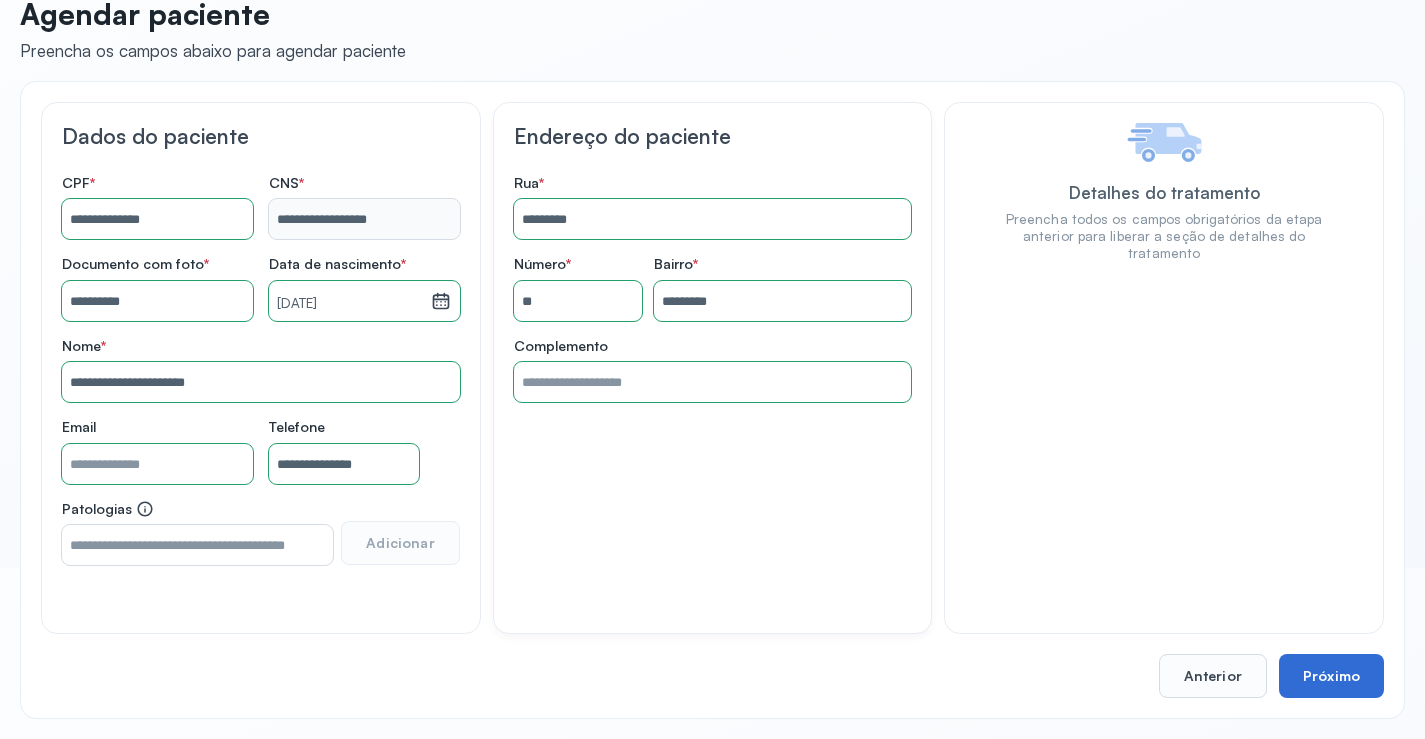 click on "Próximo" at bounding box center (1331, 676) 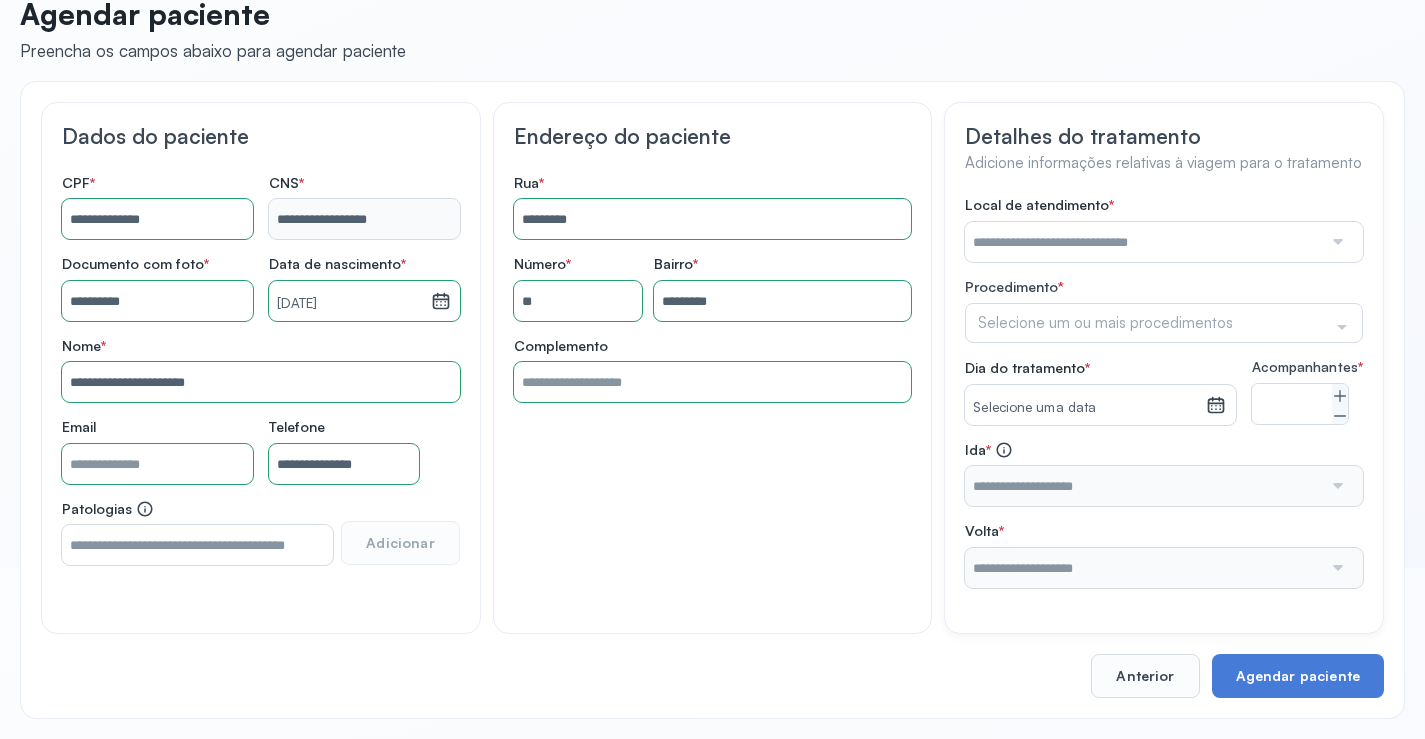click at bounding box center (1336, 242) 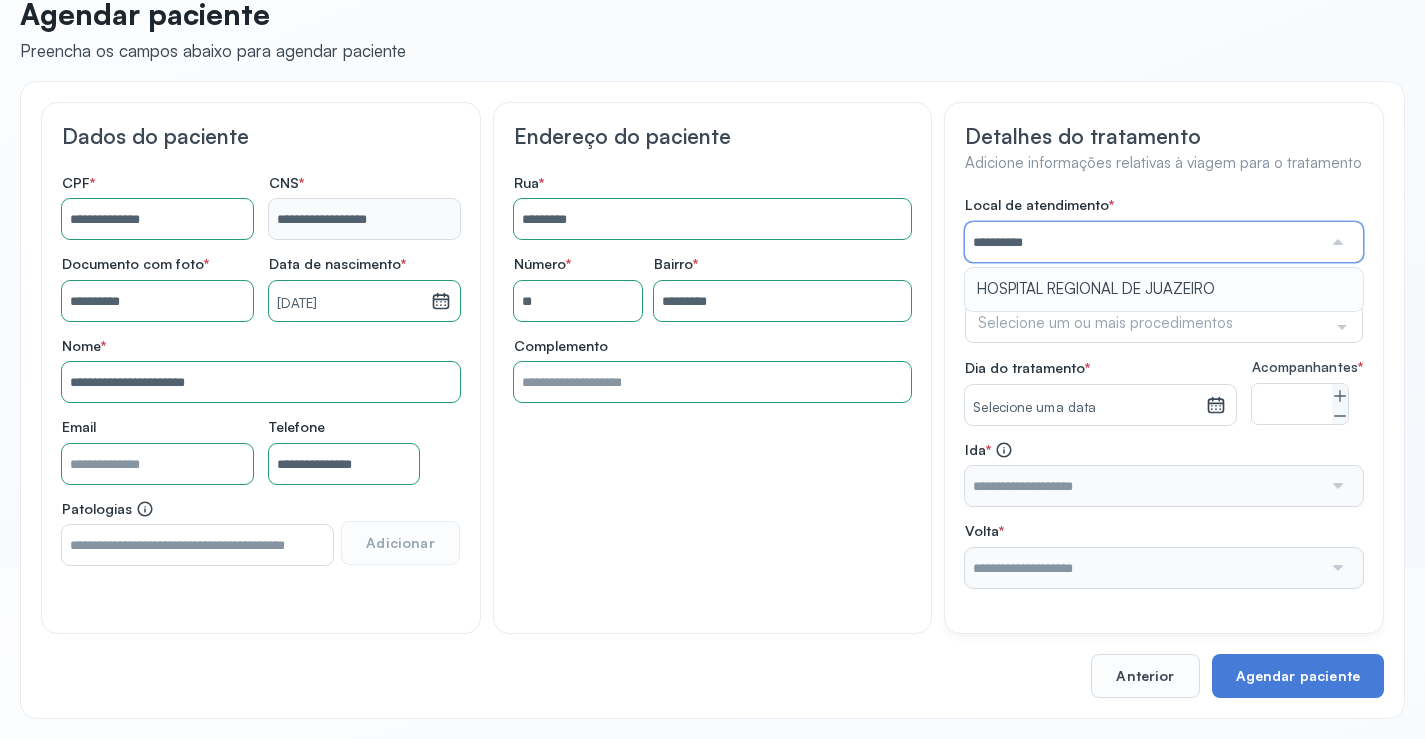 type on "**********" 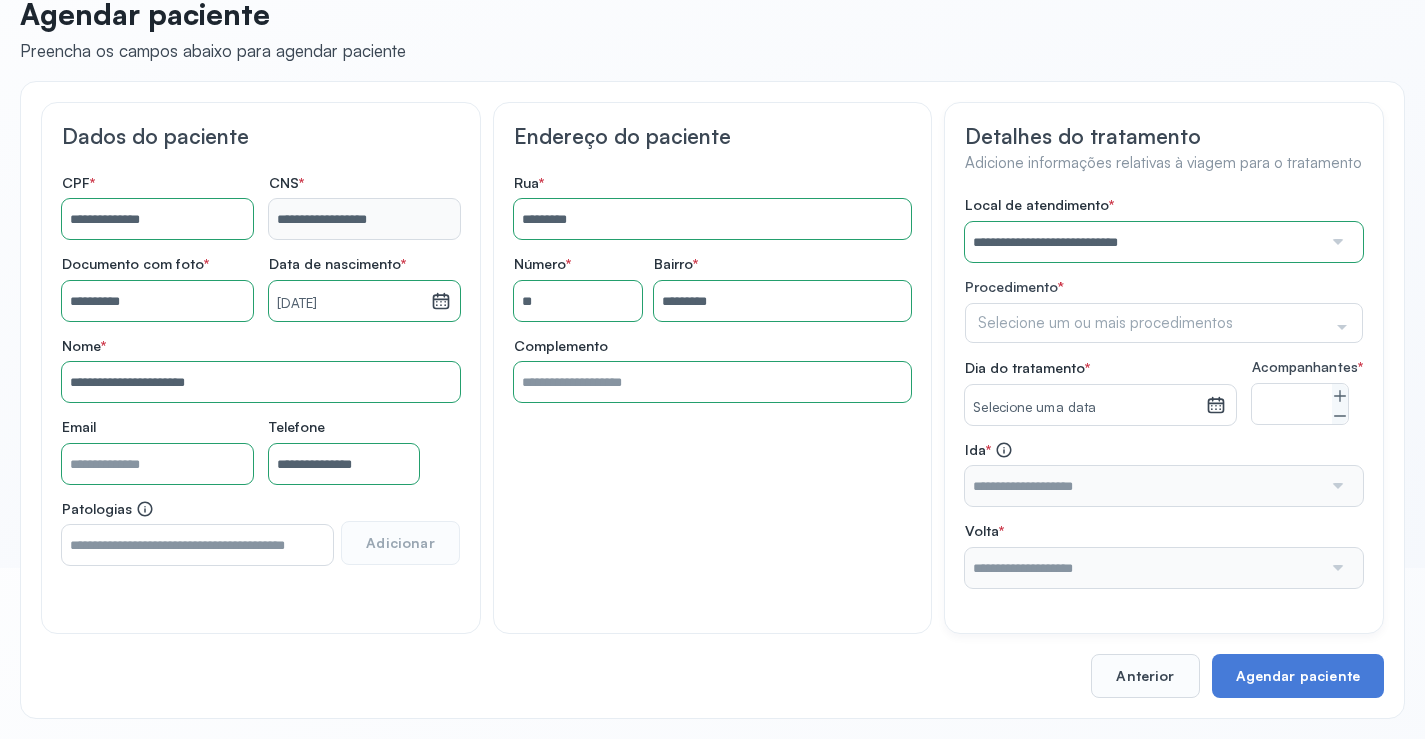 click on "**********" at bounding box center (1164, 392) 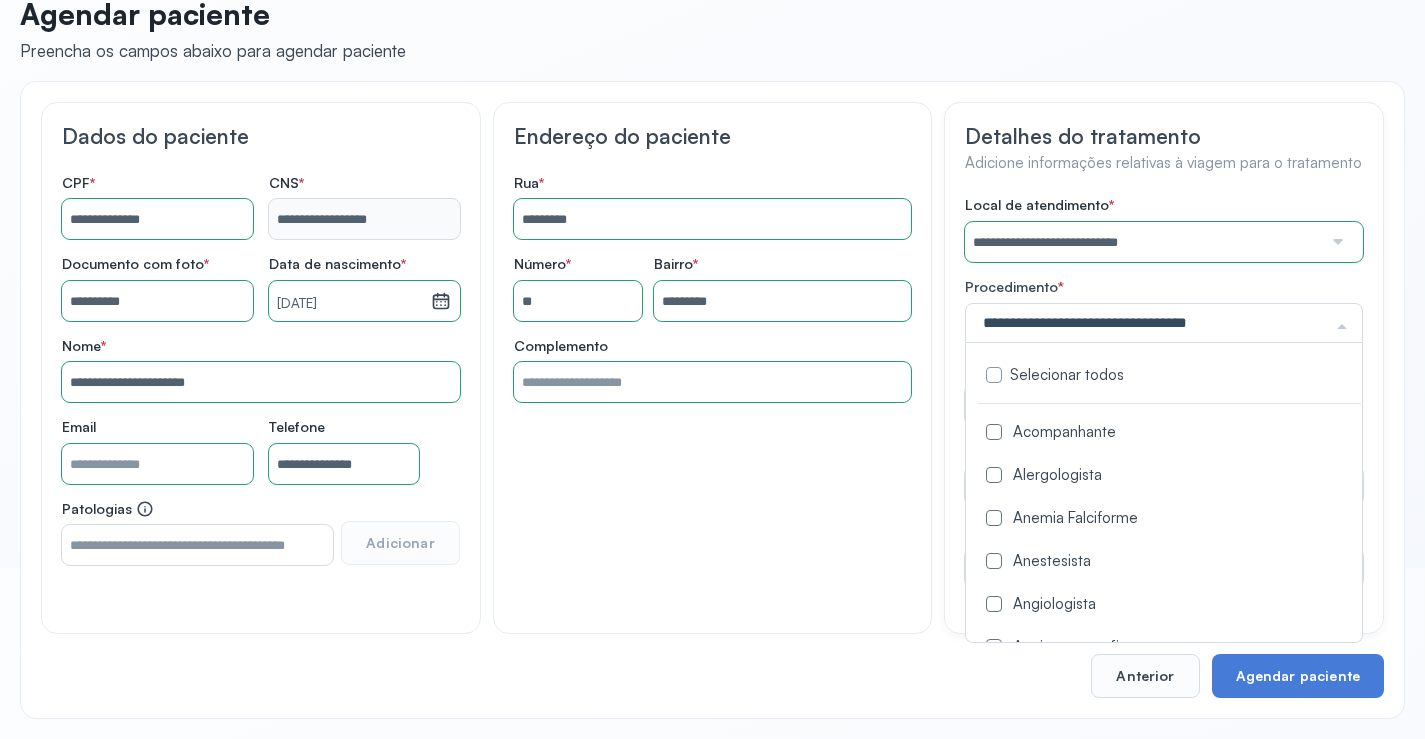 click 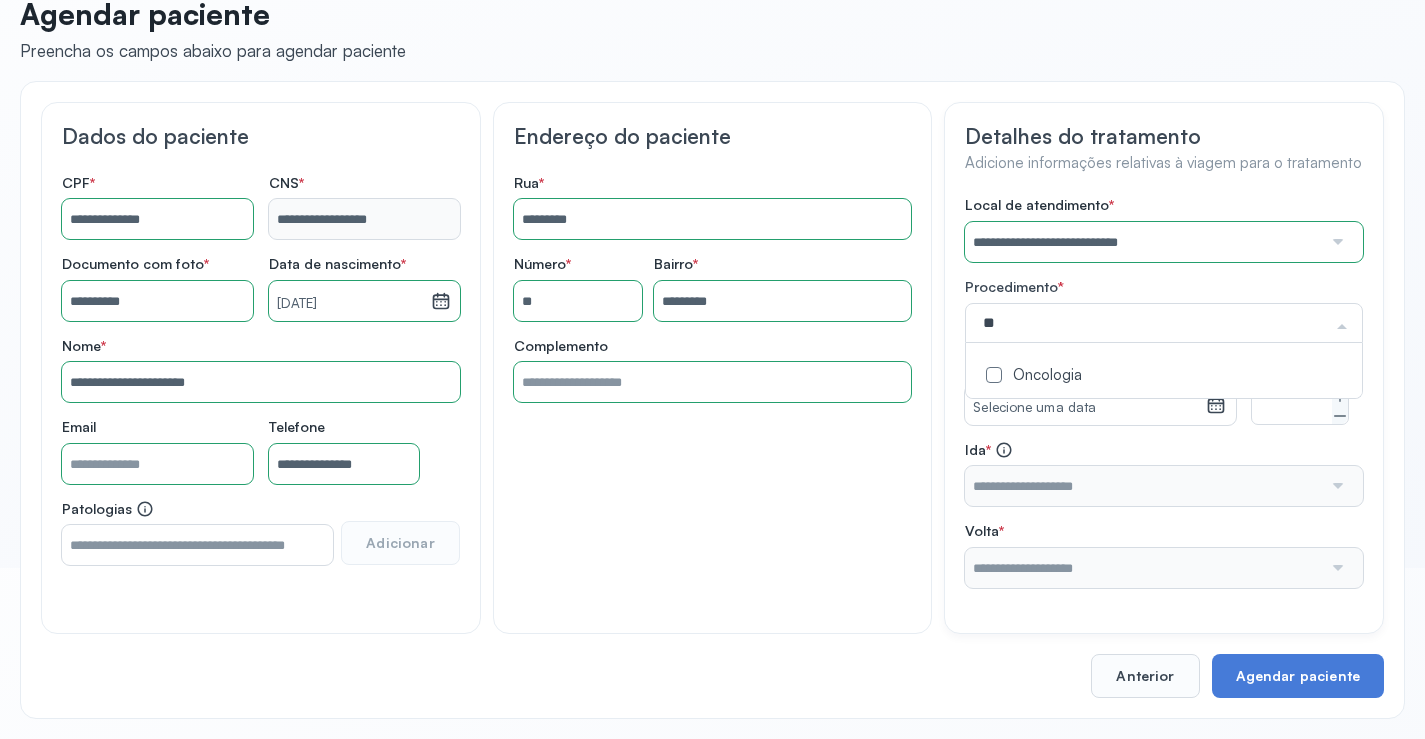 type on "***" 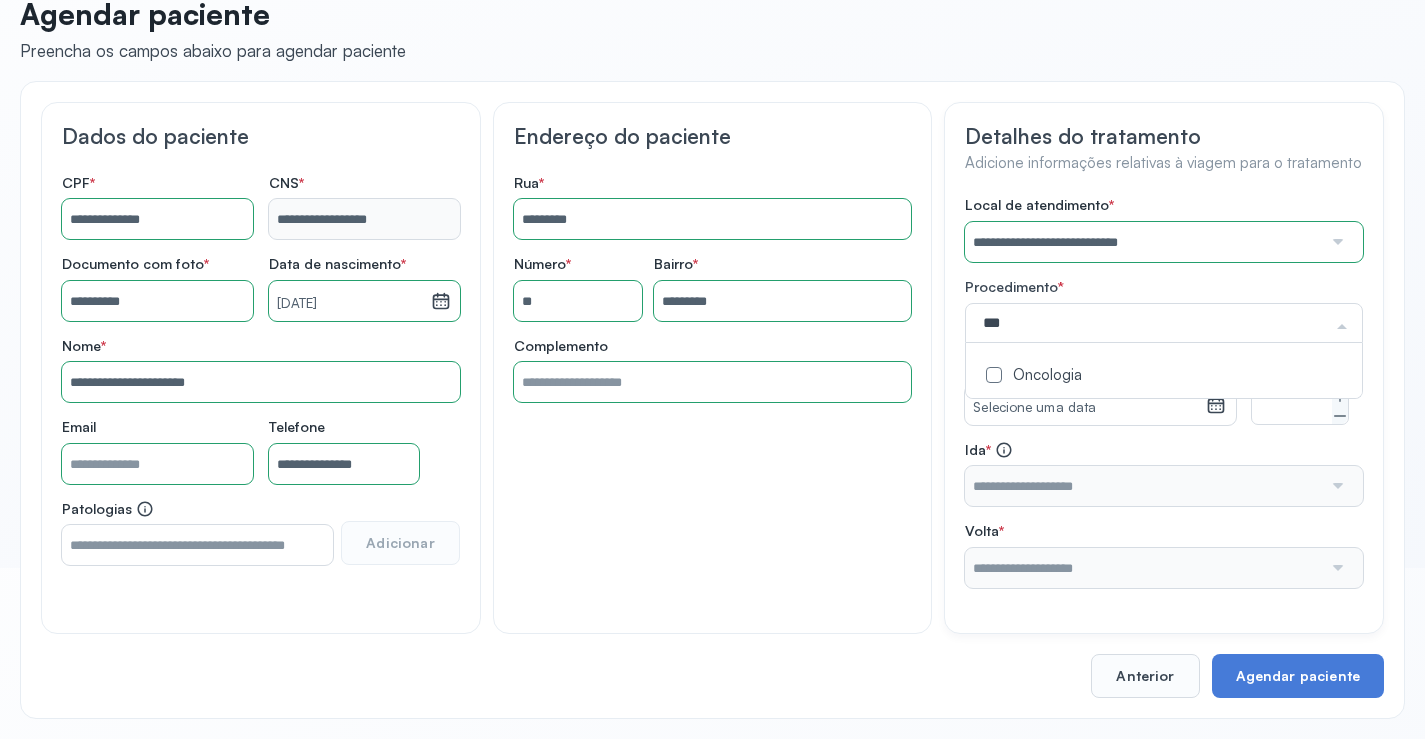 click at bounding box center (994, 375) 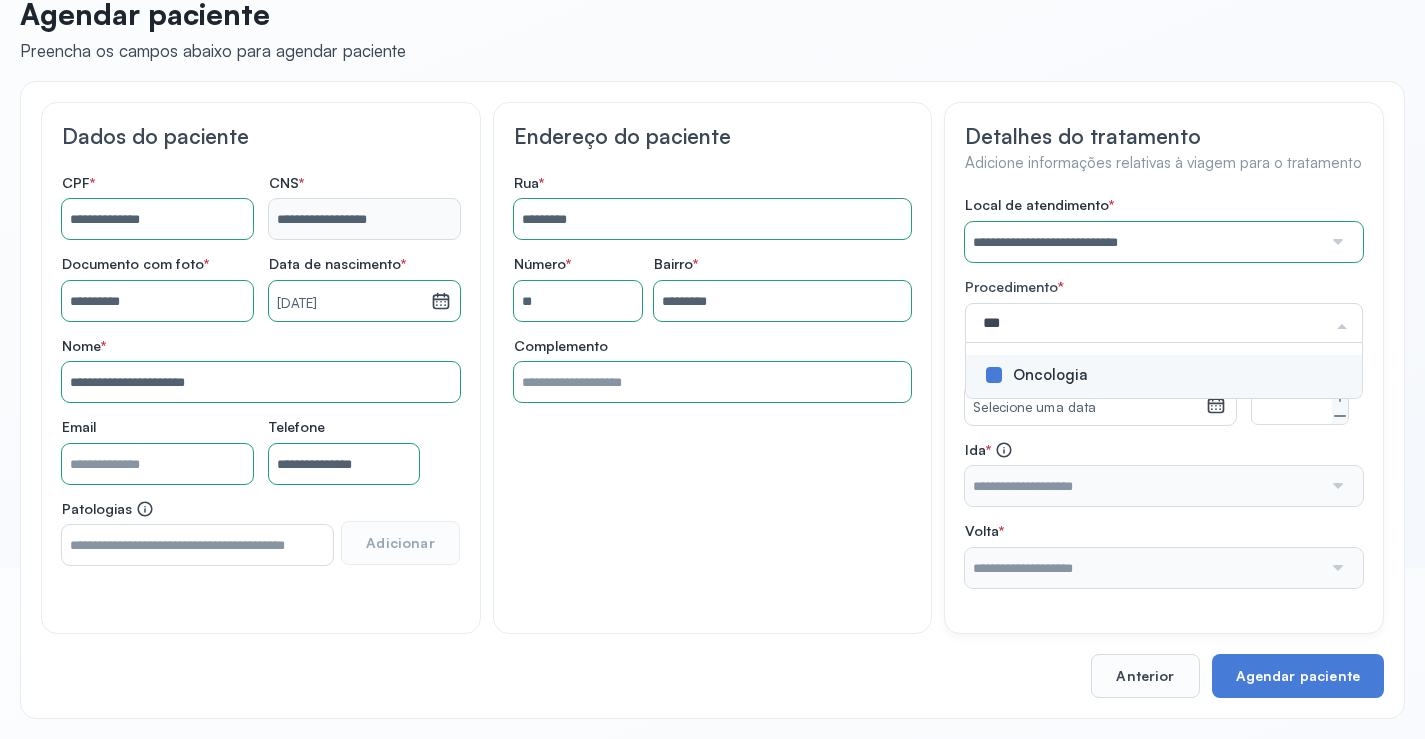 scroll, scrollTop: 186, scrollLeft: 0, axis: vertical 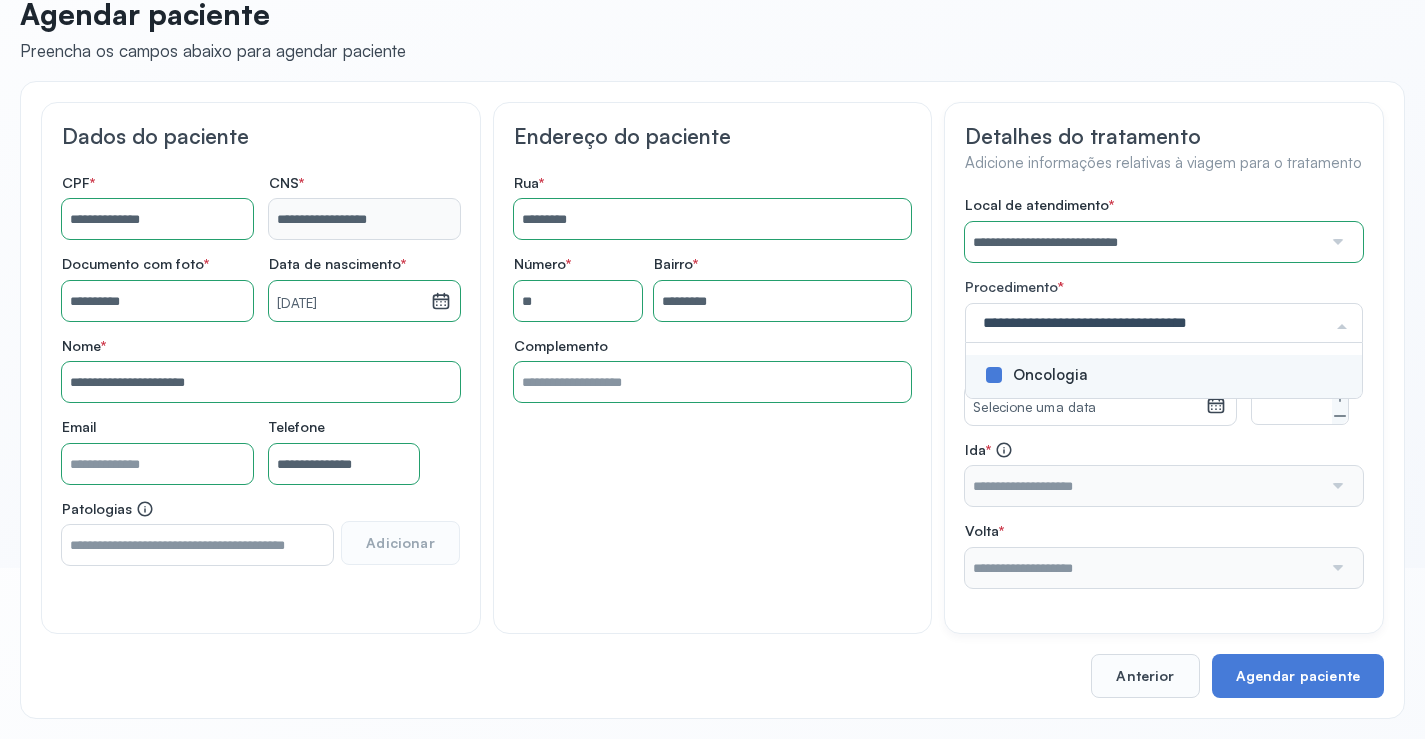 click on "**********" at bounding box center [1164, 392] 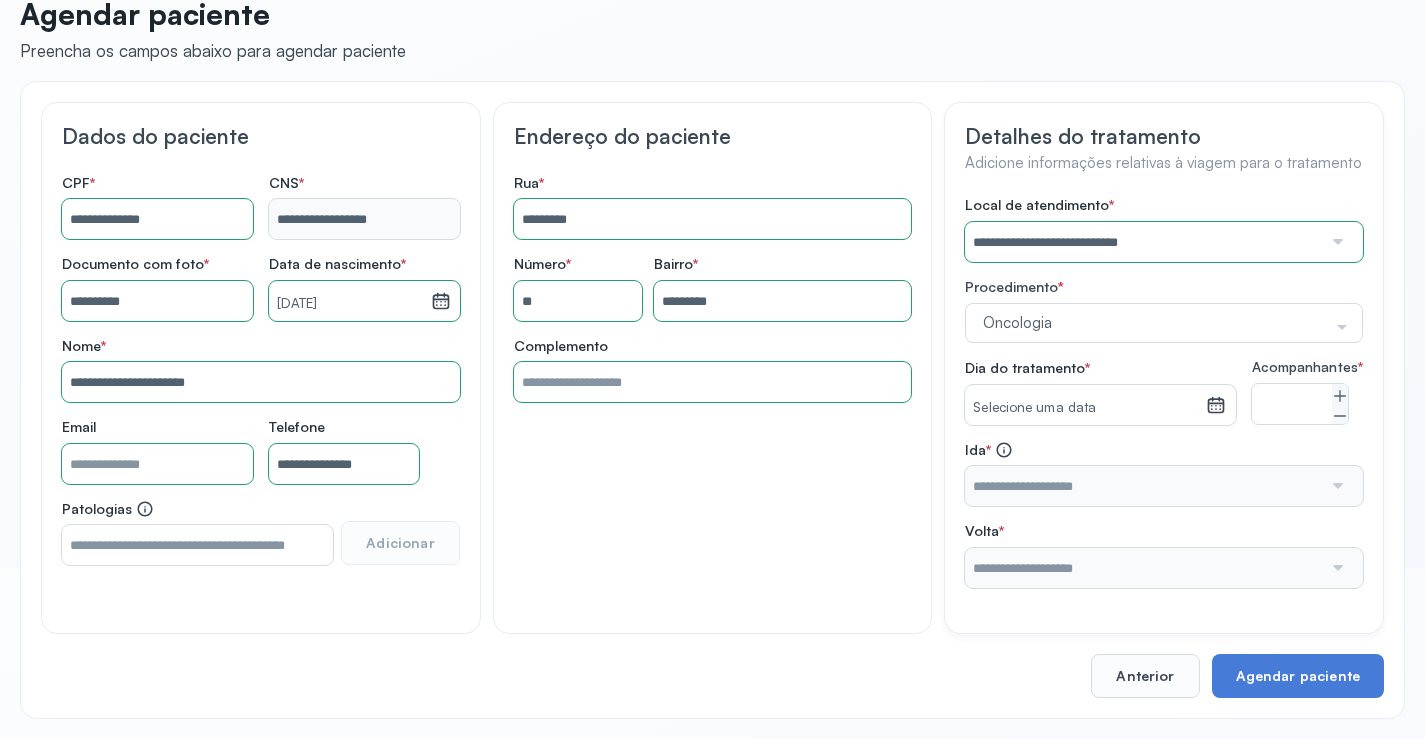 click 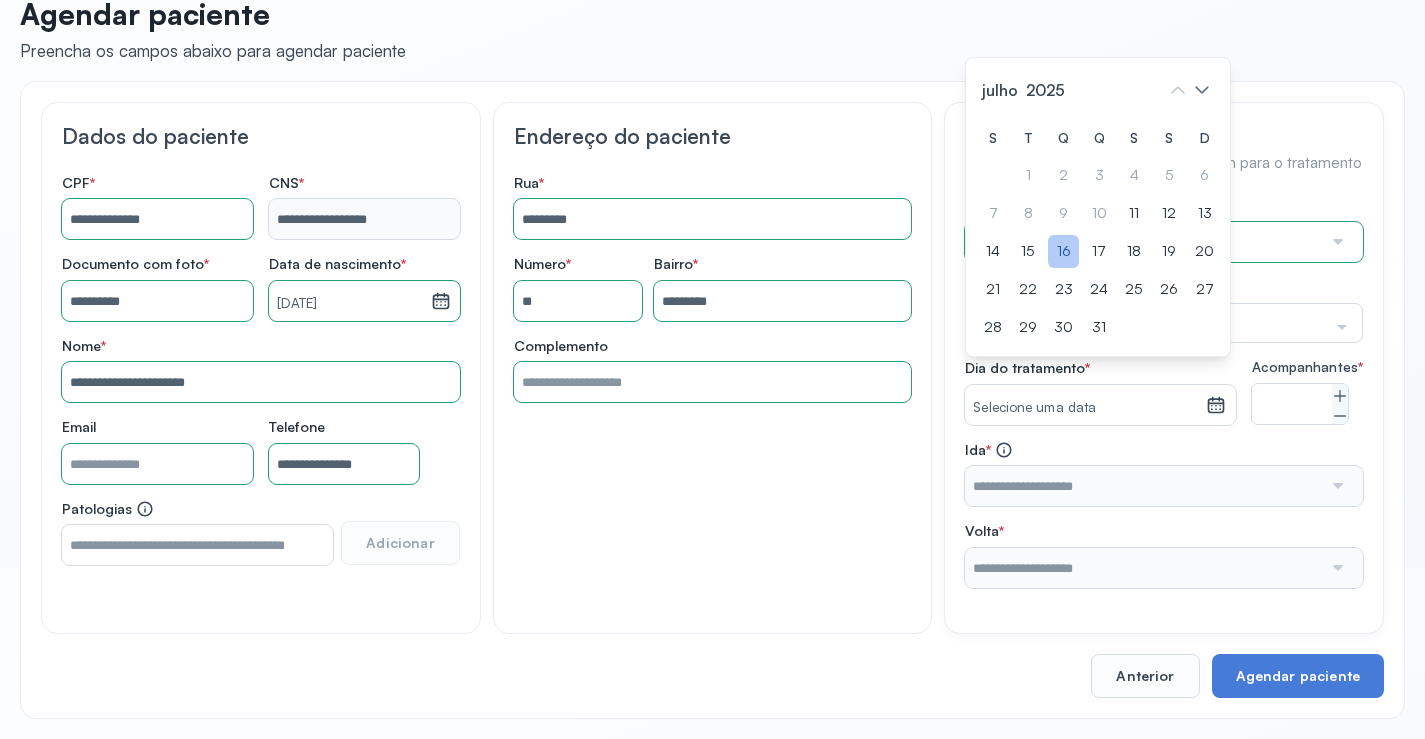 click on "16" 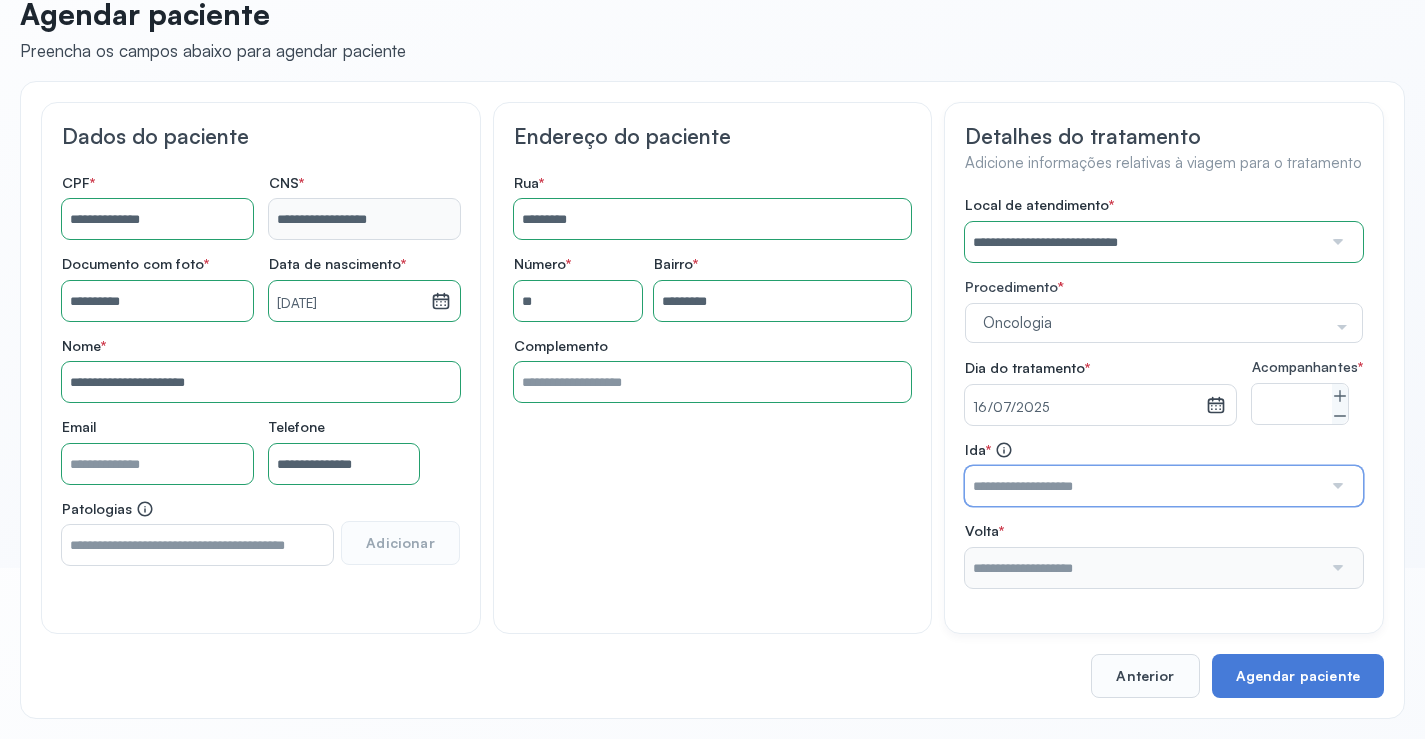click at bounding box center [1143, 486] 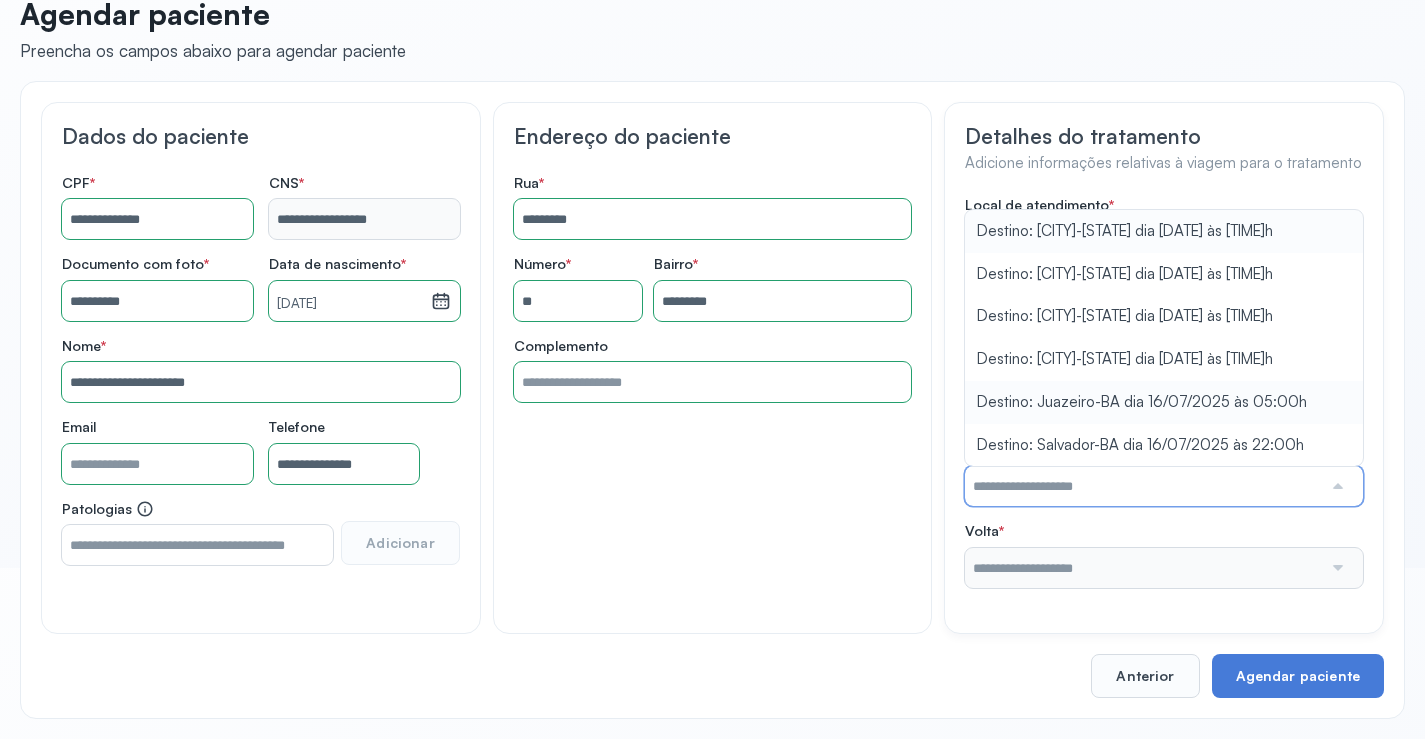 type on "**********" 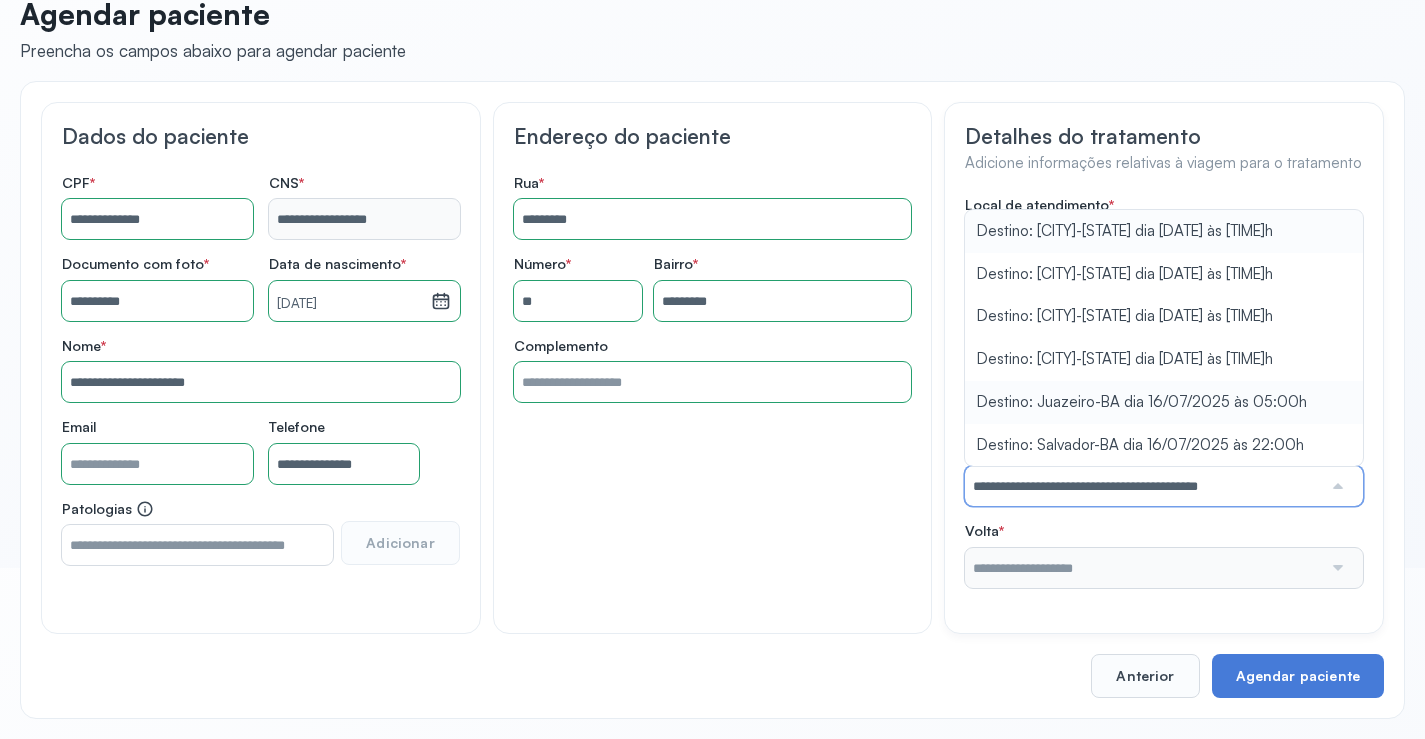 click on "**********" at bounding box center (1164, 392) 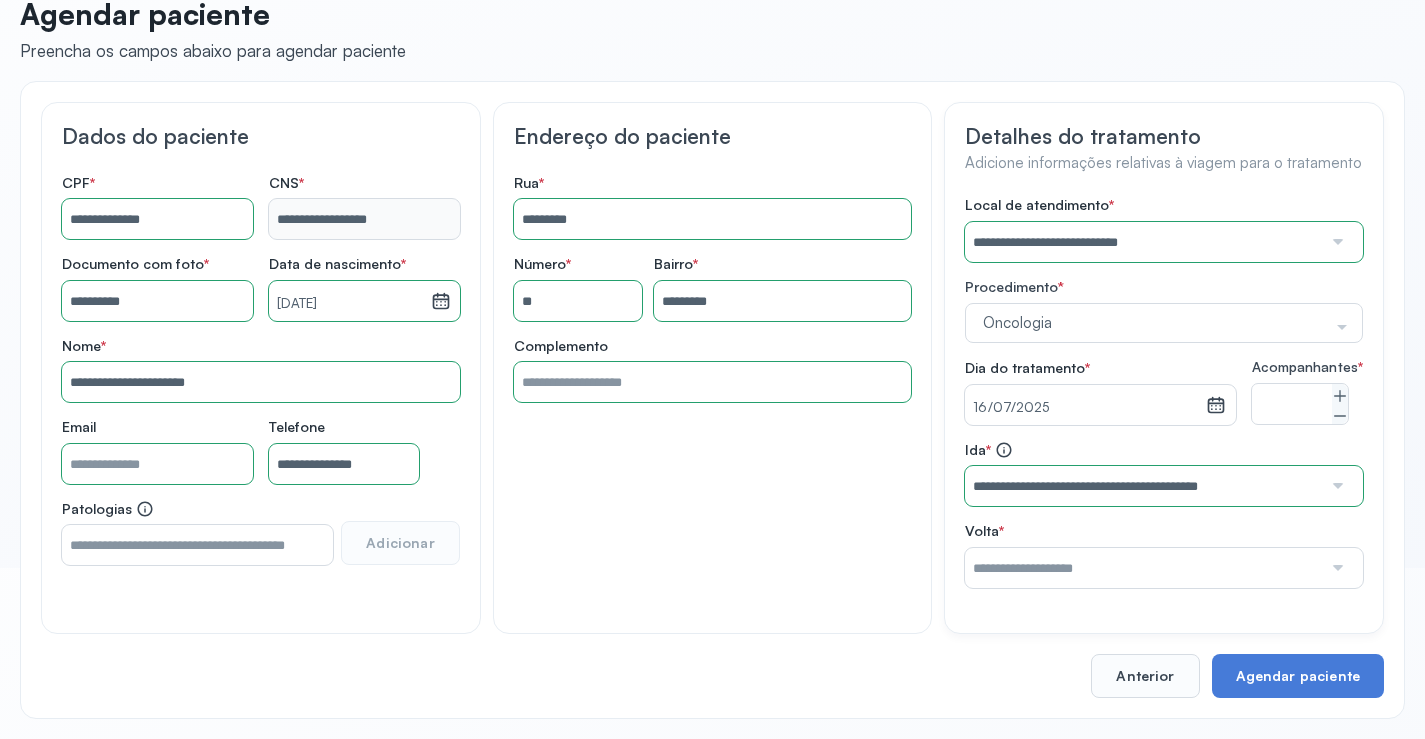 click at bounding box center [1143, 568] 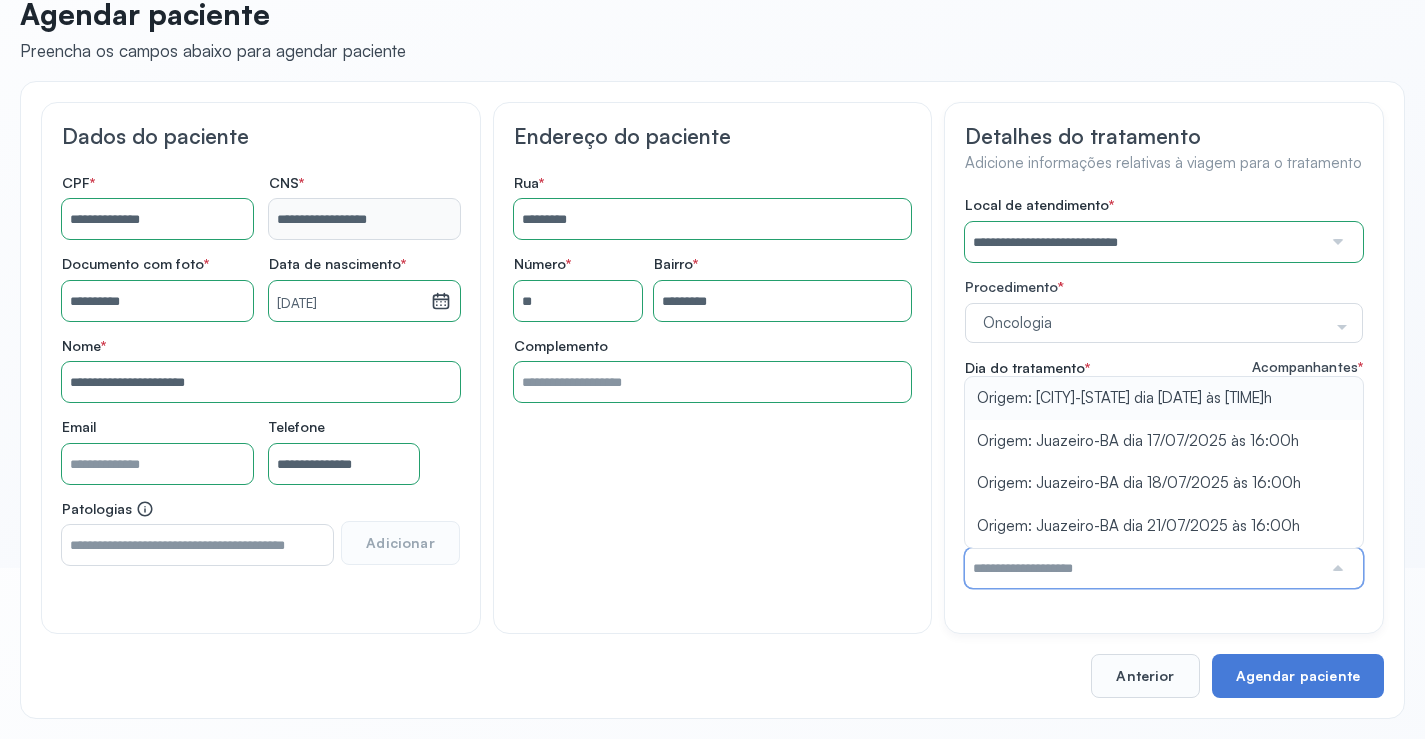 type on "**********" 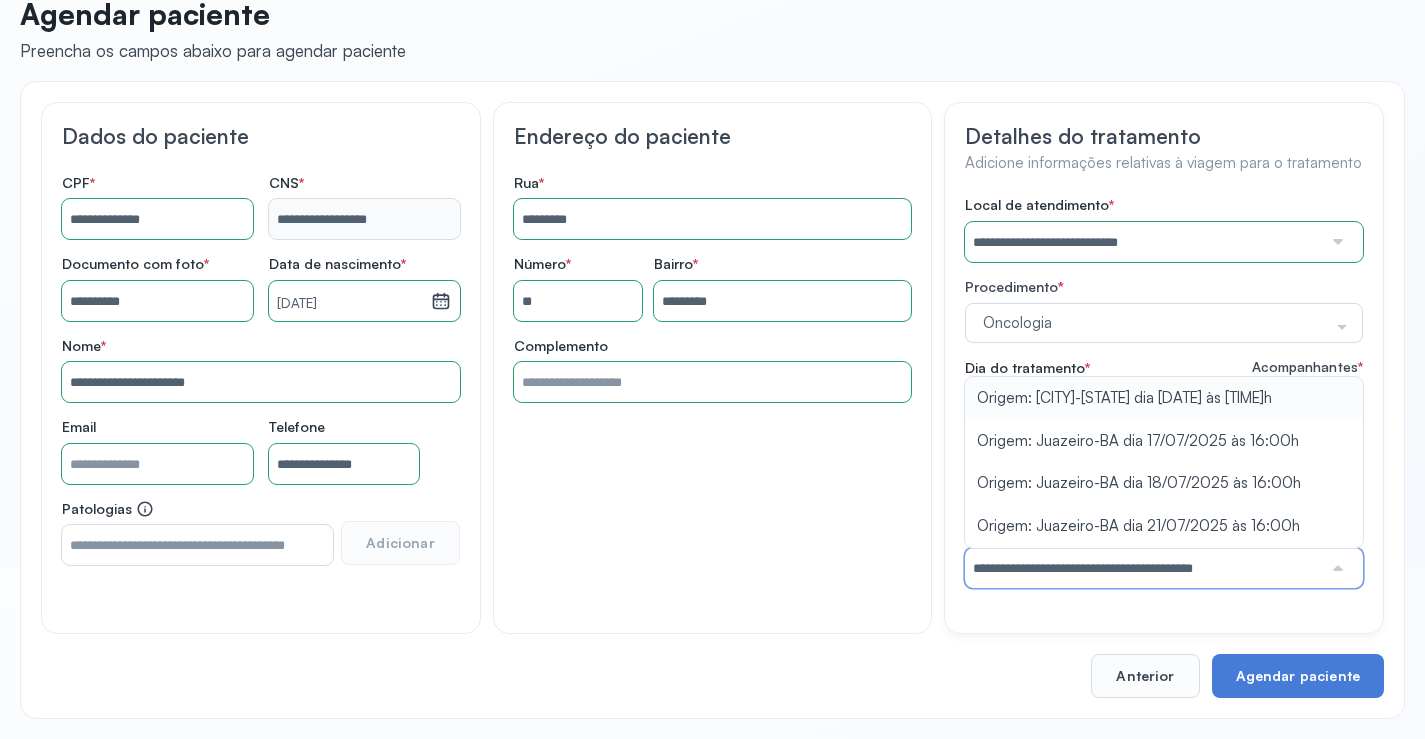 click on "**********" at bounding box center [1164, 392] 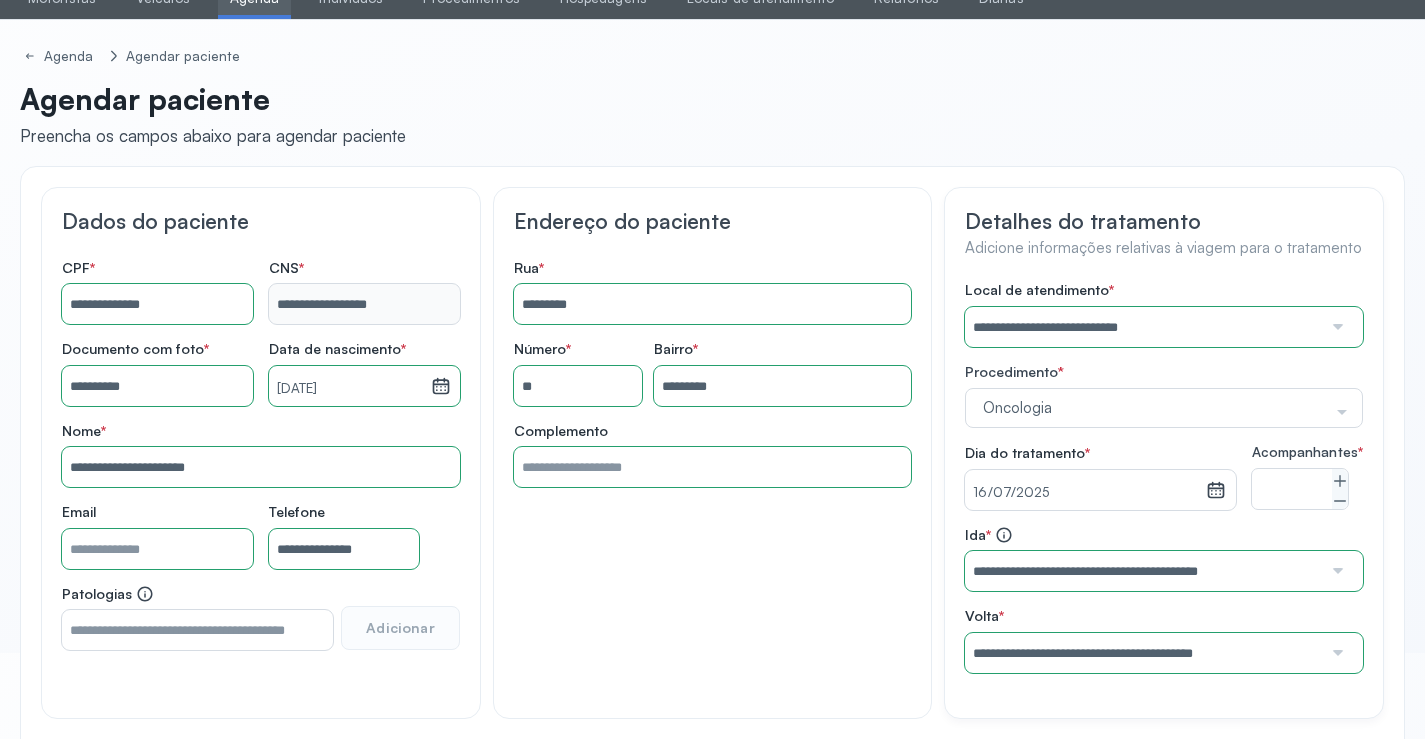 scroll, scrollTop: 186, scrollLeft: 0, axis: vertical 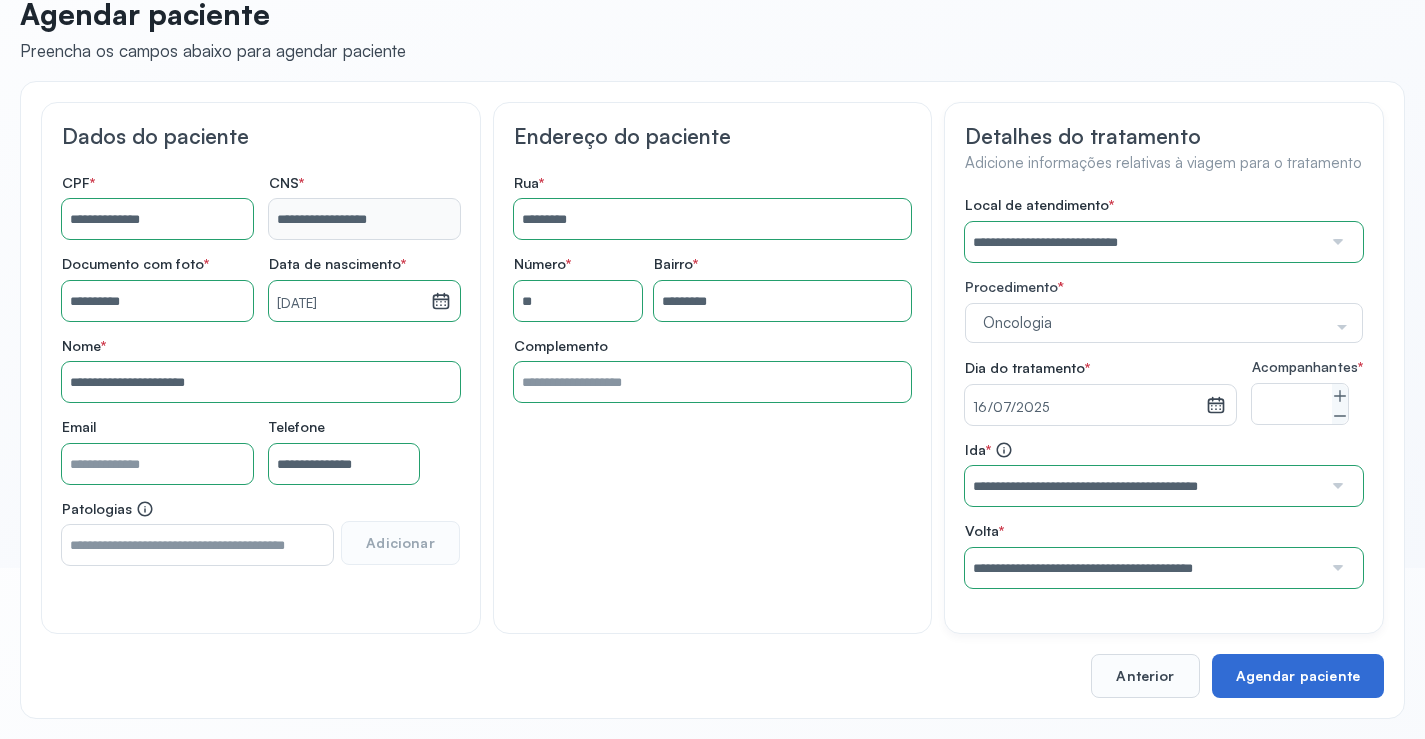 click on "Agendar paciente" at bounding box center (1298, 676) 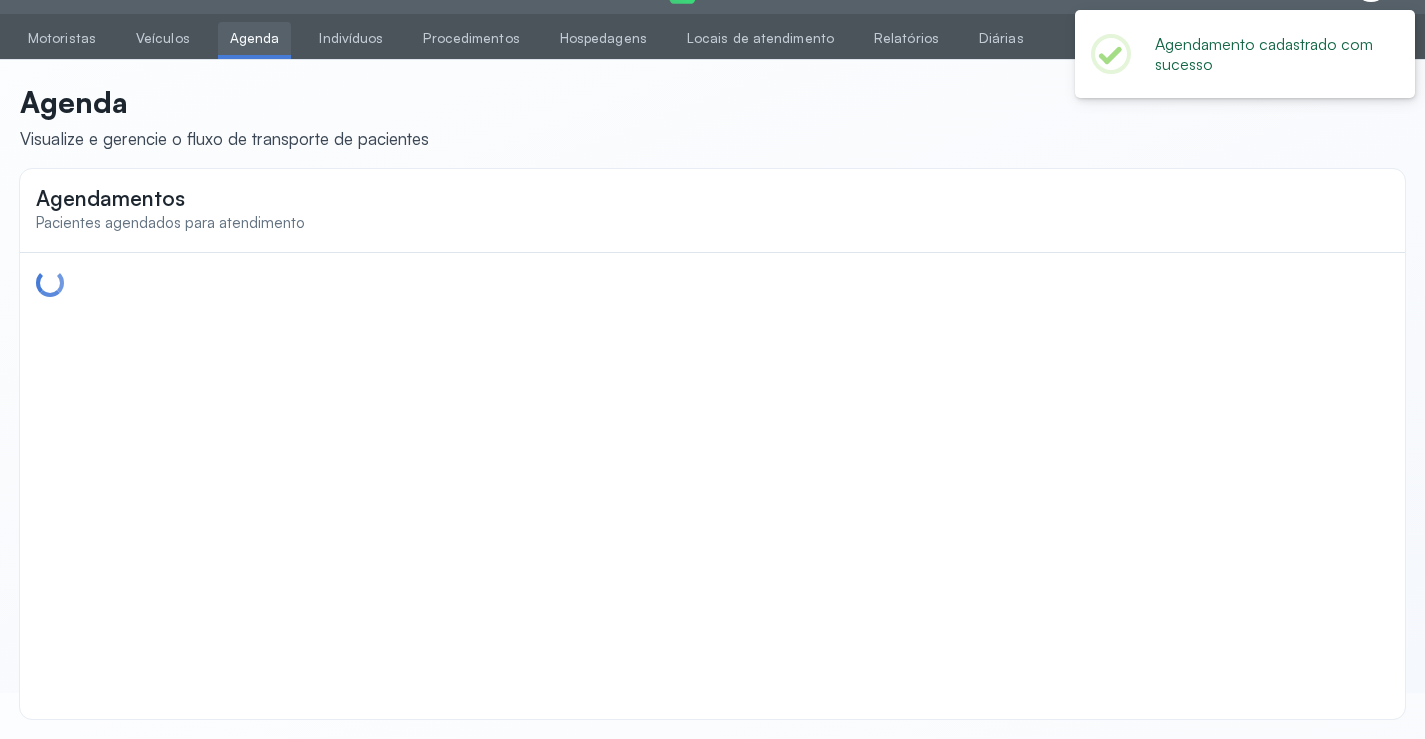 scroll, scrollTop: 0, scrollLeft: 0, axis: both 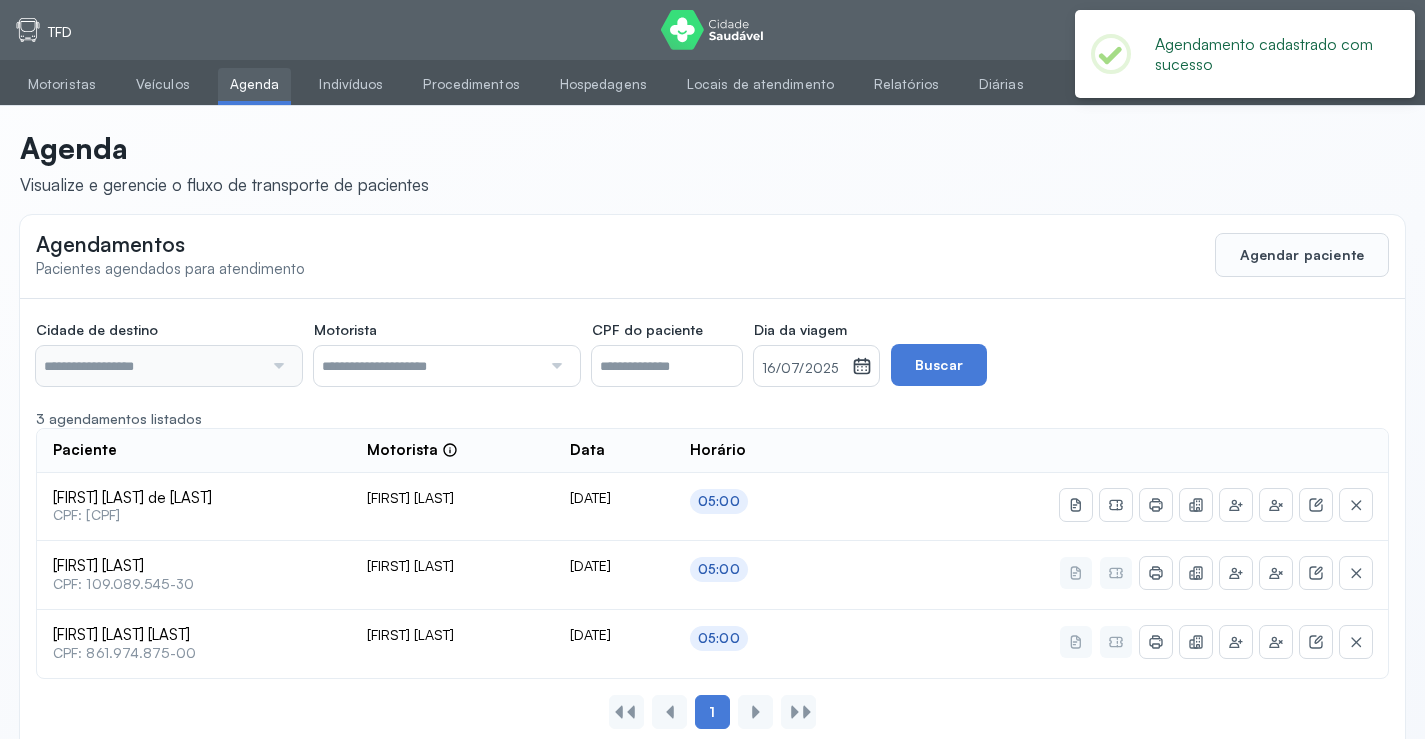 type on "********" 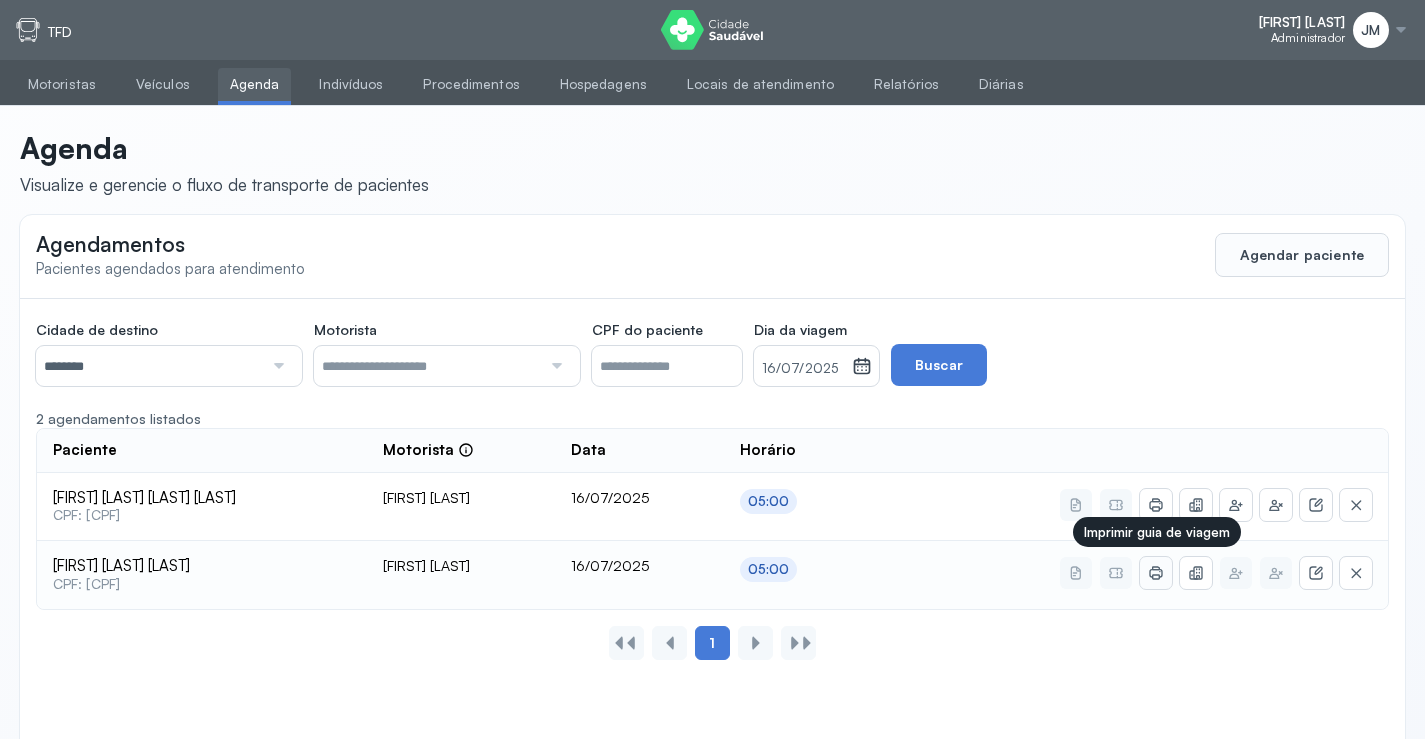 click 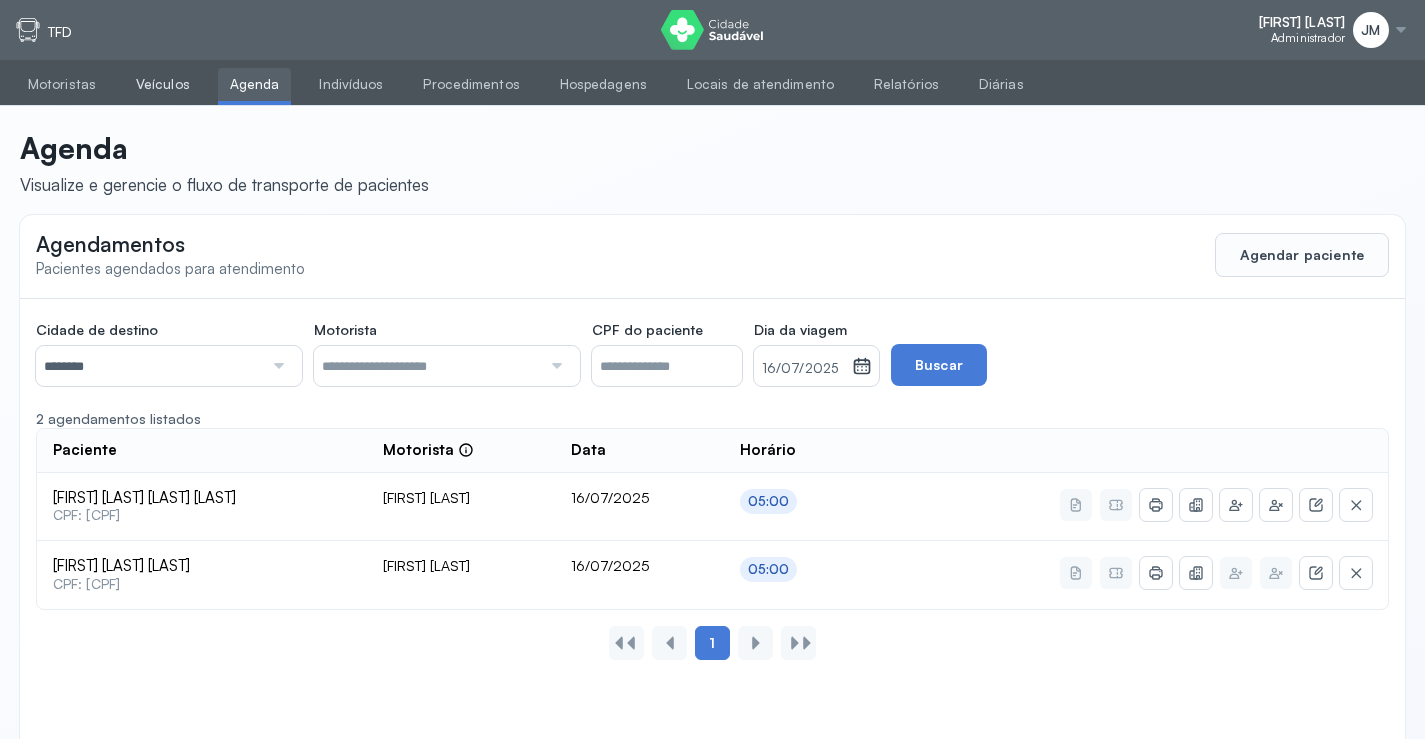 click on "Veículos" at bounding box center [163, 84] 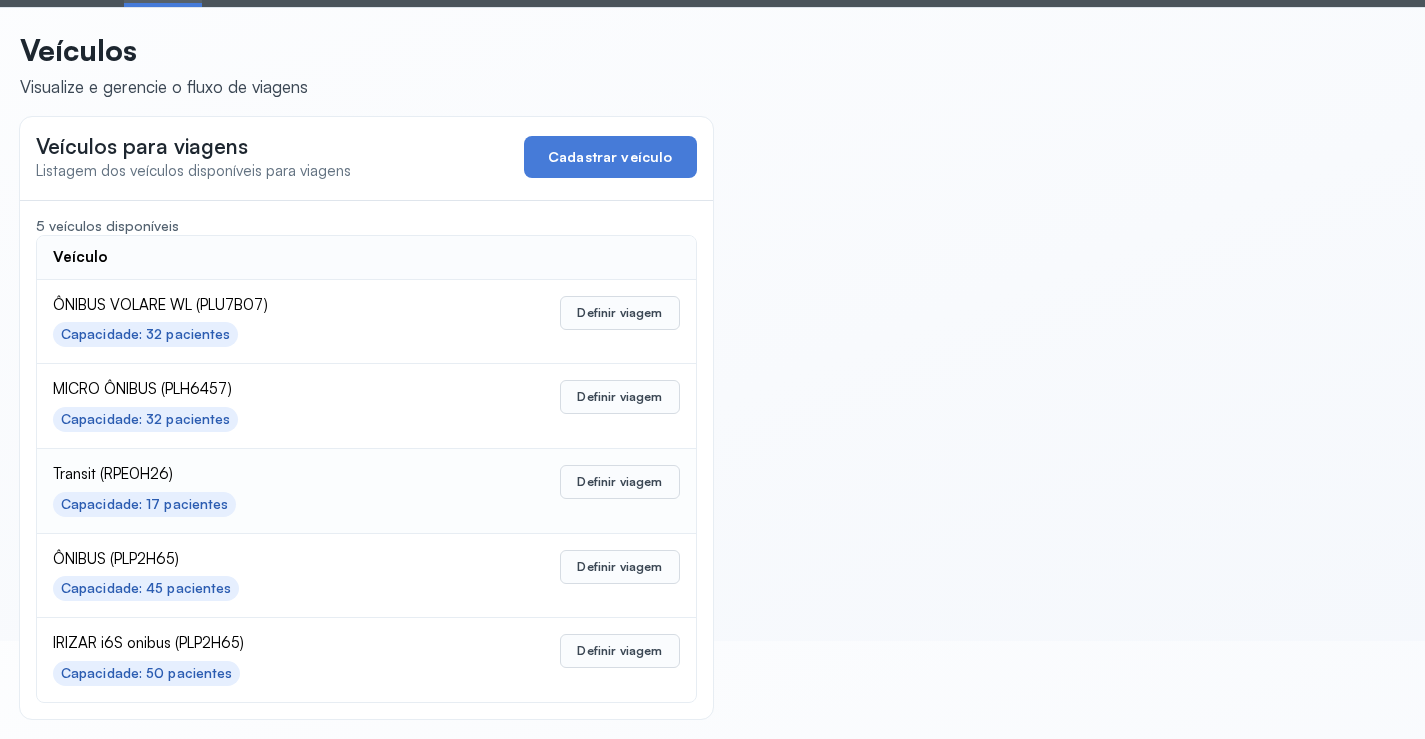 scroll, scrollTop: 0, scrollLeft: 0, axis: both 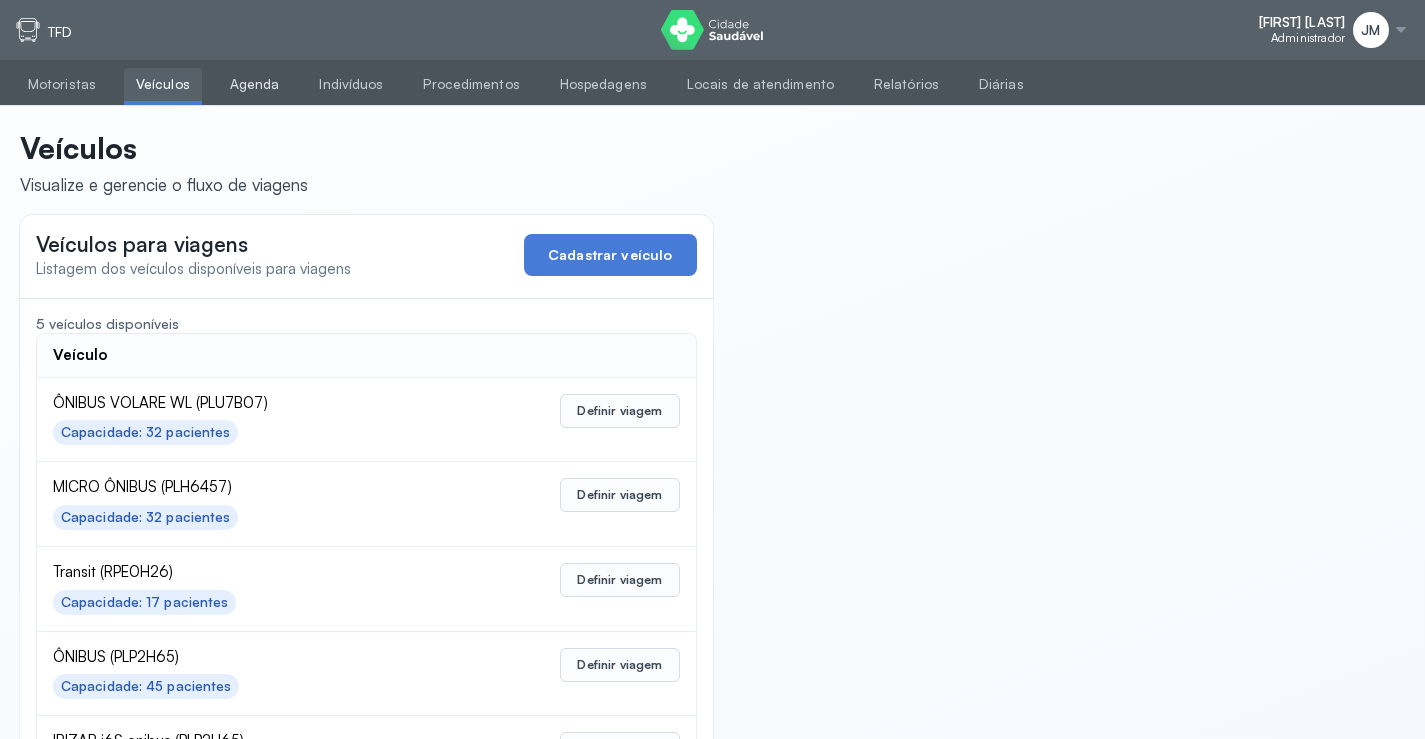 click on "Agenda" at bounding box center (255, 84) 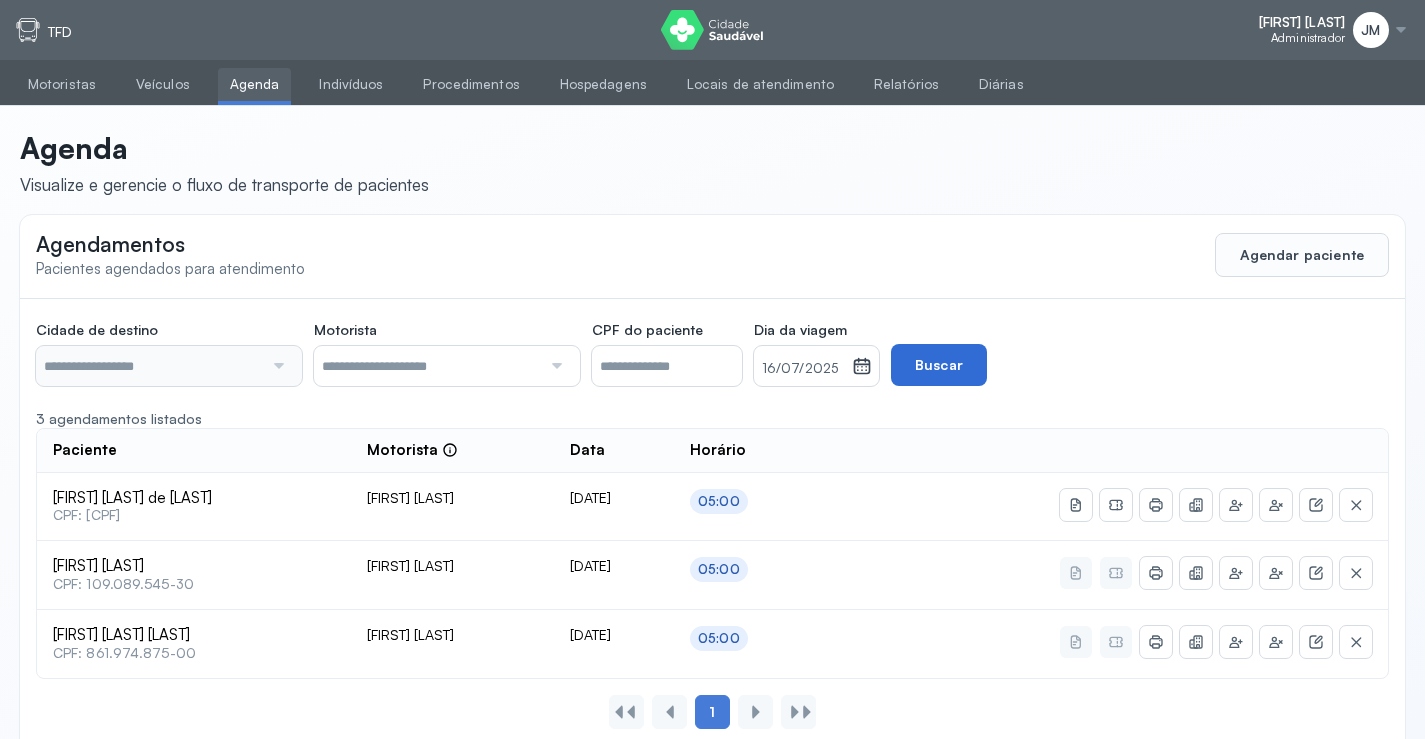 type on "********" 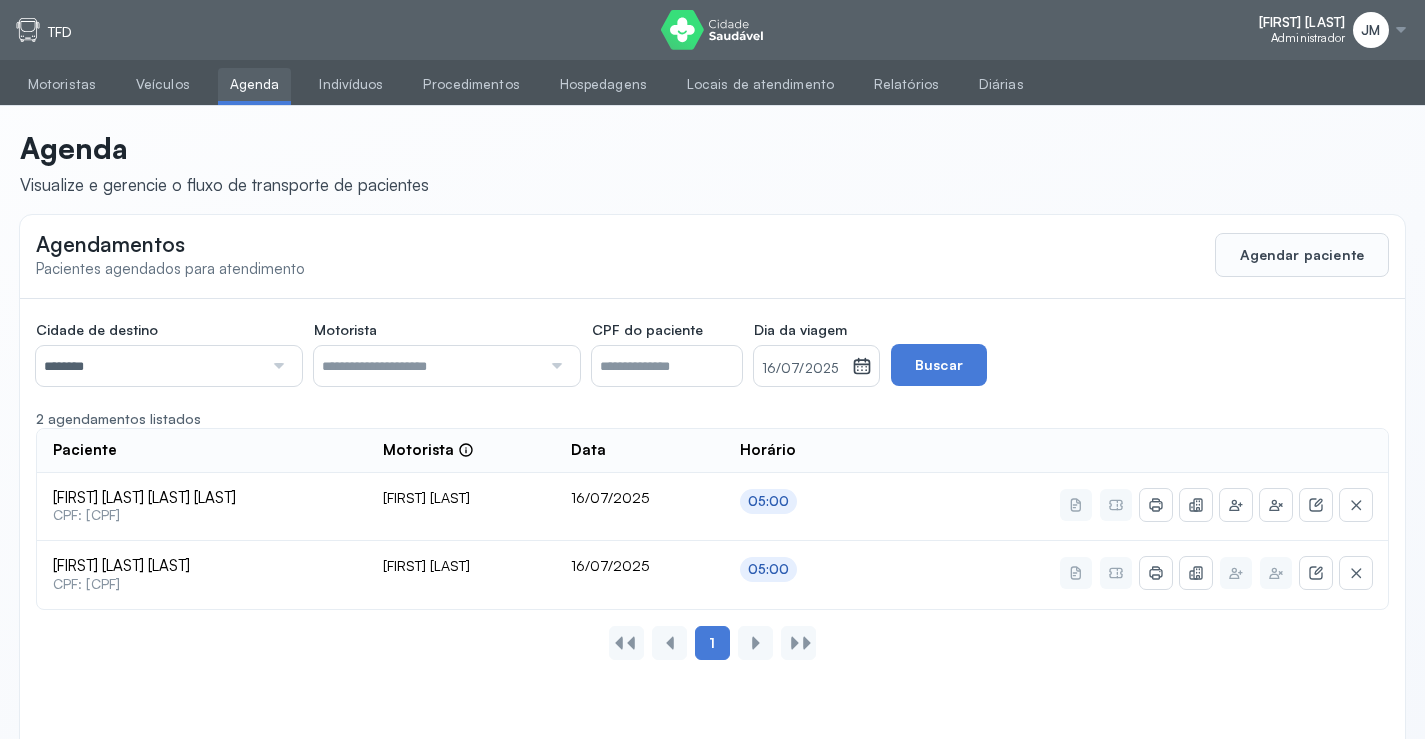 click 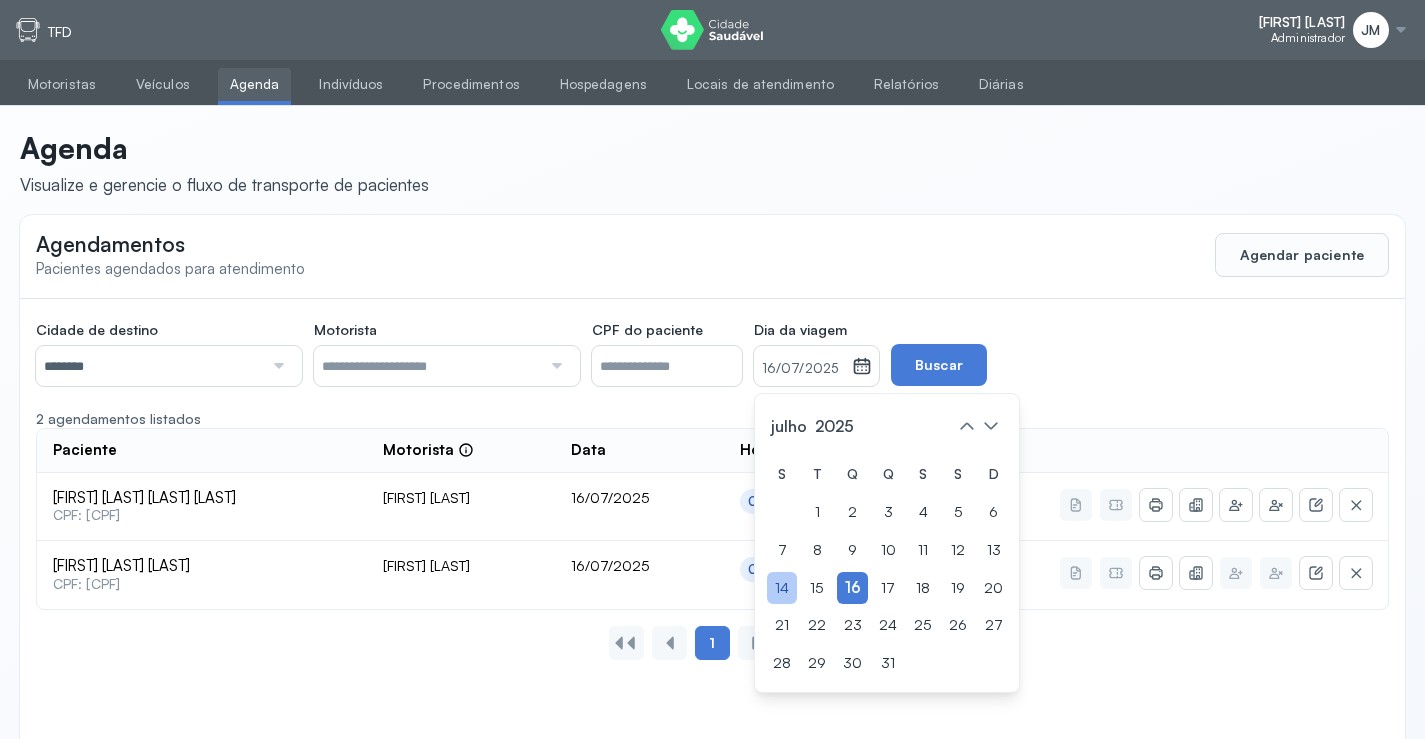 click on "14" 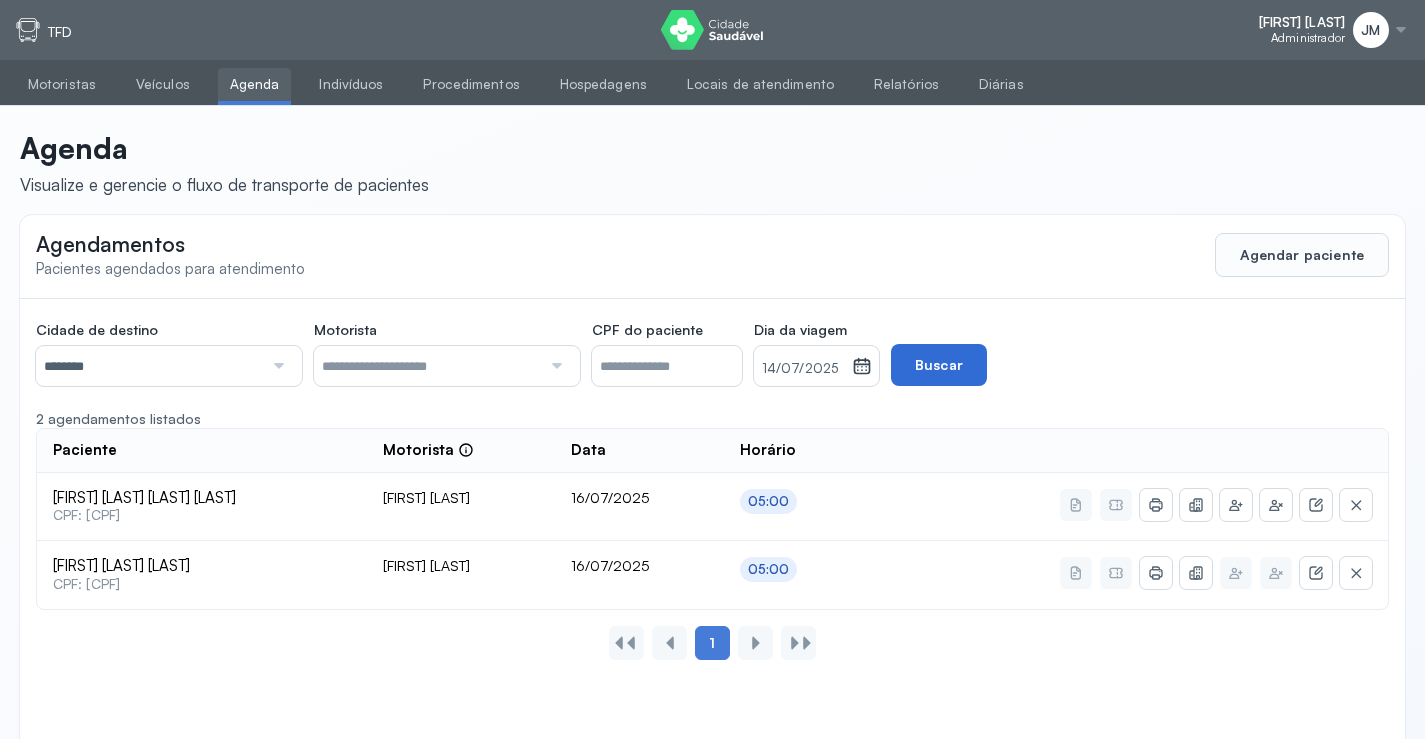 click on "Buscar" at bounding box center [939, 365] 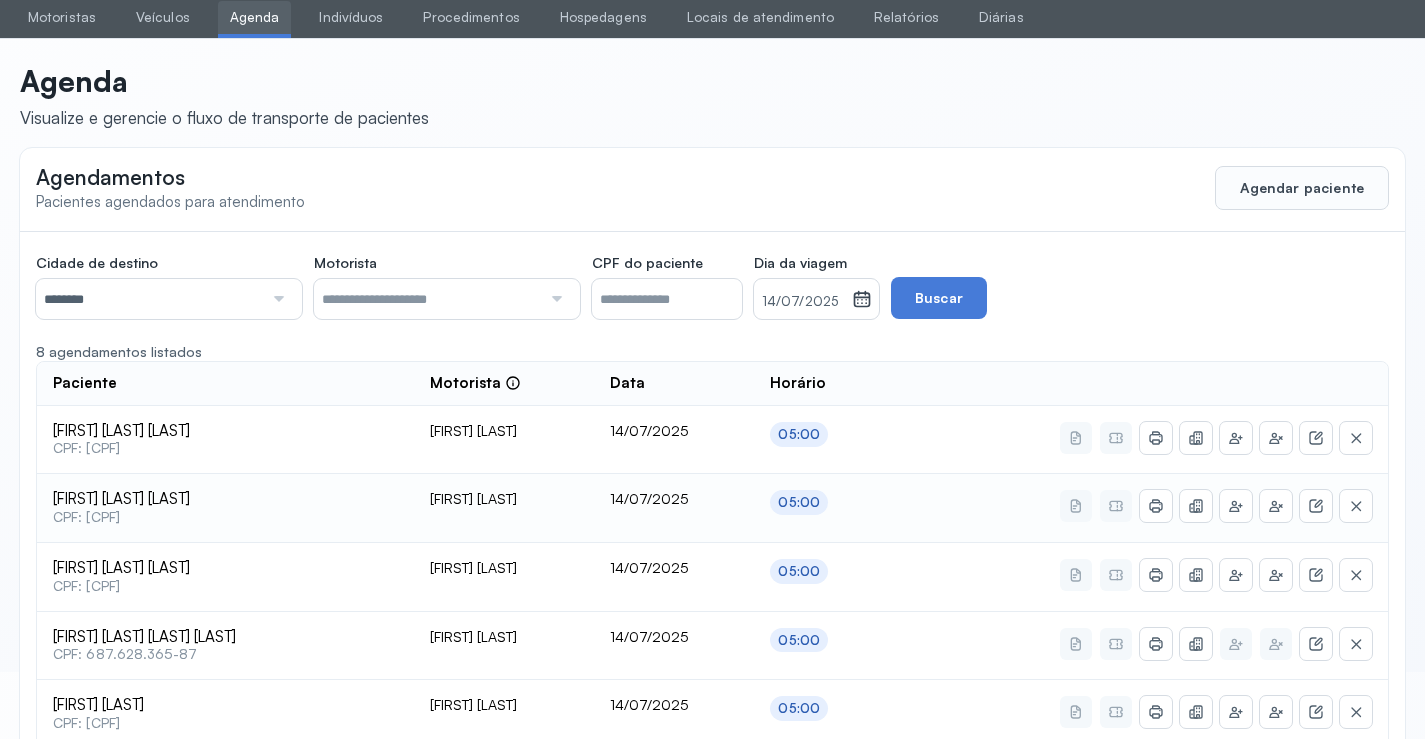 scroll, scrollTop: 0, scrollLeft: 0, axis: both 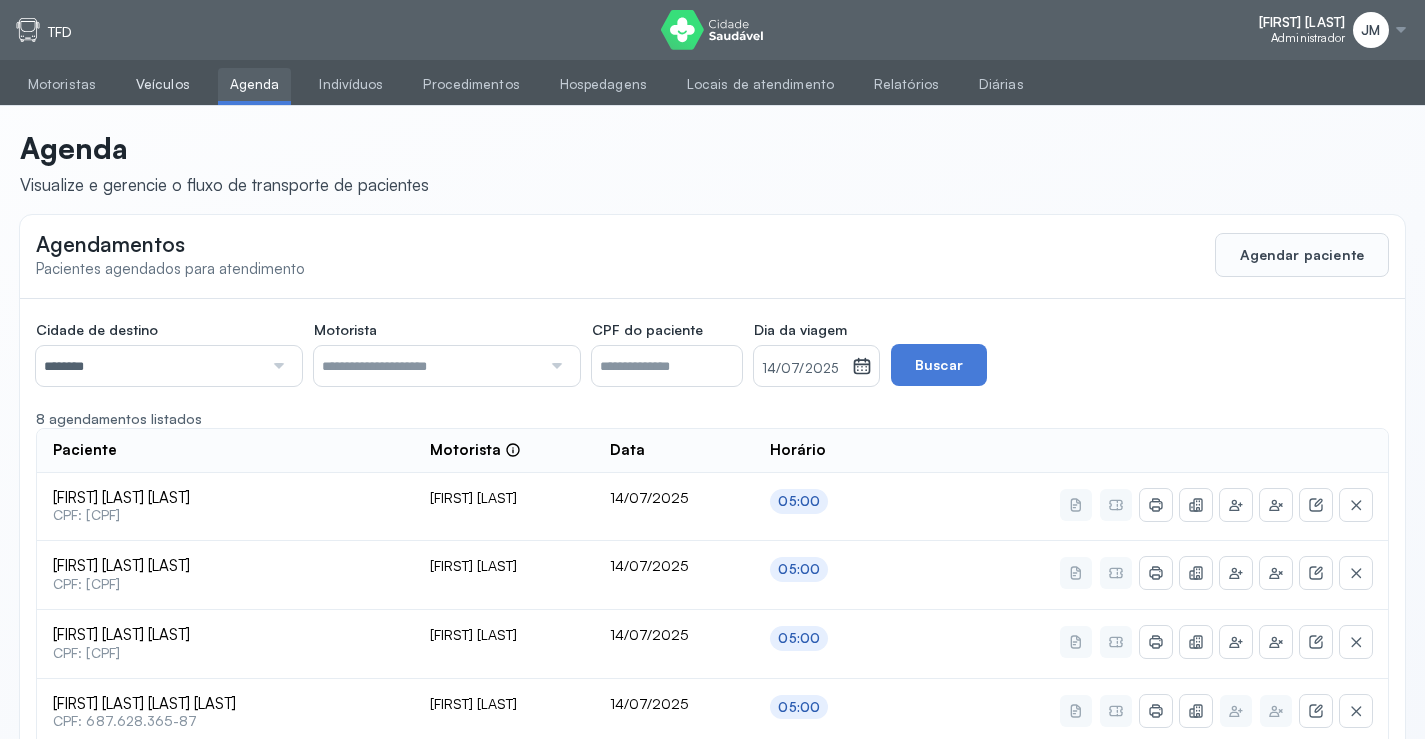 click on "Veículos" at bounding box center (163, 84) 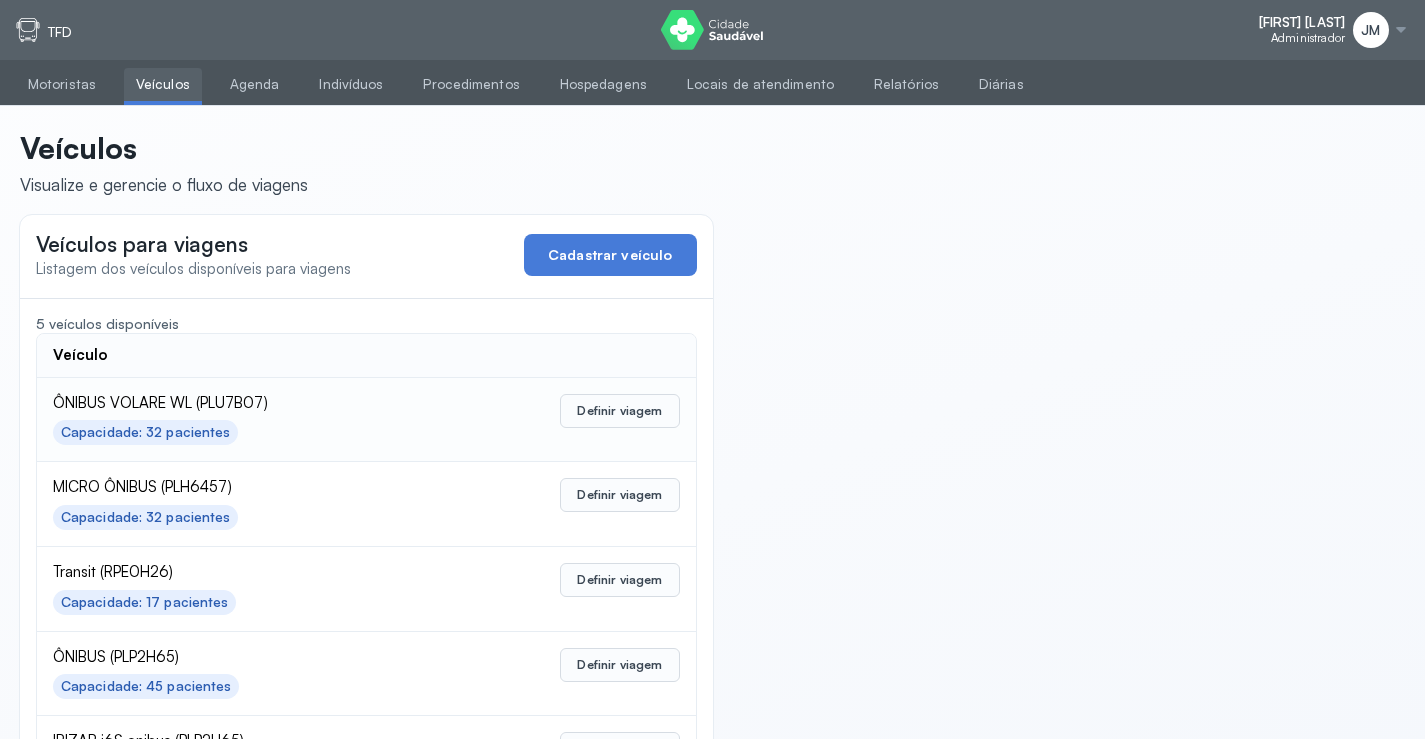 click on "Capacidade: 32 pacientes" at bounding box center (145, 432) 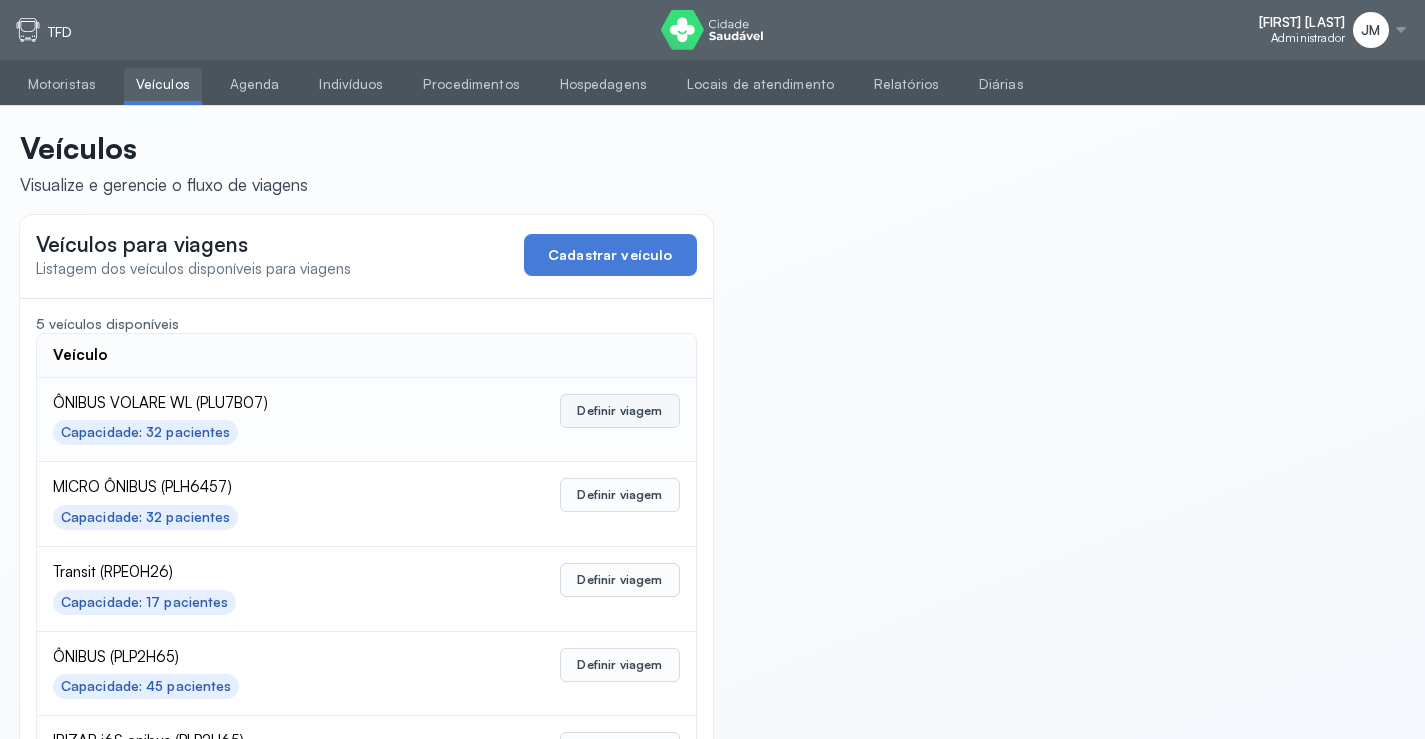 click on "Definir viagem" at bounding box center [619, 411] 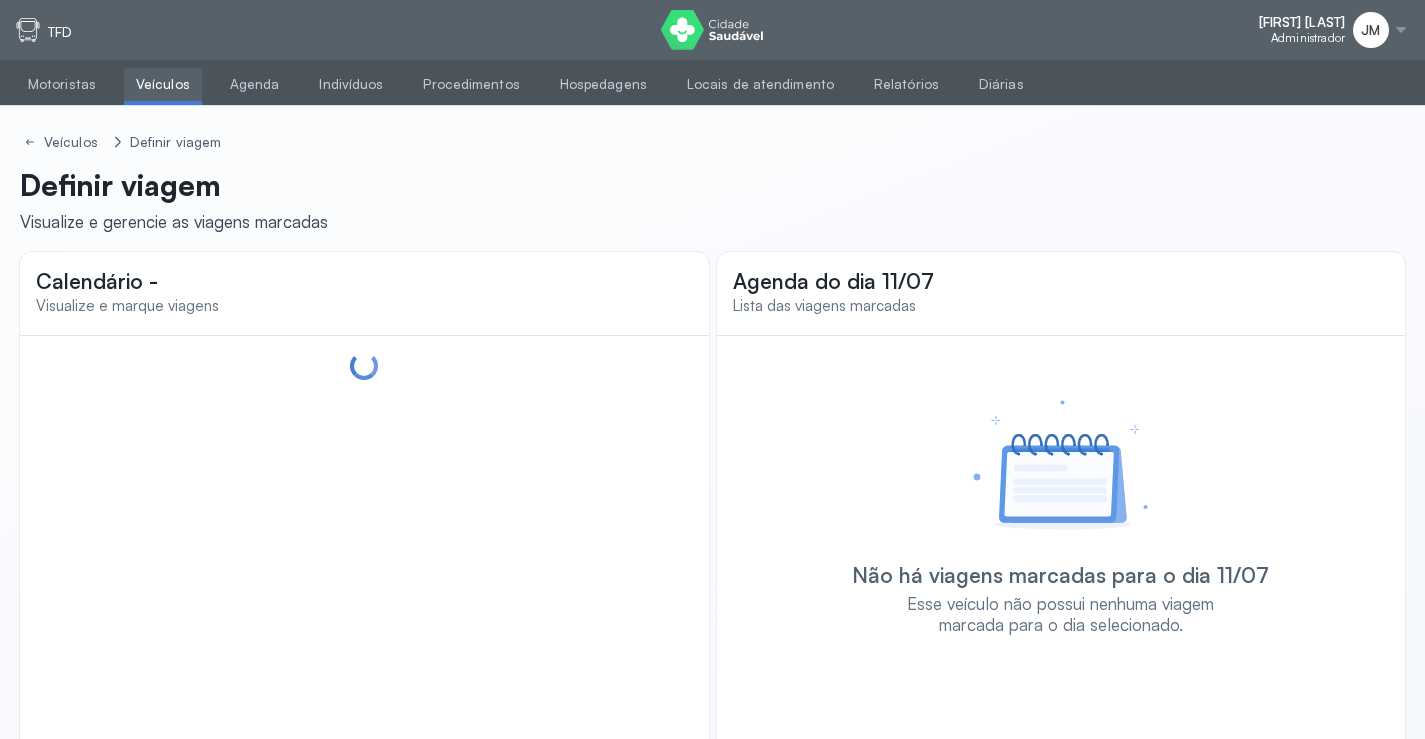 scroll, scrollTop: 44, scrollLeft: 0, axis: vertical 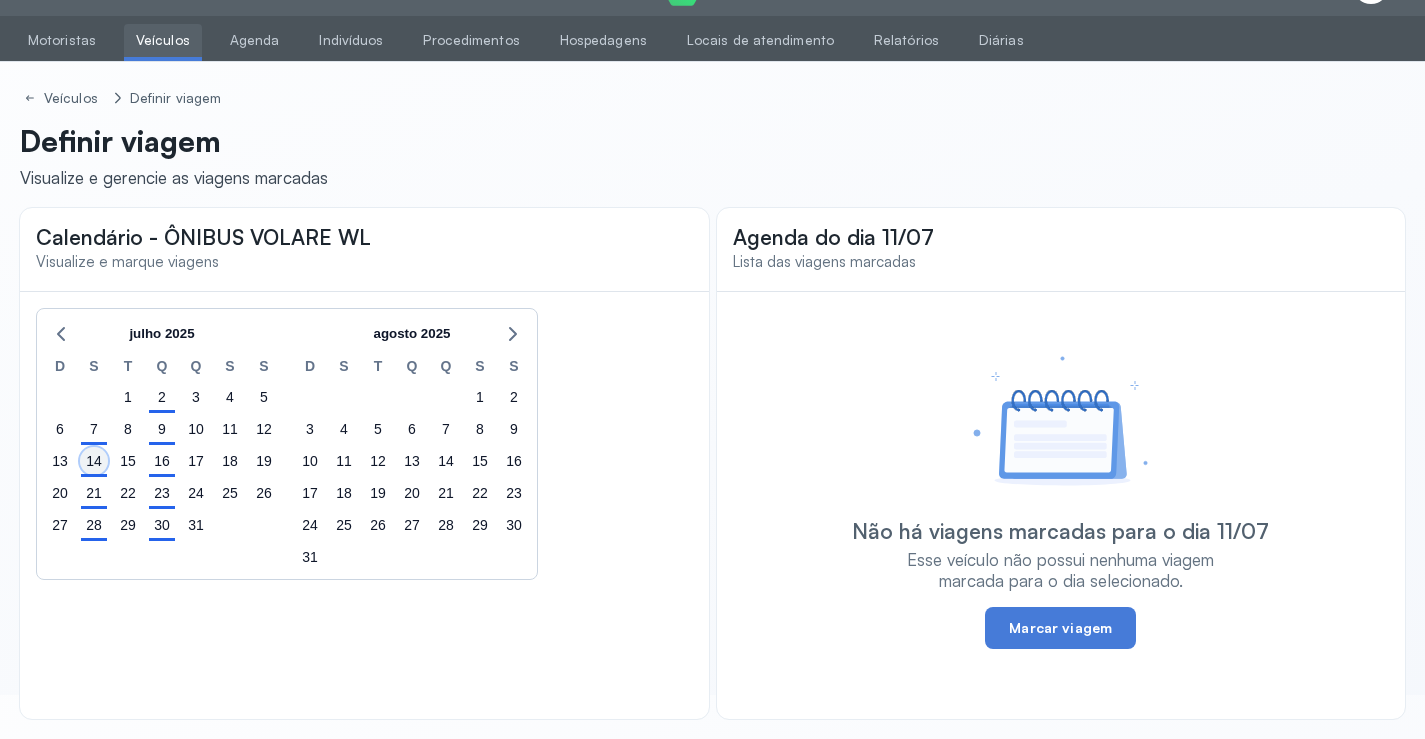 click on "14" 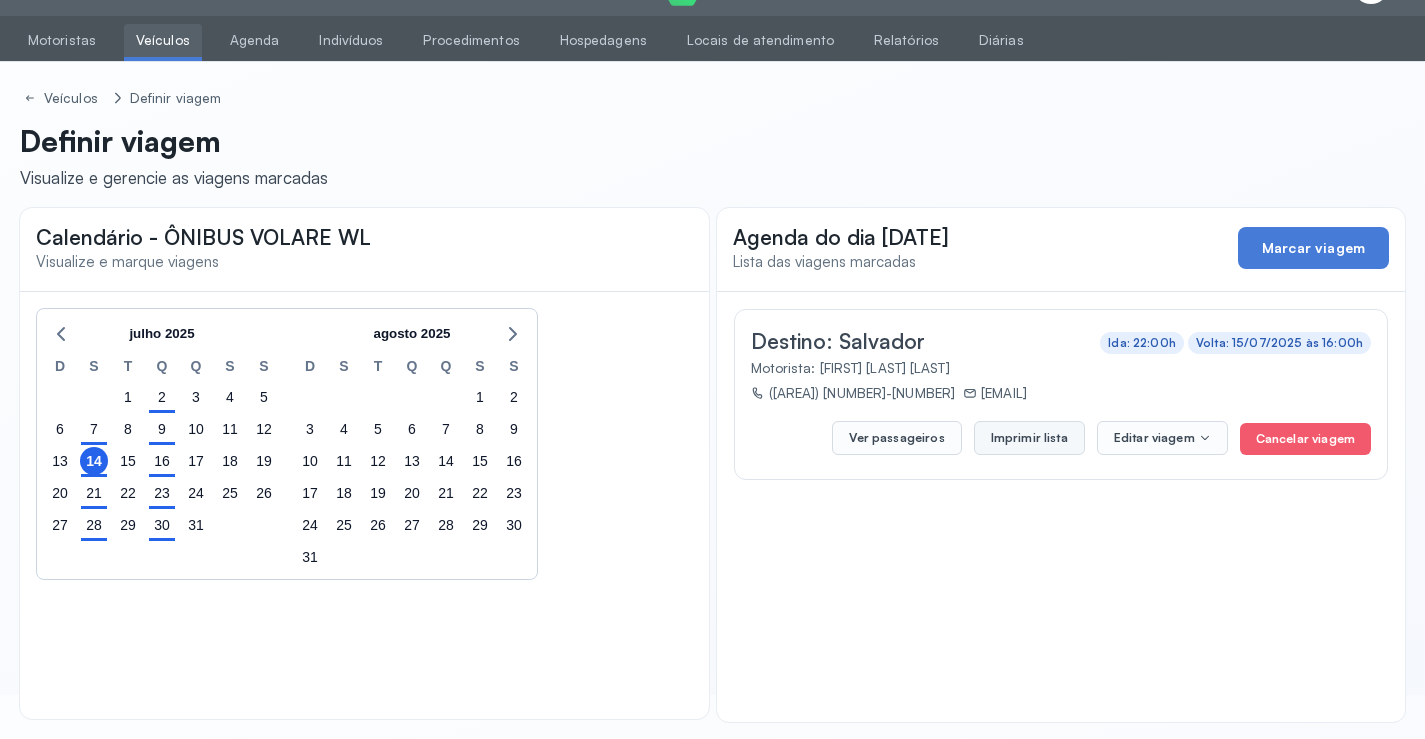 click on "Imprimir lista" at bounding box center [1029, 438] 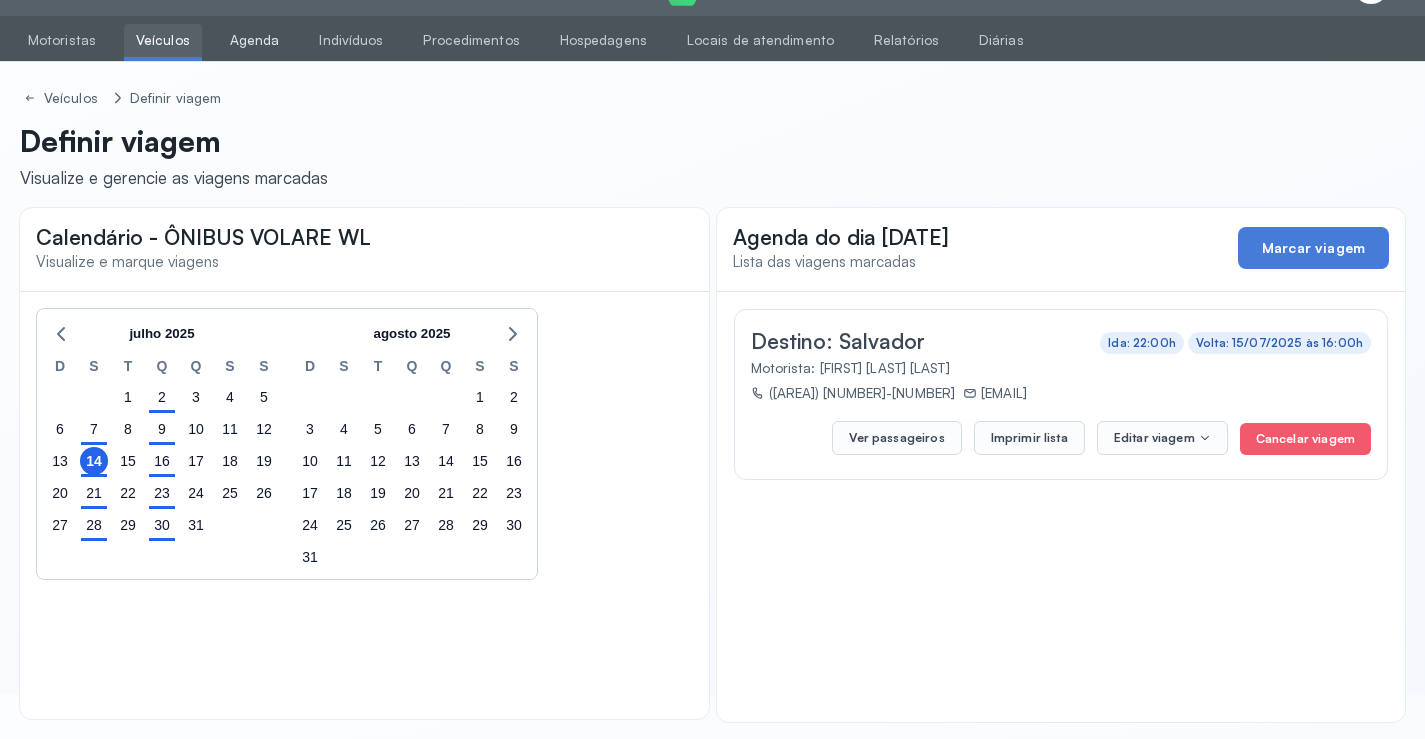click on "Agenda" at bounding box center [255, 40] 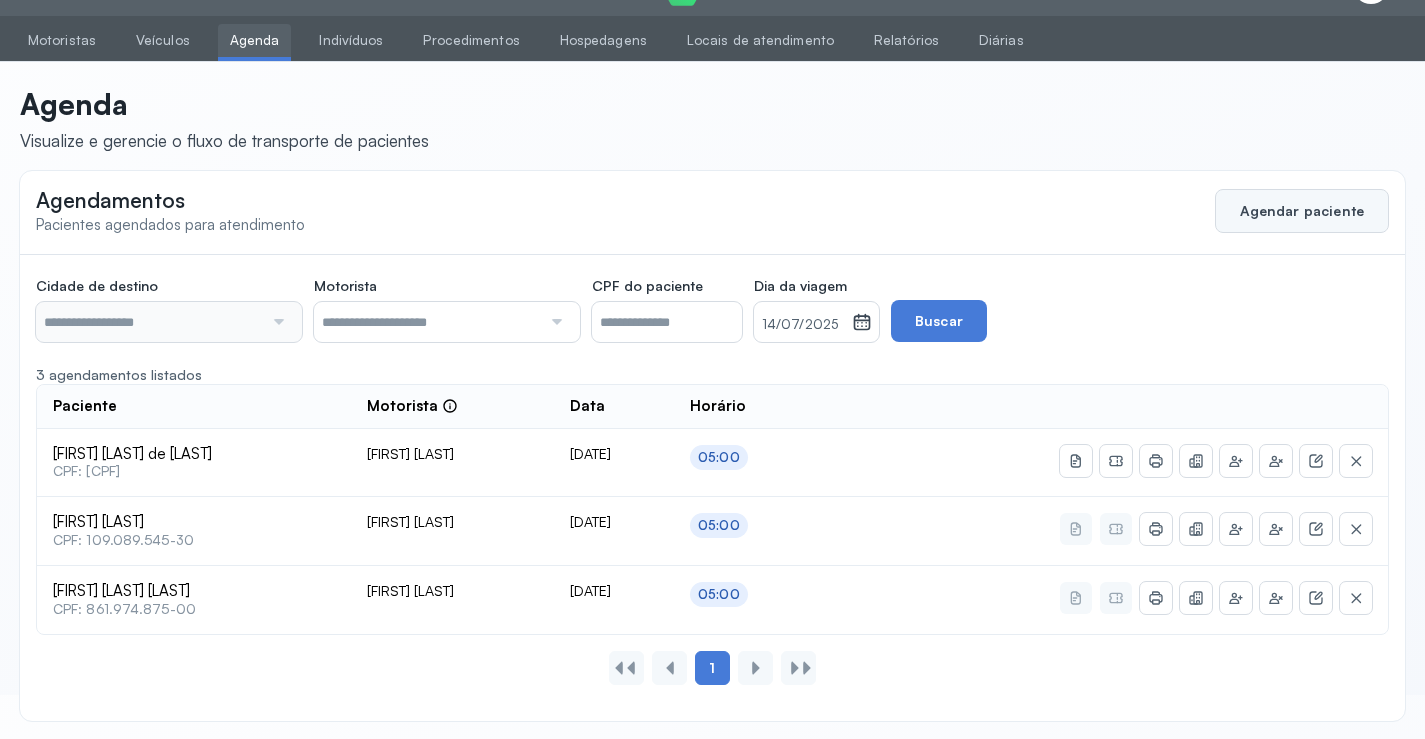 click on "Agendar paciente" 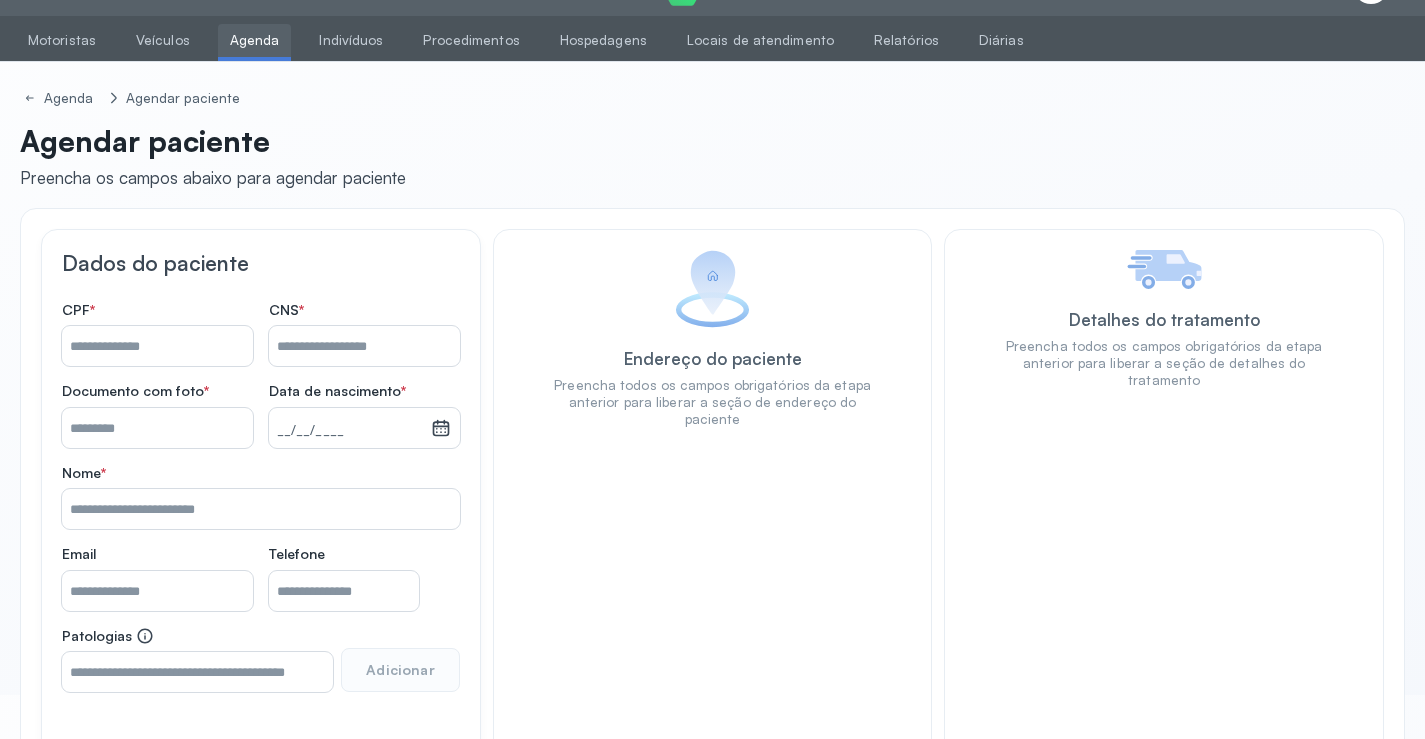 click on "Nome   *" at bounding box center [157, 346] 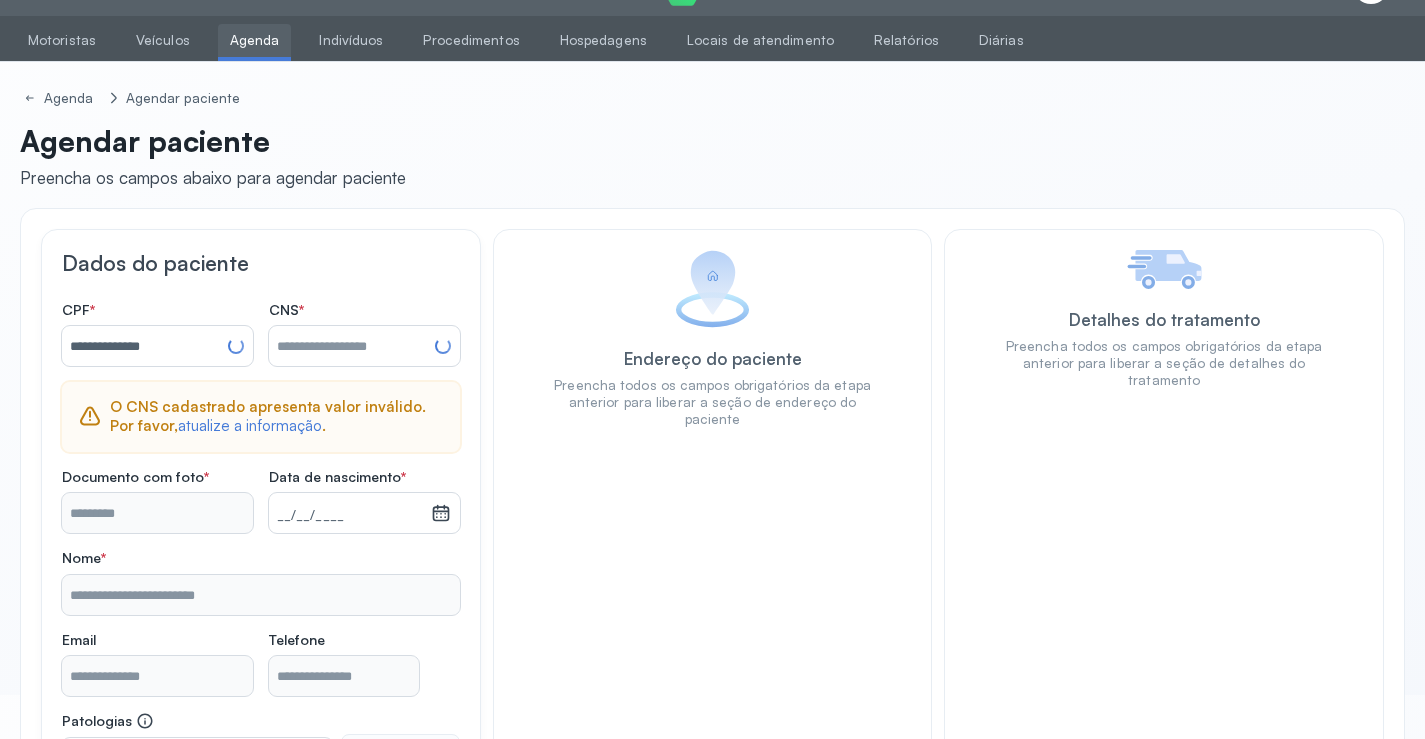 type on "**********" 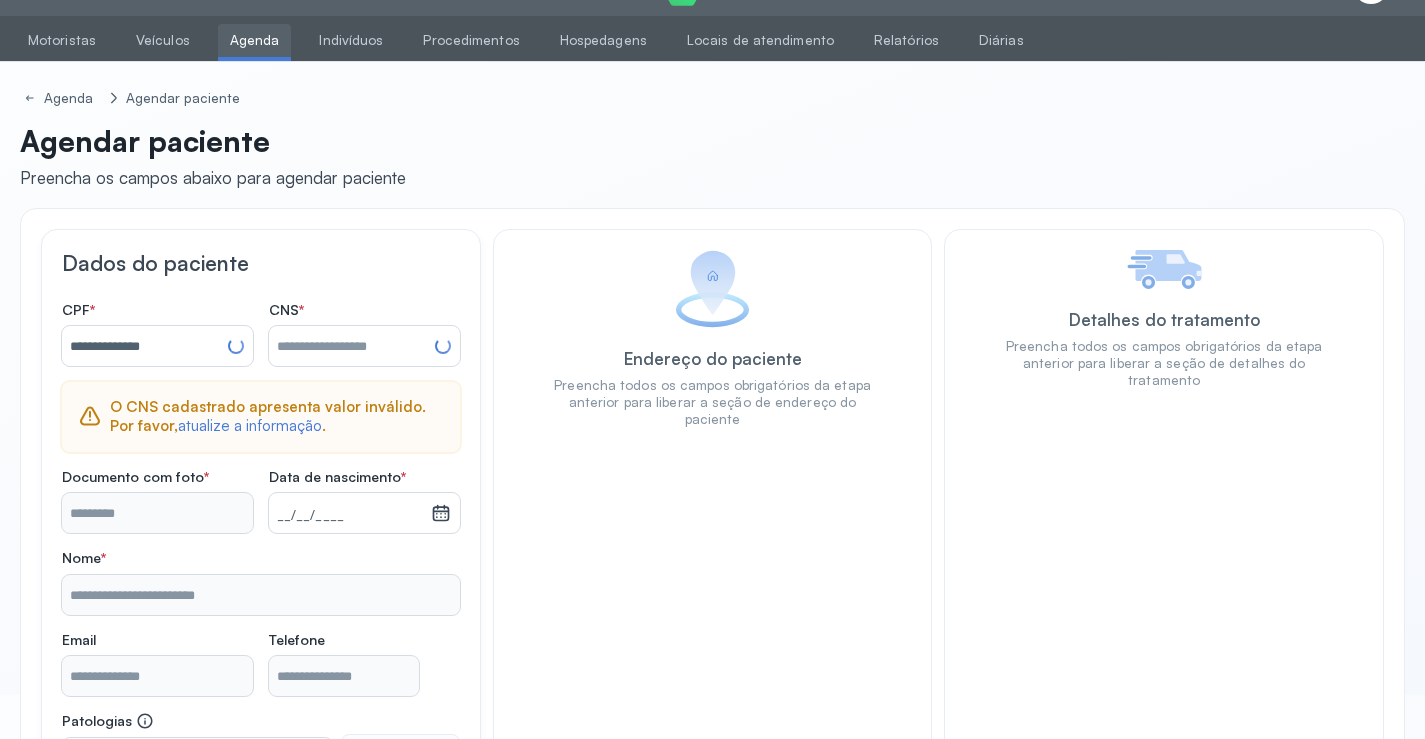 type on "**********" 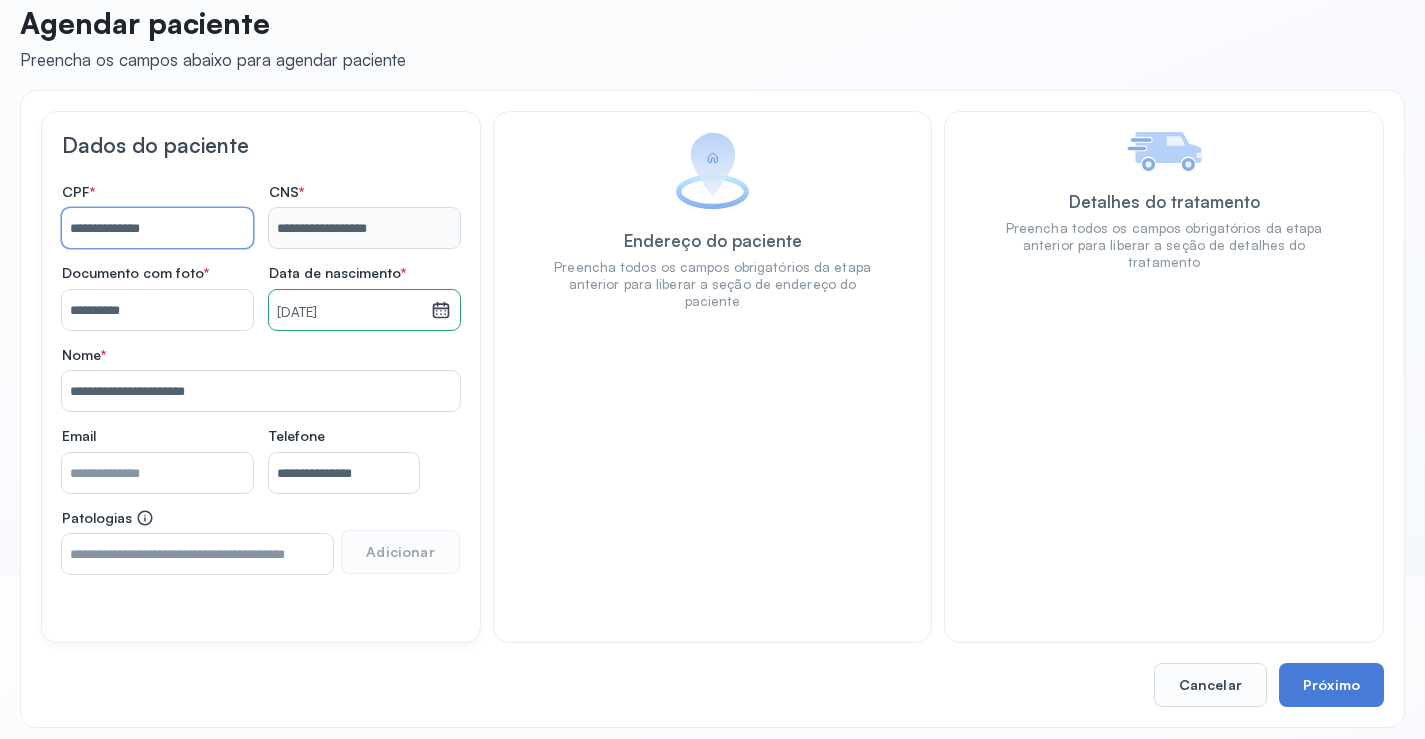 scroll, scrollTop: 171, scrollLeft: 0, axis: vertical 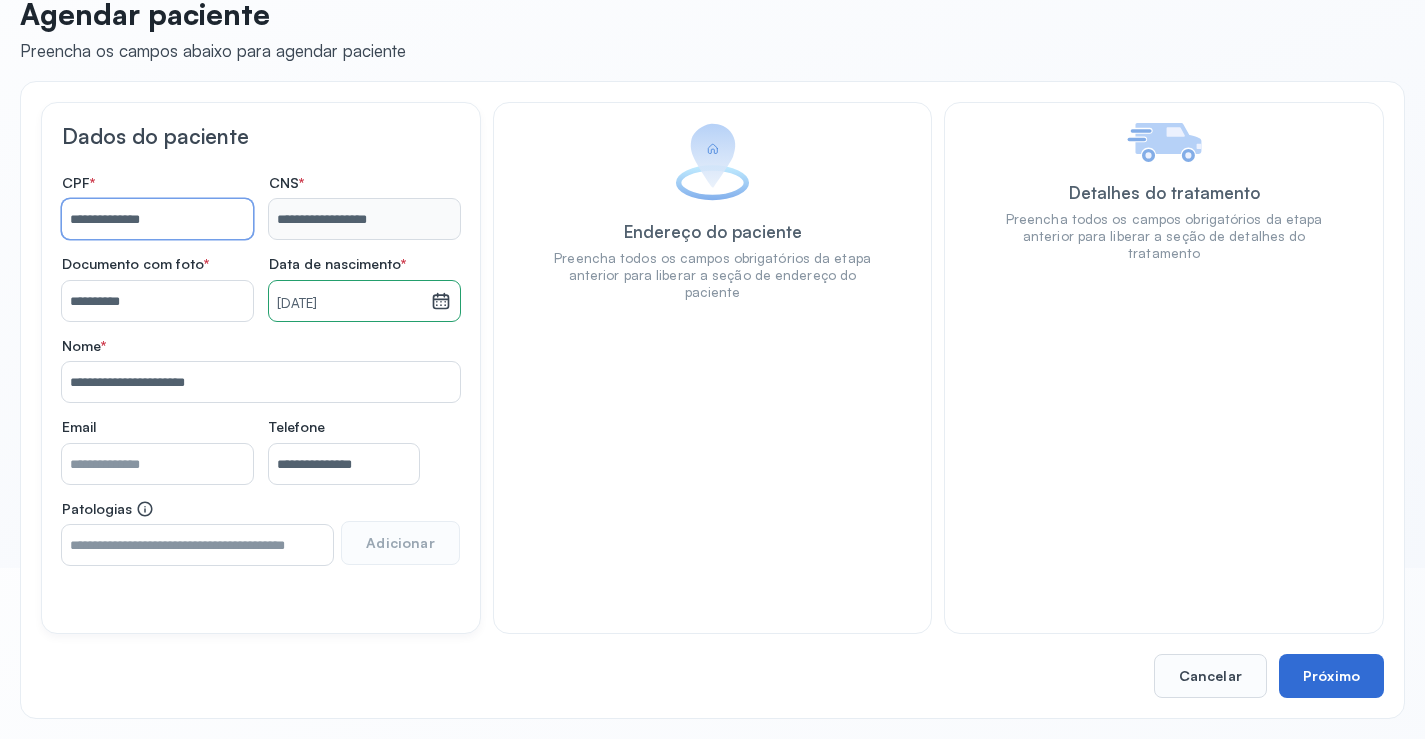 type on "**********" 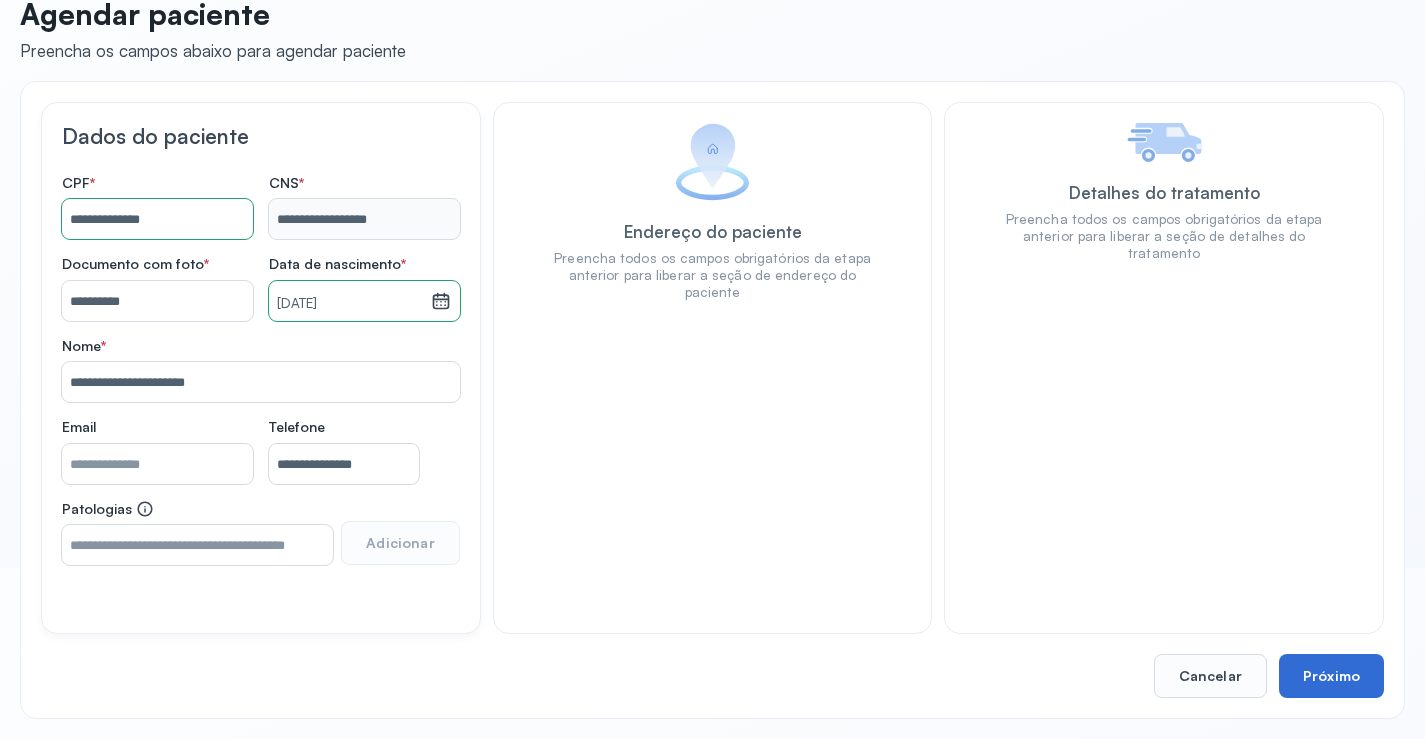 click on "Próximo" at bounding box center [1331, 676] 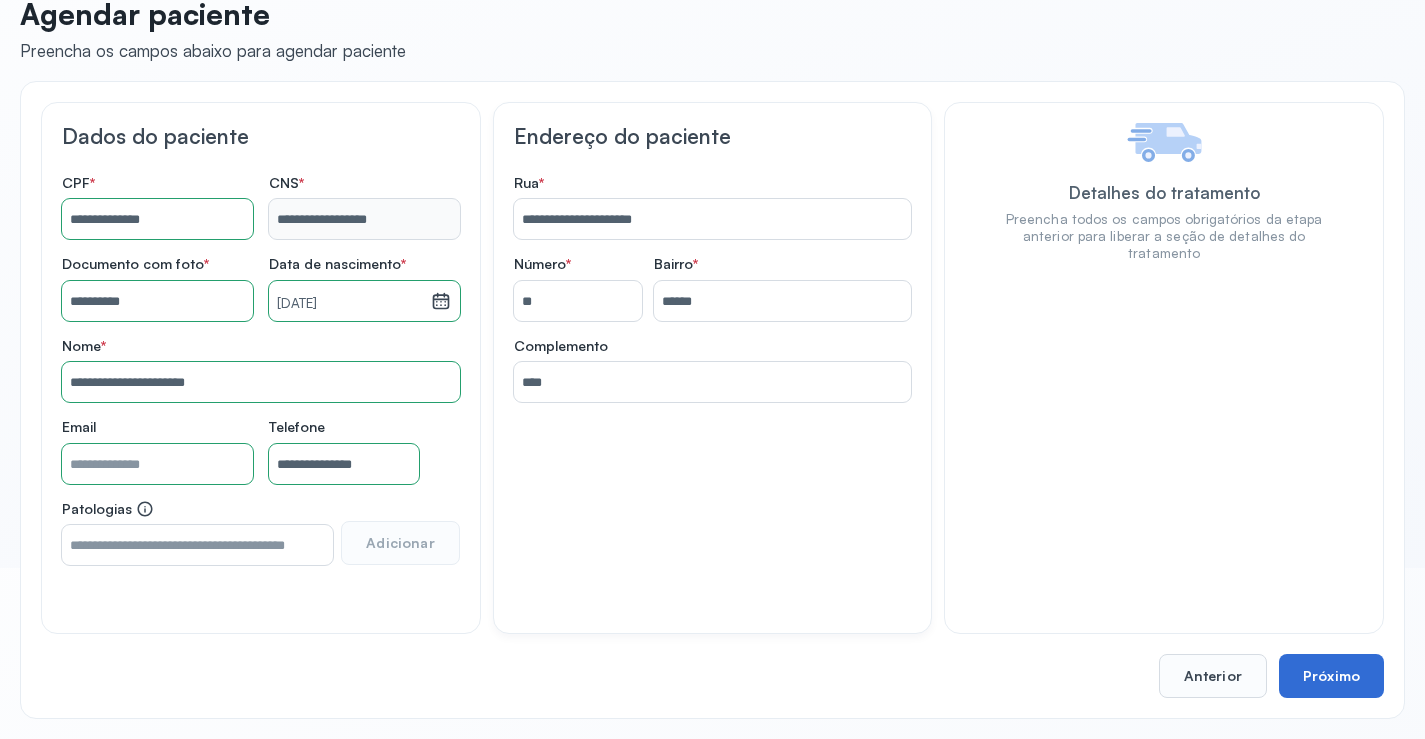click on "Próximo" at bounding box center (1331, 676) 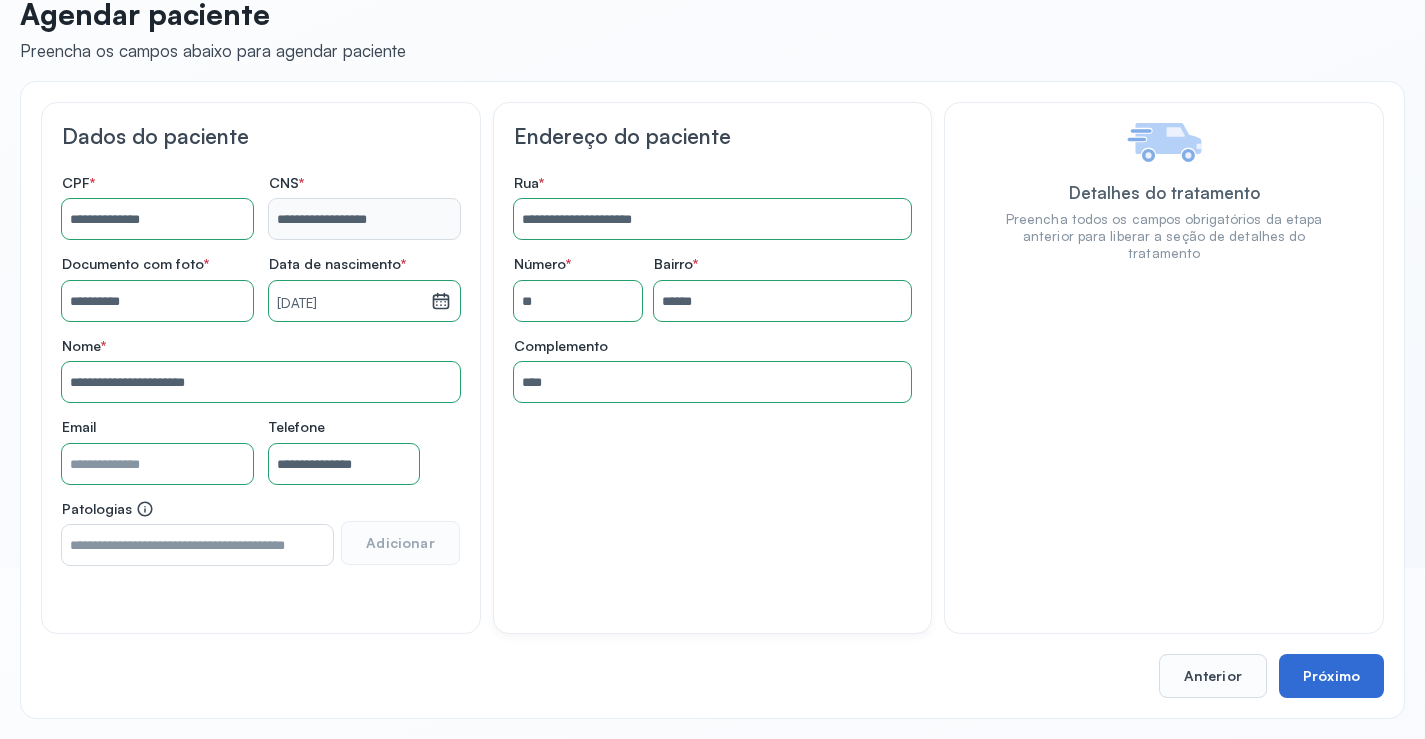 click on "Próximo" at bounding box center (1331, 676) 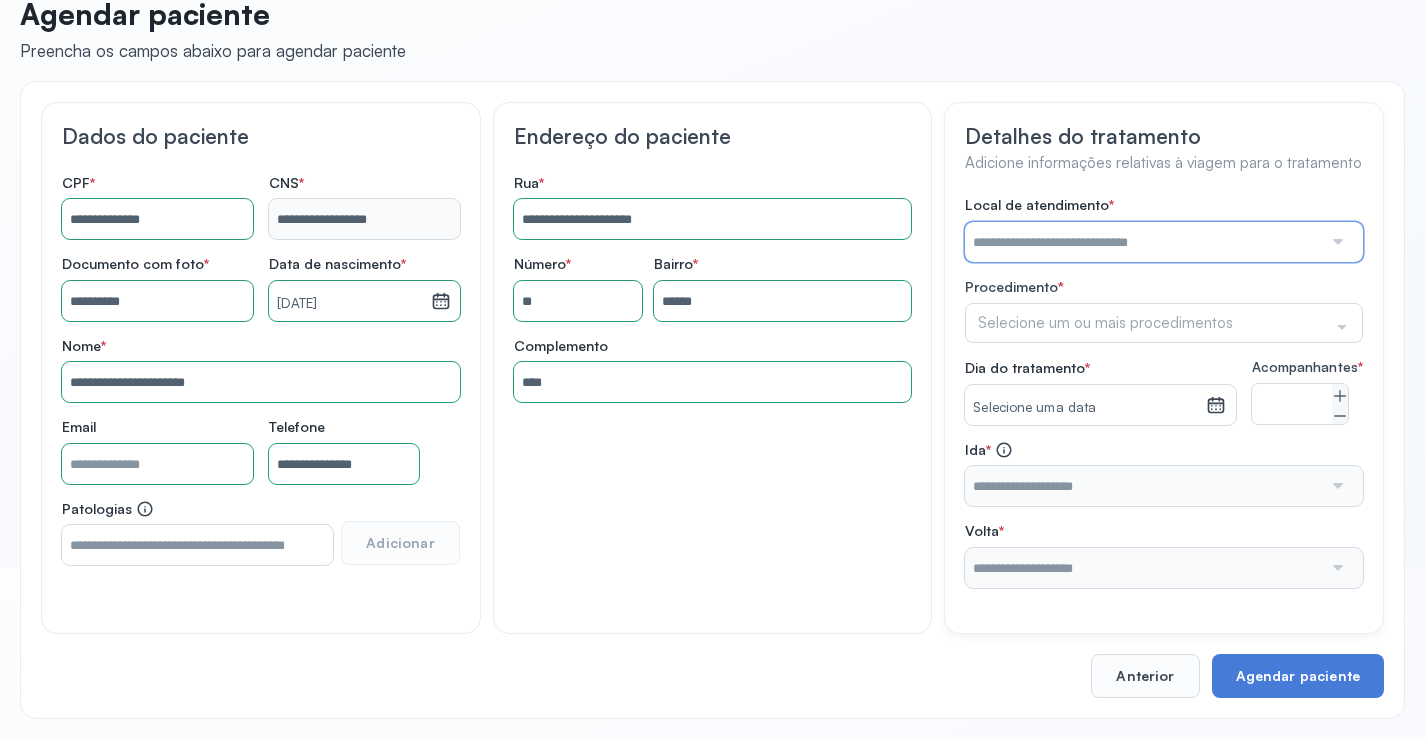 click at bounding box center [1143, 242] 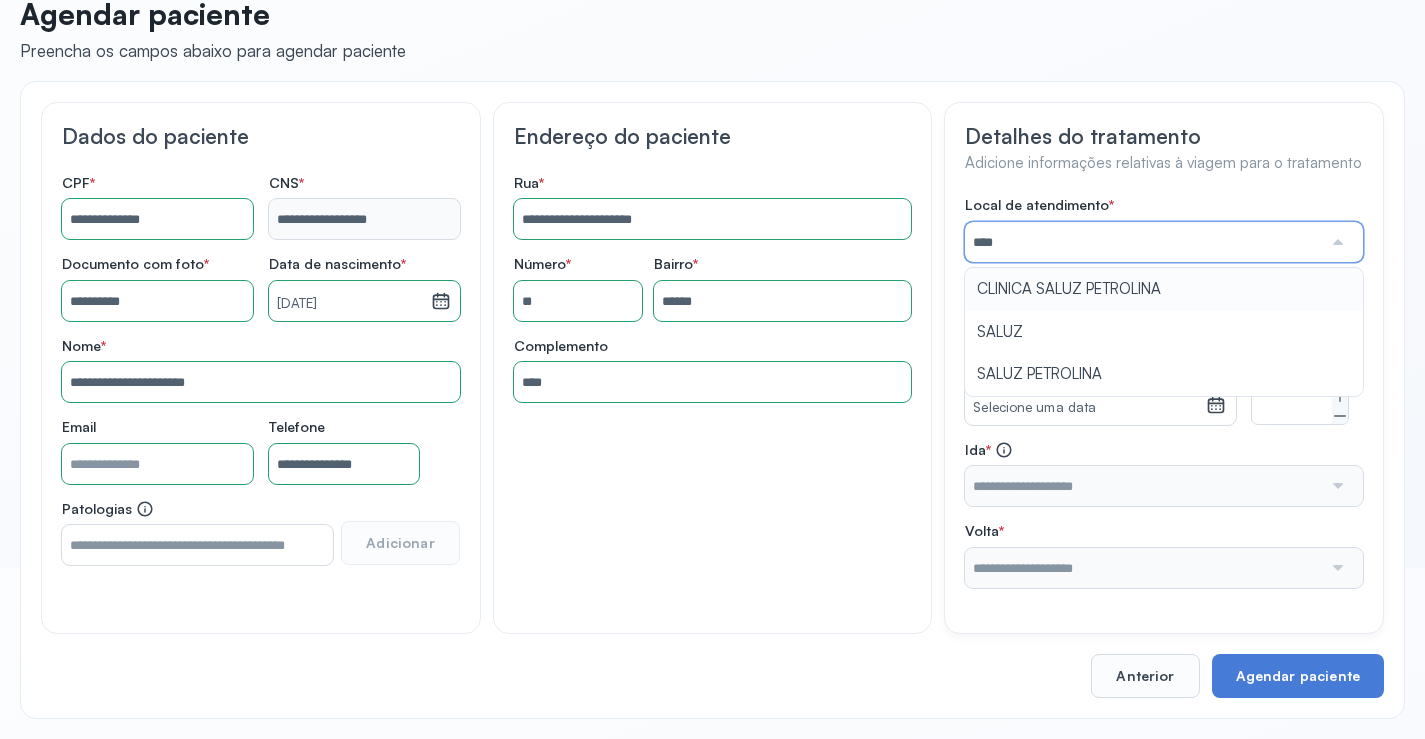 type on "**********" 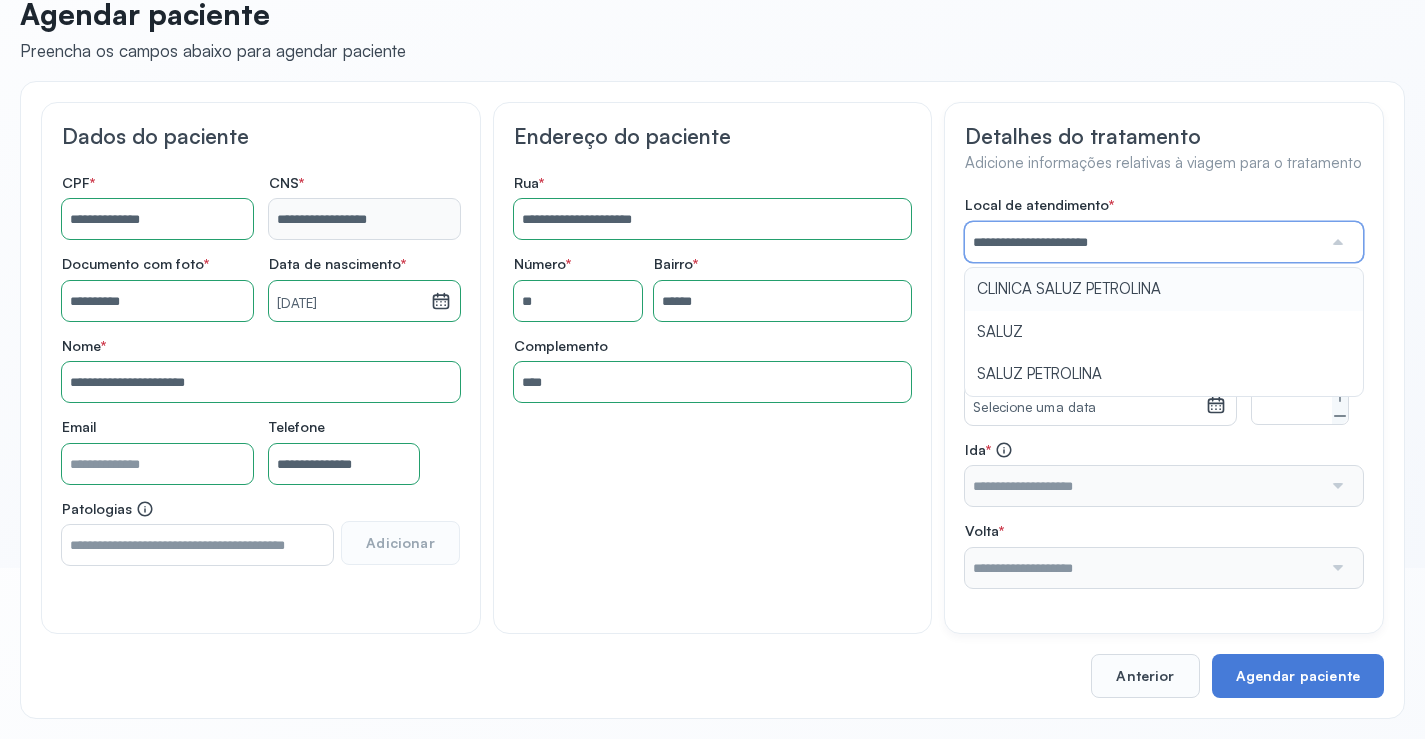 click on "**********" at bounding box center [1164, 392] 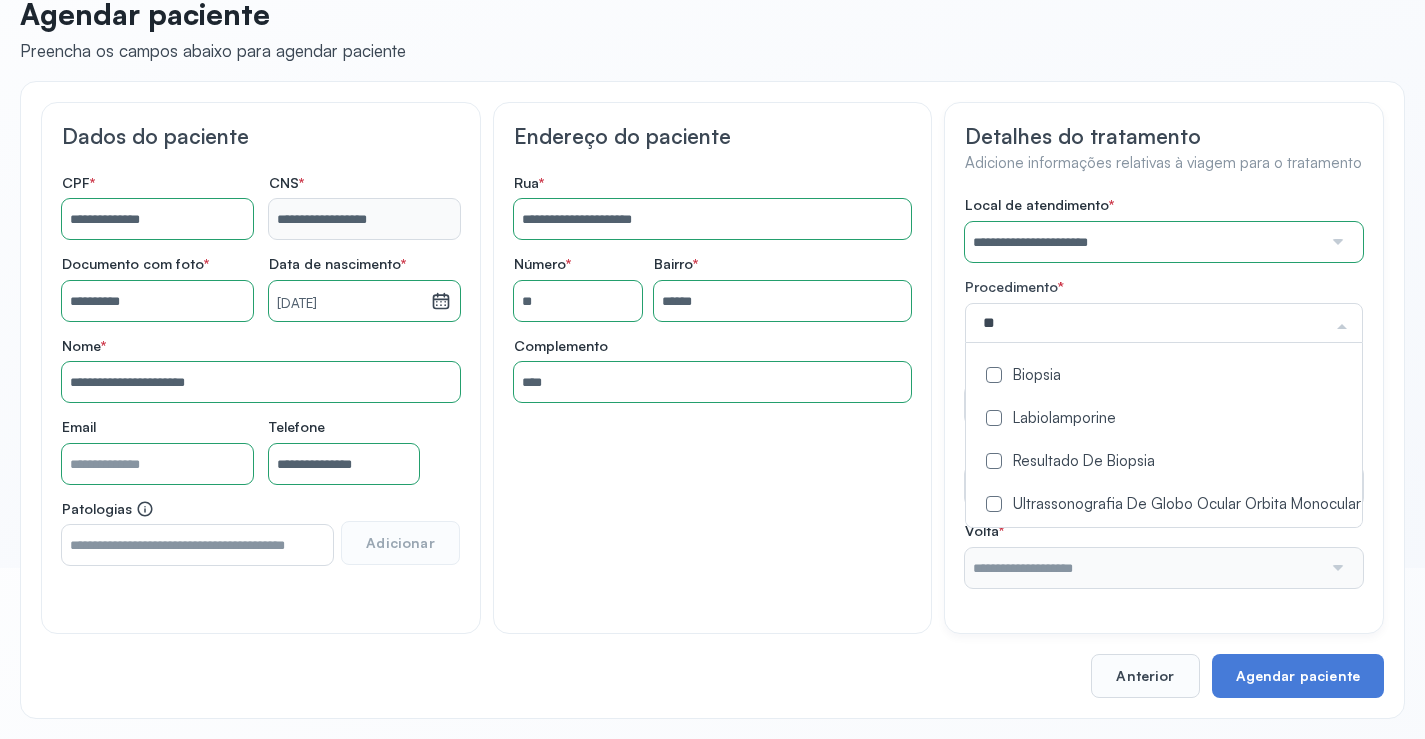 type on "***" 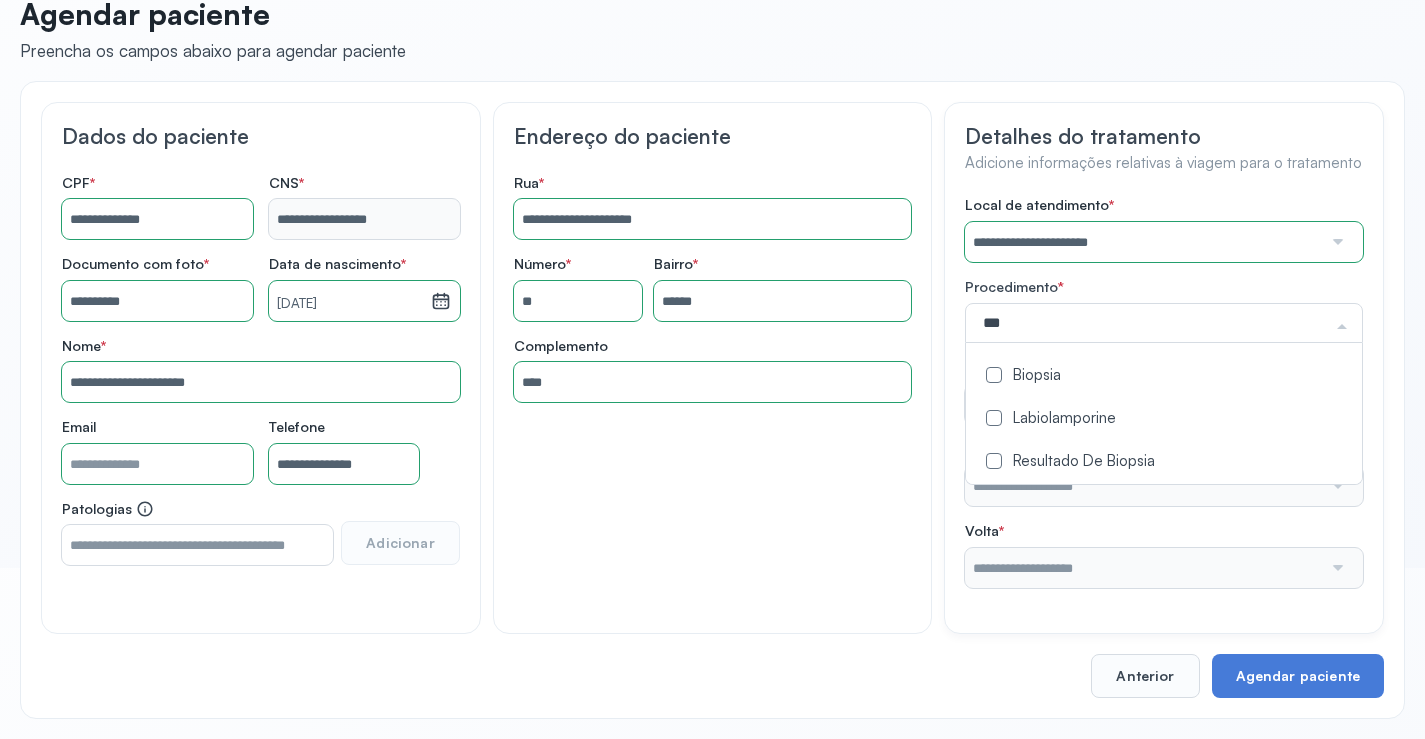 click on "Biopsia" at bounding box center [1164, 376] 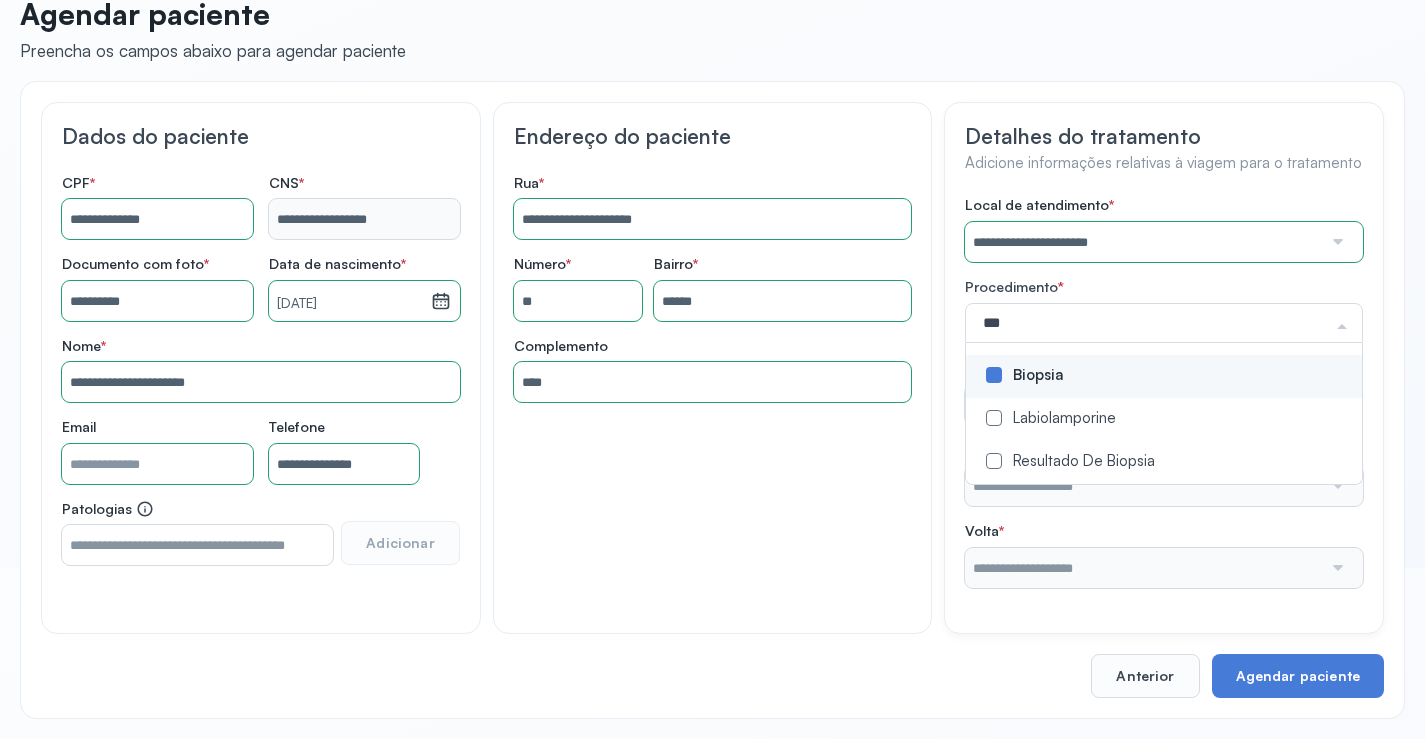 click on "Biopsia" 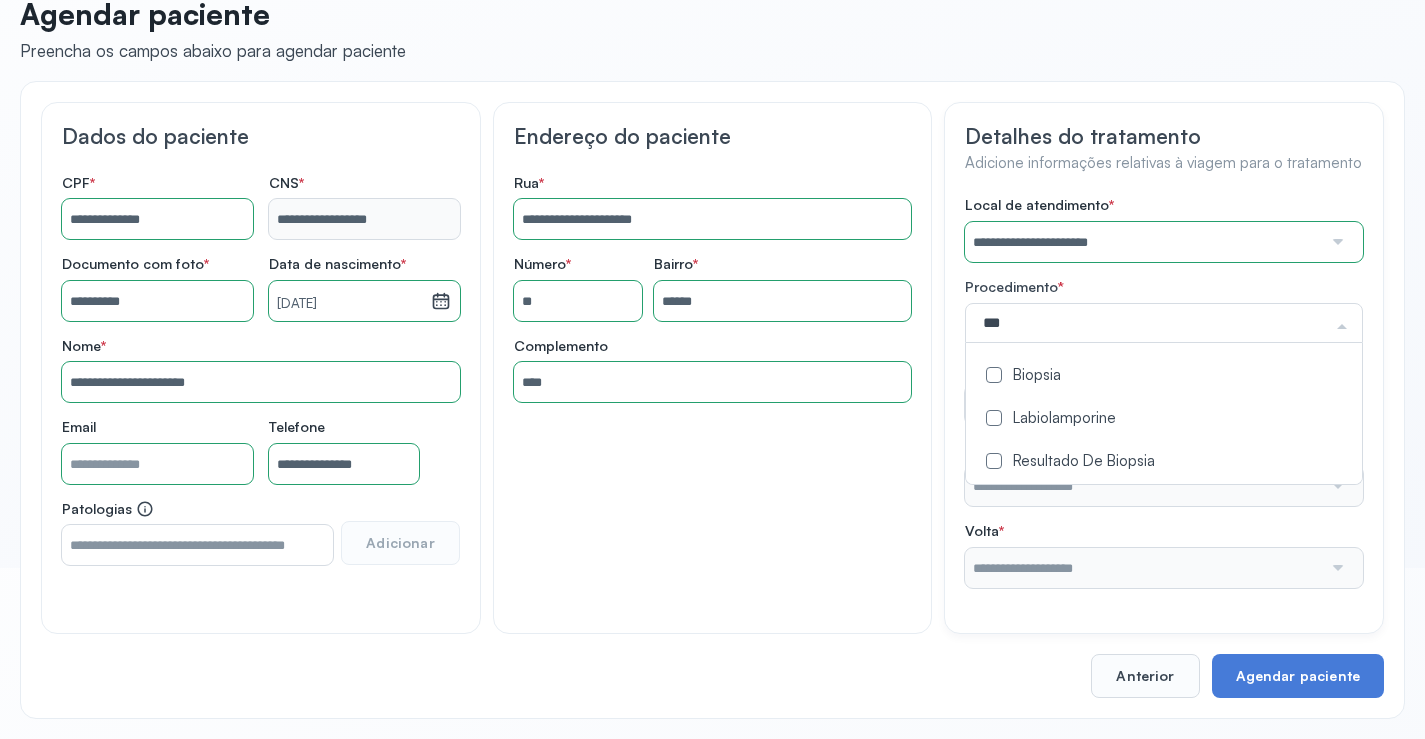click on "Biopsia" 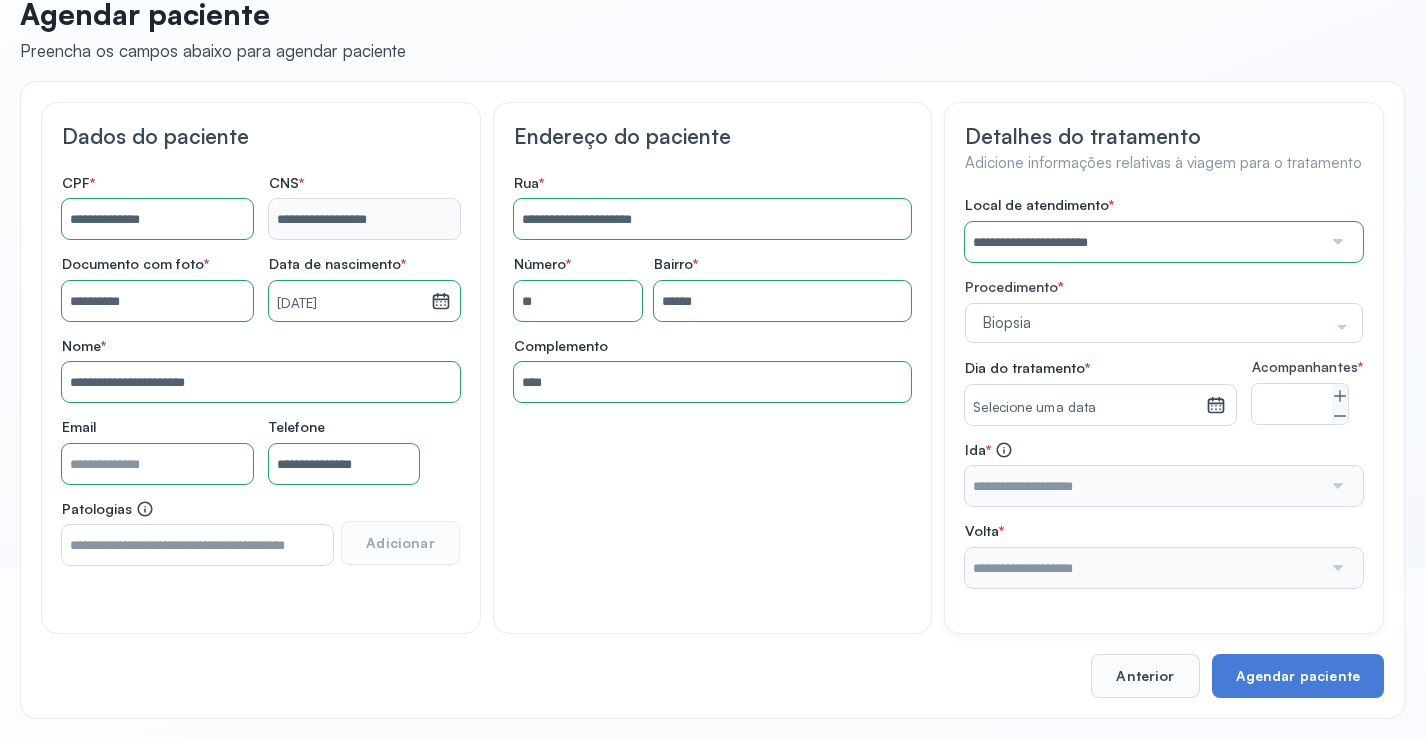 click on "**********" 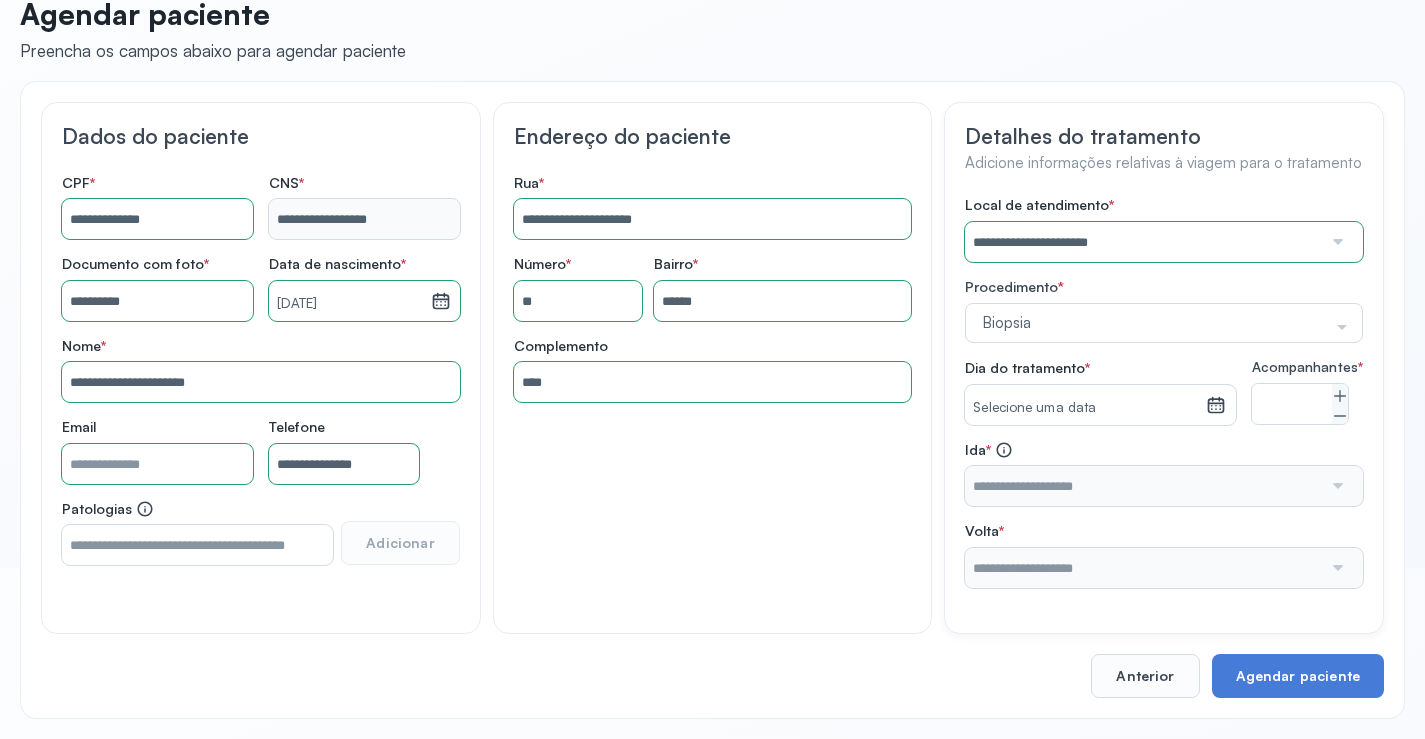 click 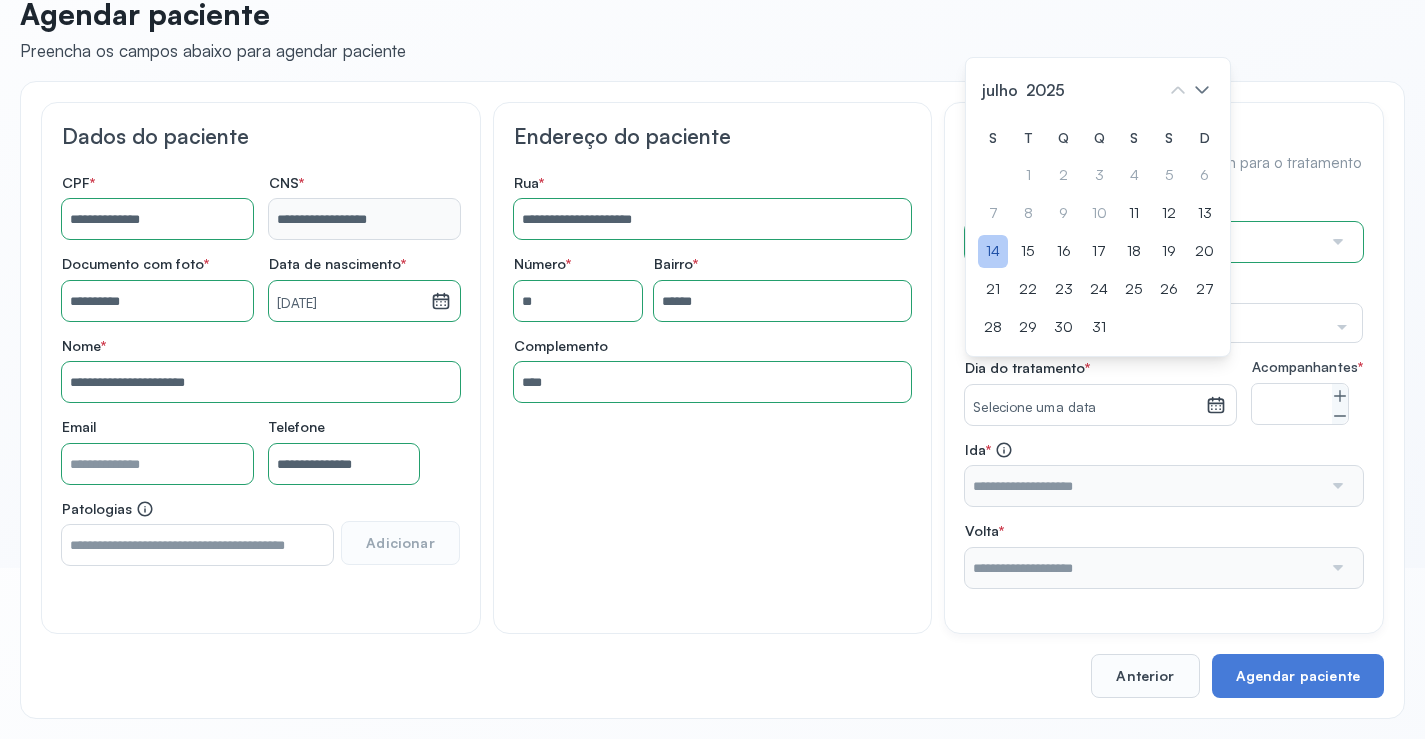 click on "14" 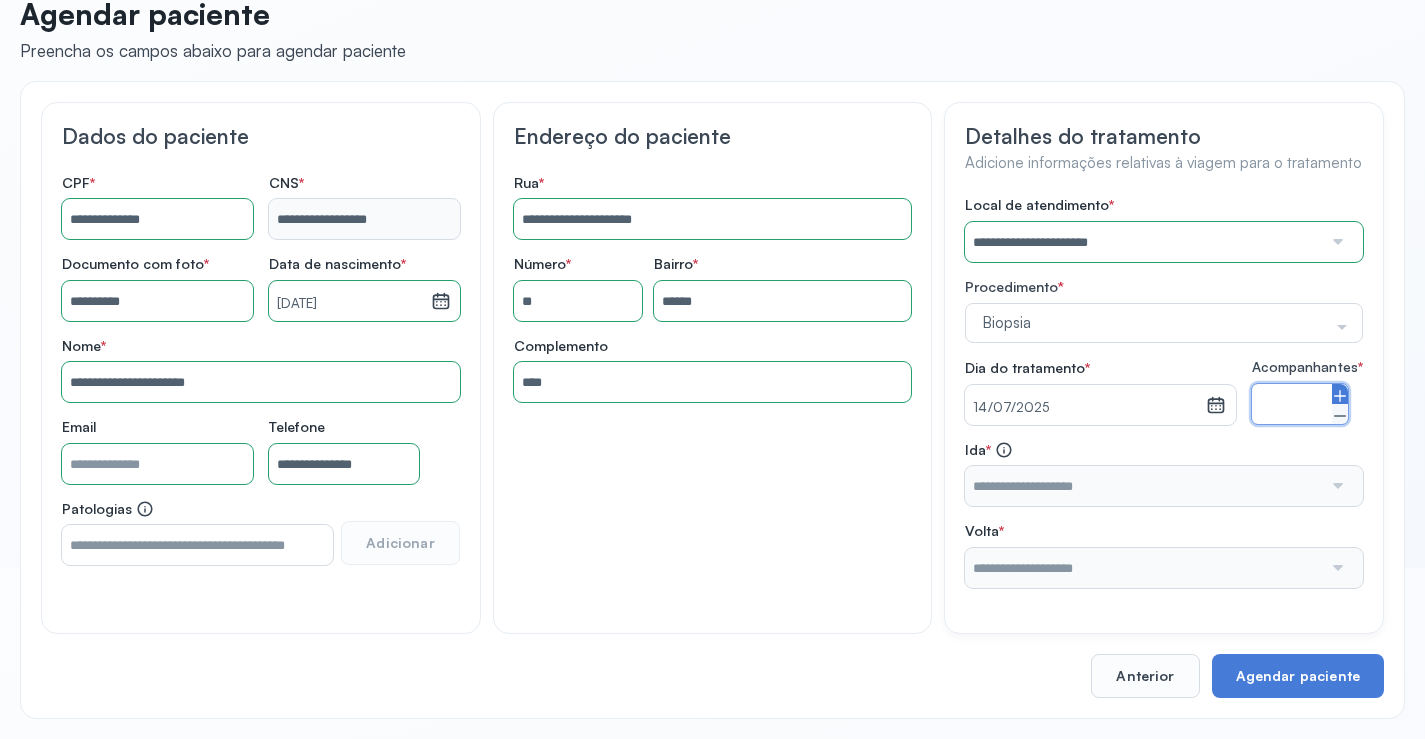 click 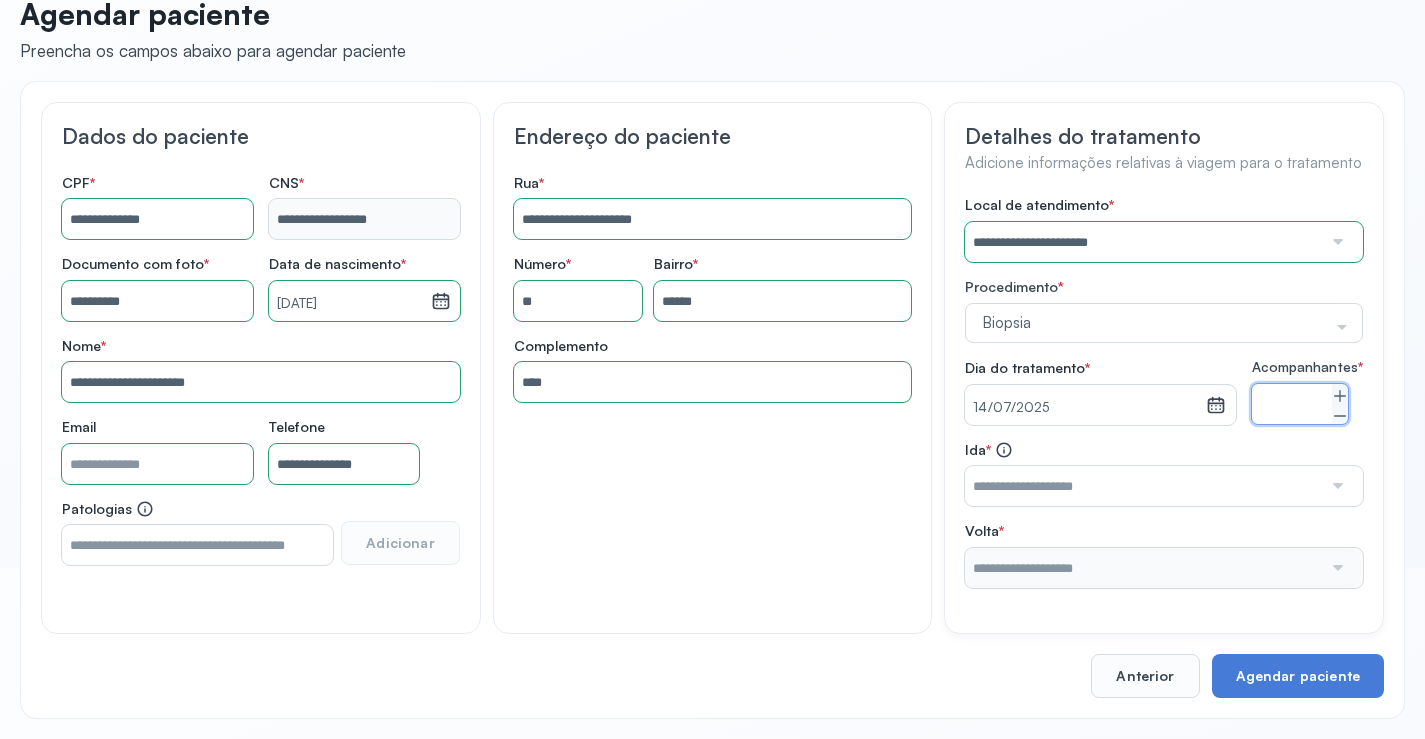 click at bounding box center (1143, 486) 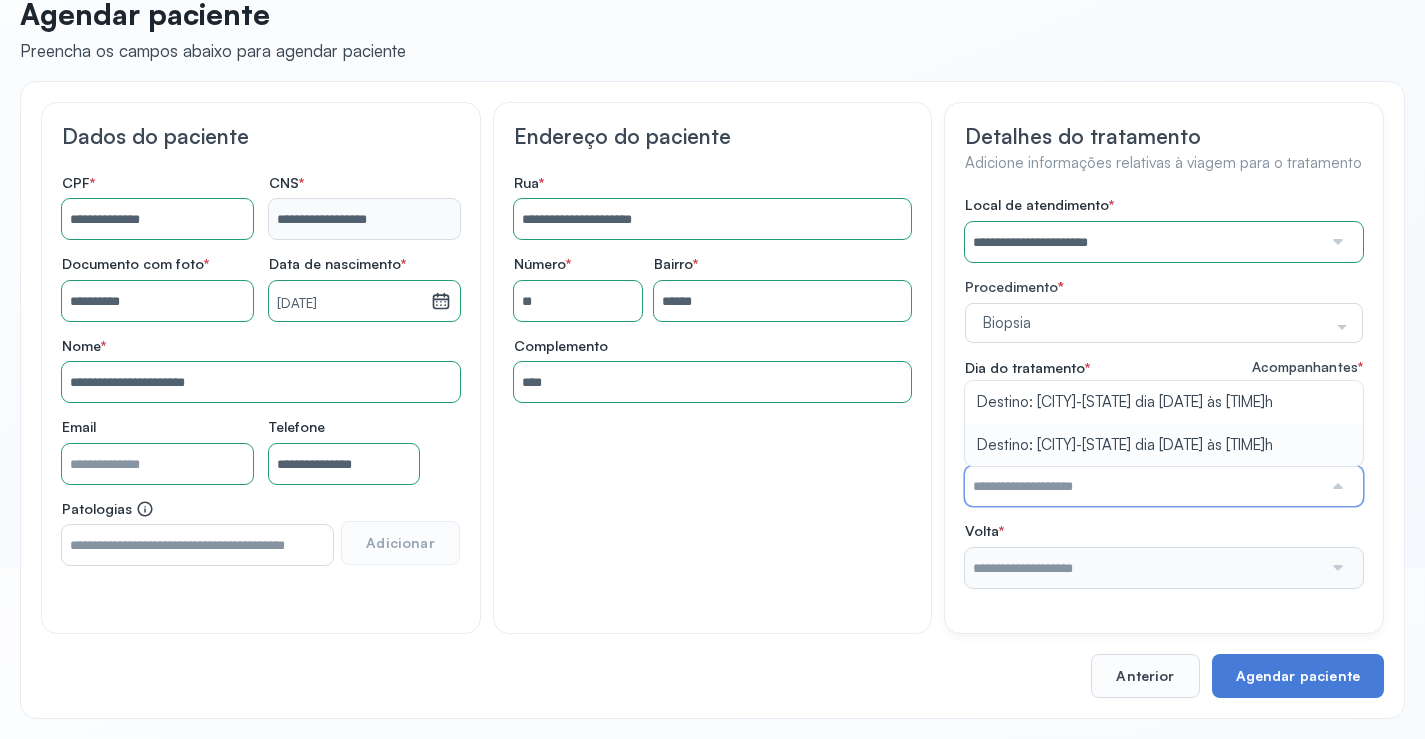 type on "**********" 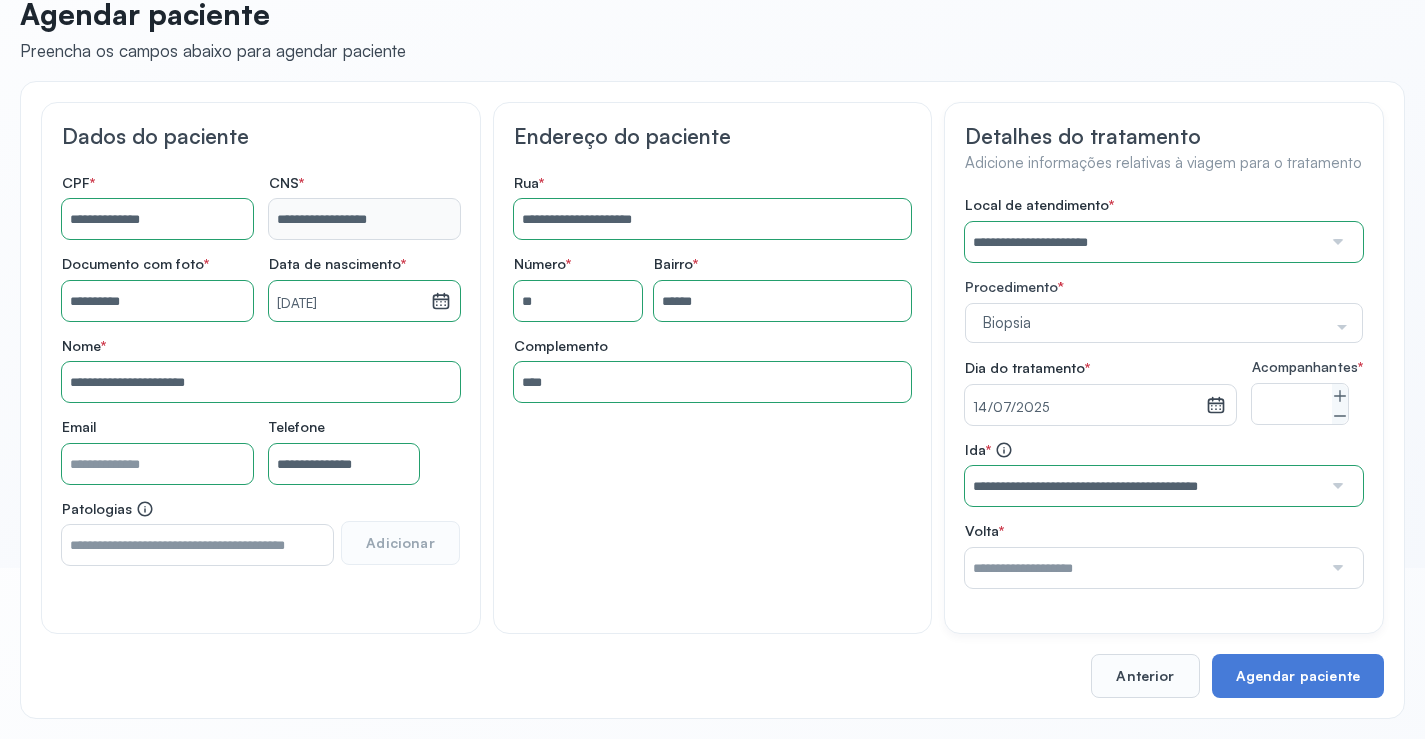 click on "**********" at bounding box center [1164, 474] 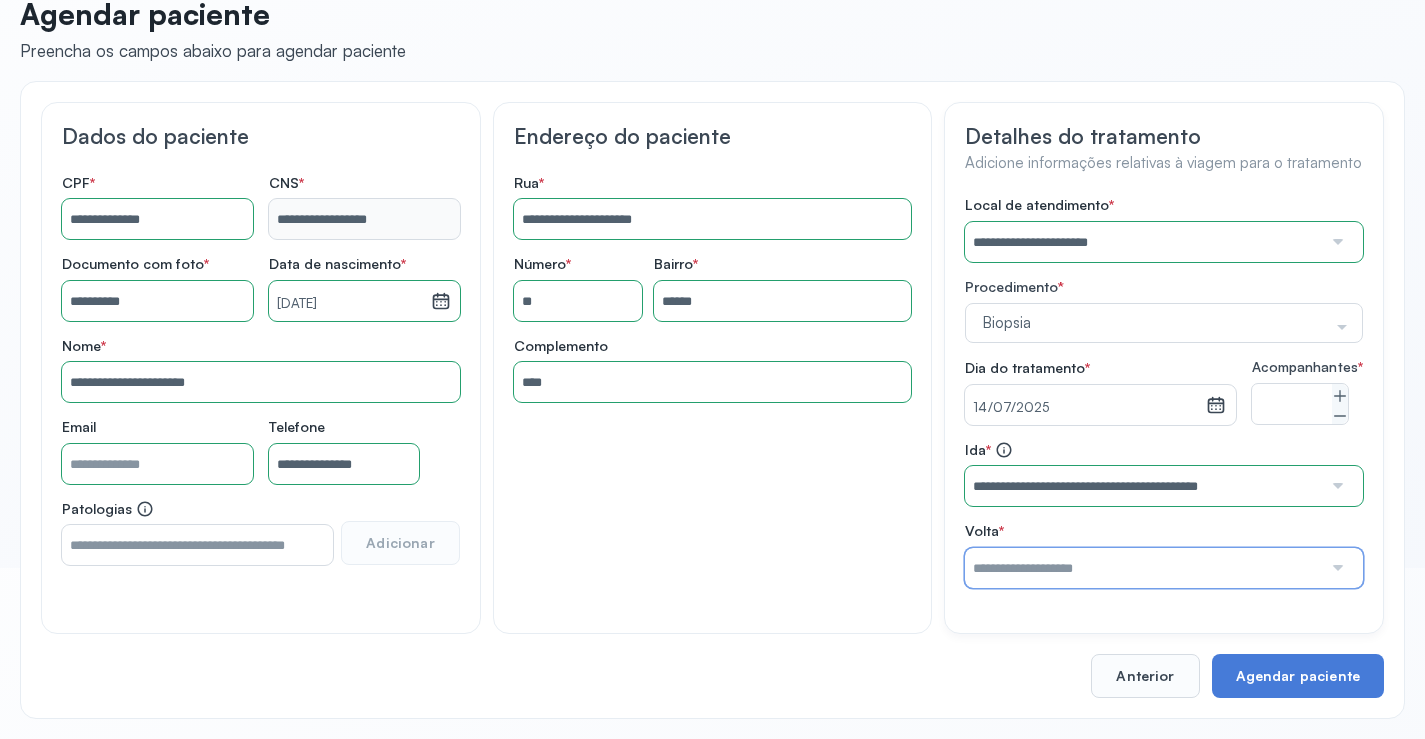click at bounding box center (1143, 568) 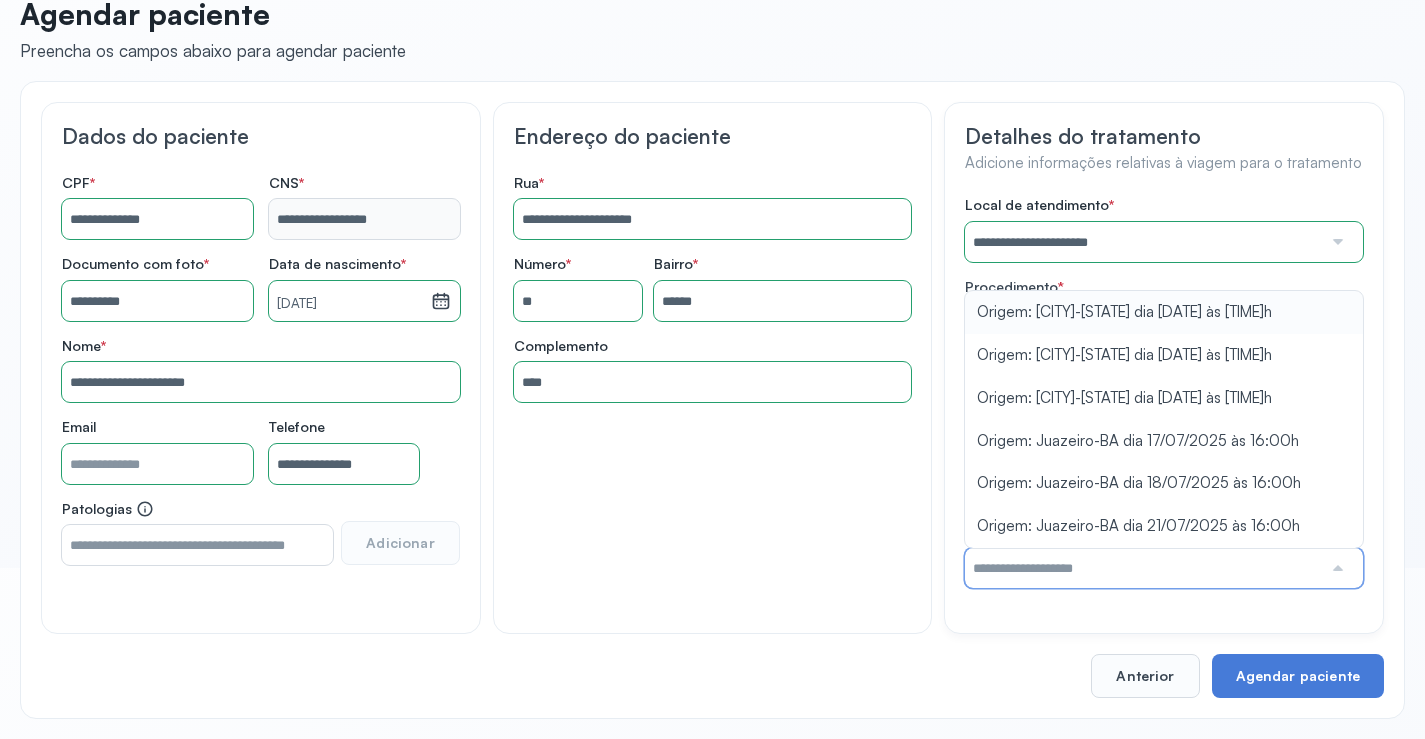 type on "**********" 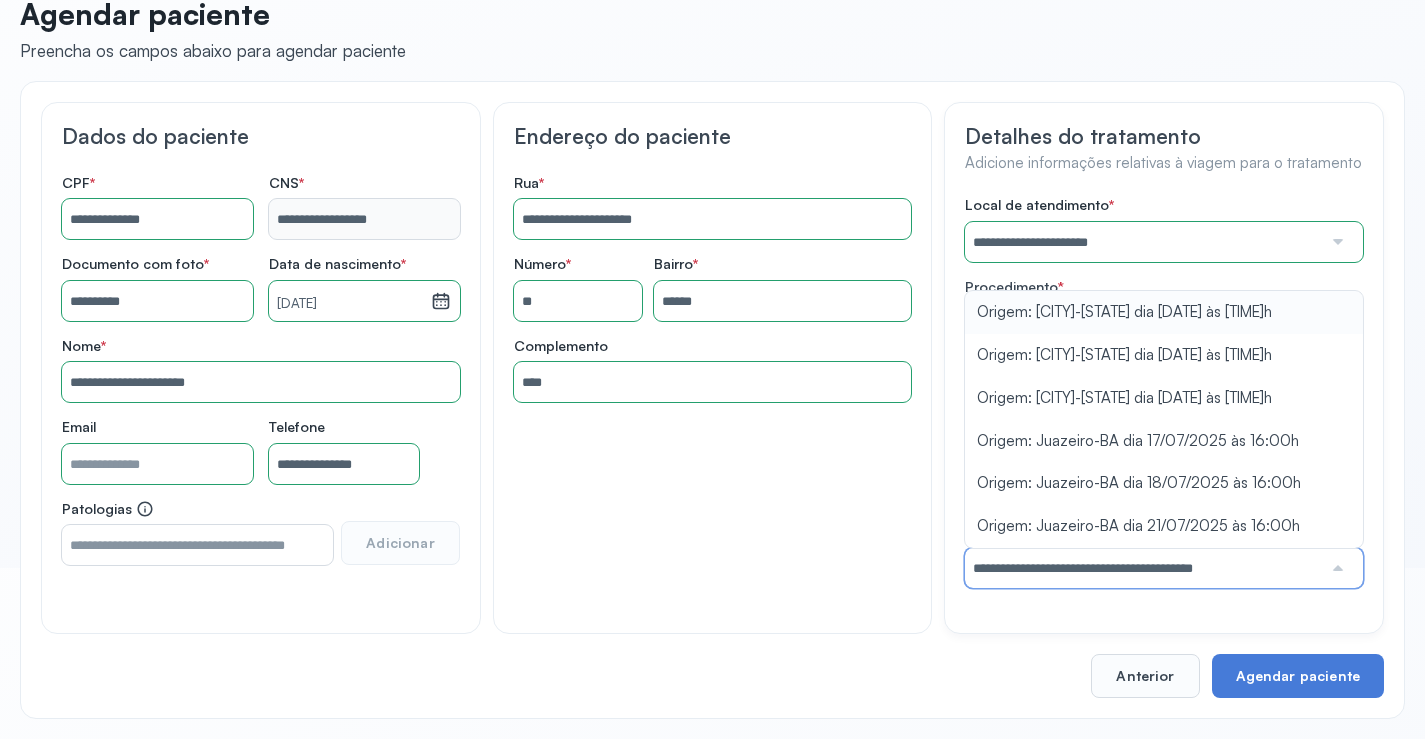 click on "**********" at bounding box center [1164, 392] 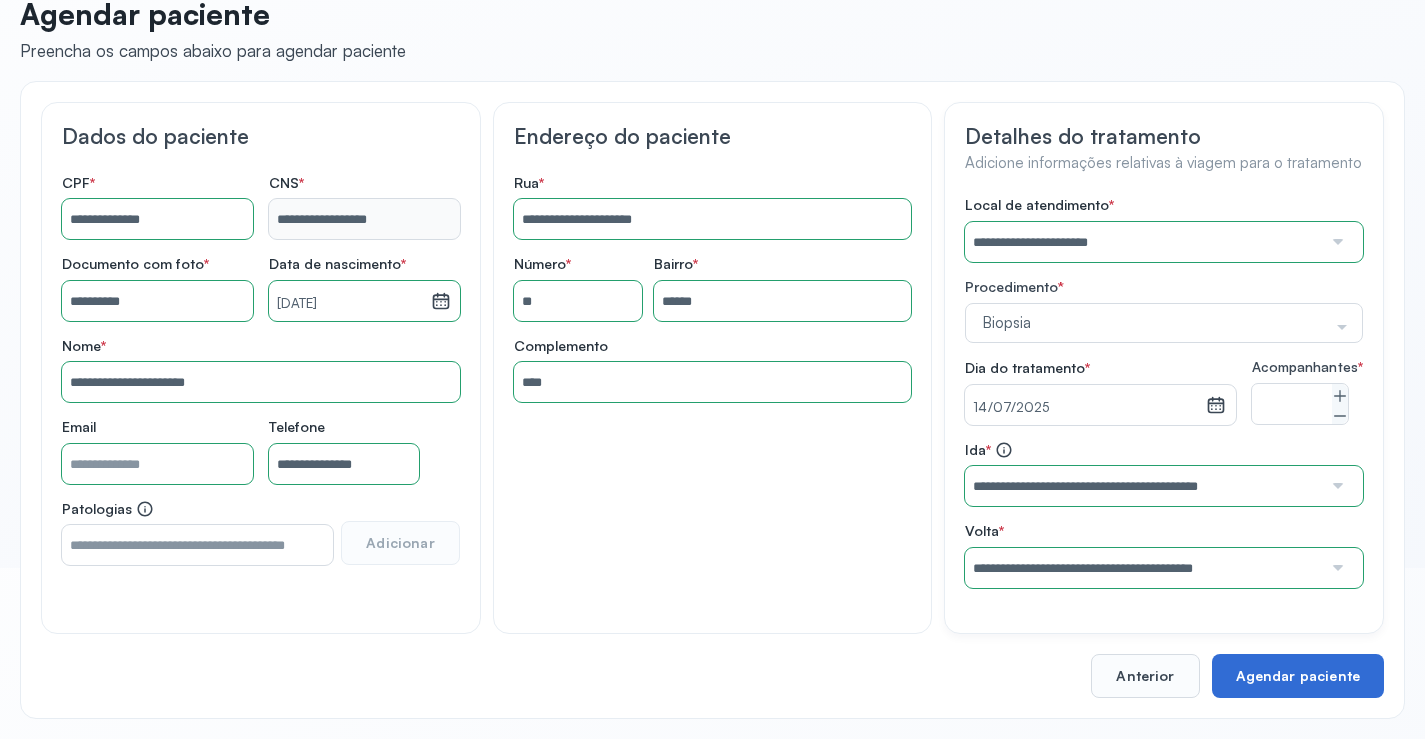 click on "Agendar paciente" at bounding box center (1298, 676) 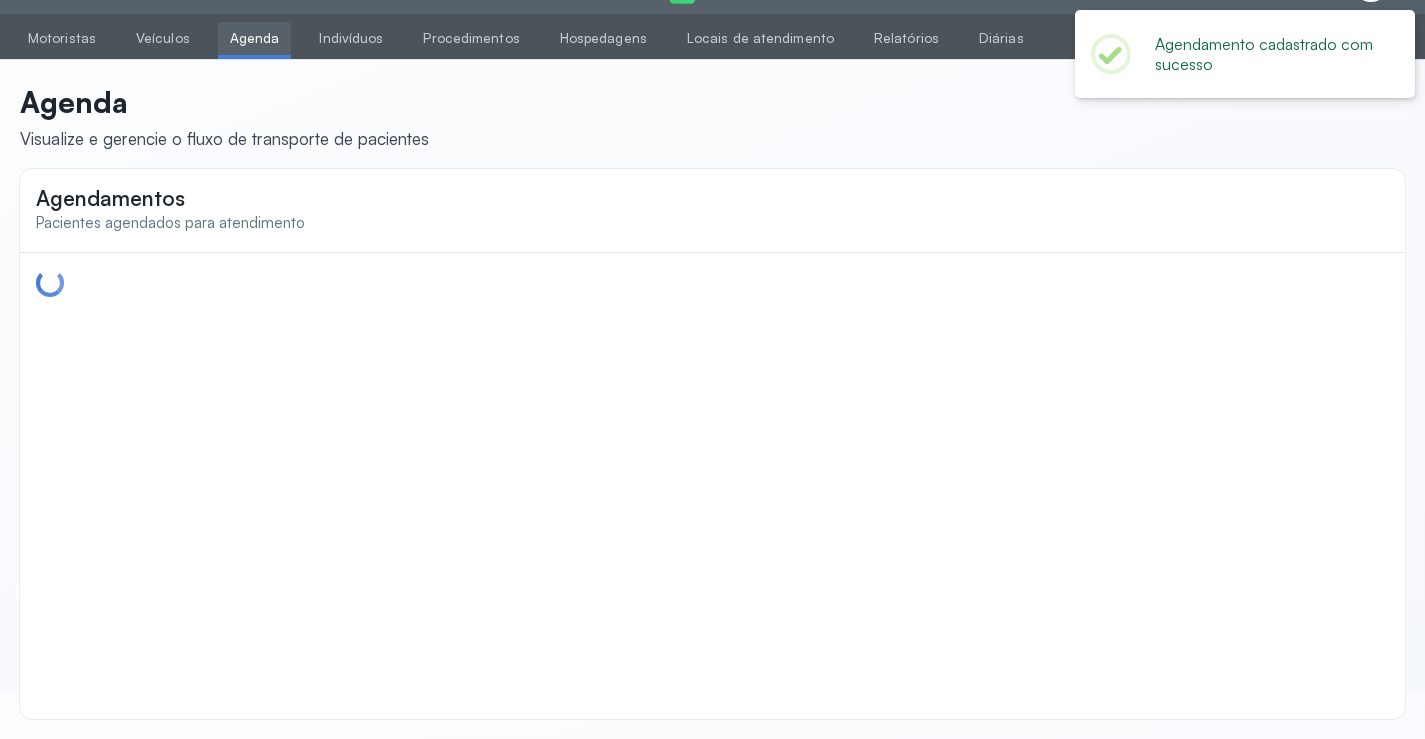 scroll, scrollTop: 44, scrollLeft: 0, axis: vertical 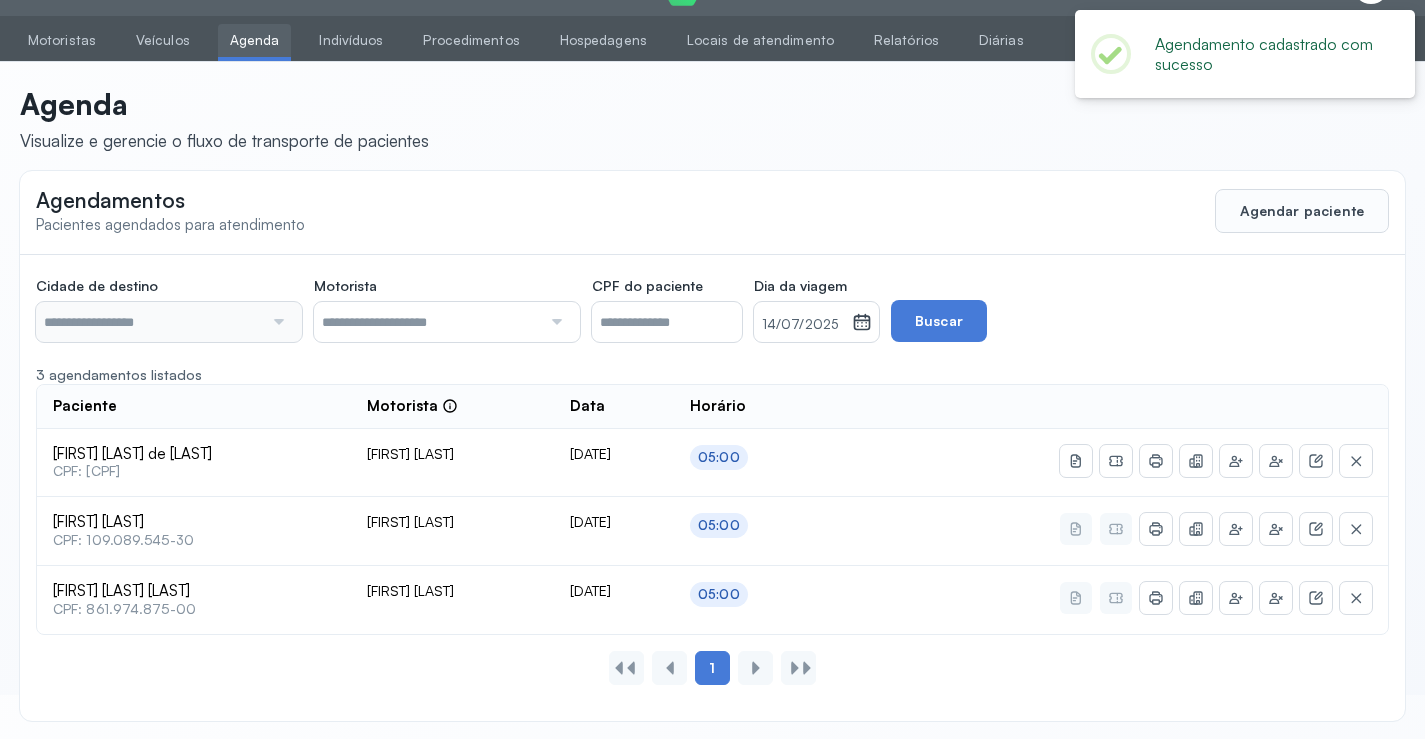 type on "********" 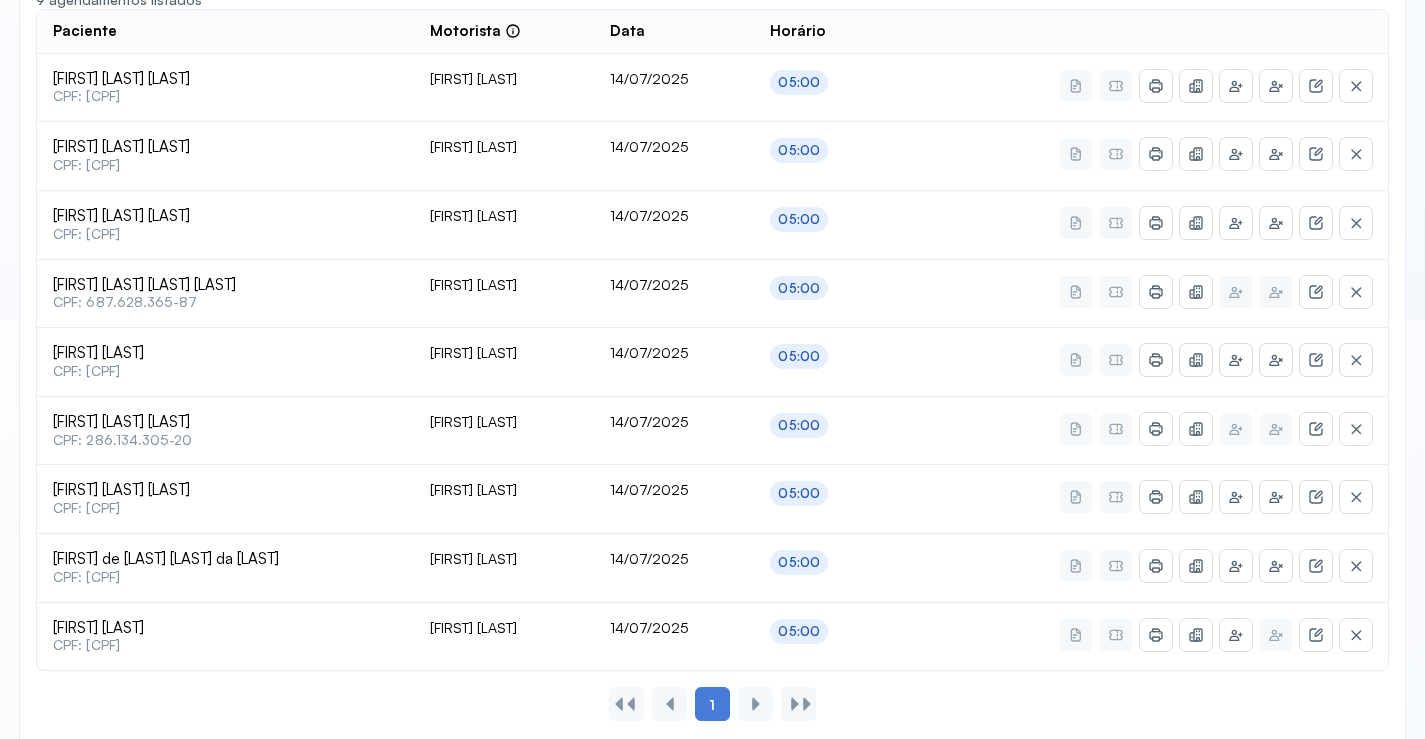 scroll, scrollTop: 453, scrollLeft: 0, axis: vertical 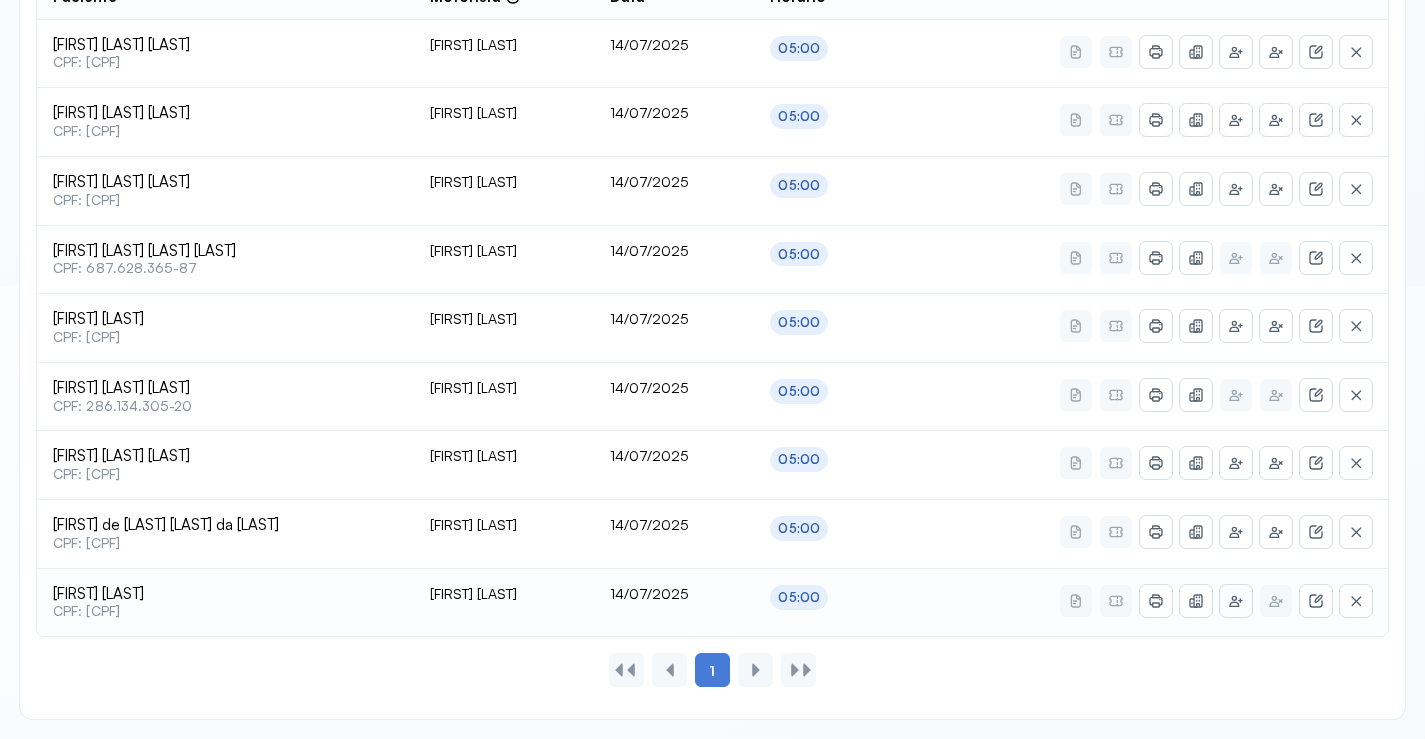 click 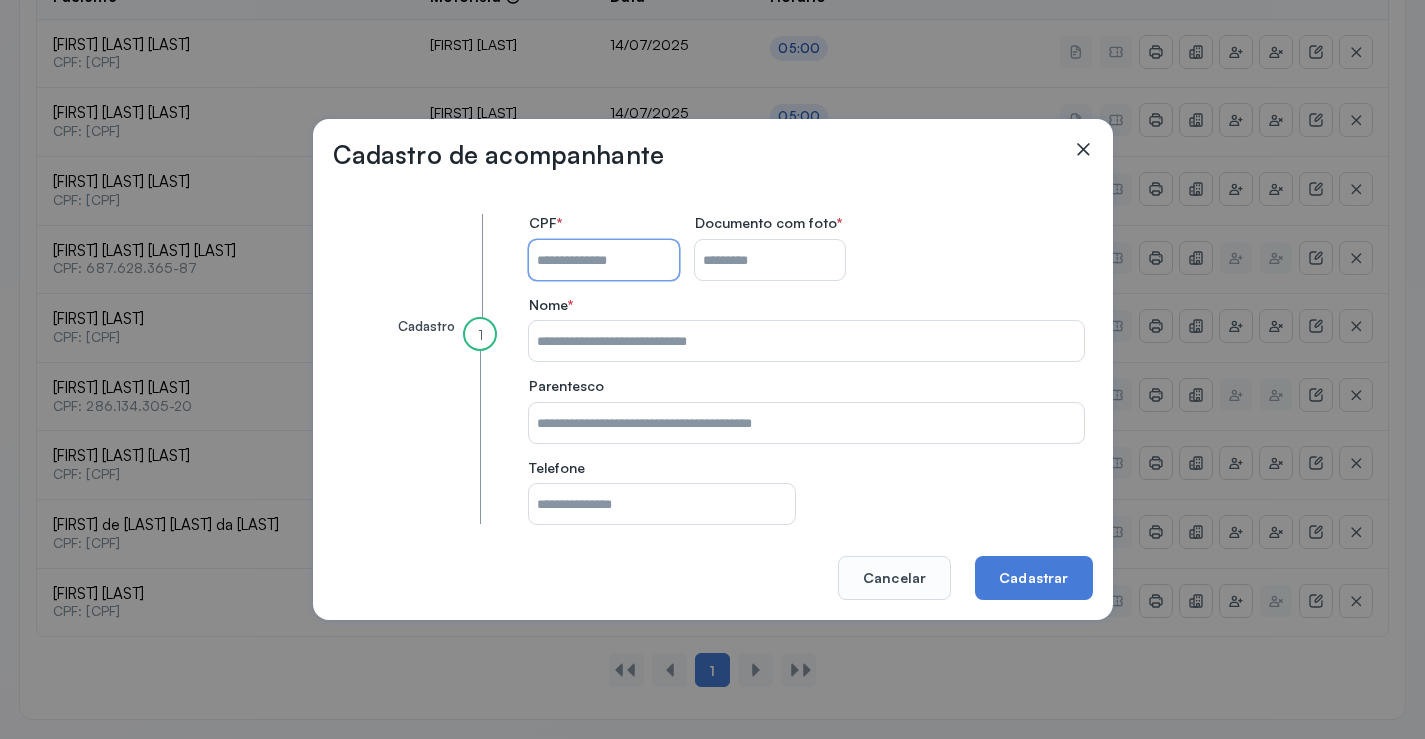 click on "CPF do paciente" at bounding box center (604, 260) 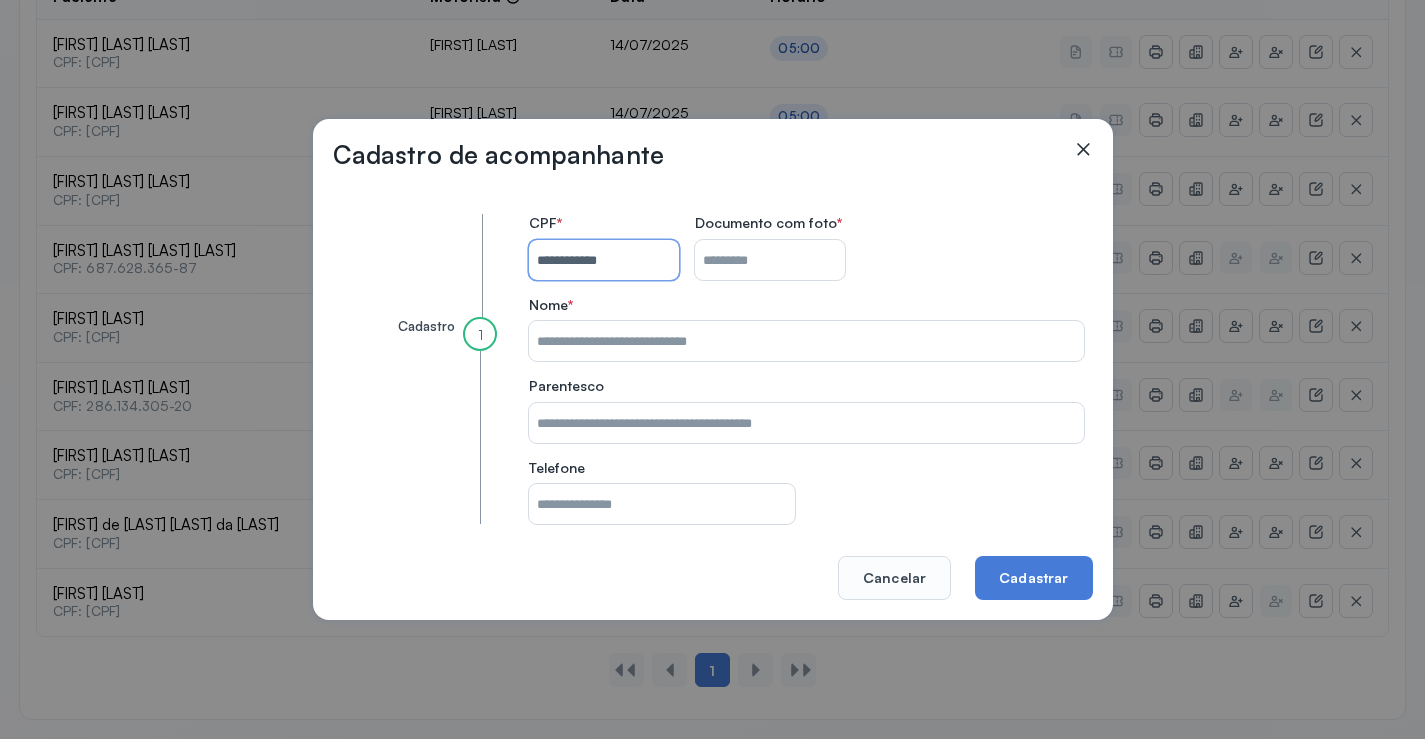 click on "**********" at bounding box center [604, 260] 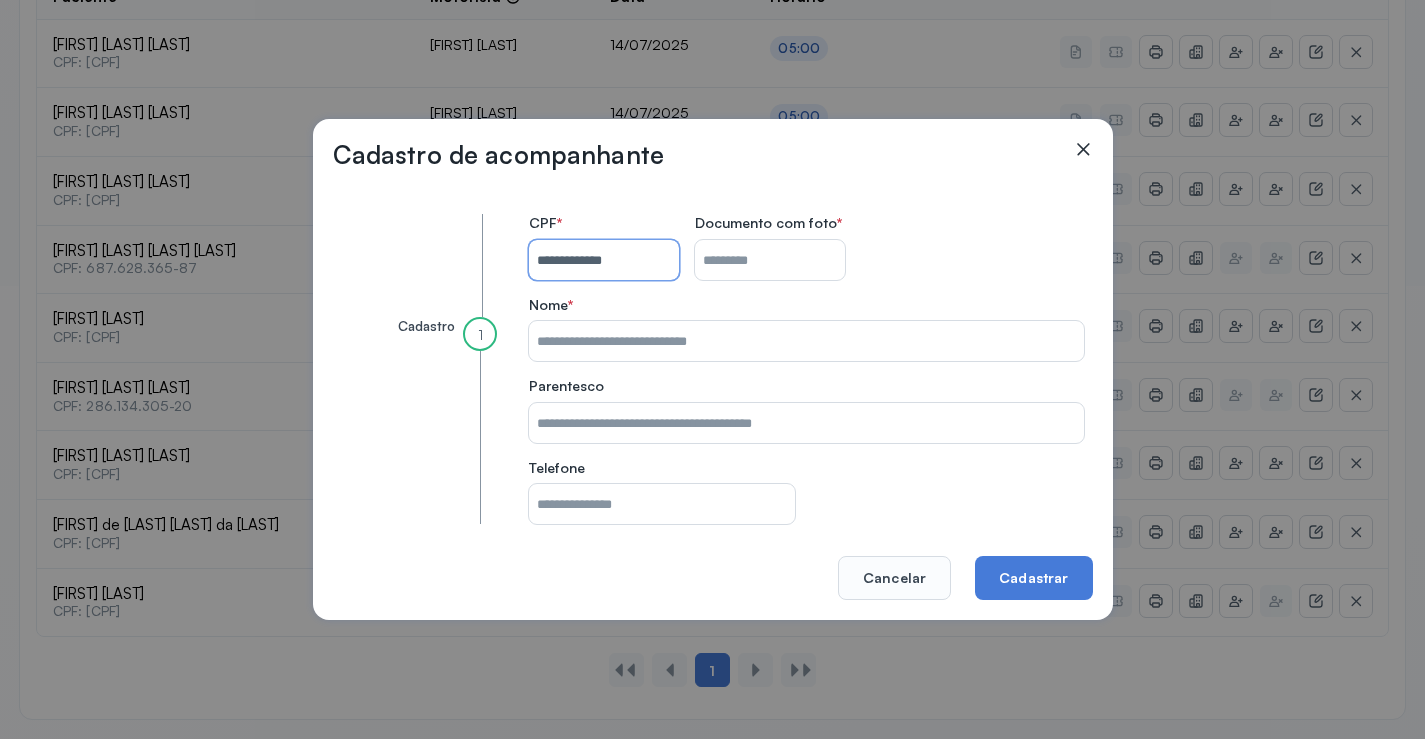 type on "**********" 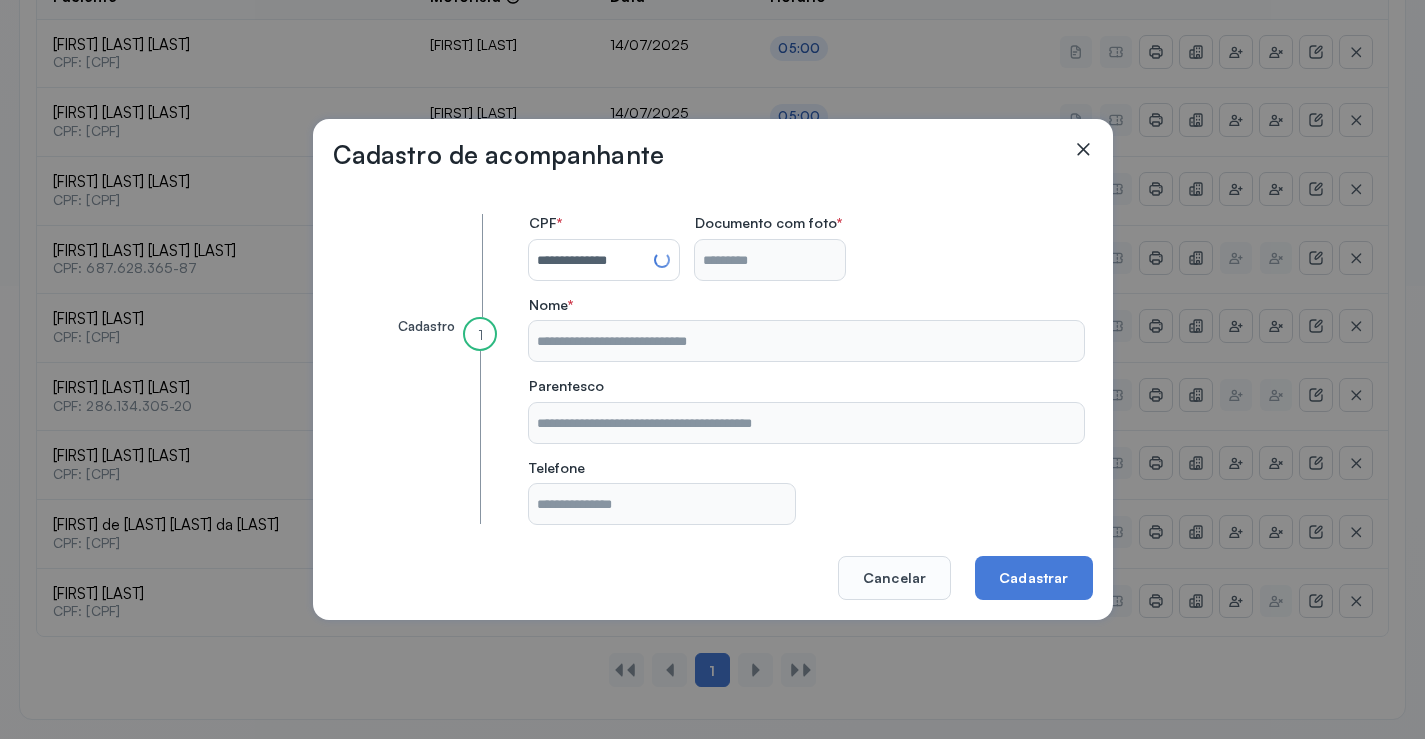 type on "**********" 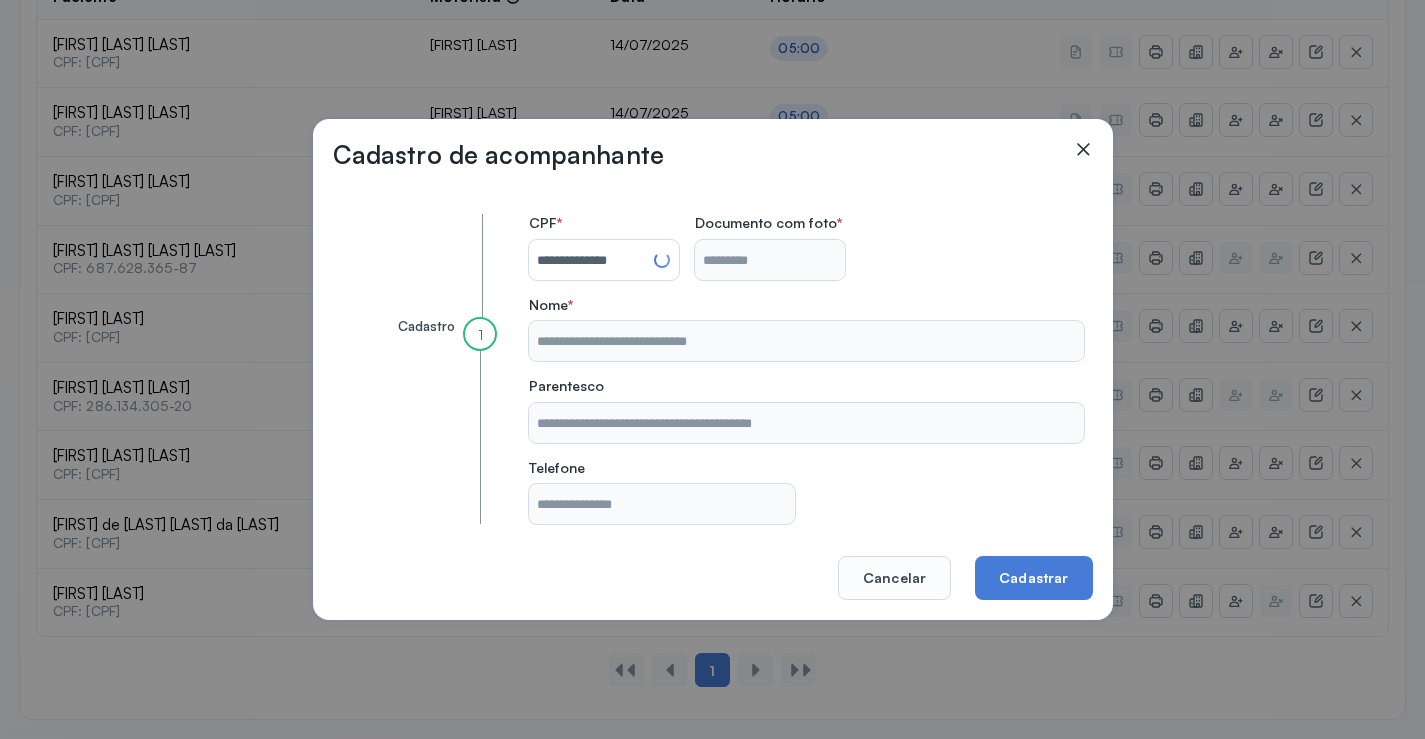 type on "**********" 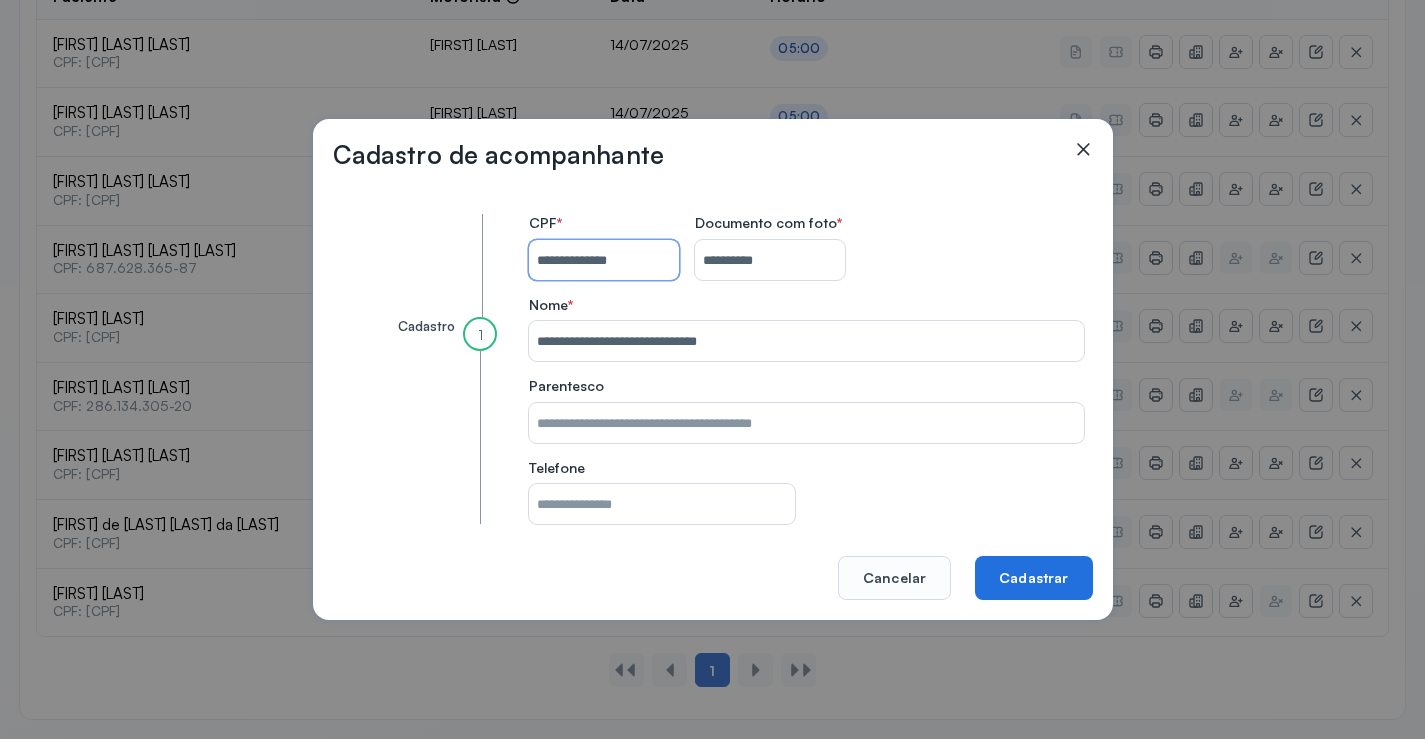 type 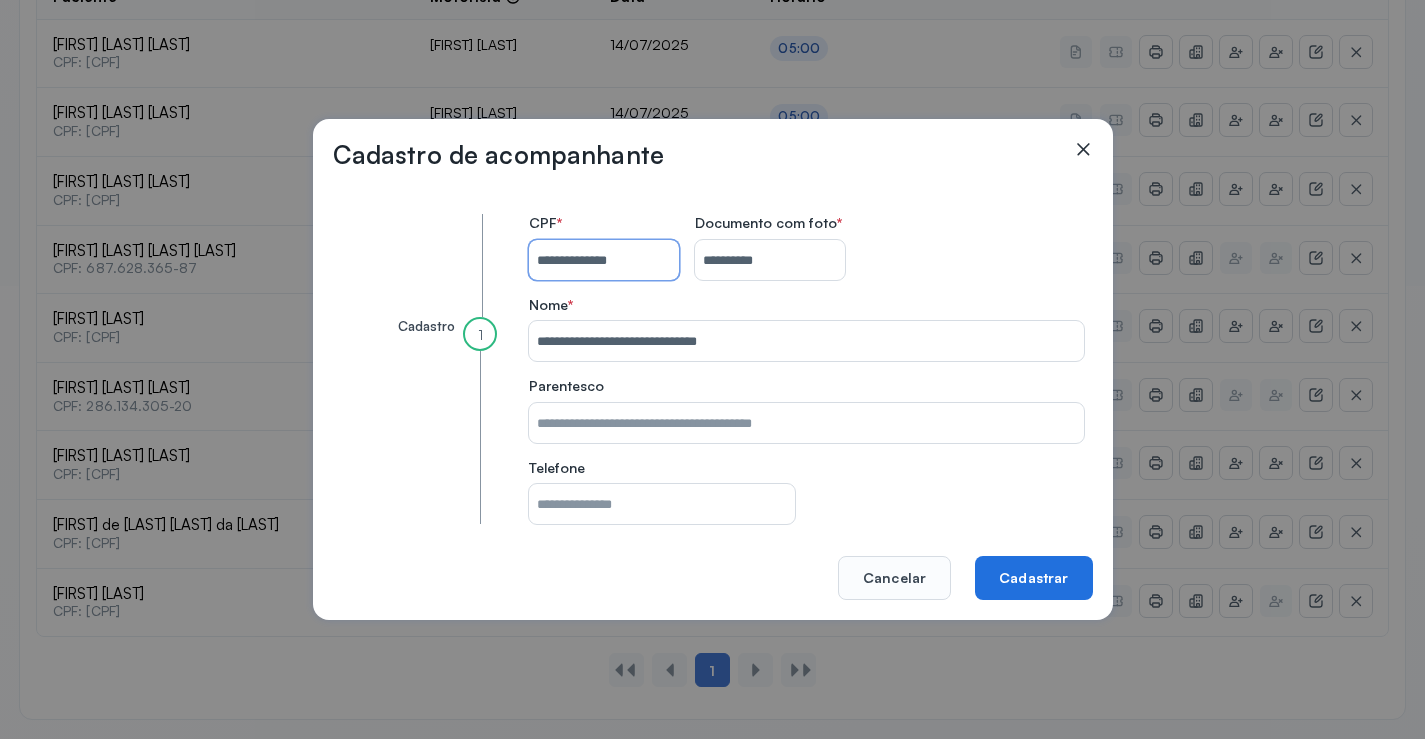 type on "**********" 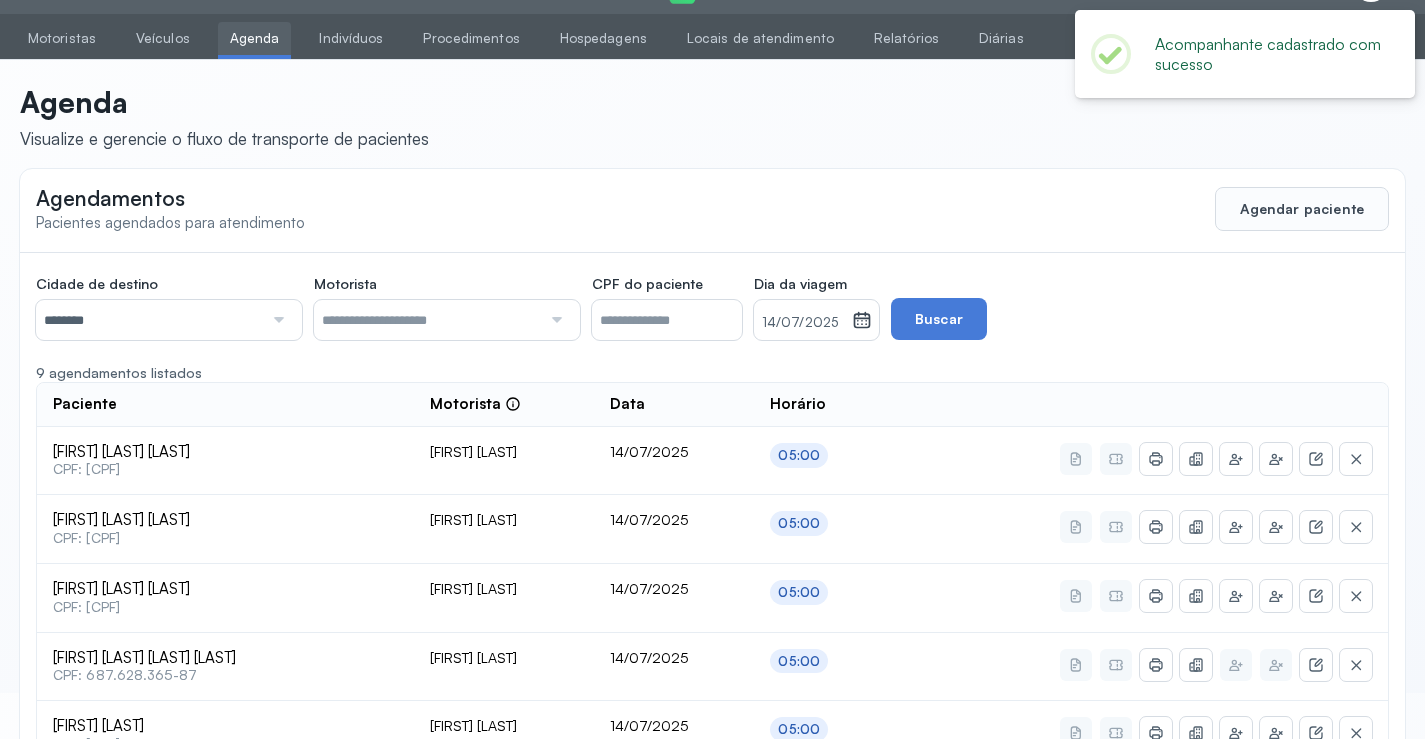 scroll, scrollTop: 453, scrollLeft: 0, axis: vertical 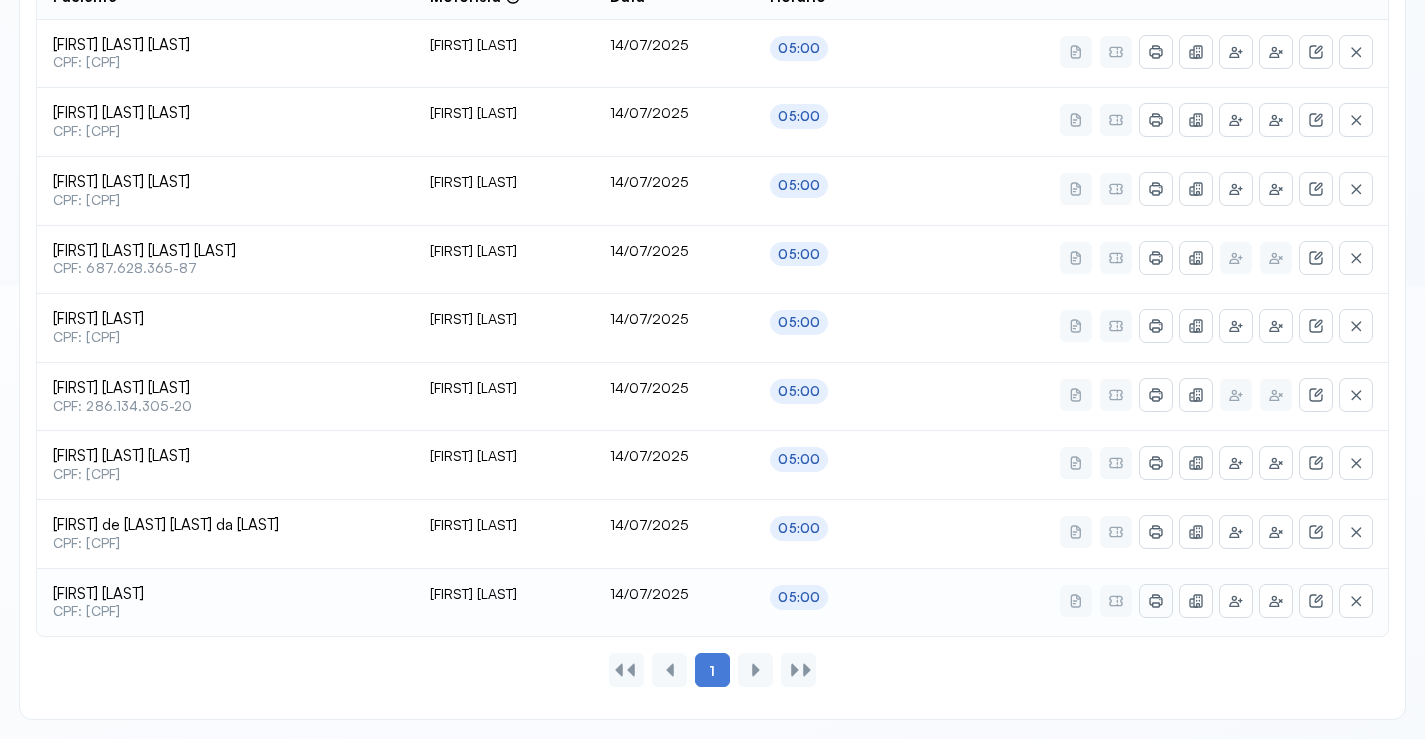 click 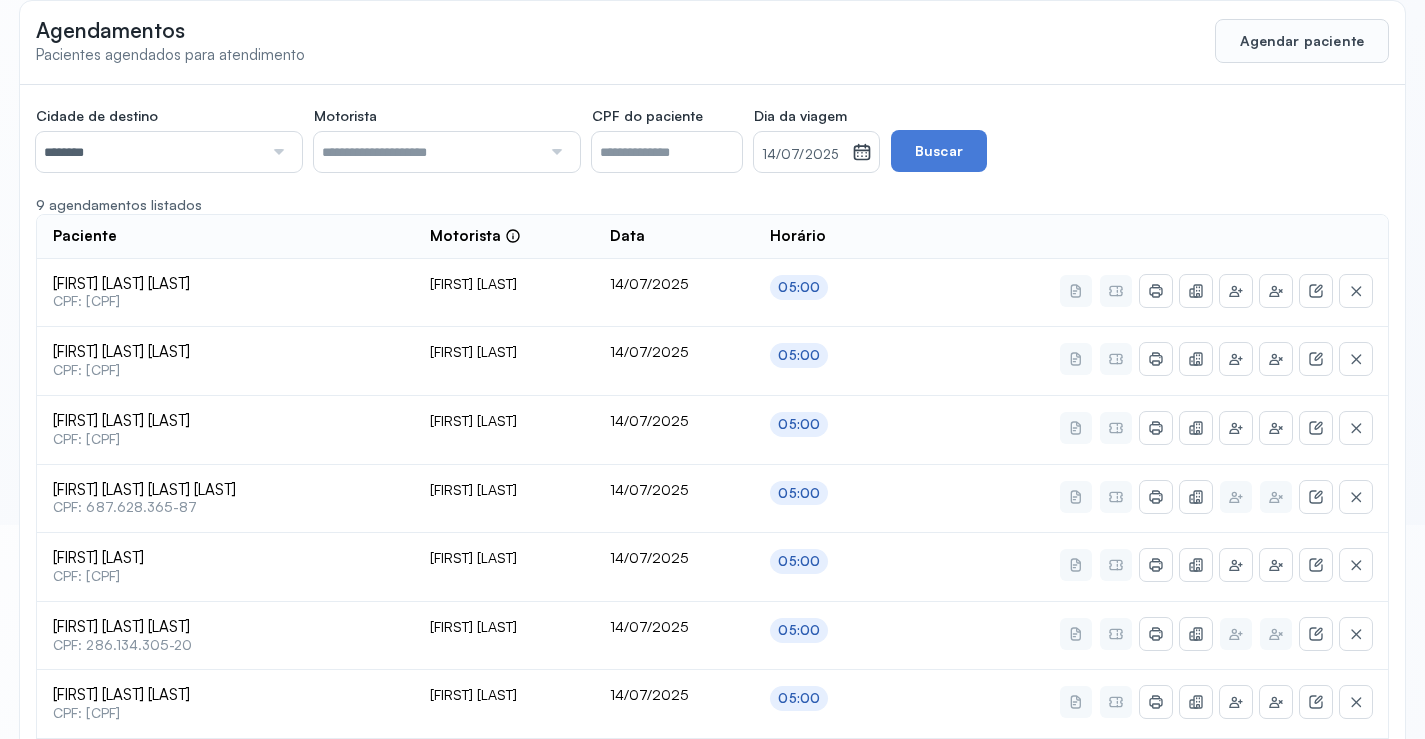 scroll, scrollTop: 0, scrollLeft: 0, axis: both 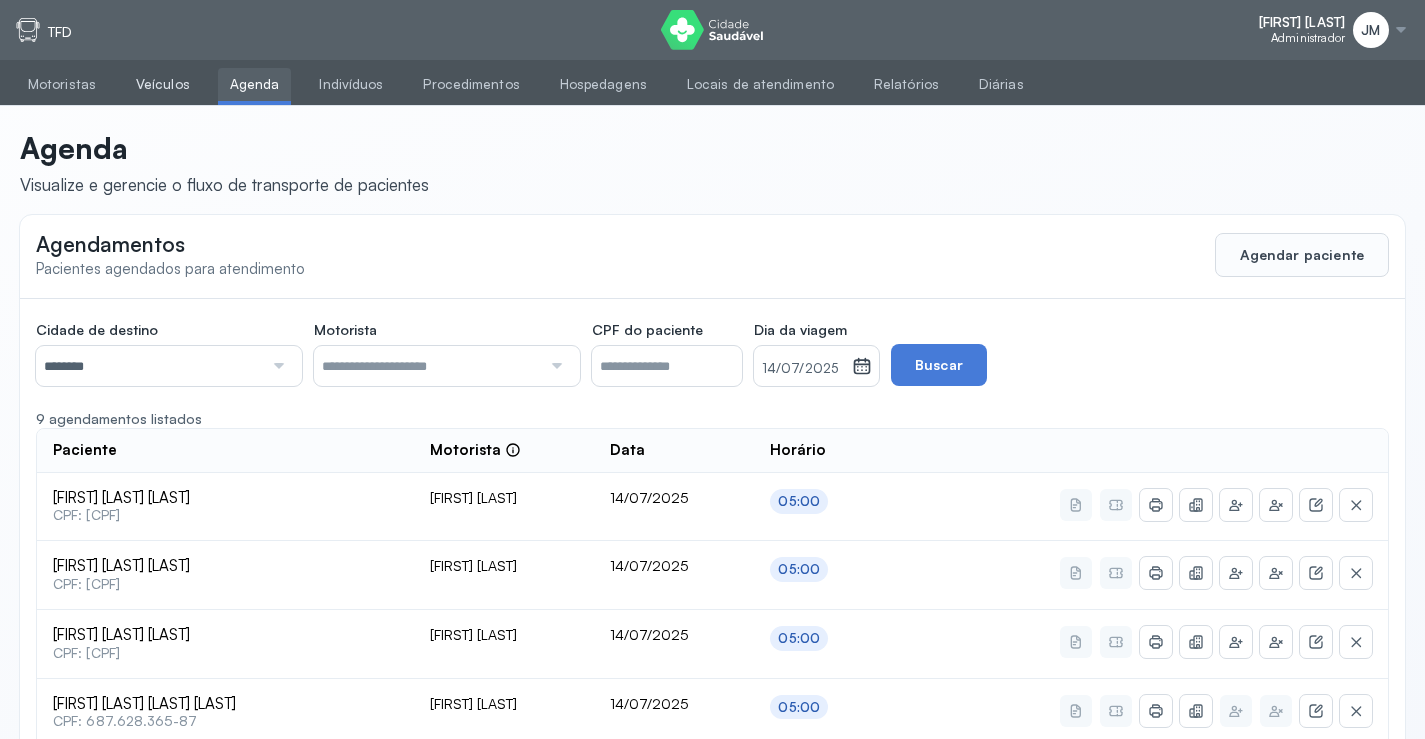 click on "Veículos" at bounding box center [163, 84] 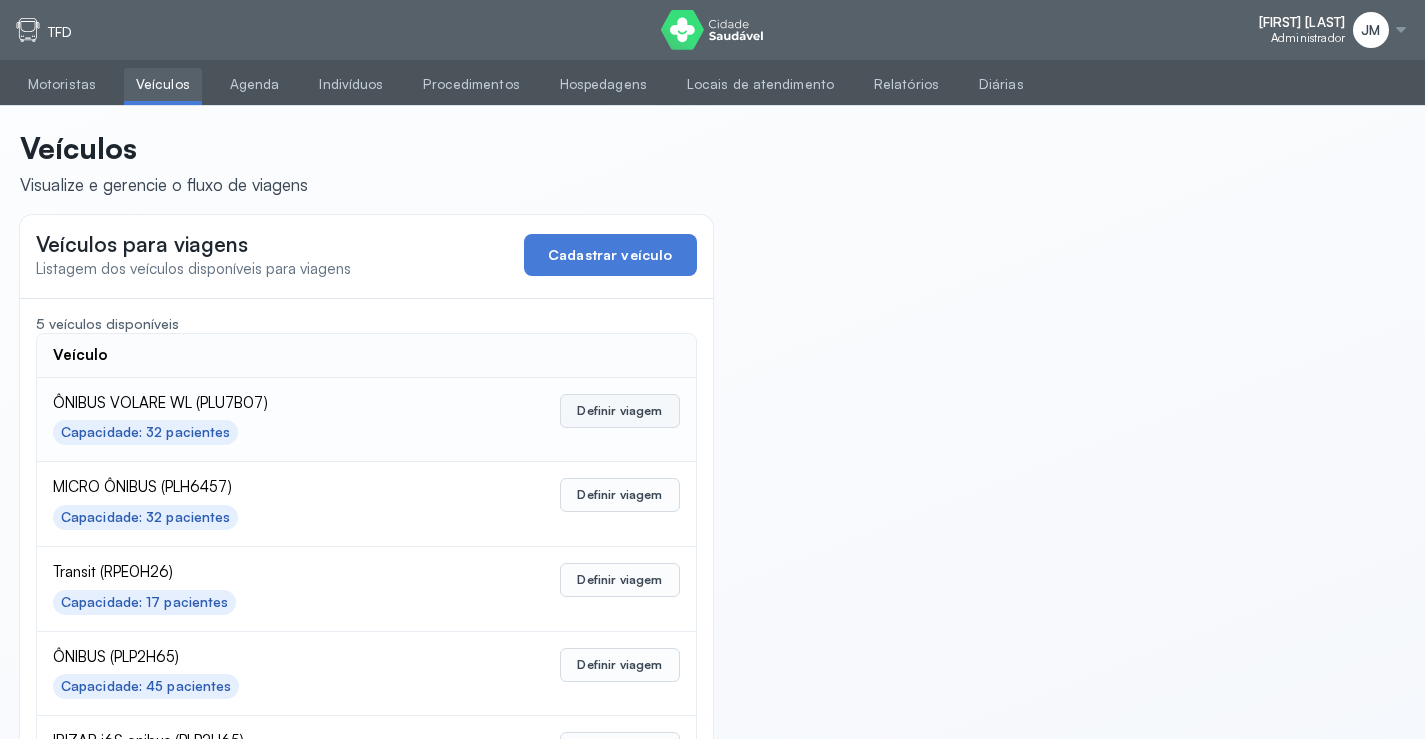 click on "Definir viagem" at bounding box center [619, 411] 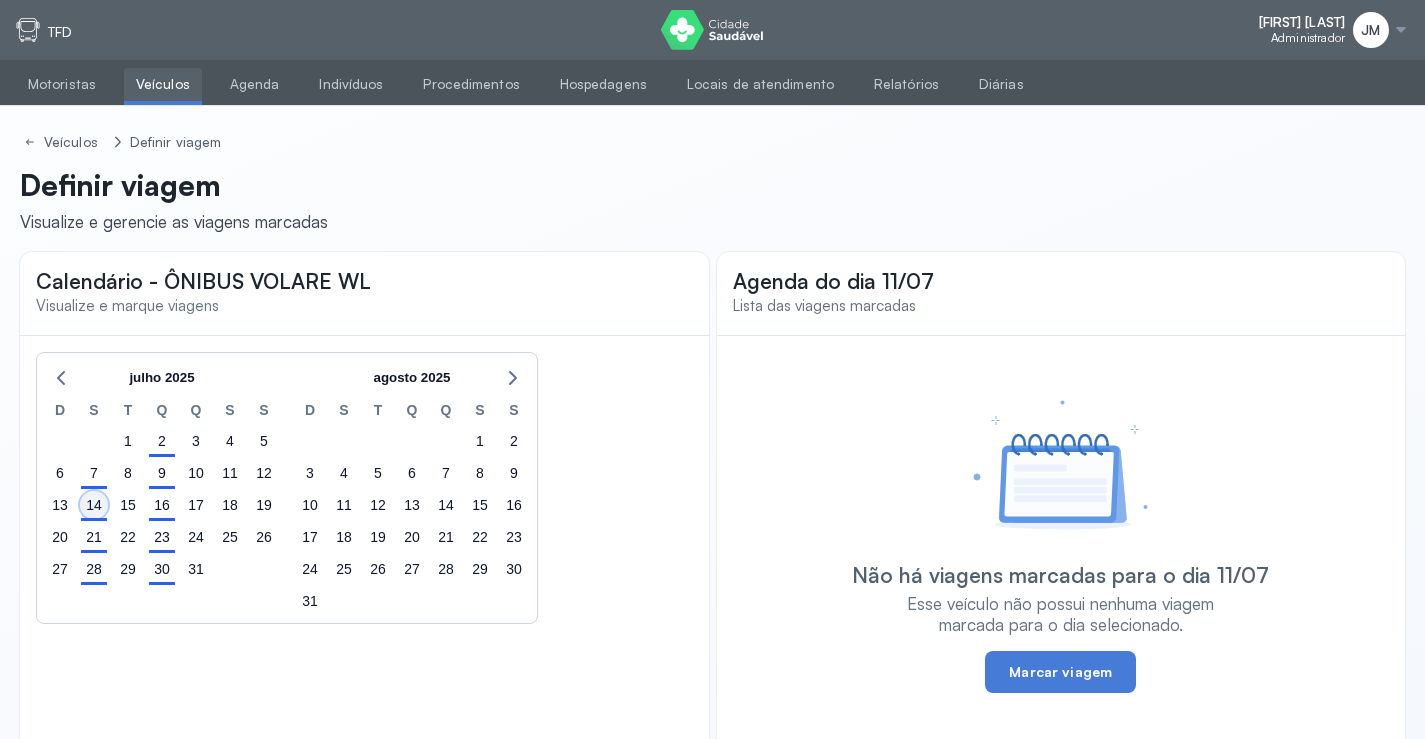 click on "14" 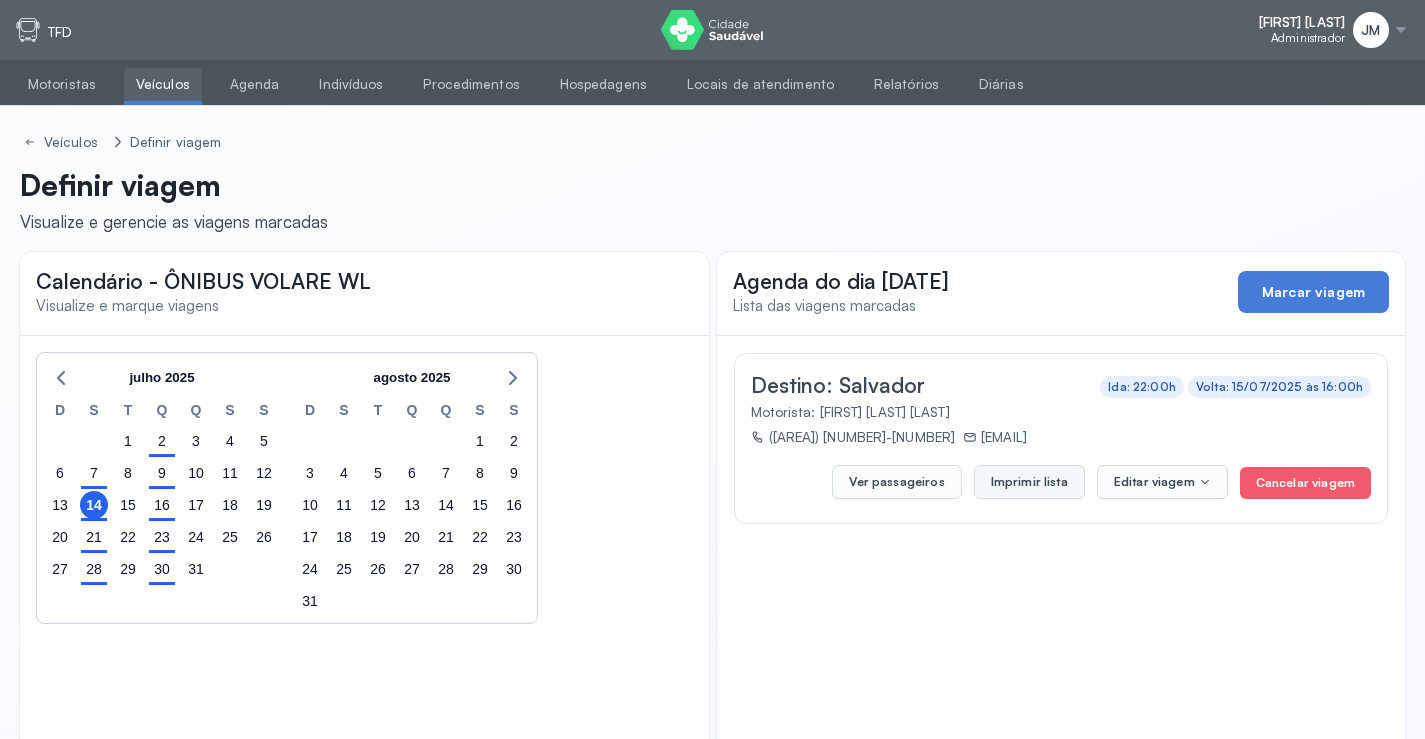 click on "Imprimir lista" at bounding box center [1029, 482] 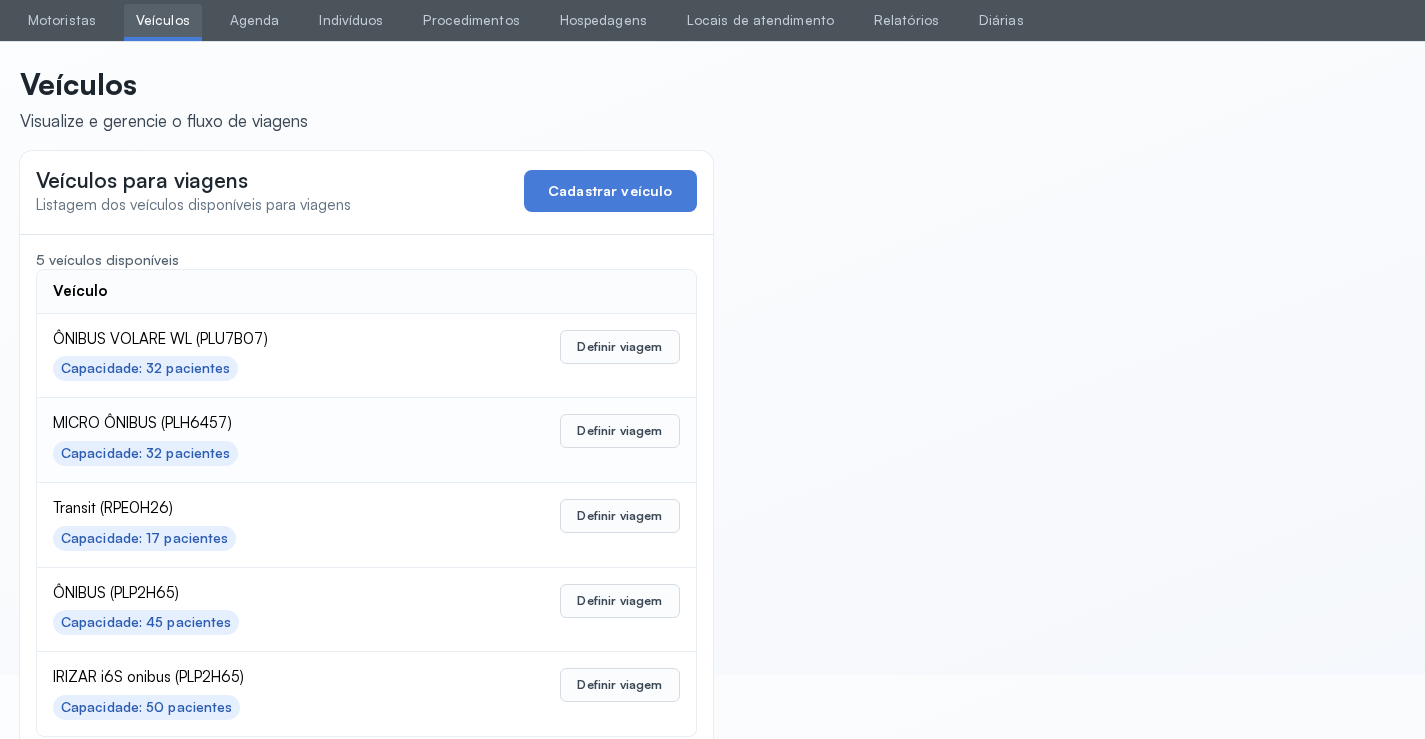 scroll, scrollTop: 98, scrollLeft: 0, axis: vertical 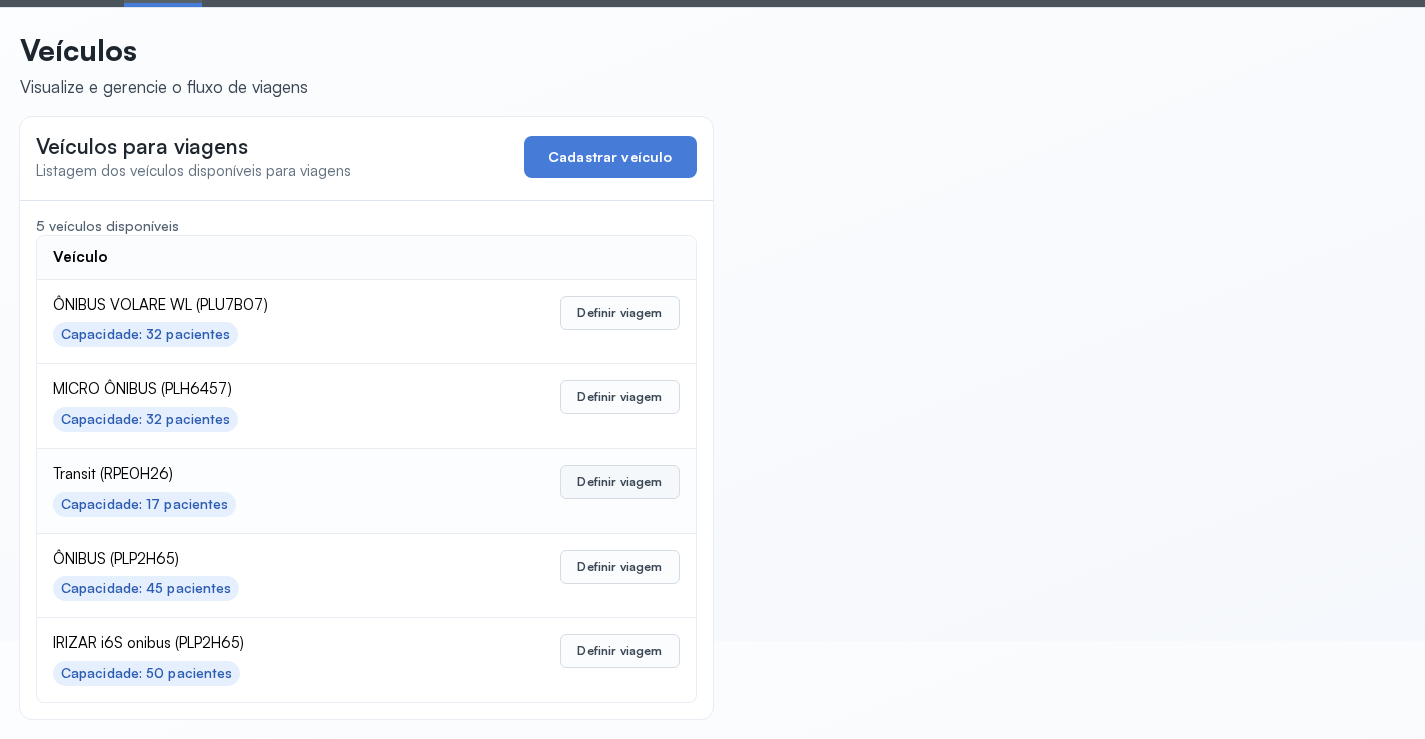 click on "Definir viagem" at bounding box center [619, 482] 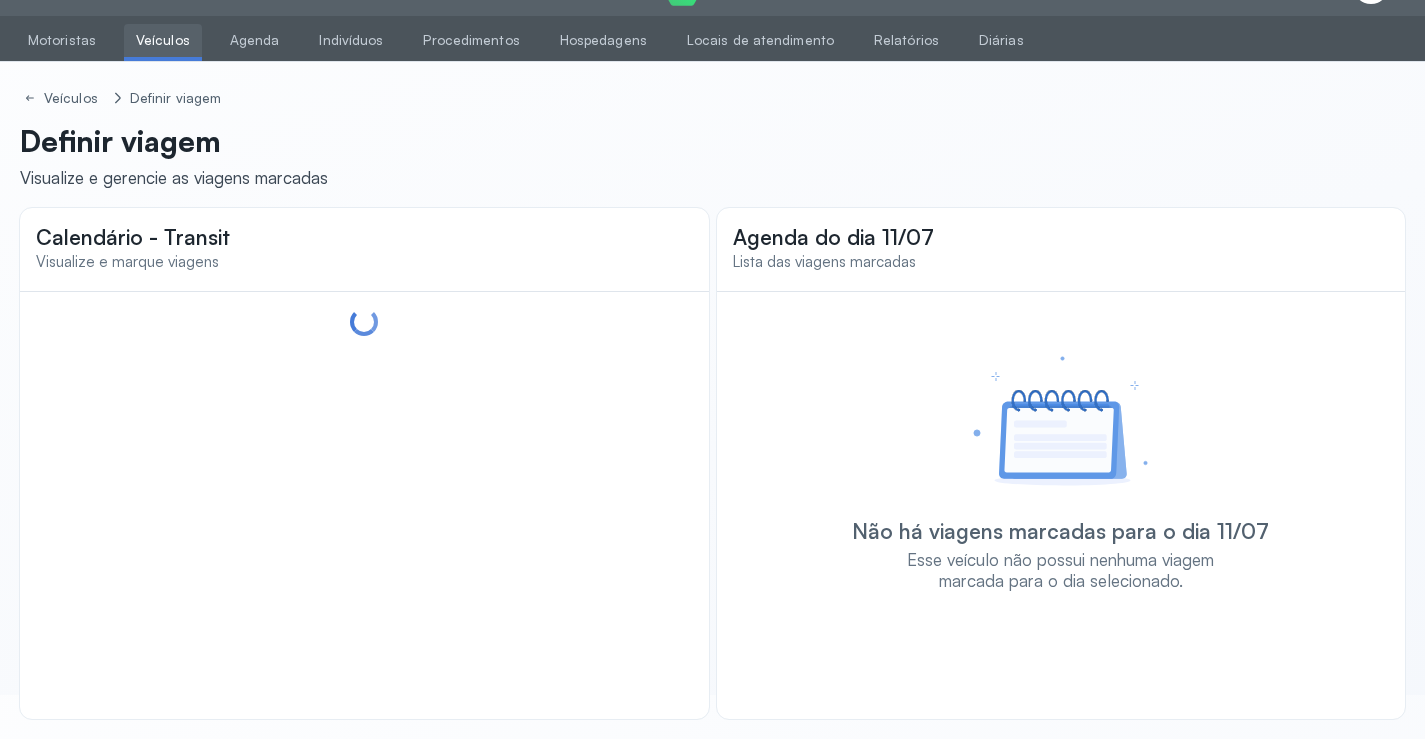 scroll, scrollTop: 47, scrollLeft: 0, axis: vertical 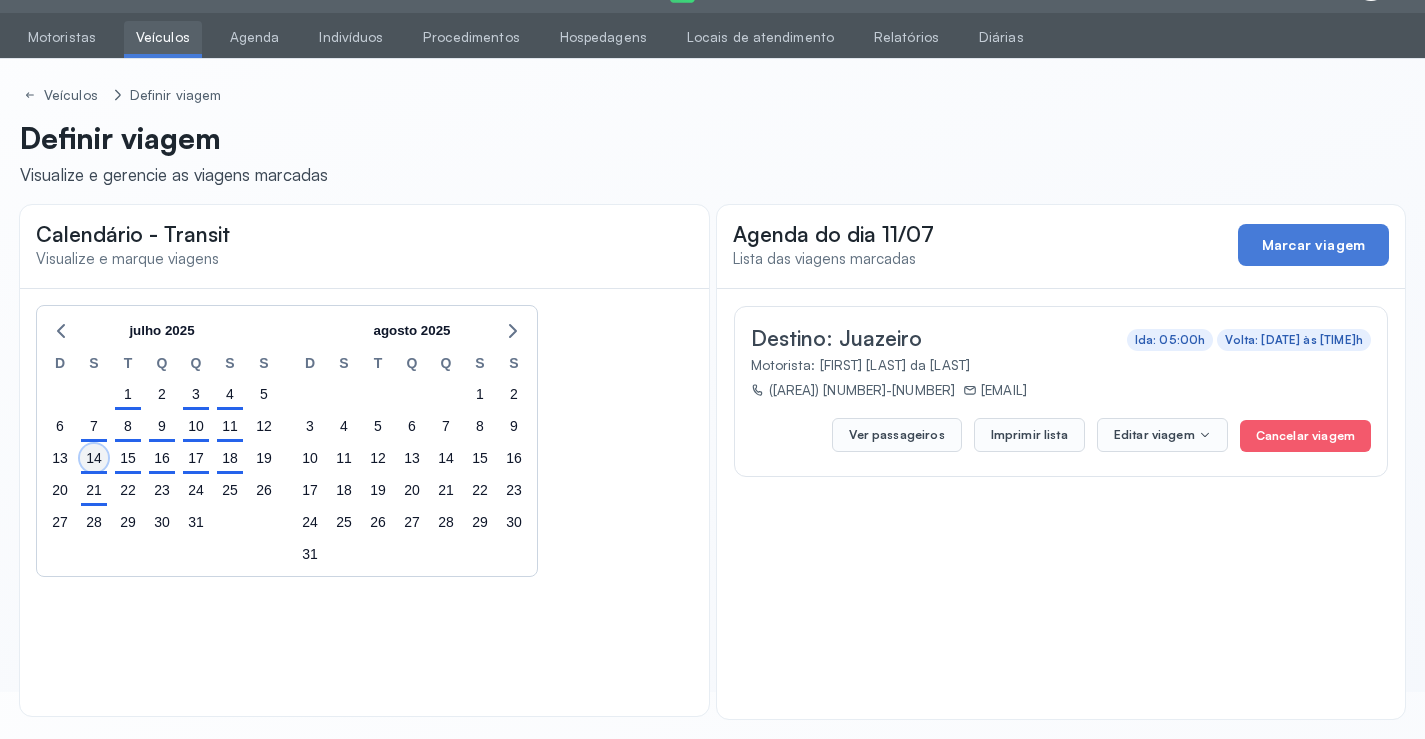 click on "14" 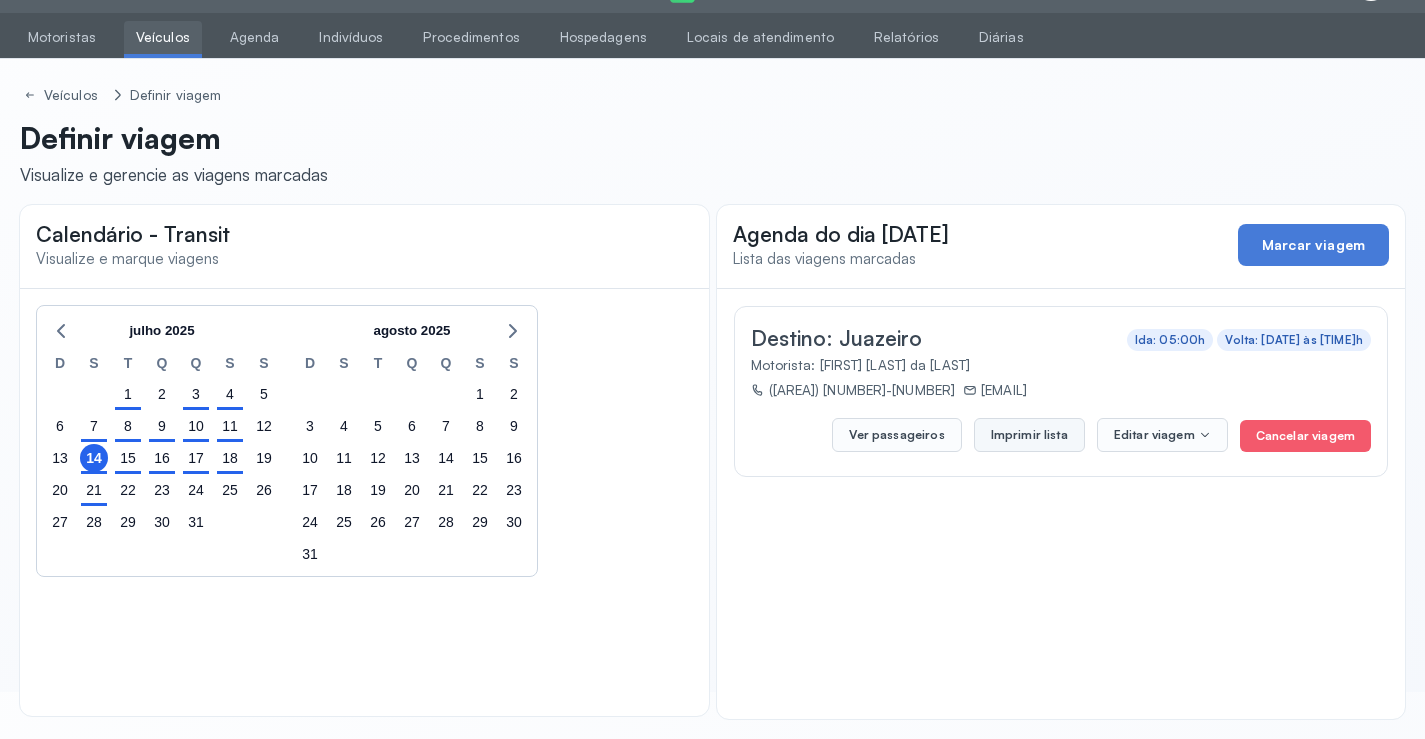 click on "Imprimir lista" at bounding box center (1029, 435) 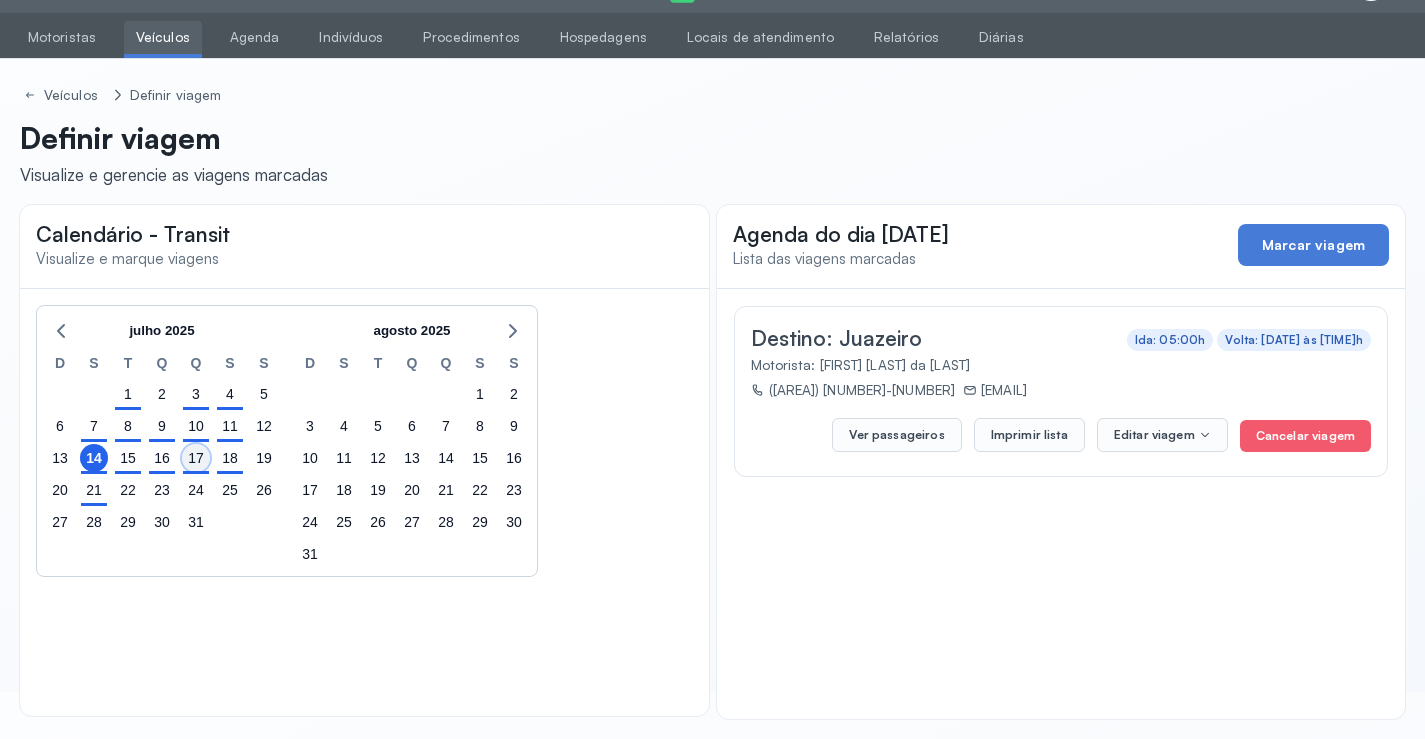 click on "17" 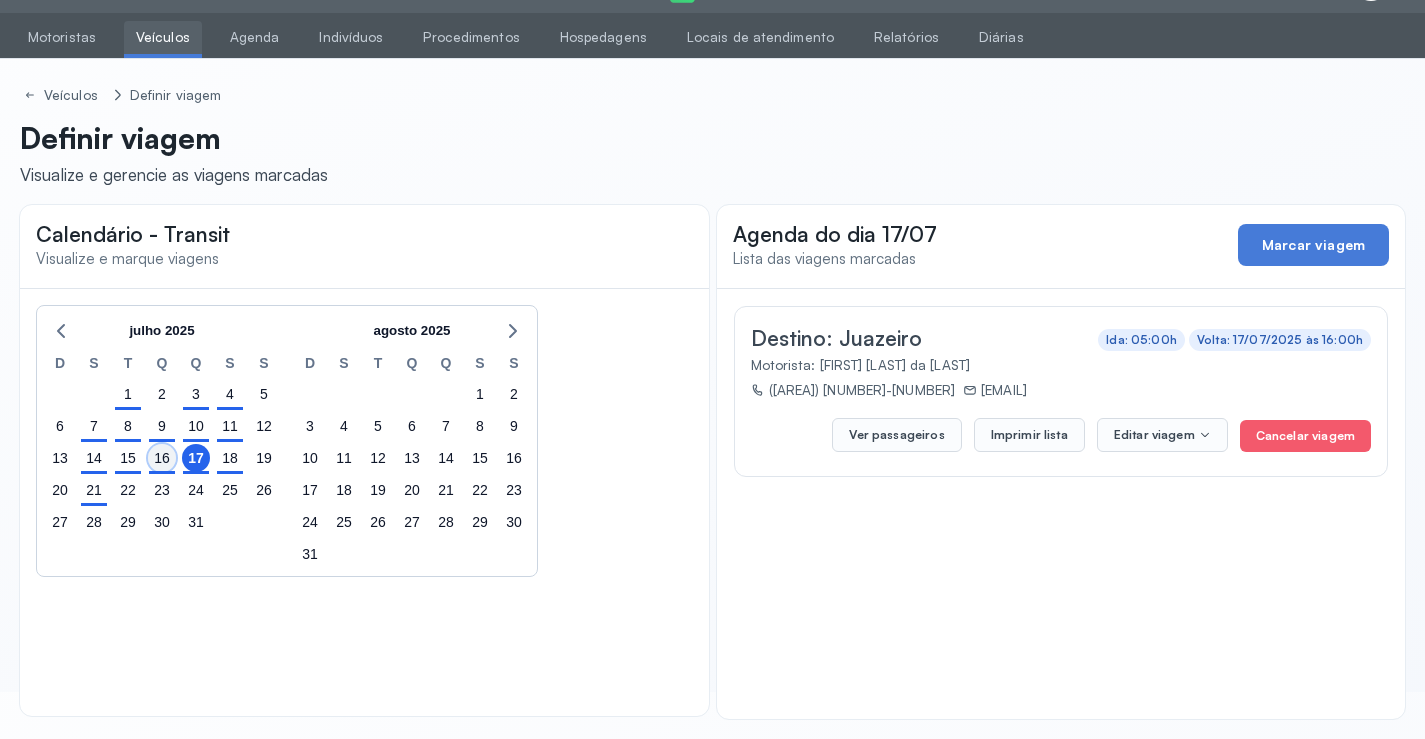 click on "16" 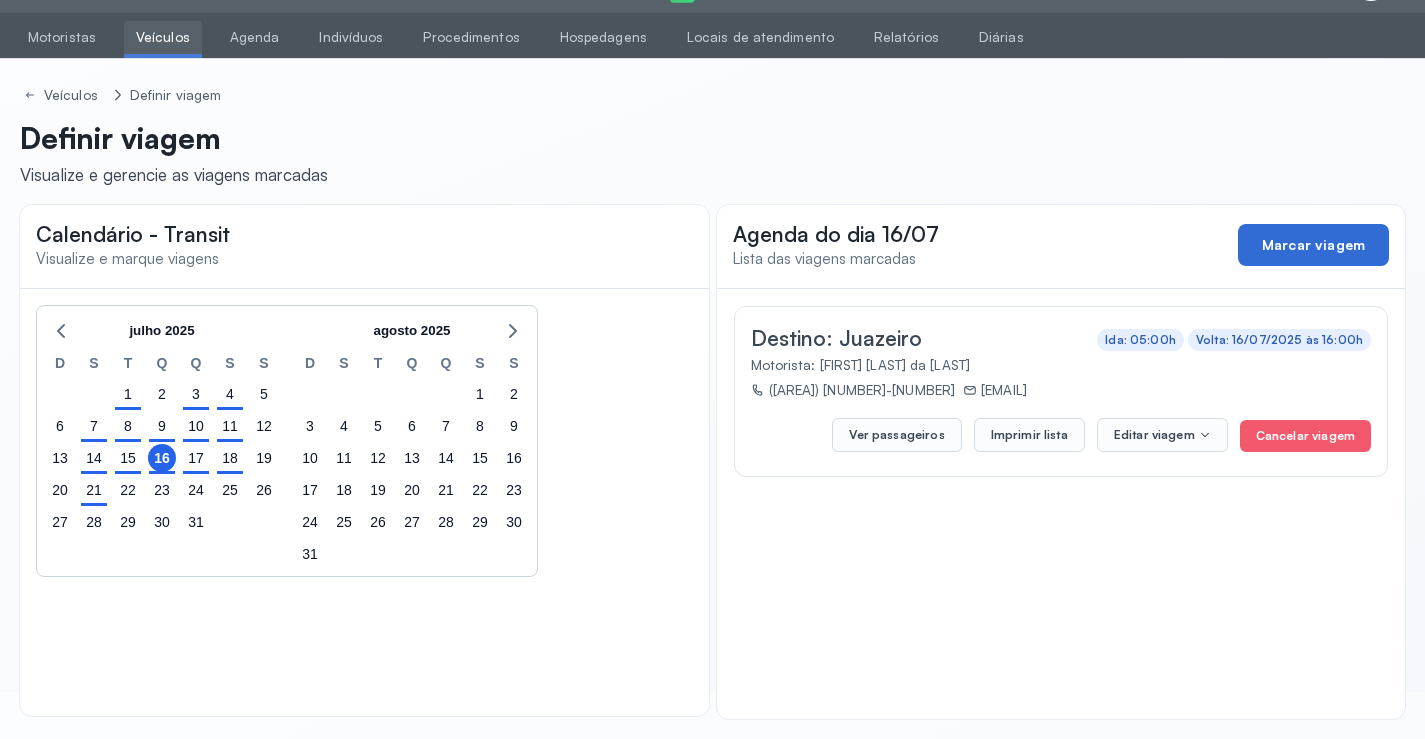 click on "Marcar viagem" 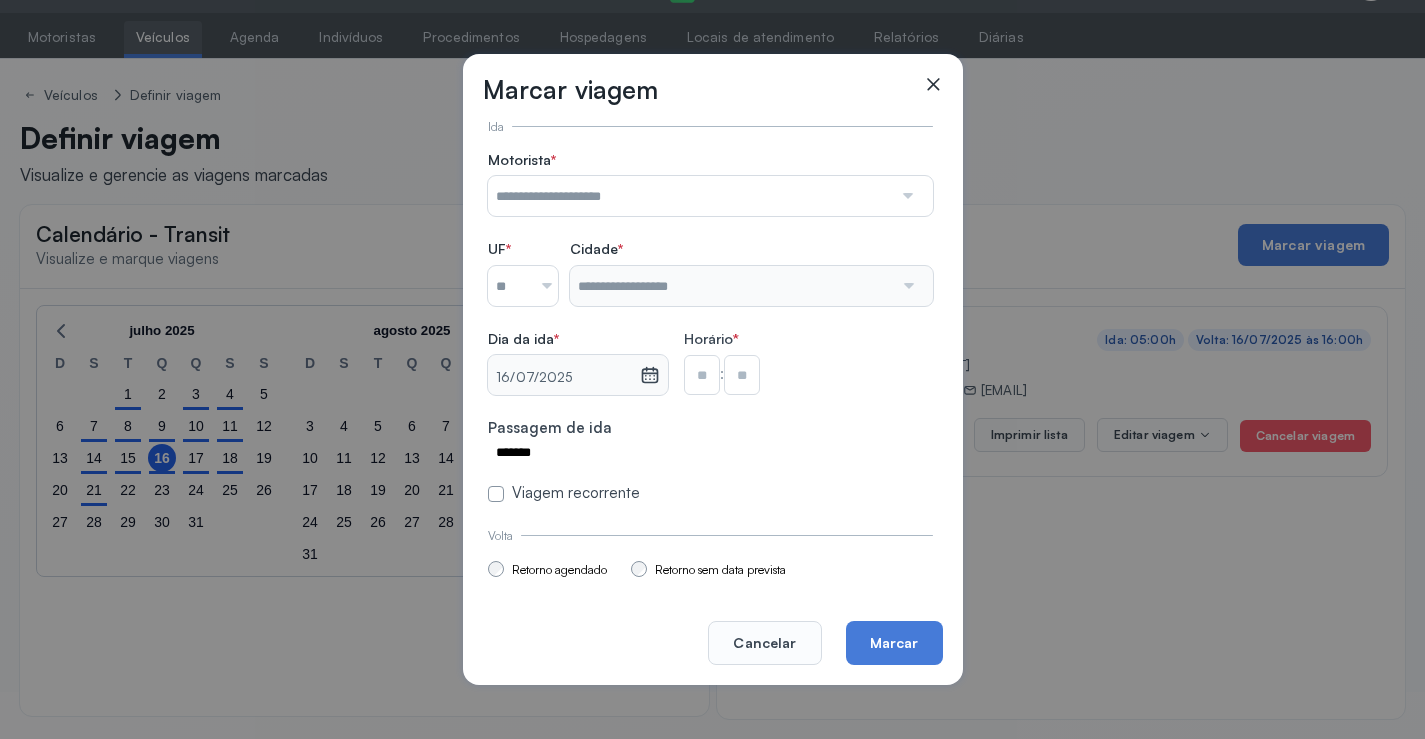 drag, startPoint x: 932, startPoint y: 79, endPoint x: 786, endPoint y: 118, distance: 151.11916 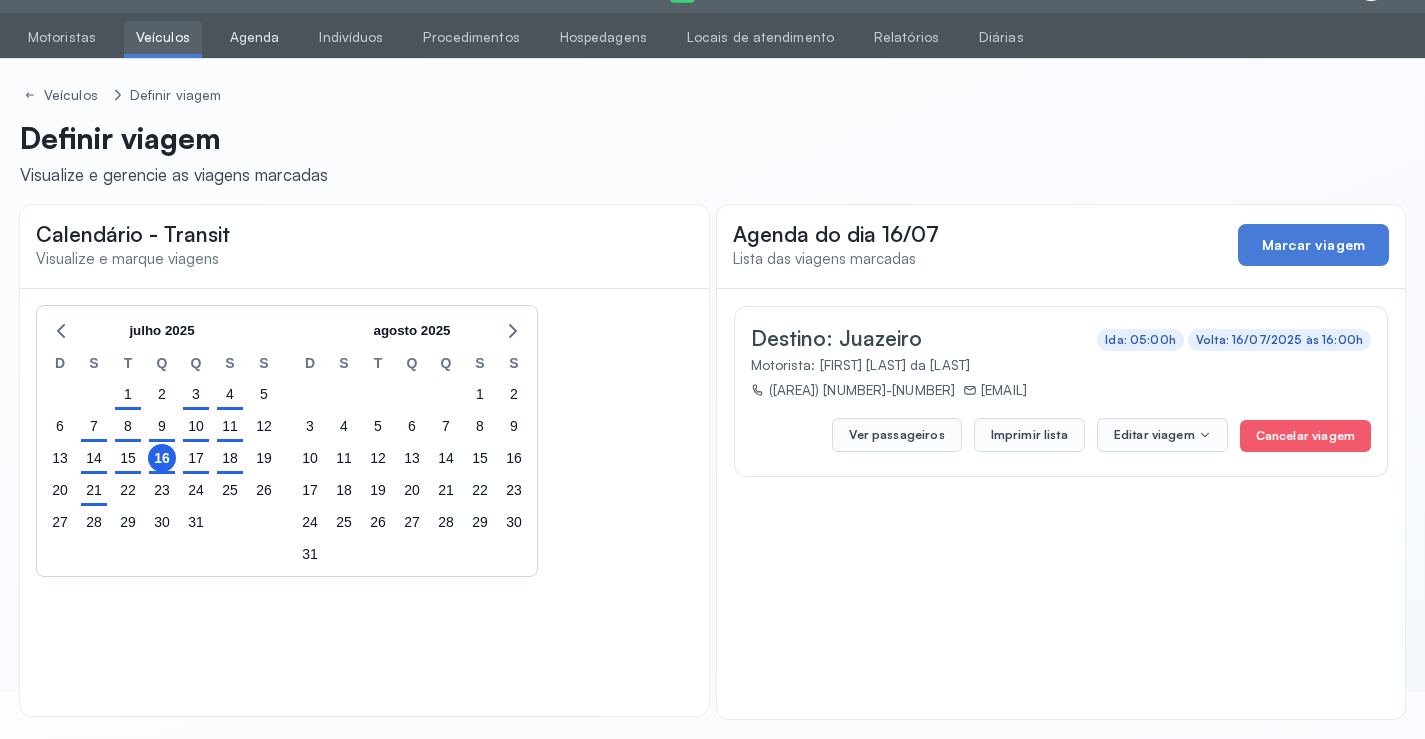 click on "Agenda" at bounding box center (255, 37) 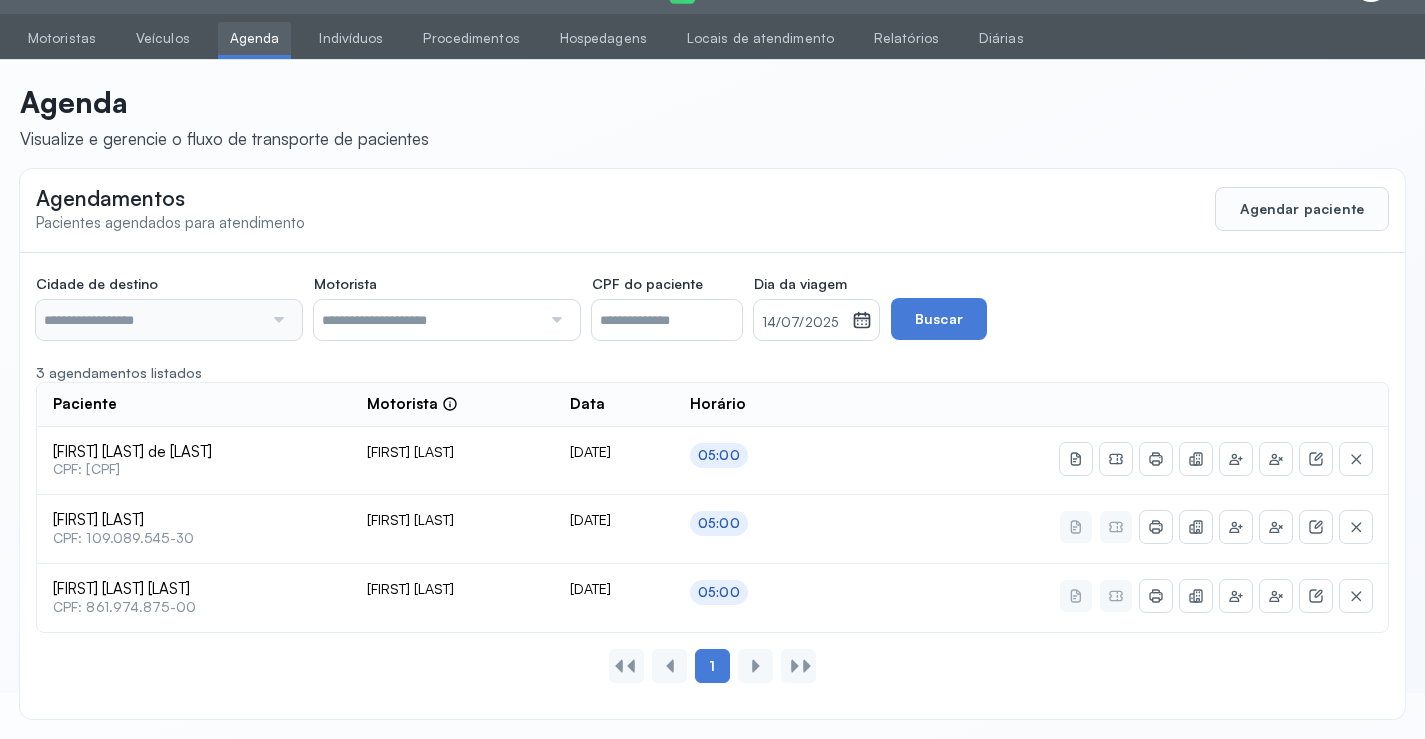 type on "********" 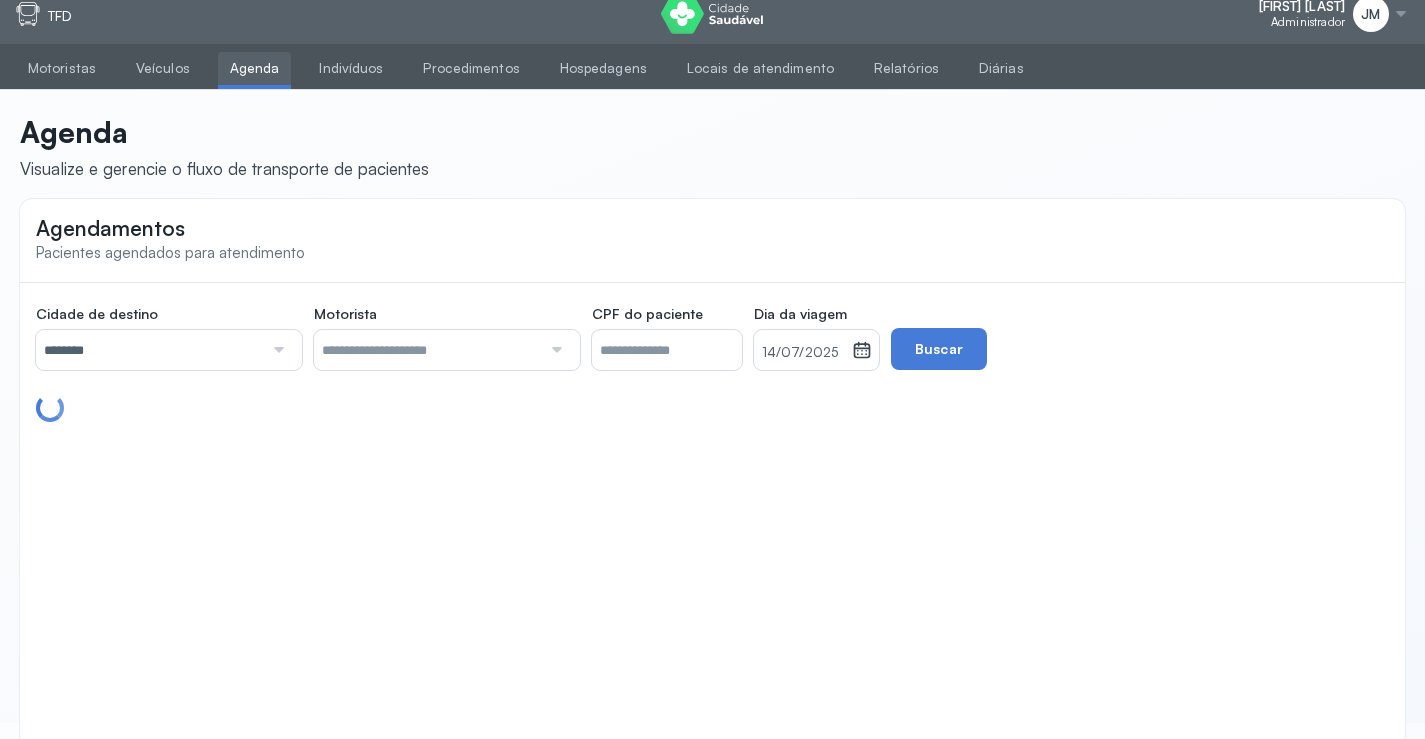 scroll, scrollTop: 0, scrollLeft: 0, axis: both 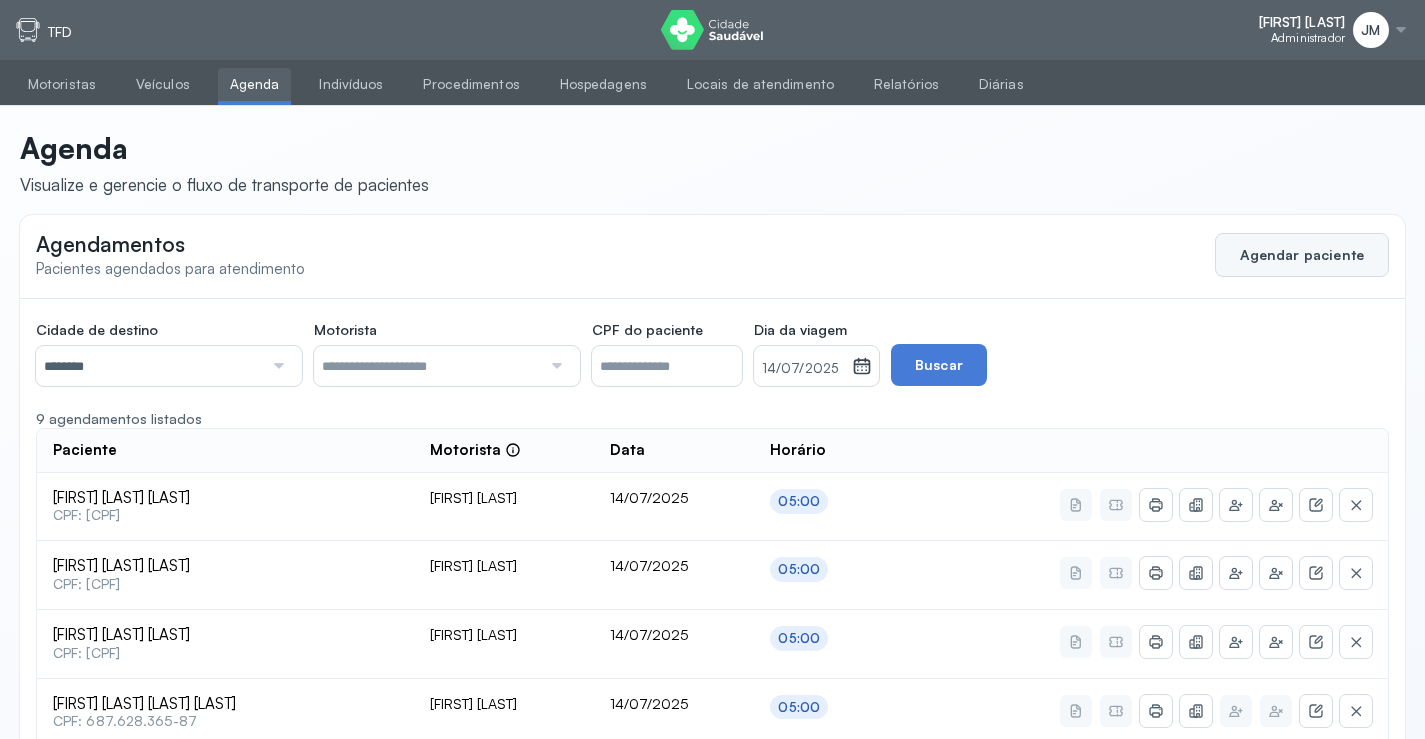 click on "Agendar paciente" 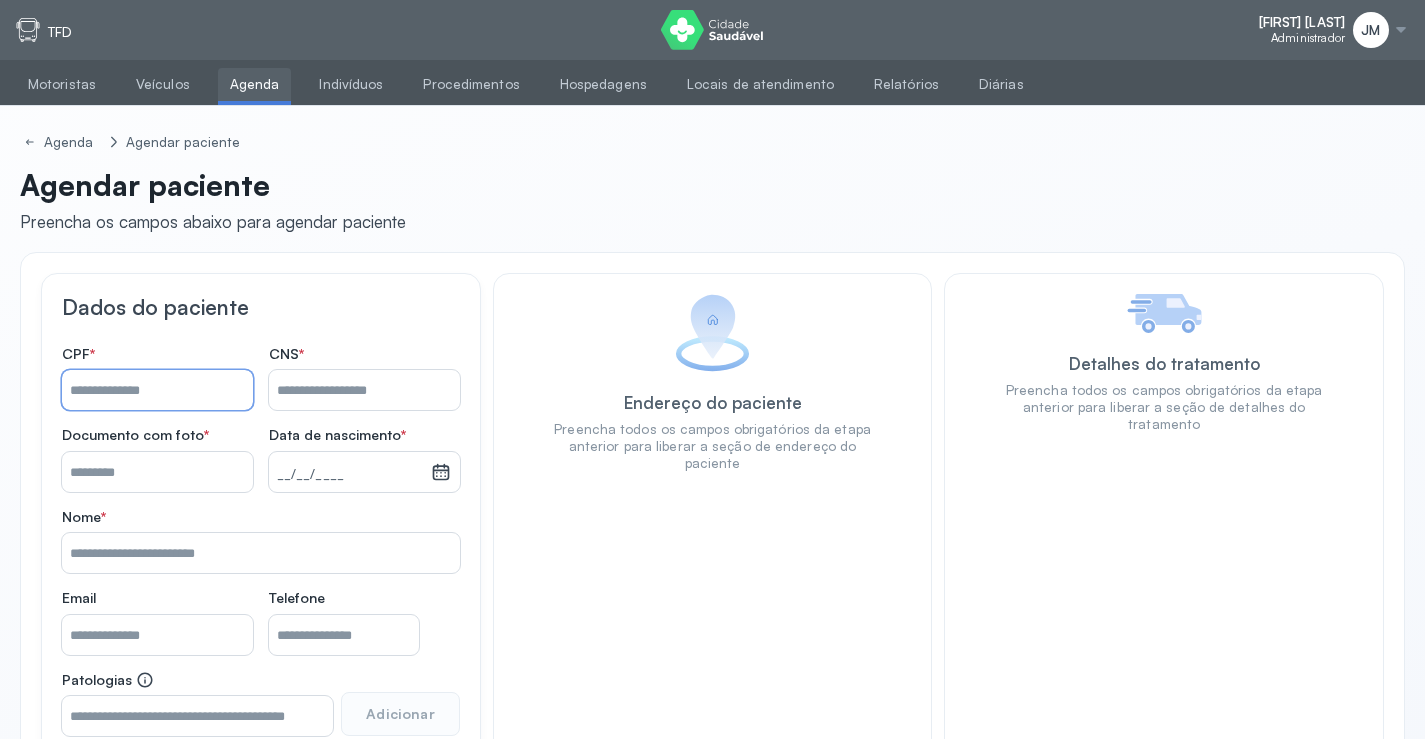 click on "Nome   *" at bounding box center [157, 390] 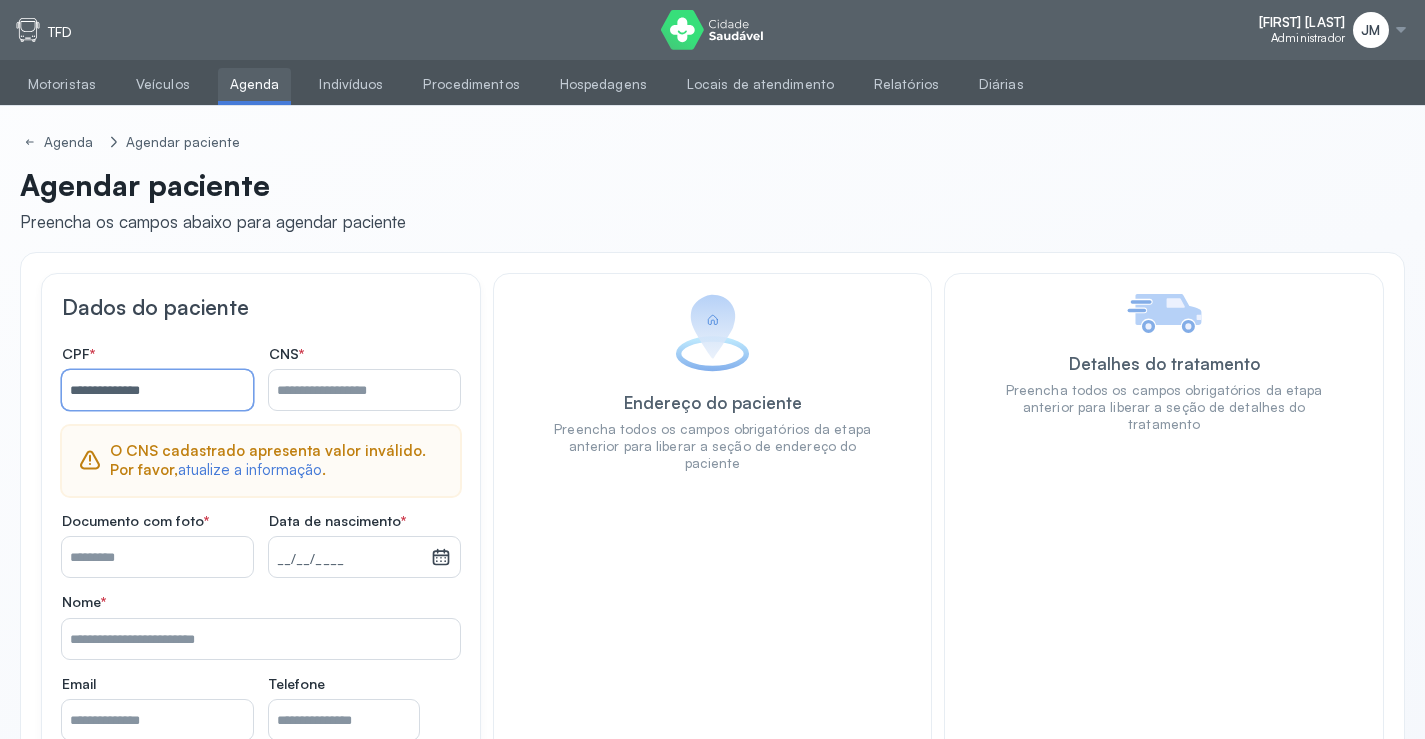 type on "**********" 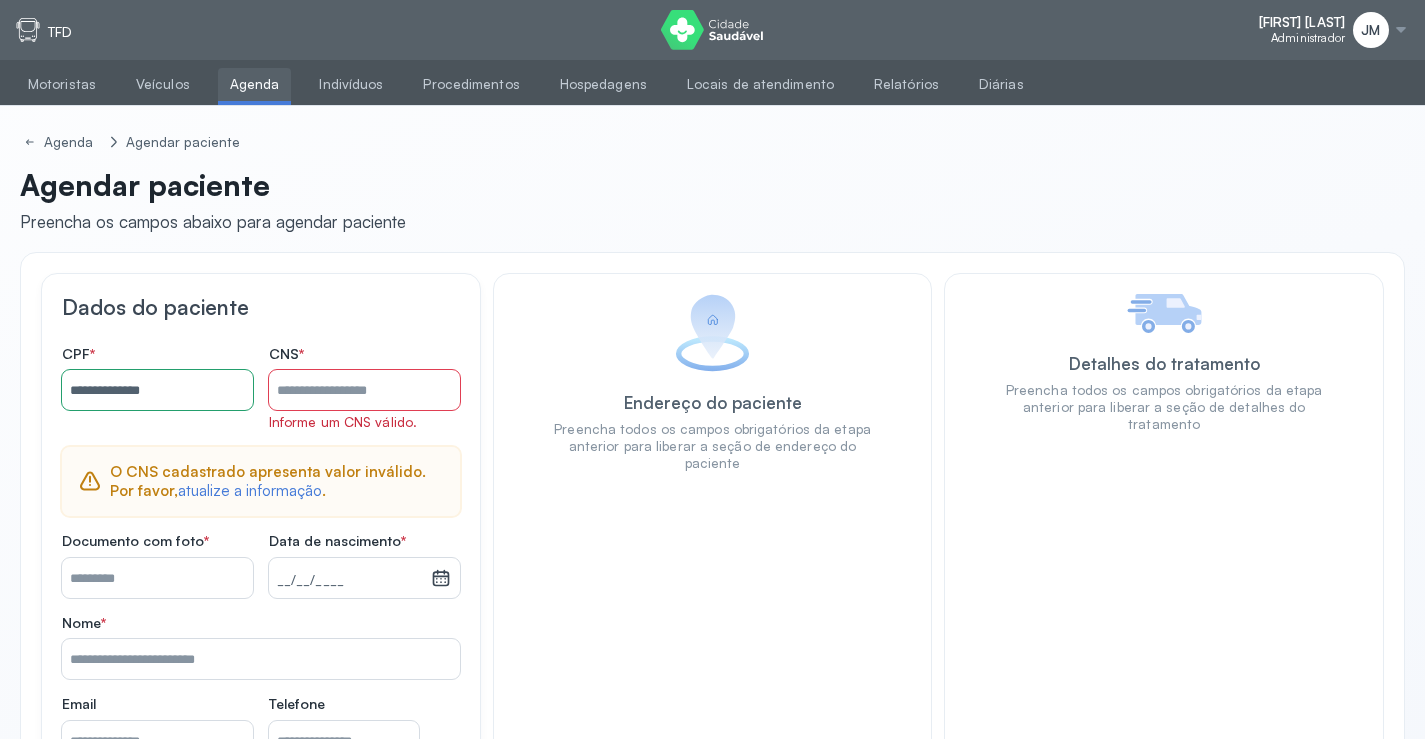 click on "O CNS cadastrado apresenta valor inválido. Por favor,  atualize a informação ." at bounding box center (277, 482) 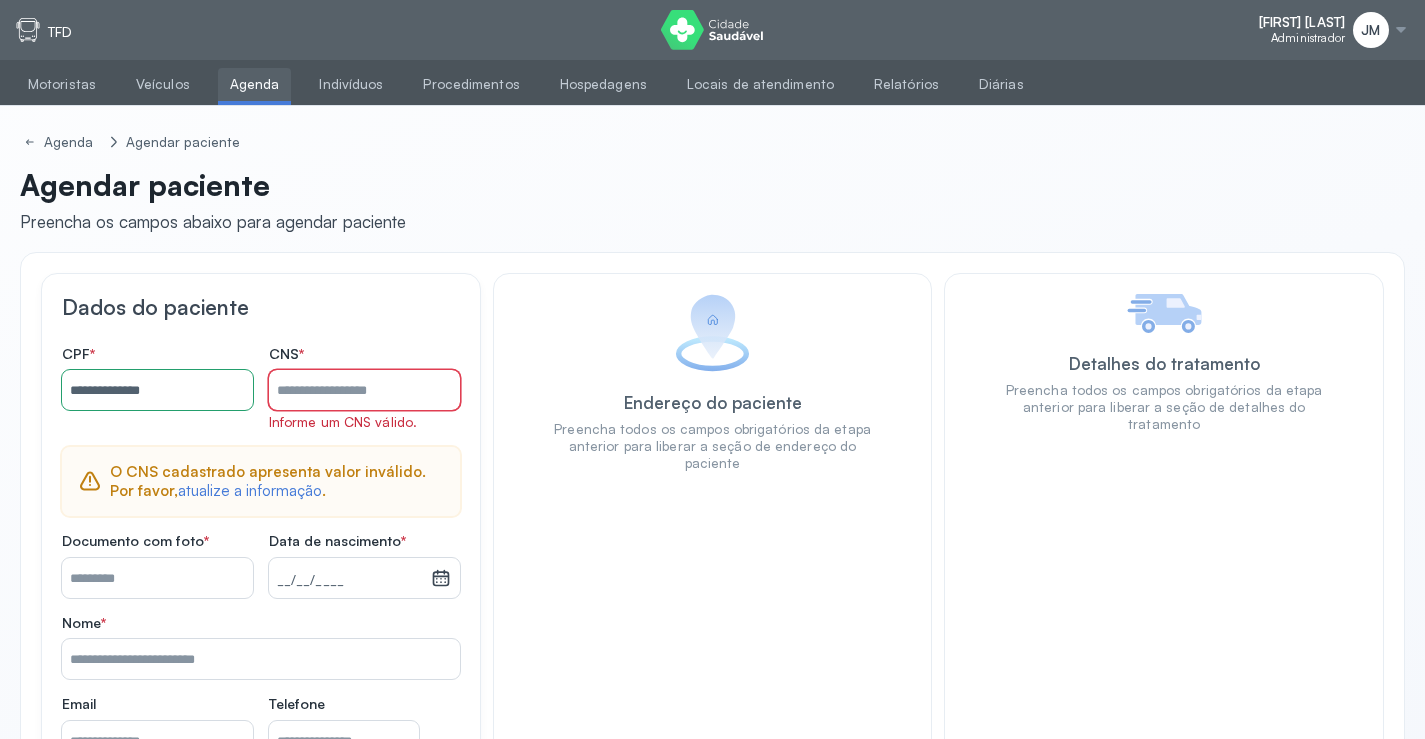 click on "Nome   *" at bounding box center [364, 390] 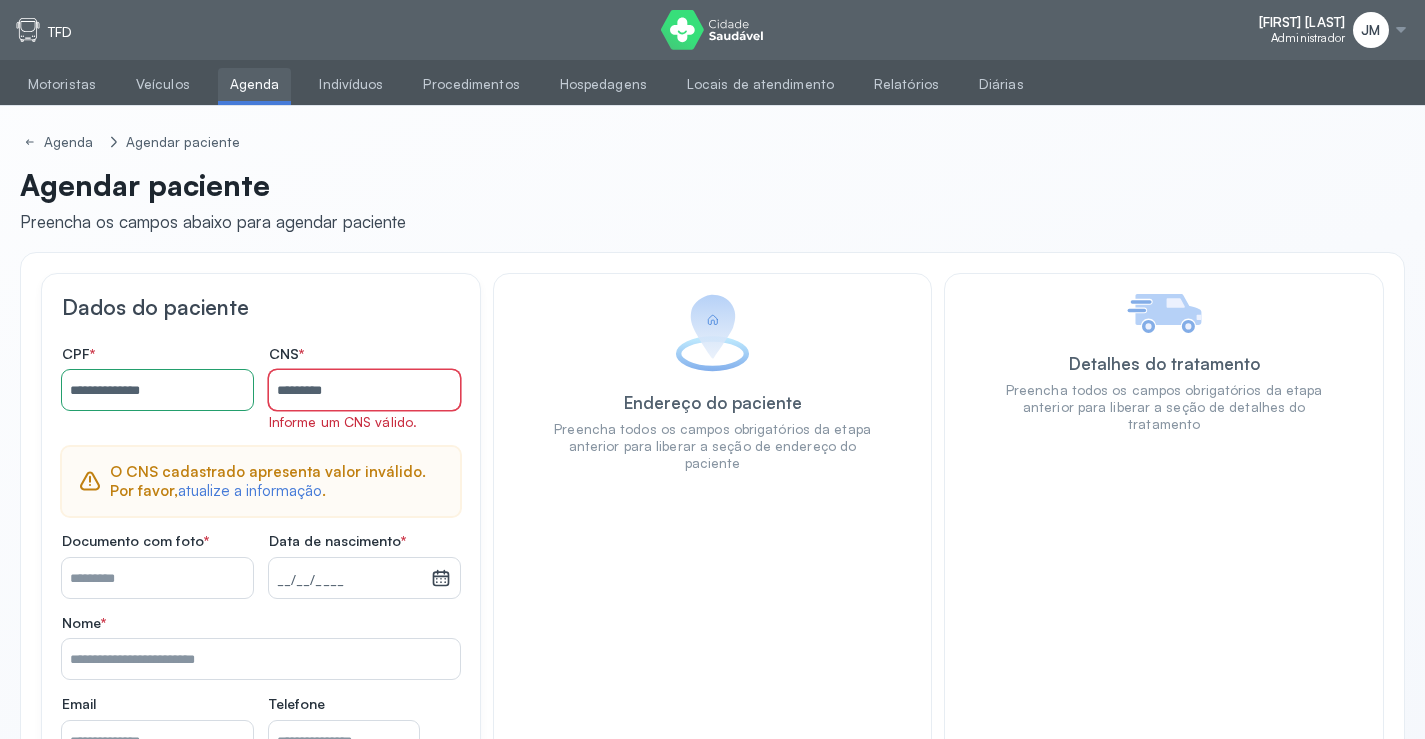 click on "********" at bounding box center (364, 390) 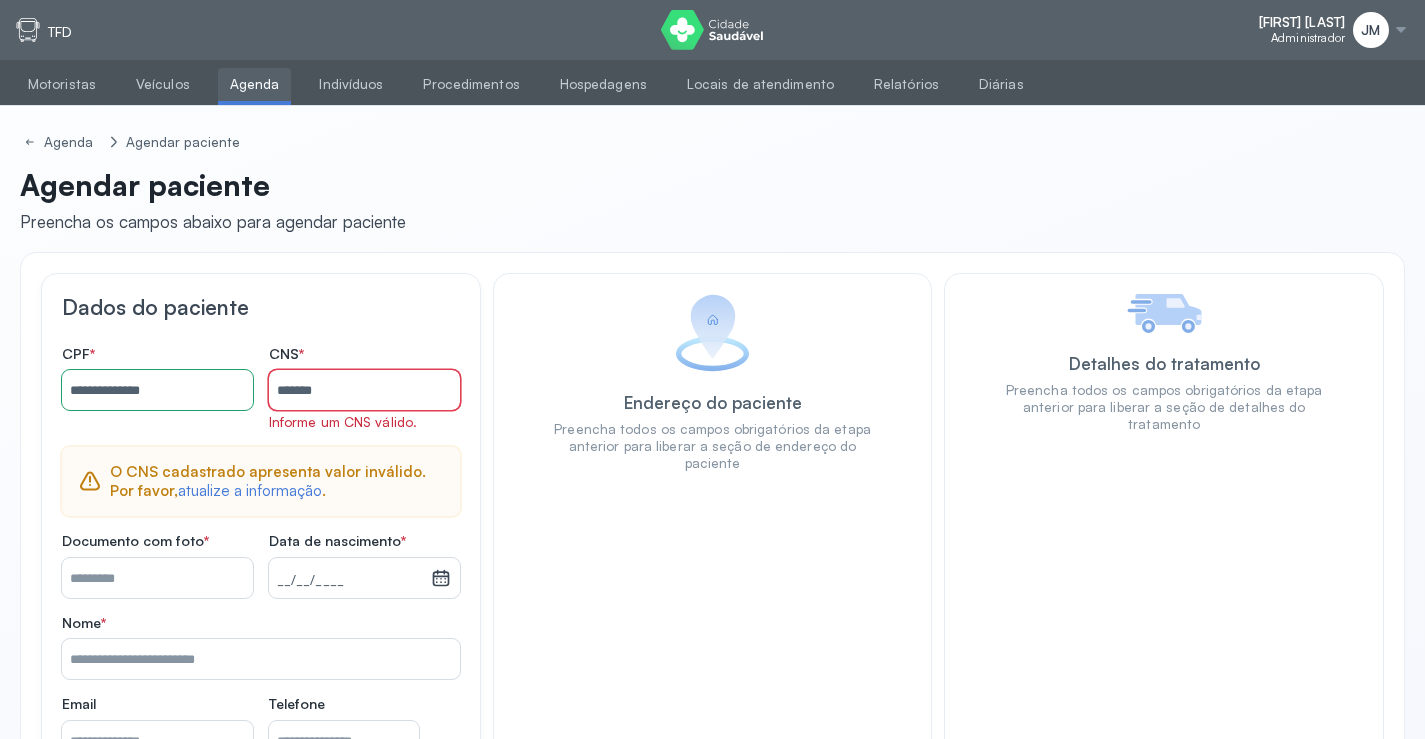click on "*******" at bounding box center (364, 390) 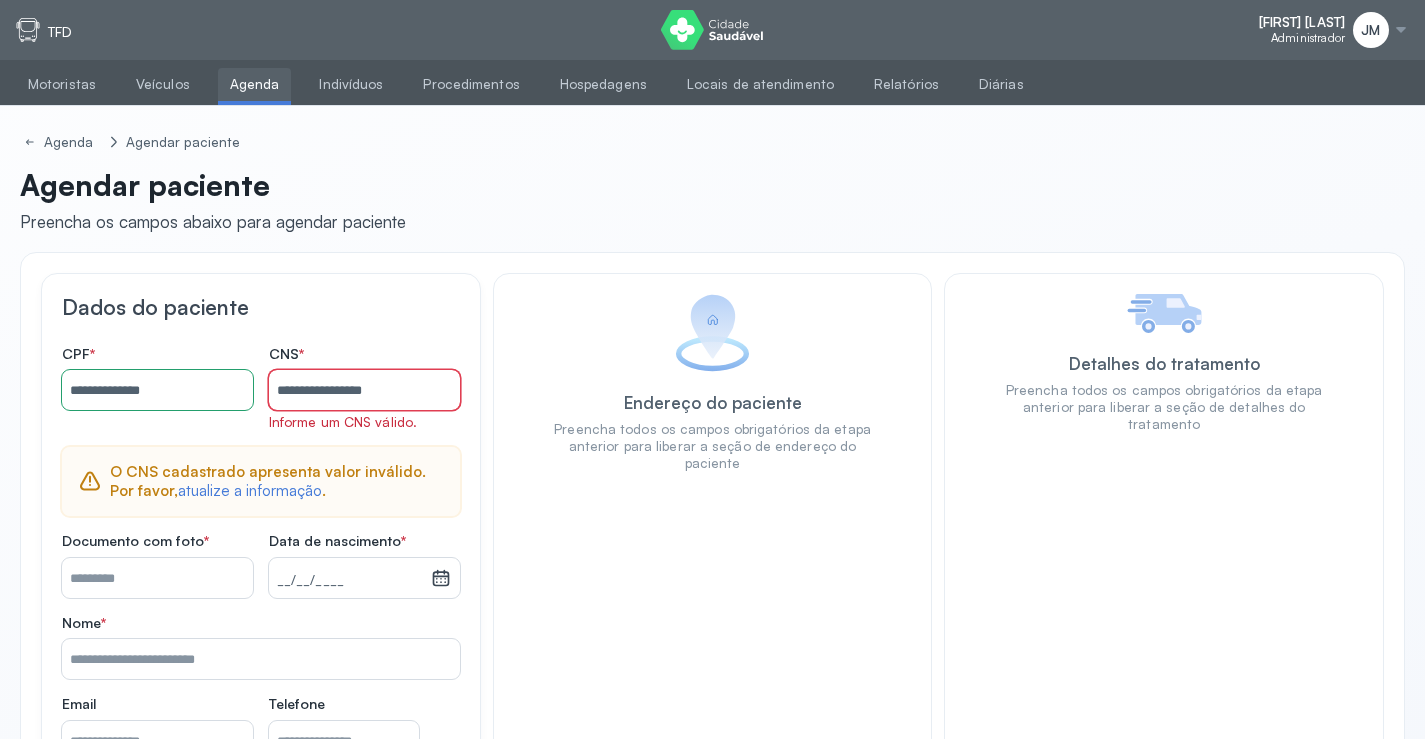 type on "**********" 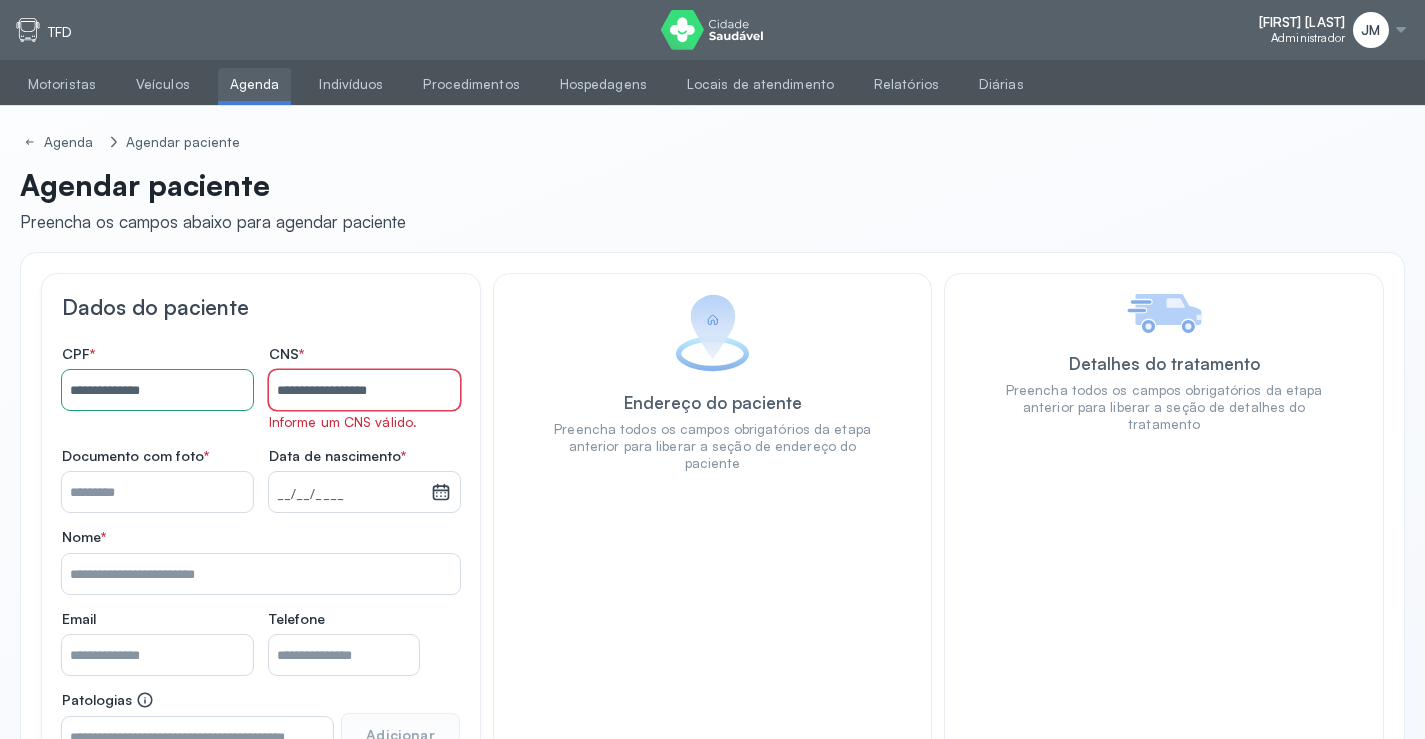 drag, startPoint x: 402, startPoint y: 386, endPoint x: 100, endPoint y: 408, distance: 302.80026 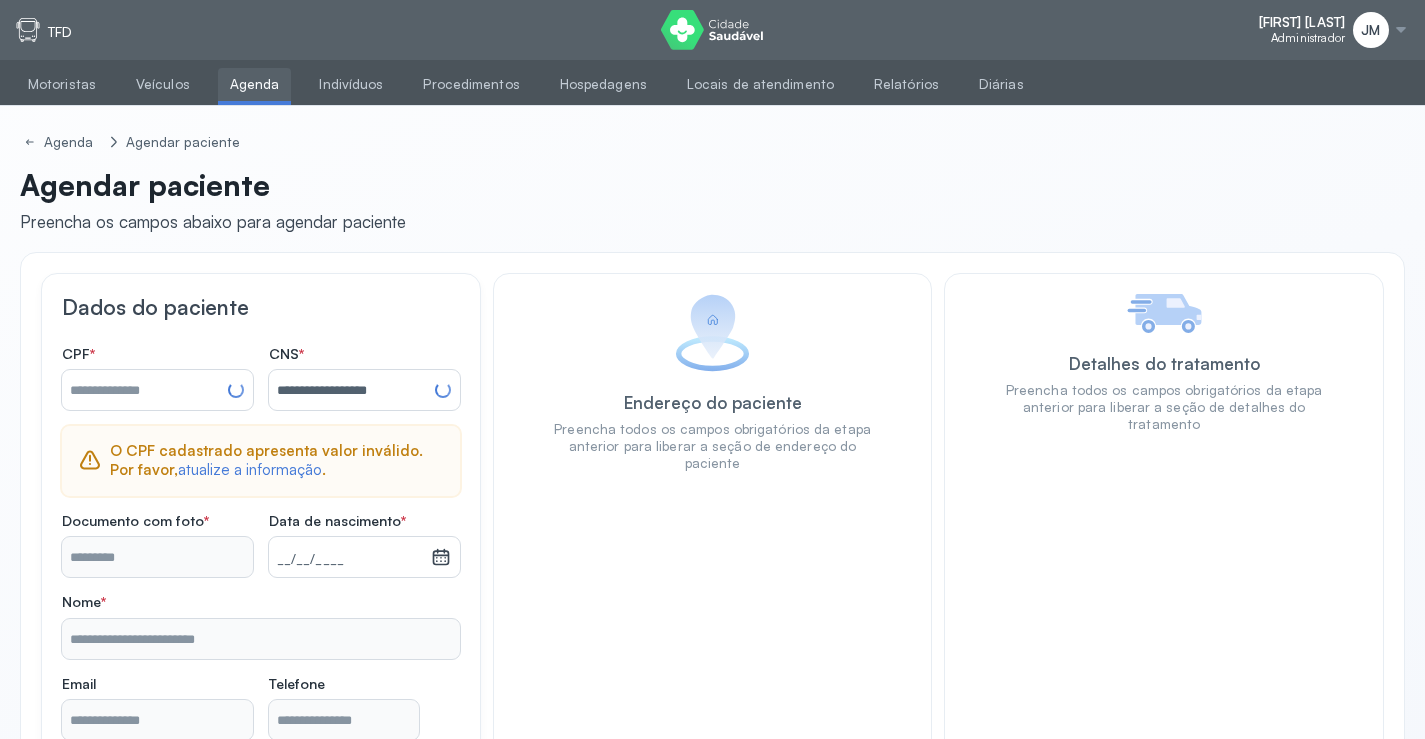 type on "**********" 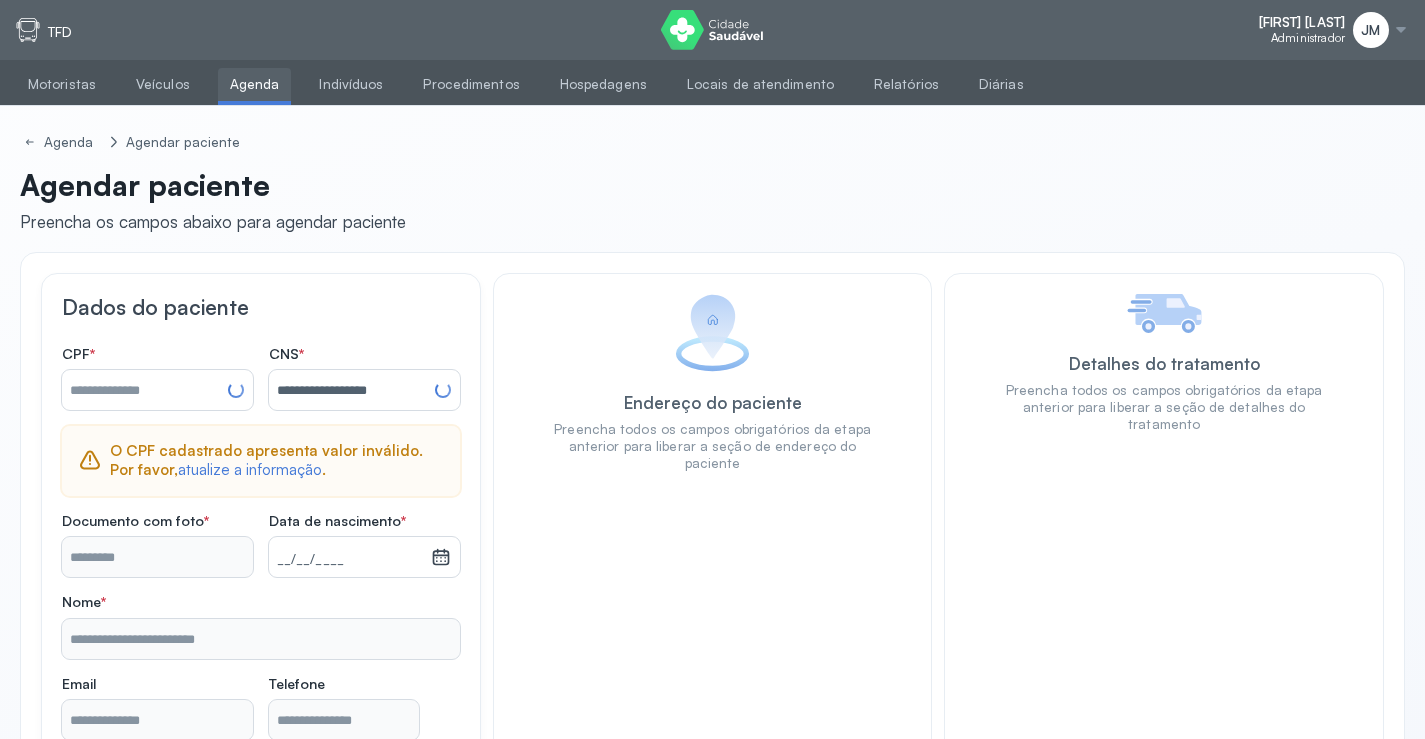 type on "**********" 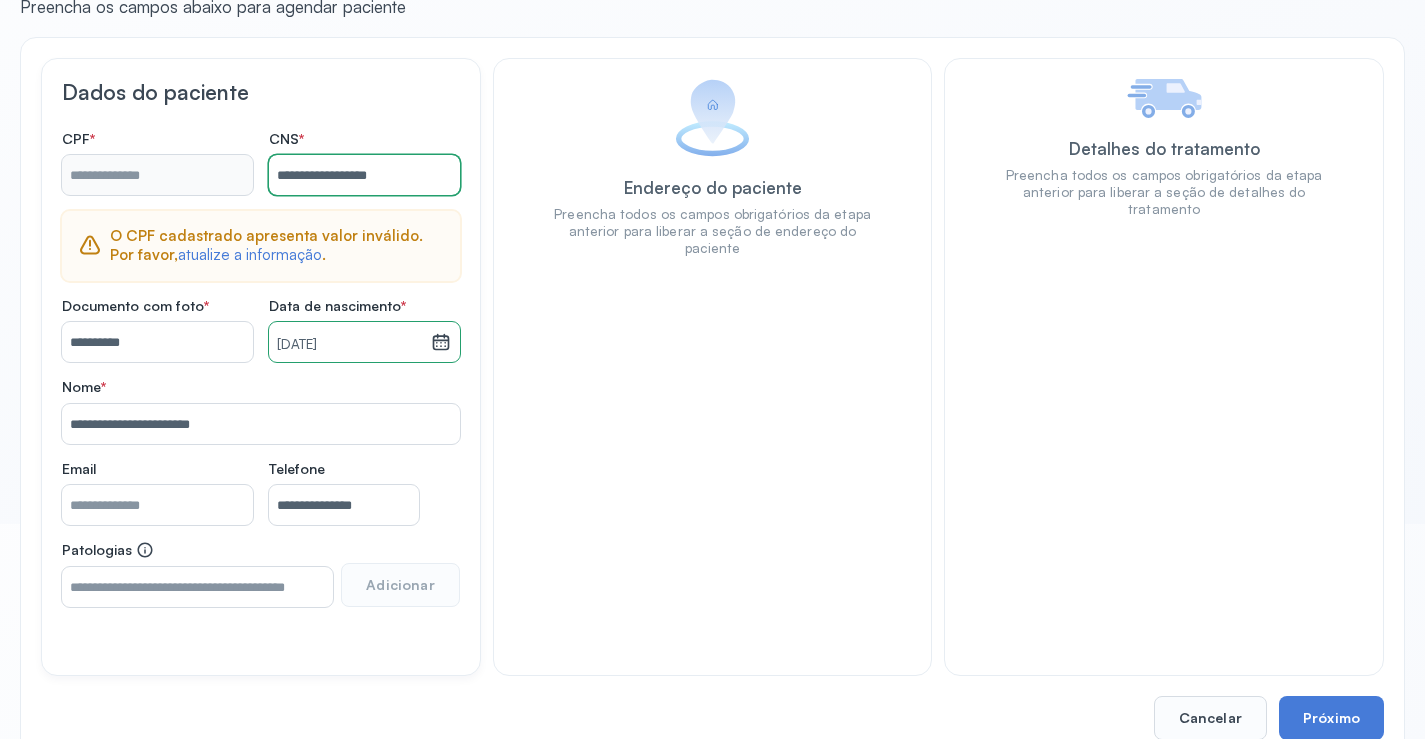 scroll, scrollTop: 257, scrollLeft: 0, axis: vertical 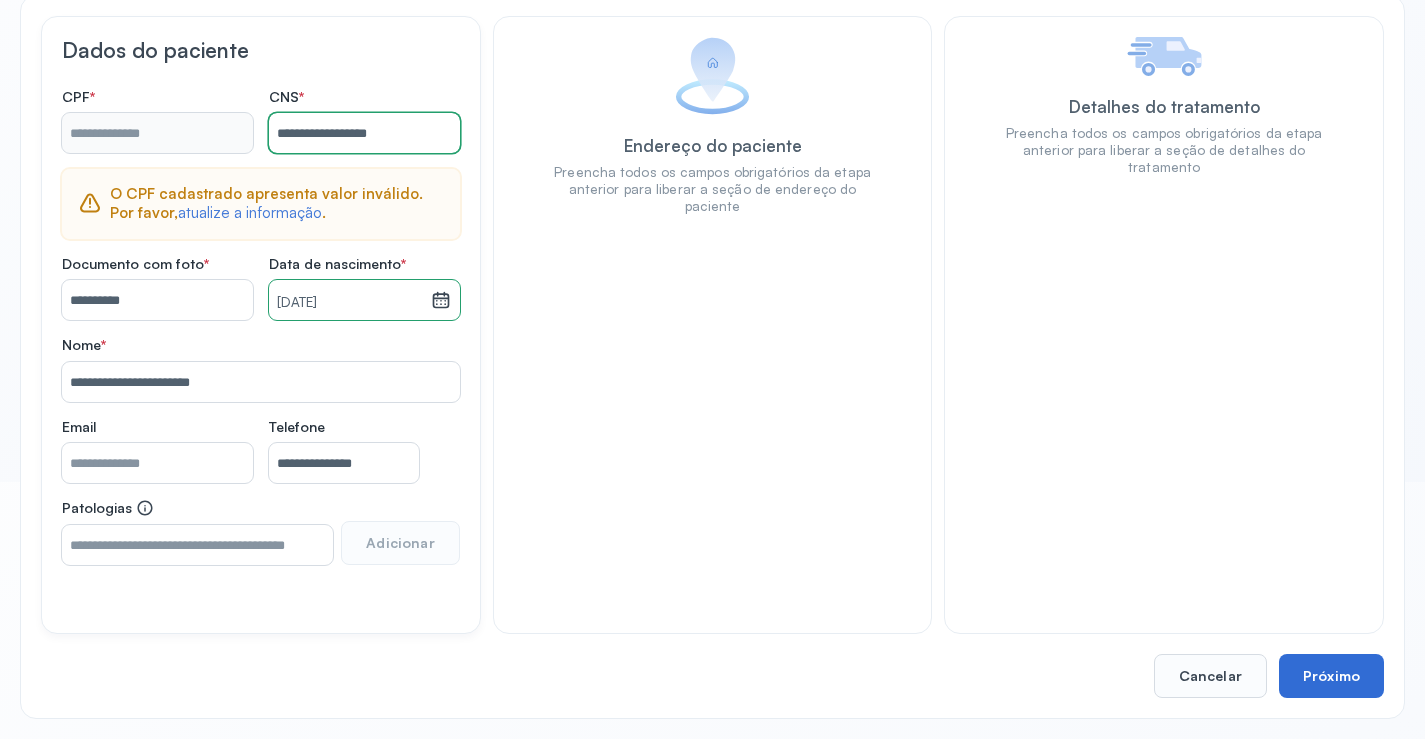 type on "**********" 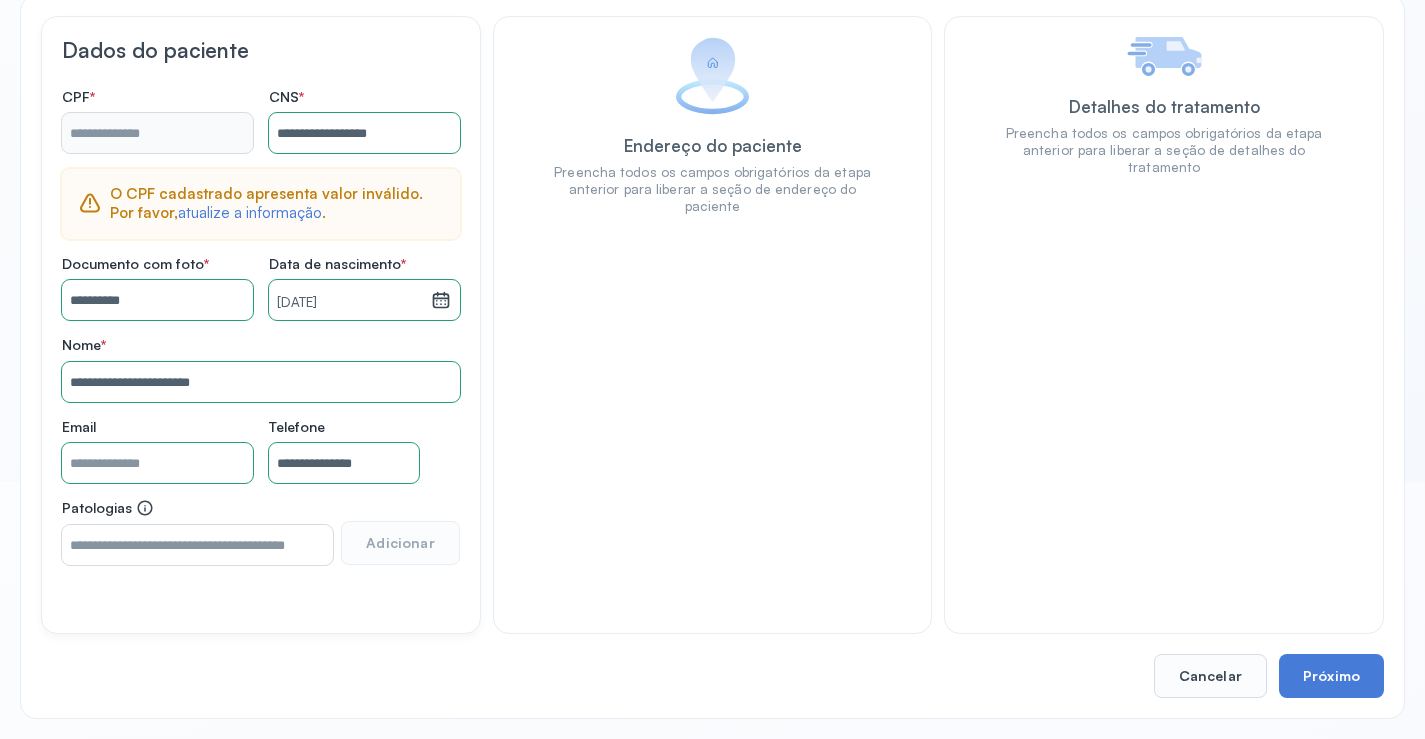 click on "**********" at bounding box center [712, 356] 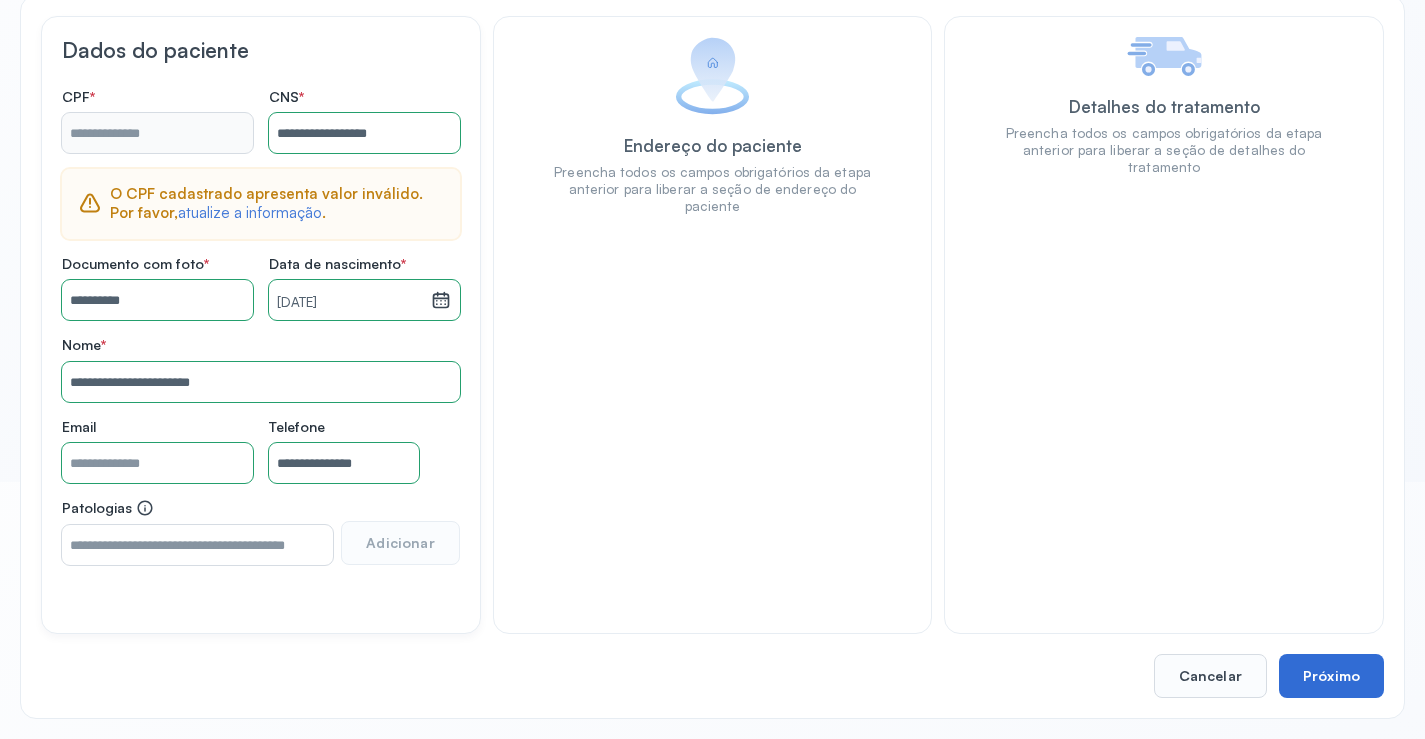 click on "Próximo" at bounding box center (1331, 676) 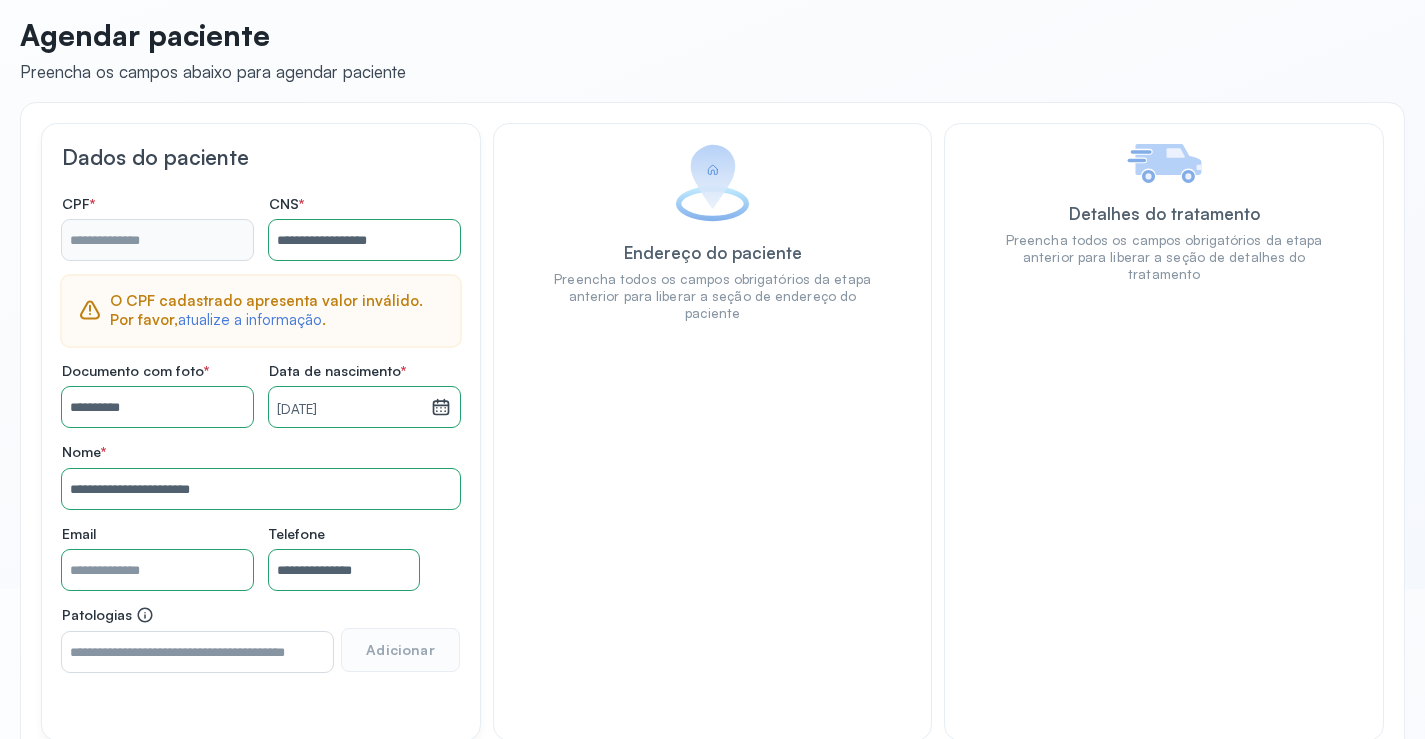 scroll, scrollTop: 257, scrollLeft: 0, axis: vertical 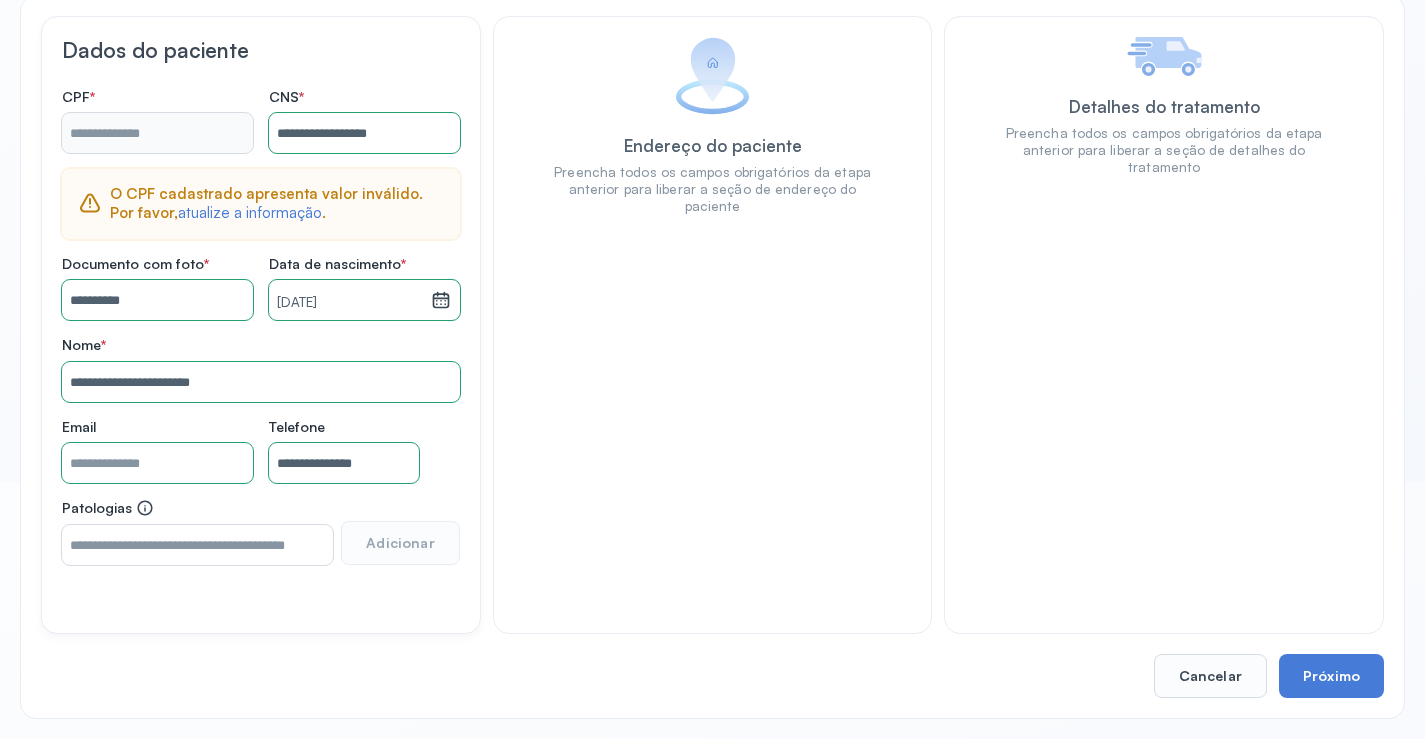 click on "Endereço do paciente Preencha todos os campos obrigatórios da etapa anterior para
liberar a seção de endereço do paciente" 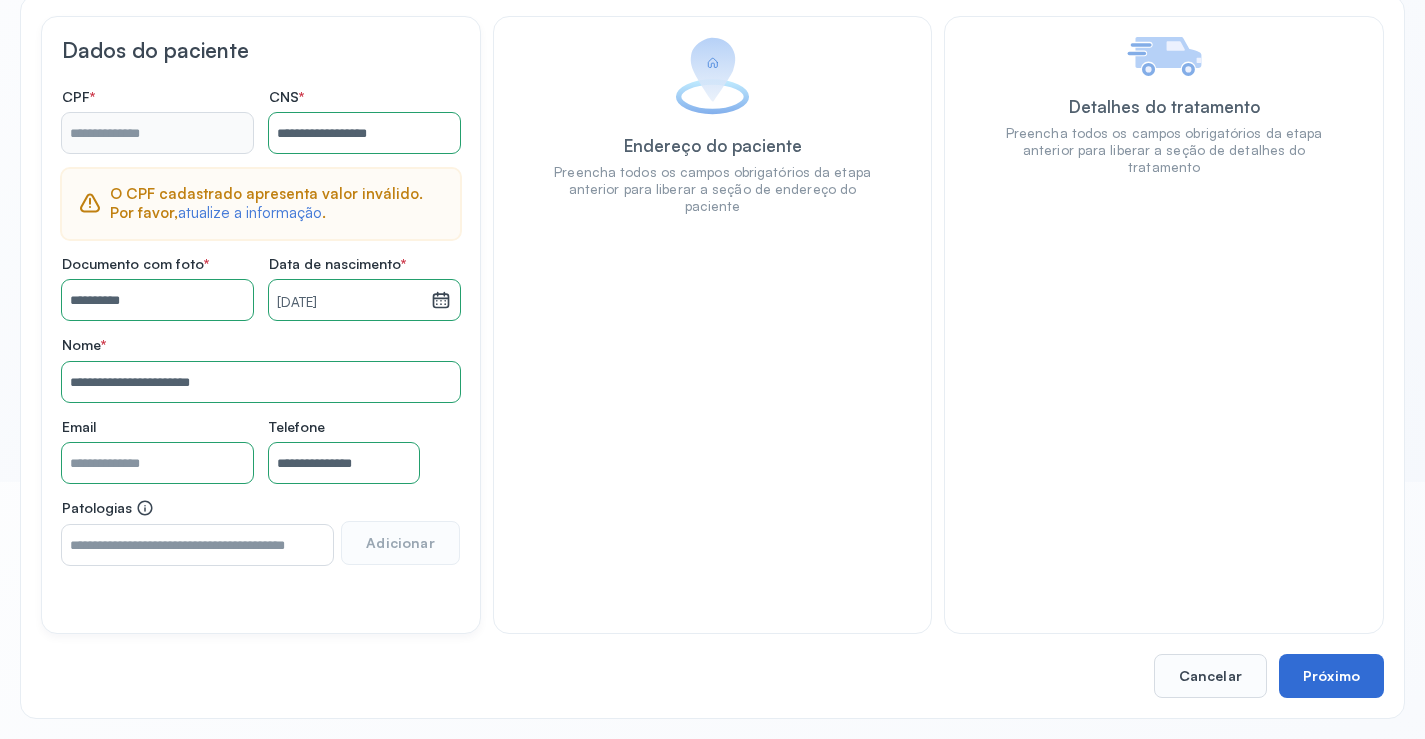 click on "Próximo" at bounding box center [1331, 676] 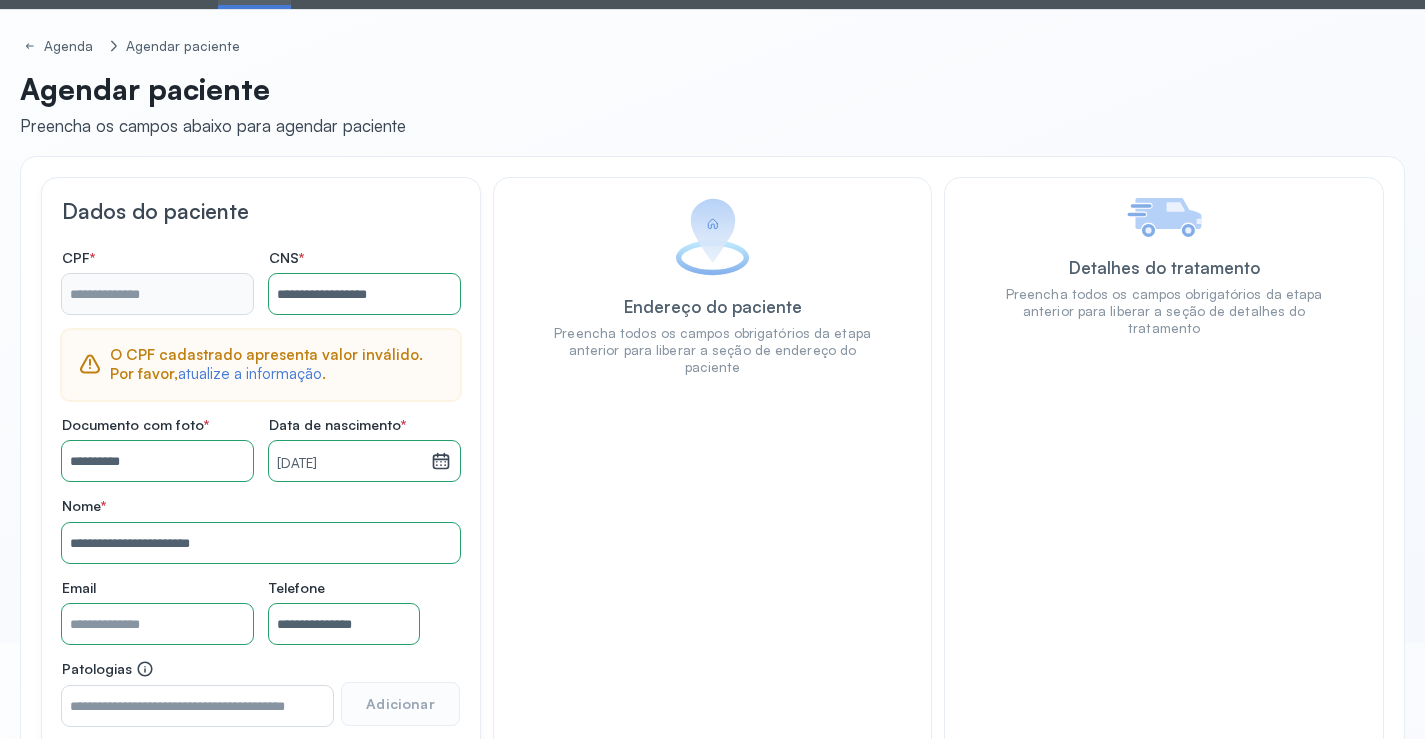scroll, scrollTop: 257, scrollLeft: 0, axis: vertical 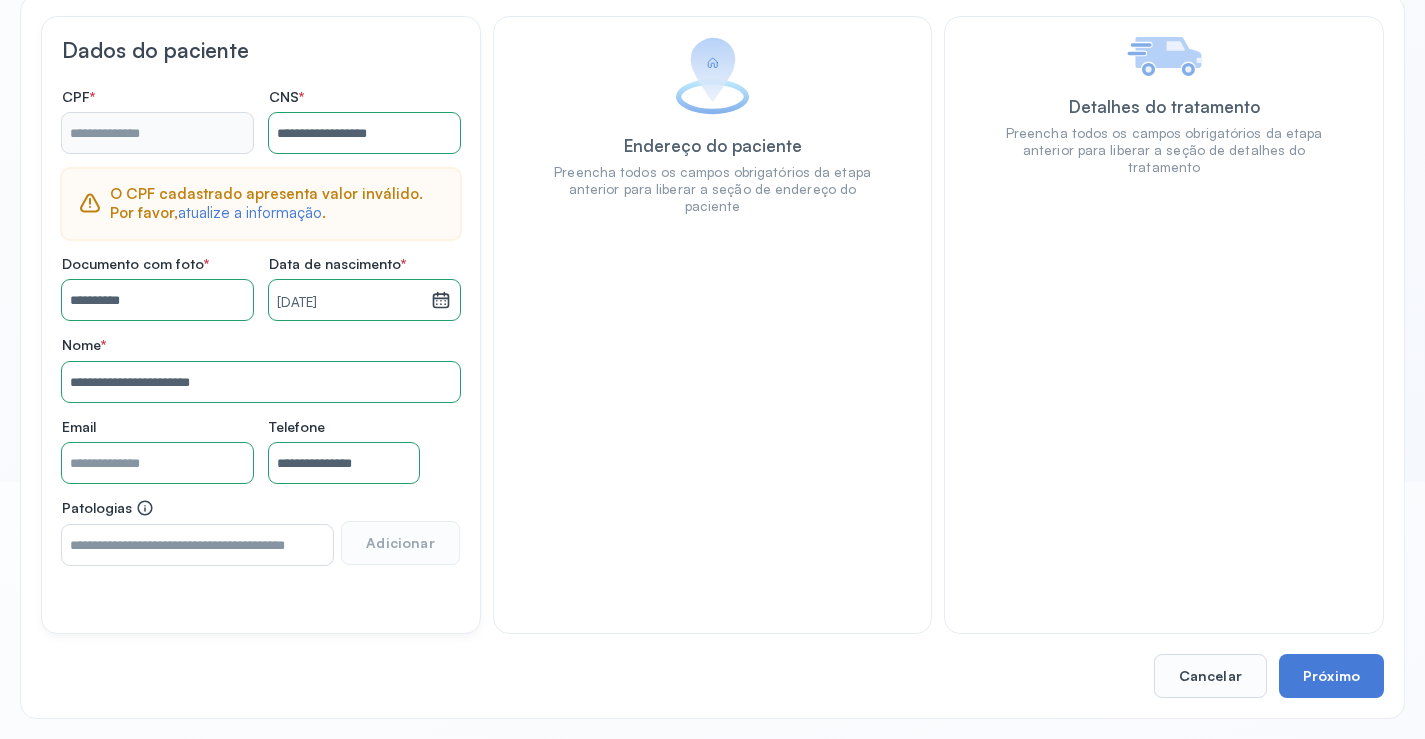 click on "**********" at bounding box center [712, 324] 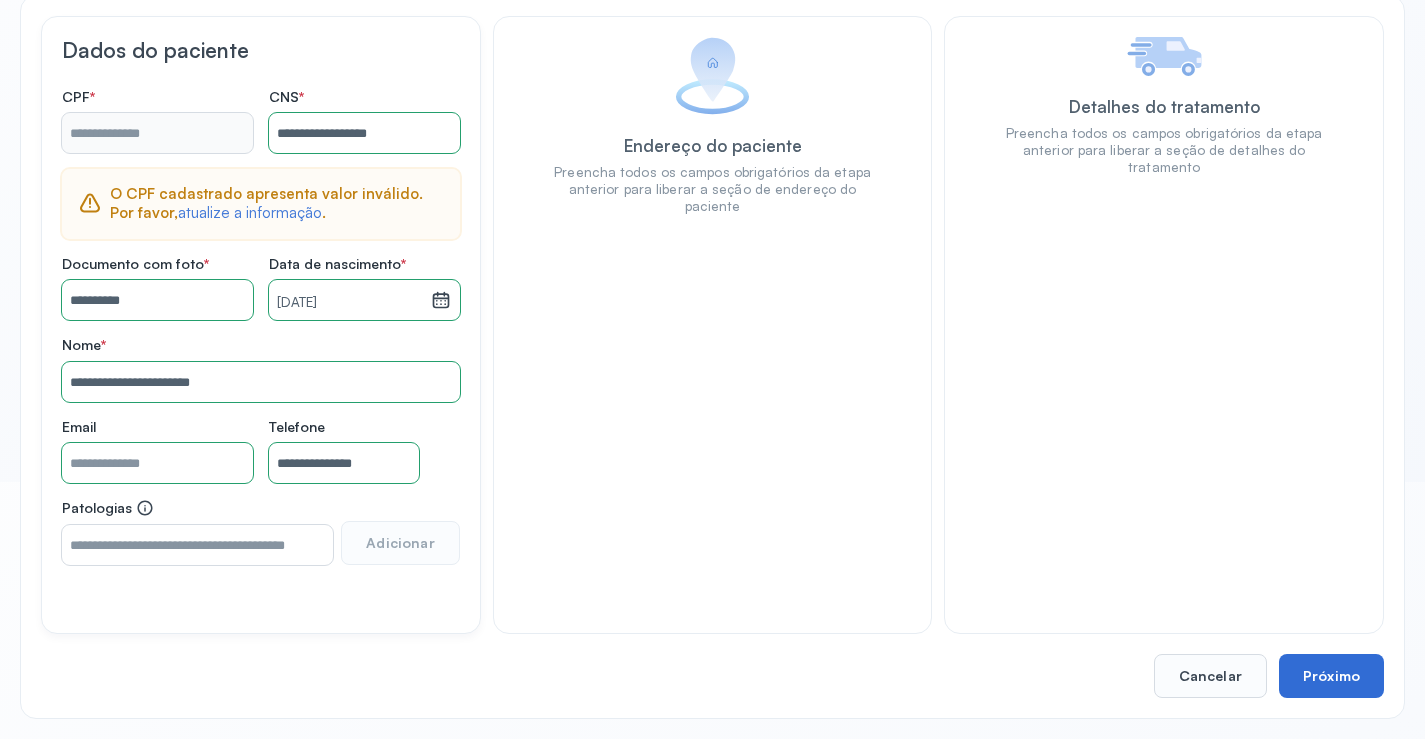 click on "Próximo" at bounding box center [1331, 676] 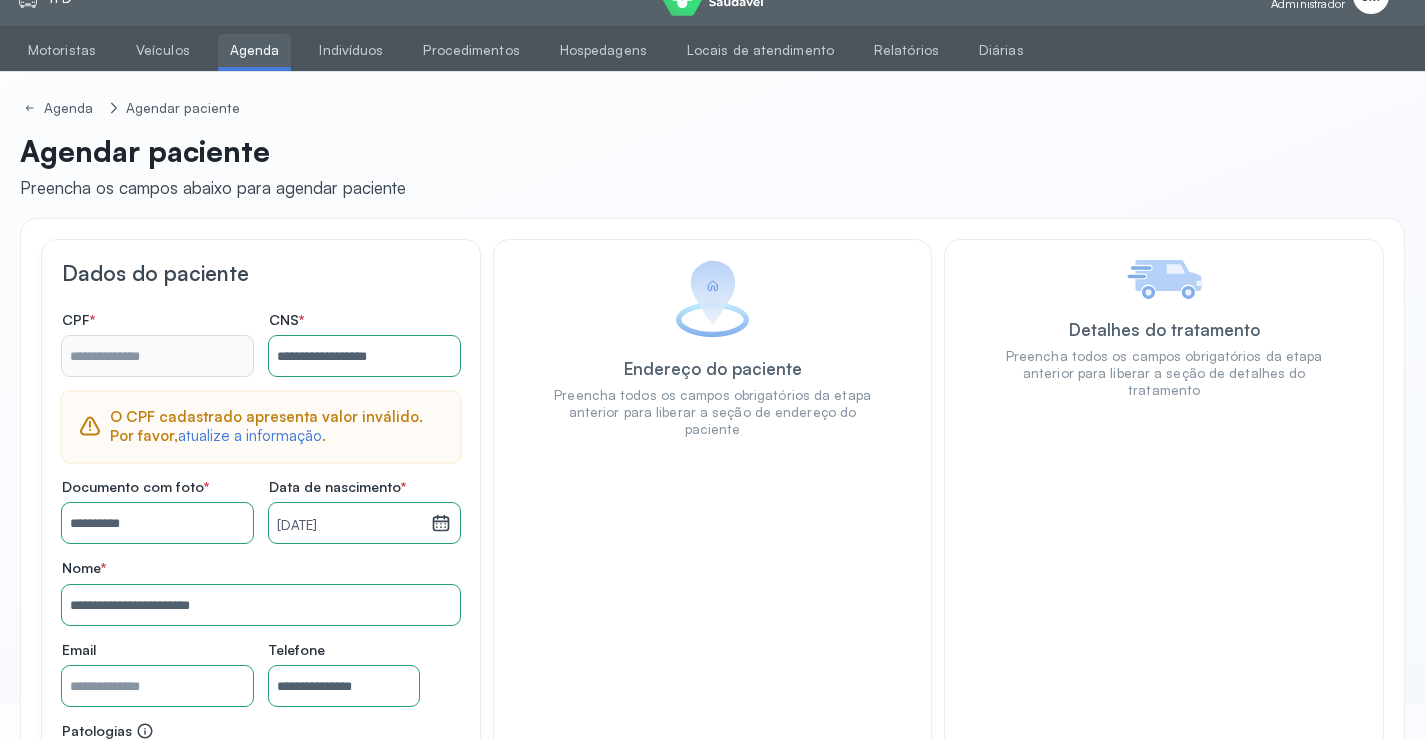scroll, scrollTop: 0, scrollLeft: 0, axis: both 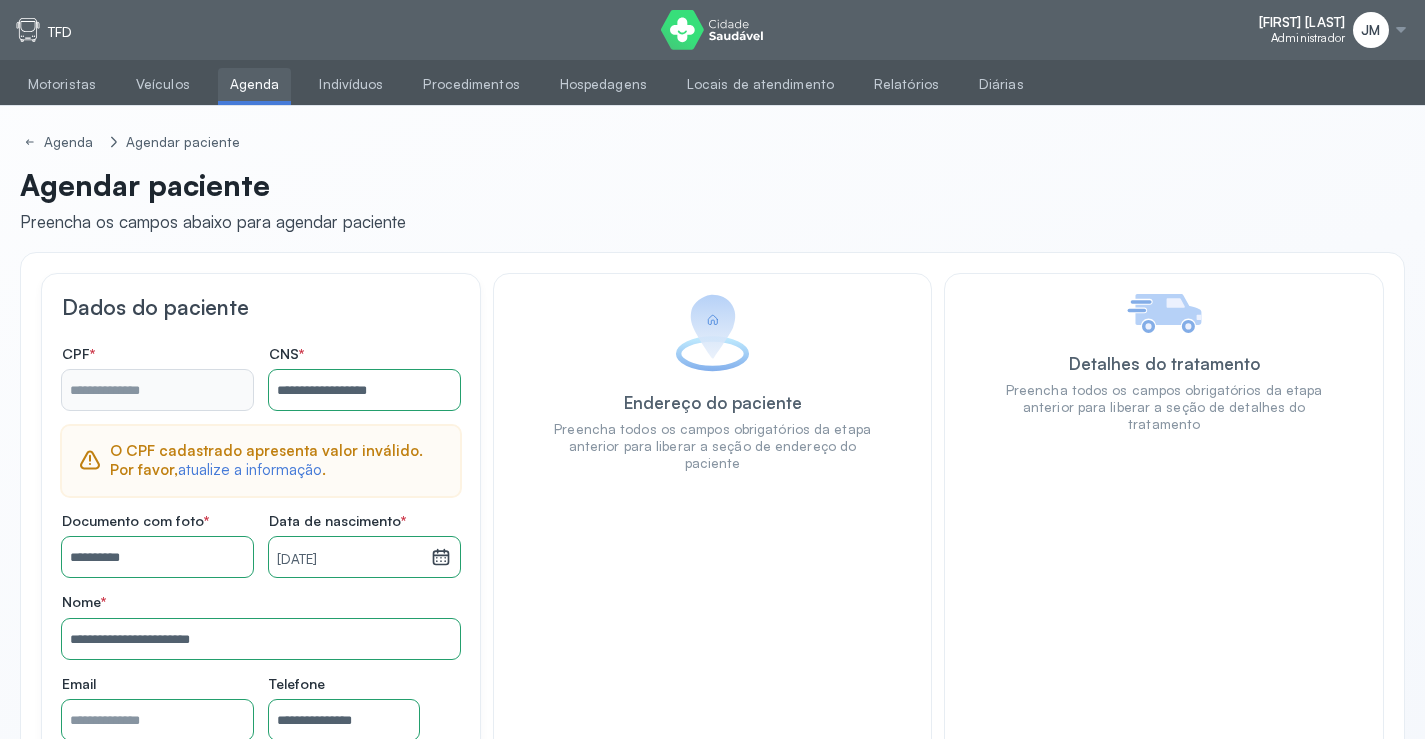 click on "Agendar paciente" at bounding box center [213, 185] 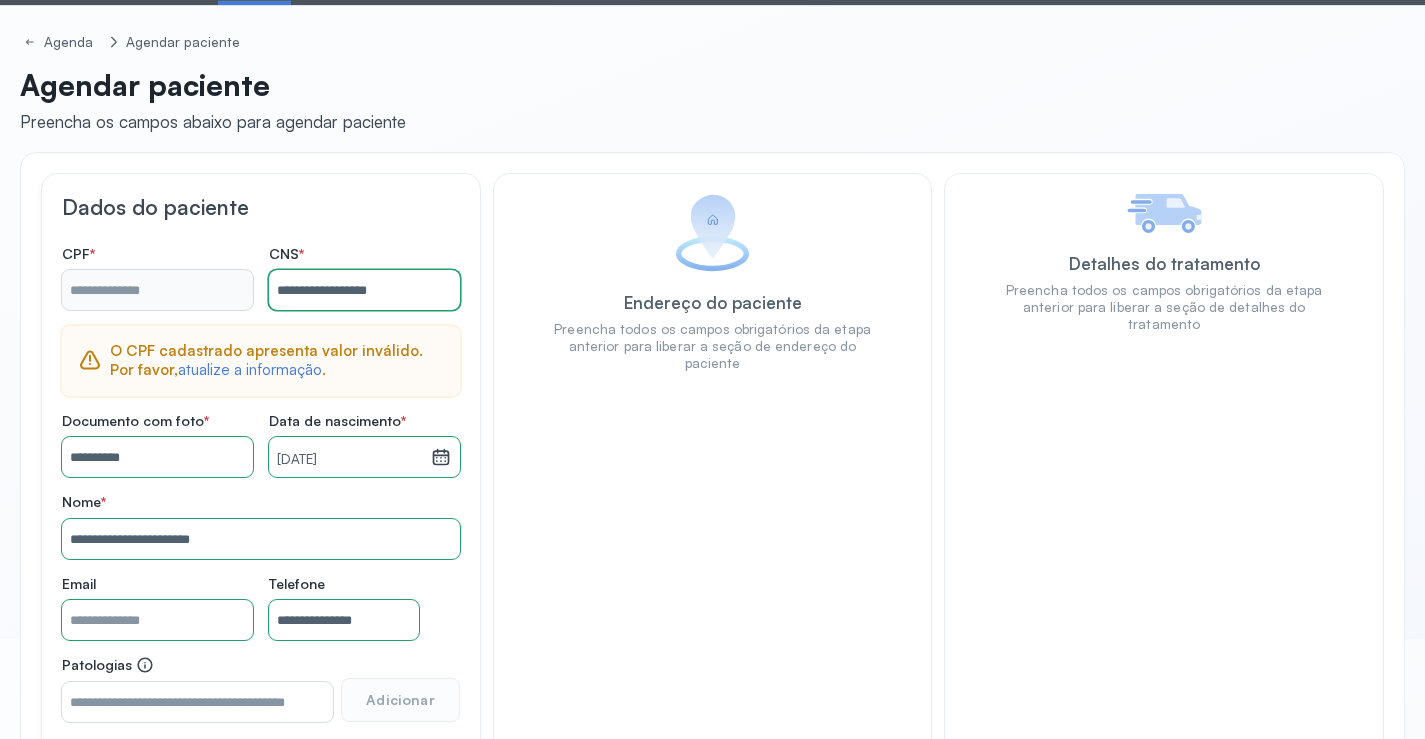 click on "**********" 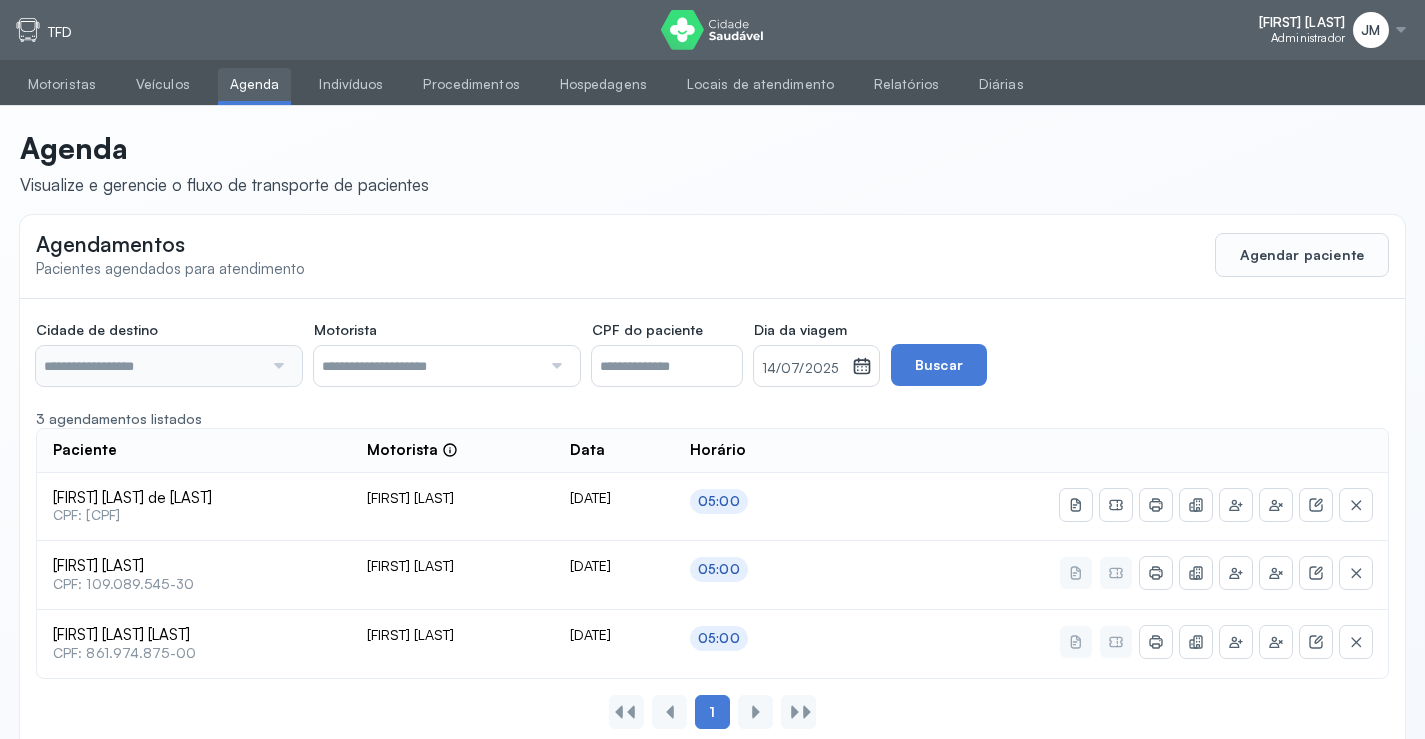 type on "********" 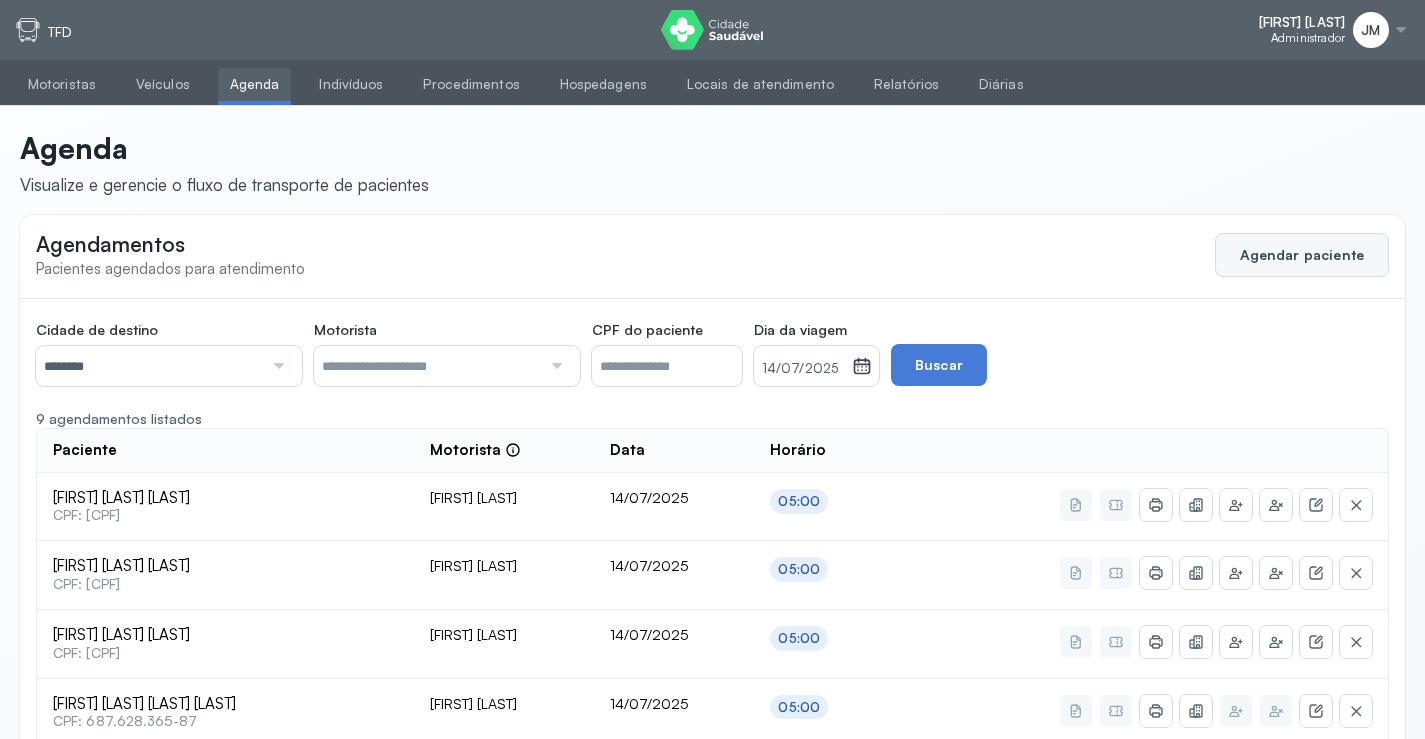 click on "Agendar paciente" 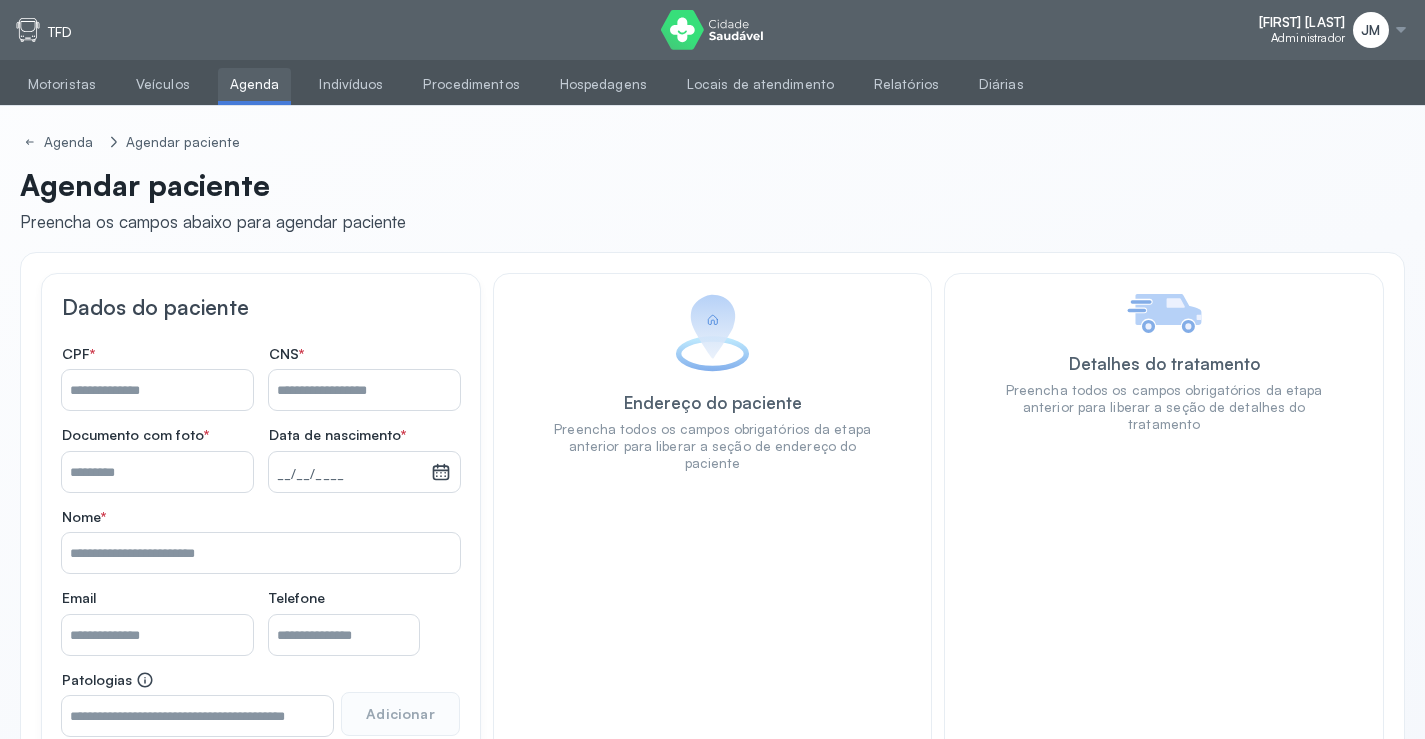 drag, startPoint x: 350, startPoint y: 384, endPoint x: 338, endPoint y: 403, distance: 22.472204 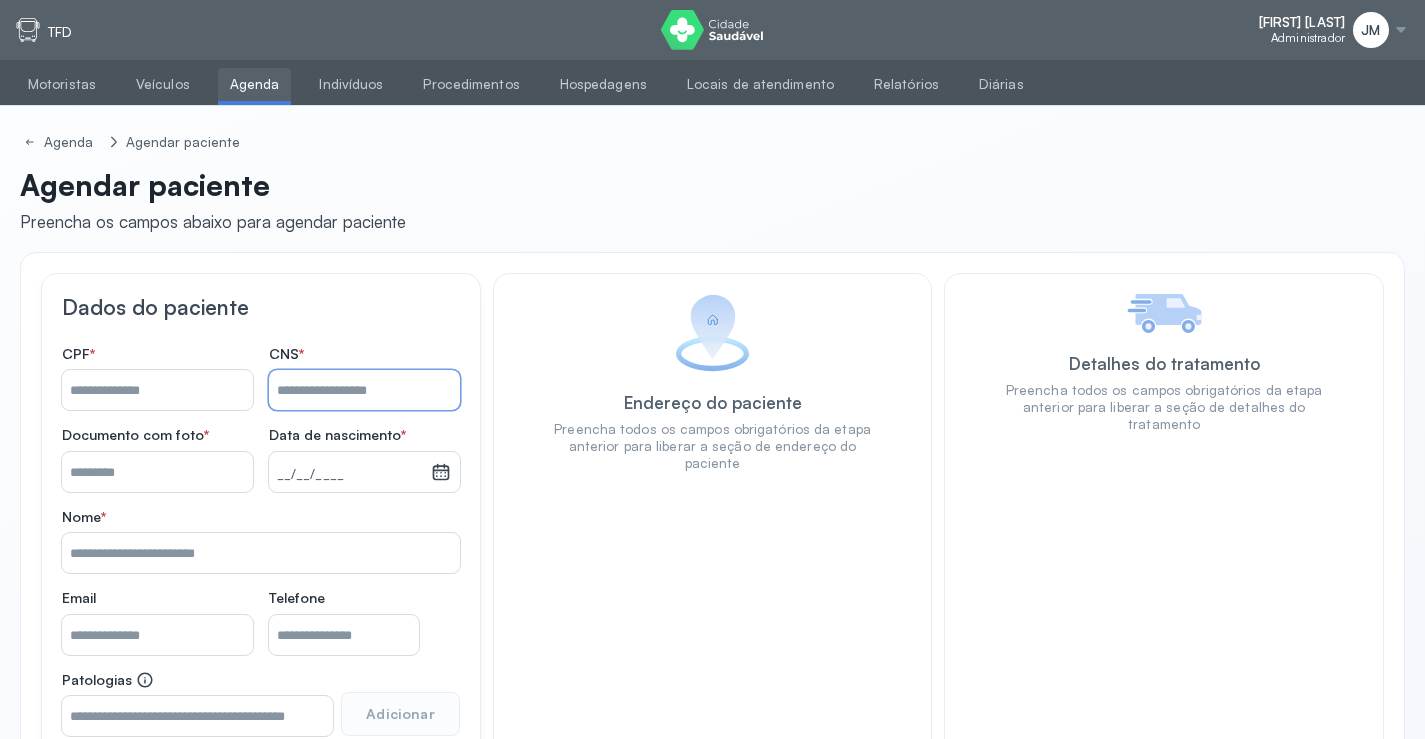 paste on "**********" 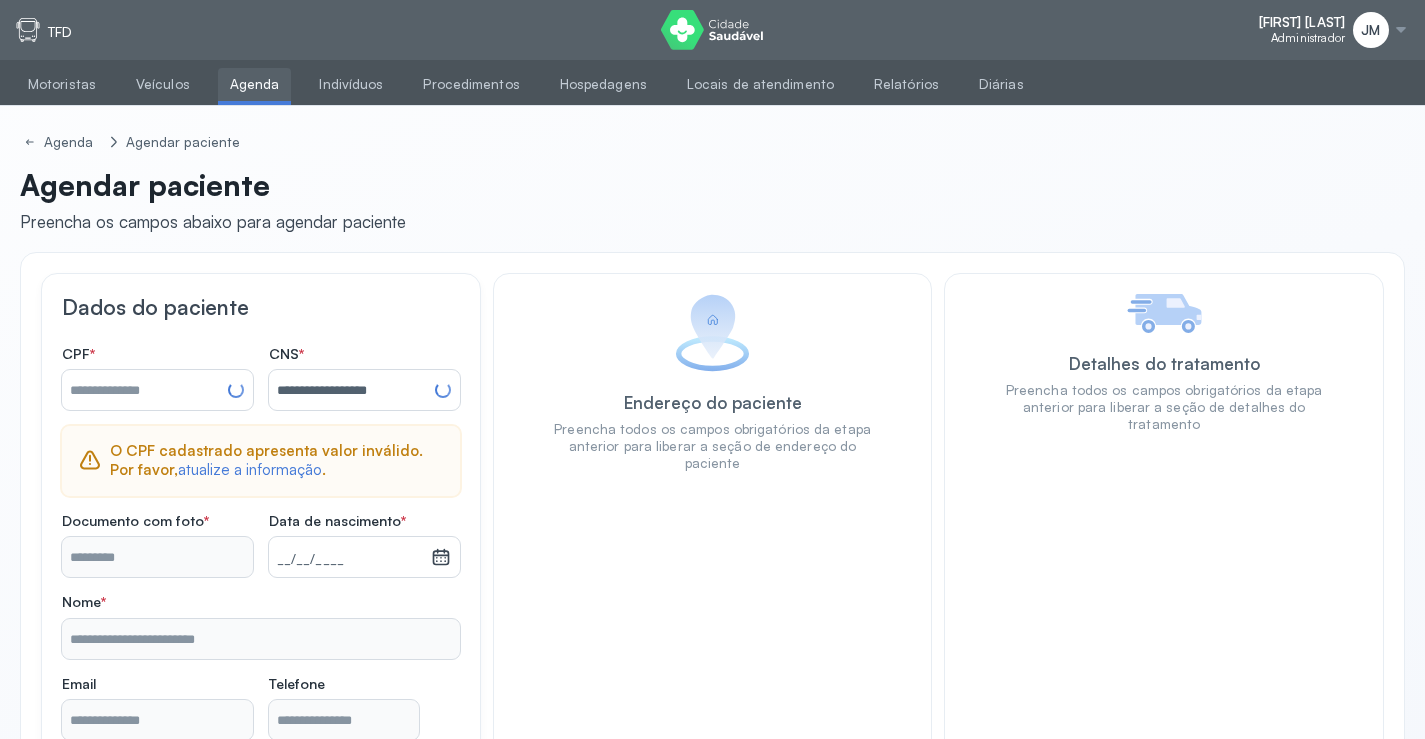 type on "**********" 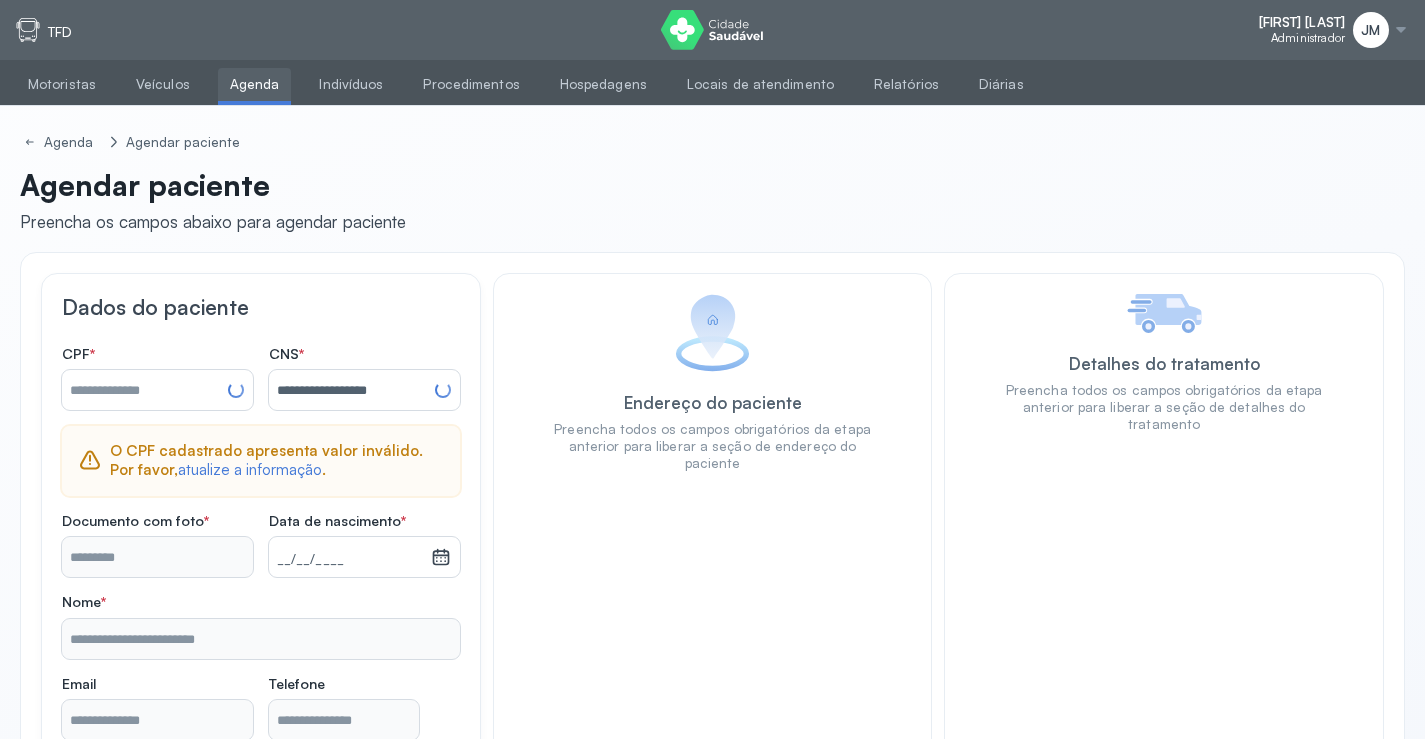 type on "**********" 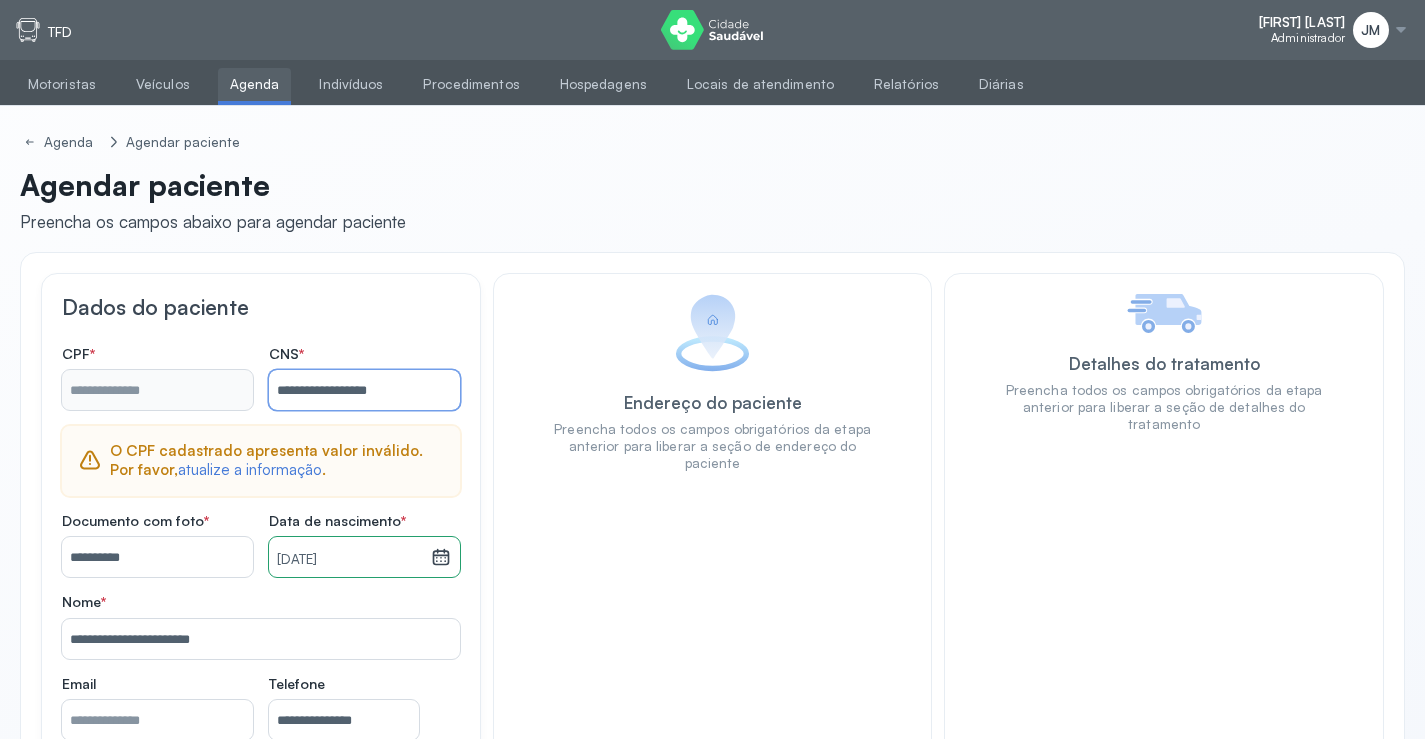 type on "**********" 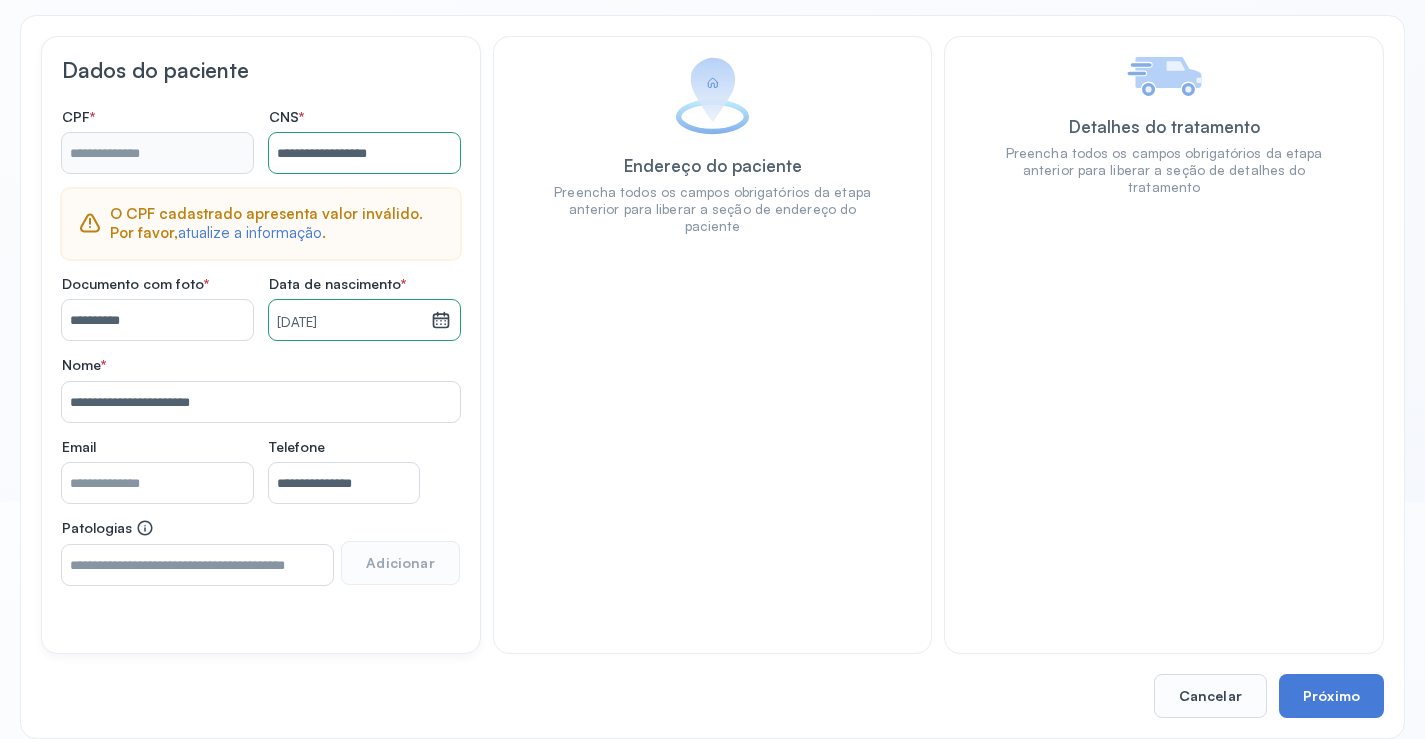 scroll, scrollTop: 257, scrollLeft: 0, axis: vertical 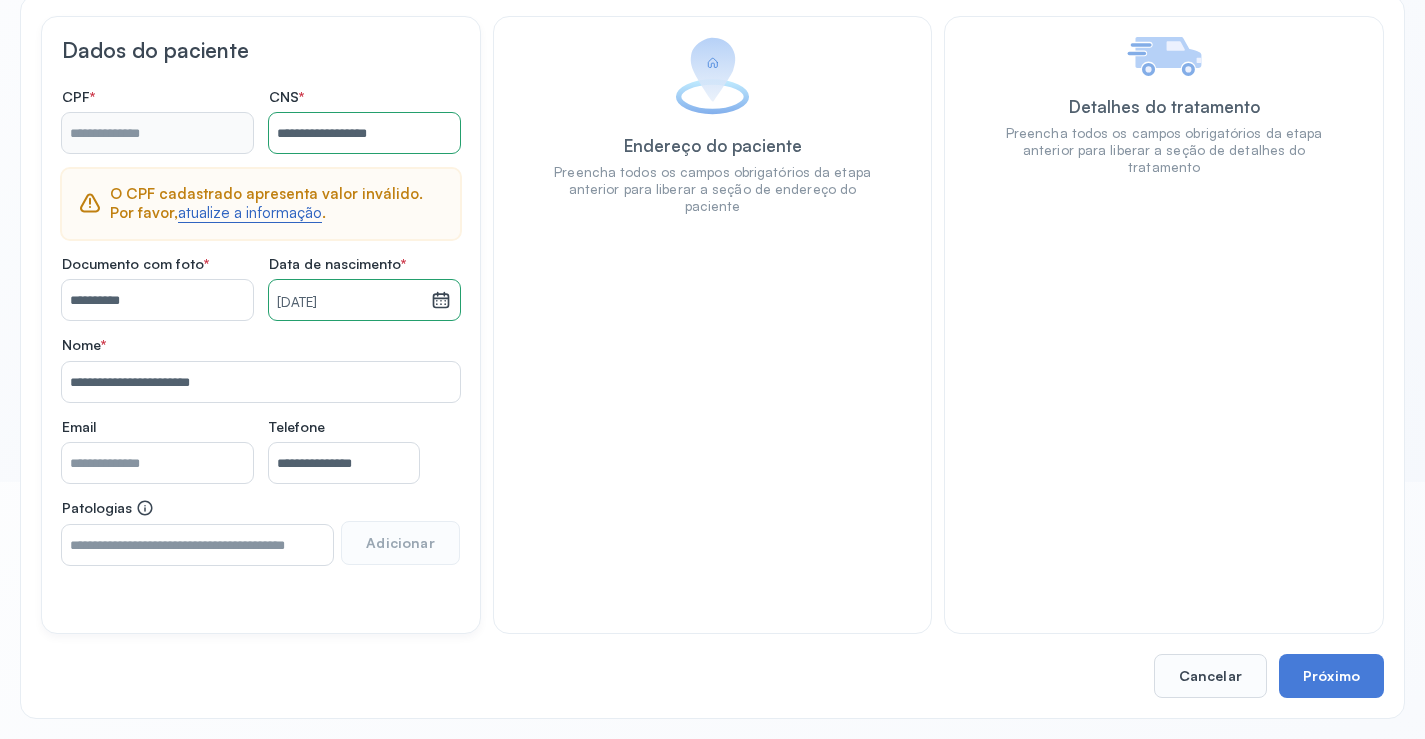click on "atualize a informação" at bounding box center [250, 213] 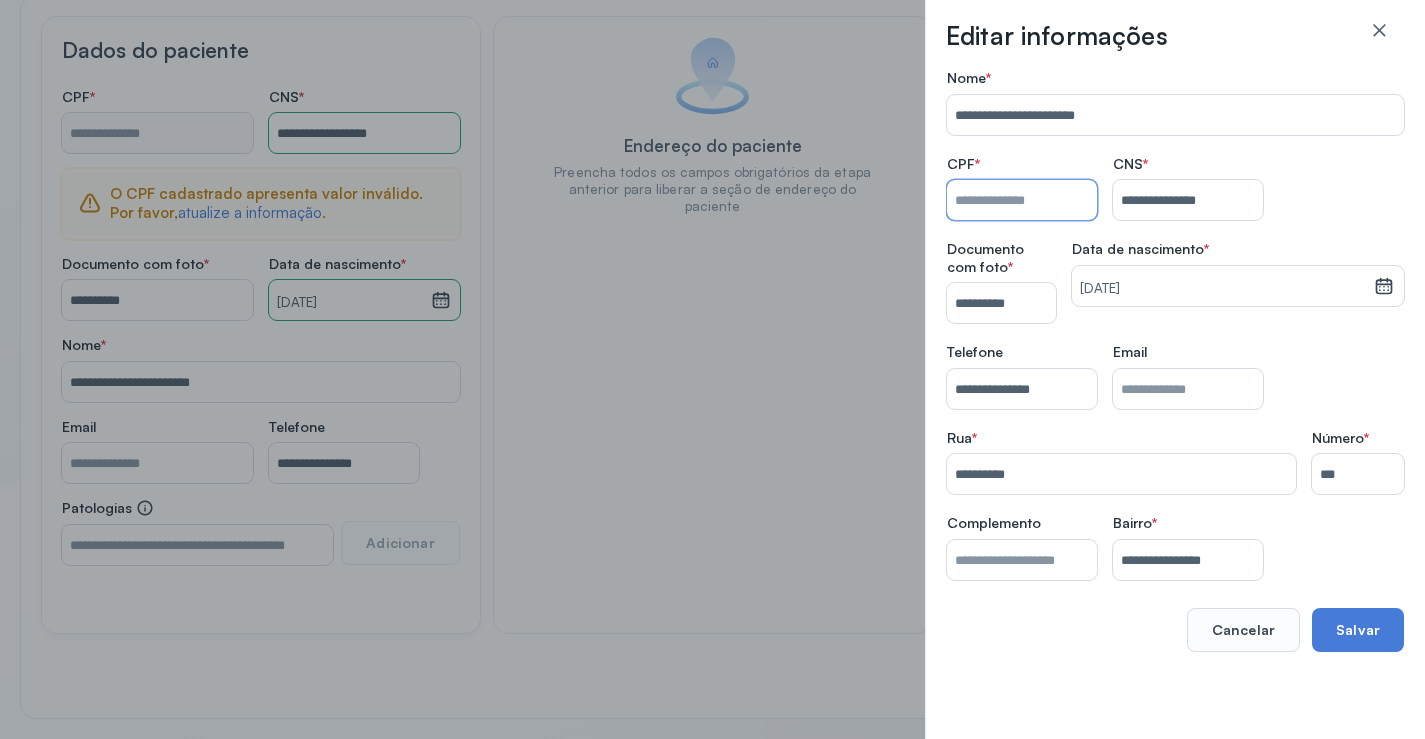 click on "Nome   *" at bounding box center (1022, 200) 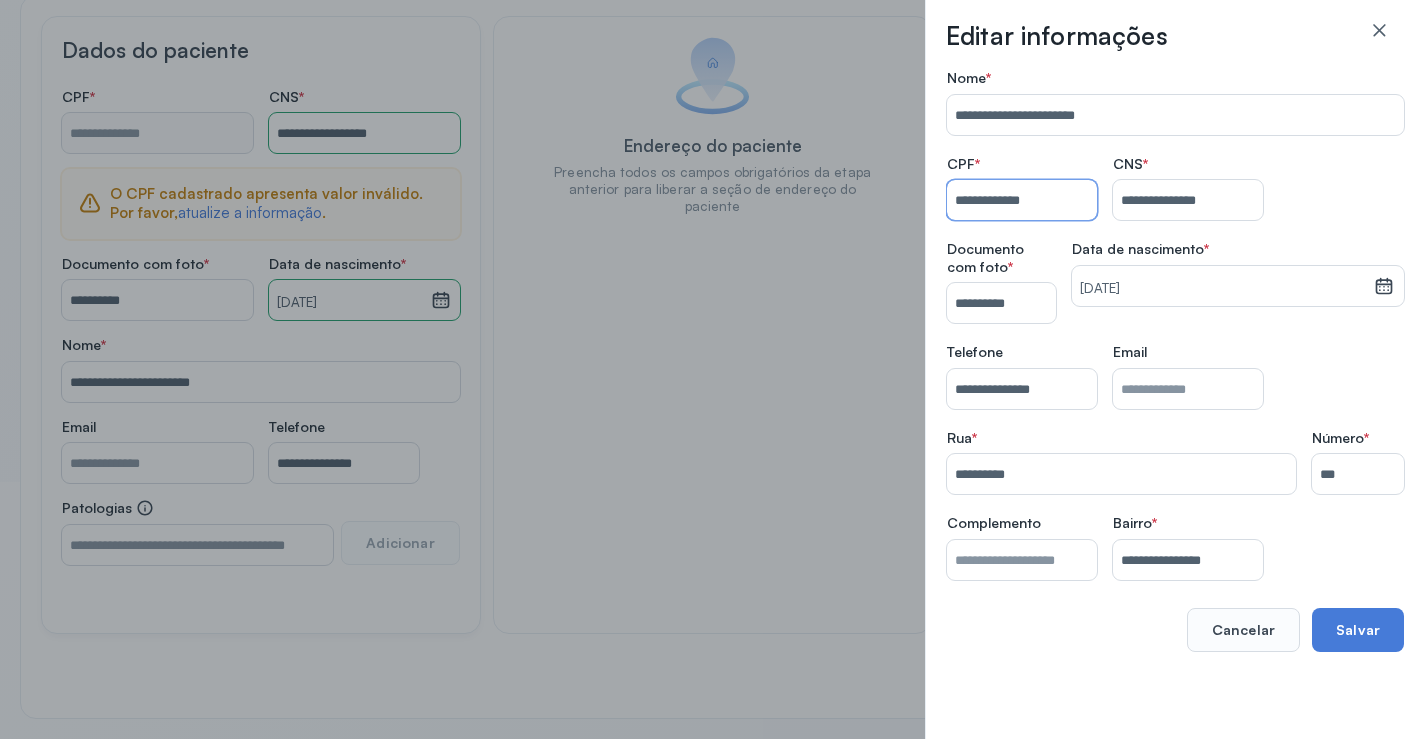 type on "**********" 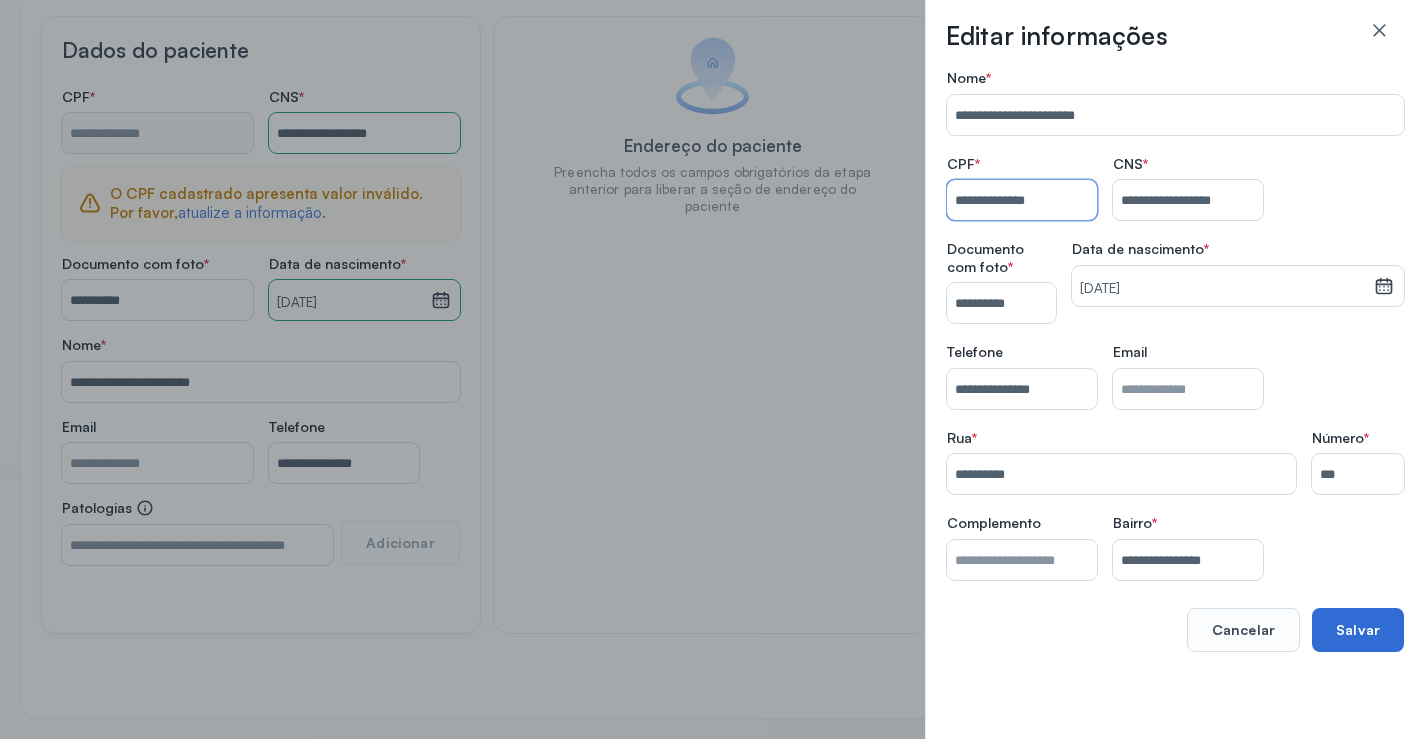 click on "Salvar" at bounding box center (1358, 630) 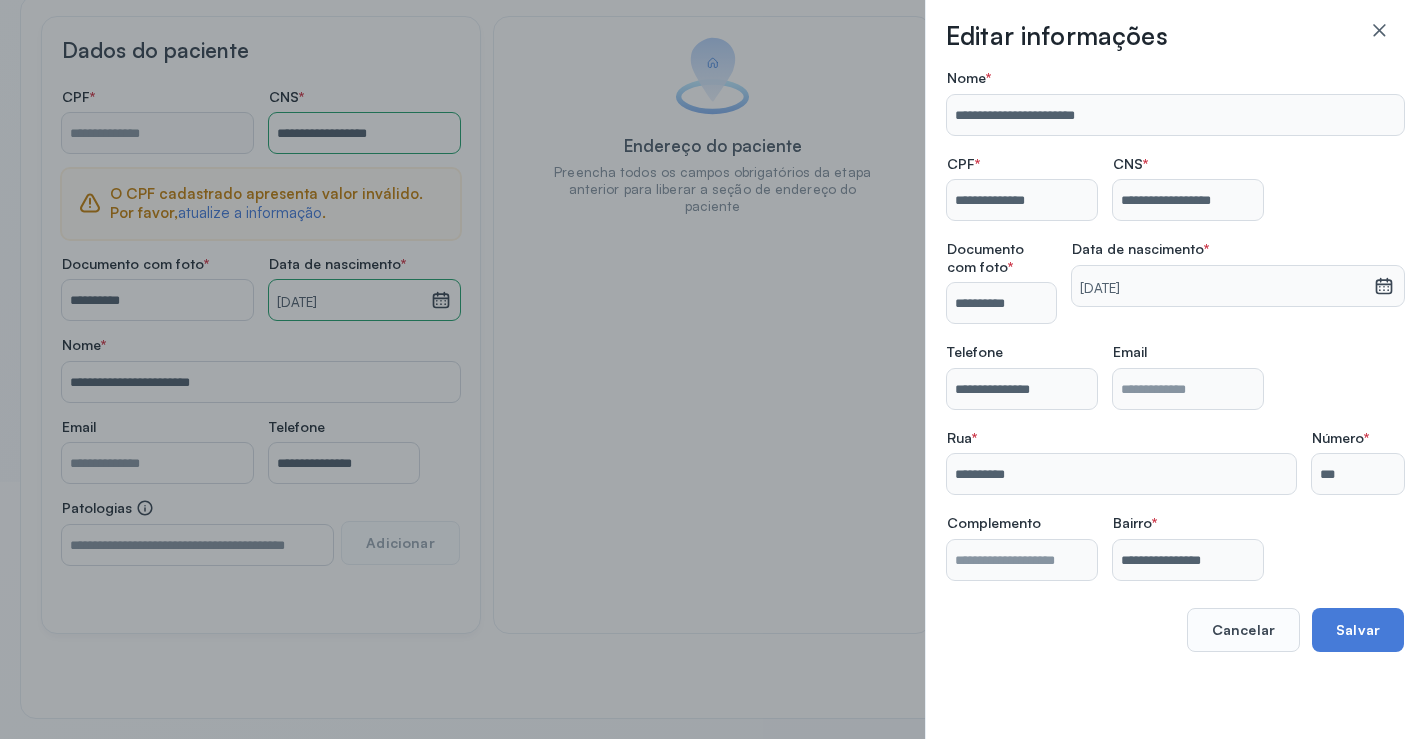 type on "**********" 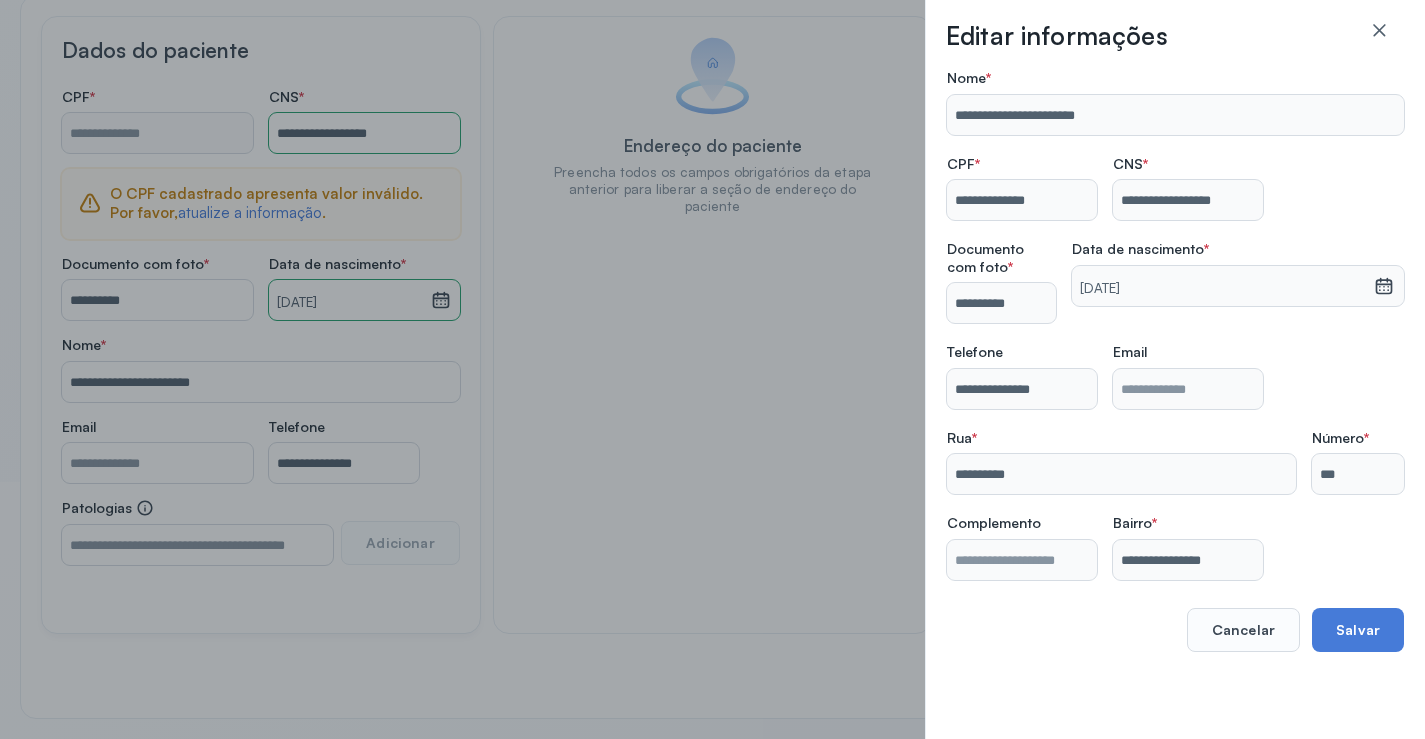 type on "**********" 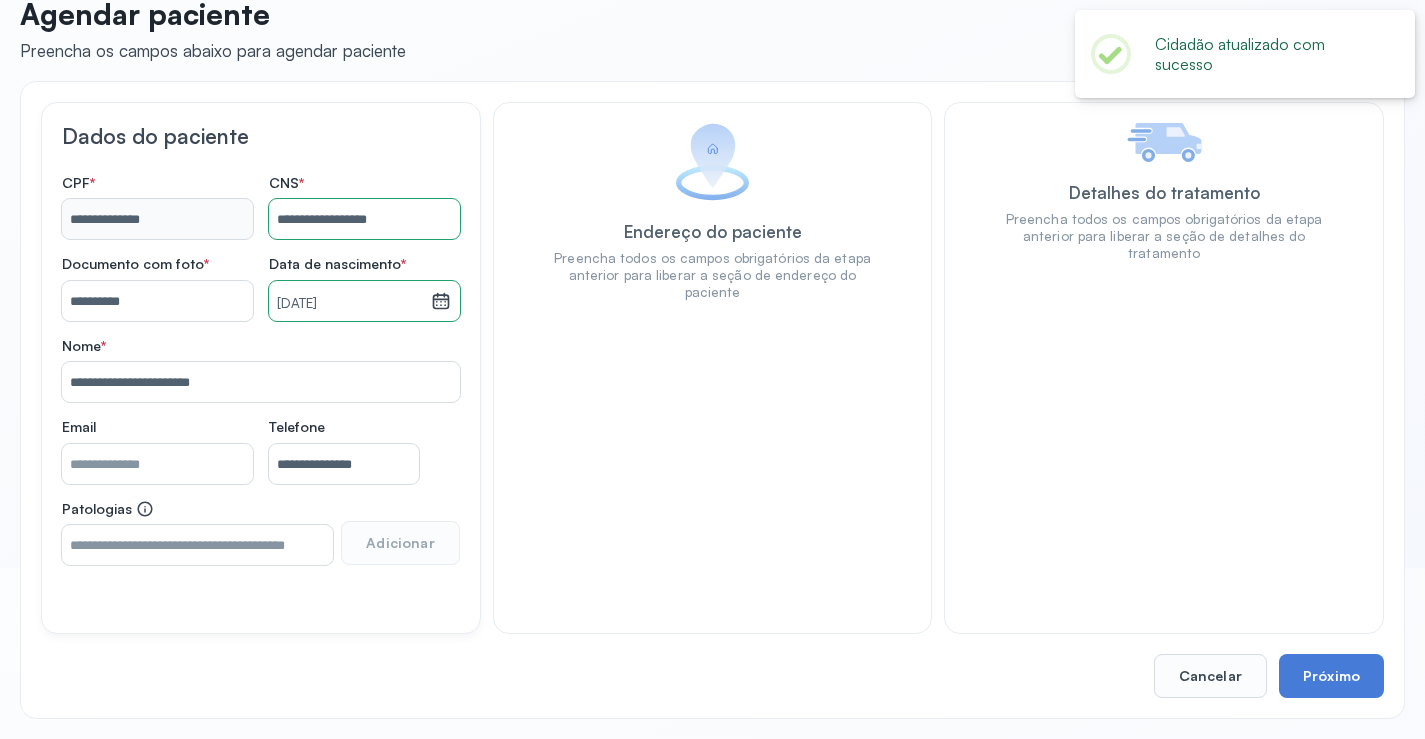 scroll, scrollTop: 171, scrollLeft: 0, axis: vertical 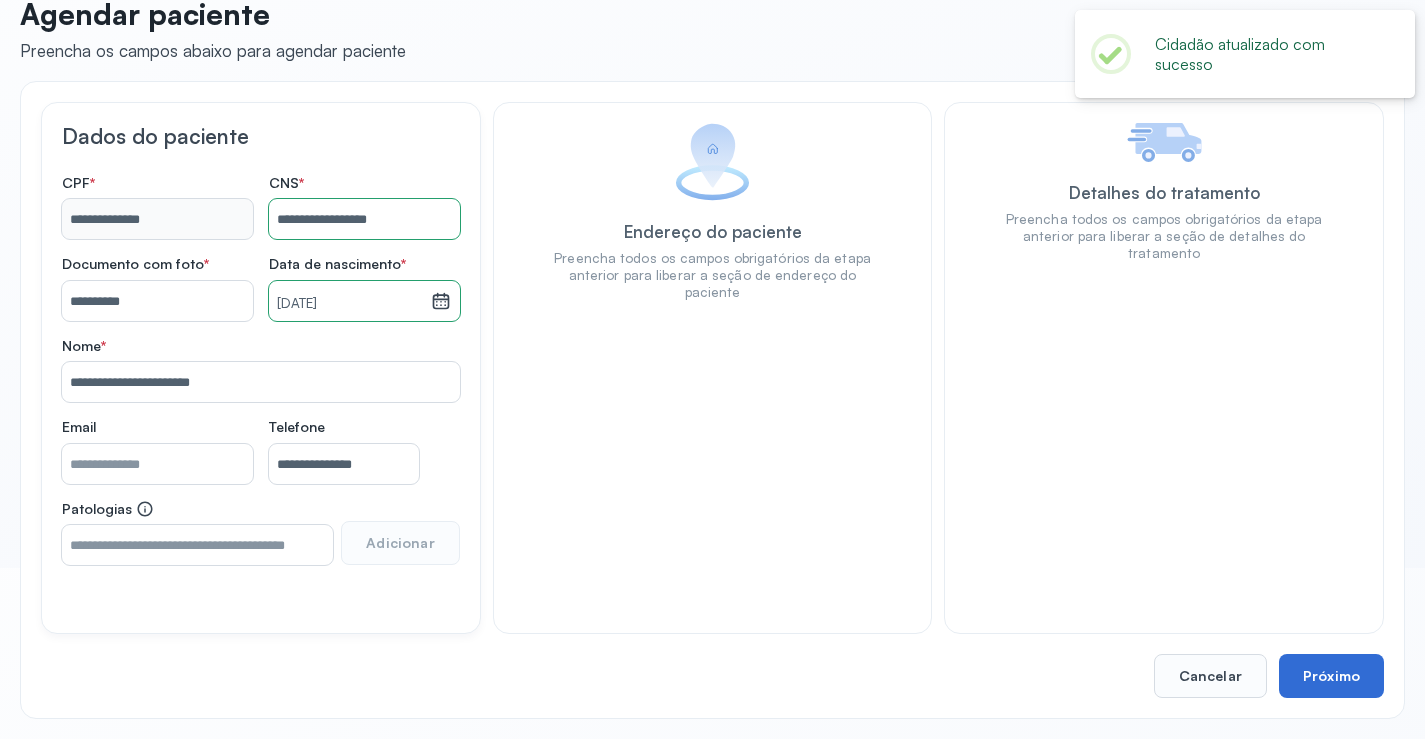 click on "Próximo" at bounding box center (1331, 676) 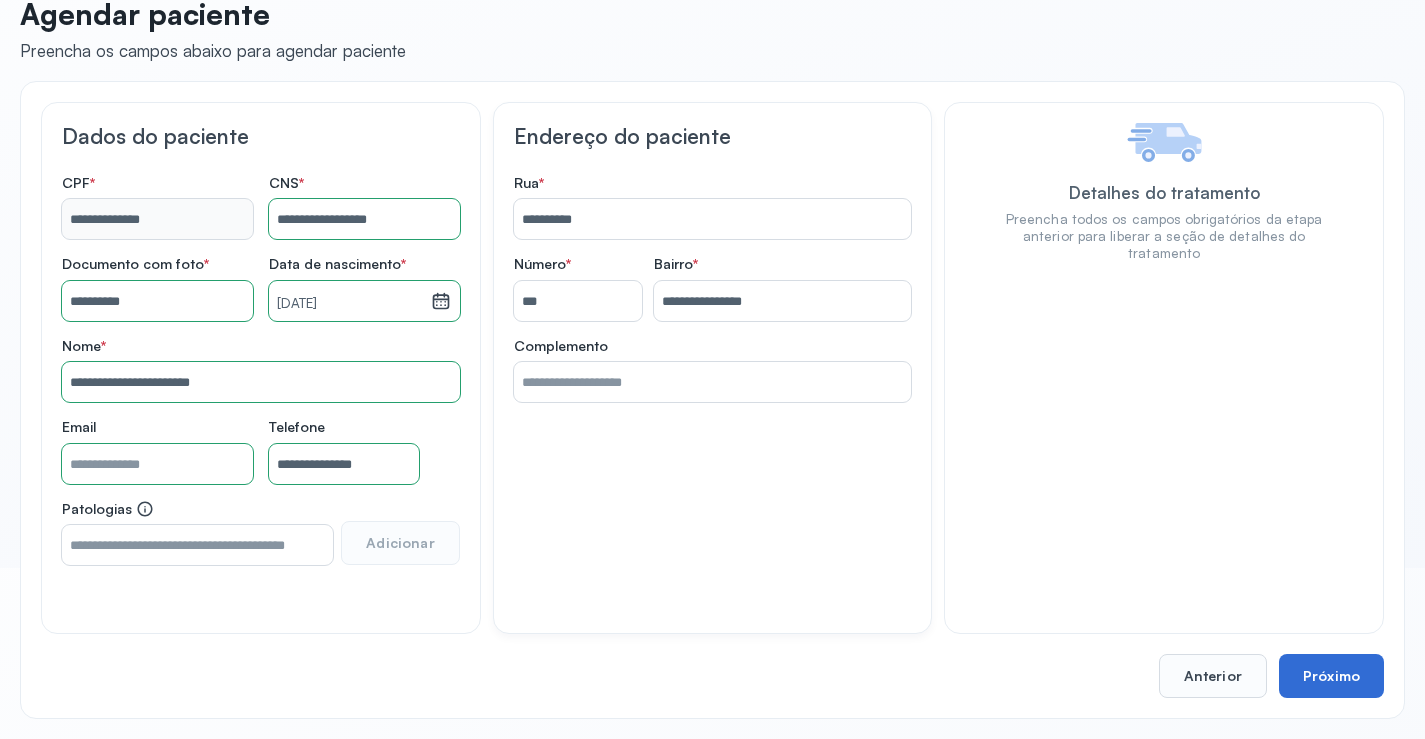 click on "Próximo" at bounding box center (1331, 676) 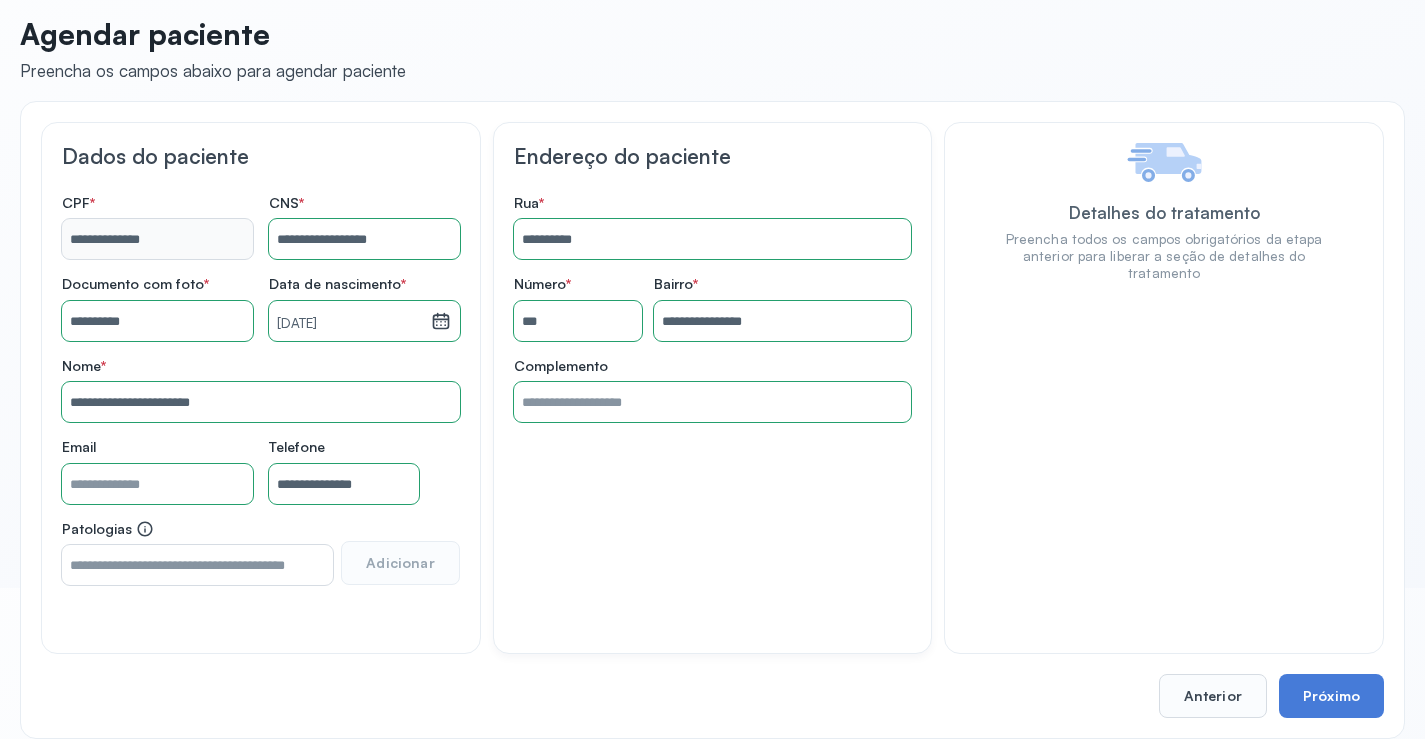 scroll, scrollTop: 171, scrollLeft: 0, axis: vertical 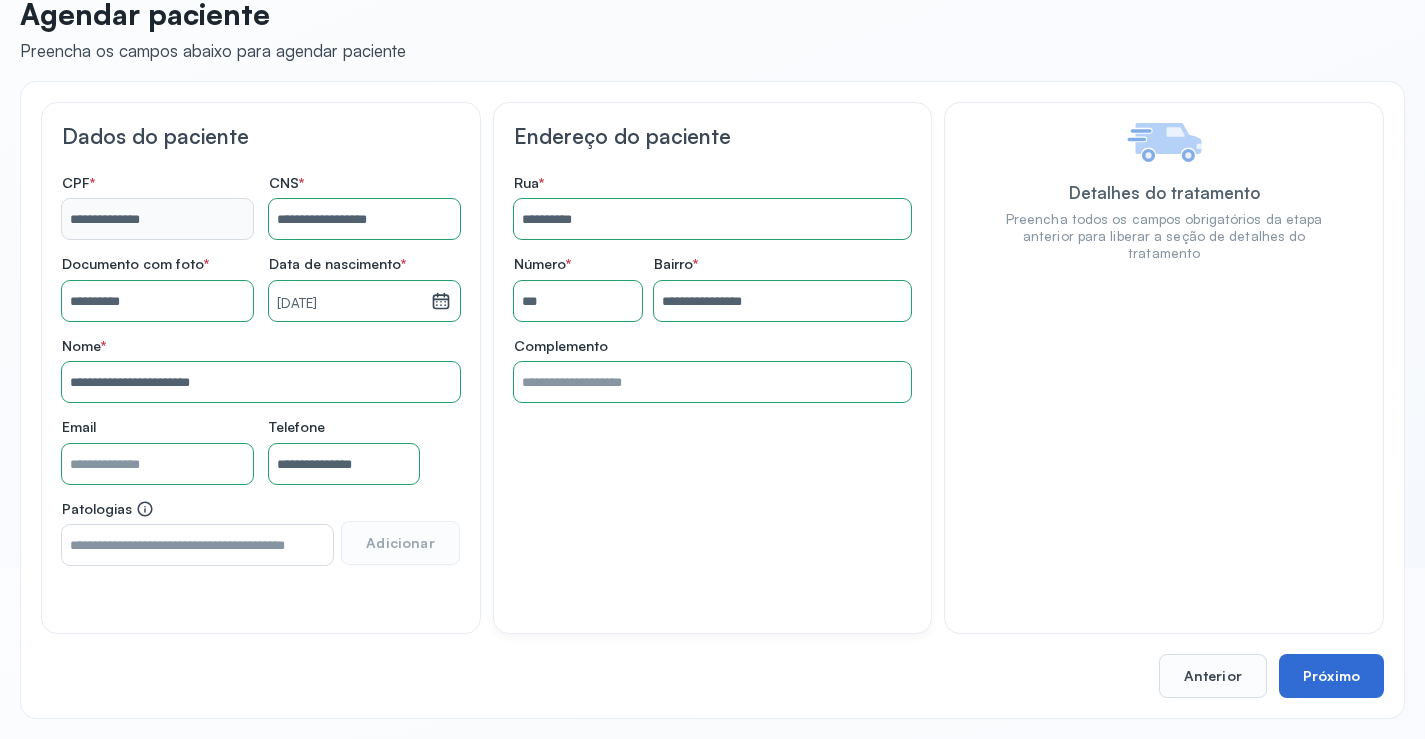 click on "Próximo" at bounding box center (1331, 676) 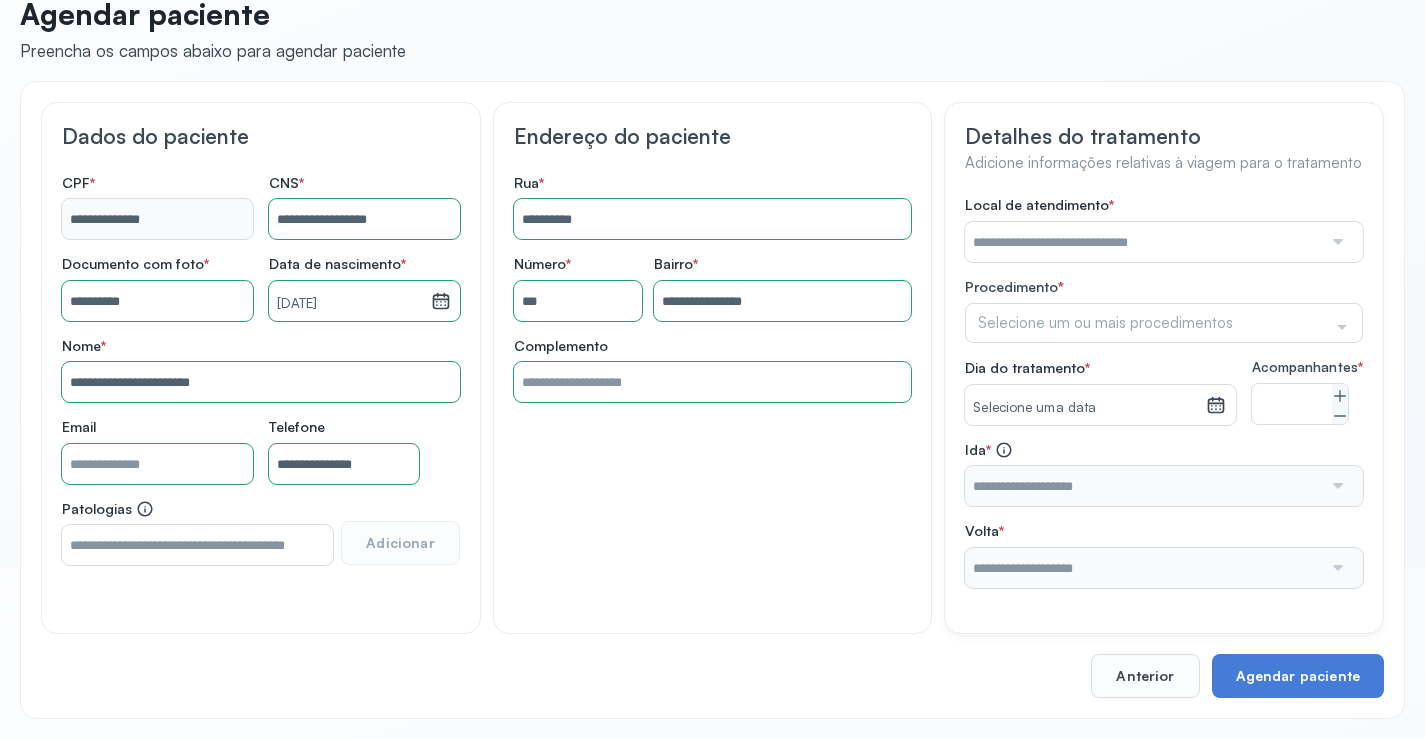 click at bounding box center (1143, 242) 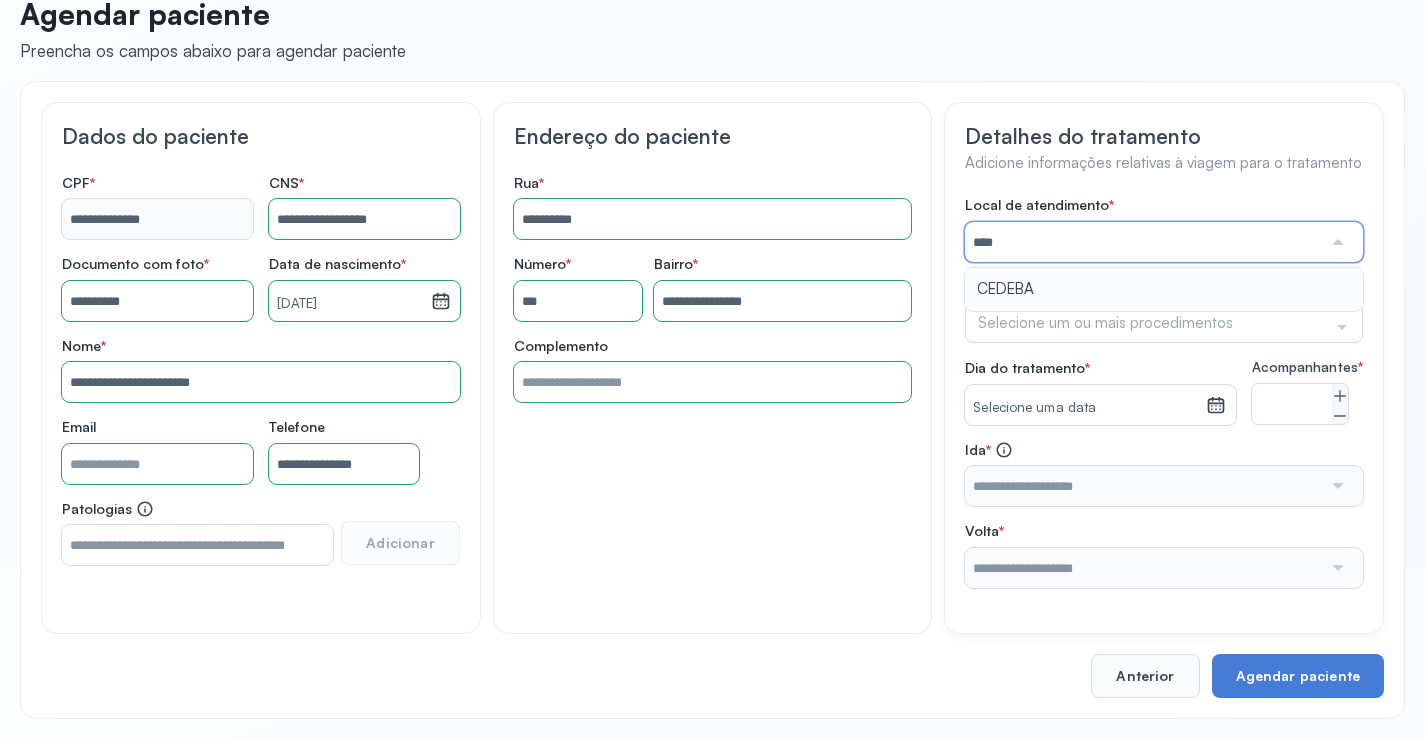 type on "******" 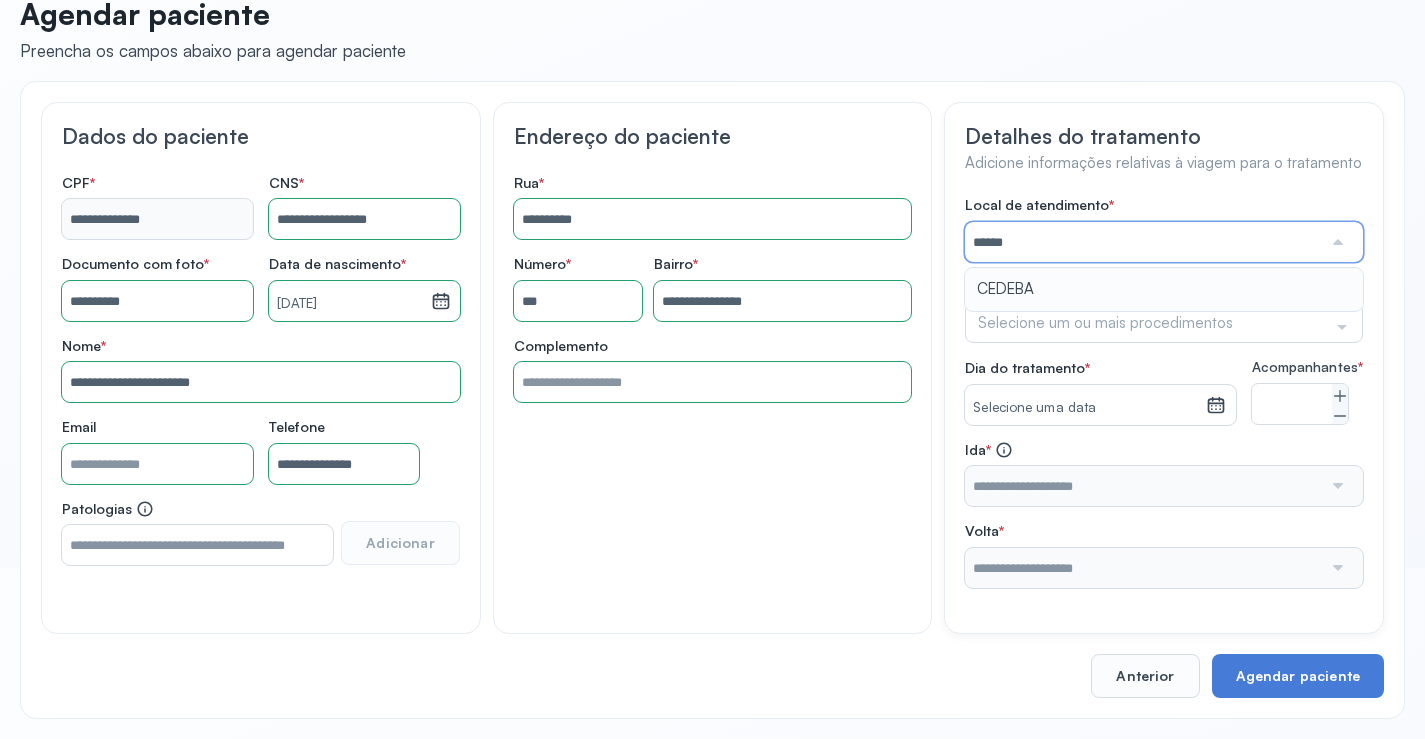 click on "Local de atendimento   *  ****** CEDEBA Procedimento  *  Selecione um ou mais procedimentos Selecionar todos Acompanhante Alergologista Anemia Falciforme Anestesista Angiologista Angiotomografia Auditivo Biopsia Bucomaxilo Cardio Cateterismo Cardio Cintilografia Ossea Cirurgia Cirurgia De Catarata Cirurgia Ernia Ignal Cirurgiao Cabeça Pescoço Colonoscopia Coloproctologista Dermatologista Diabete E Hormonio Ecocardiograma Eletroneuromiografia Endocrinilogista Endoscopia Escanometria Esclerose Esconometria Estudo Urodinamico Exame Pcr Exames Fisioterapia Gastroentereologista Genetica Ginecologista Glaucoma Hematologista Hepatologista Hiv Holter Hpv Labiolamporine Litotripsia Lupos Marcar Cirurgia Mastologista Nefrologista Neurologia Pediatrica Neurologista Odontologia Oftalmologista Oncologia Ortopedia Ortopedista Oscilometria Otorrino Pediatra Pegar Medicamento Pentacam Perícia Médica Pneumologista Pneumologista Pré Cirurgico Psiquiatra Queimaduras Ressonancia Resultado De Biopsia Retorno Cirurgia Revisao" at bounding box center (1164, 392) 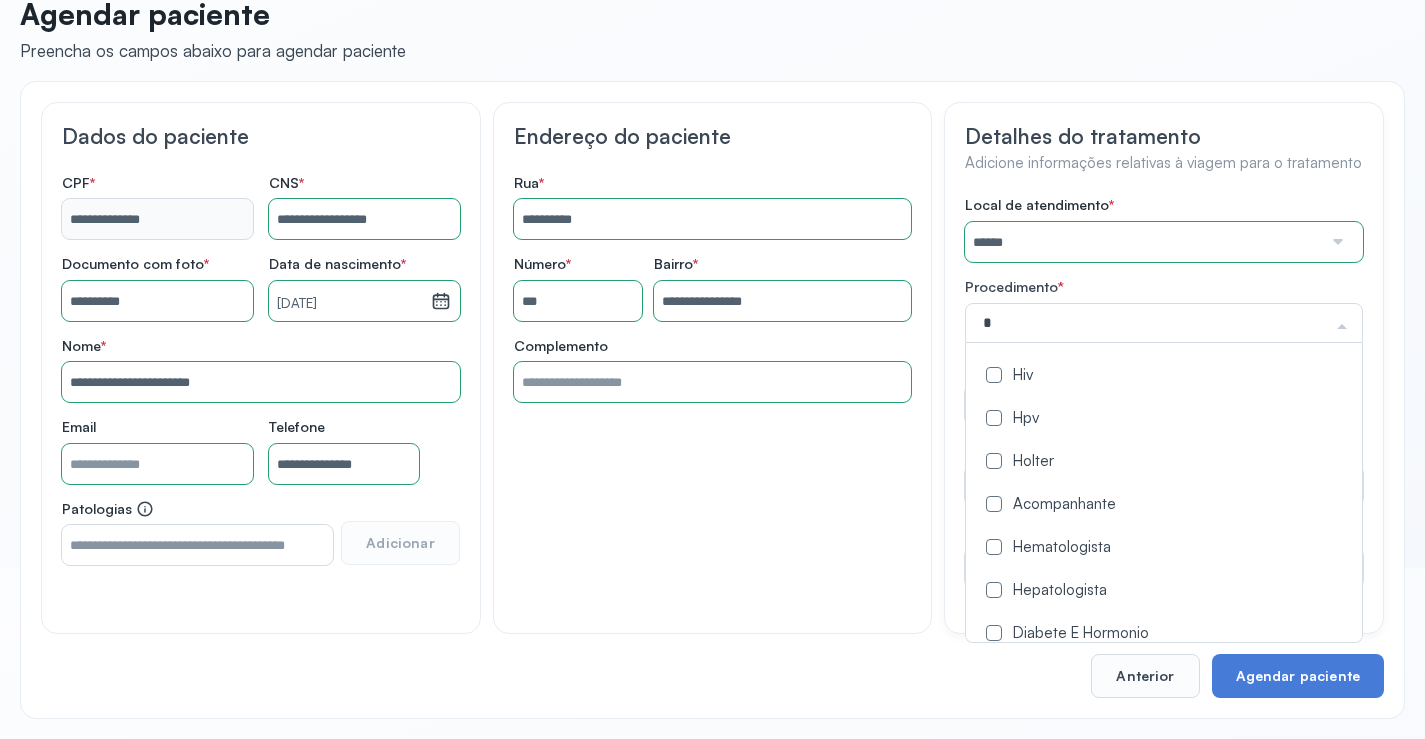 type on "**" 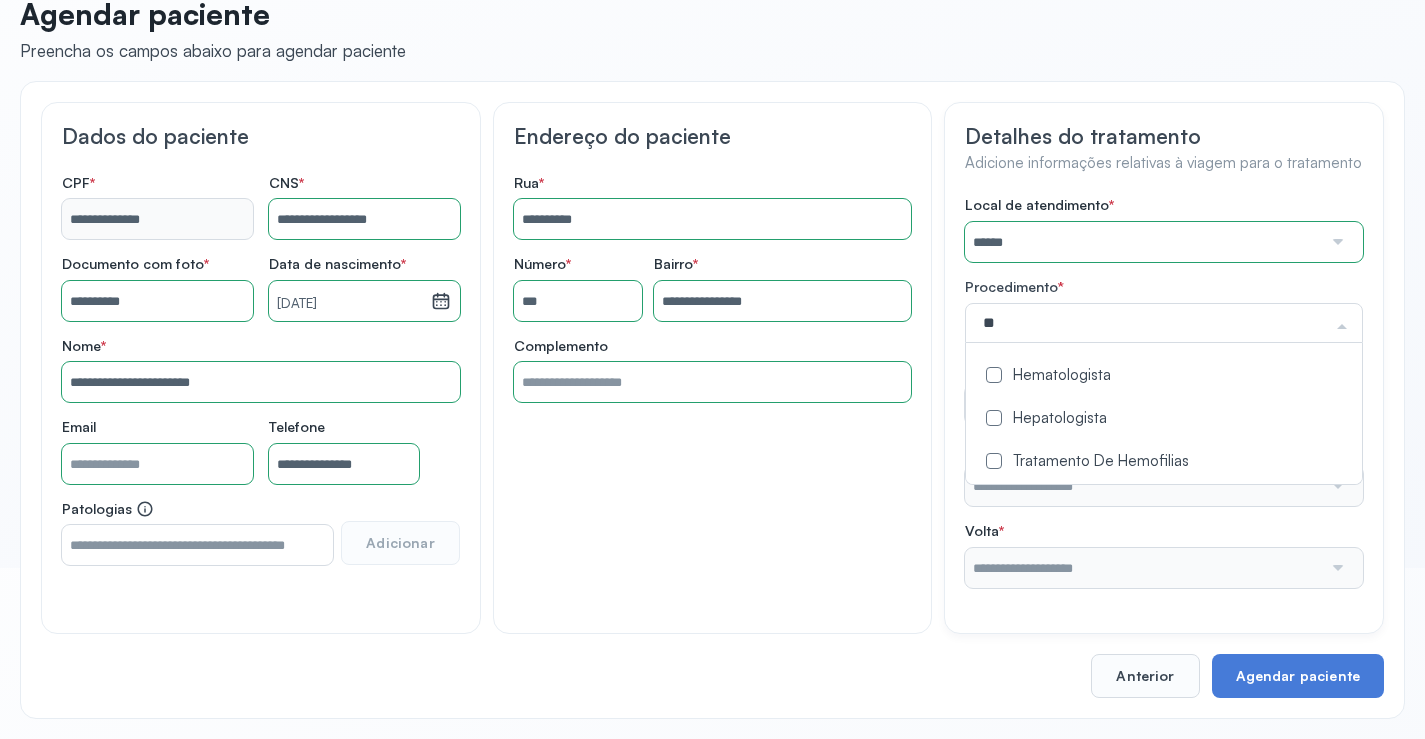 click on "Hematologista" 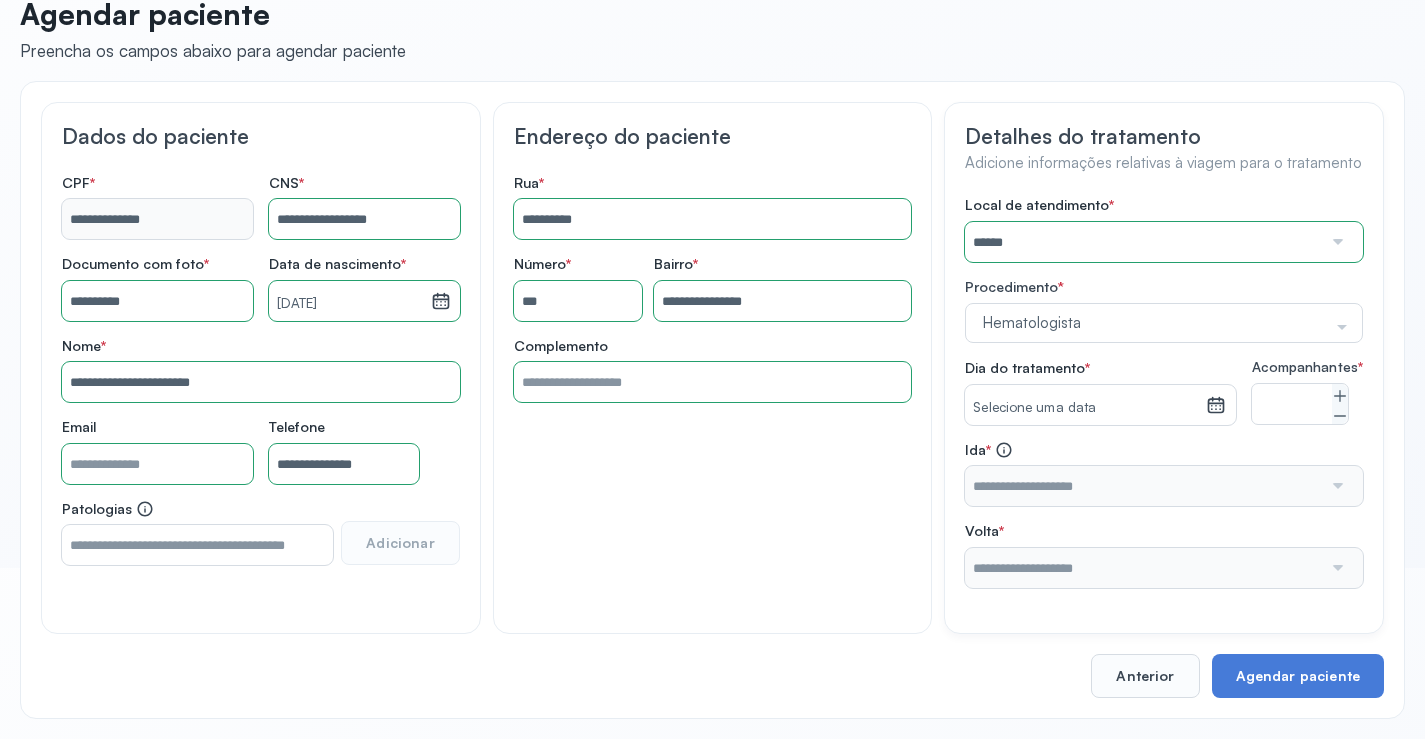 click on "**********" 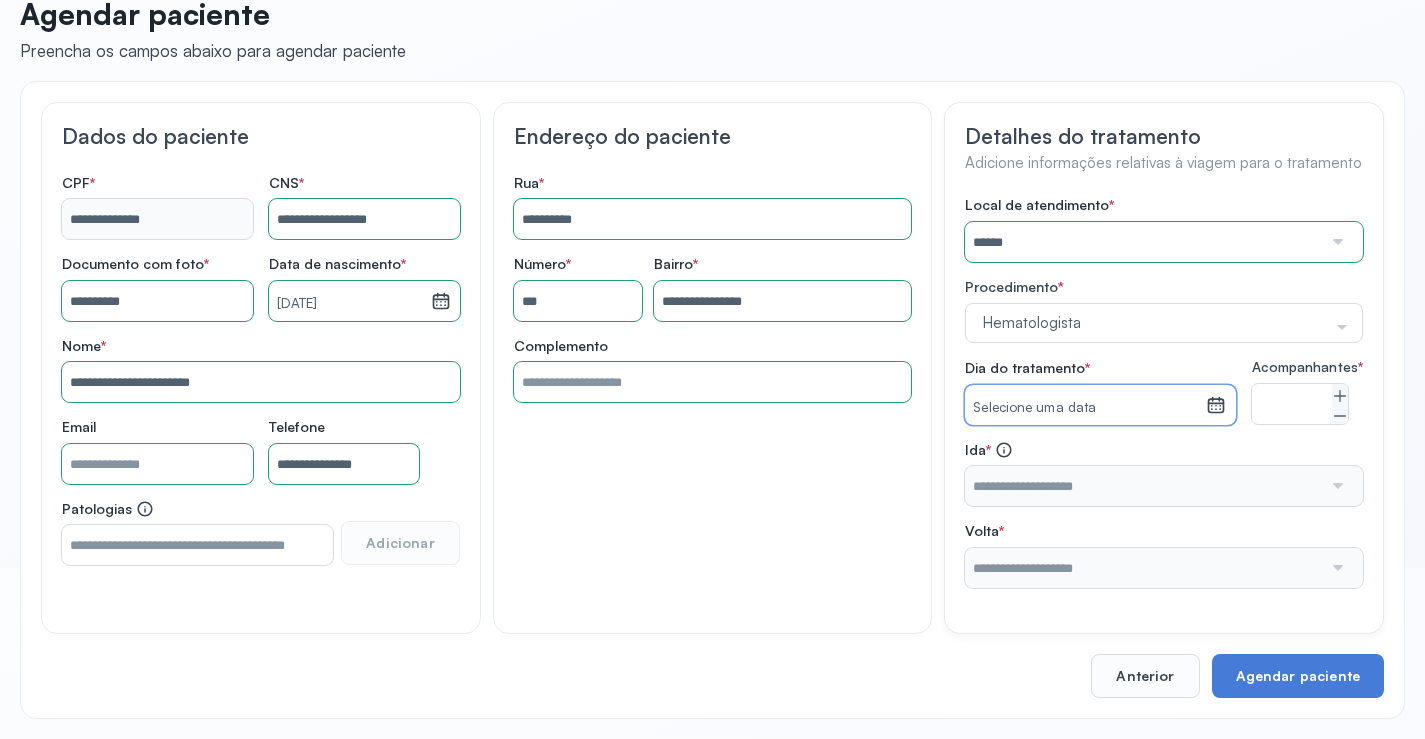 click on "Selecione uma data" at bounding box center [1085, 408] 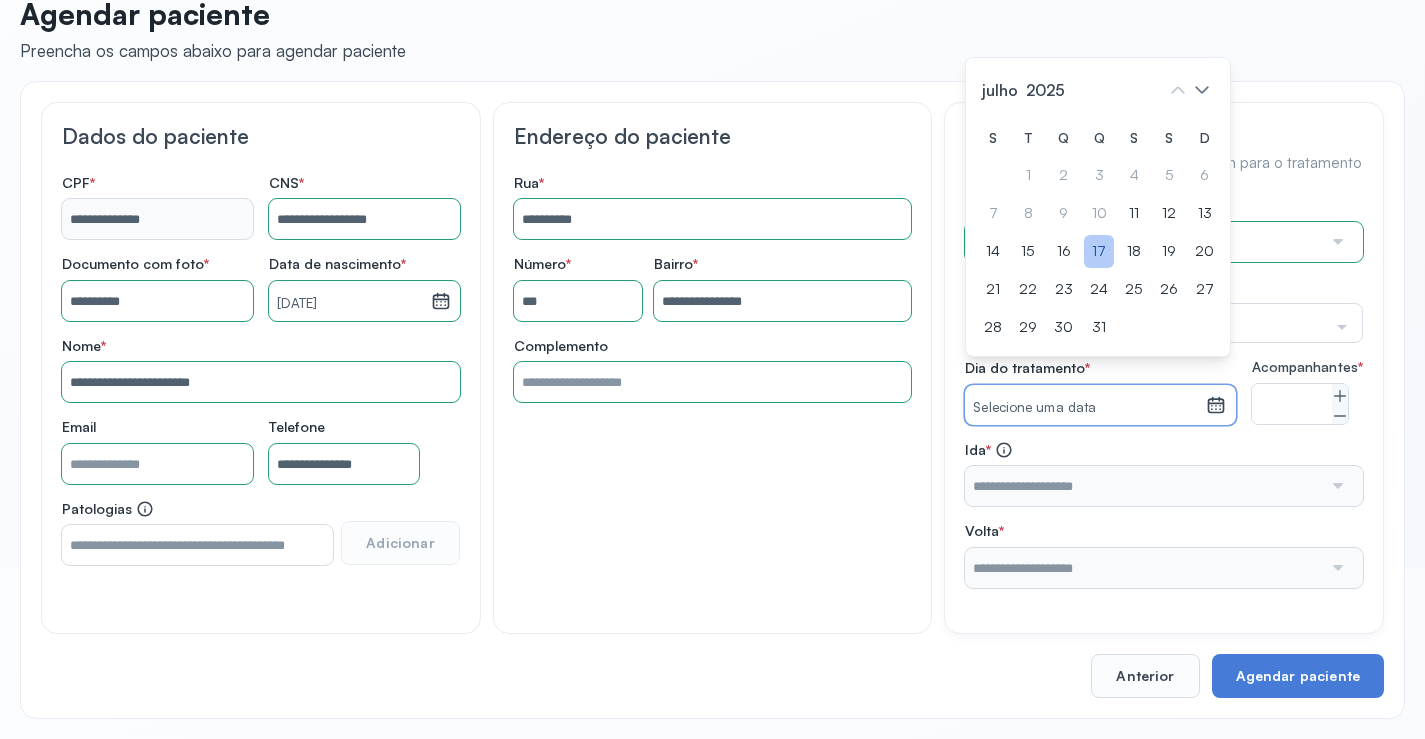 click on "17" 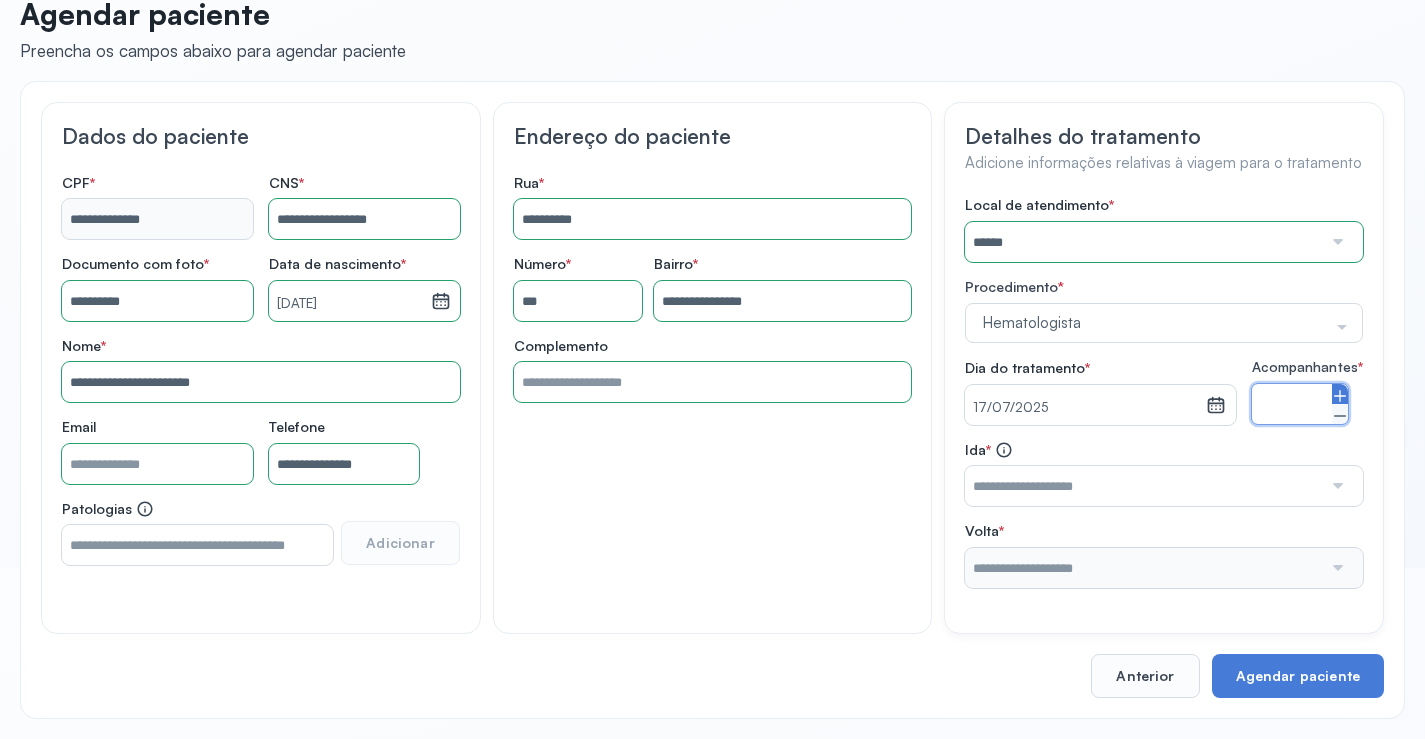 click 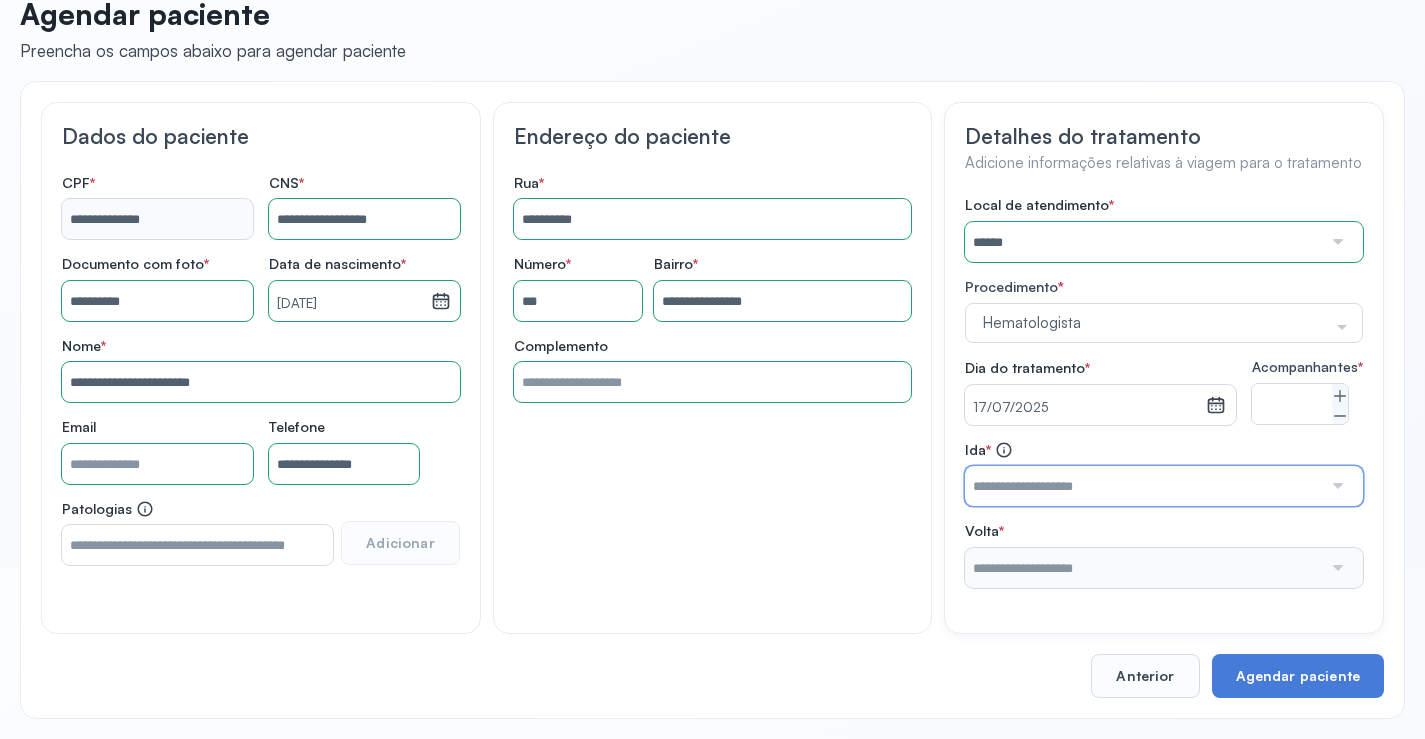 click at bounding box center [1143, 486] 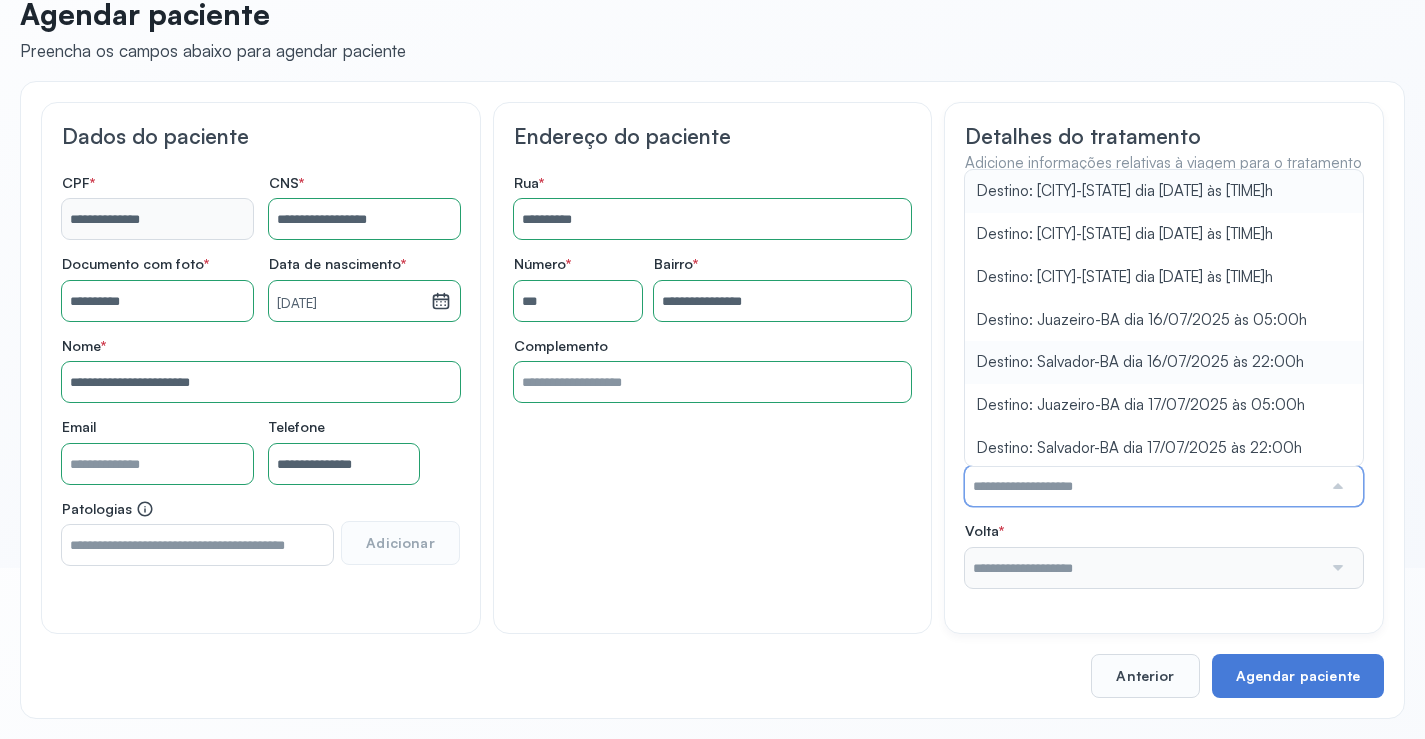 type on "**********" 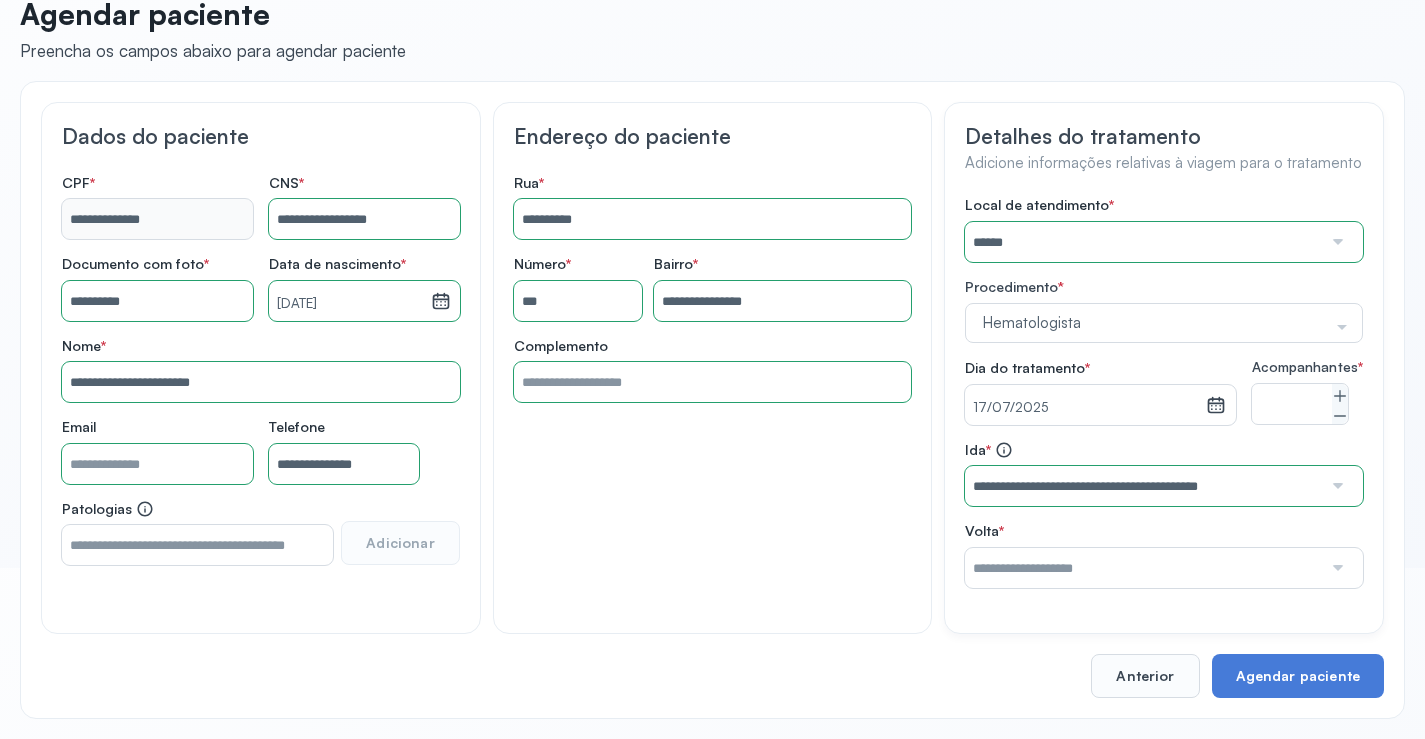 click on "Local de atendimento   *  ****** A CLINICA DA MULHER ABO AMOR SAUDE ANACON ANDRE PRINCIPE ANGIO CLINICA APAE APAME DE PETROLINA APAMI PETROLINA ARISTIDES AUDIBEM AUDIBEM AUDICENTRO AUDIFON PETROLINA AZZO SAUDE PETROLINA BRINCARE CABULA CALIPER ESCOLA DE IMAGEM CAPS CDI CDTO CEDAP CEDEBA CENTRO BAIANO DE ESTUDOS CENTRO DE APOIO A AUDIÇAO CENTRO DE MEDICINA NUCLEAR DE PETROLINA CENTRO DE SAUDE CLEMENTINO FRAGA CENTRO INTEGRADO DA COLUNA VERTEBRAL CENTRO MEDICO ANTONIO BALBINO CENTRO OFTALMOLOGICO CASTELO BRANCO CEPARH CEPRED CEPRIS CERPRIS CIDI CIMED CLIMED CLINATA CLINEFRO CLINICA  AFETUS PETROLINA CLINICA  ALFA CLINICA  ALFA CENTRO MÉDICO CLINICA  SHOPPING DA BAHIA CLINICA  URBANO SAMPAIO FILHO CLINICA AGEUS CLINICA AMO CLINICA AMOR A SAUDE CLINICA AMOR E SAUDE PETROLINA CLINICA ANA MASTER CLINICA ANGICLIN CLINICA BIOCHEK UP CLINICA CAM CLINICA CARDIO PULMONAR CLINICA CASA GERIATRICA DE PETROLINA CLINICA CASTELO BRANCO CLINICA CDTO CLINICA CENTRO MEDICO VITRAUX CLINICA CINTILO PETROLINA CLINICA CLIVALE CLOF" at bounding box center [1164, 392] 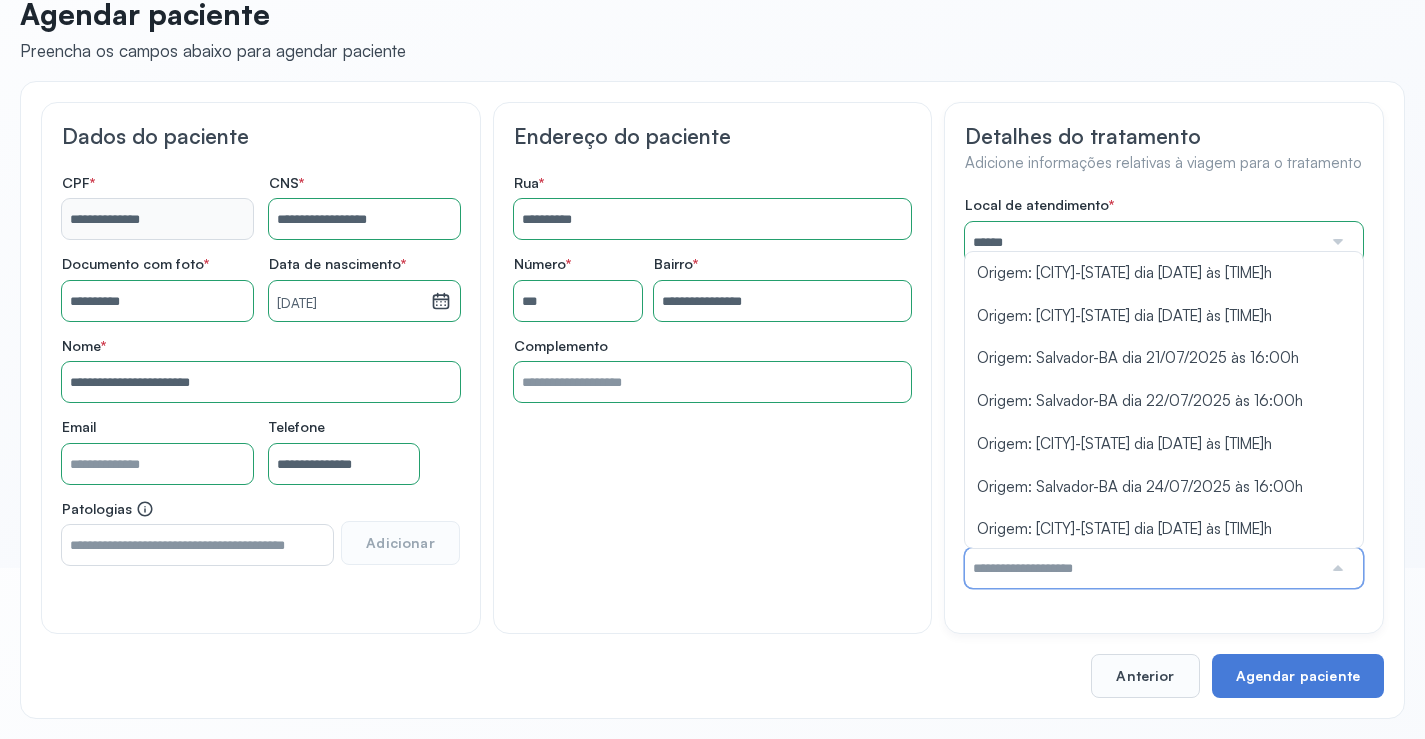 click on "**********" 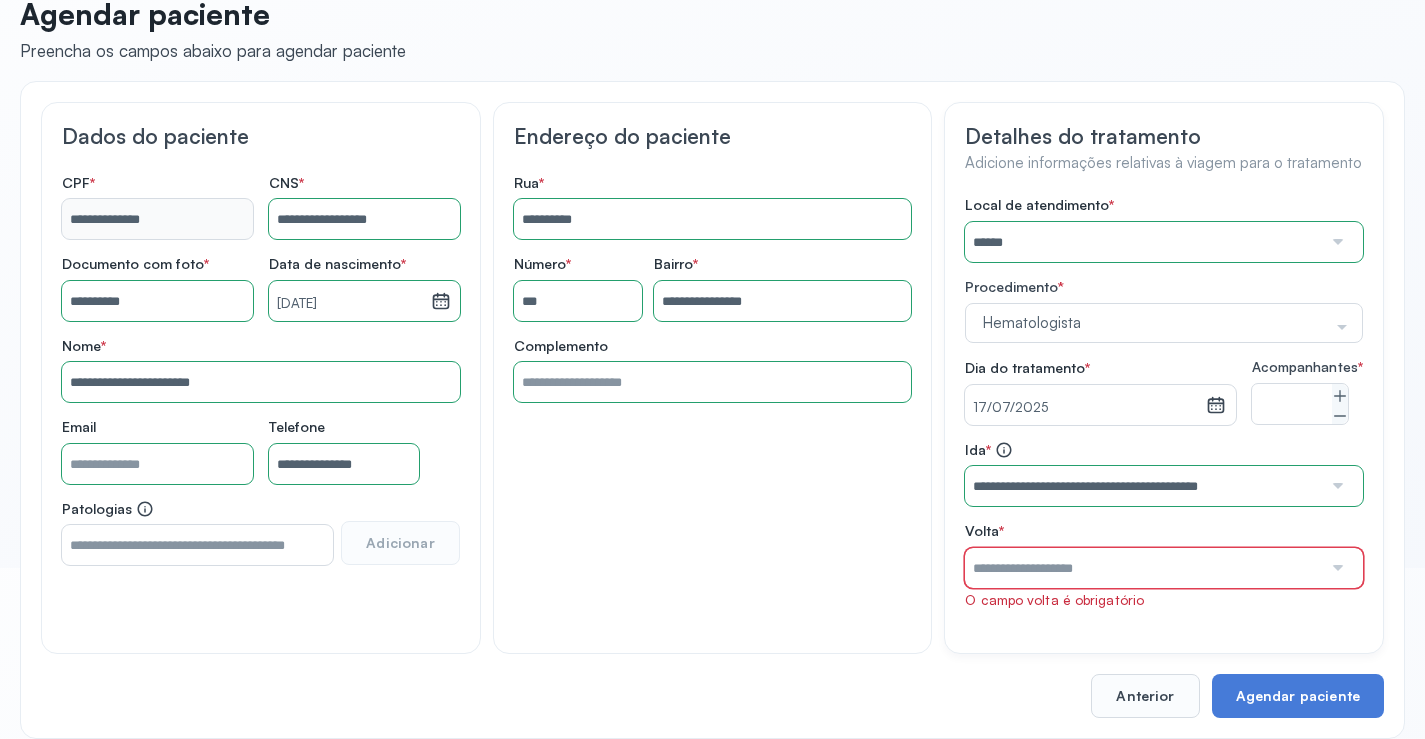 click at bounding box center [1143, 568] 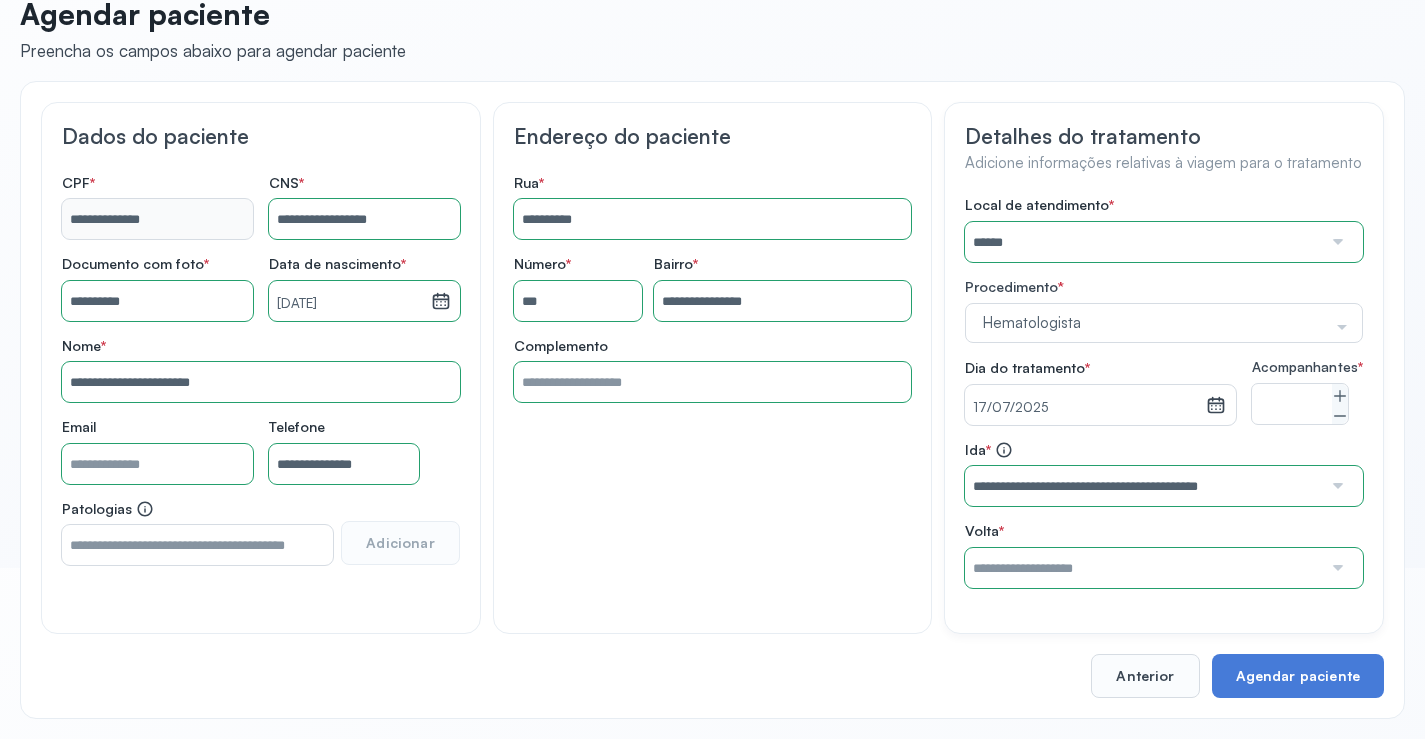 type on "**********" 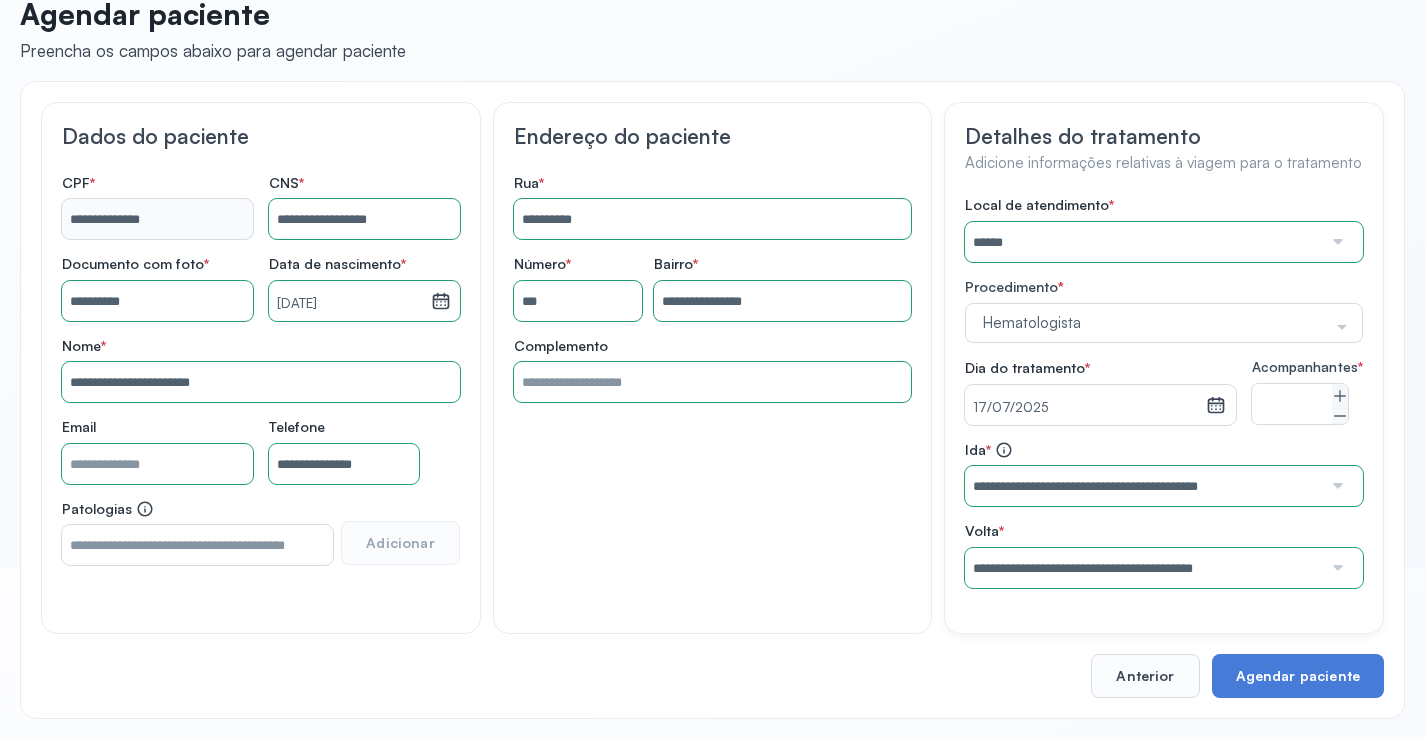click on "Local de atendimento   *  ****** A CLINICA DA MULHER ABO AMOR SAUDE ANACON ANDRE PRINCIPE ANGIO CLINICA APAE APAME DE PETROLINA APAMI PETROLINA ARISTIDES AUDIBEM AUDIBEM AUDICENTRO AUDIFON PETROLINA AZZO SAUDE PETROLINA BRINCARE CABULA CALIPER ESCOLA DE IMAGEM CAPS CDI CDTO CEDAP CEDEBA CENTRO BAIANO DE ESTUDOS CENTRO DE APOIO A AUDIÇAO CENTRO DE MEDICINA NUCLEAR DE PETROLINA CENTRO DE SAUDE CLEMENTINO FRAGA CENTRO INTEGRADO DA COLUNA VERTEBRAL CENTRO MEDICO ANTONIO BALBINO CENTRO OFTALMOLOGICO CASTELO BRANCO CEPARH CEPRED CEPRIS CERPRIS CIDI CIMED CLIMED CLINATA CLINEFRO CLINICA  AFETUS PETROLINA CLINICA  ALFA CLINICA  ALFA CENTRO MÉDICO CLINICA  SHOPPING DA BAHIA CLINICA  URBANO SAMPAIO FILHO CLINICA AGEUS CLINICA AMO CLINICA AMOR A SAUDE CLINICA AMOR E SAUDE PETROLINA CLINICA ANA MASTER CLINICA ANGICLIN CLINICA BIOCHEK UP CLINICA CAM CLINICA CARDIO PULMONAR CLINICA CASA GERIATRICA DE PETROLINA CLINICA CASTELO BRANCO CLINICA CDTO CLINICA CENTRO MEDICO VITRAUX CLINICA CINTILO PETROLINA CLINICA CLIVALE CLOF" at bounding box center (1164, 392) 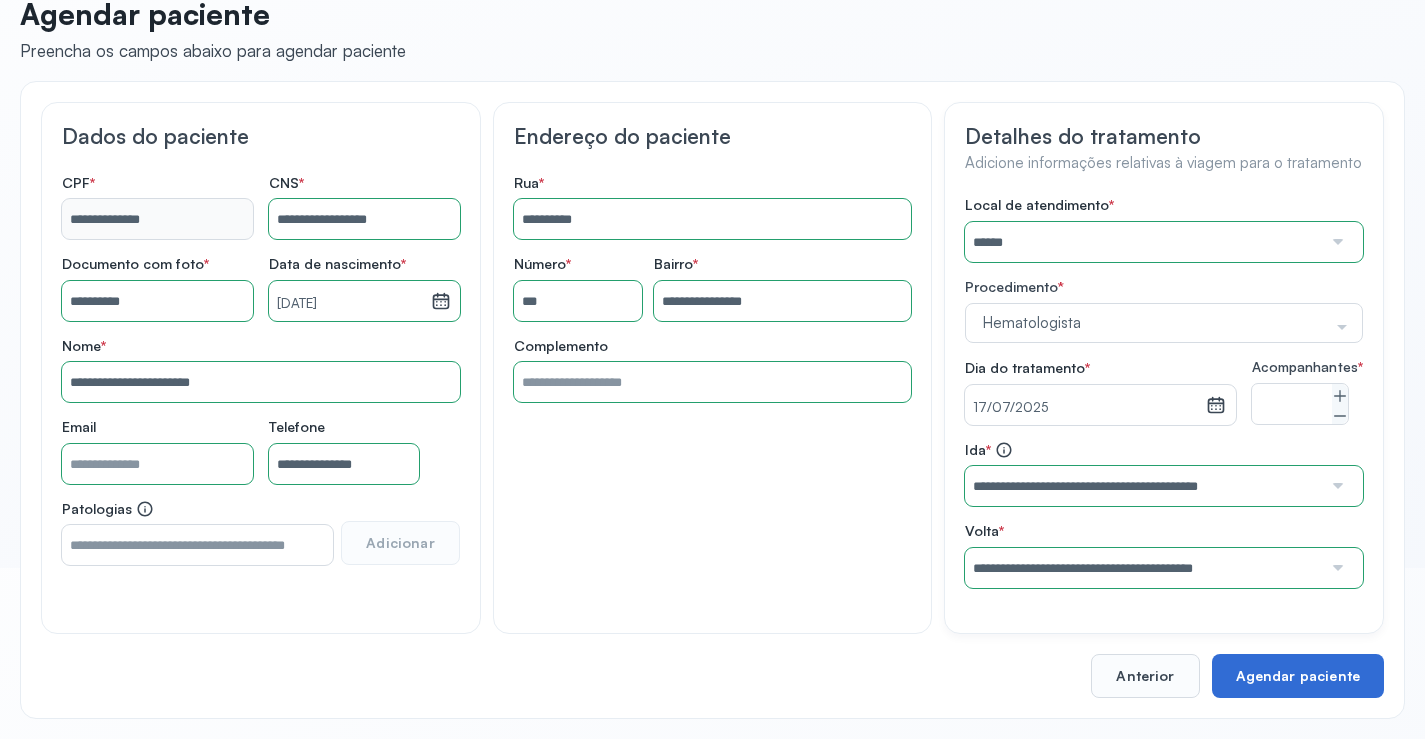 click on "Agendar paciente" at bounding box center [1298, 676] 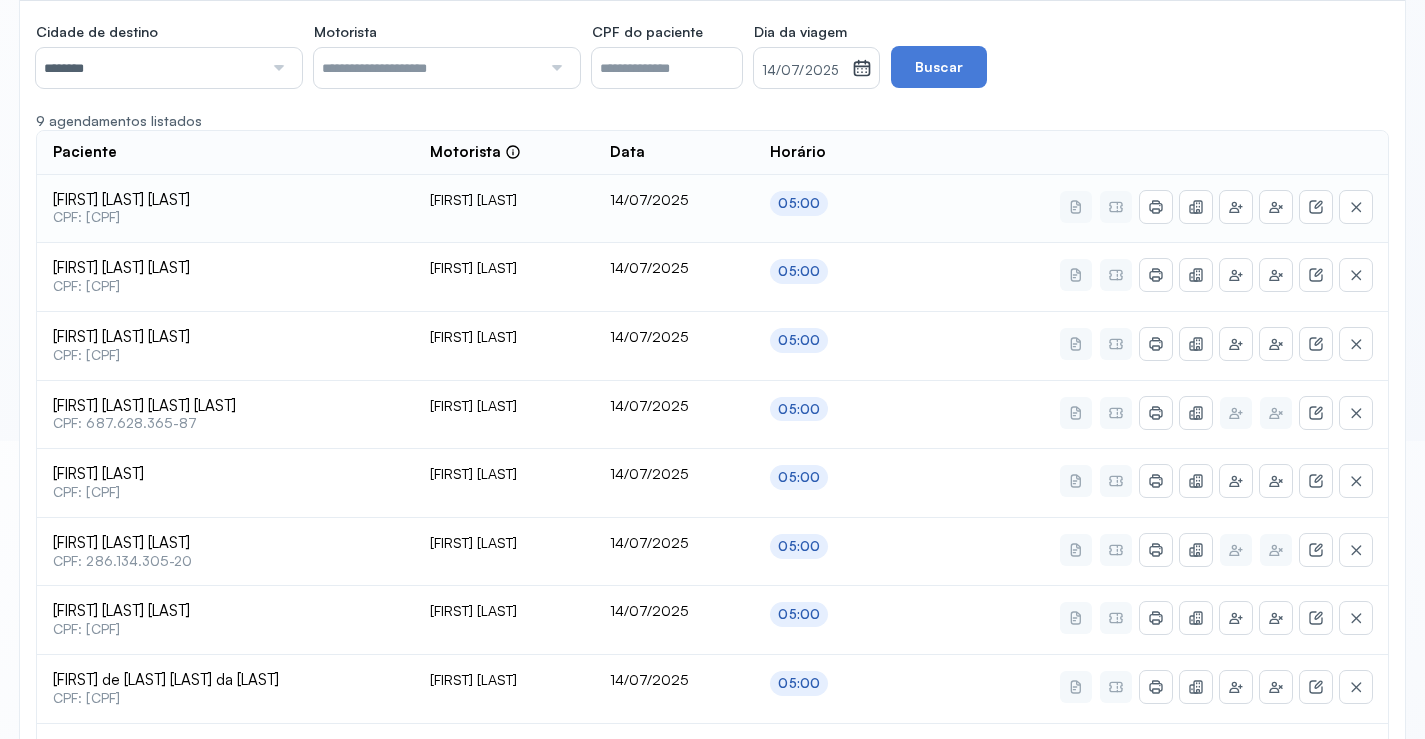 scroll, scrollTop: 0, scrollLeft: 0, axis: both 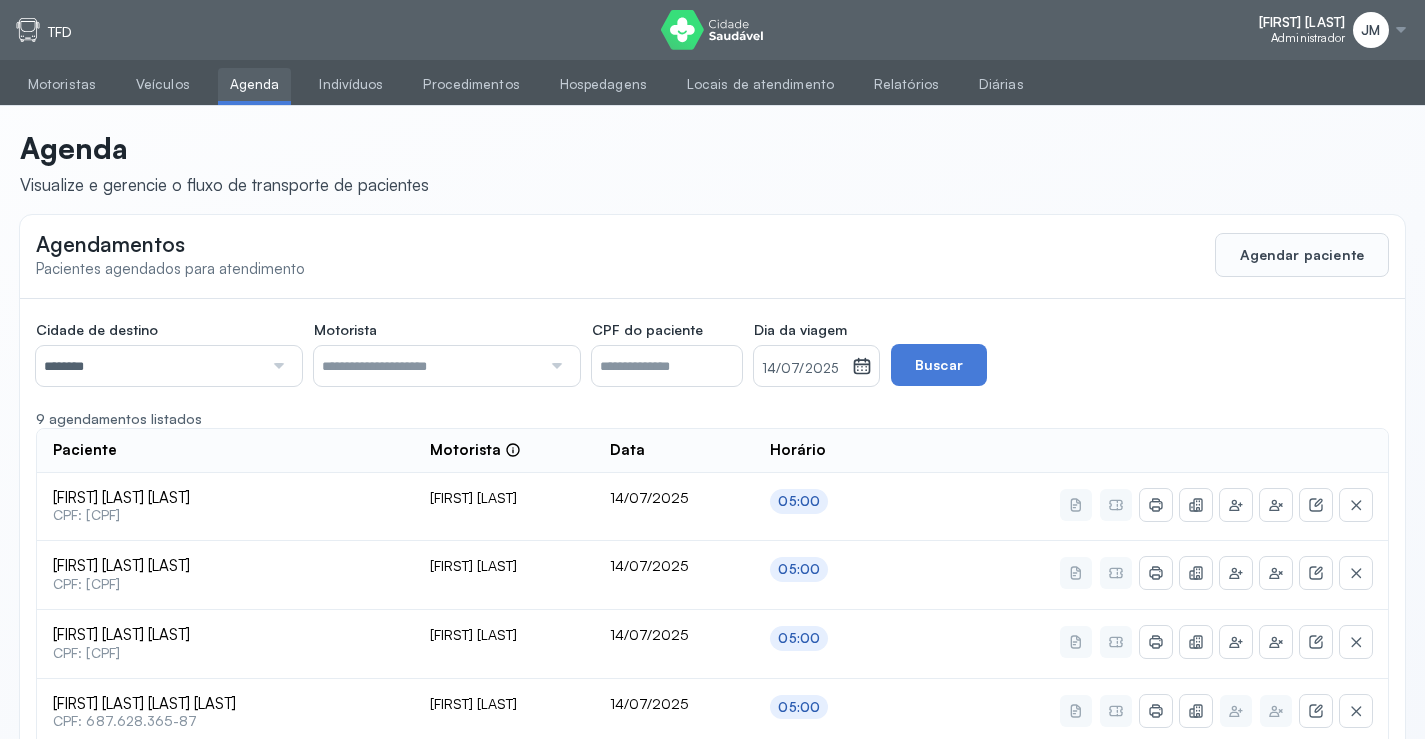 click on "********" at bounding box center [149, 366] 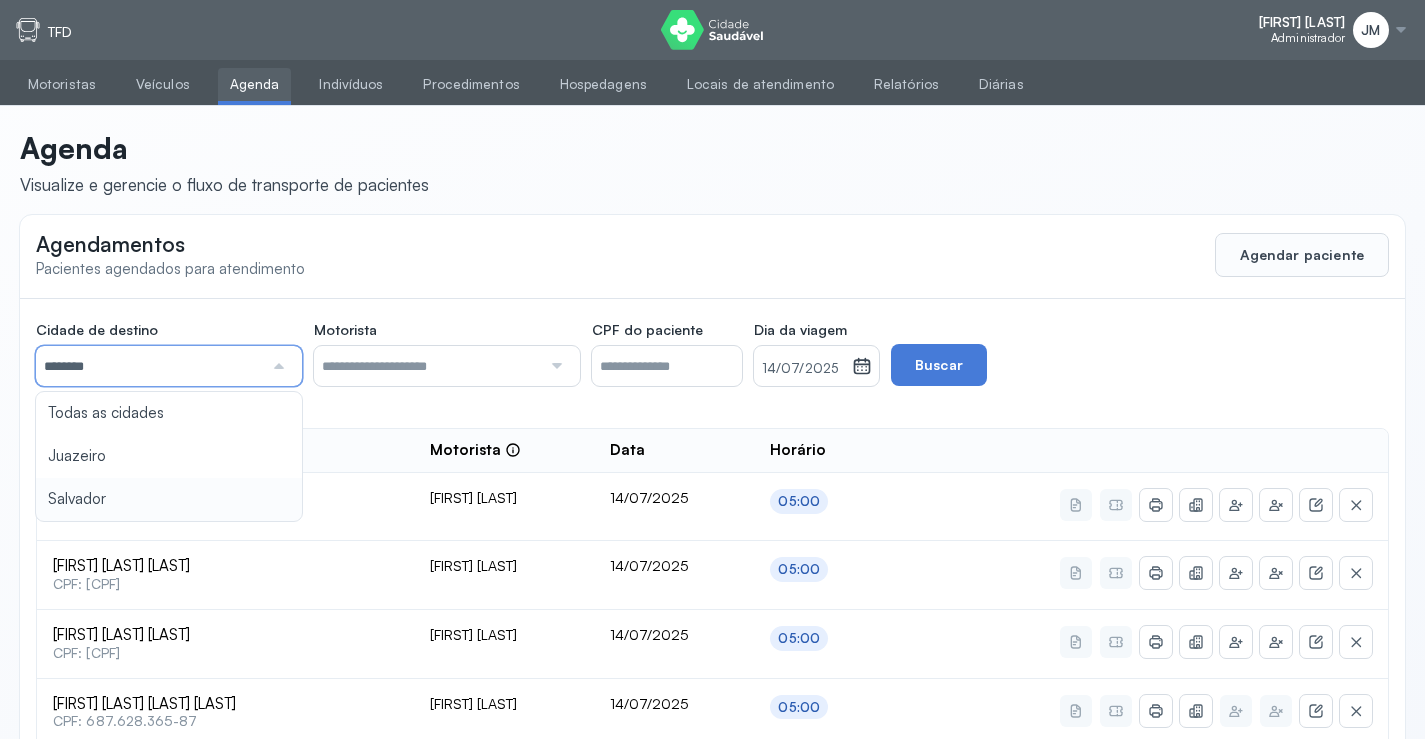 type on "********" 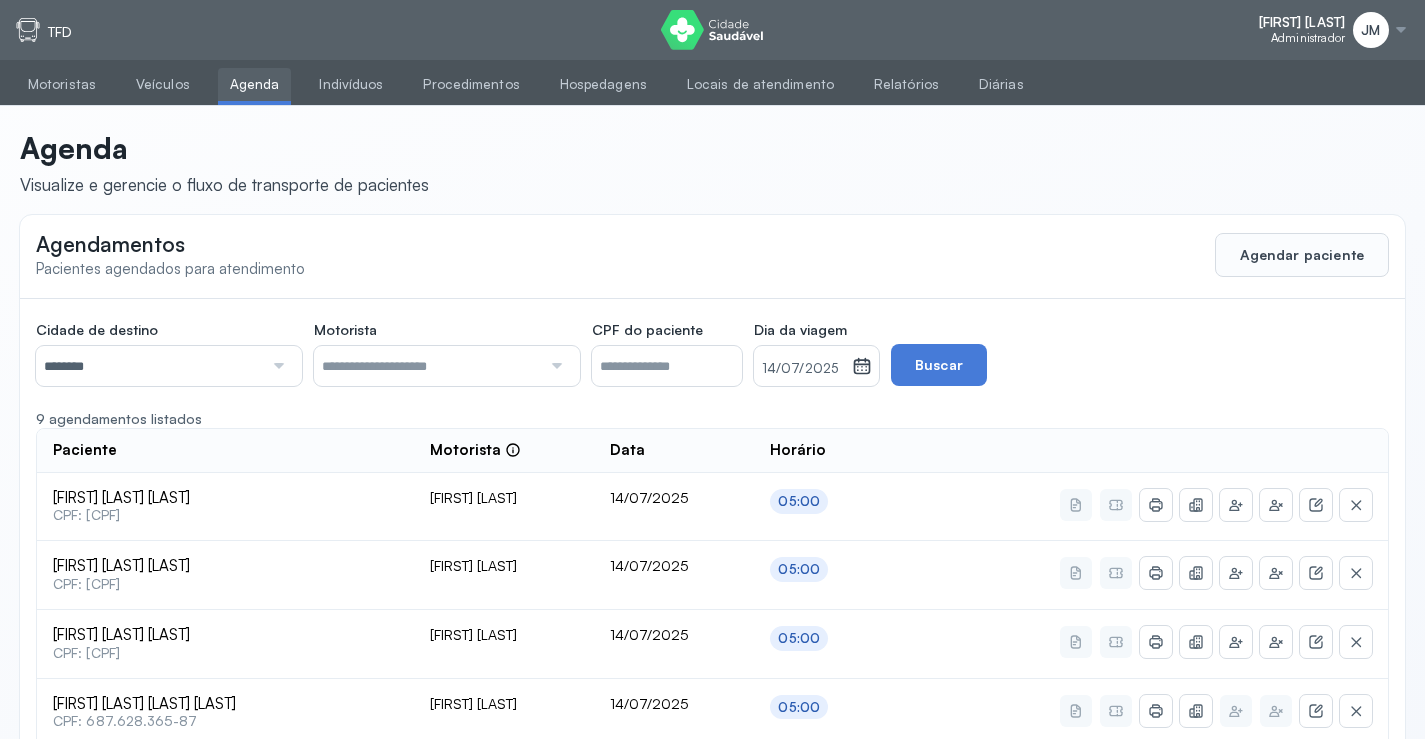 click on "Cidade de destino  ******** Todas as cidades Juazeiro Salvador Motorista  Todos os motoristas [FIRST] [LAST] [FIRST] [LAST] [FIRST] [LAST] [FIRST] [LAST] [FIRST] [LAST] [FIRST] [LAST] CPF do paciente  Dia da viagem  [DATE] julho 2025 S T Q Q S S D 1 2 3 4 5 6 7 8 9 10 11 12 13 14 15 16 17 18 19 20 21 22 23 24 25 26 27 28 29 30 31 jan fev mar abr maio jun jul ago set out nov dez 2018 2019 2020 2021 2022 2023 2024 2025 2026 2027 2028 2029  Buscar  9 agendamentos listados Paciente  Motorista  Data Horário [FIRST] [LAST] [LAST] [LAST] CPF: [CPF] [FIRST] [LAST] [DATE] 05:00 [FIRST] [LAST] [LAST] CPF: [CPF] [FIRST] [LAST] [DATE] 05:00 [FIRST] [LAST] [LAST] CPF: [CPF] [FIRST] [LAST] [DATE] 05:00 [FIRST] [LAST] [LAST] CPF: [CPF] [FIRST] [LAST] [DATE] 05:00 [FIRST] [LAST] [LAST] CPF: [CPF] [FIRST] [LAST]" 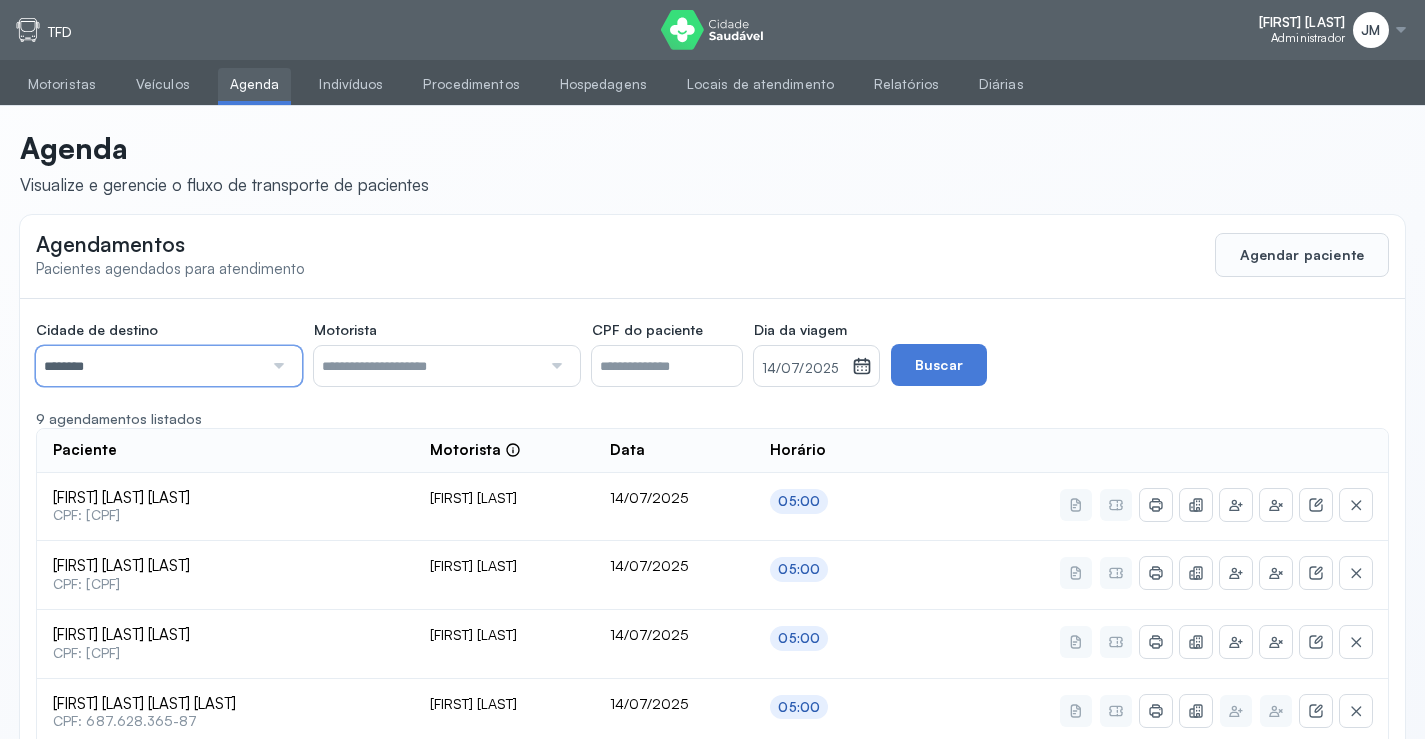 click on "********" at bounding box center (149, 366) 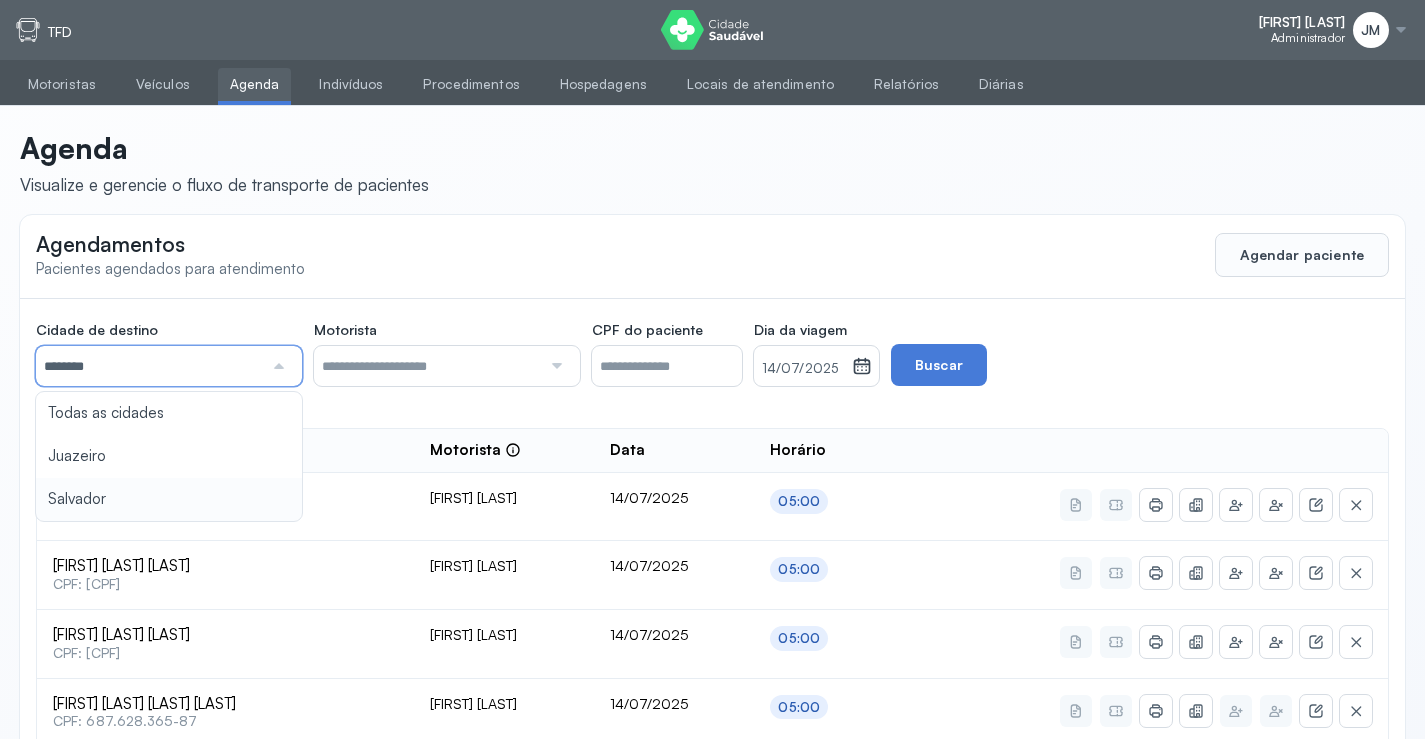 click on "Cidade de destino  ******** Todas as cidades Juazeiro Salvador Motorista  Todos os motoristas [FIRST] [LAST] [FIRST] [LAST] [FIRST] [LAST] [FIRST] [LAST] [FIRST] [LAST] [FIRST] [LAST] CPF do paciente  Dia da viagem  [DATE] julho 2025 S T Q Q S S D 1 2 3 4 5 6 7 8 9 10 11 12 13 14 15 16 17 18 19 20 21 22 23 24 25 26 27 28 29 30 31 jan fev mar abr maio jun jul ago set out nov dez 2018 2019 2020 2021 2022 2023 2024 2025 2026 2027 2028 2029  Buscar  9 agendamentos listados Paciente  Motorista  Data Horário [FIRST] [LAST] [LAST] [LAST] CPF: [CPF] [FIRST] [LAST] [DATE] 05:00 [FIRST] [LAST] [LAST] CPF: [CPF] [FIRST] [LAST] [DATE] 05:00 [FIRST] [LAST] [LAST] CPF: [CPF] [FIRST] [LAST] [DATE] 05:00 [FIRST] [LAST] [LAST] CPF: [CPF] [FIRST] [LAST] [DATE] 05:00 [FIRST] [LAST] [LAST] CPF: [CPF] [FIRST] [LAST]" 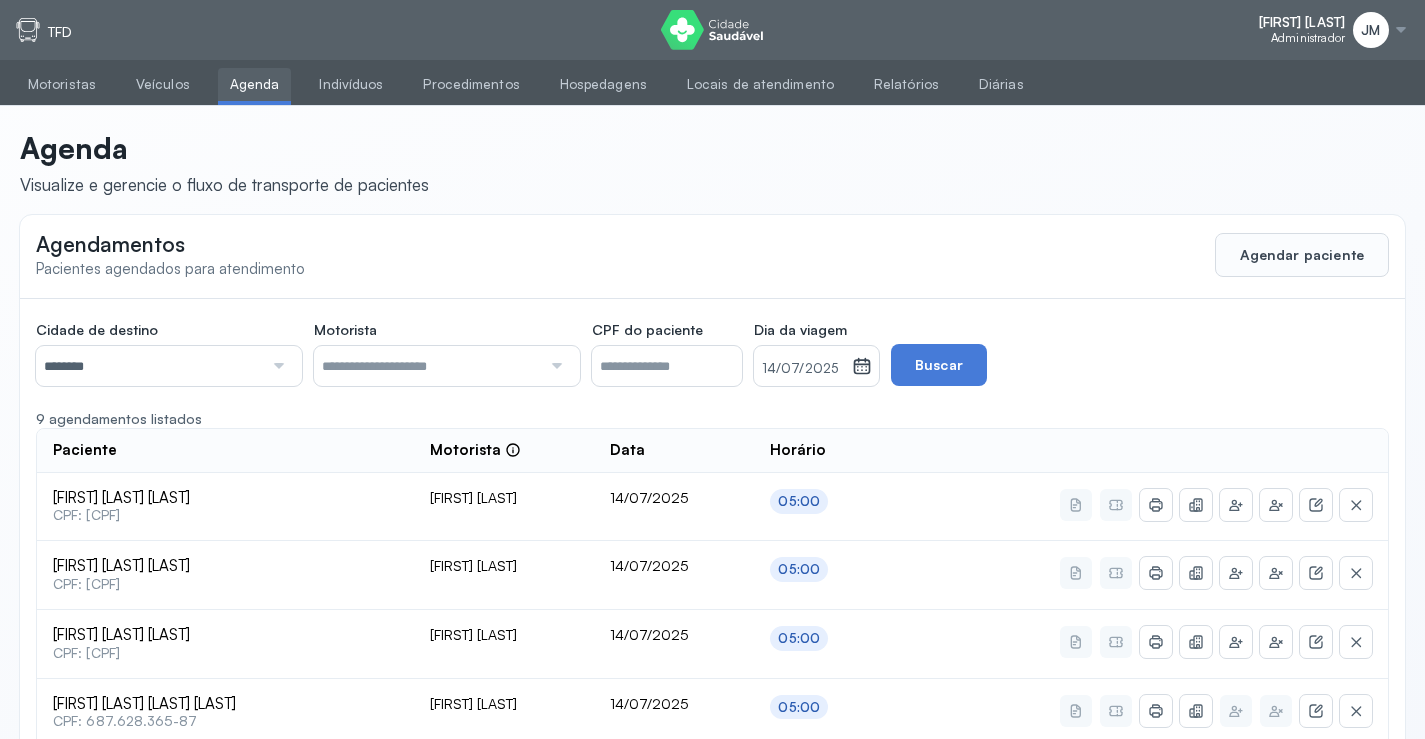 click 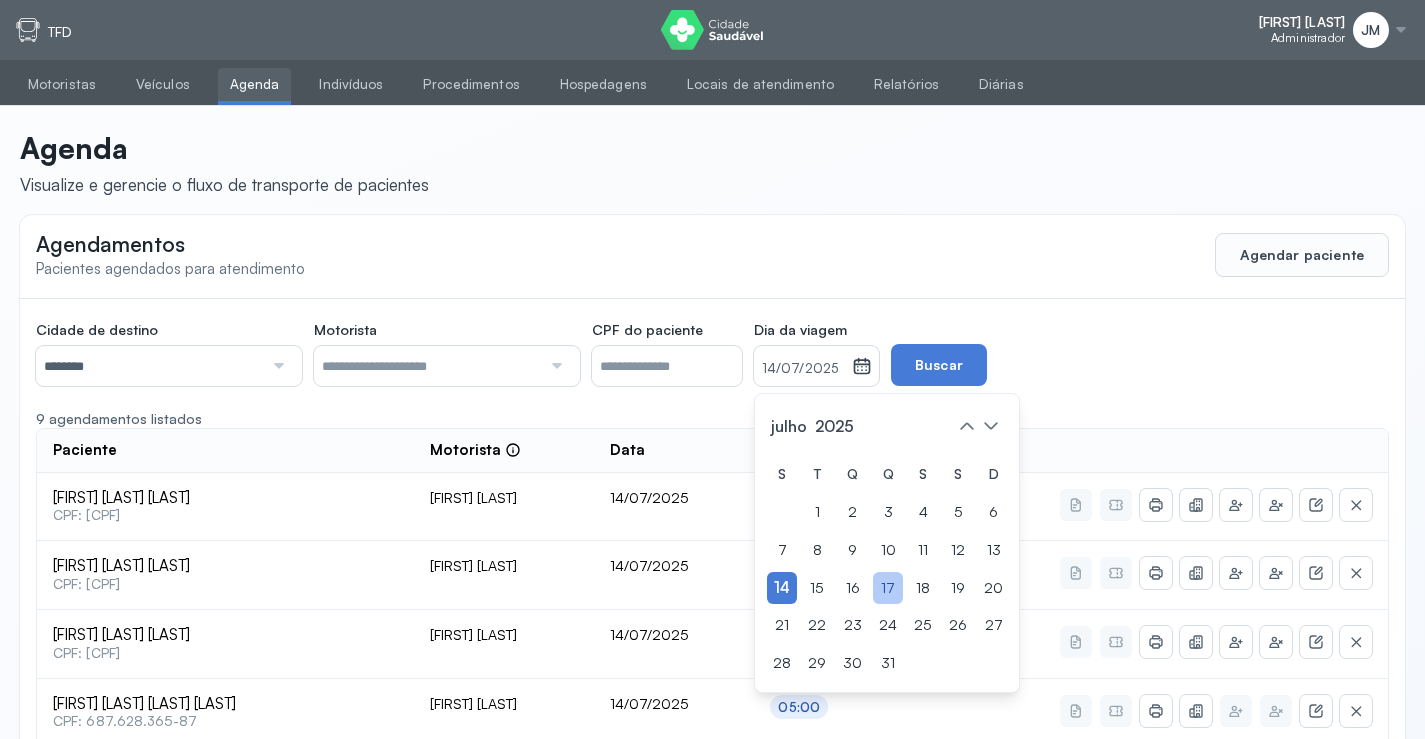 click on "17" 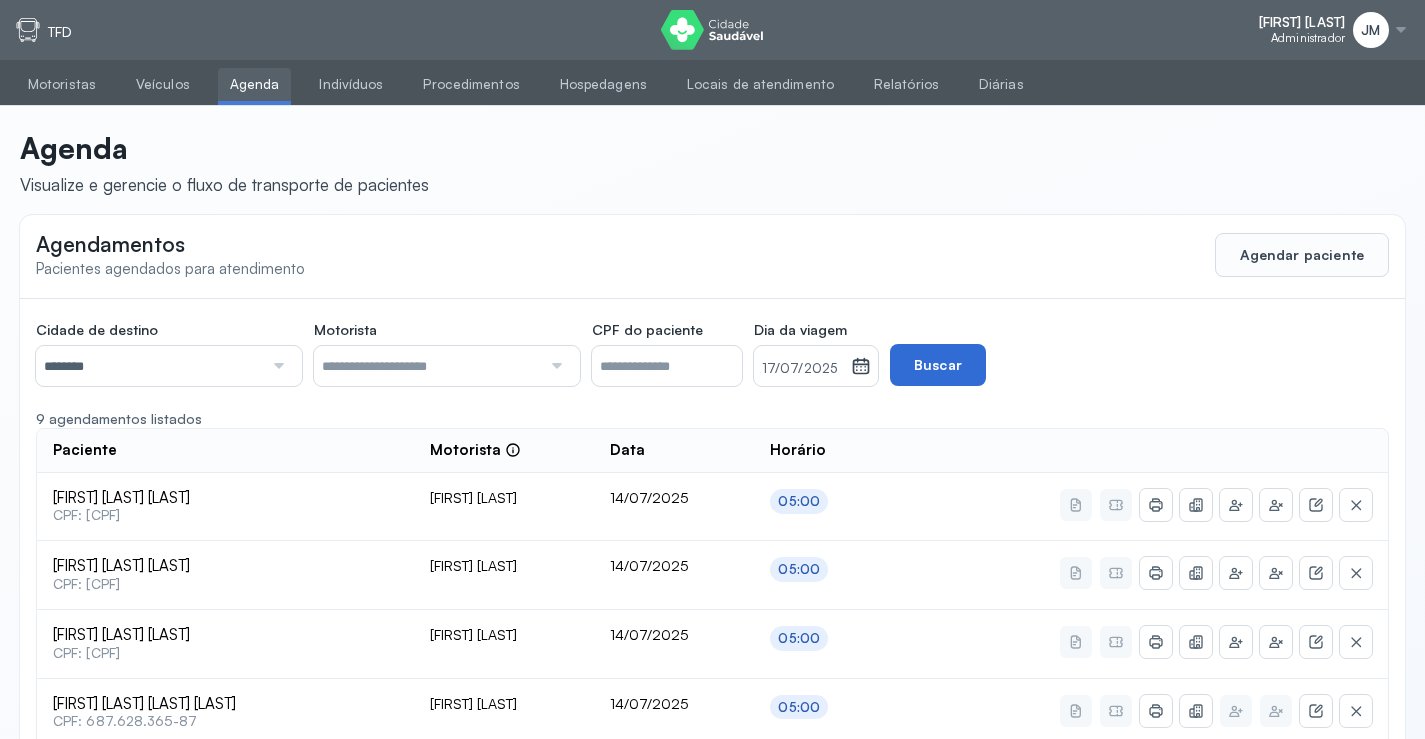 drag, startPoint x: 954, startPoint y: 353, endPoint x: 943, endPoint y: 357, distance: 11.7046995 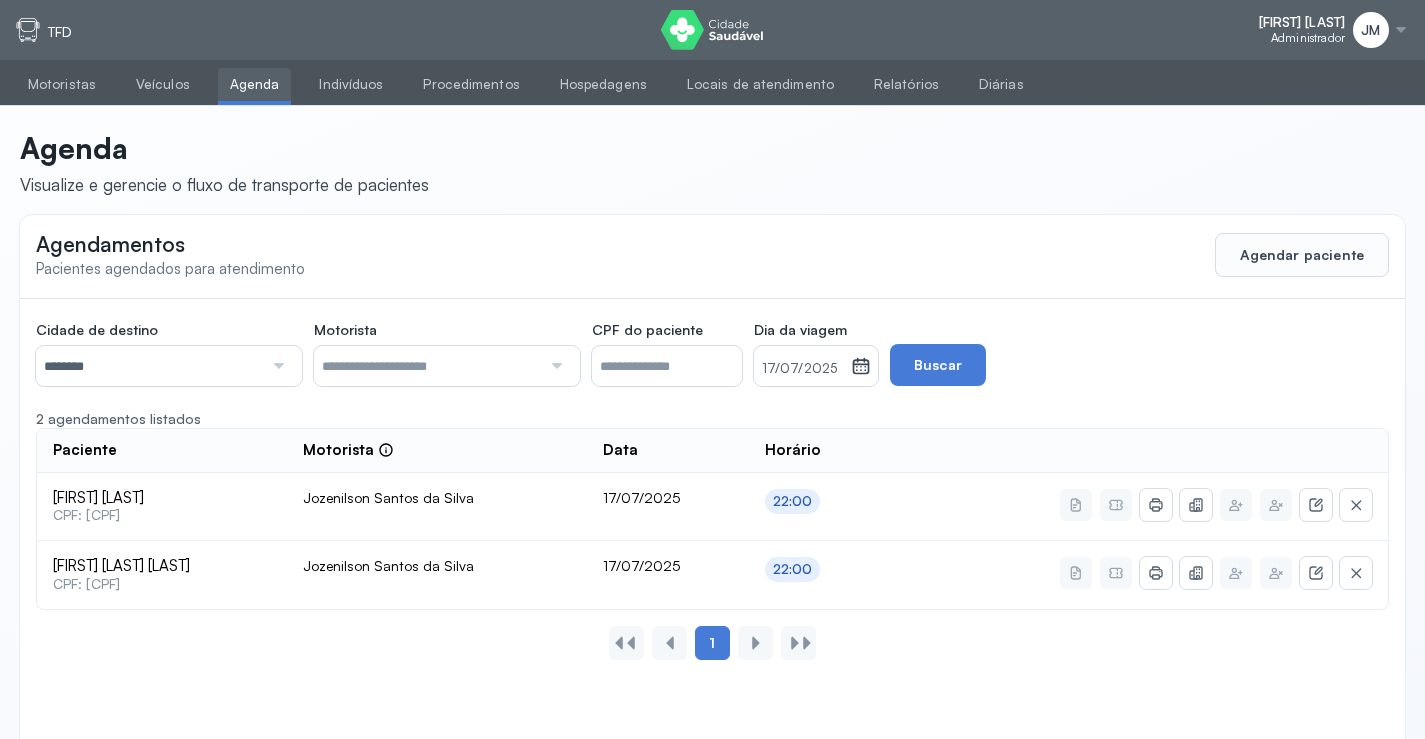 click 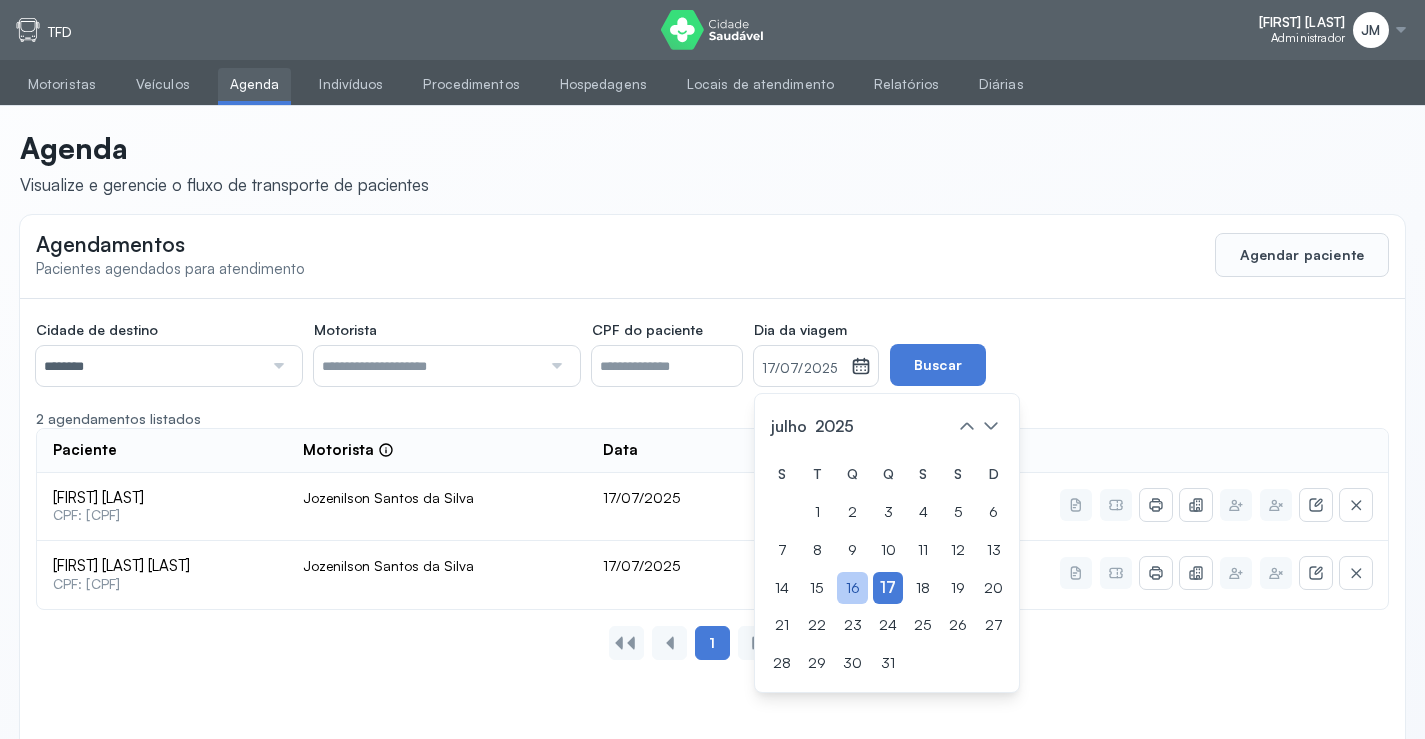 drag, startPoint x: 885, startPoint y: 584, endPoint x: 890, endPoint y: 571, distance: 13.928389 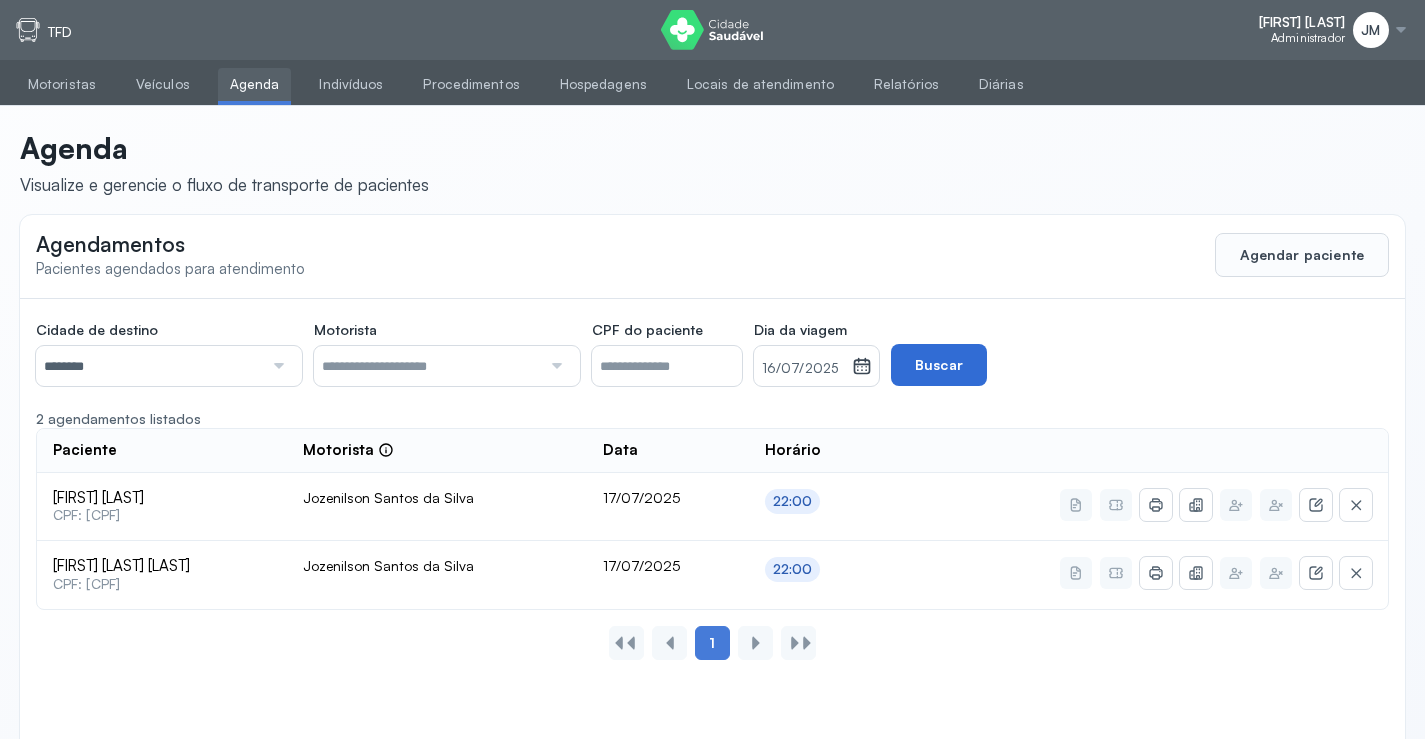 click on "Buscar" at bounding box center [939, 365] 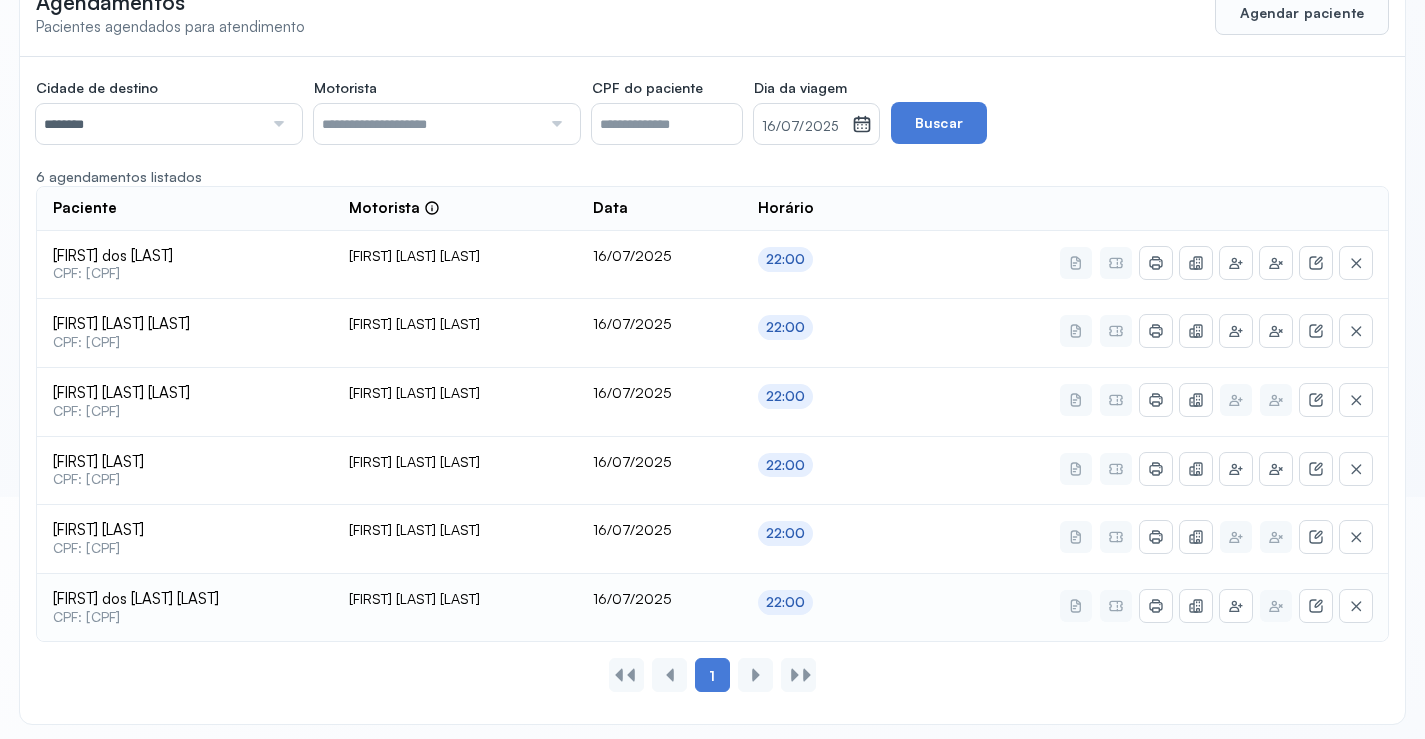 scroll, scrollTop: 247, scrollLeft: 0, axis: vertical 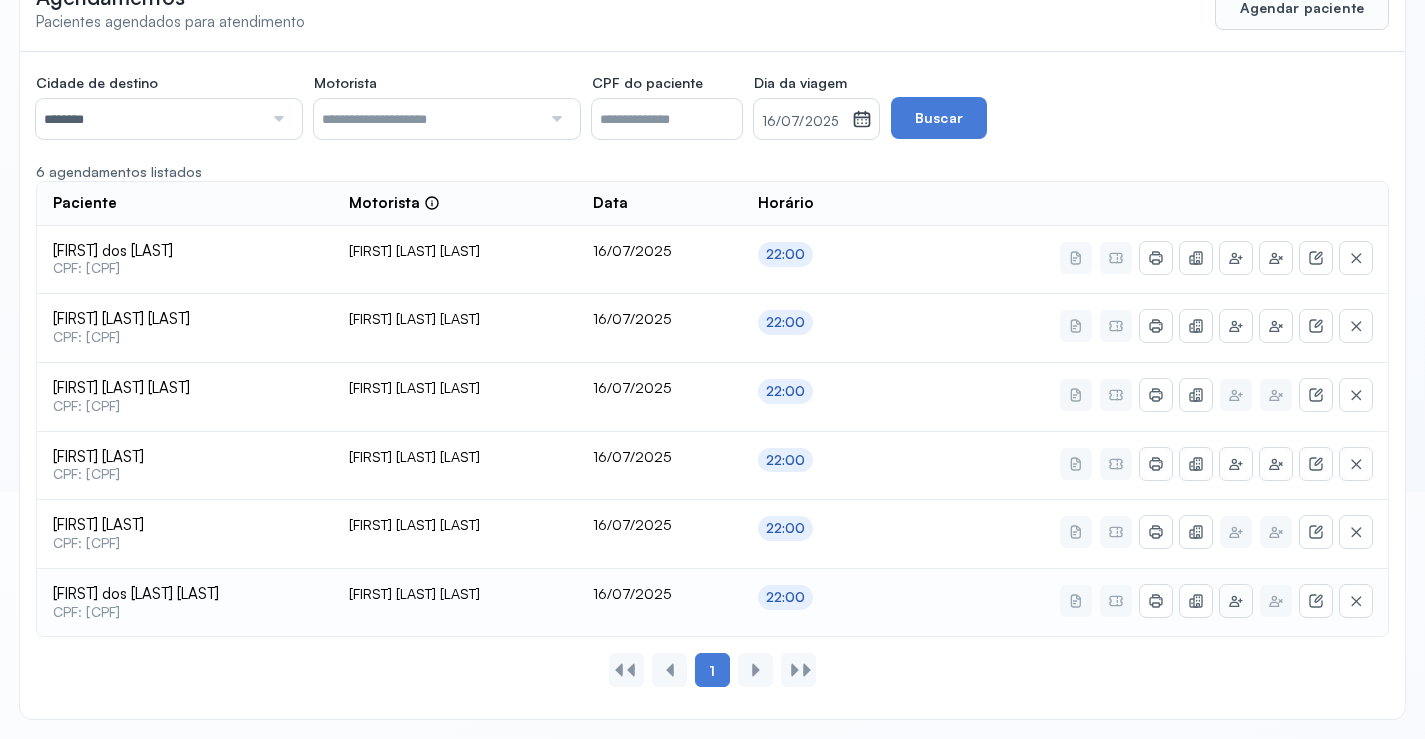 click 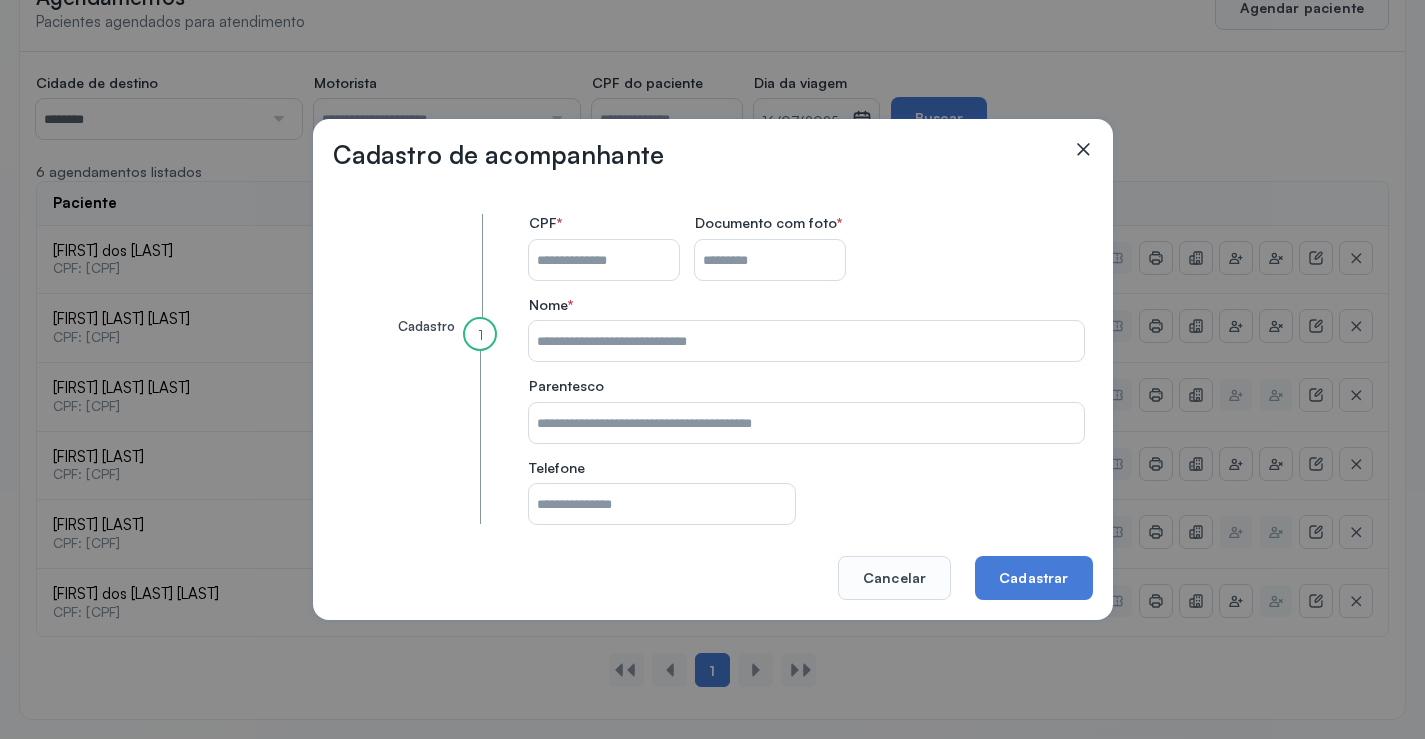 click on "CPF do paciente" at bounding box center (604, 260) 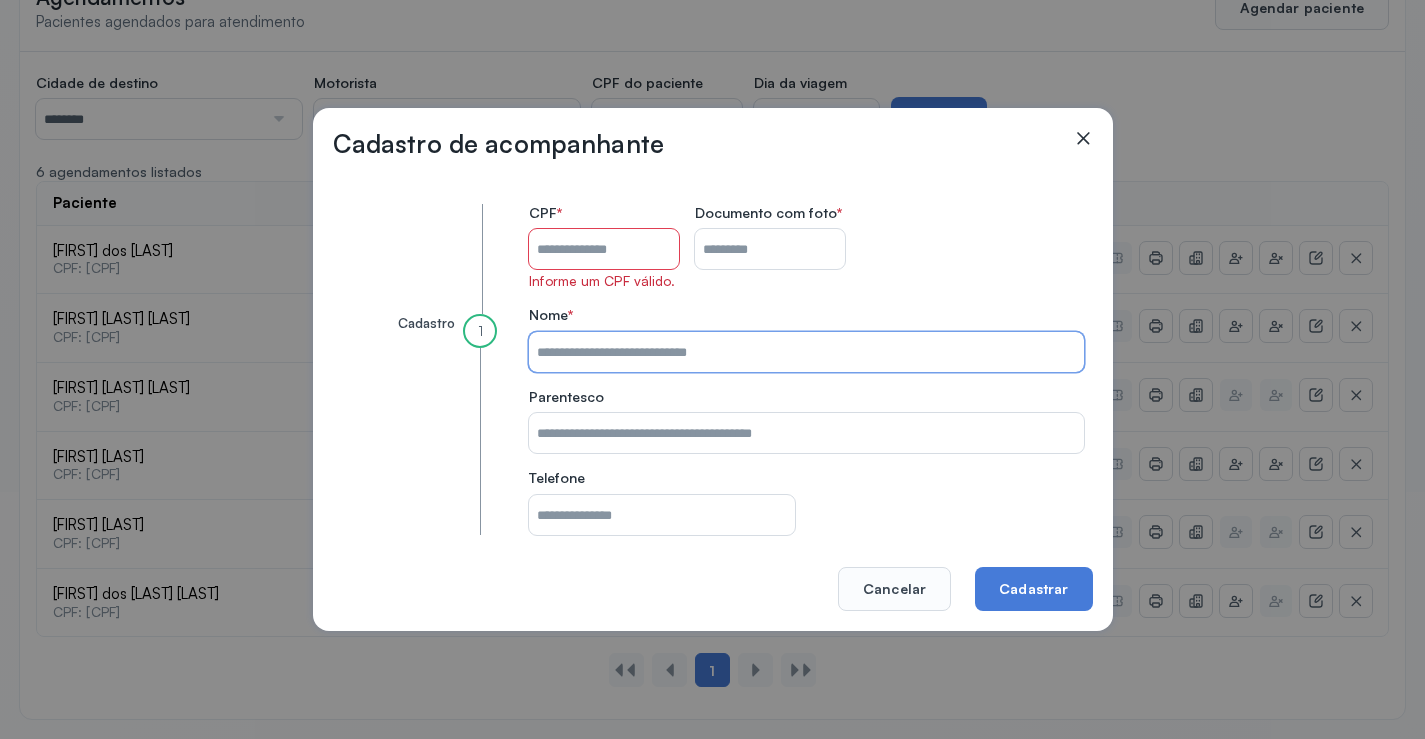 click on "Nome   *" 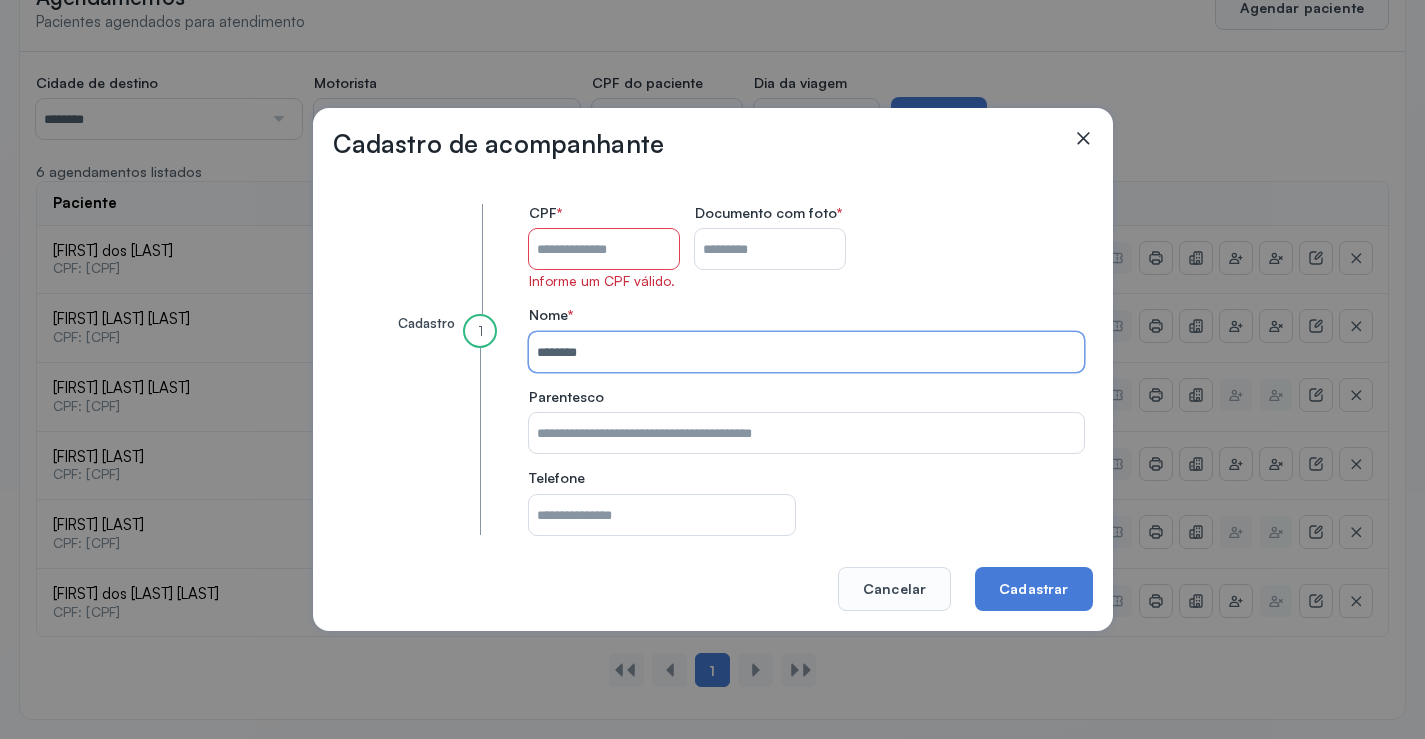 type on "**********" 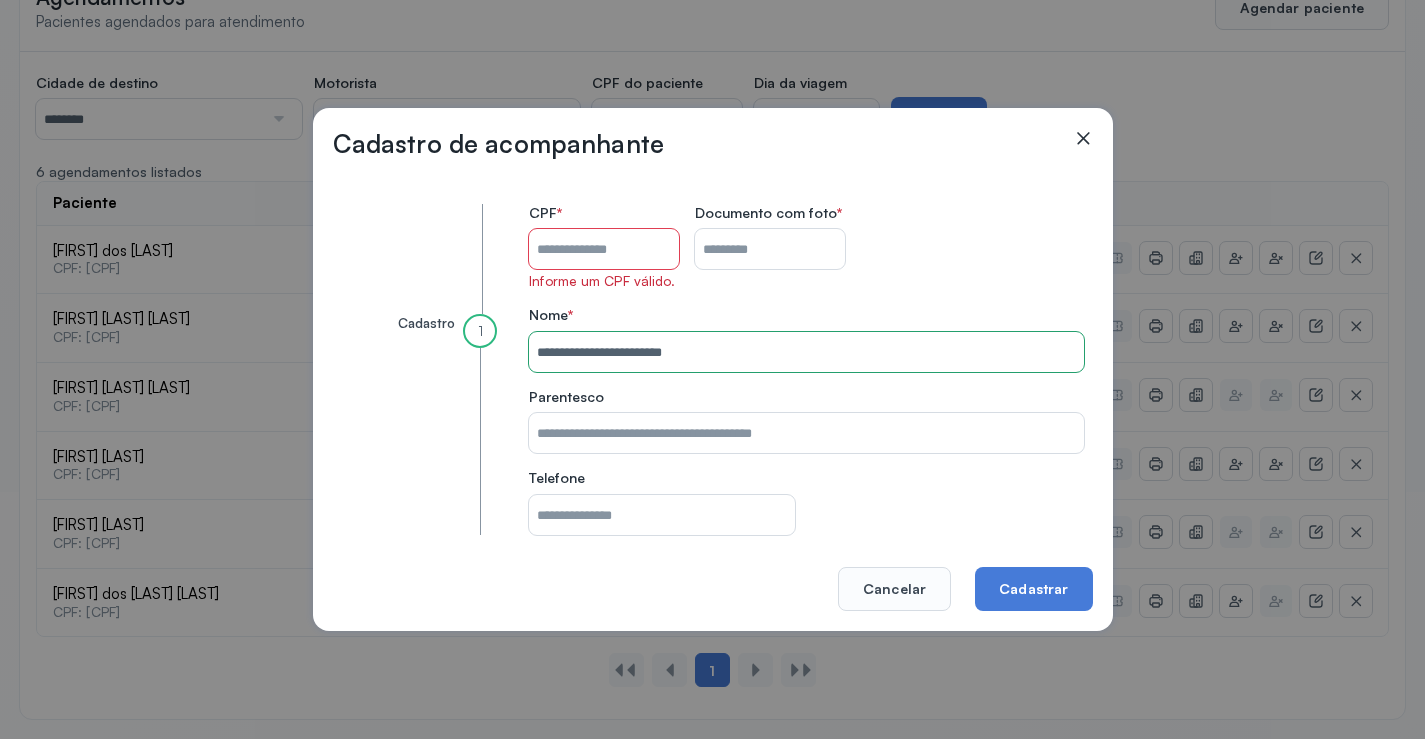 click on "Nome   *" 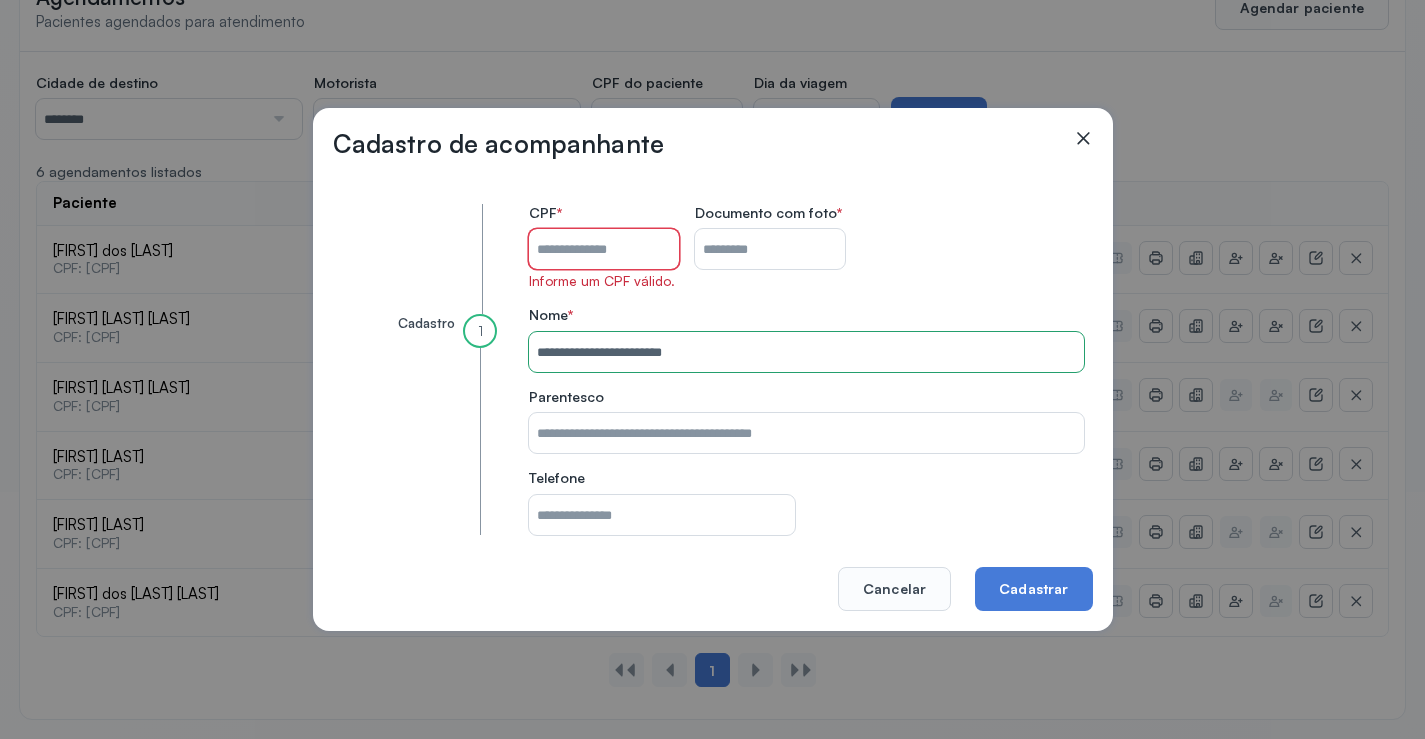 click on "CPF do paciente" at bounding box center (604, 249) 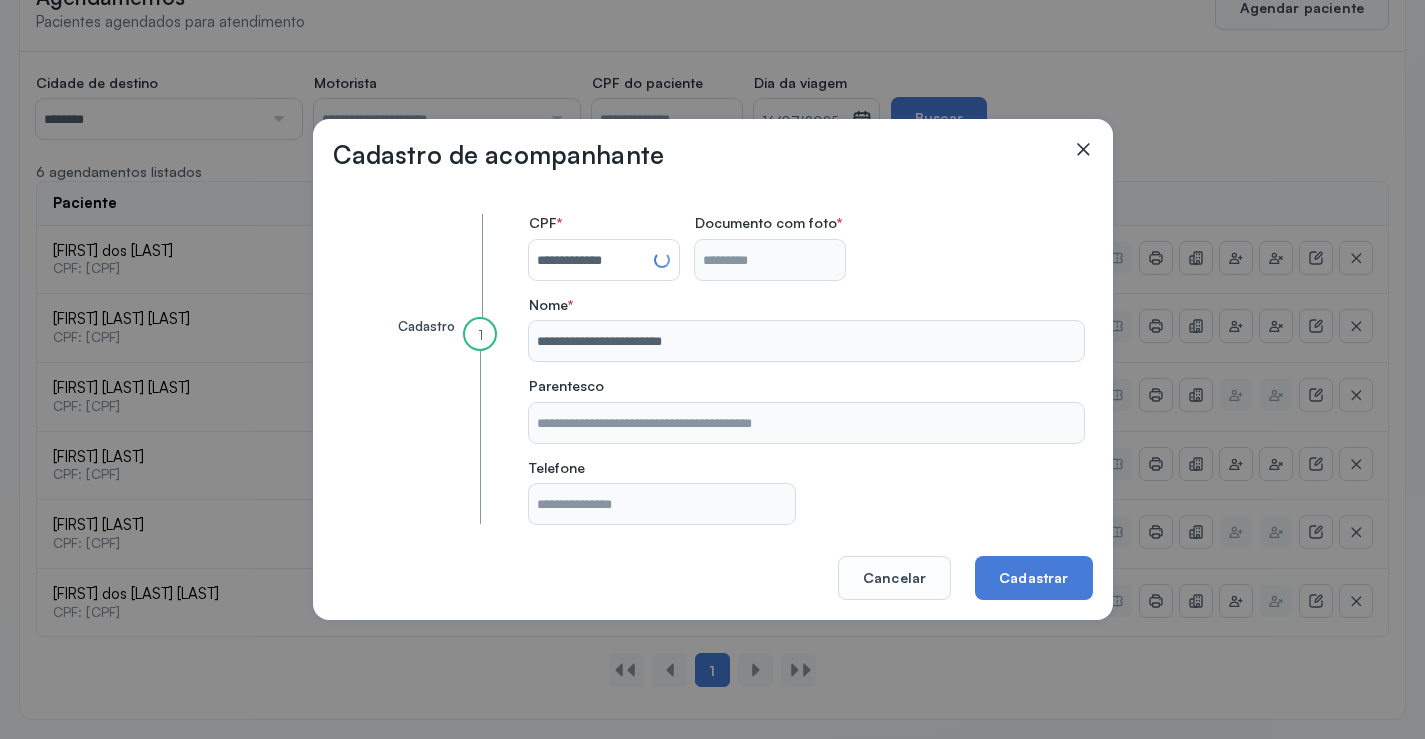 type on "**********" 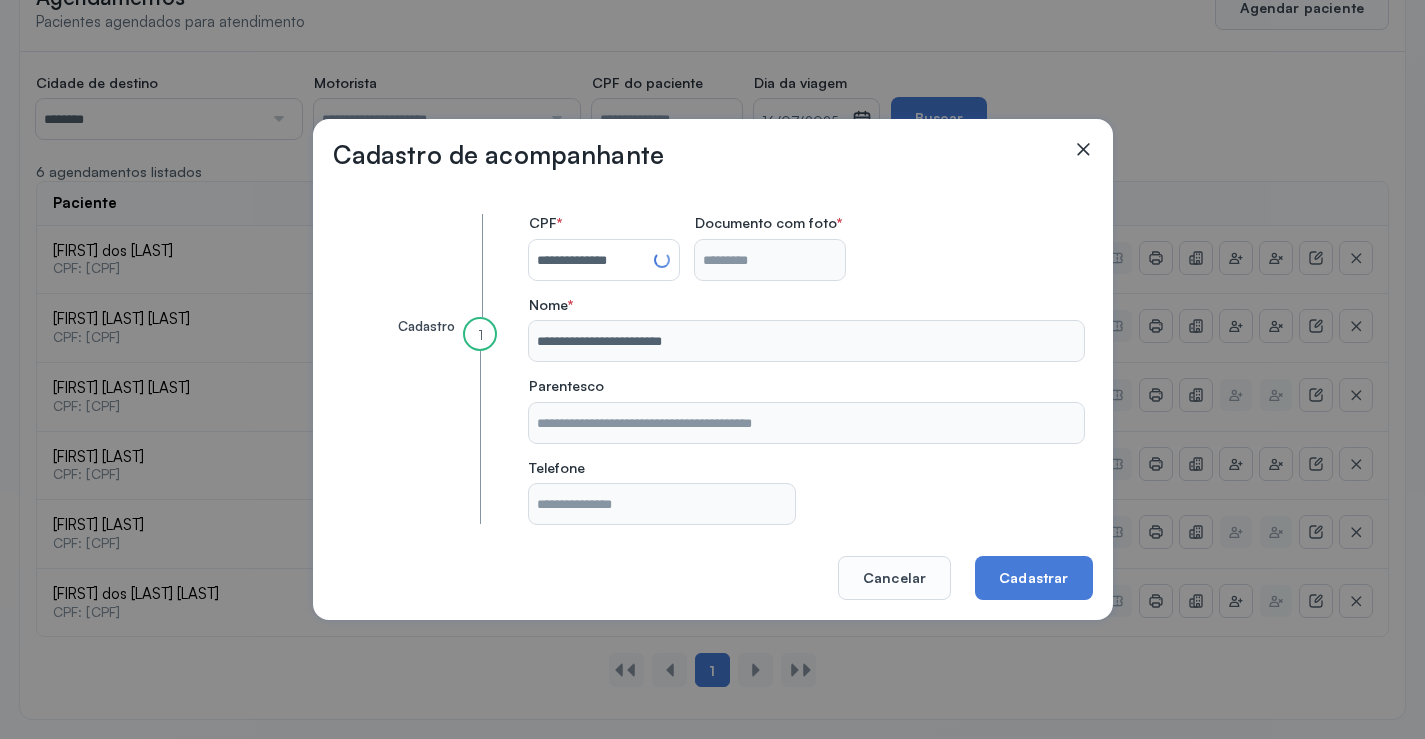 type on "**********" 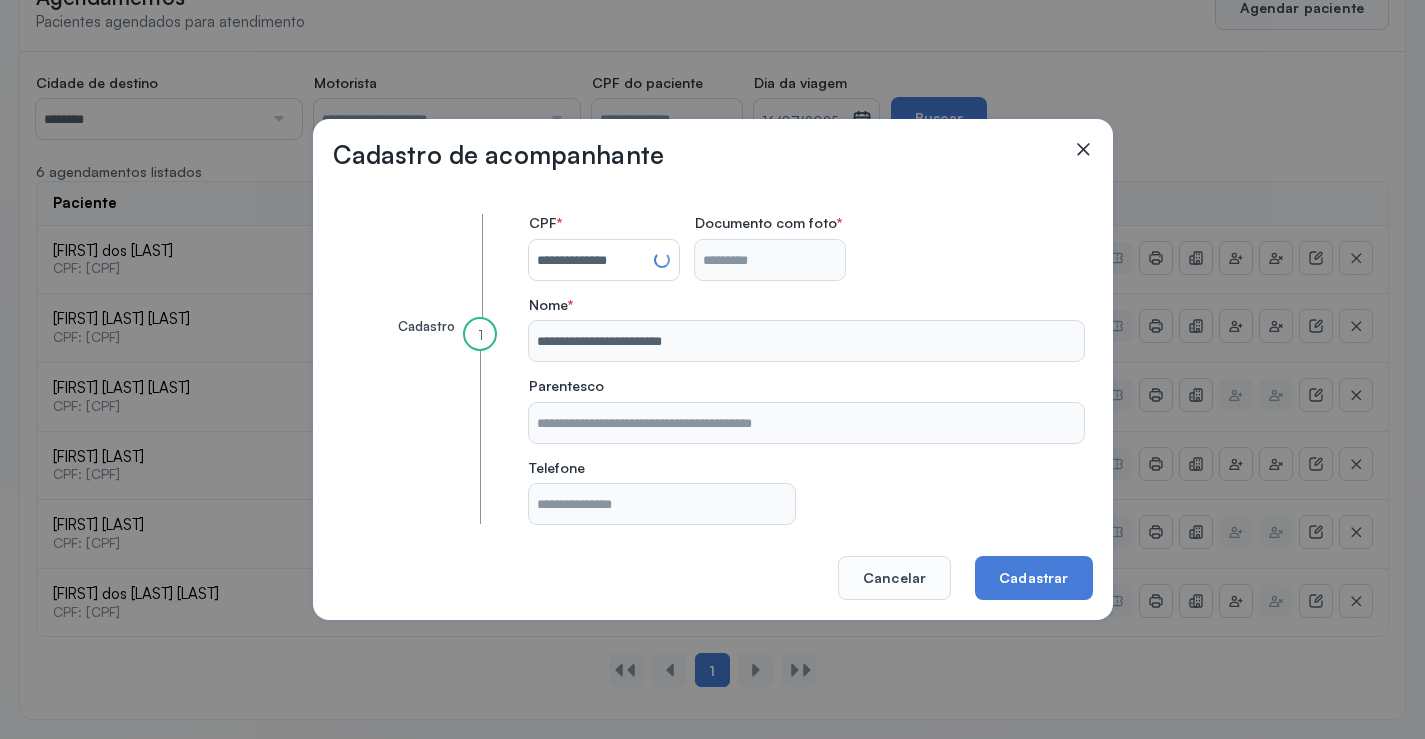type on "**********" 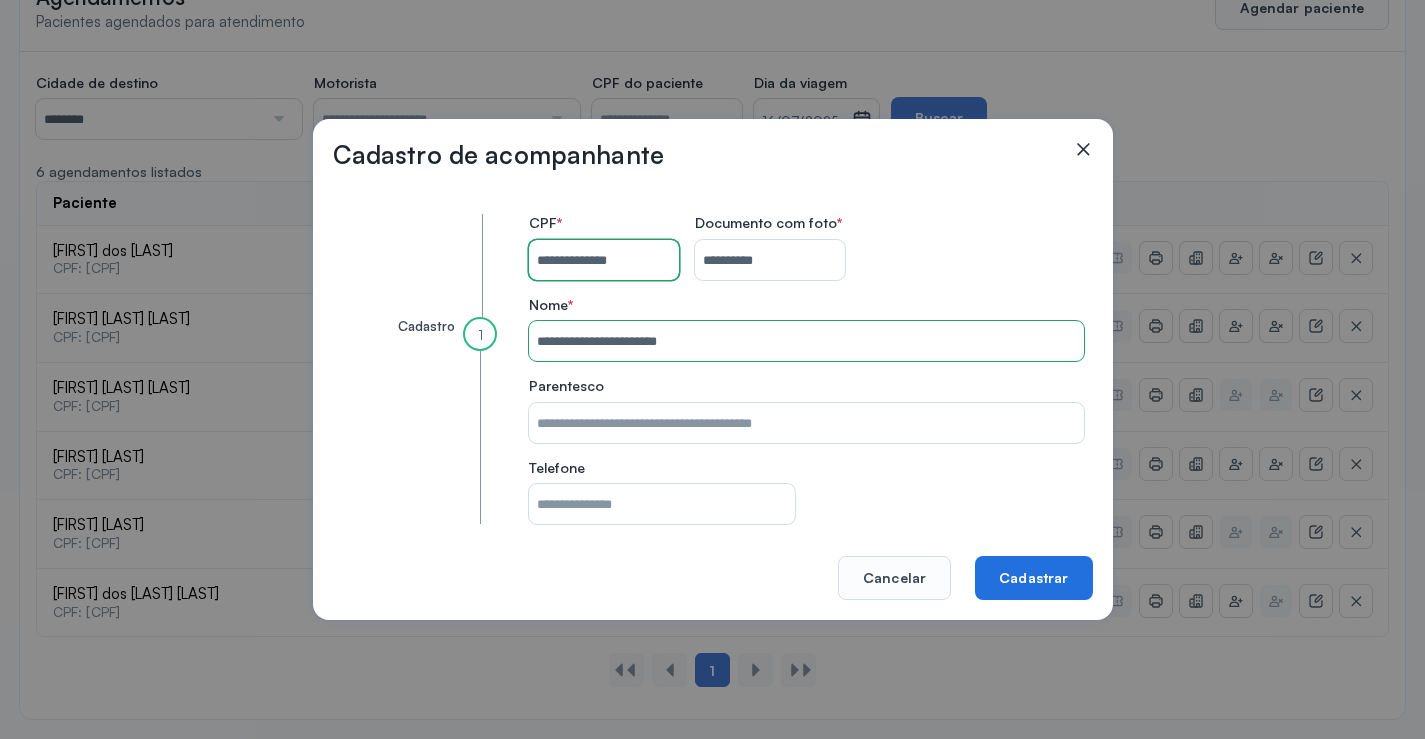 type 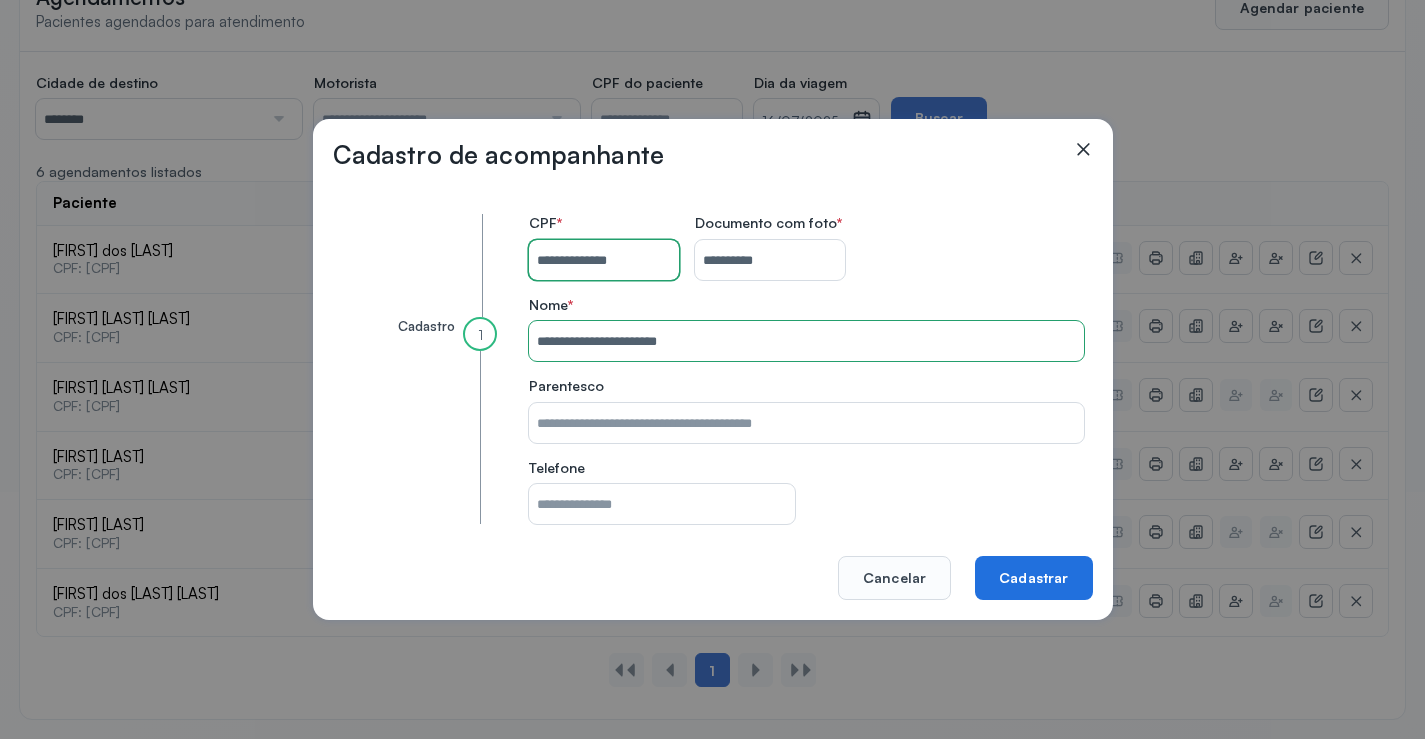 type on "**********" 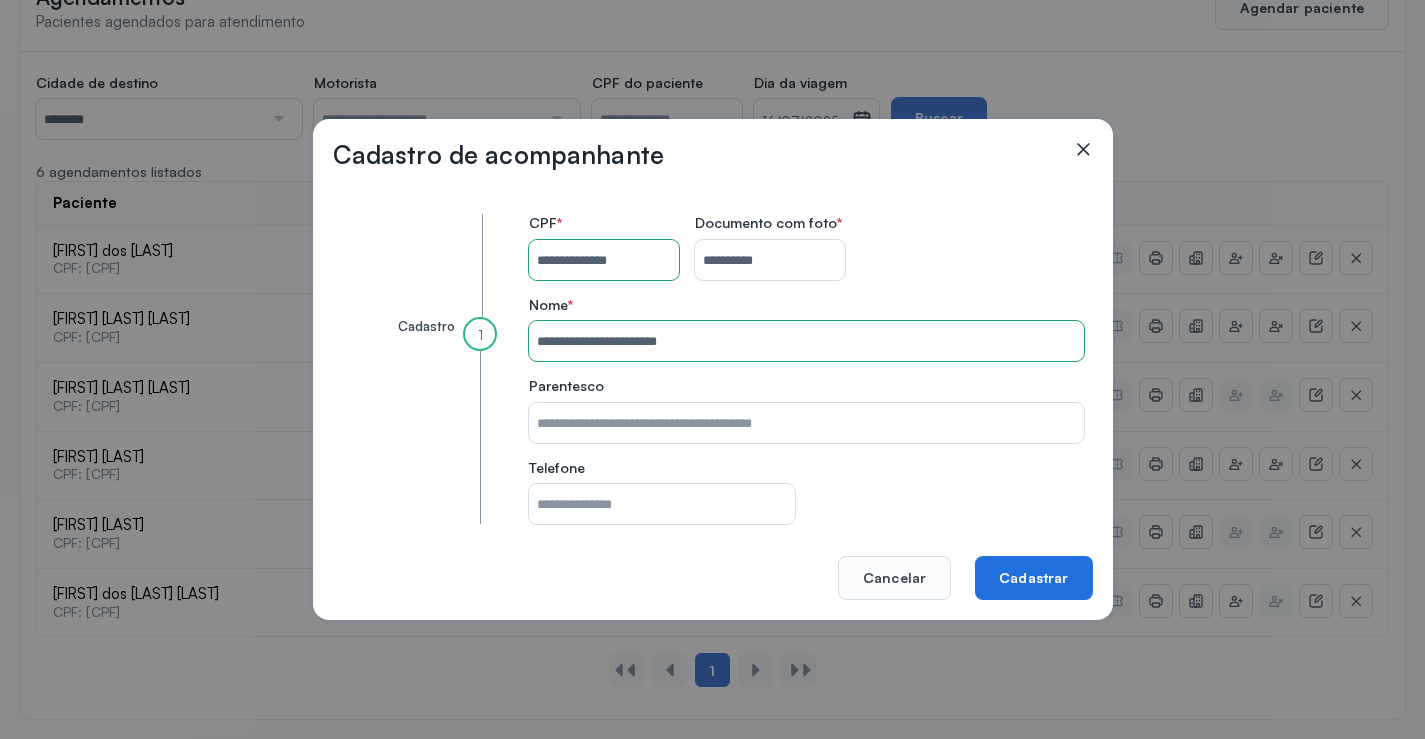 click on "Cadastrar" 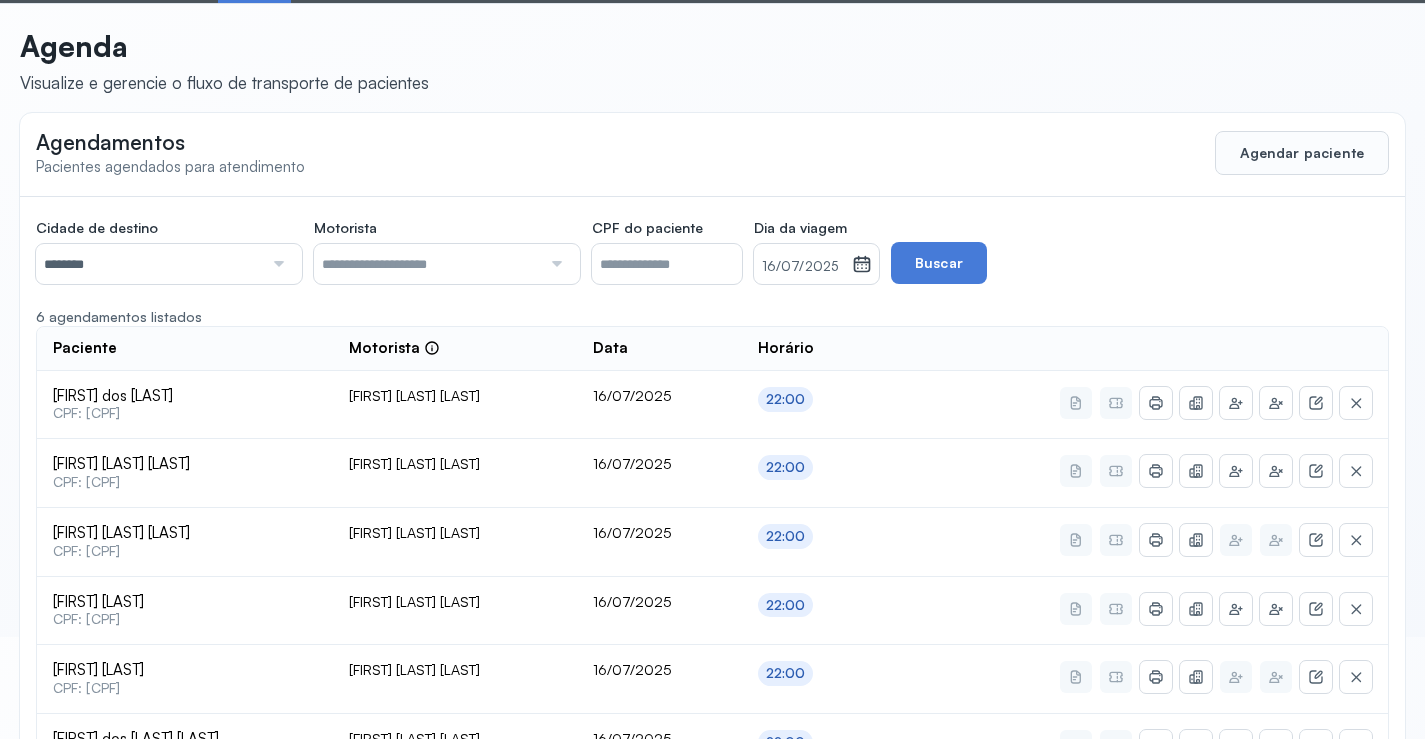scroll, scrollTop: 0, scrollLeft: 0, axis: both 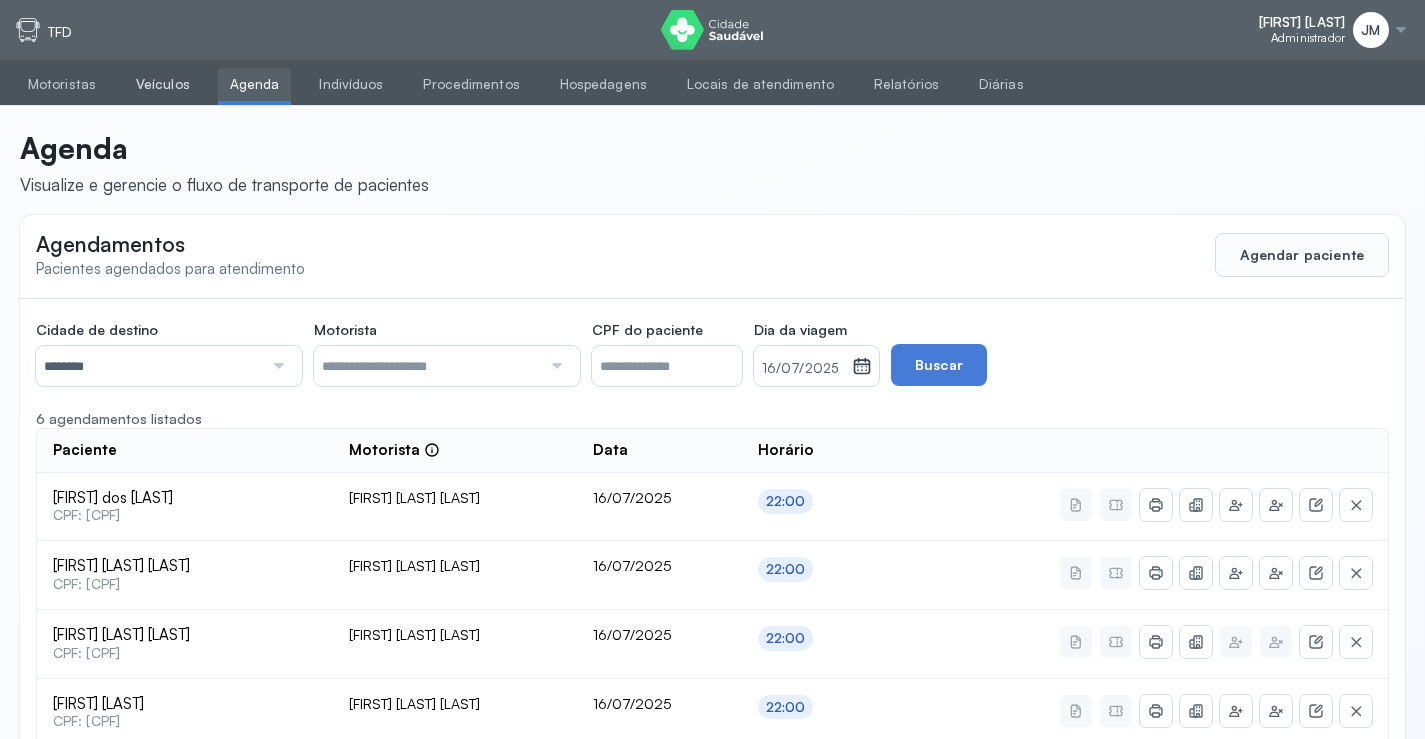 click on "Veículos" at bounding box center [163, 84] 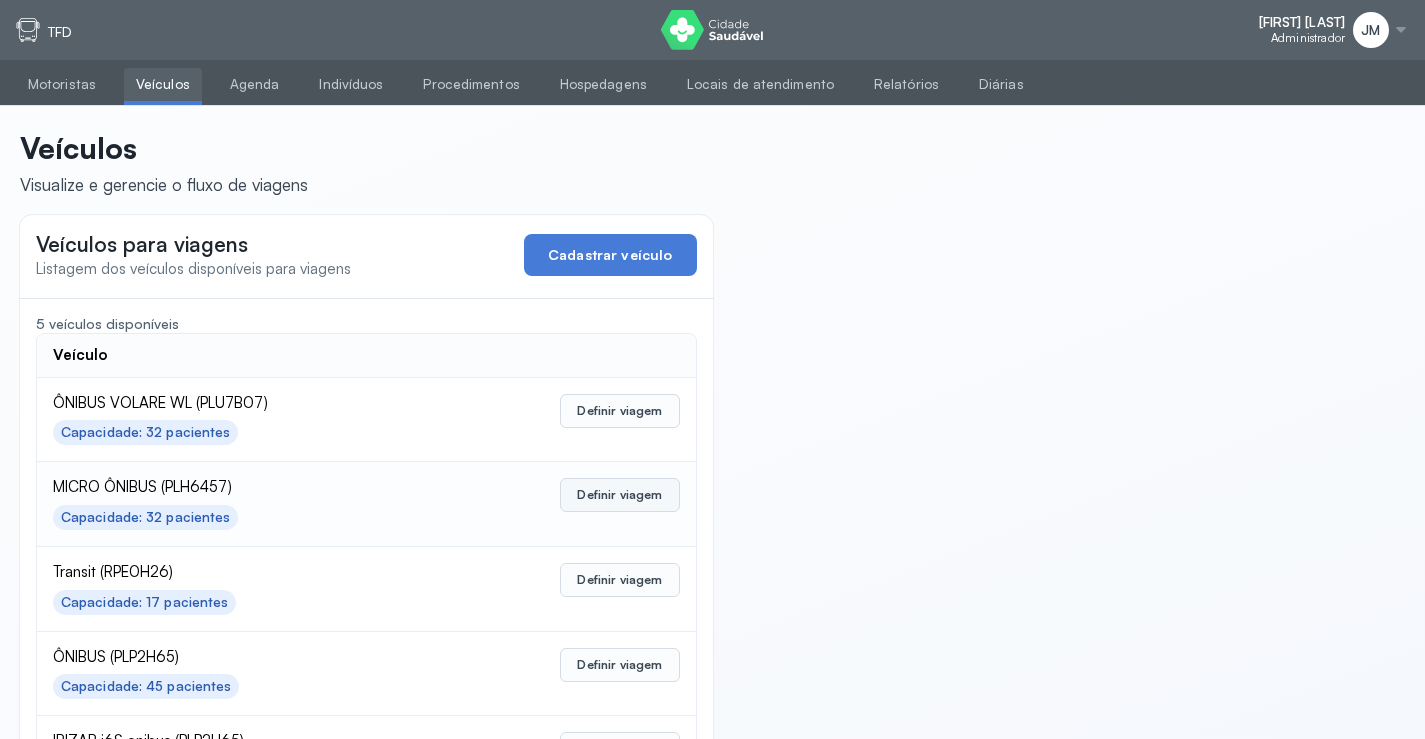 click on "Definir viagem" at bounding box center (619, 495) 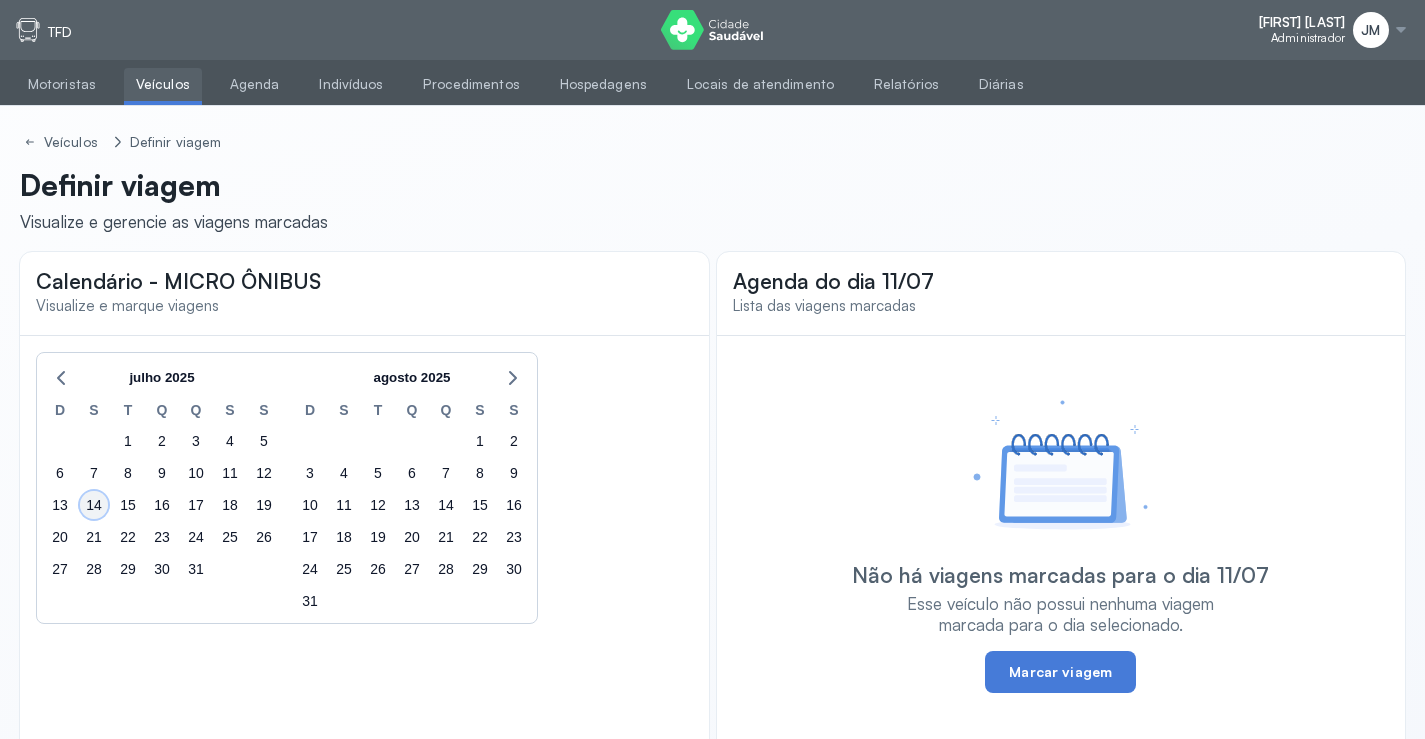 click on "14" 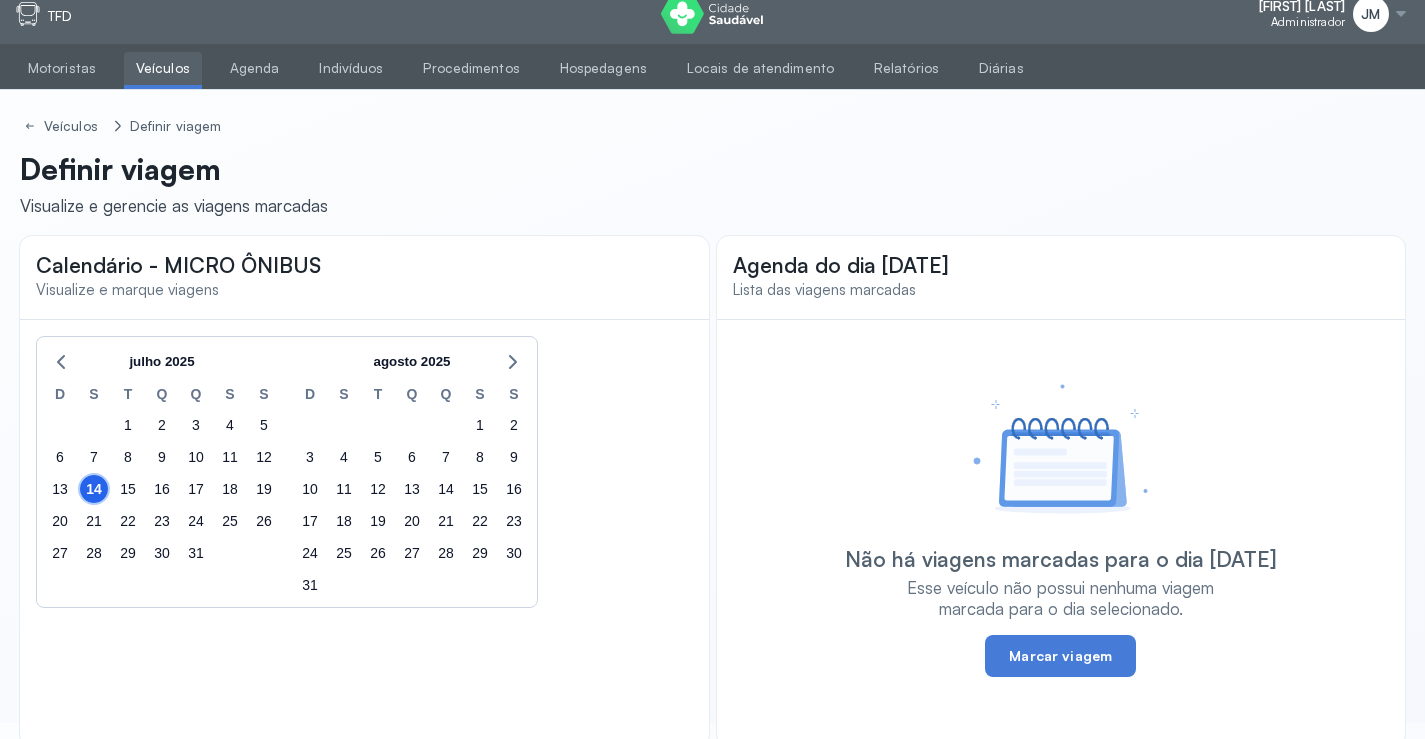 scroll, scrollTop: 44, scrollLeft: 0, axis: vertical 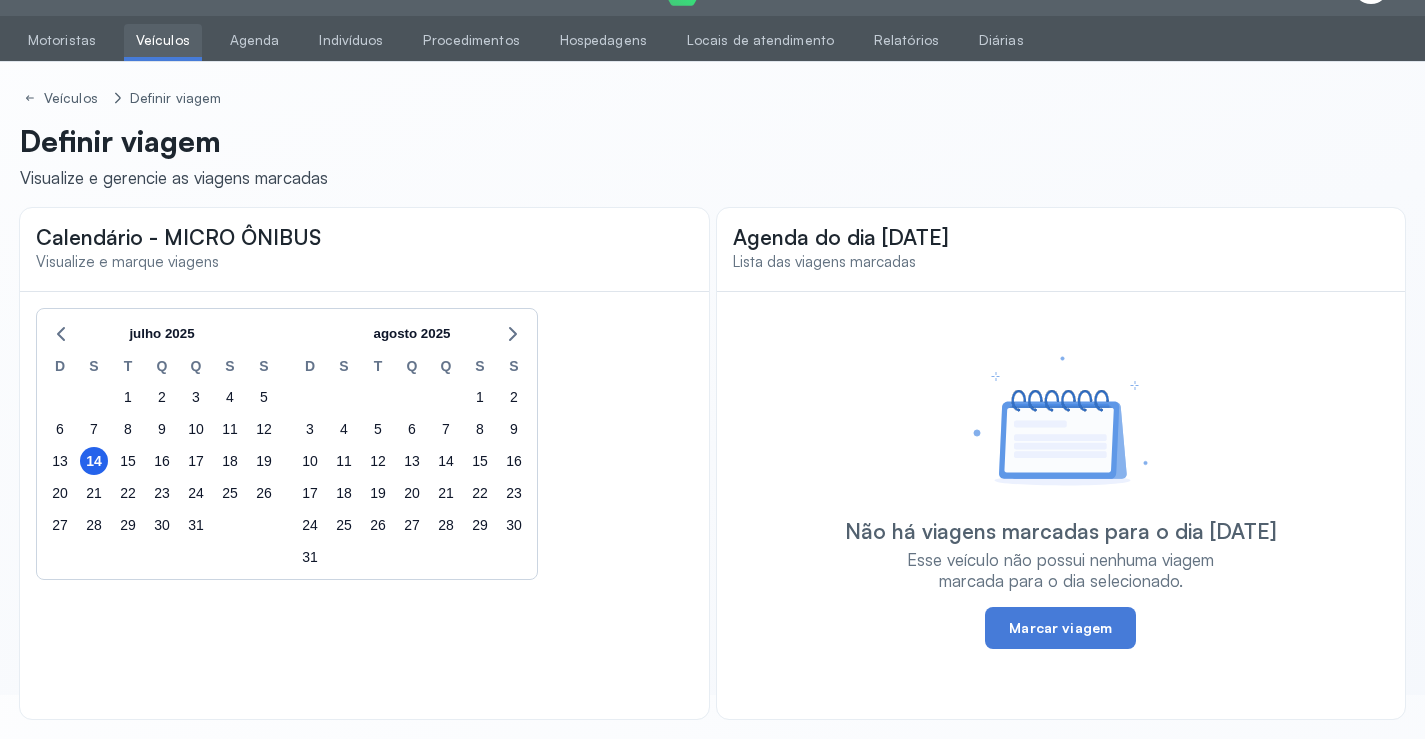 click on "Veículos" at bounding box center (163, 40) 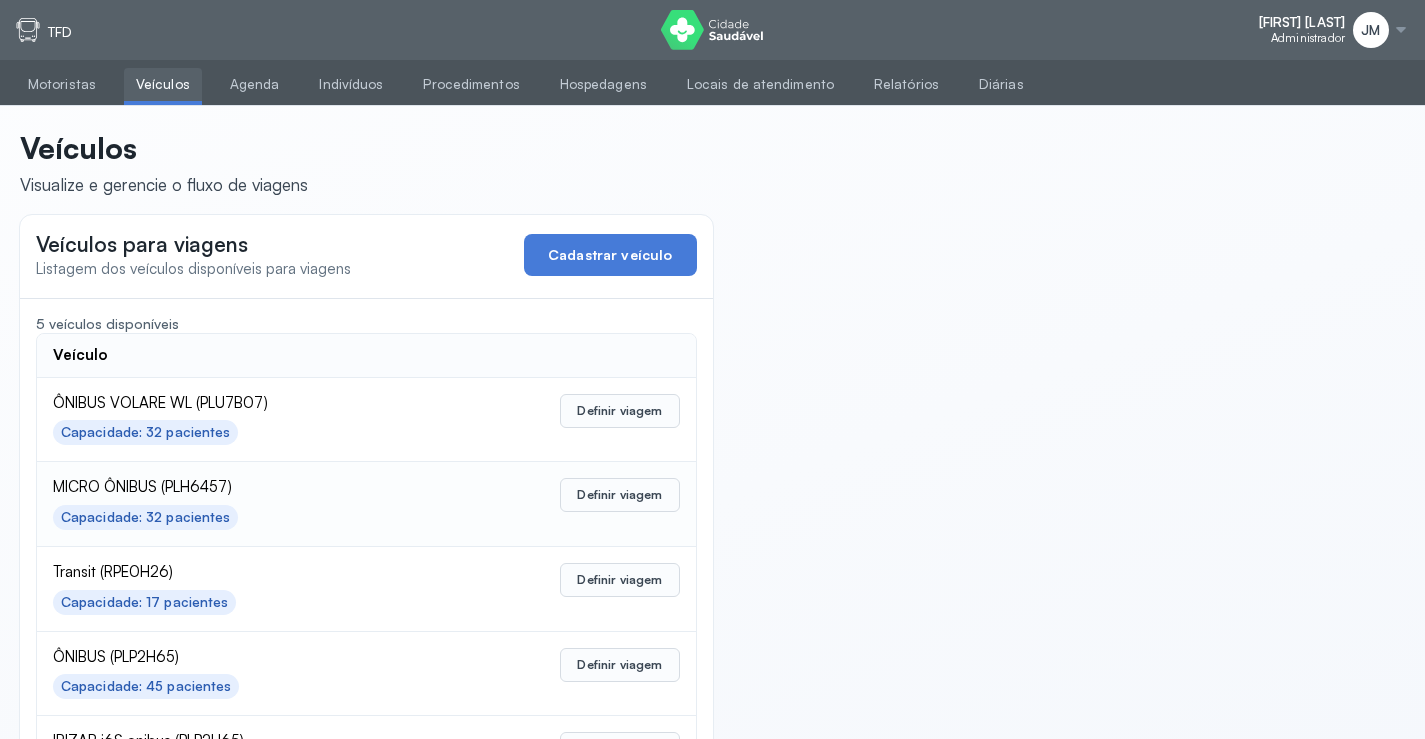 scroll, scrollTop: 98, scrollLeft: 0, axis: vertical 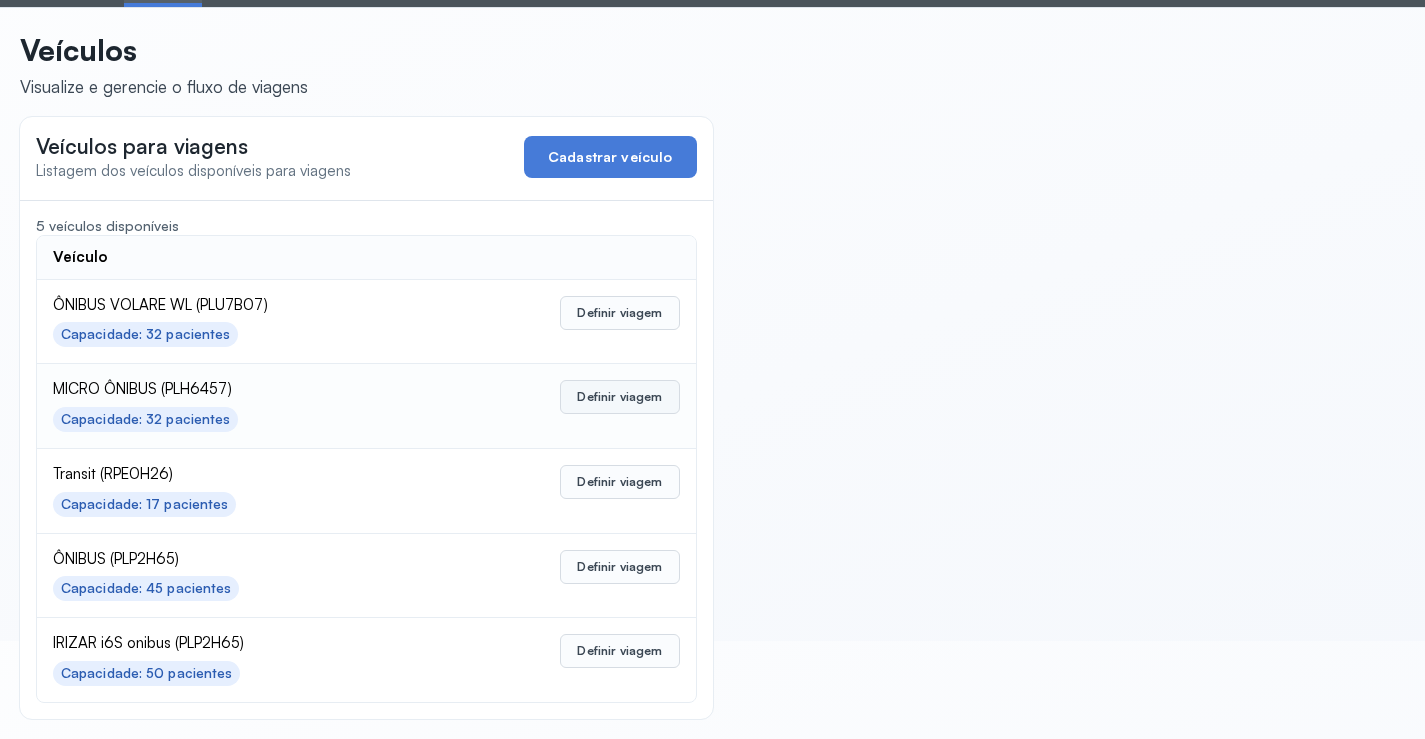 click on "Definir viagem" at bounding box center [619, 397] 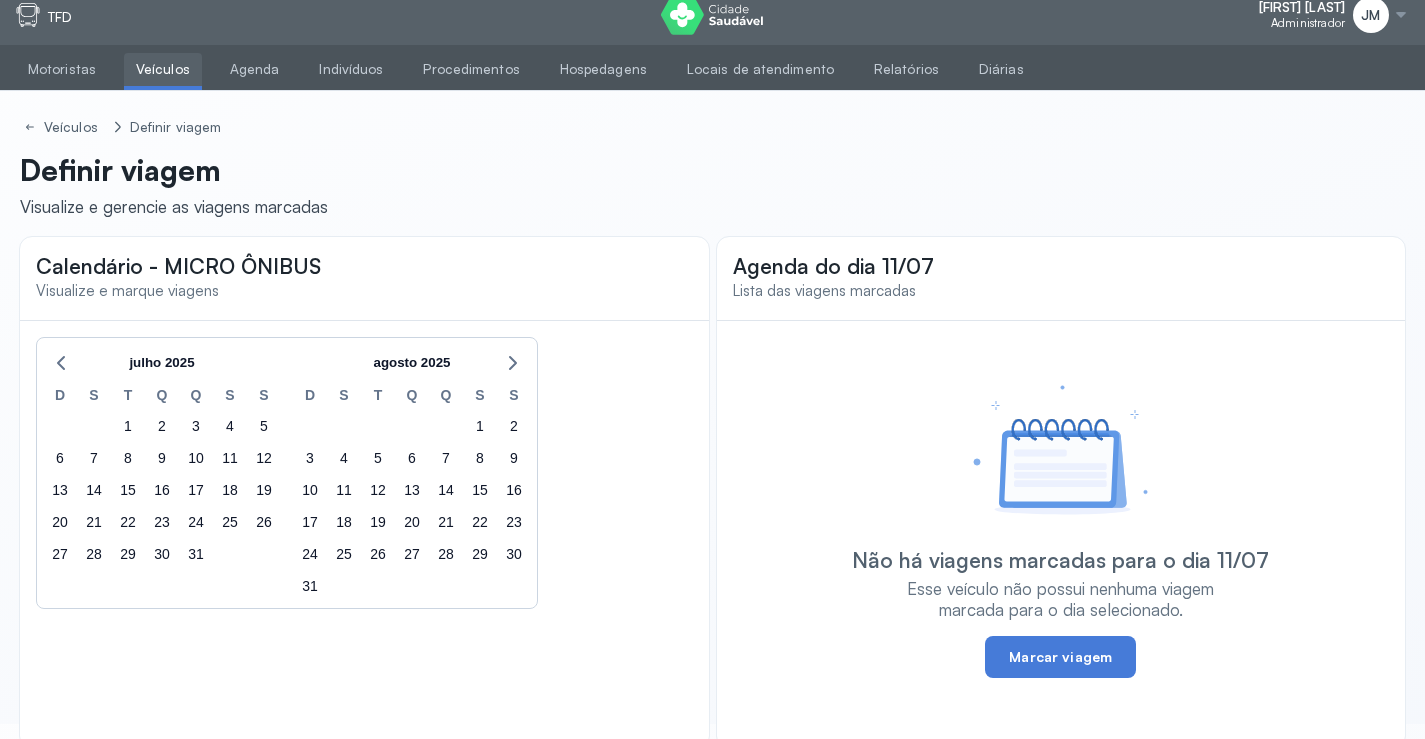 scroll, scrollTop: 0, scrollLeft: 0, axis: both 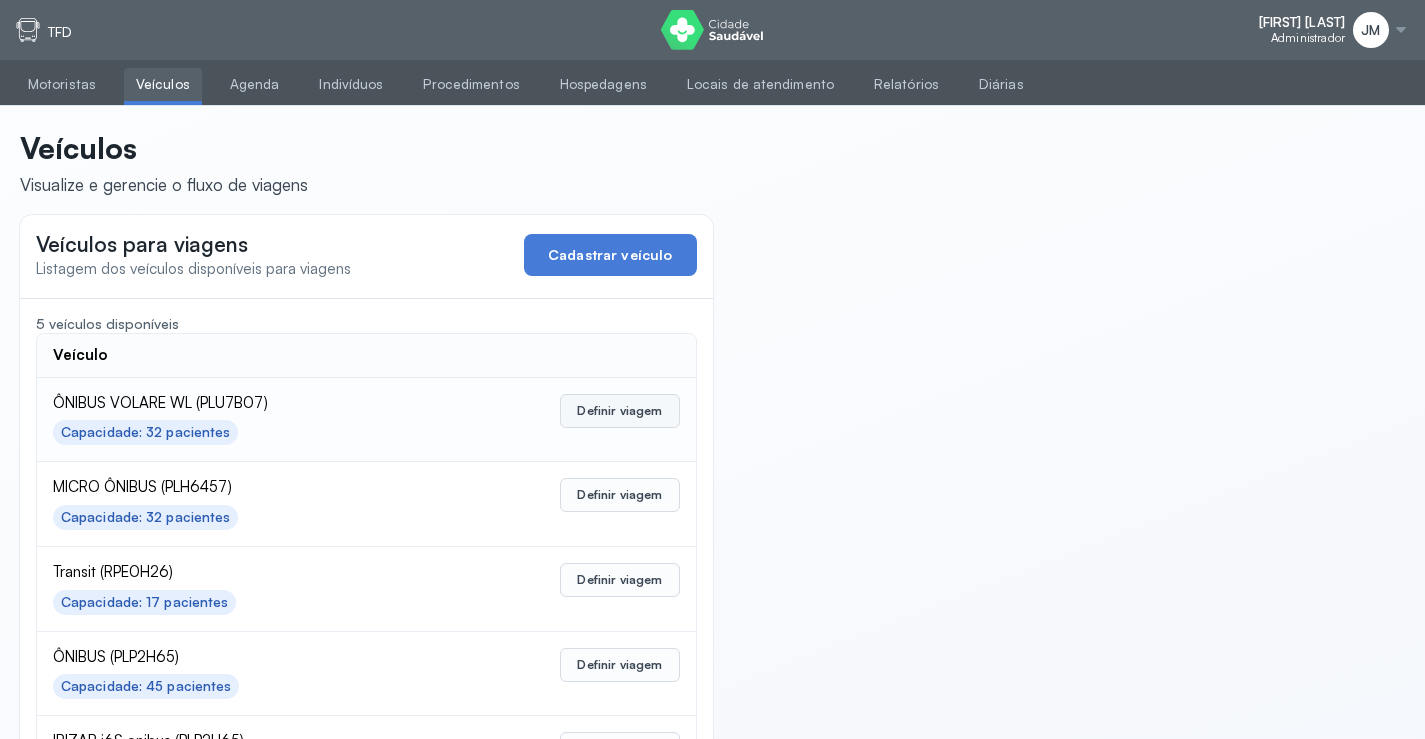 click on "Definir viagem" at bounding box center [619, 411] 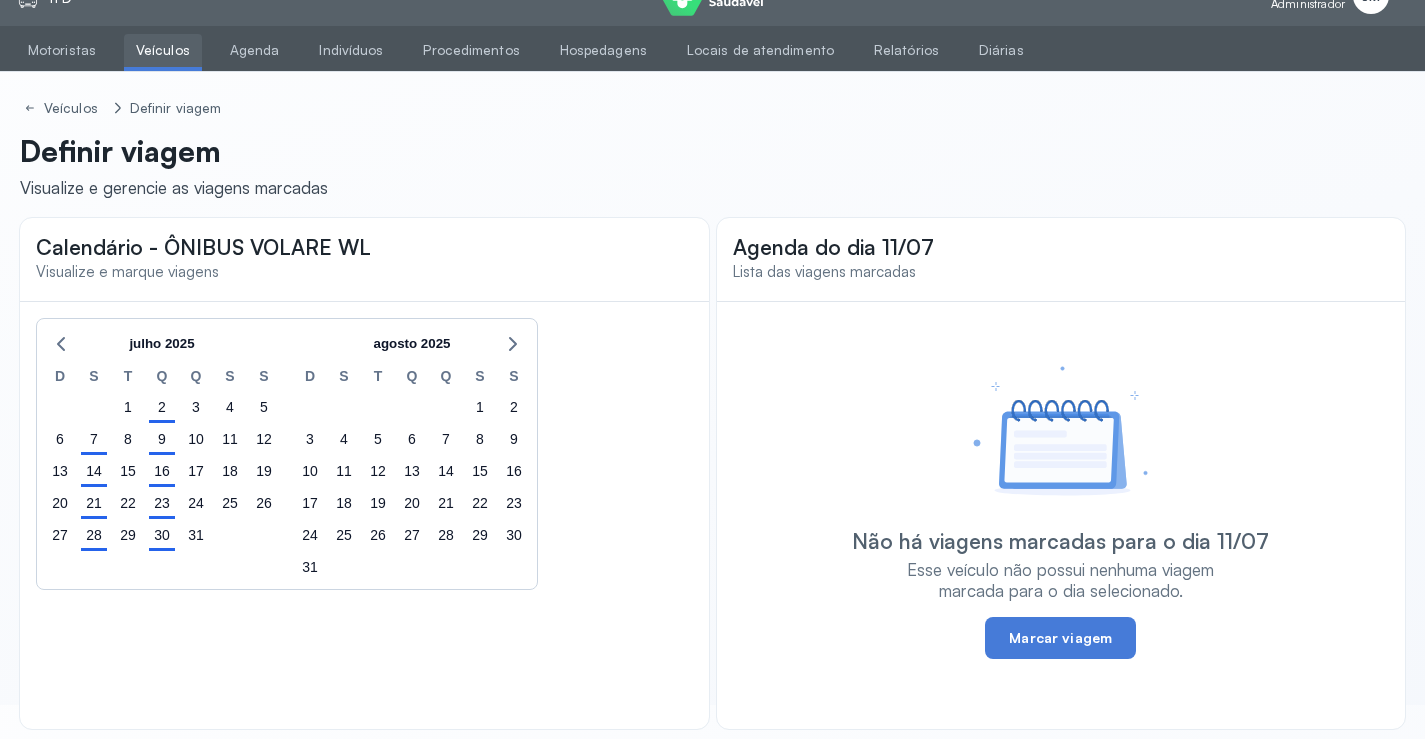 scroll, scrollTop: 44, scrollLeft: 0, axis: vertical 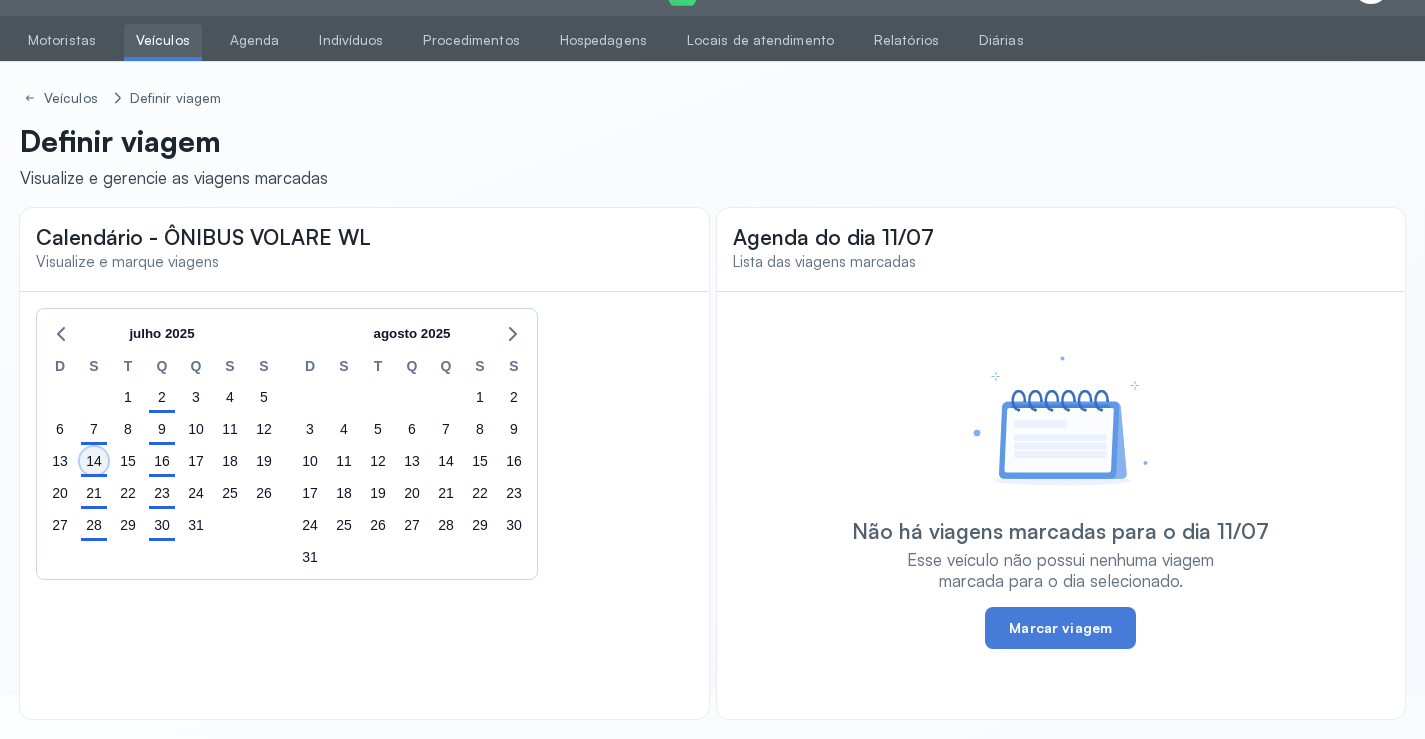 click on "14" 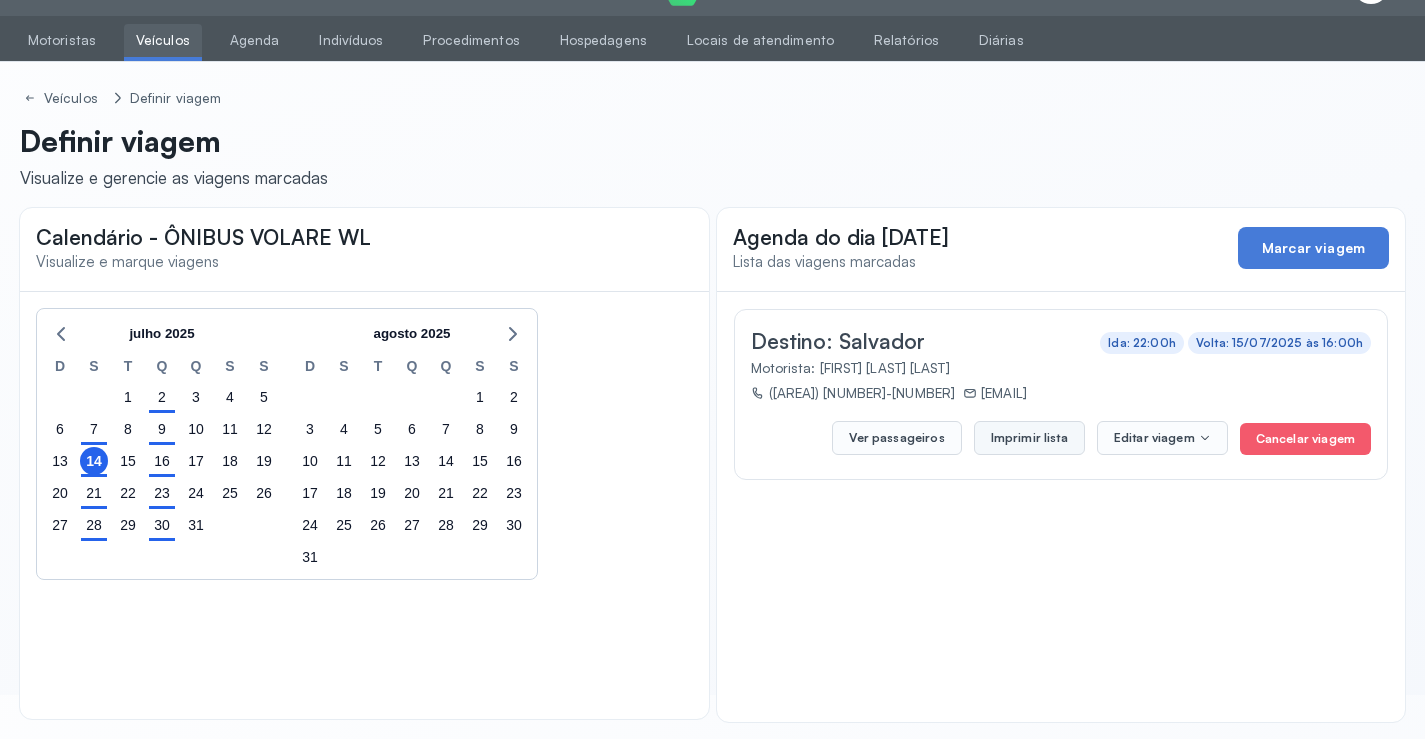 click on "Imprimir lista" at bounding box center [1029, 438] 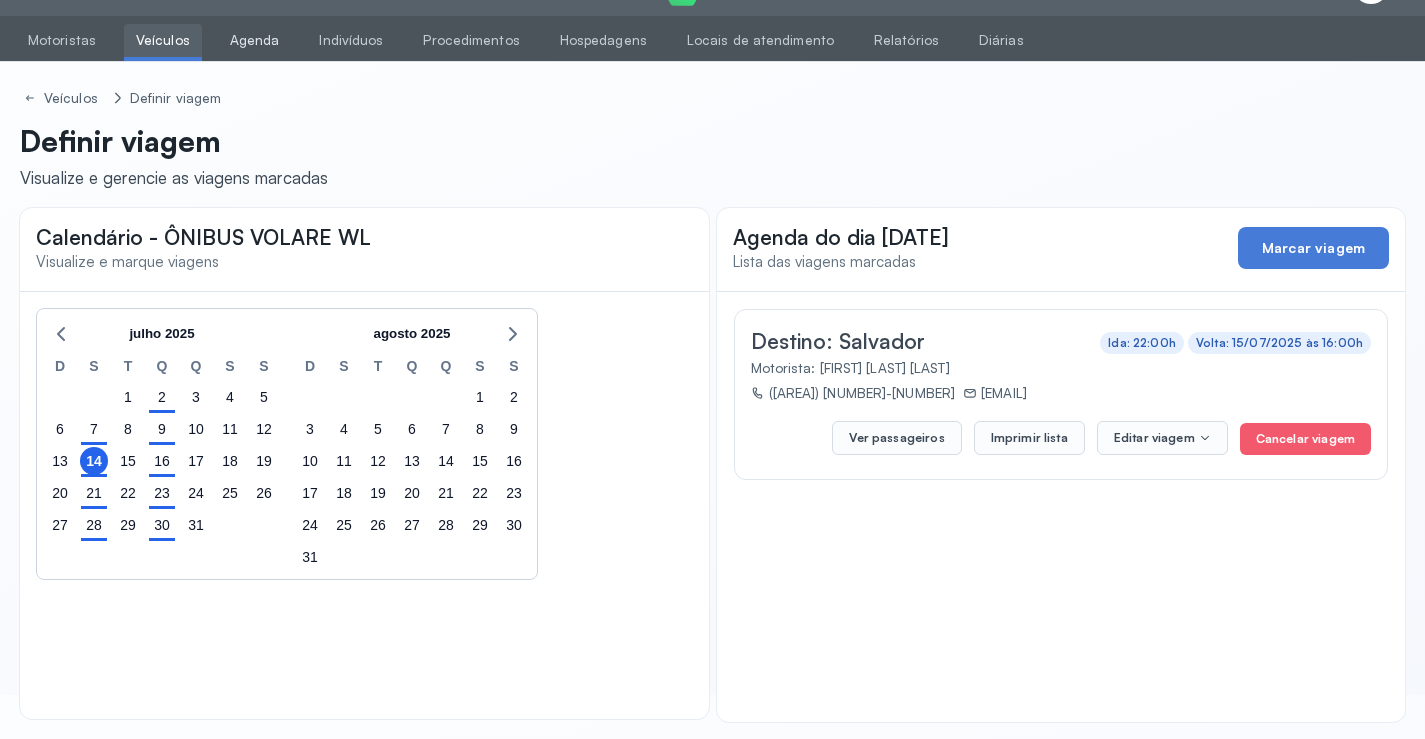 click on "Agenda" at bounding box center [255, 40] 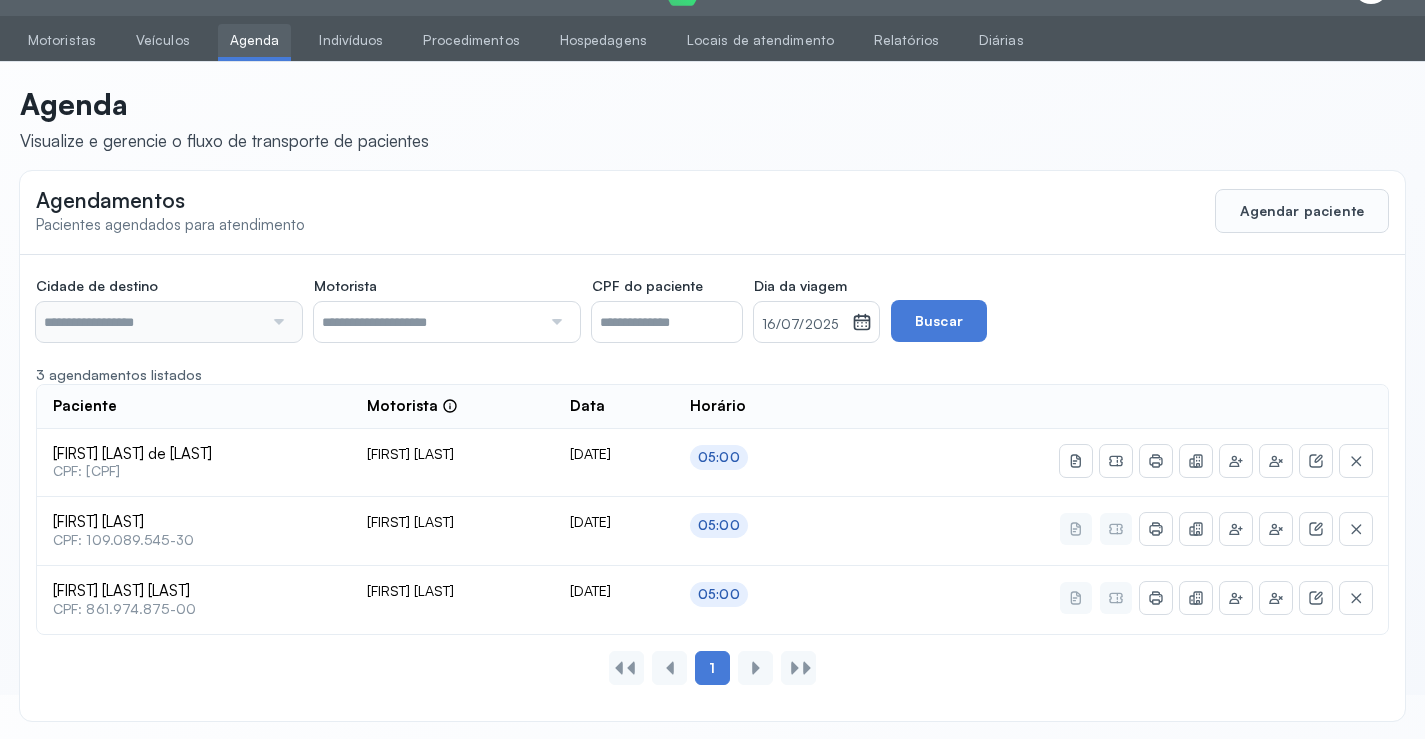 type on "********" 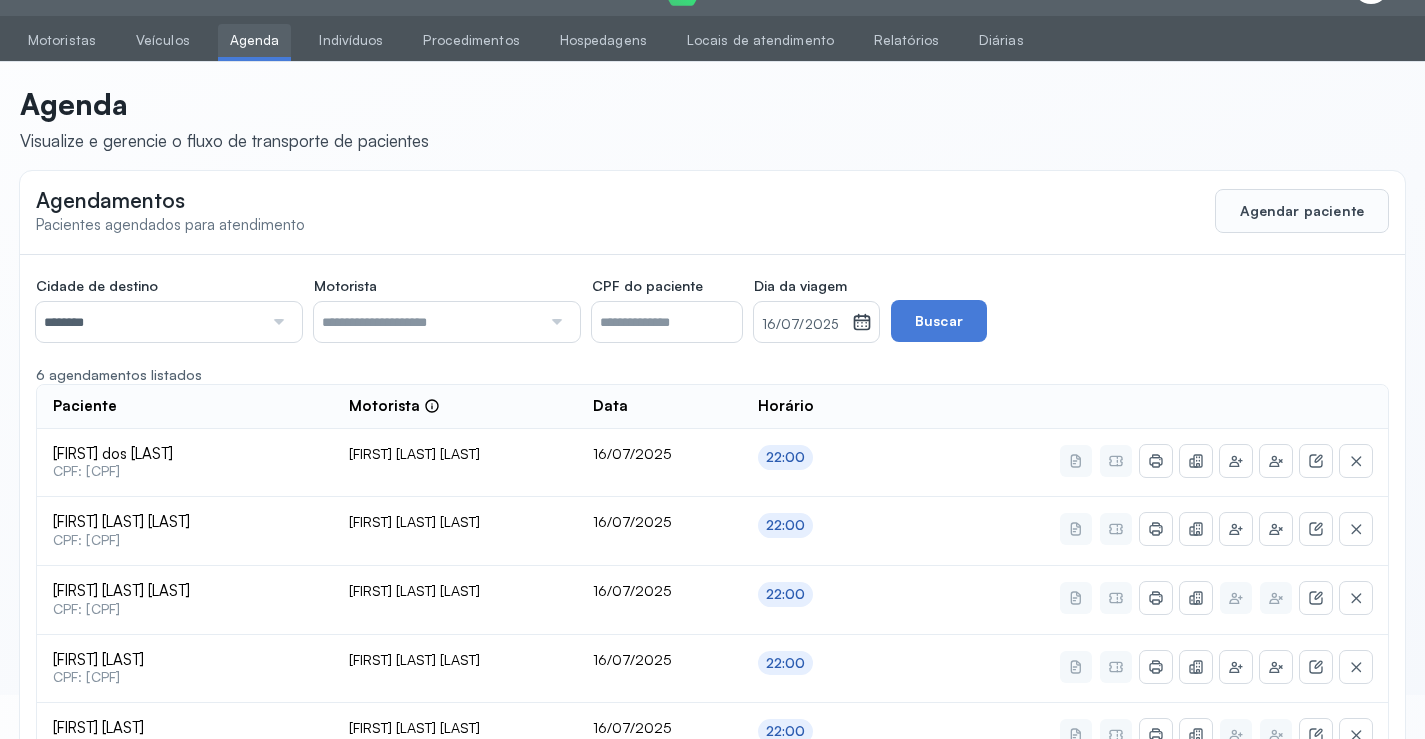 click 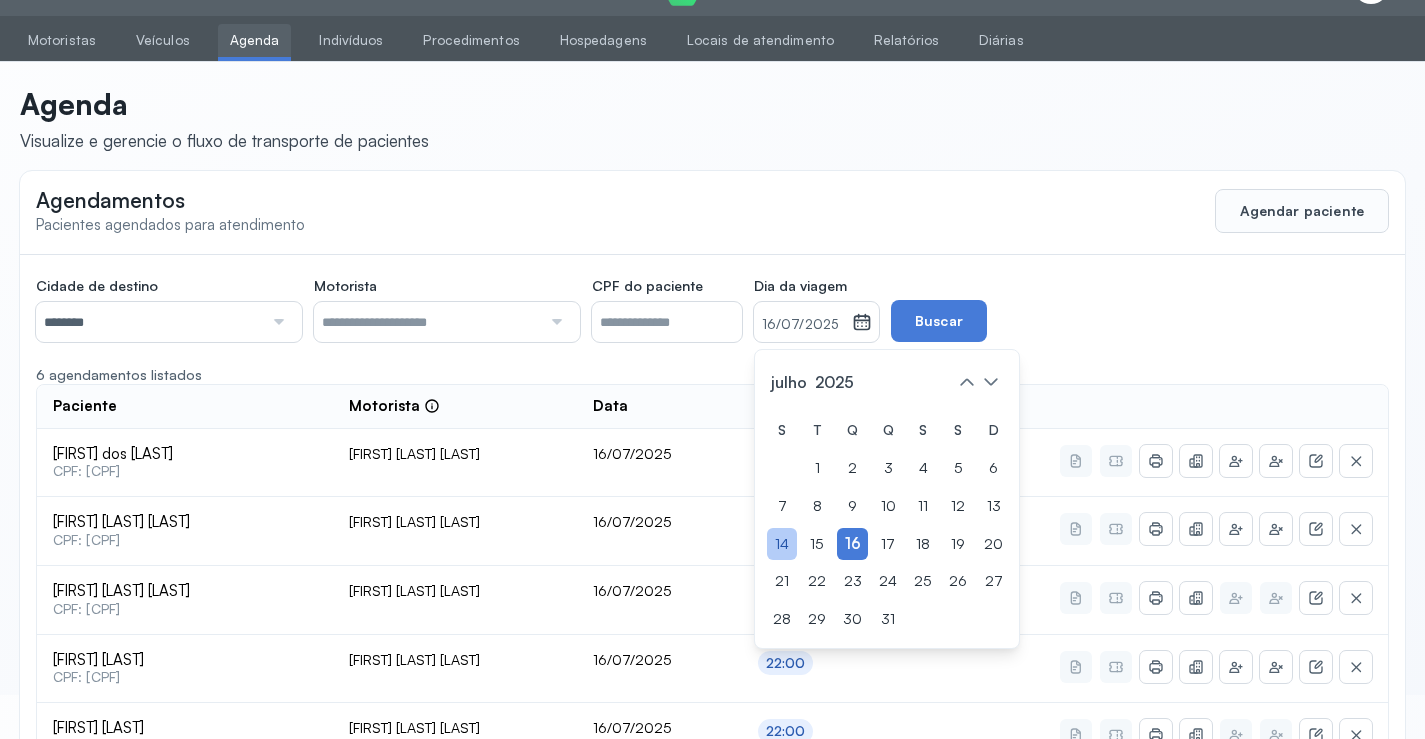 click on "14" 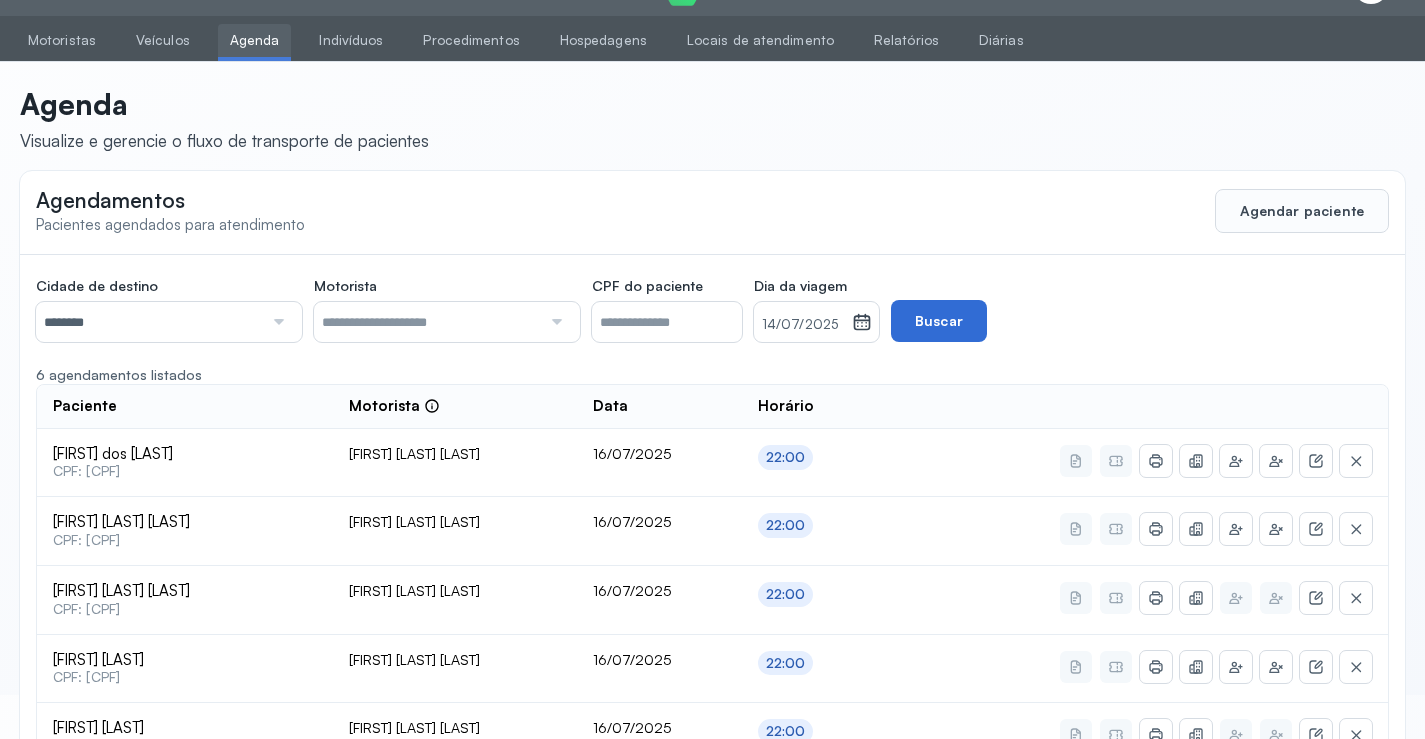 click on "Buscar" at bounding box center [939, 321] 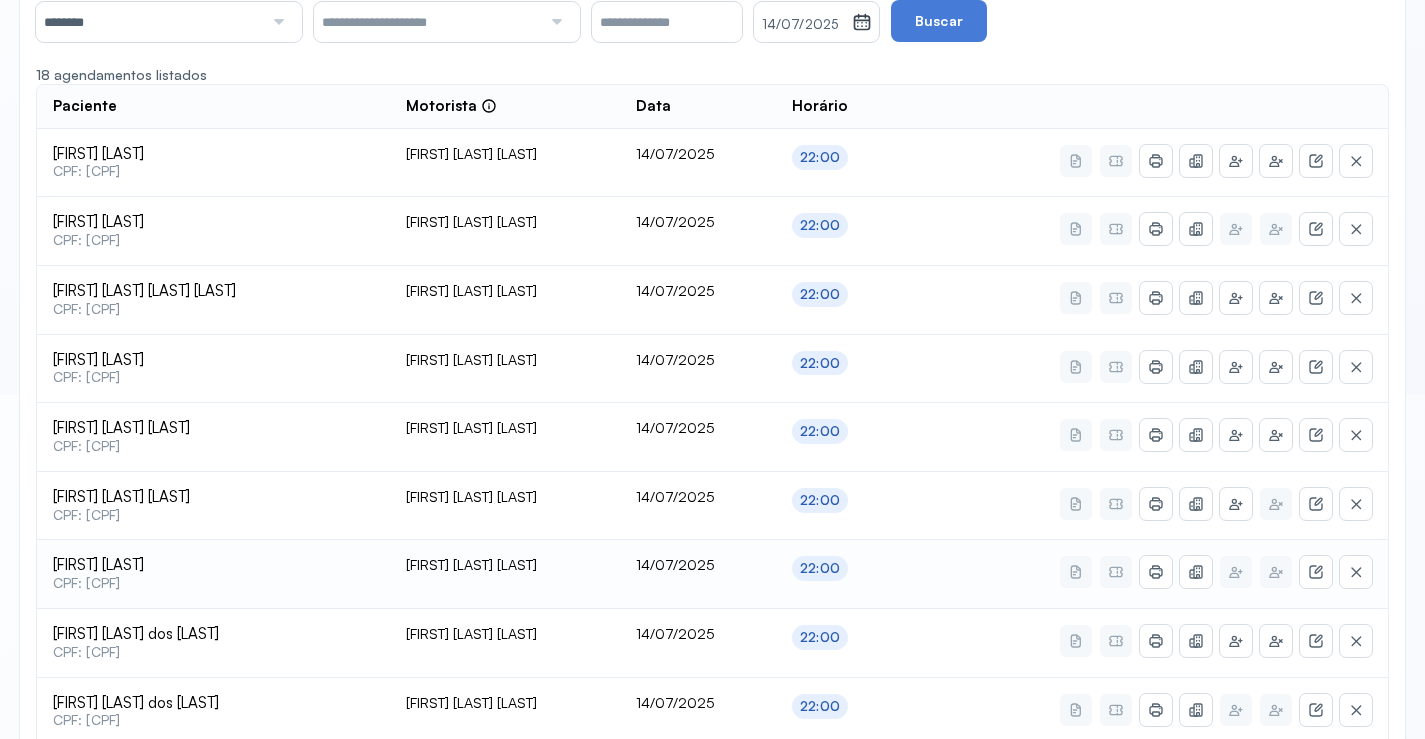 scroll, scrollTop: 444, scrollLeft: 0, axis: vertical 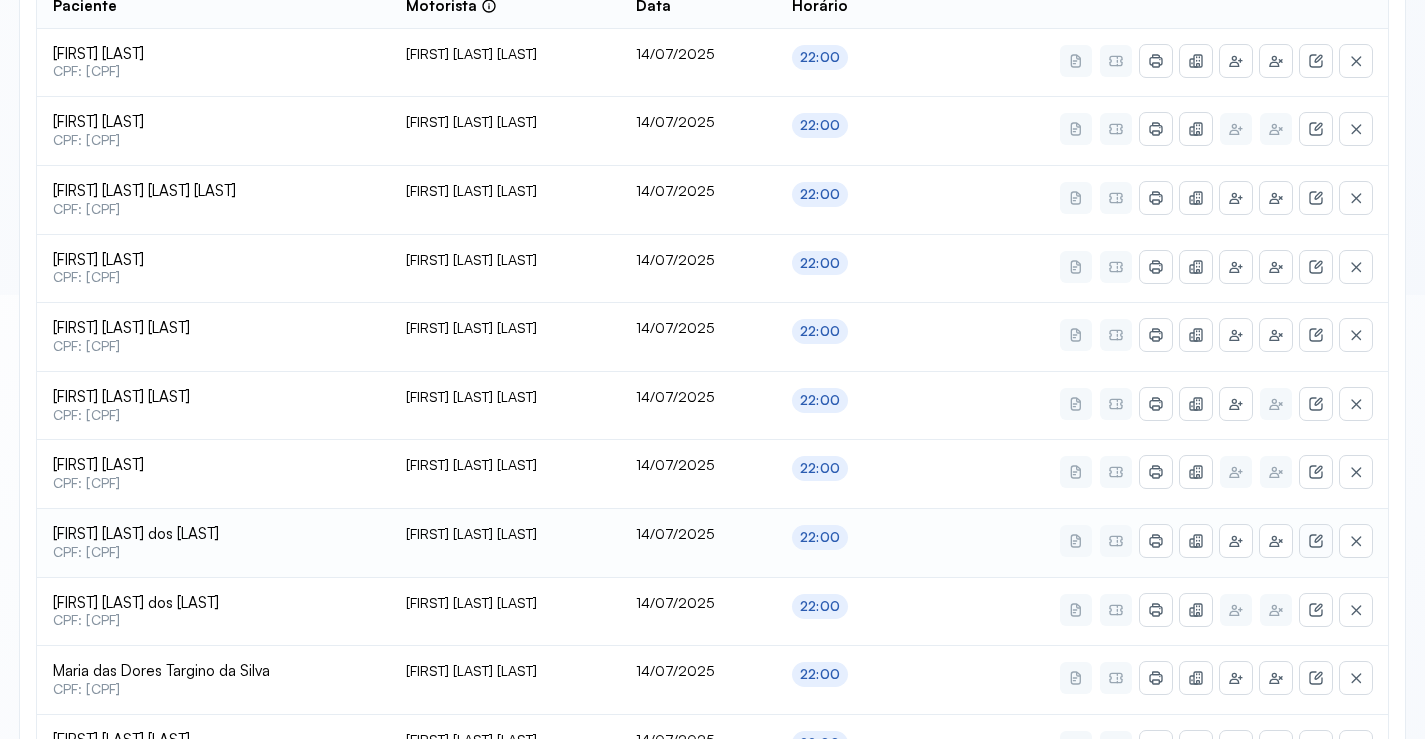 click 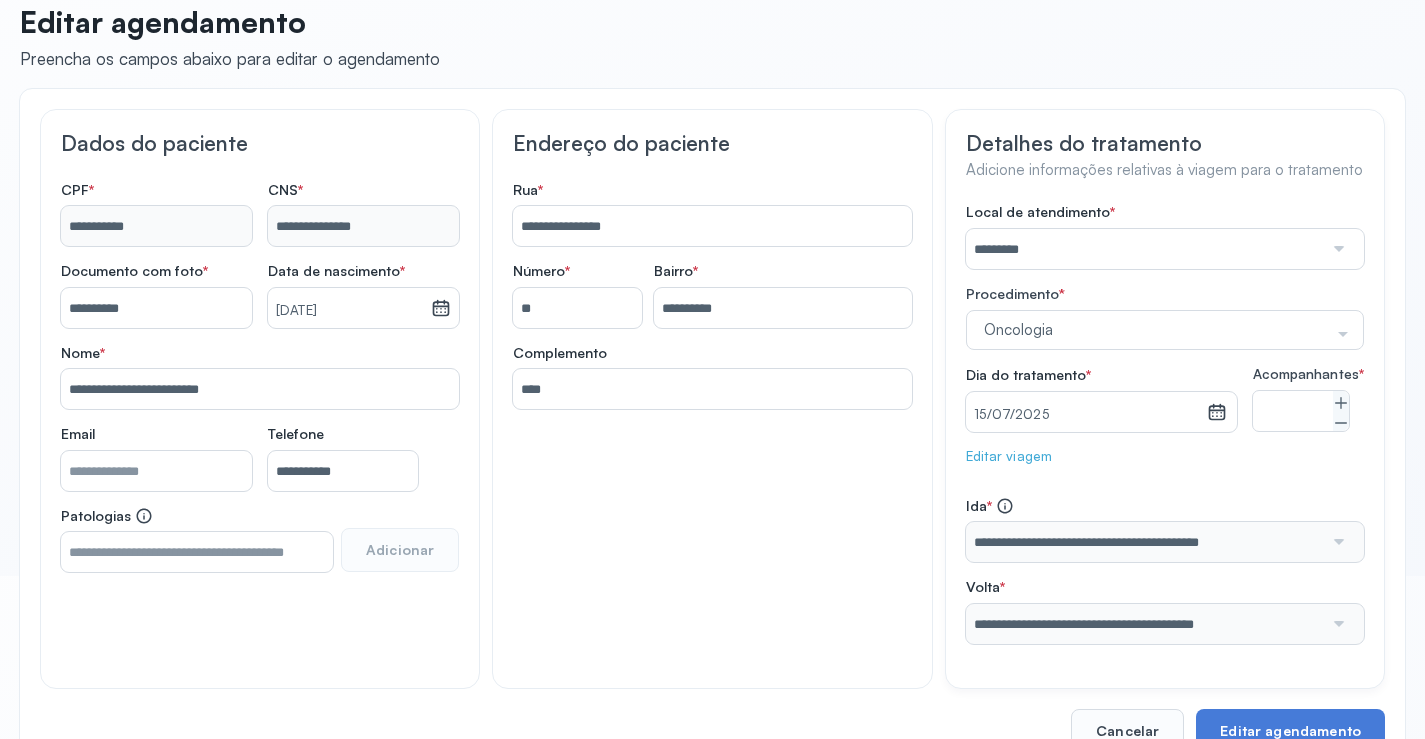 scroll, scrollTop: 133, scrollLeft: 0, axis: vertical 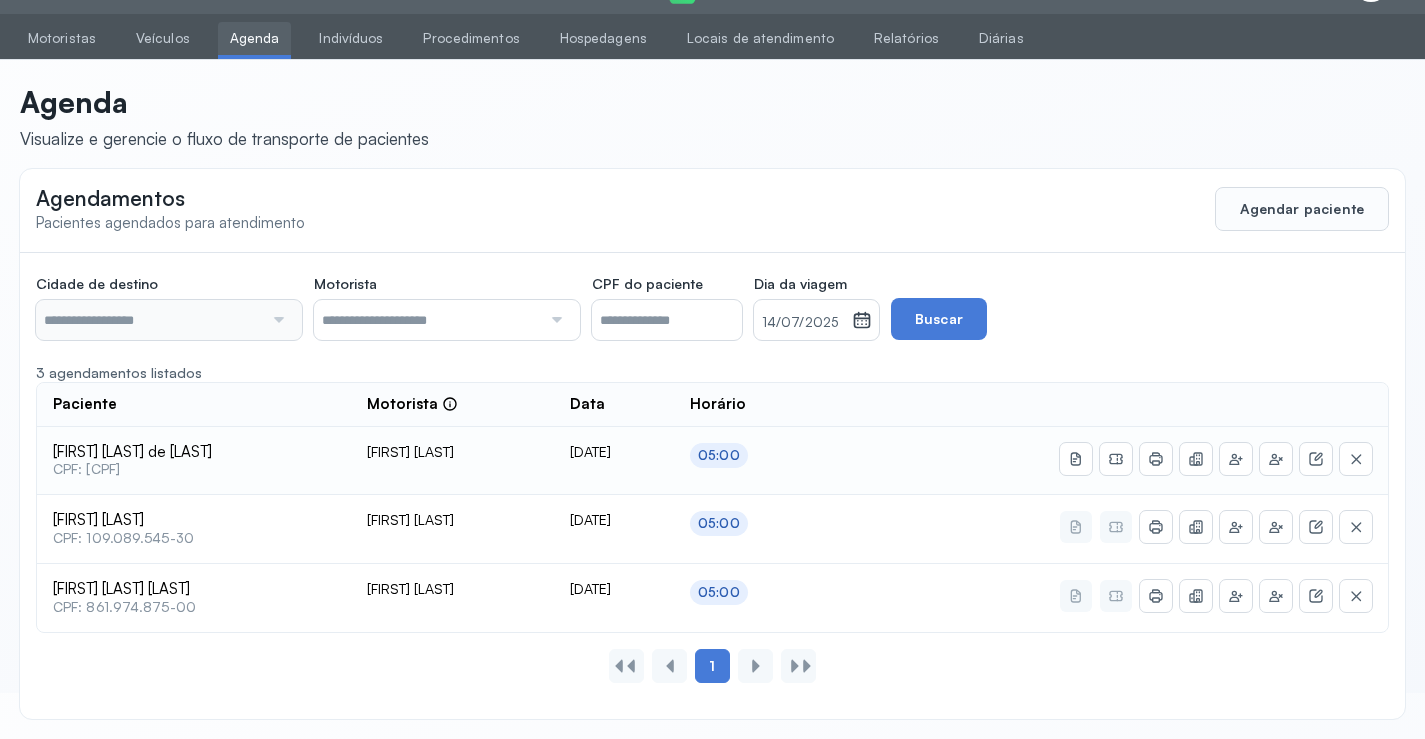 type on "********" 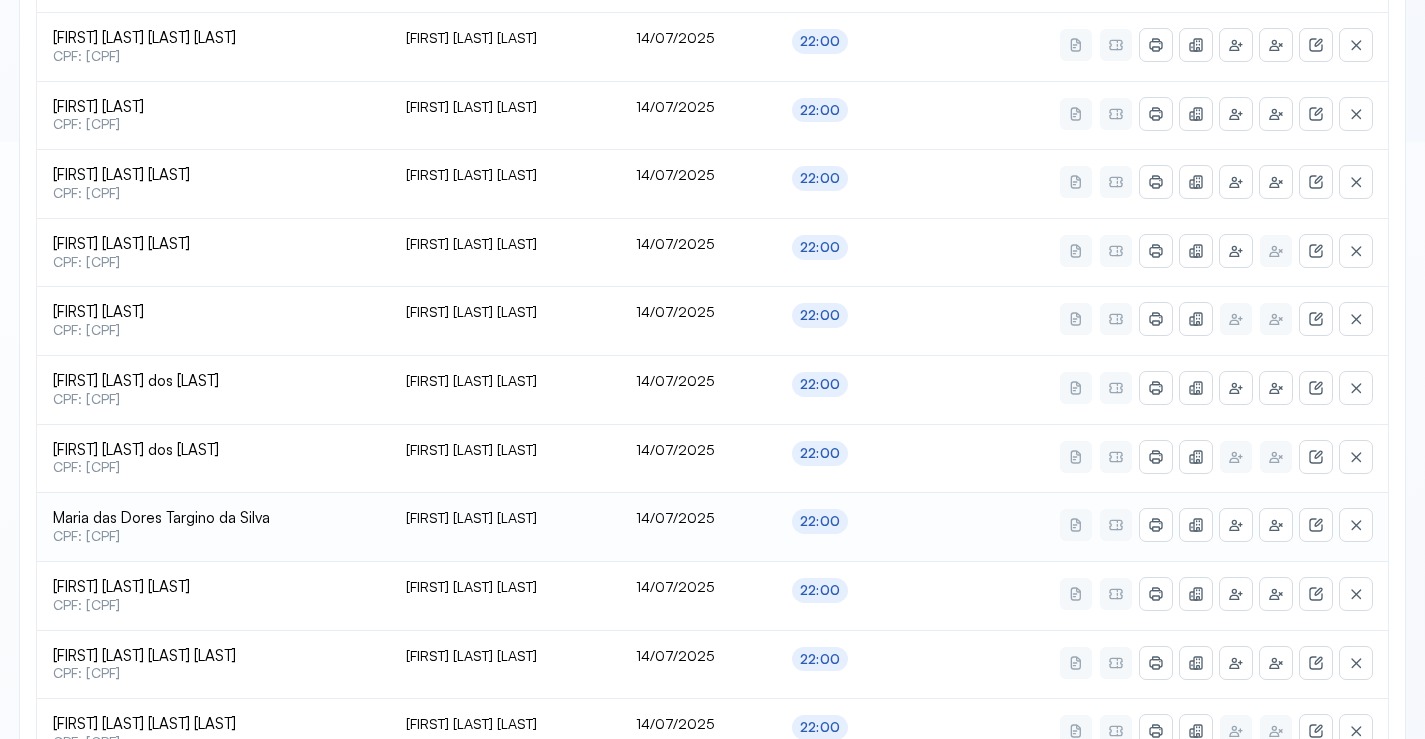 scroll, scrollTop: 533, scrollLeft: 0, axis: vertical 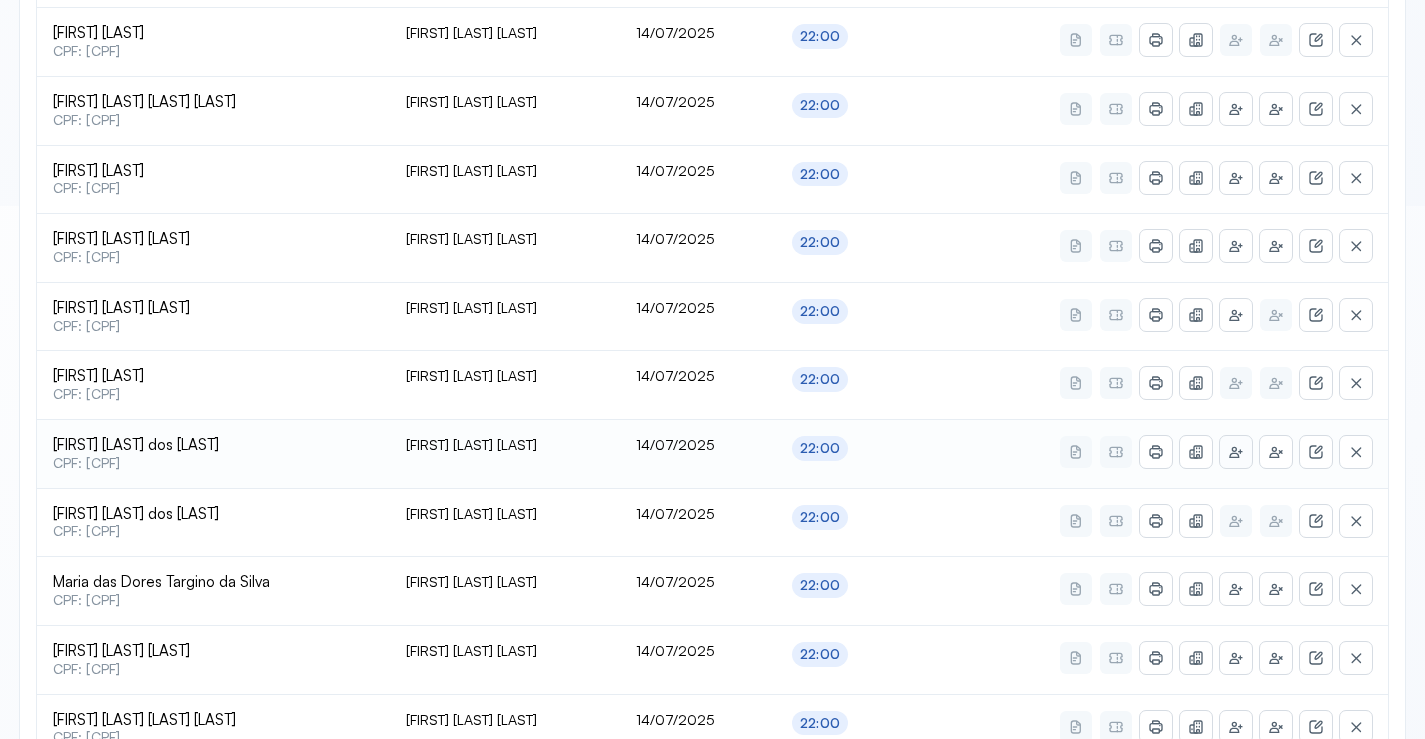 click 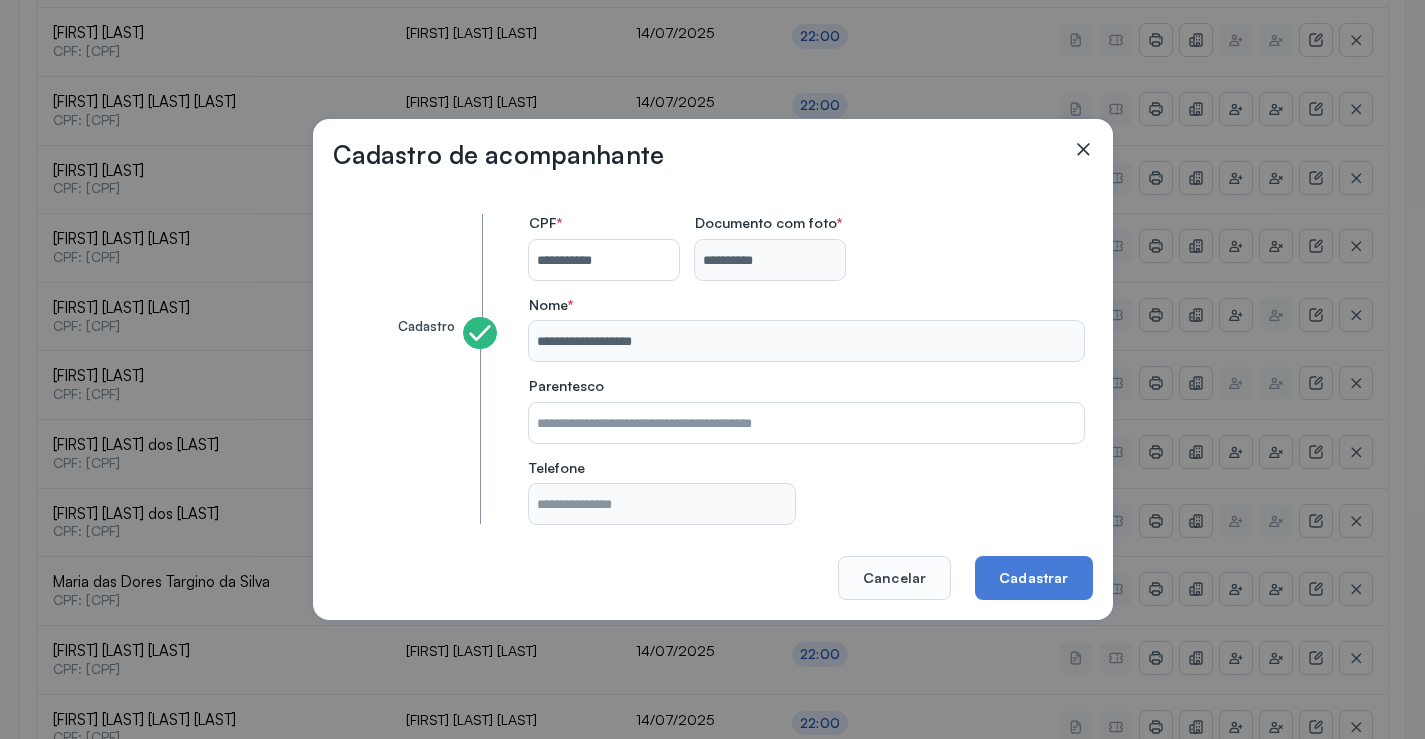 type 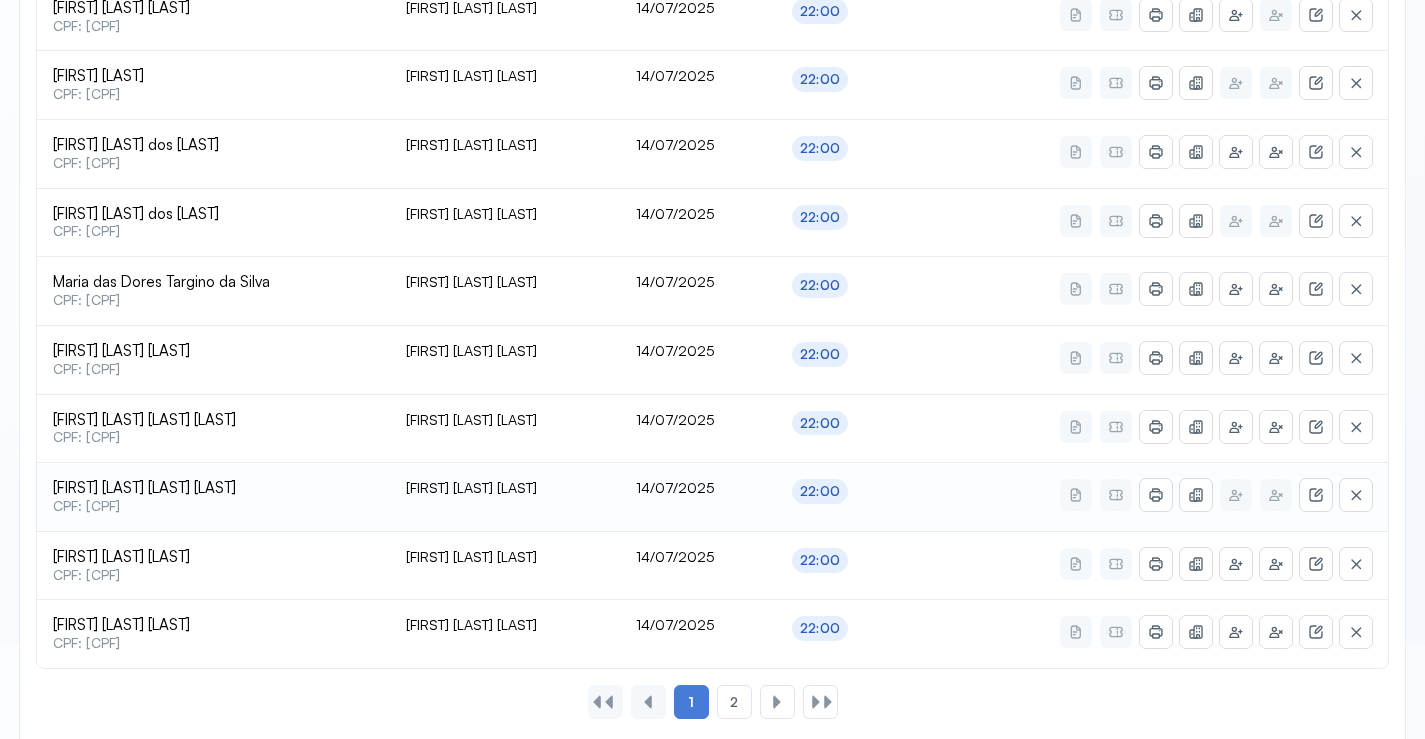 scroll, scrollTop: 865, scrollLeft: 0, axis: vertical 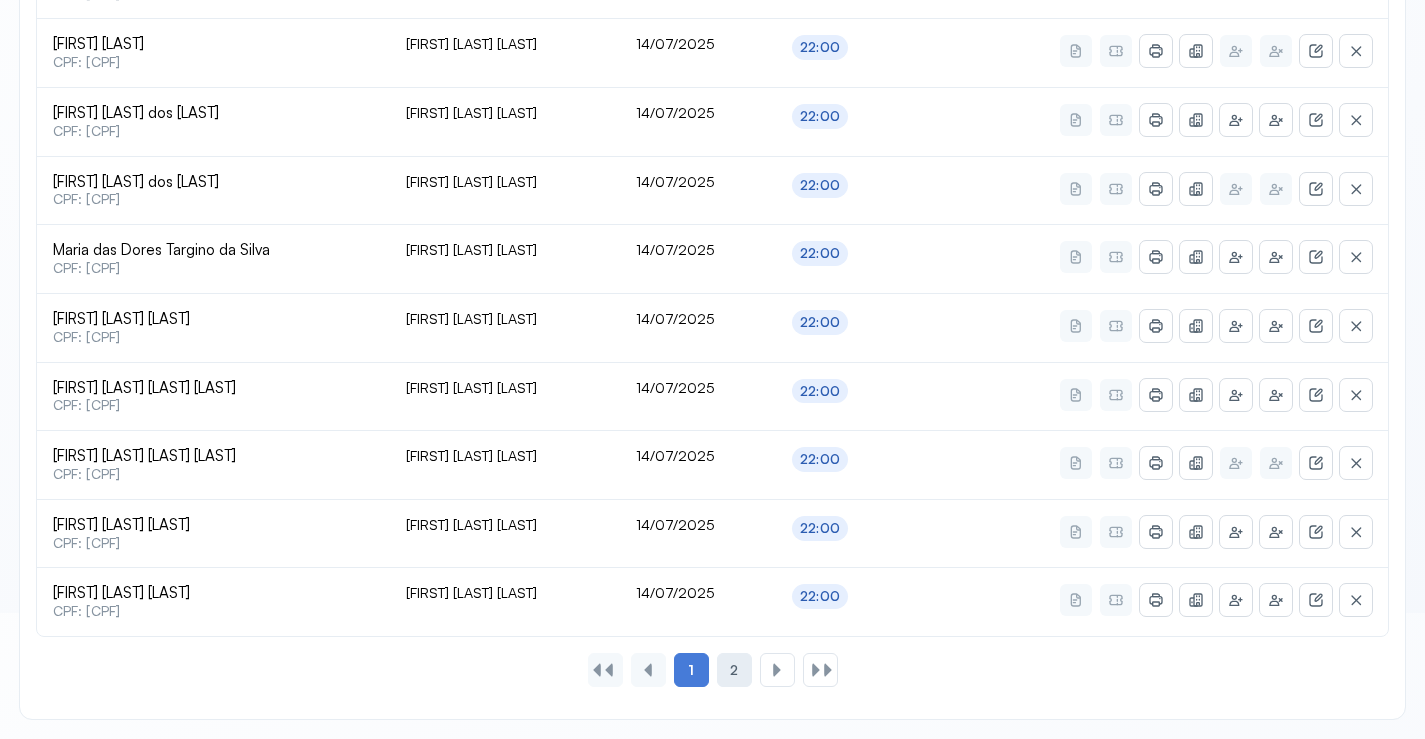 click on "2" at bounding box center (734, 670) 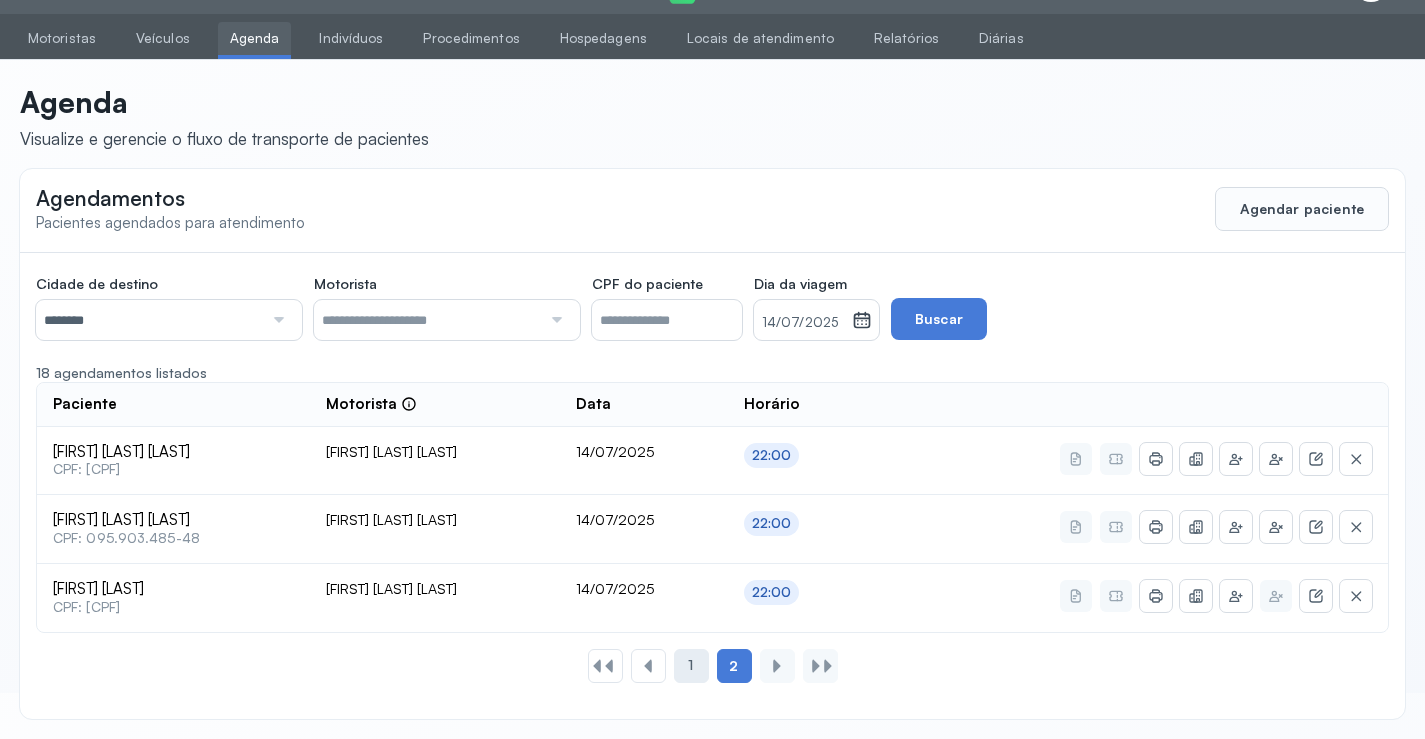 click on "1" 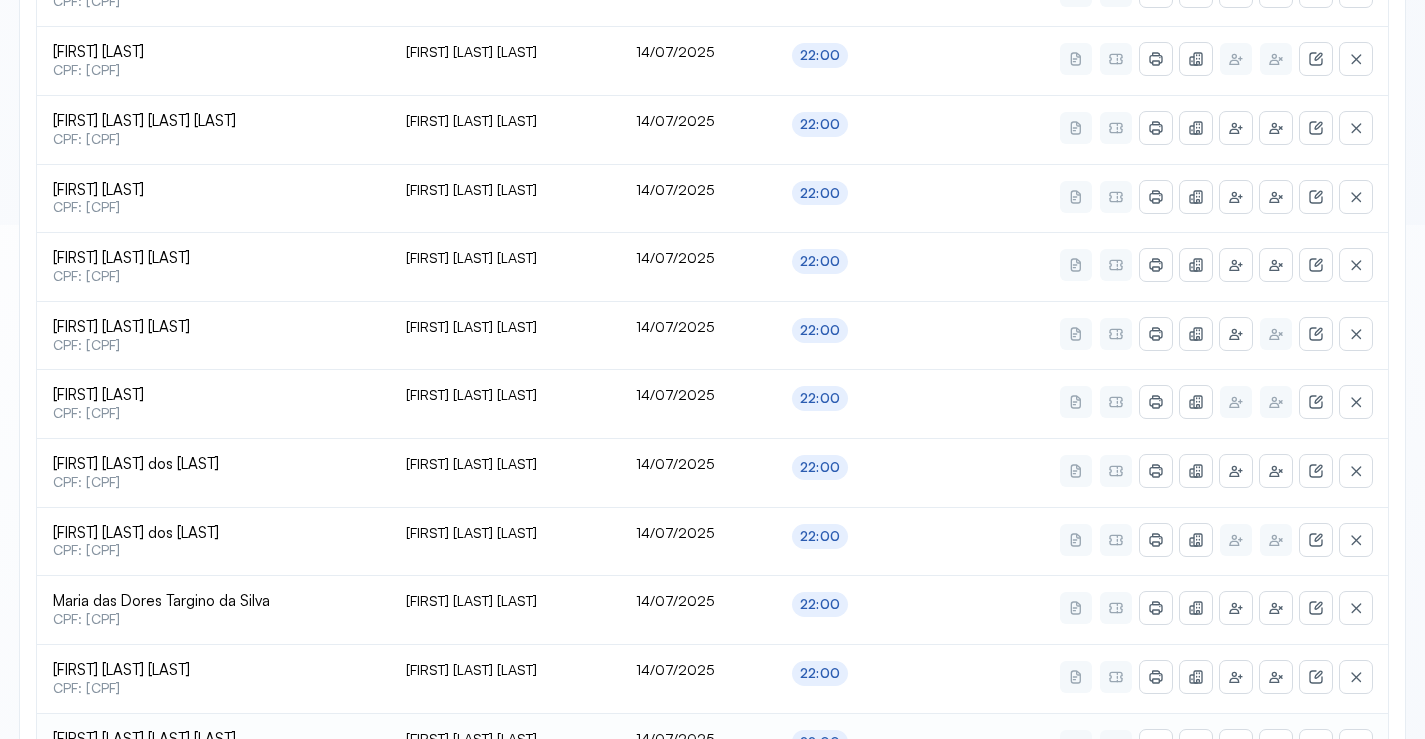 scroll, scrollTop: 465, scrollLeft: 0, axis: vertical 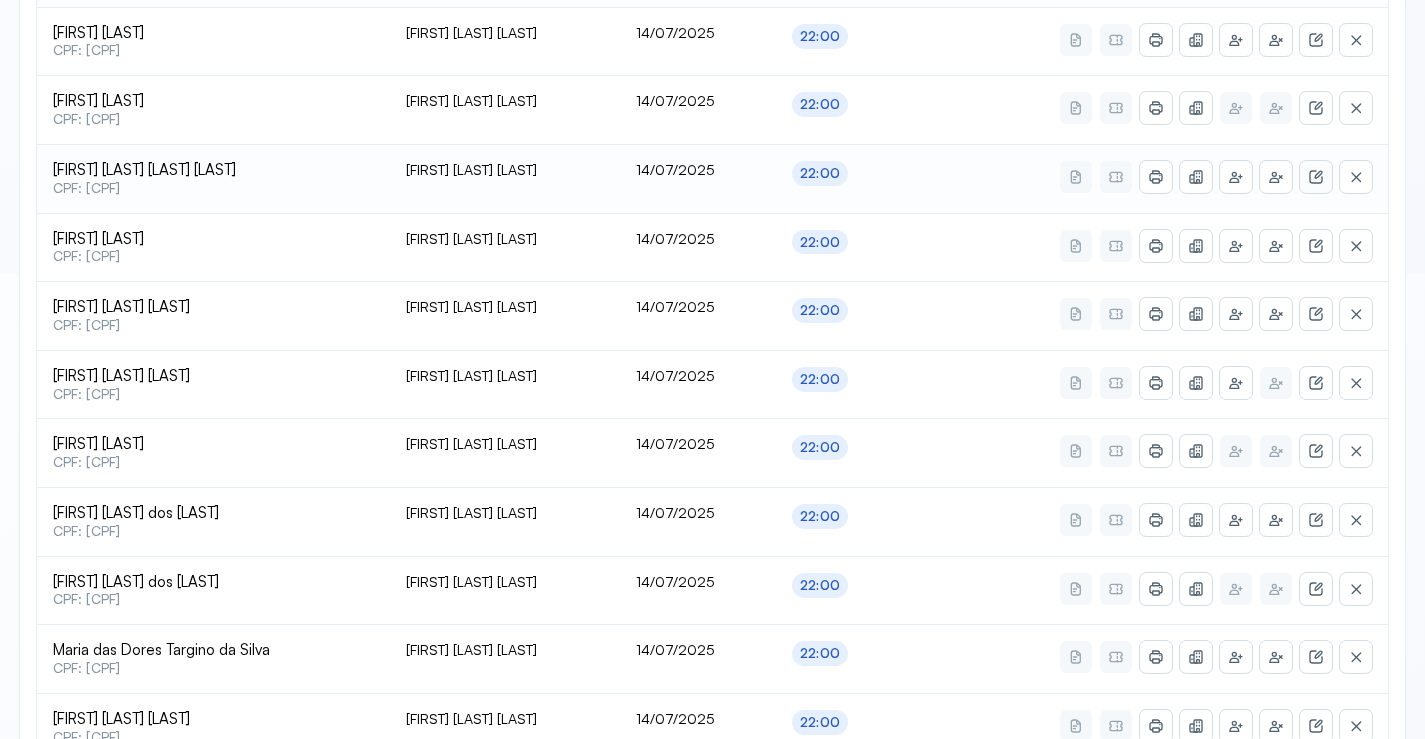 click 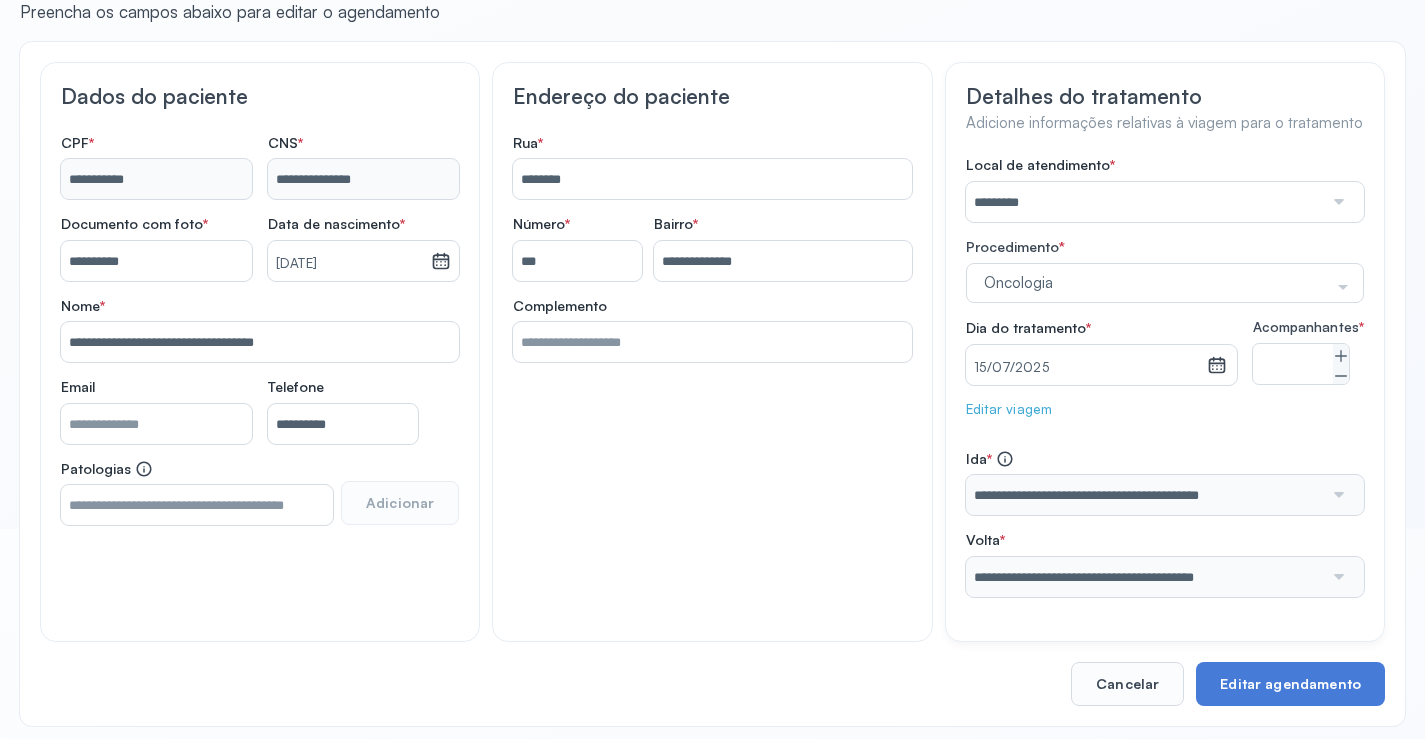 scroll, scrollTop: 233, scrollLeft: 0, axis: vertical 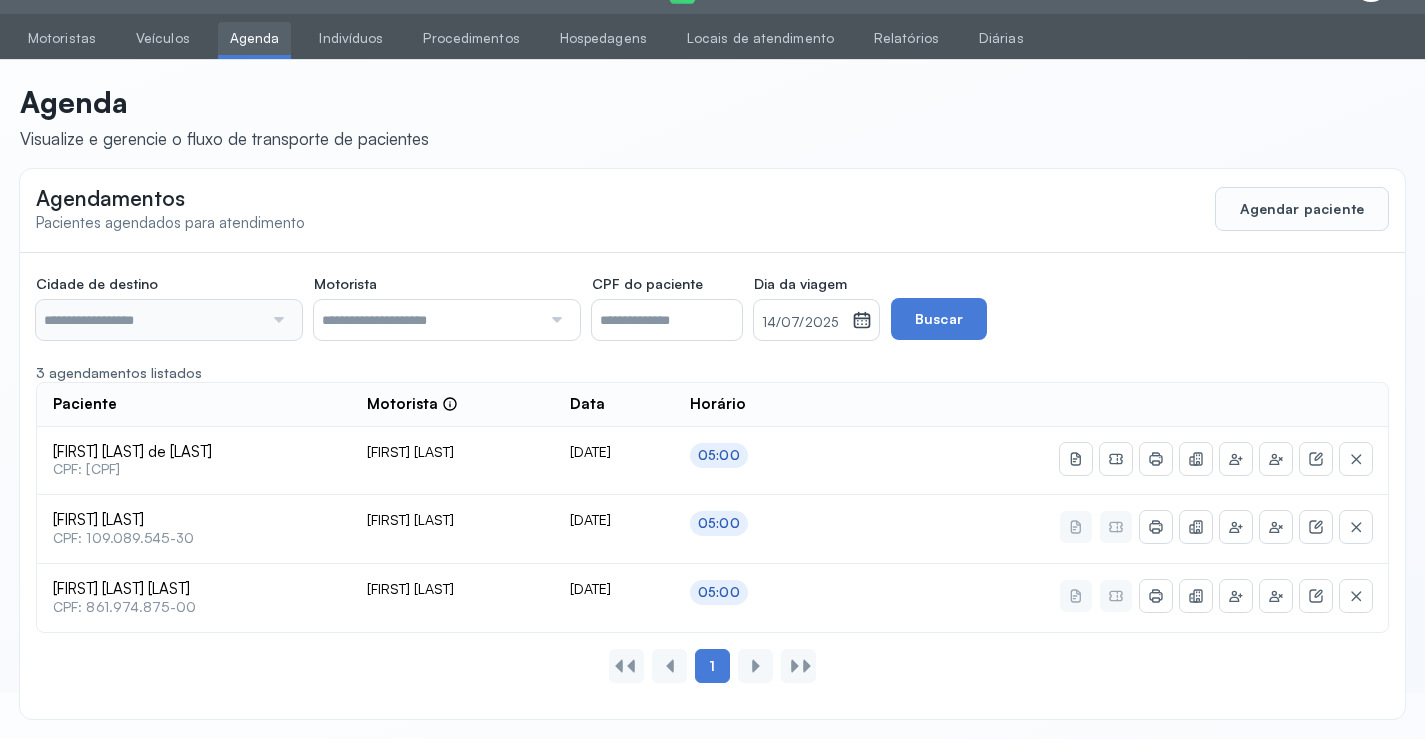 type on "********" 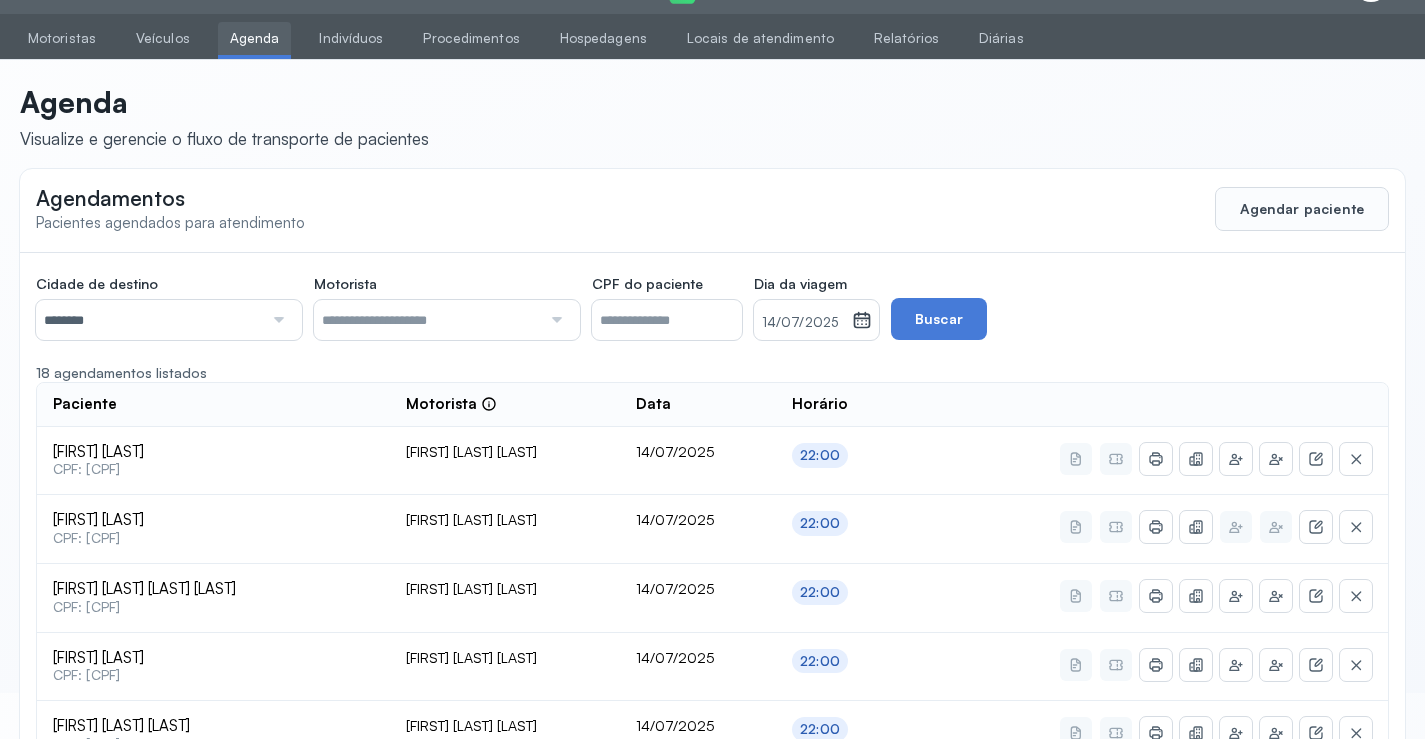 scroll, scrollTop: 233, scrollLeft: 0, axis: vertical 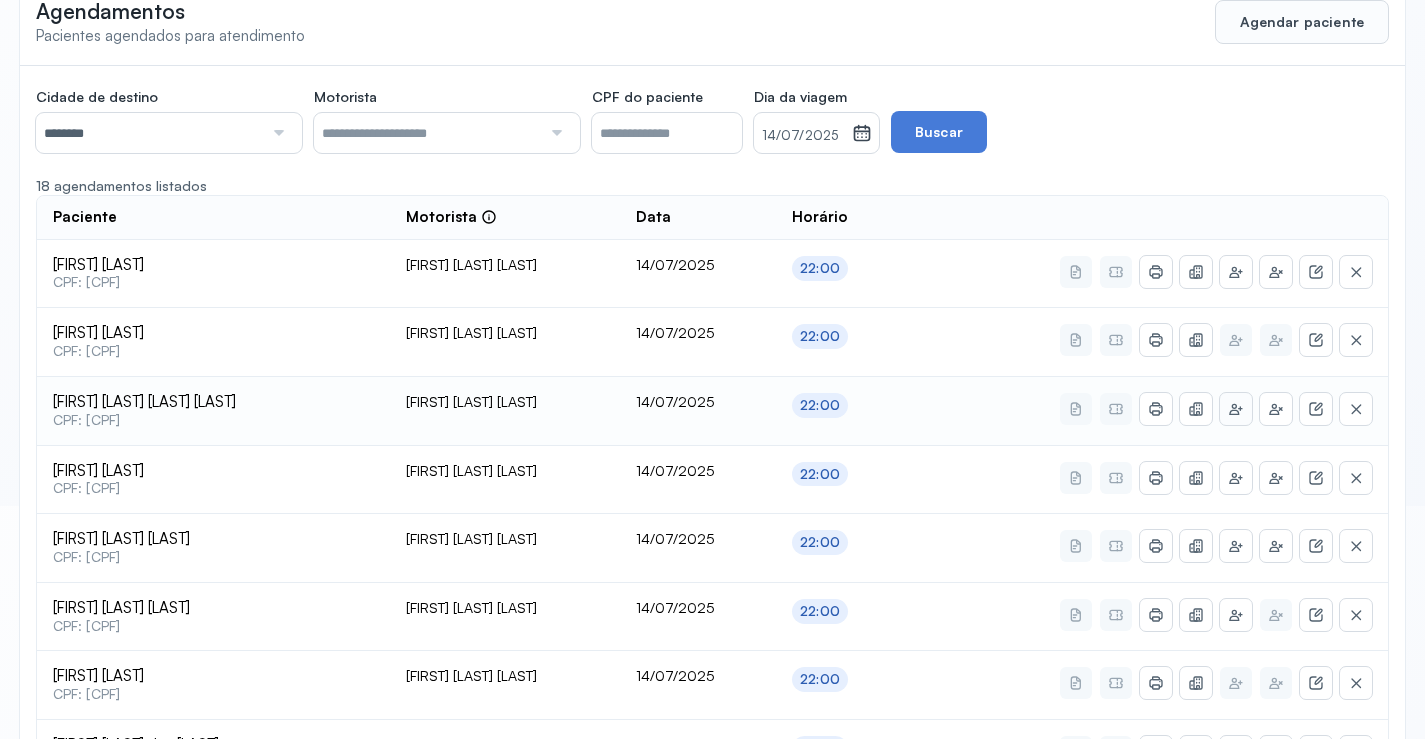 click 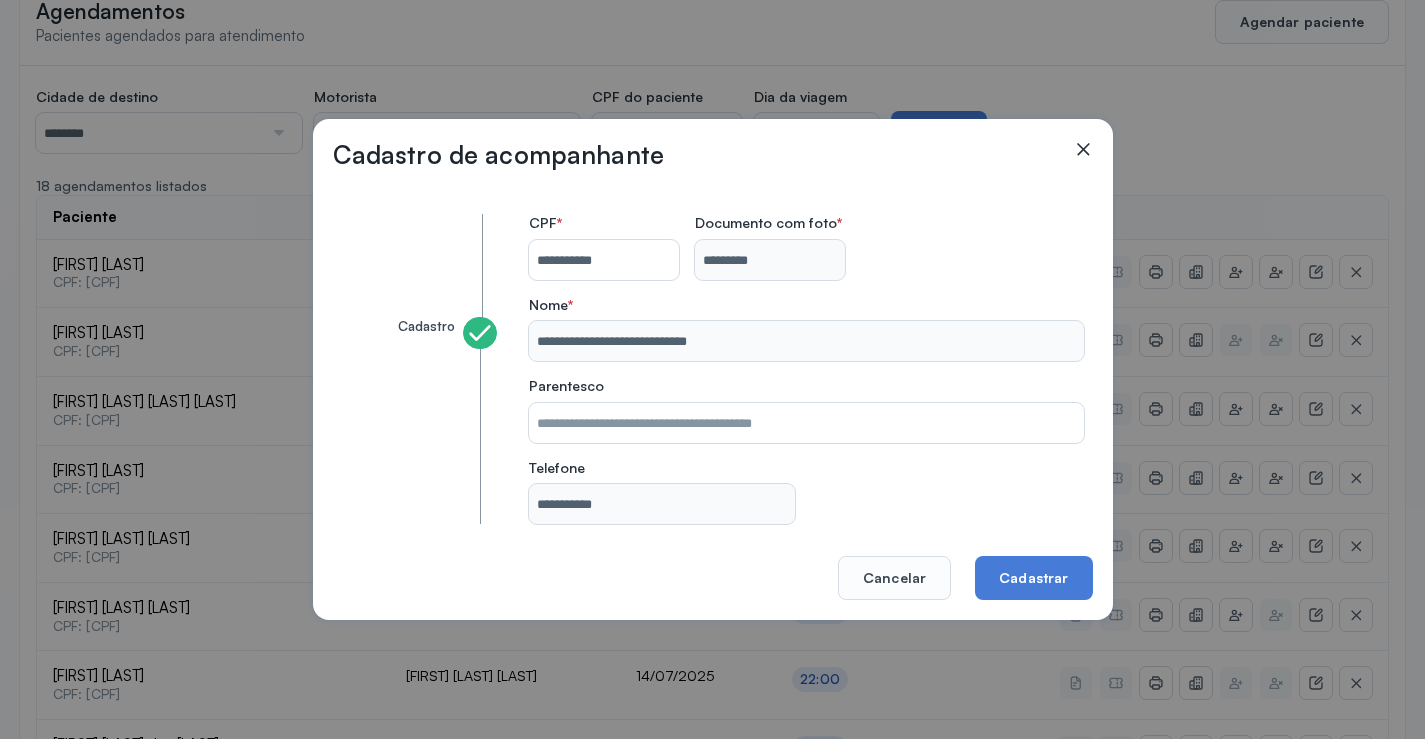 type 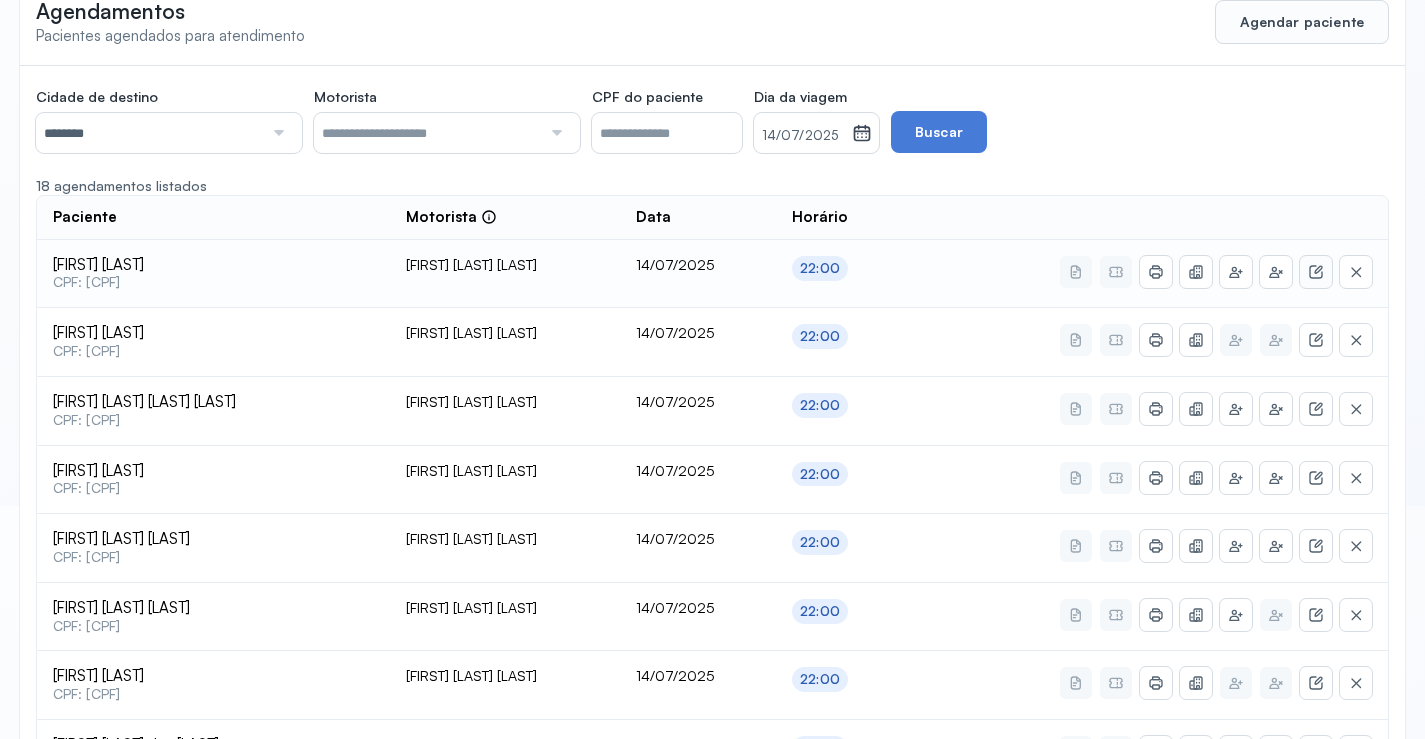 click 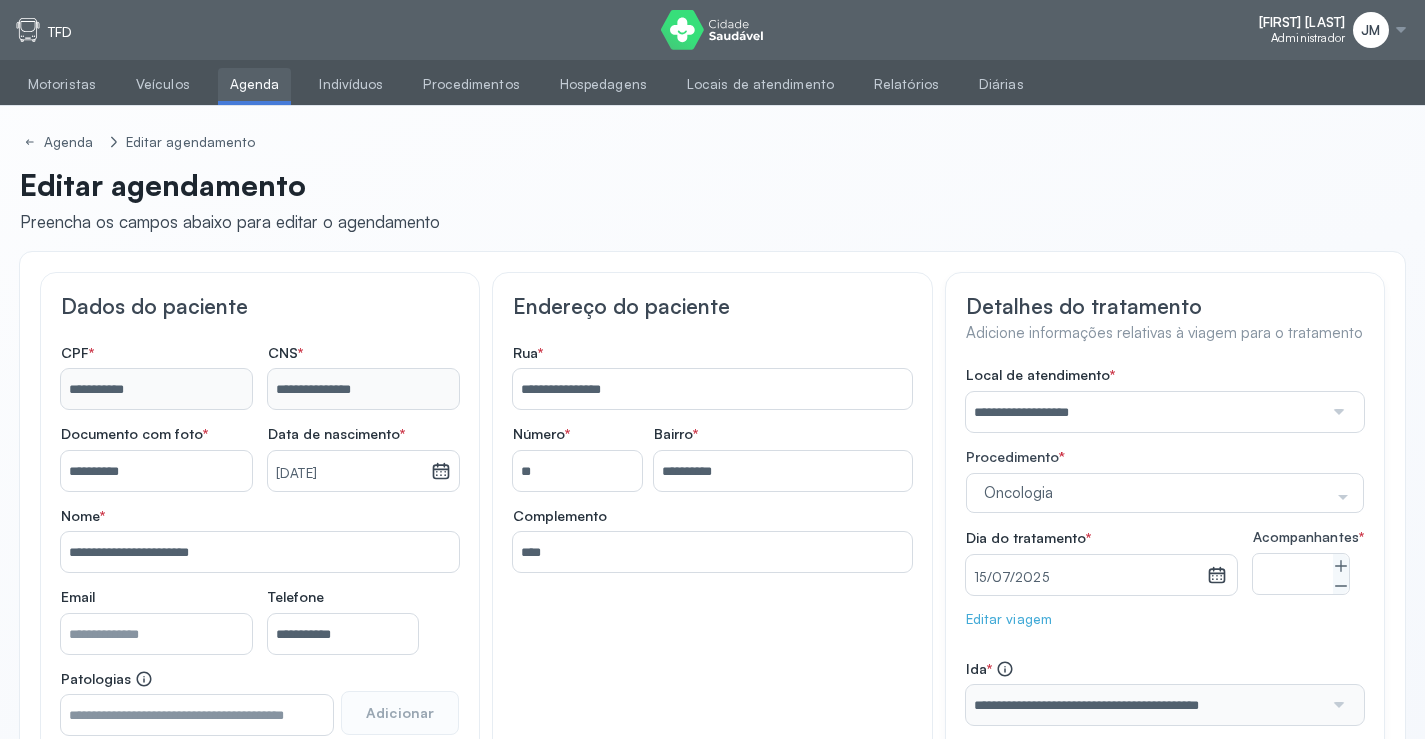scroll, scrollTop: 46, scrollLeft: 0, axis: vertical 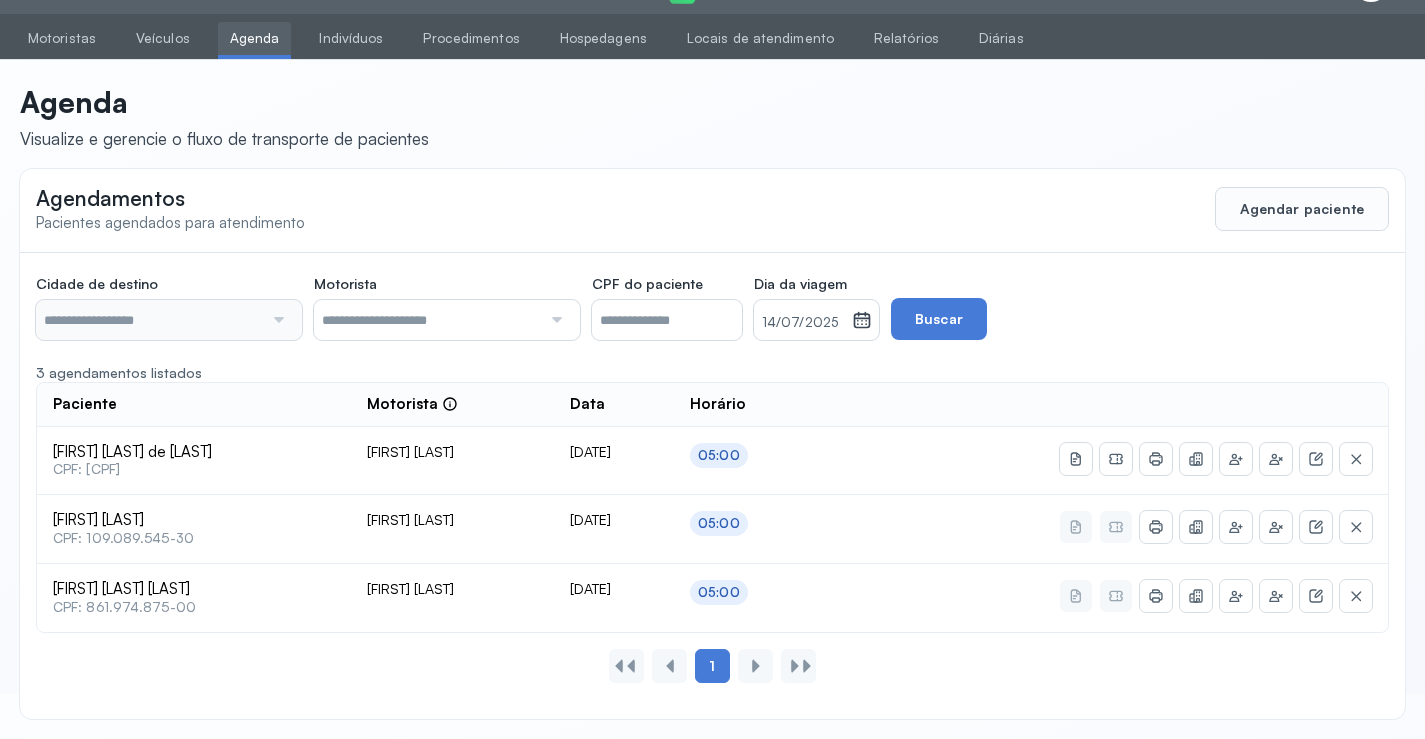 type on "********" 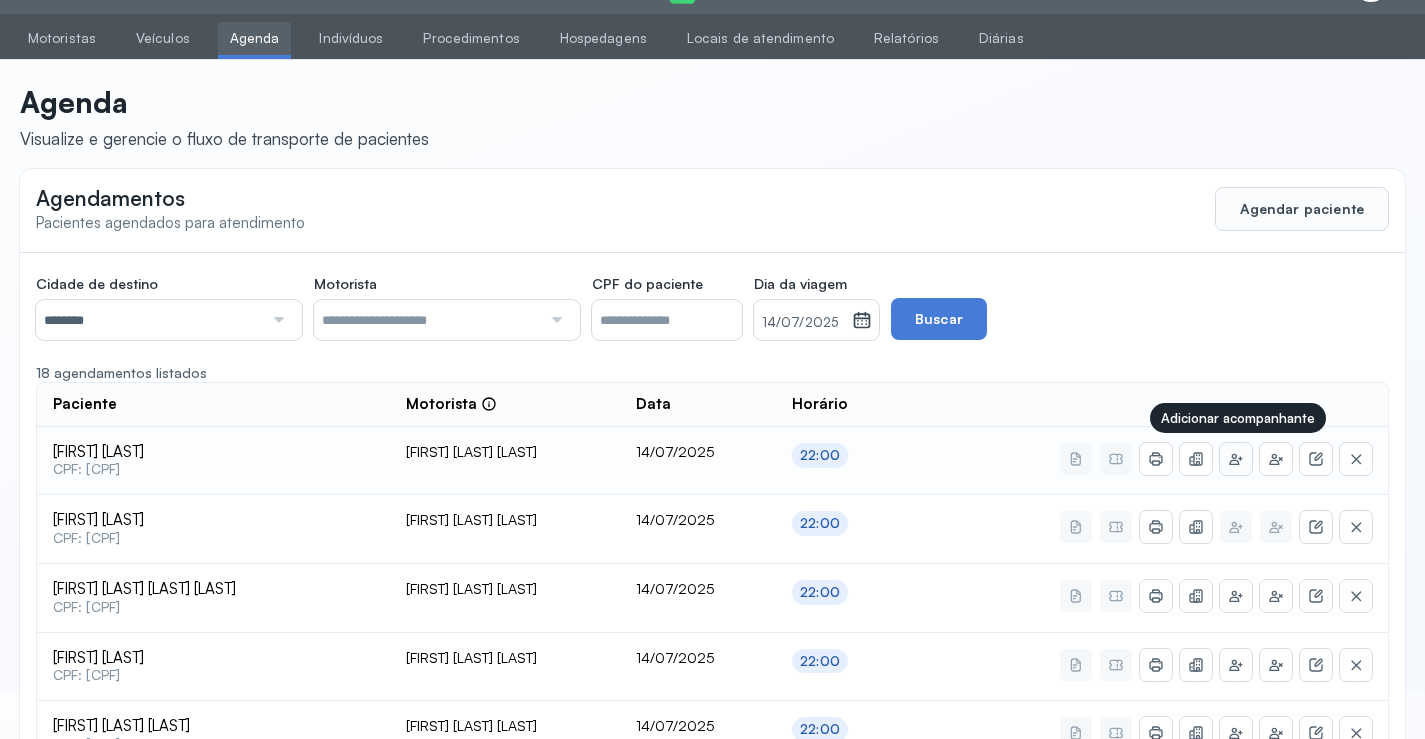 click 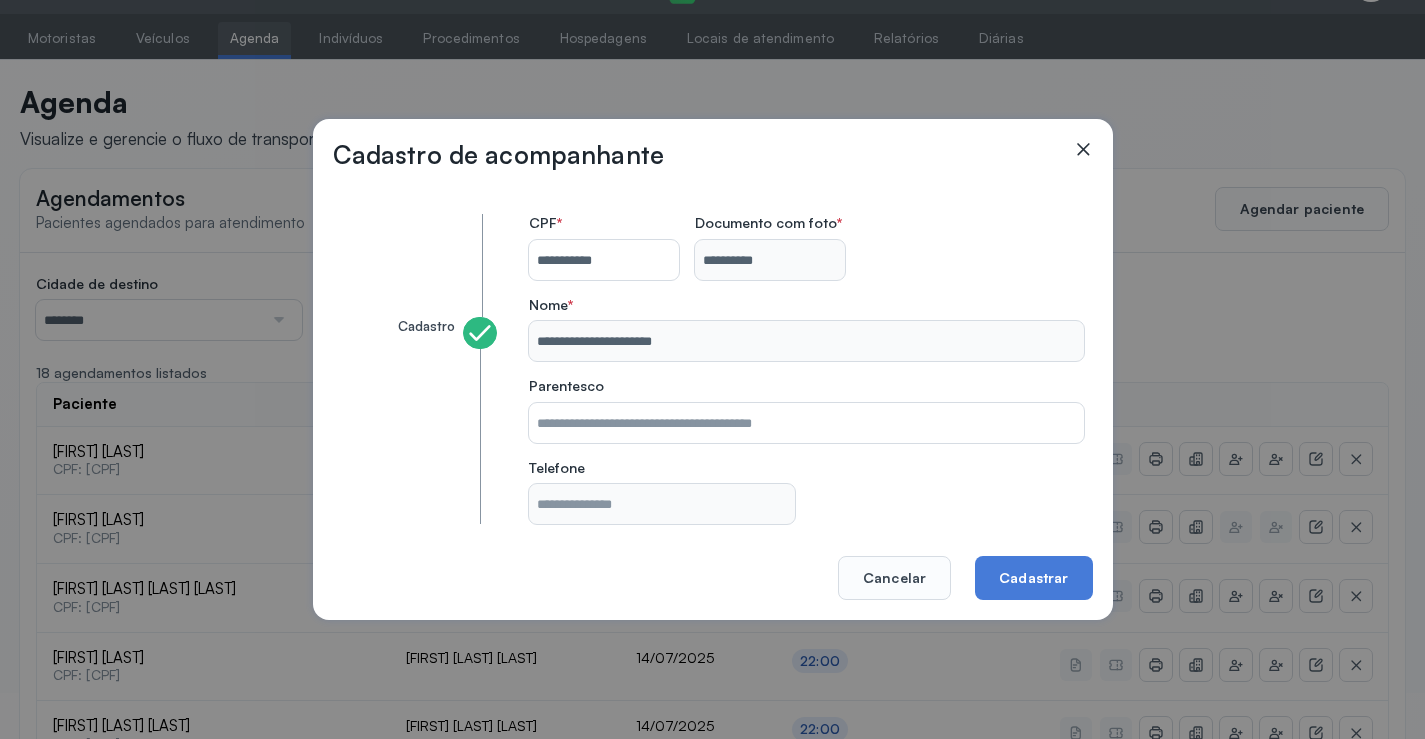 type 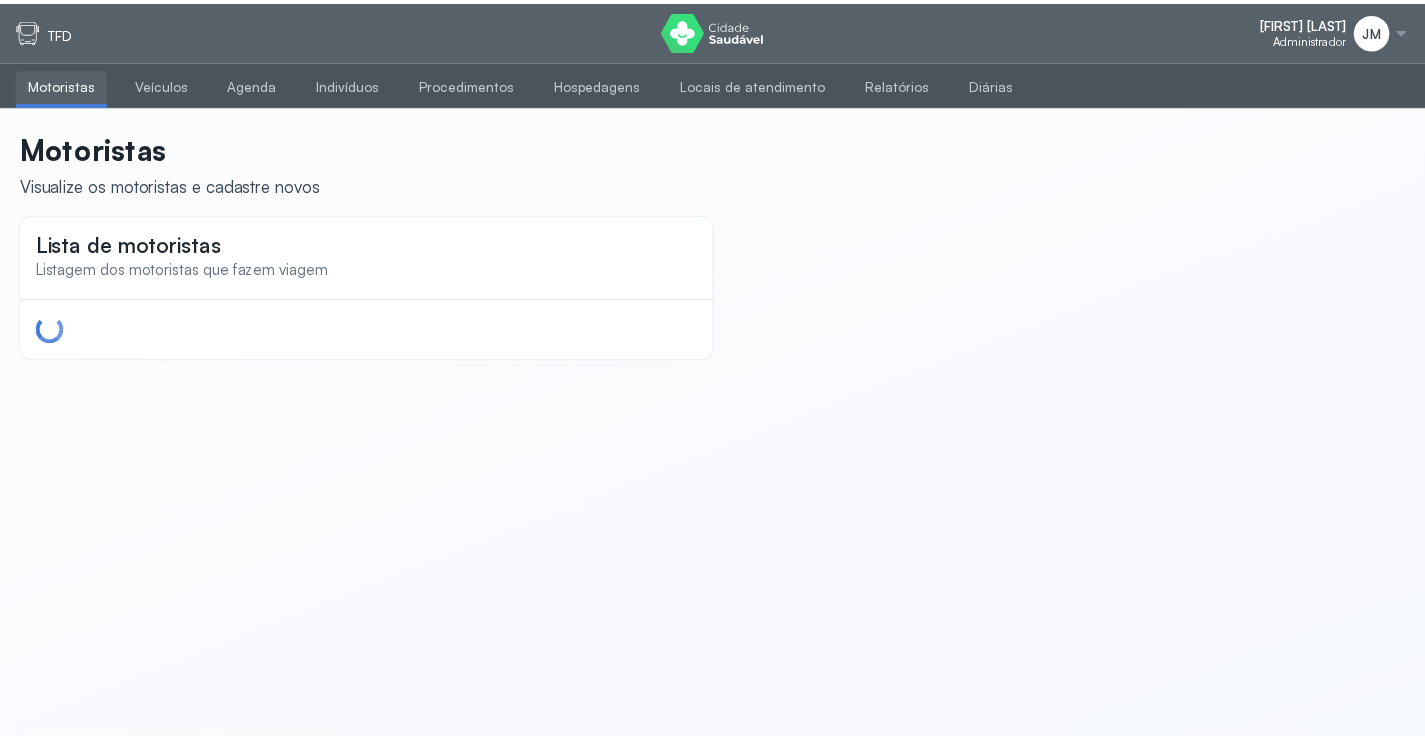 scroll, scrollTop: 0, scrollLeft: 0, axis: both 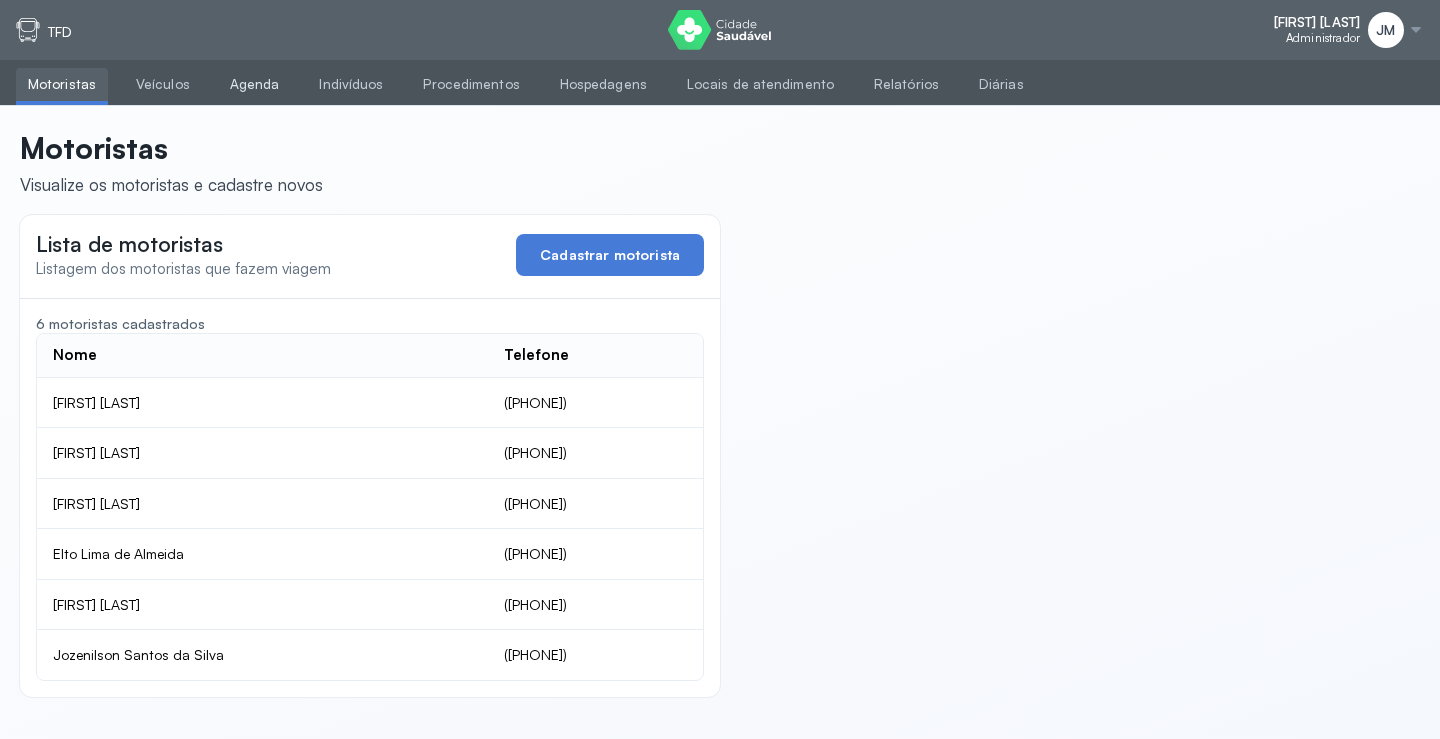 click on "Agenda" at bounding box center (255, 84) 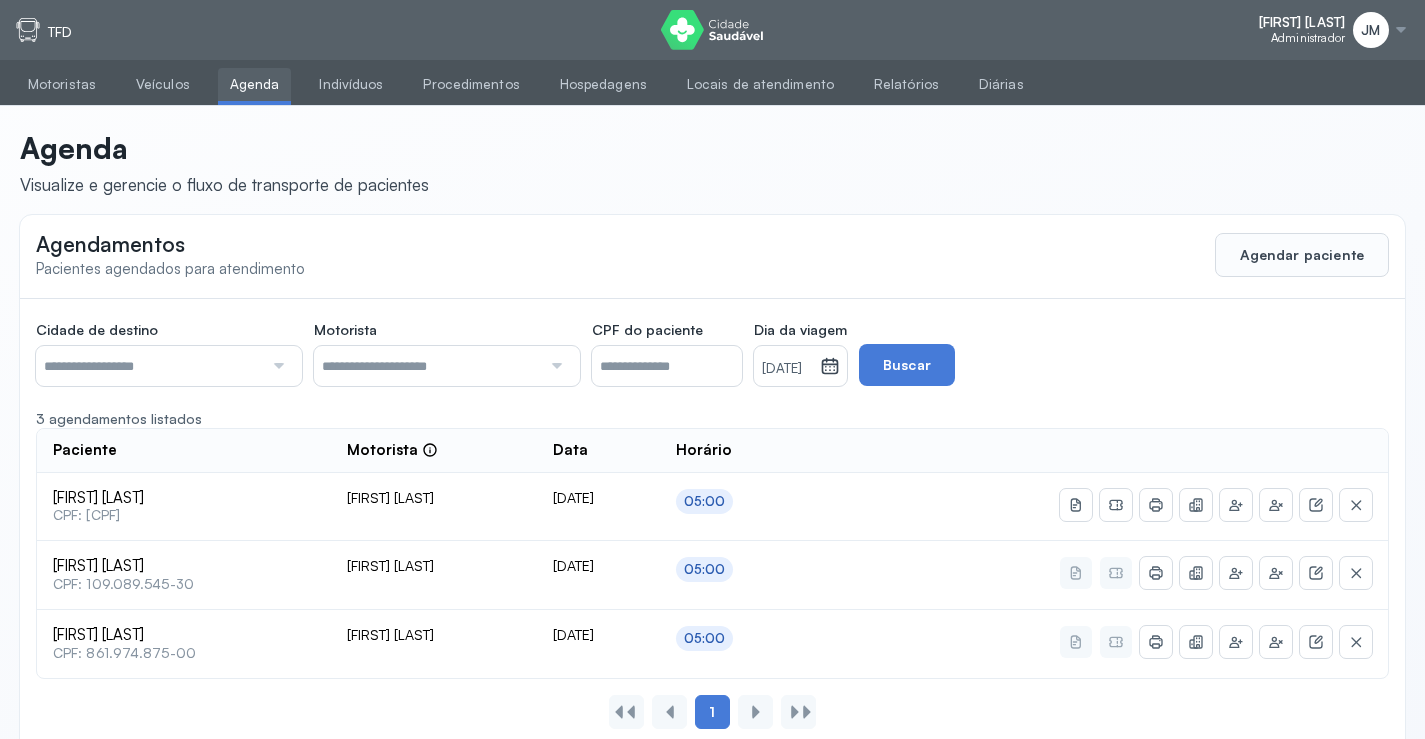 click at bounding box center (276, 366) 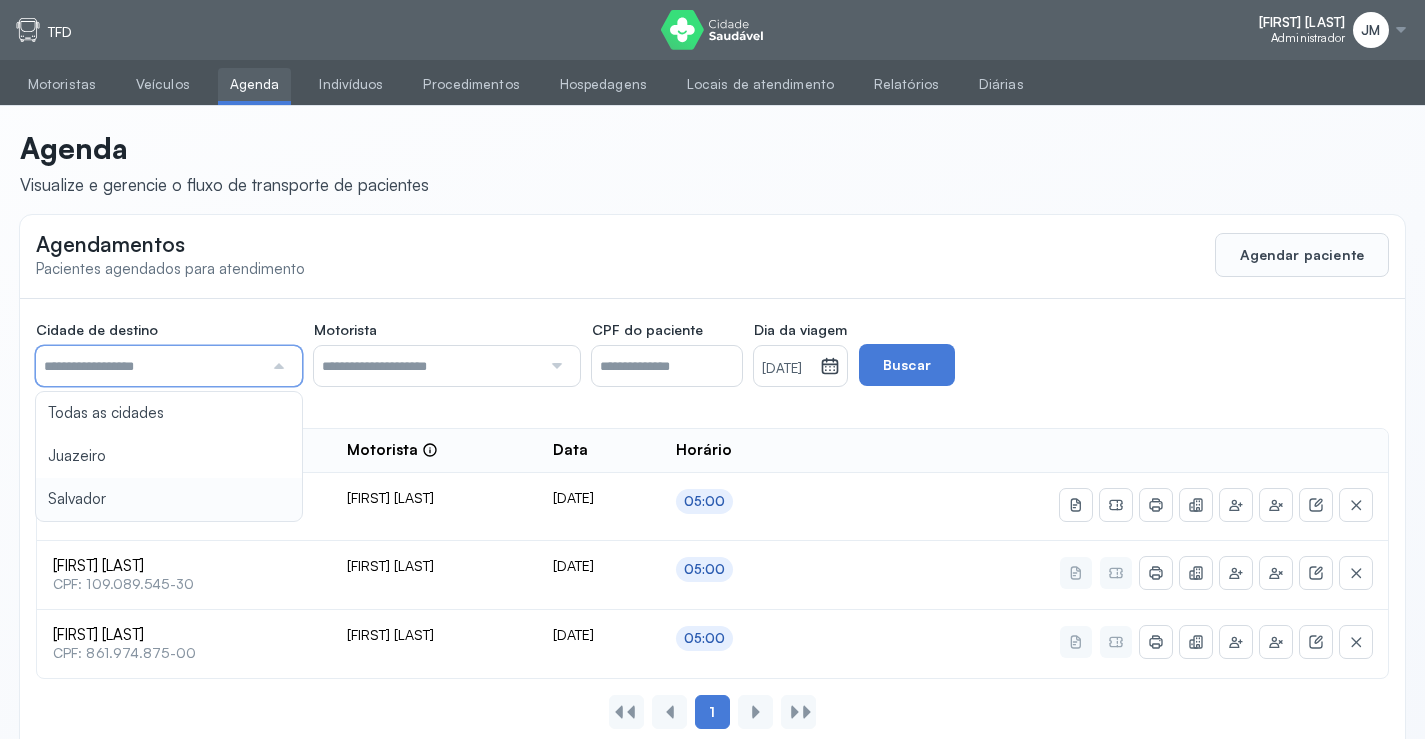 type on "********" 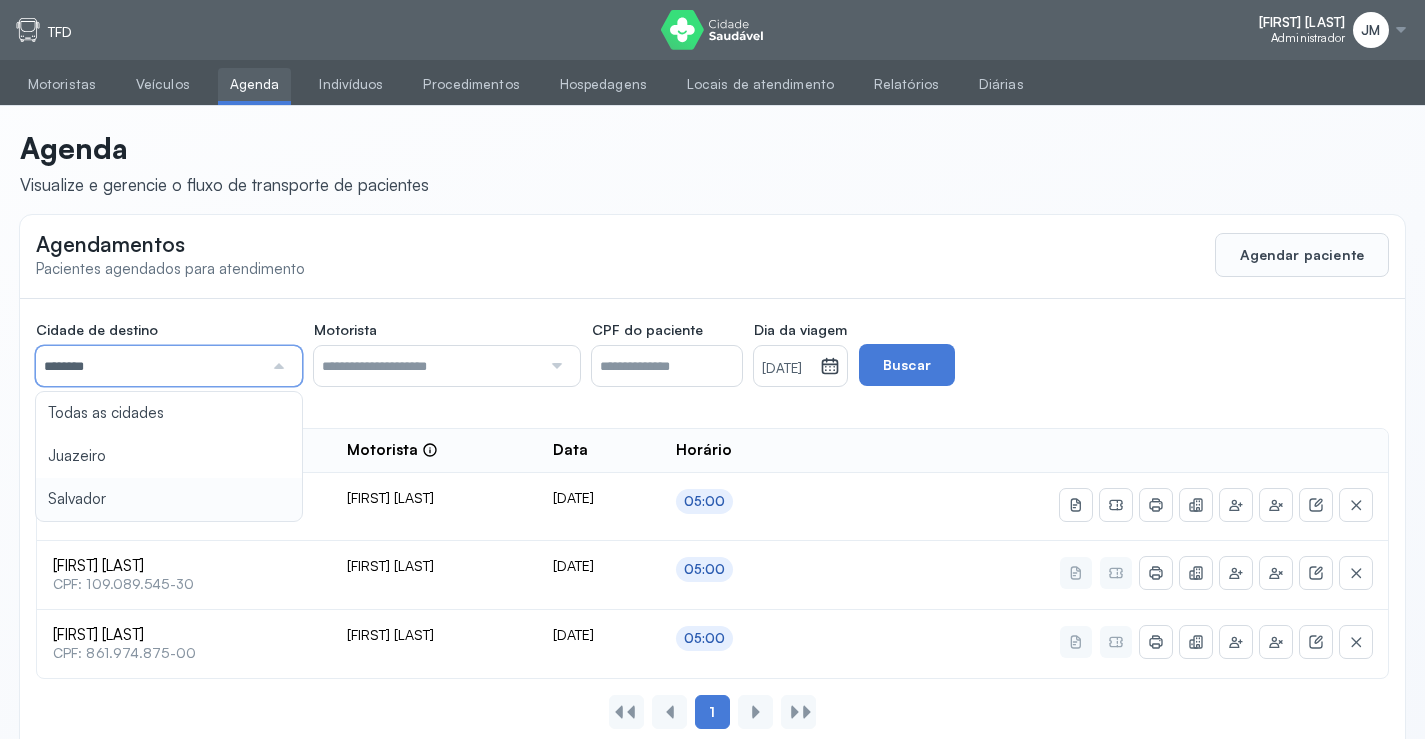 drag, startPoint x: 72, startPoint y: 491, endPoint x: 100, endPoint y: 462, distance: 40.311287 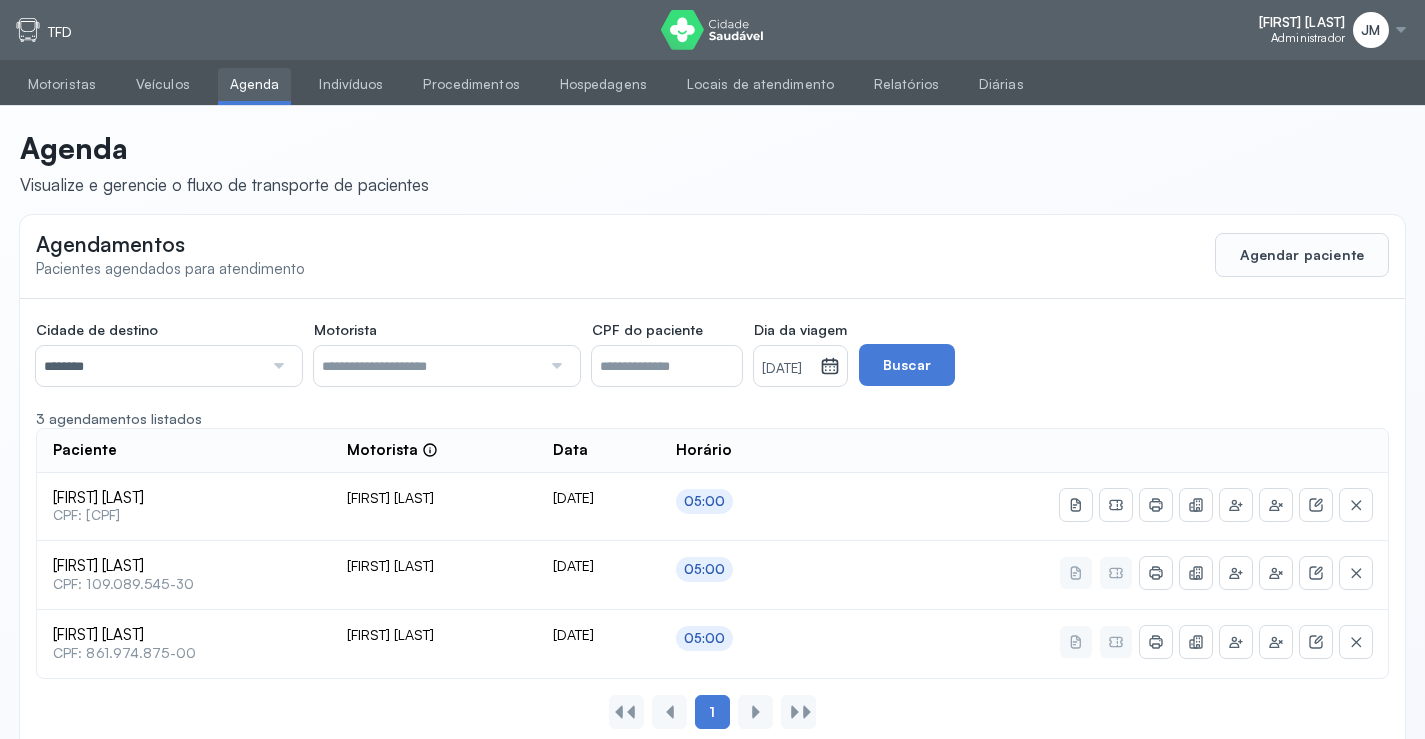 click 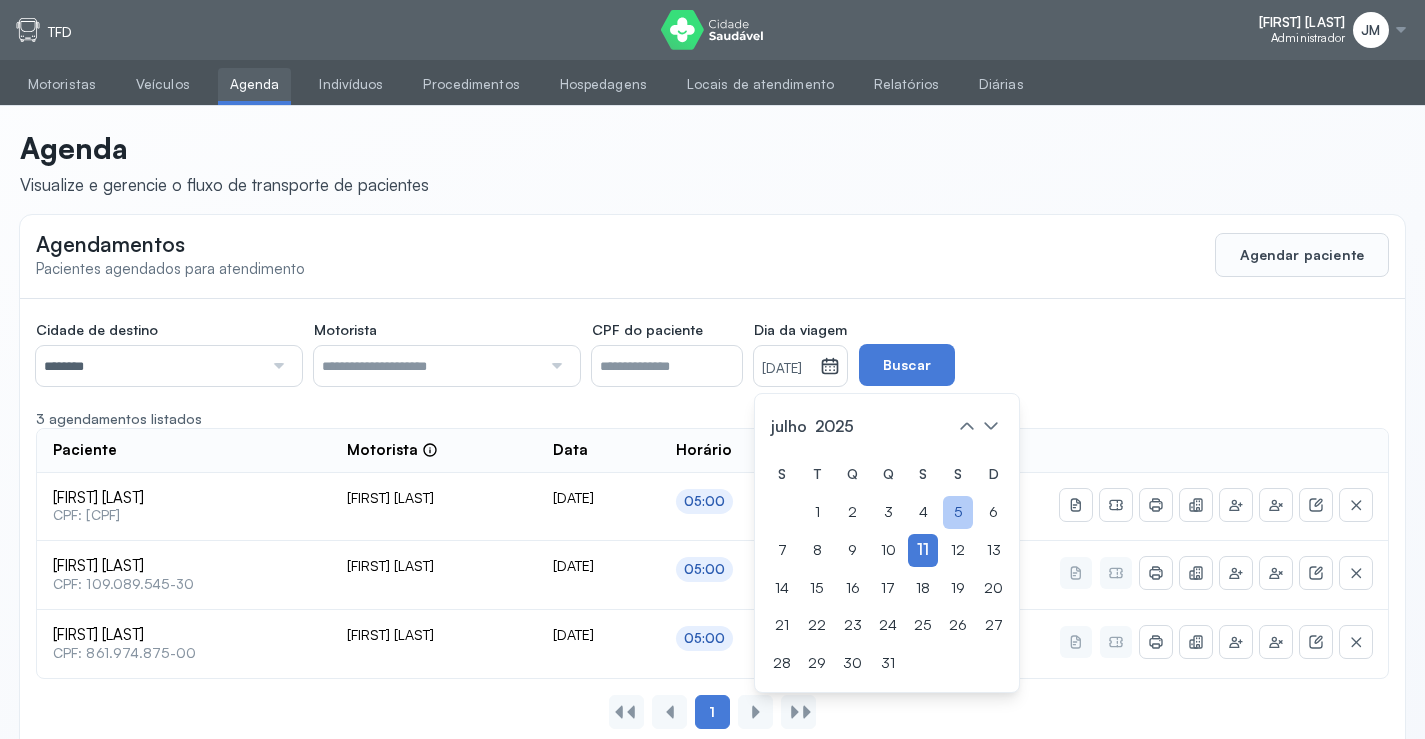 drag, startPoint x: 1025, startPoint y: 549, endPoint x: 1002, endPoint y: 506, distance: 48.76474 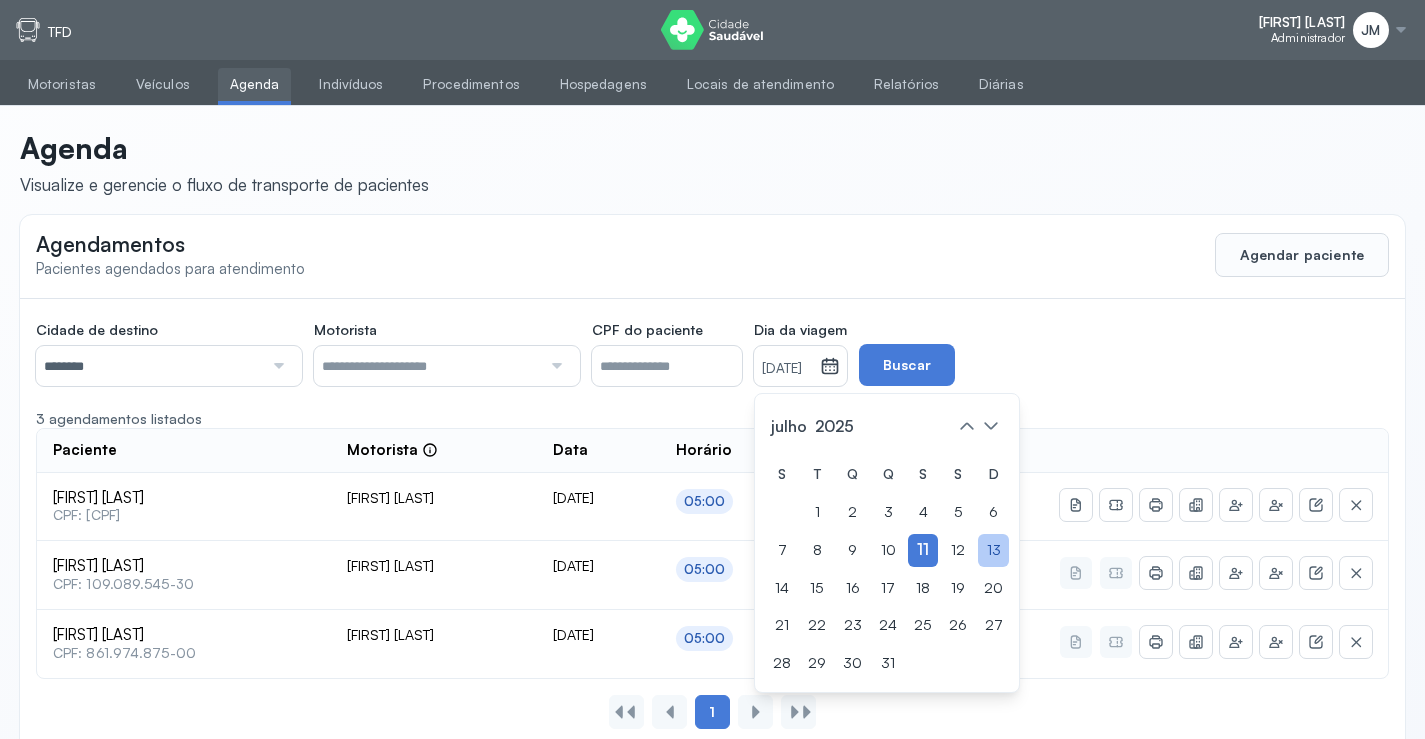 click on "13" 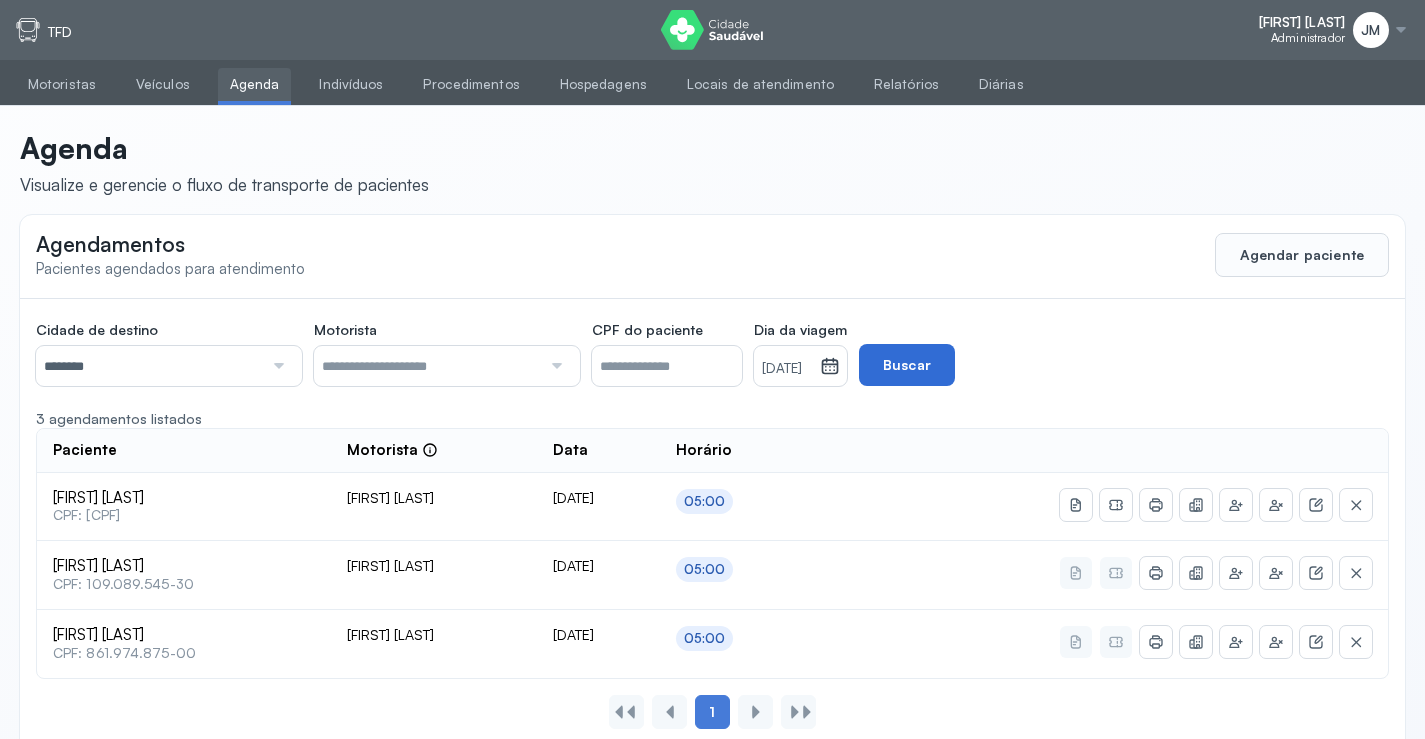click on "Buscar" at bounding box center (907, 365) 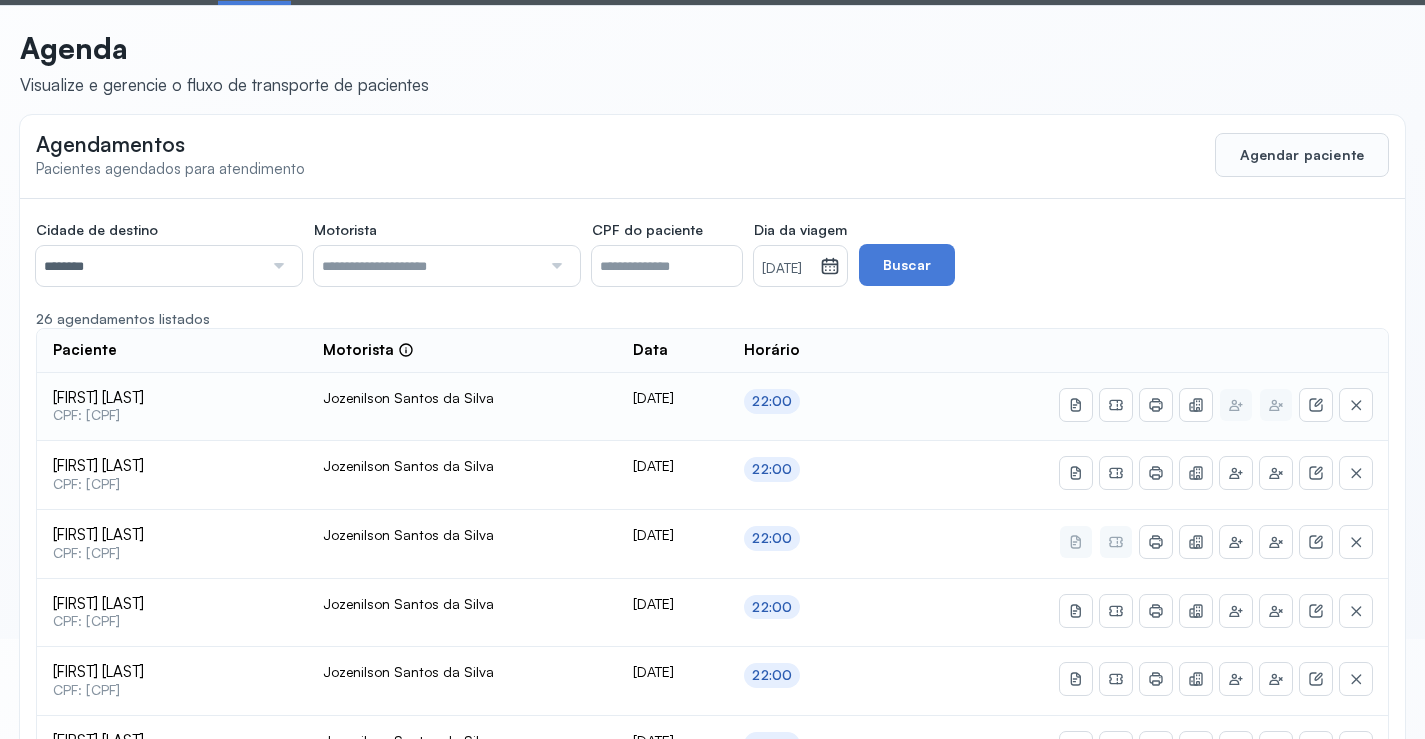 scroll, scrollTop: 200, scrollLeft: 0, axis: vertical 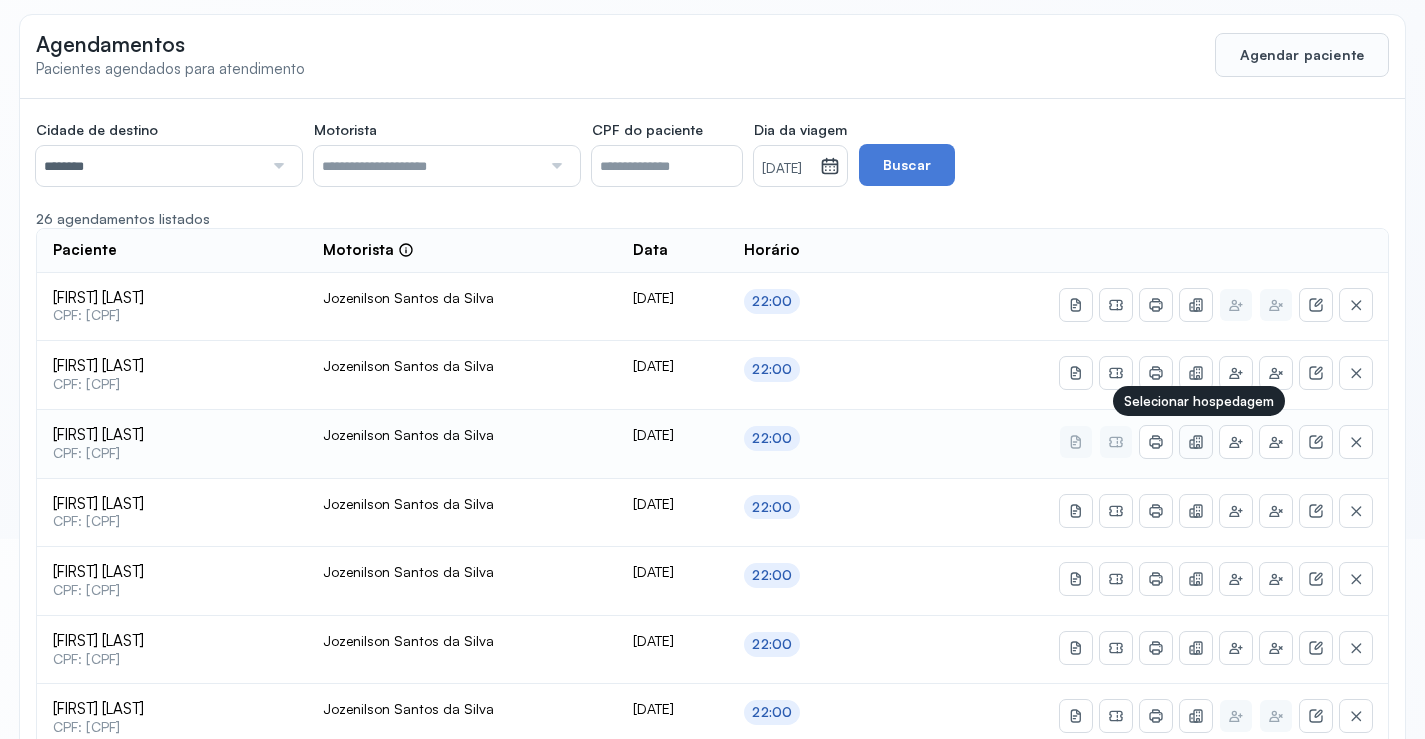 click 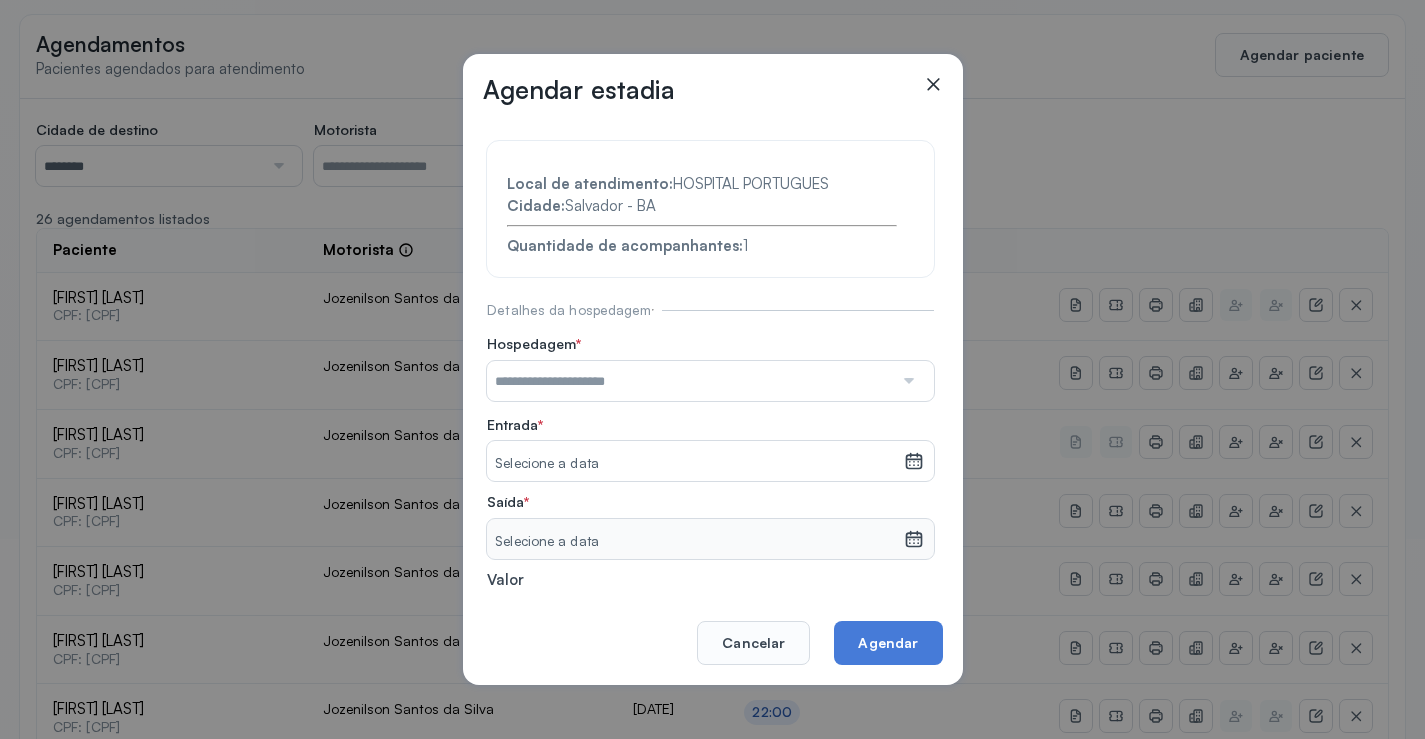 click 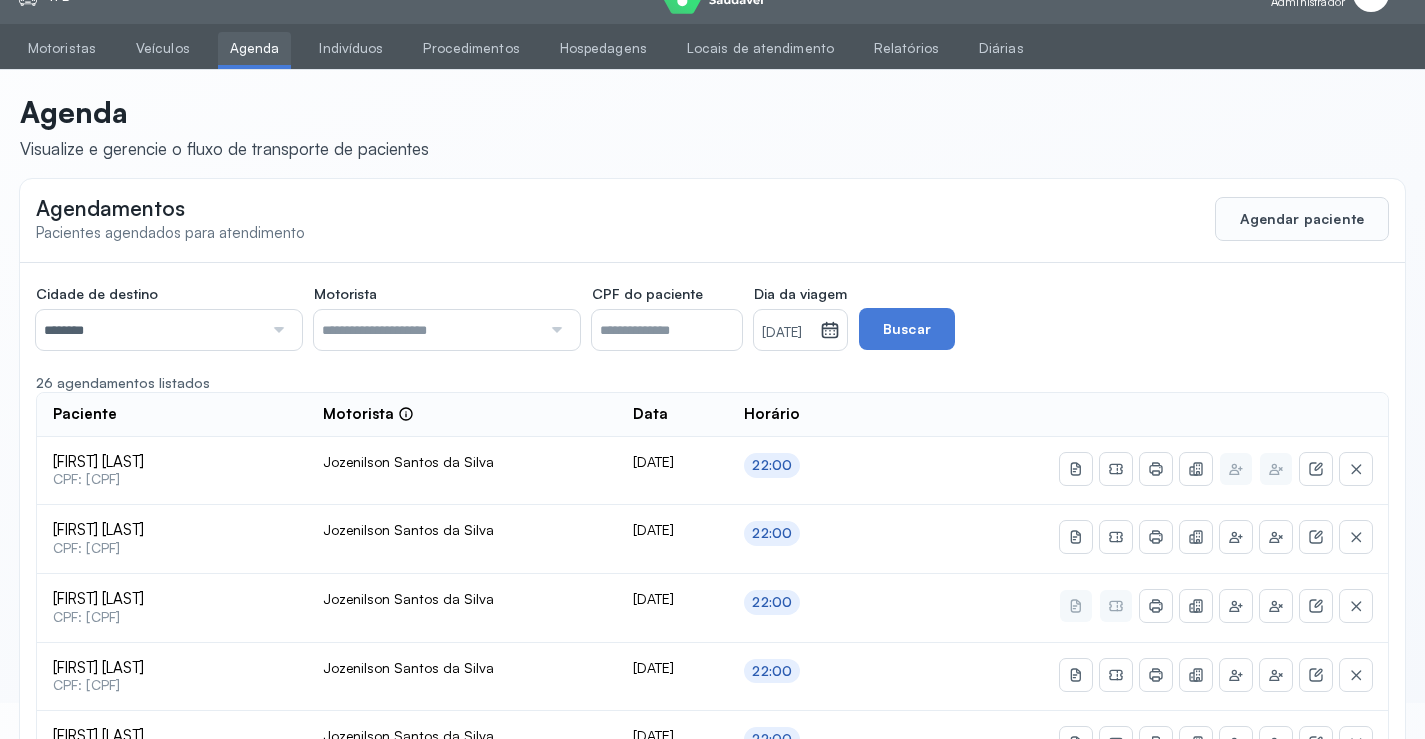 scroll, scrollTop: 0, scrollLeft: 0, axis: both 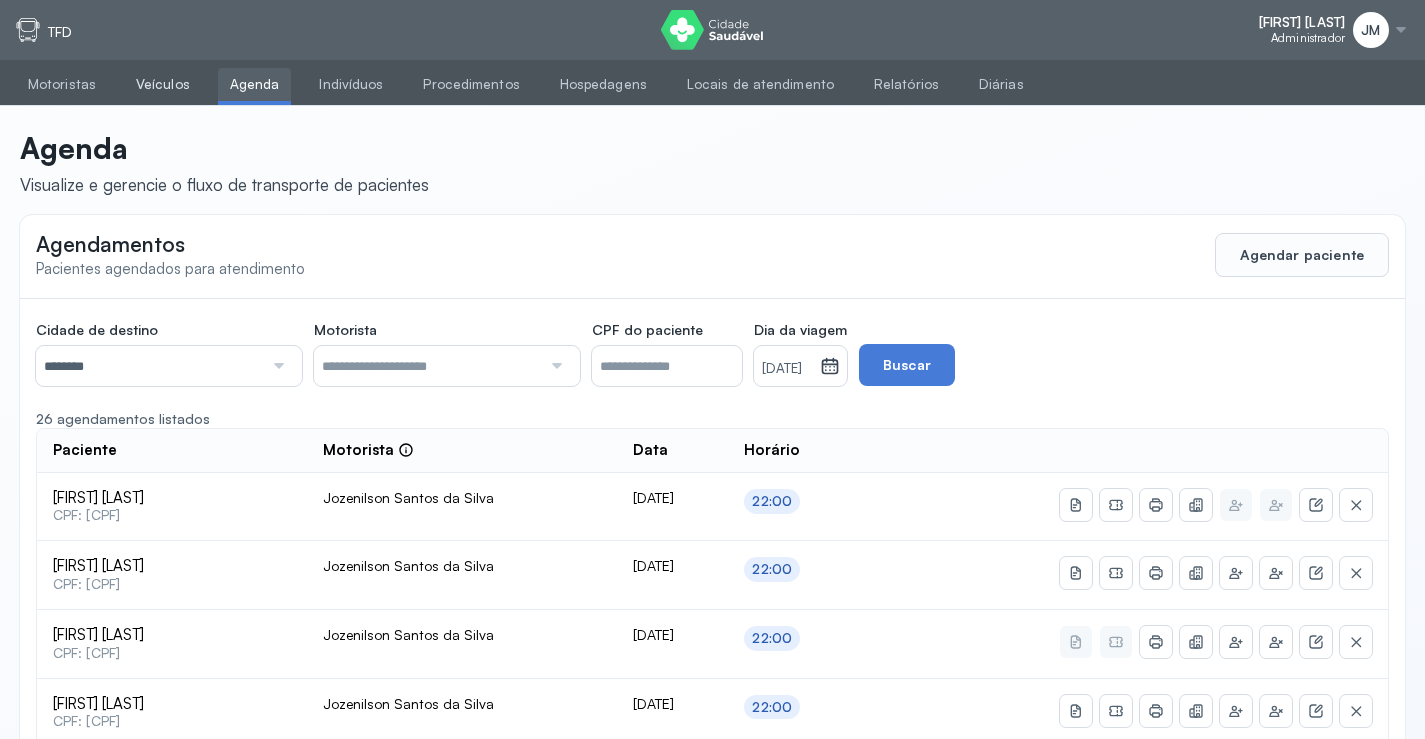 click on "Veículos" at bounding box center (163, 84) 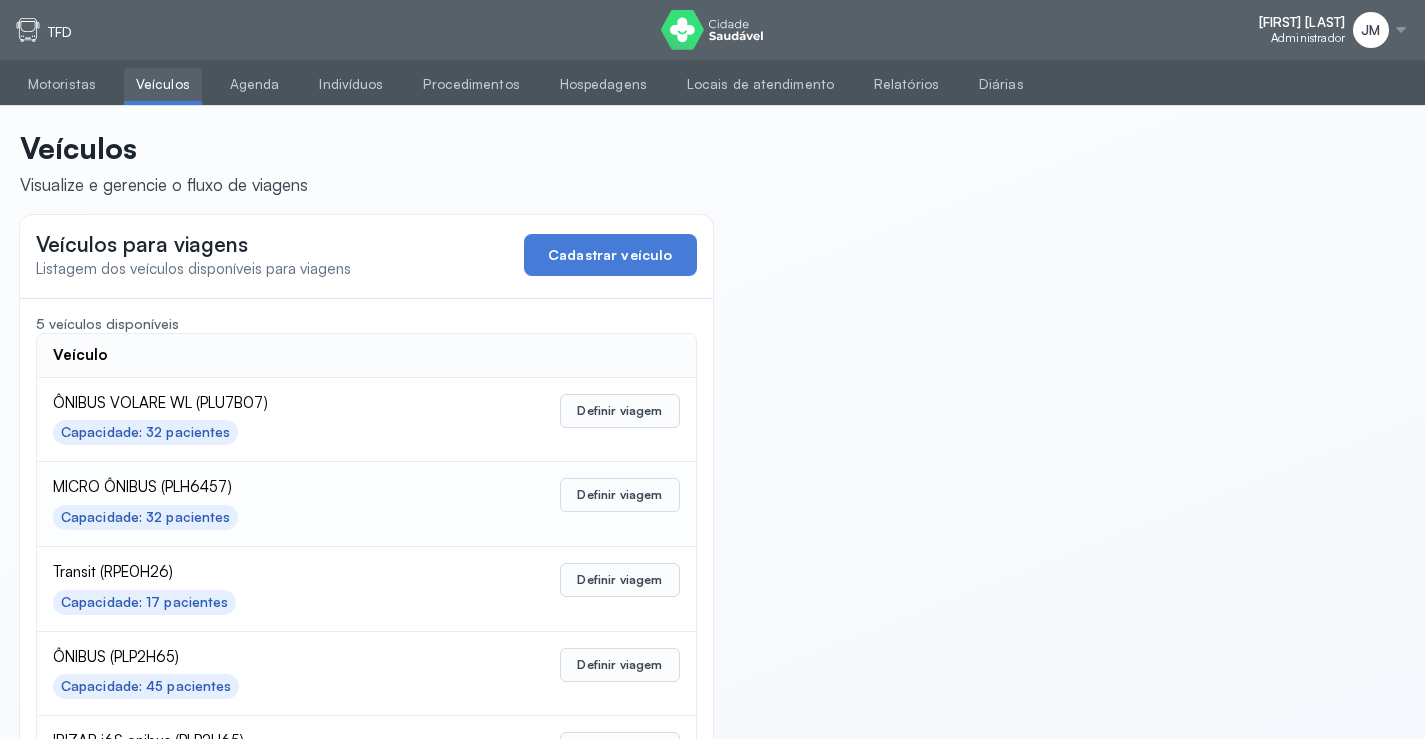 scroll, scrollTop: 98, scrollLeft: 0, axis: vertical 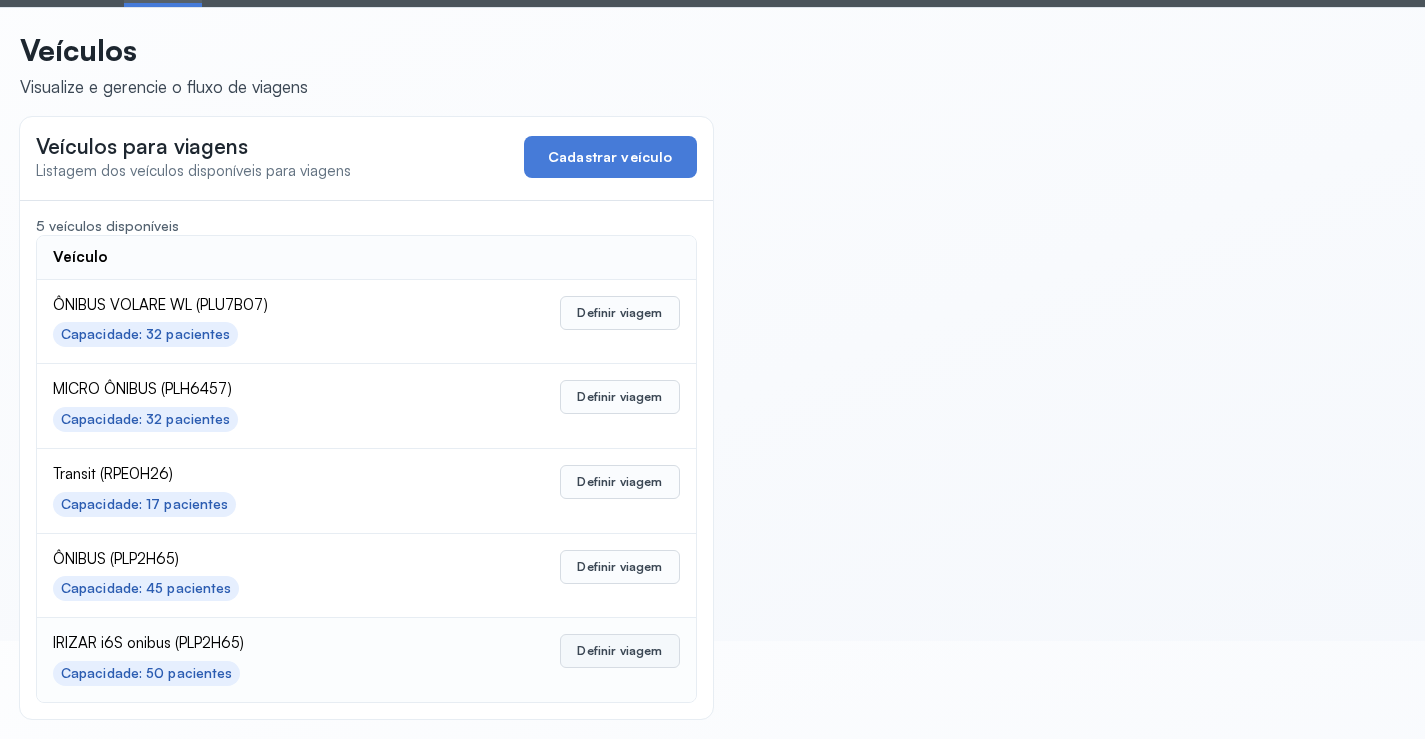 click on "Definir viagem" at bounding box center (619, 651) 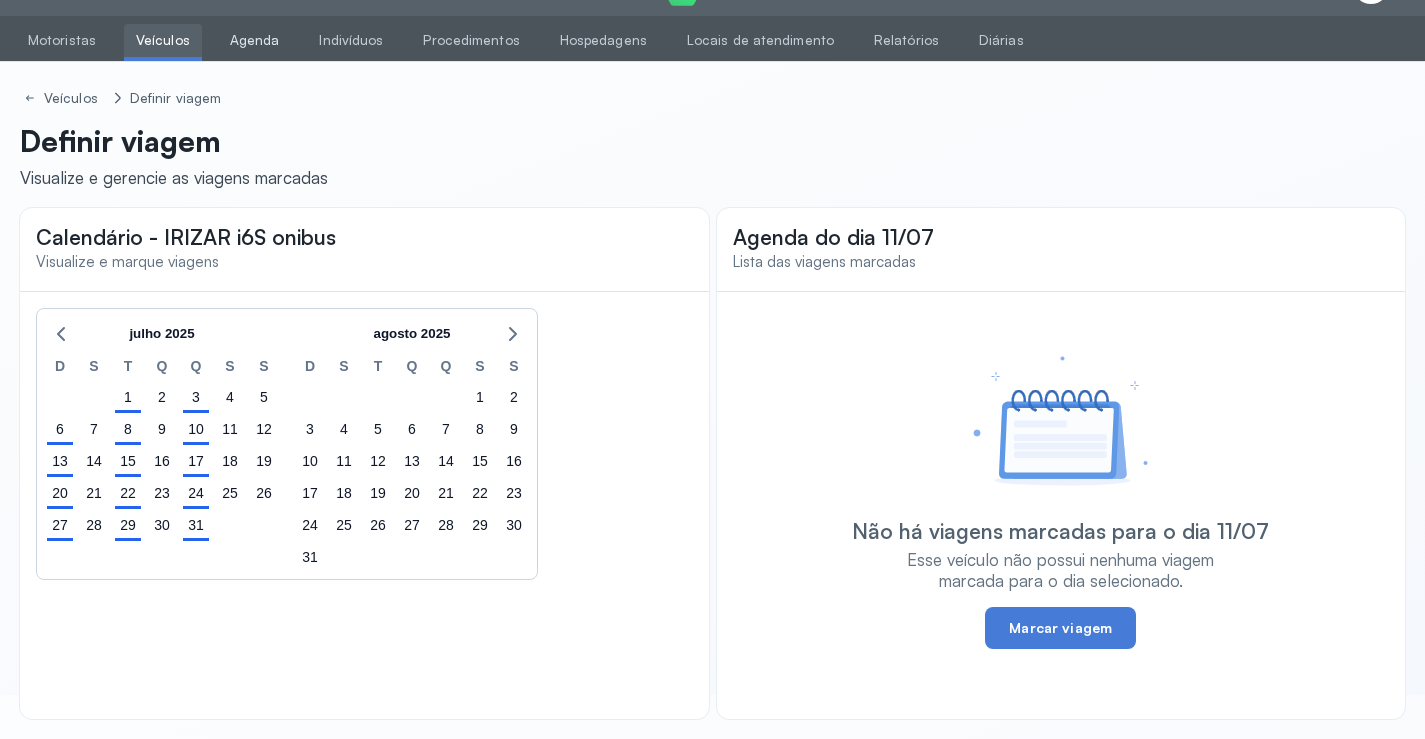 click on "Agenda" at bounding box center (255, 40) 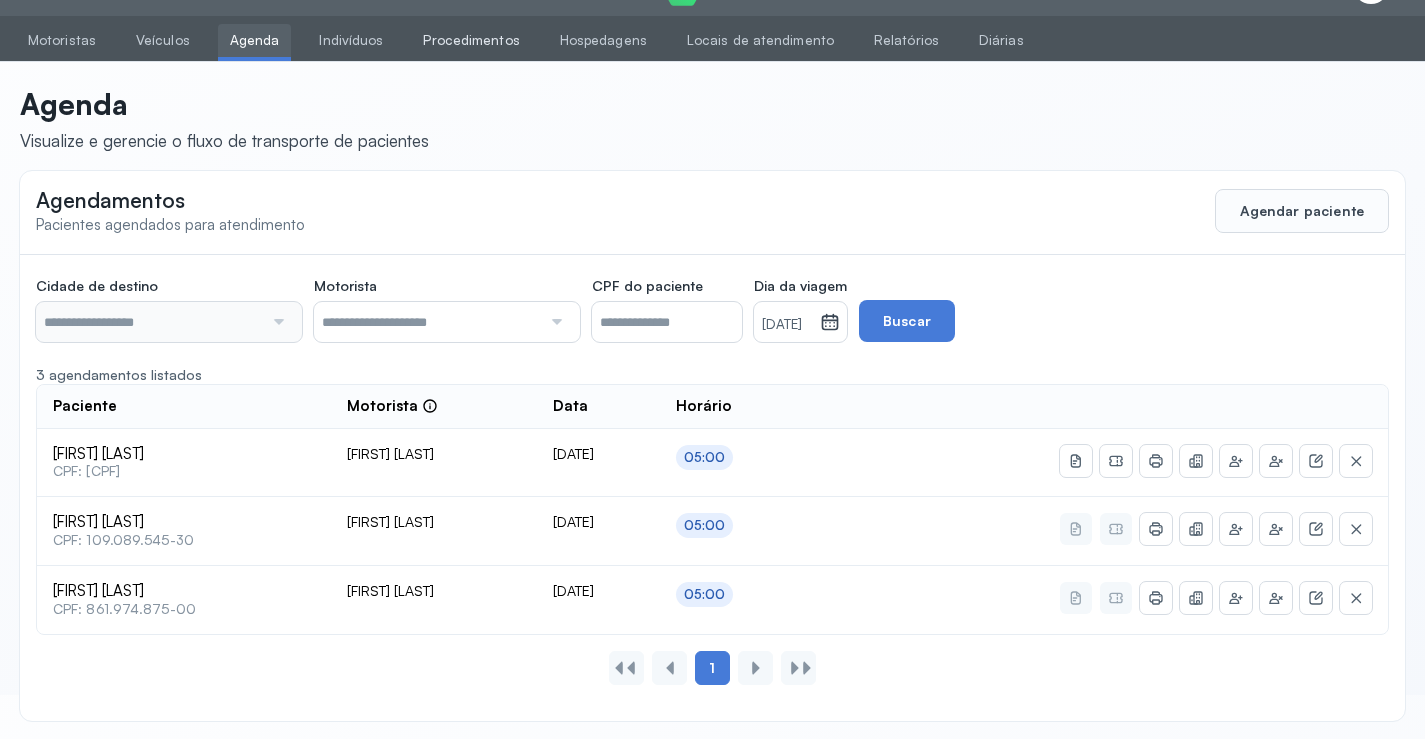 type on "********" 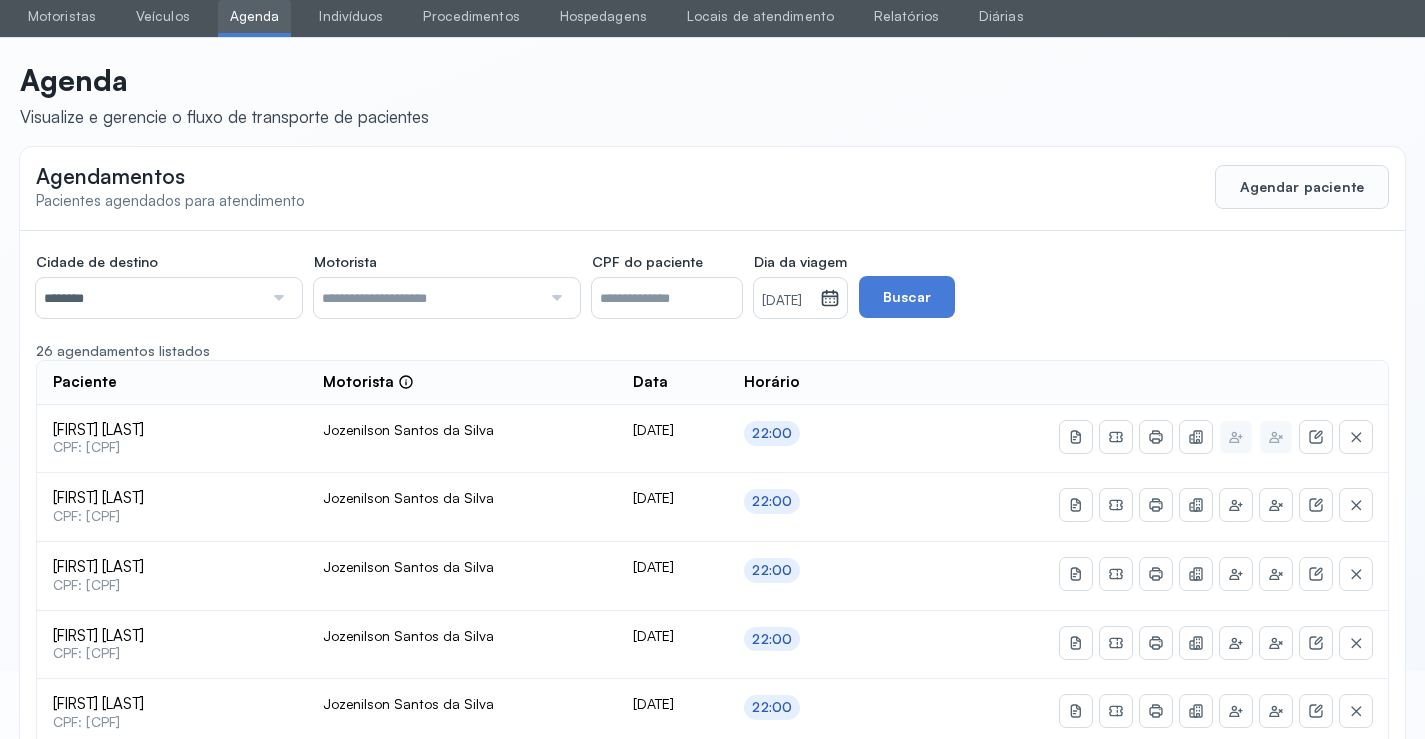 scroll, scrollTop: 144, scrollLeft: 0, axis: vertical 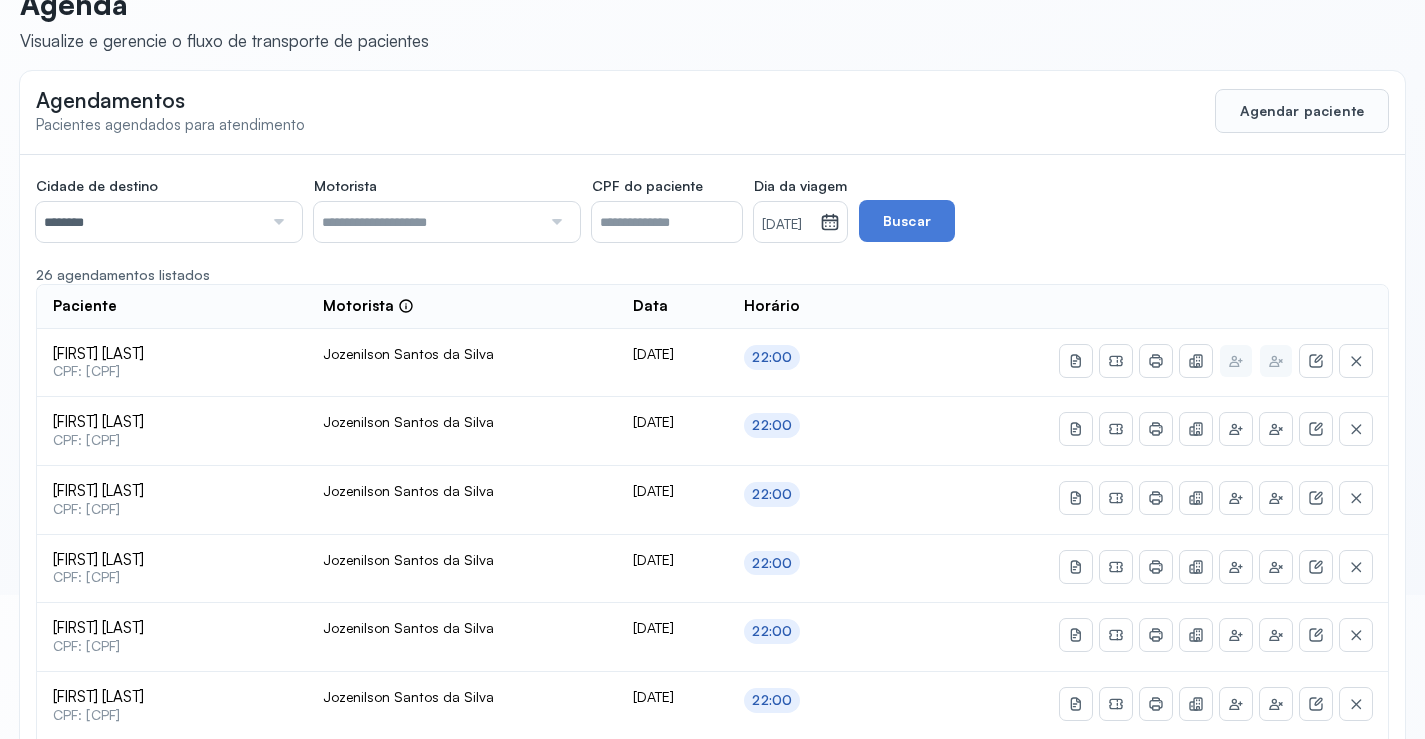 click at bounding box center (276, 222) 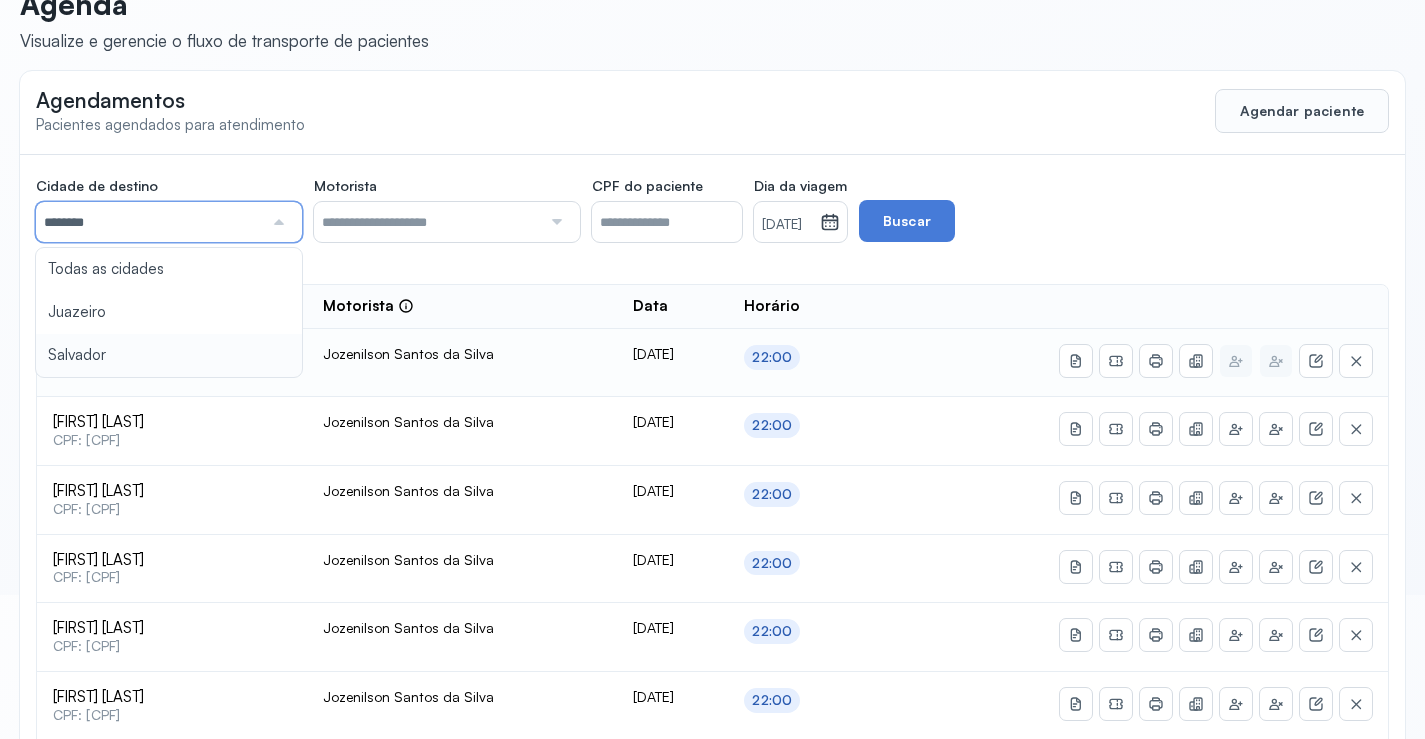 click on "Cidade de destino  ******** Todas as cidades Juazeiro Salvador Motorista  Todos os motoristas Diego dos Santos Edevon dos Santos Souza Edevon dos Santos Souza Elto Lima de Almeida Genivaldo Rodrigues da Silva Jozenilson Santos da Silva CPF do paciente  Dia da viagem  13/07/2025 julho 2025 S T Q Q S S D 1 2 3 4 5 6 7 8 9 10 11 12 13 14 15 16 17 18 19 20 21 22 23 24 25 26 27 28 29 30 31 jan fev mar abr maio jun jul ago set out nov dez 2018 2019 2020 2021 2022 2023 2024 2025 2026 2027 2028 2029  Buscar  26 agendamentos listados Paciente  Motorista  Data Horário Lenilde dos Santos  CPF: 045.588.535-48 Jozenilson Santos da Silva 13/07/2025 22:00 Lourivaldo Almiro Barboza  CPF: 251.822.005-44 Jozenilson Santos da Silva 13/07/2025 22:00 Maria de Fatima Matos Ribeiro  CPF: 168.060.425-20 Jozenilson Santos da Silva 13/07/2025 22:00 Sonidelane Ferreira de Almeida Silva  CPF: 005.734.755-71 Jozenilson Santos da Silva 13/07/2025 22:00 Altino Angelo da Silva  CPF: 494.012.895-49 Jozenilson Santos da Silva 13/07/2025 1 2" 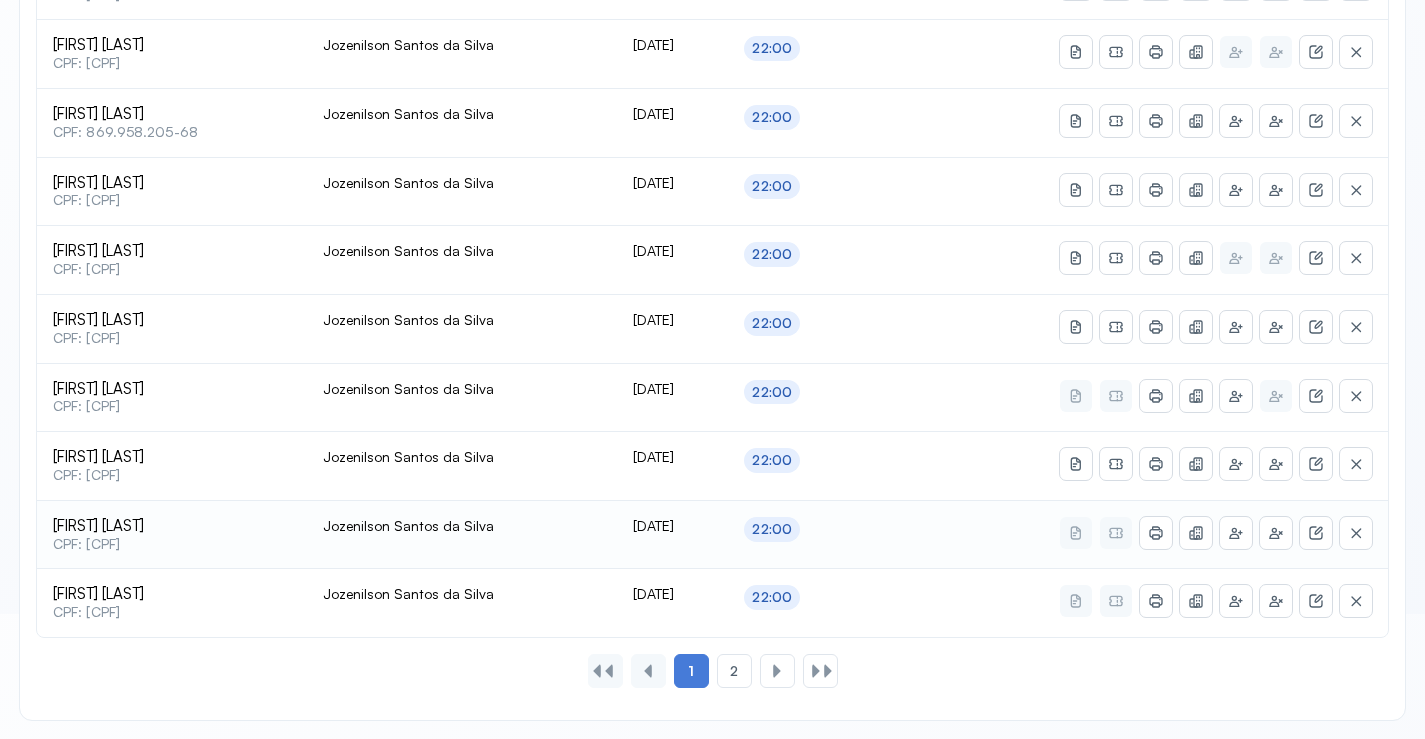 scroll, scrollTop: 865, scrollLeft: 0, axis: vertical 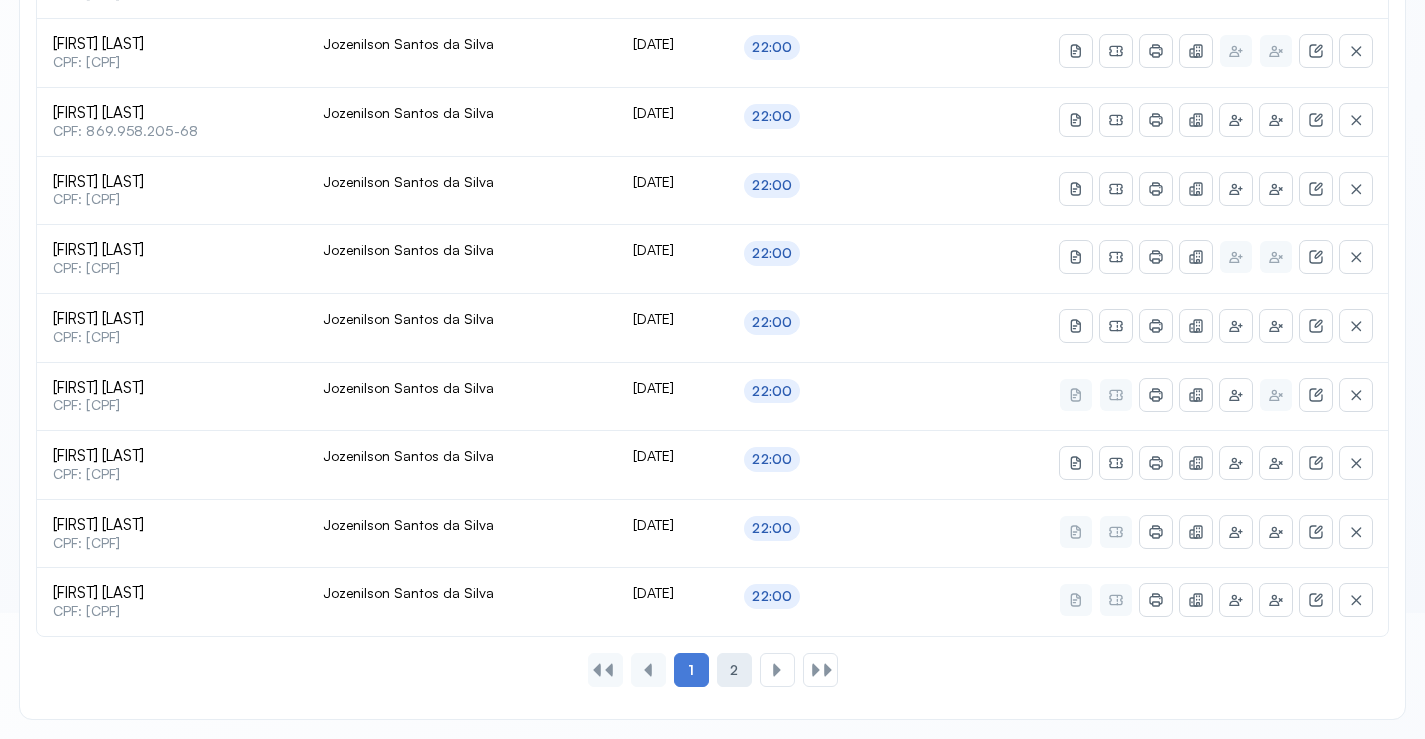 click on "2" at bounding box center (734, 670) 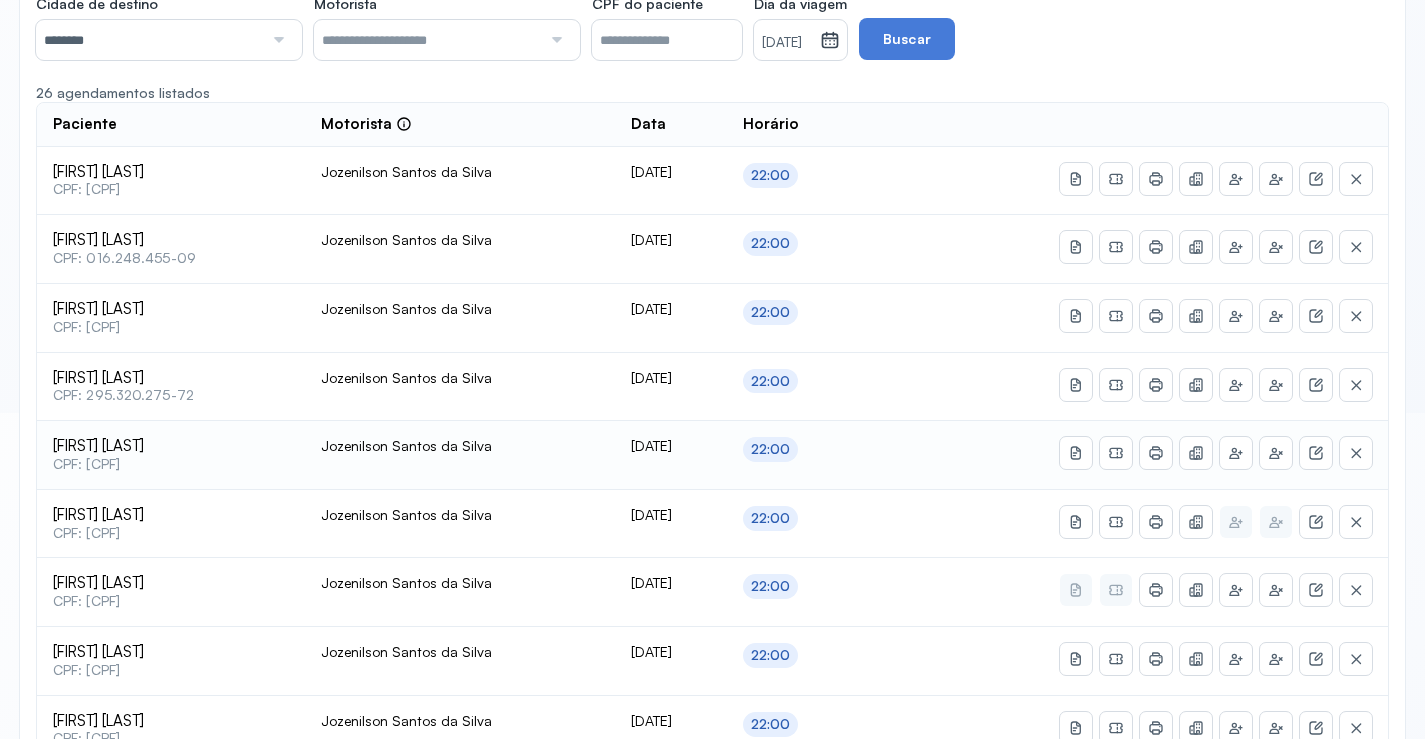 scroll, scrollTop: 291, scrollLeft: 0, axis: vertical 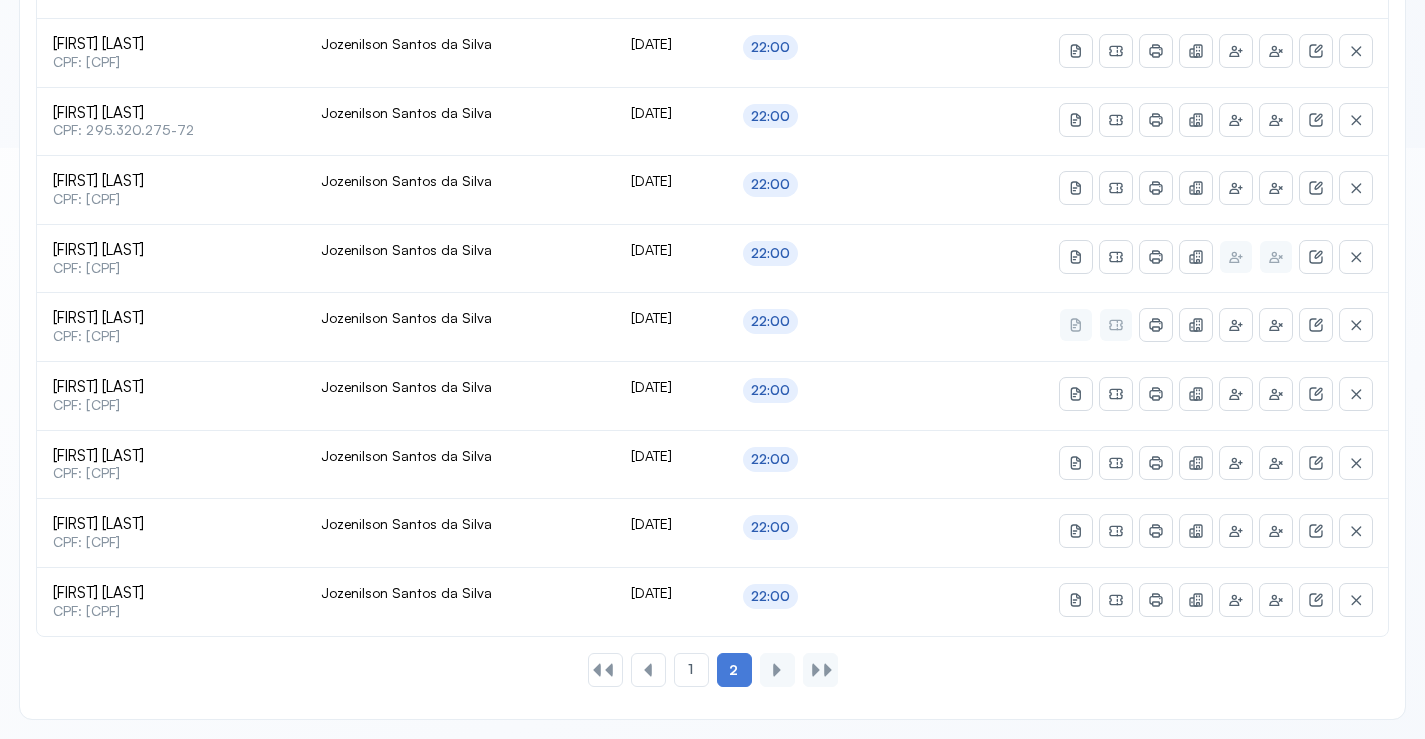 click on "1" at bounding box center [690, 669] 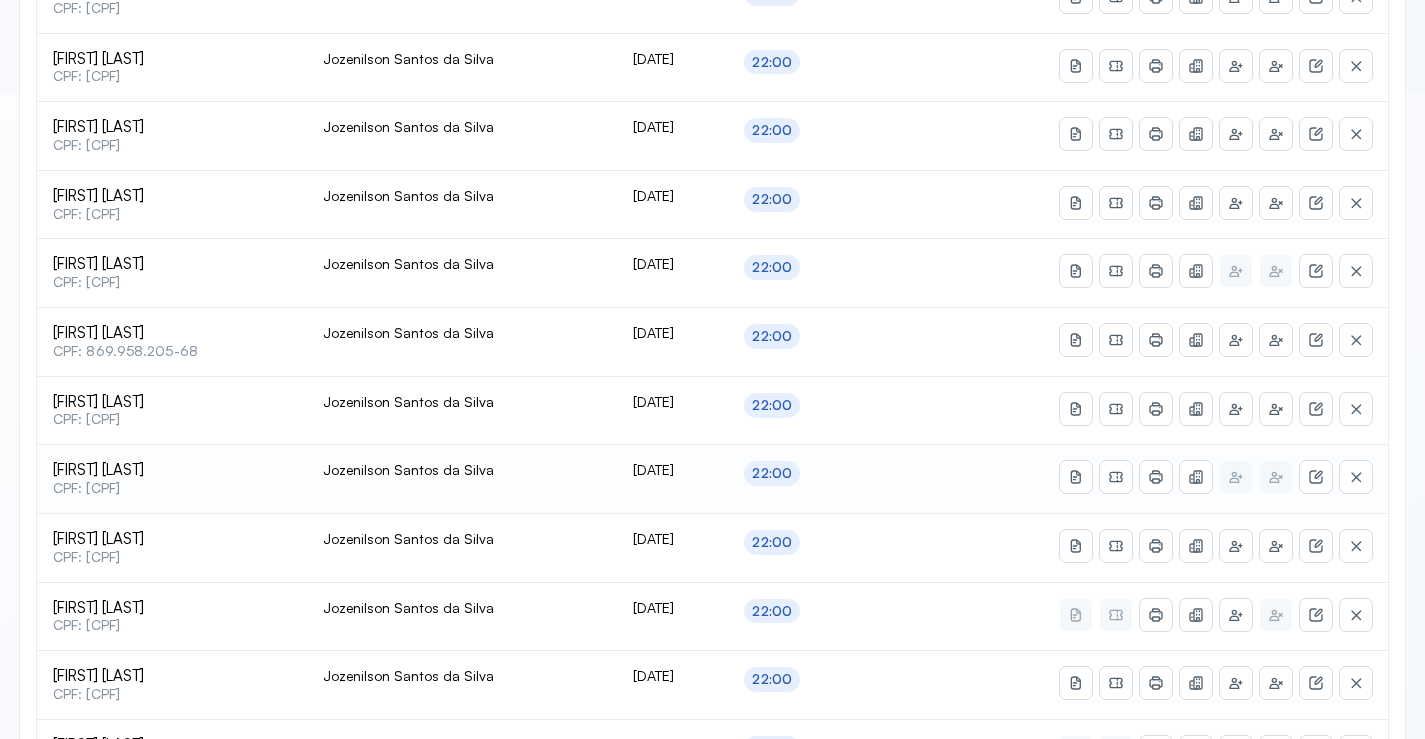 scroll, scrollTop: 791, scrollLeft: 0, axis: vertical 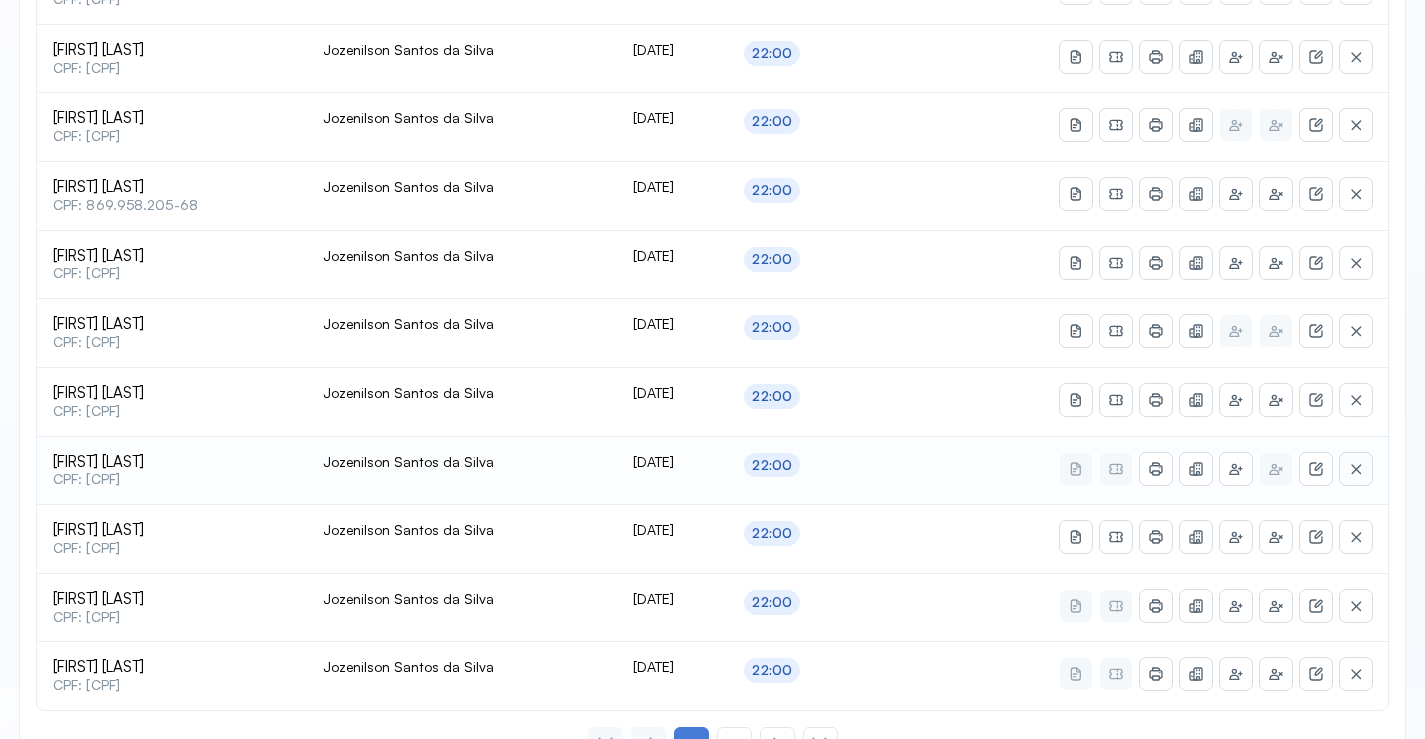 click 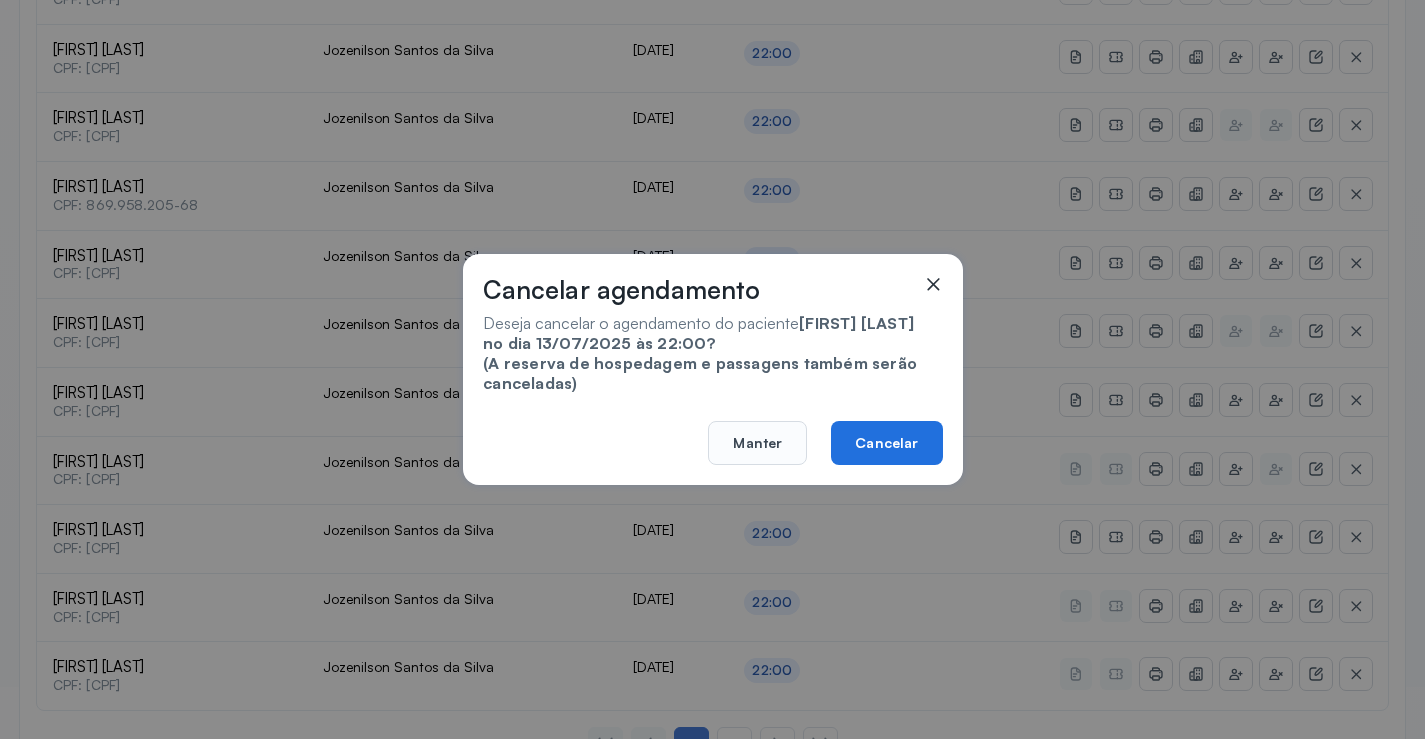 click on "Cancelar" 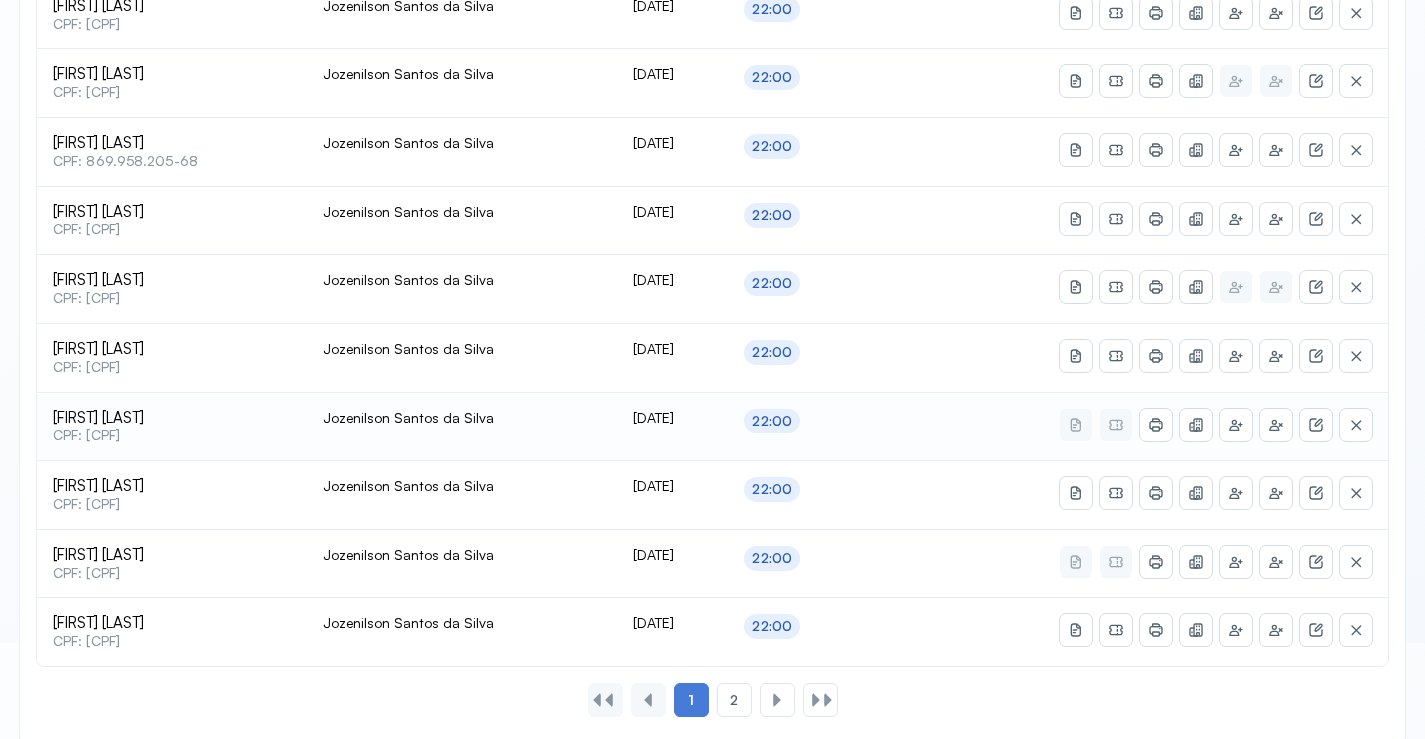scroll, scrollTop: 865, scrollLeft: 0, axis: vertical 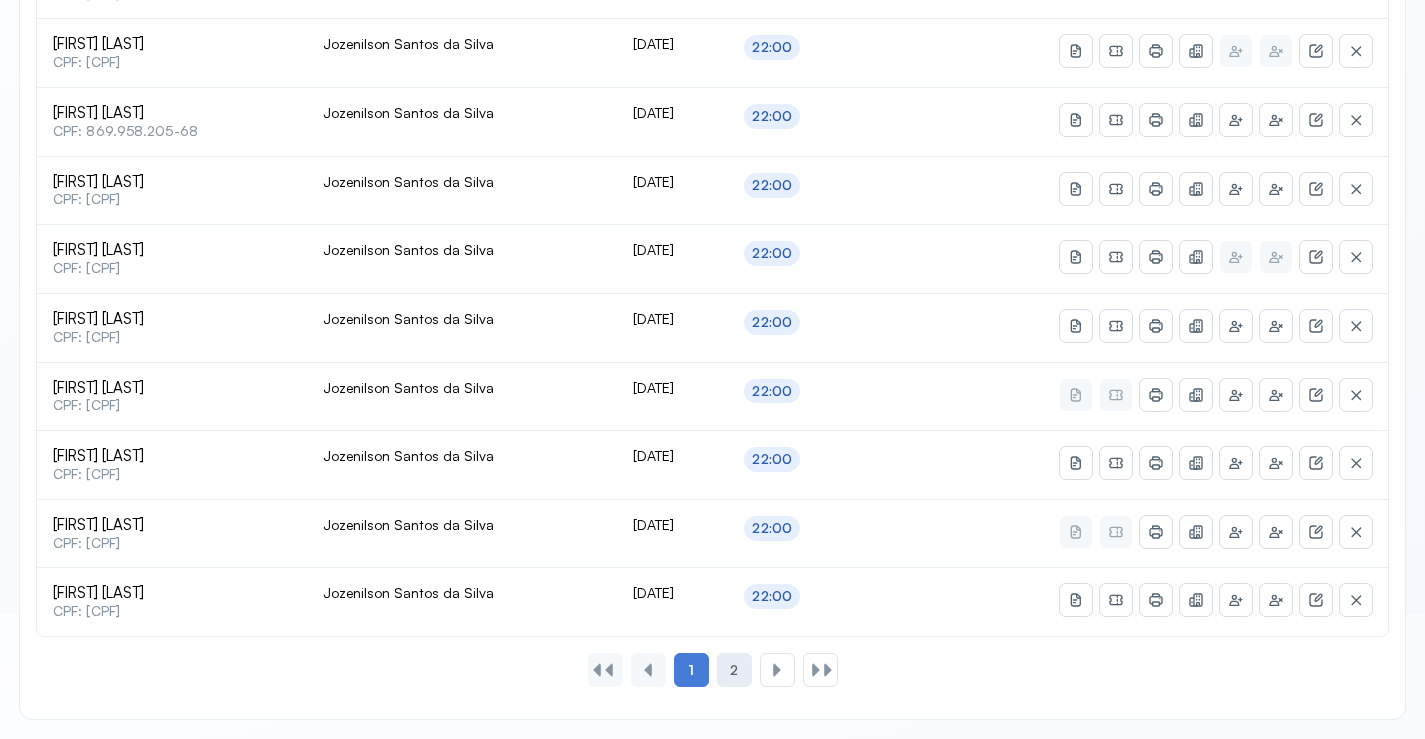 click on "2" at bounding box center [734, 670] 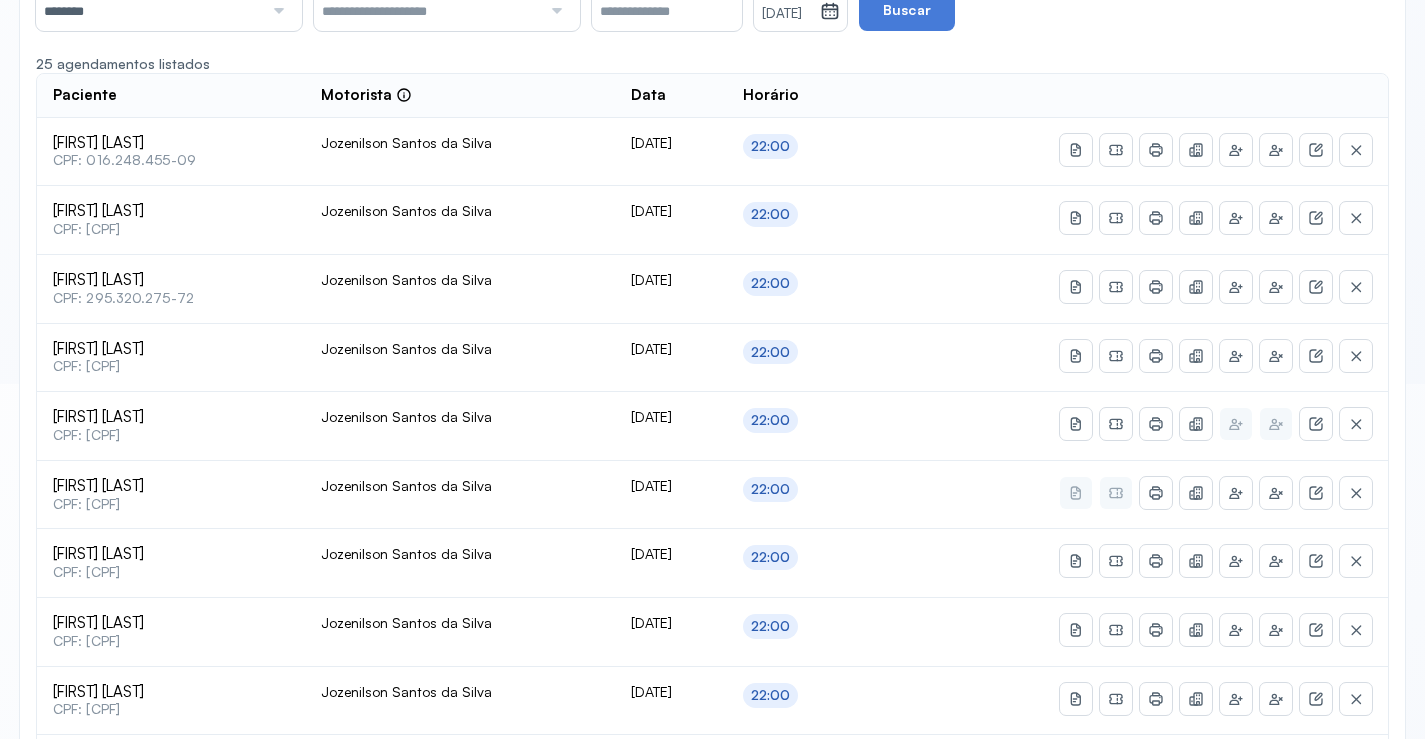 scroll, scrollTop: 522, scrollLeft: 0, axis: vertical 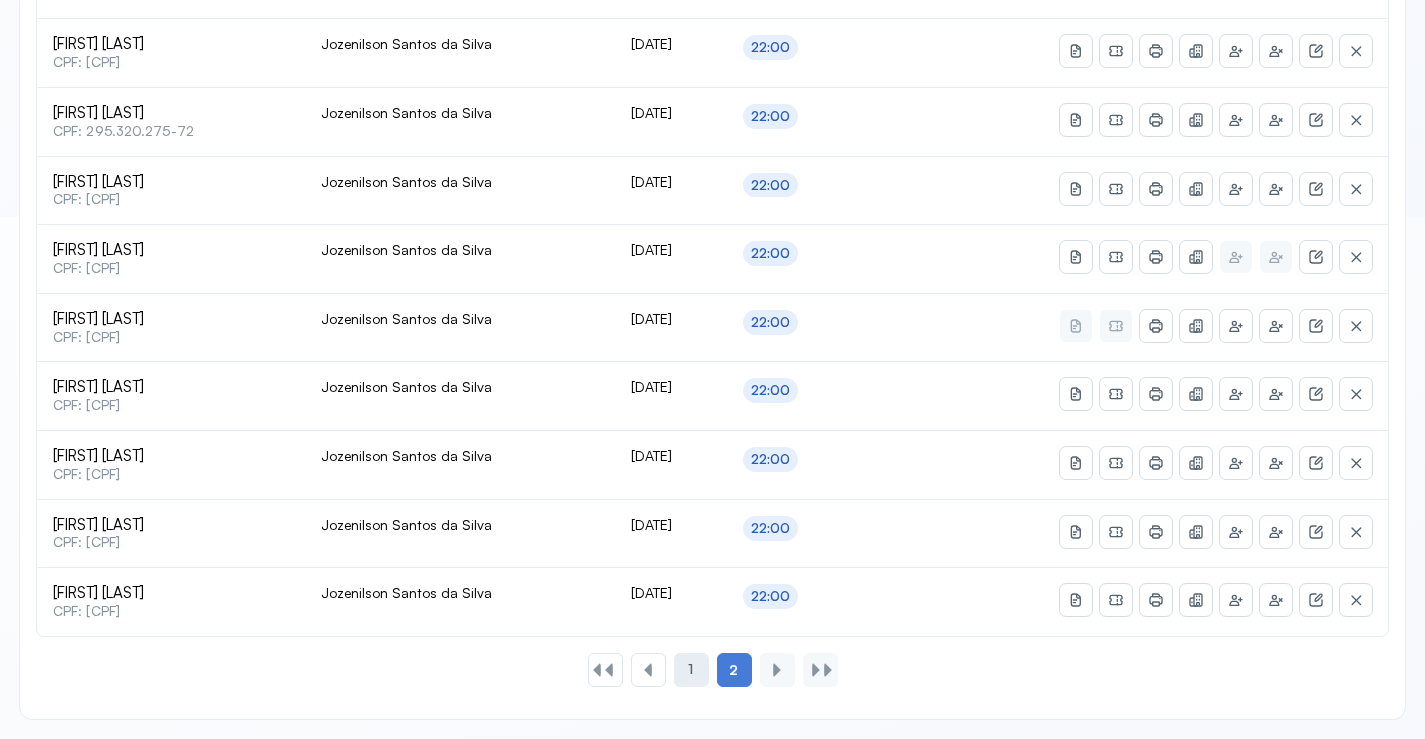 click on "1" 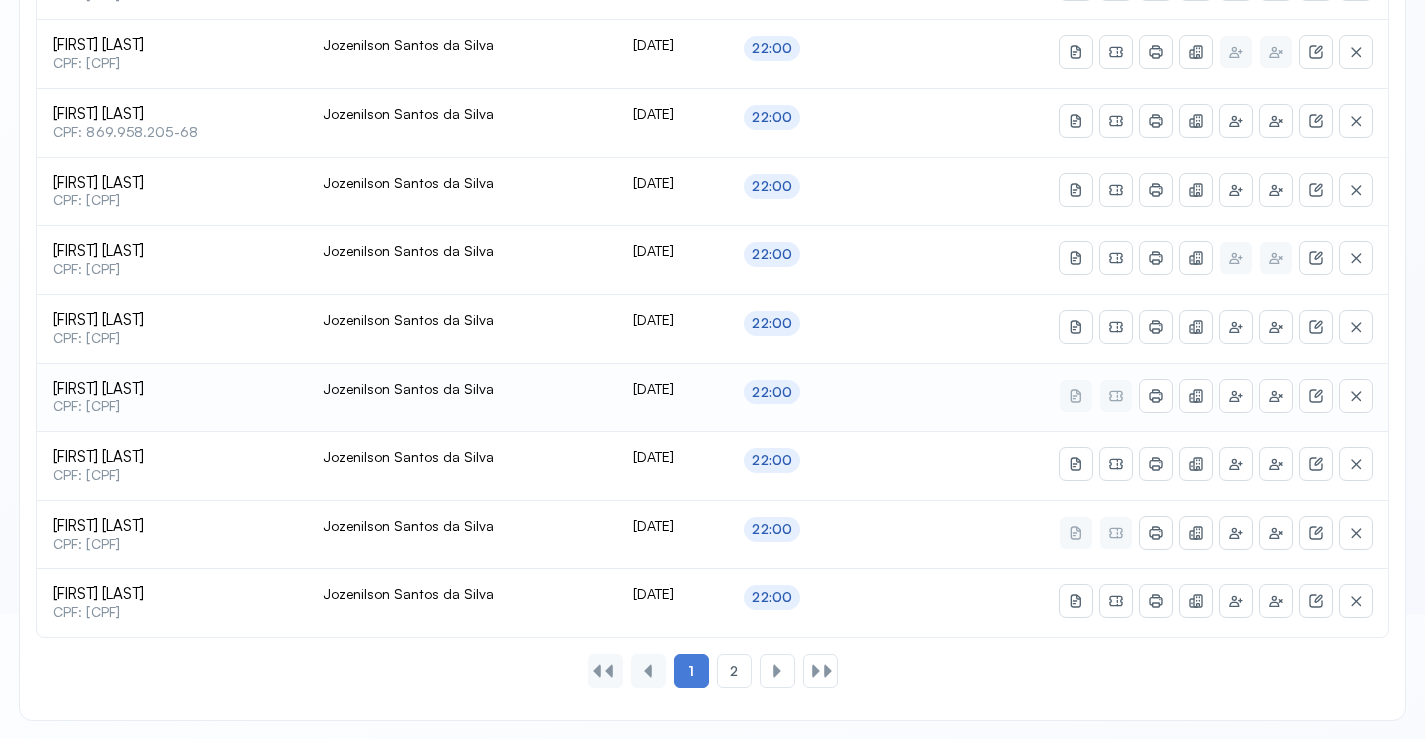 scroll, scrollTop: 865, scrollLeft: 0, axis: vertical 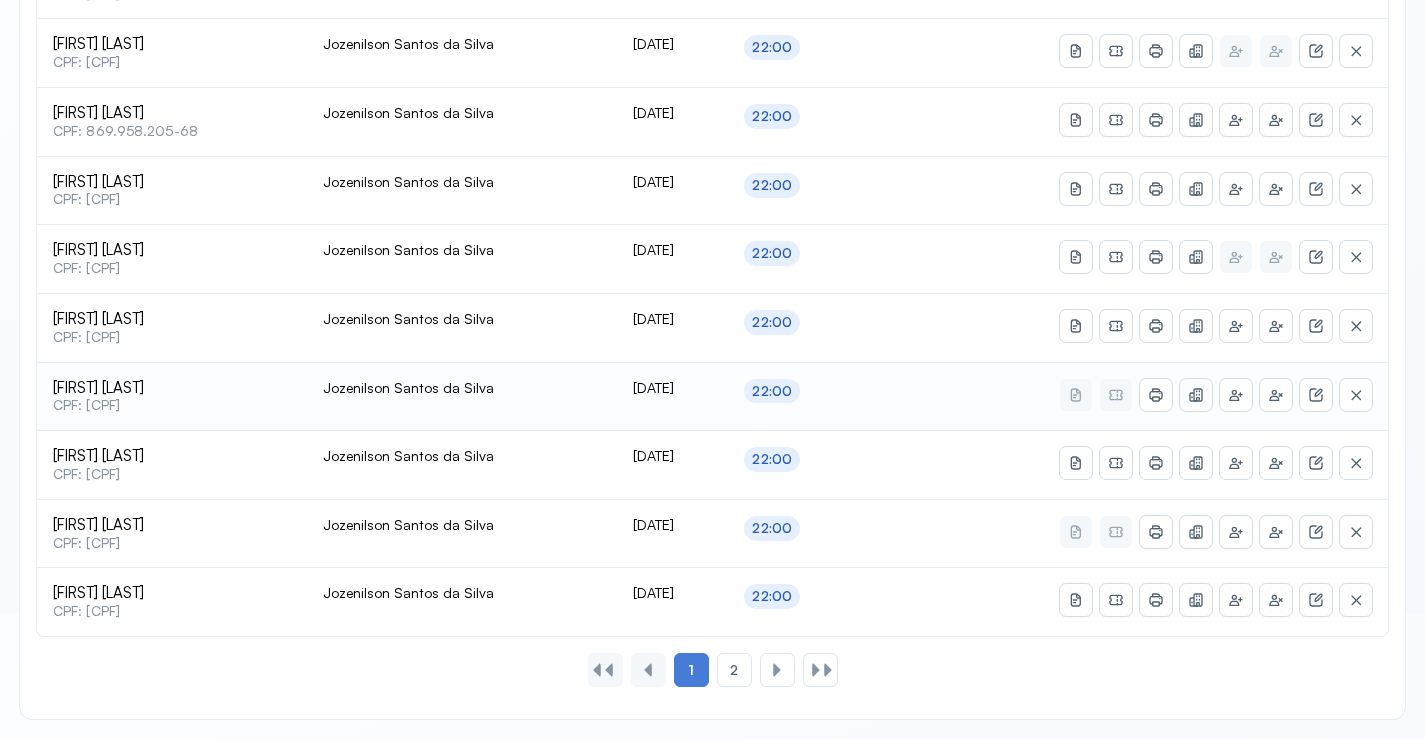 click 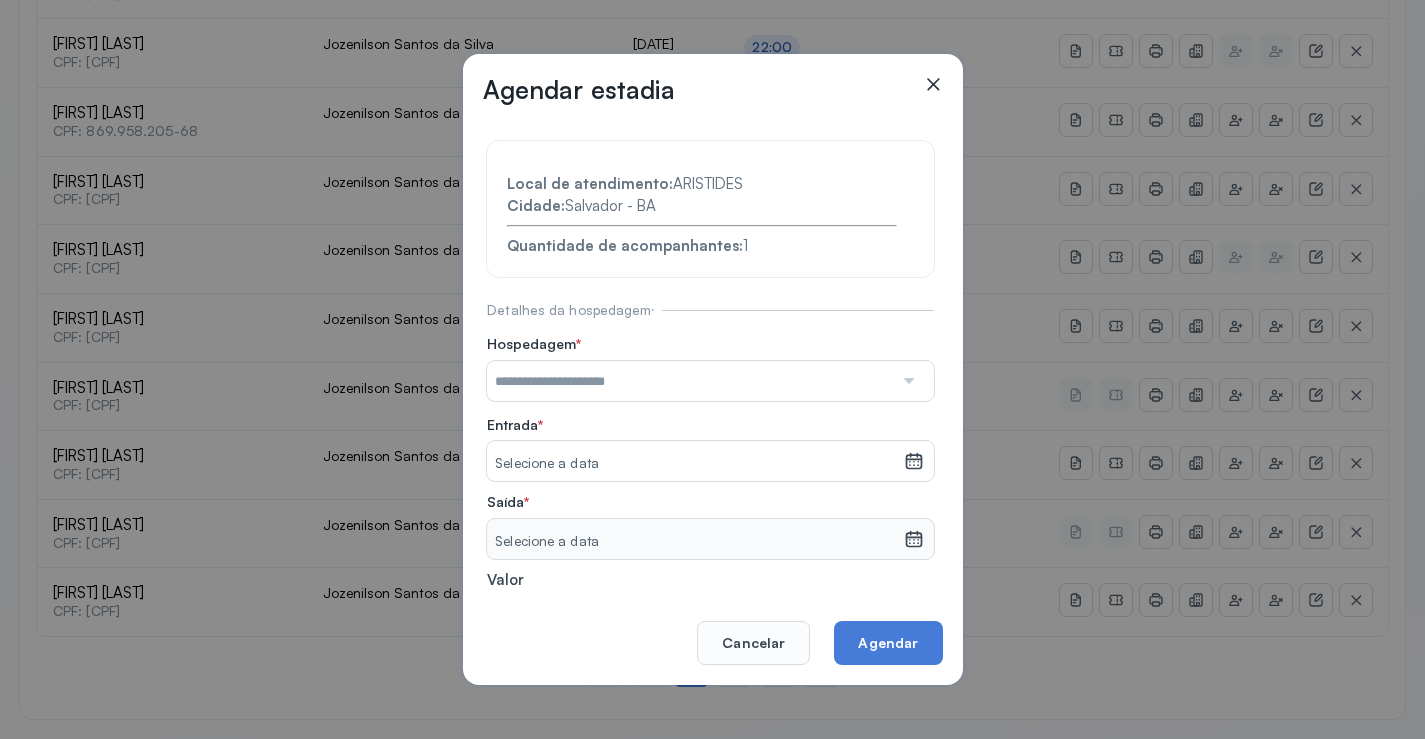 click at bounding box center (907, 381) 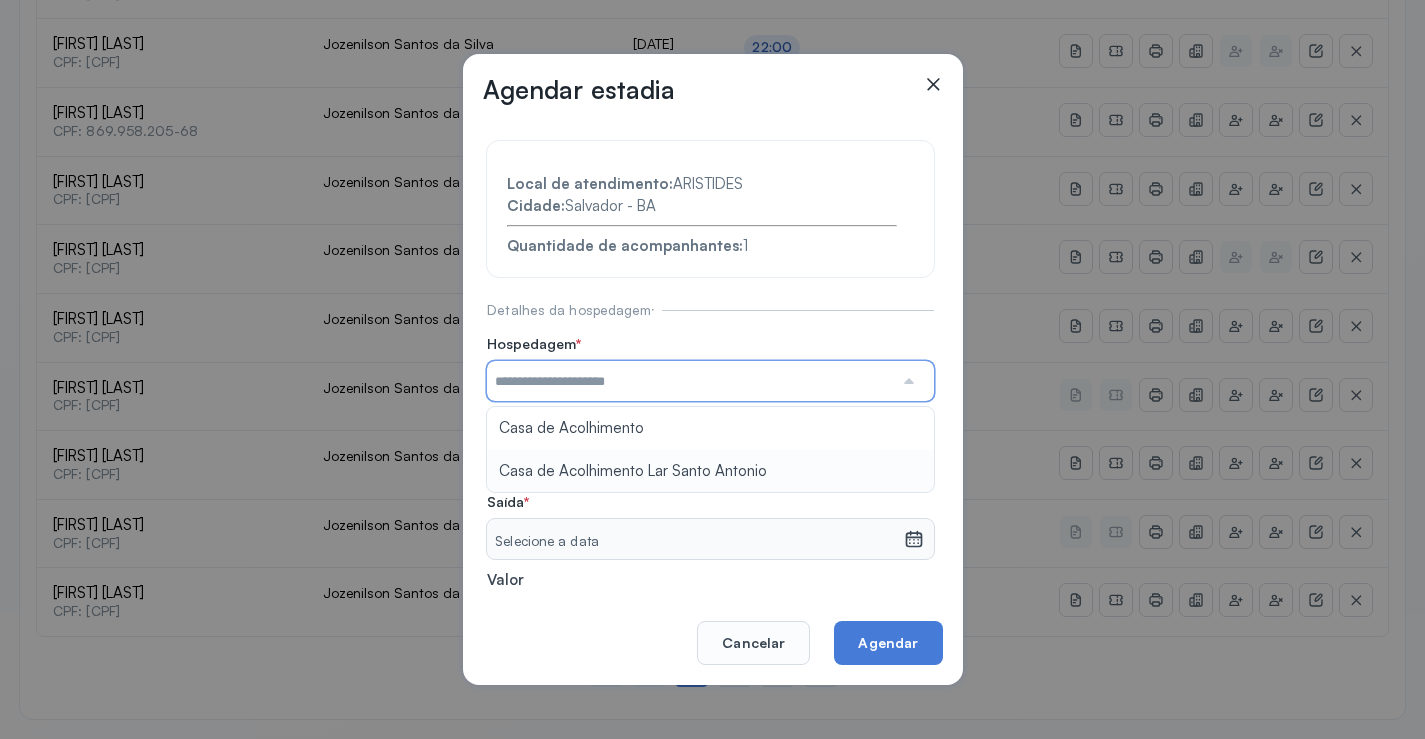 type on "**********" 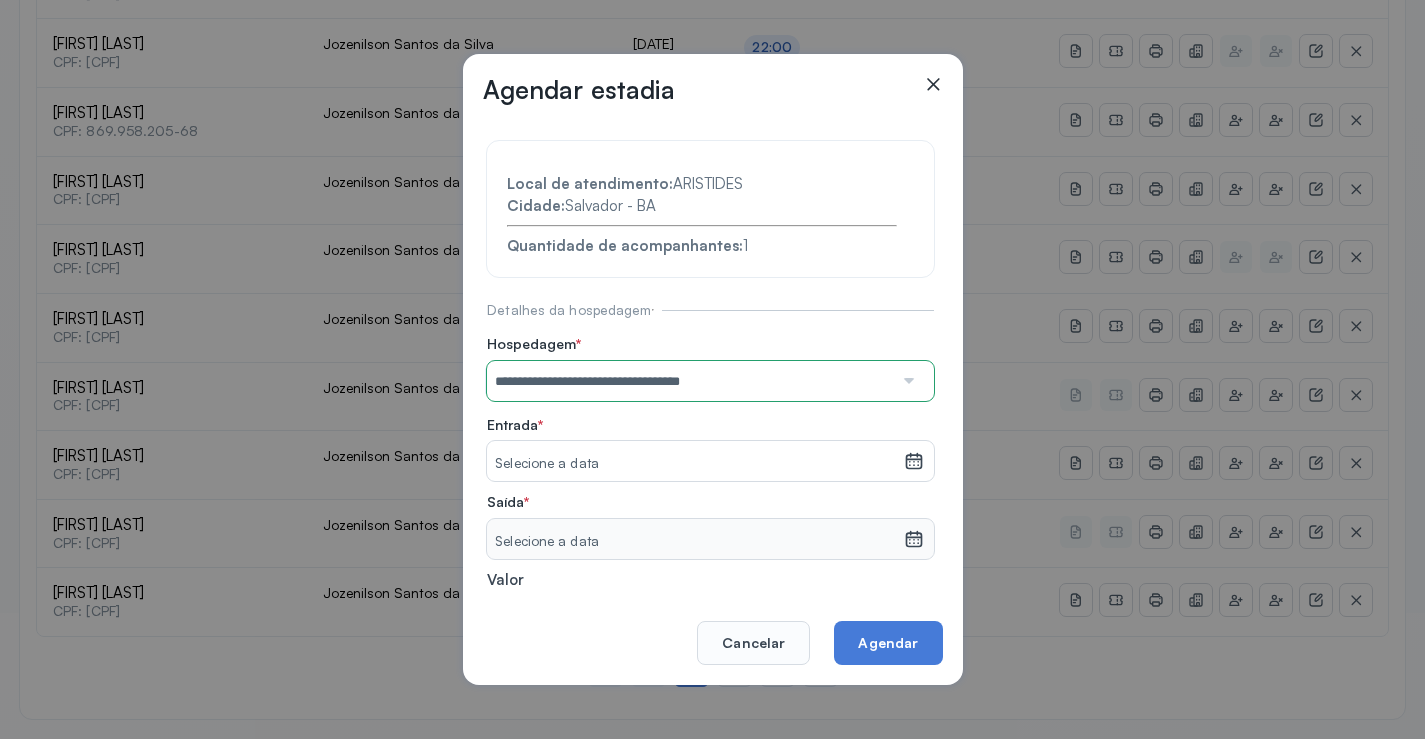 drag, startPoint x: 674, startPoint y: 468, endPoint x: 790, endPoint y: 469, distance: 116.00431 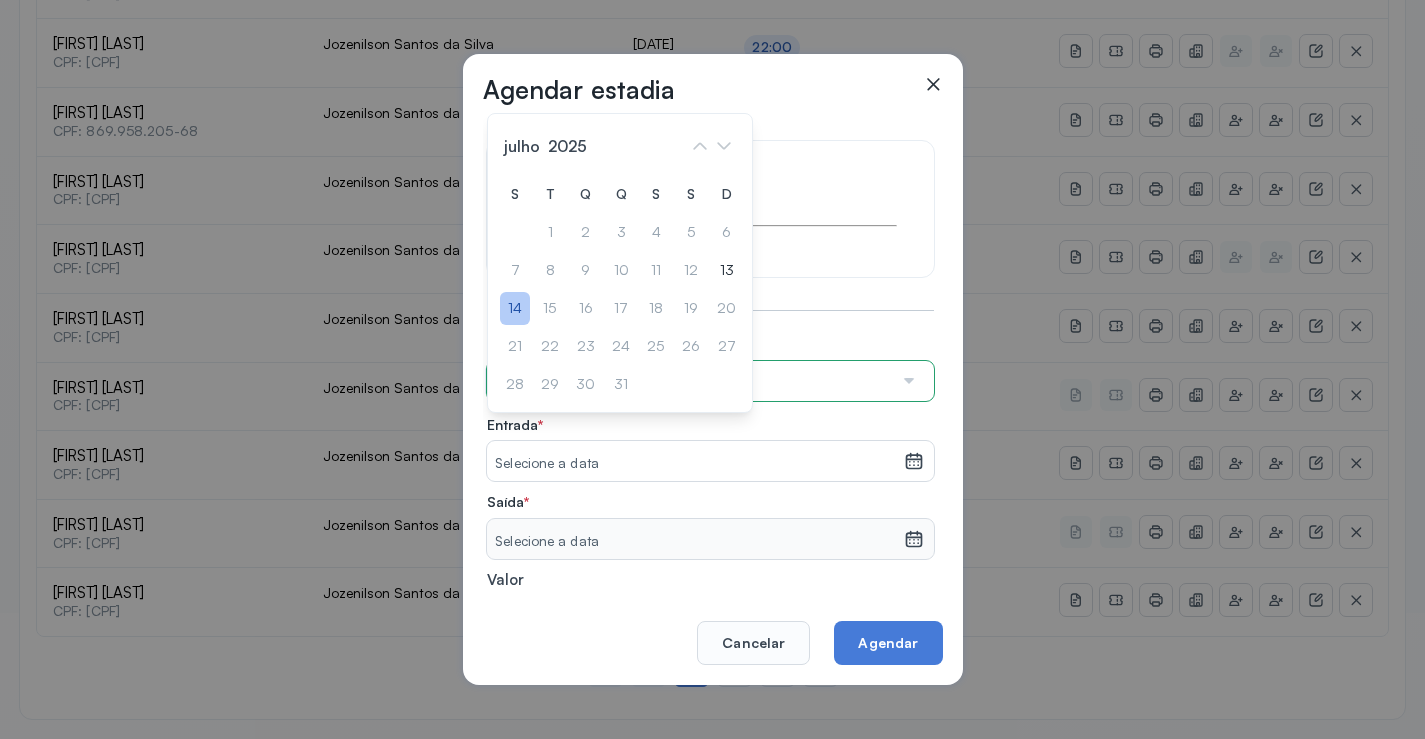 click on "14" 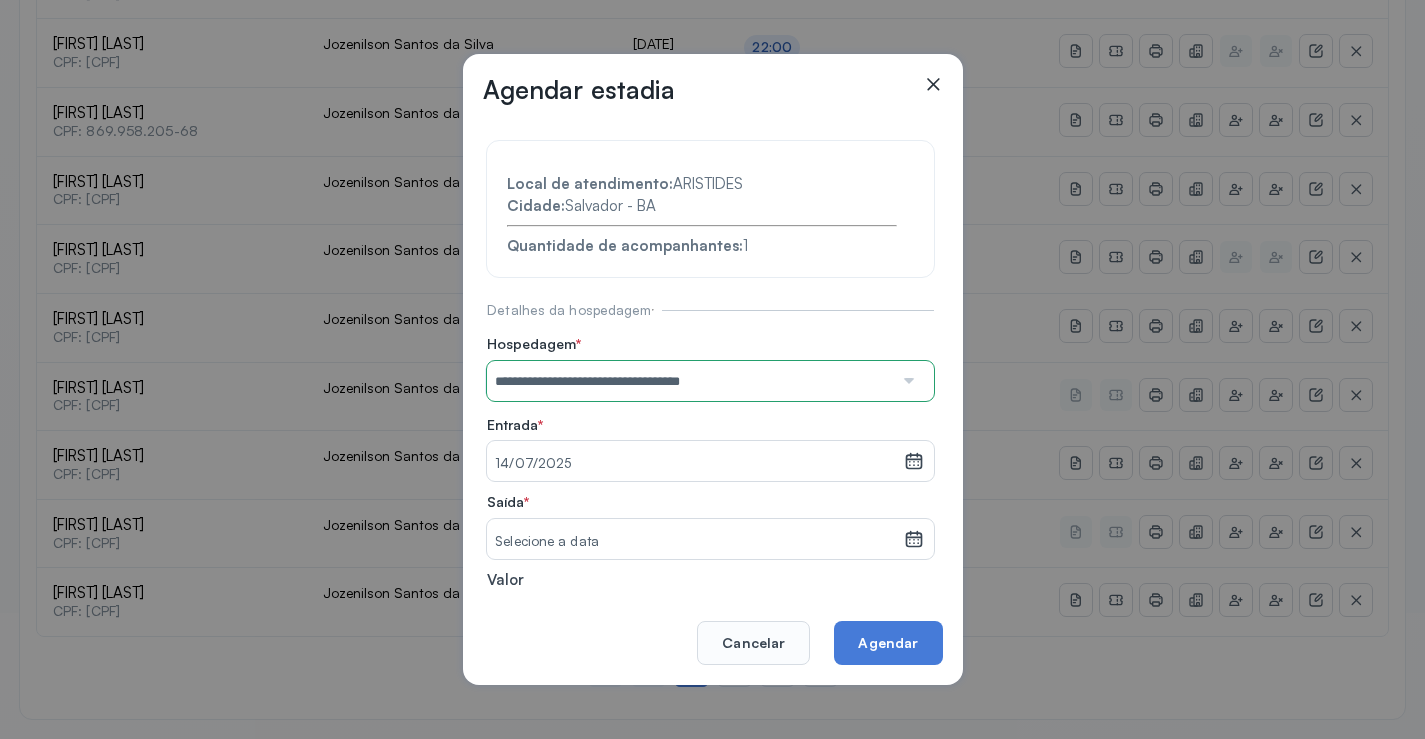 click at bounding box center [913, 539] 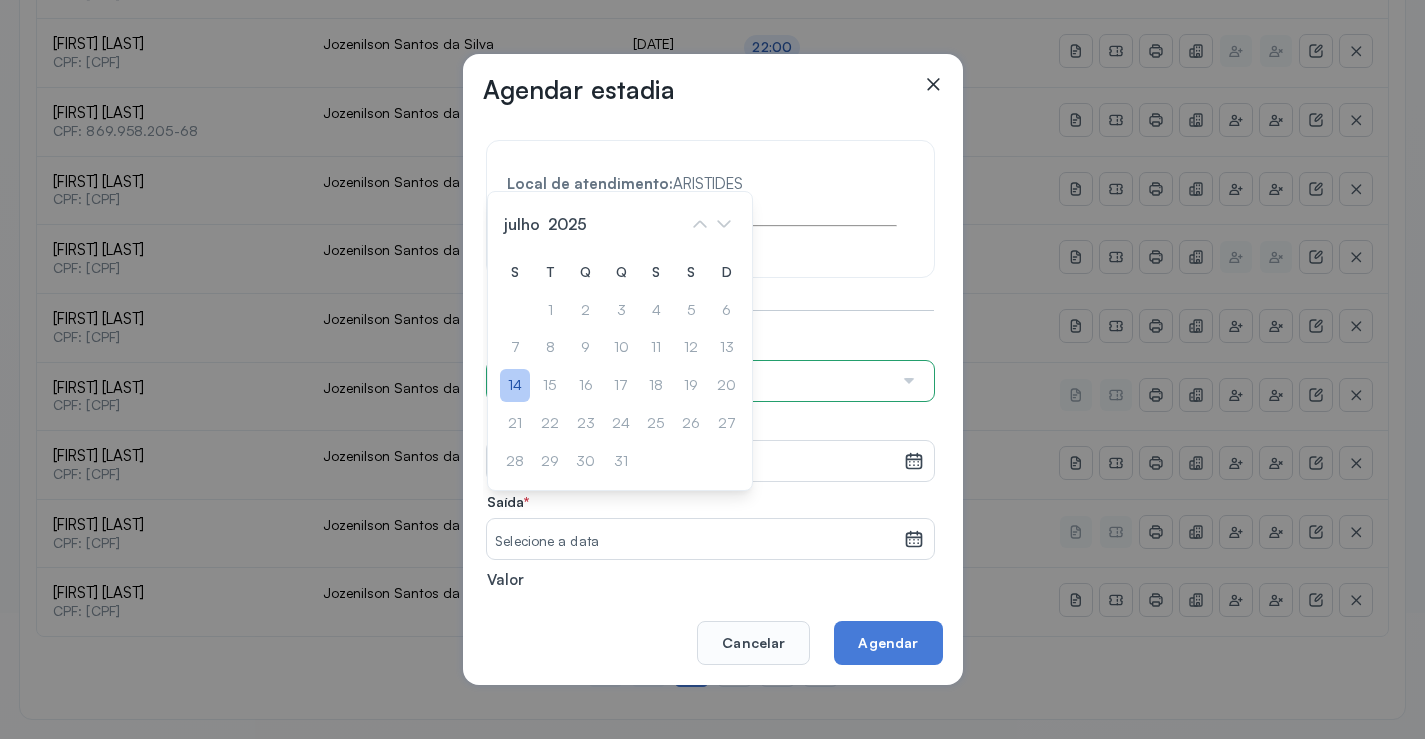 click on "14" 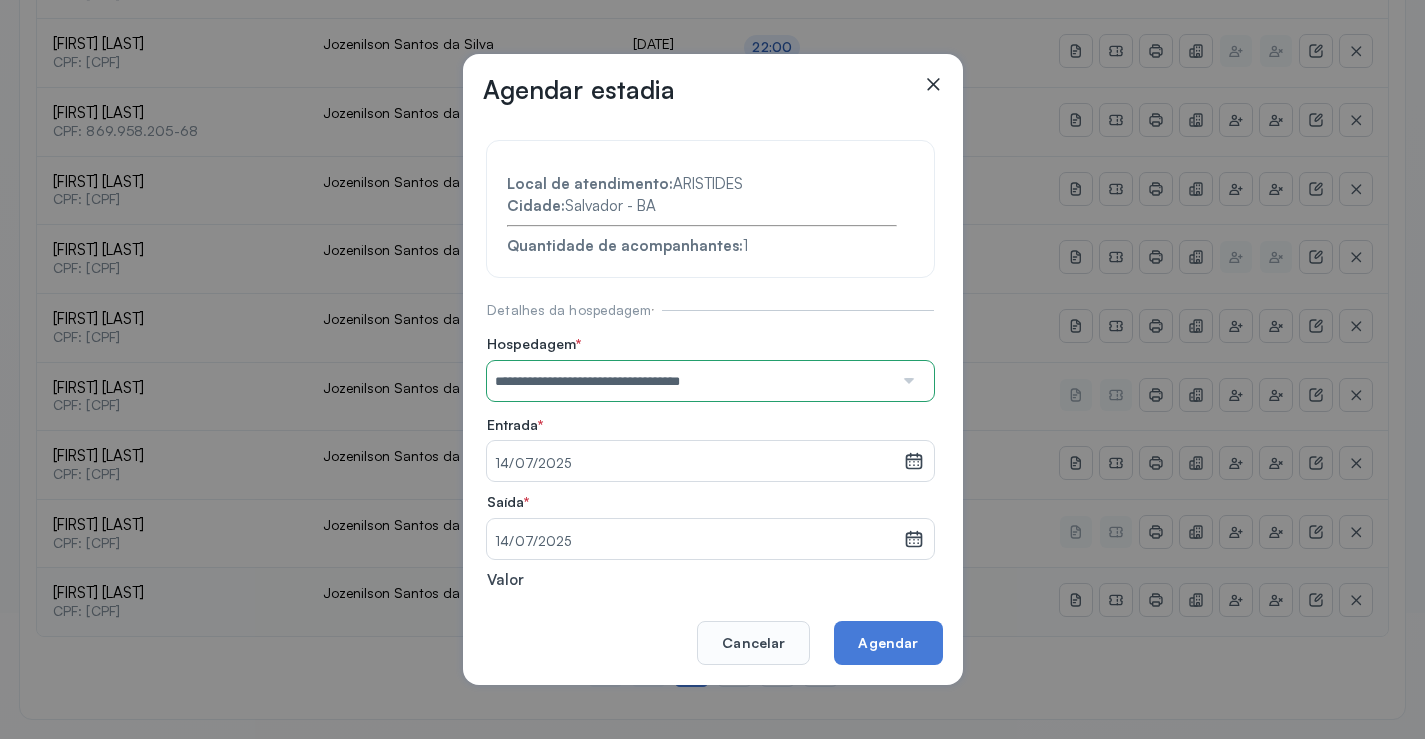 click on "Agendar" 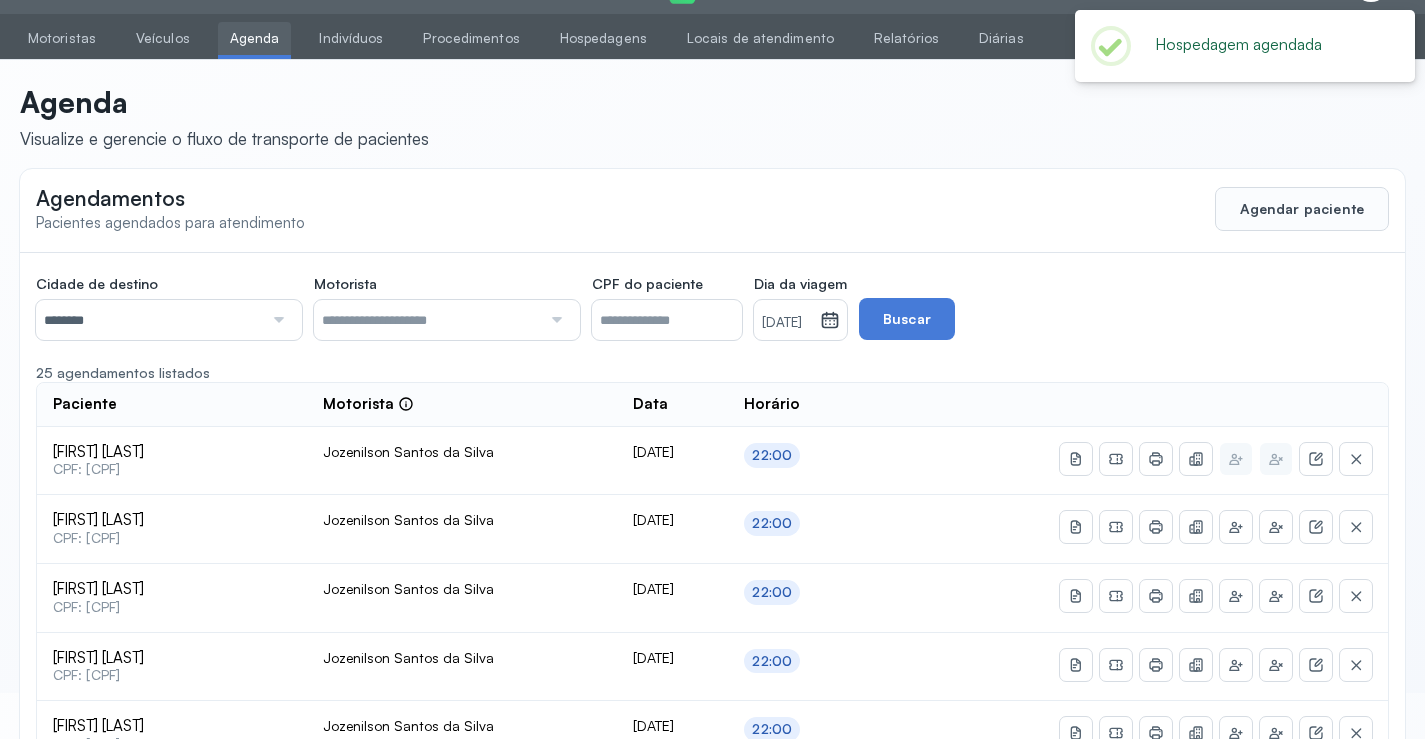 scroll, scrollTop: 865, scrollLeft: 0, axis: vertical 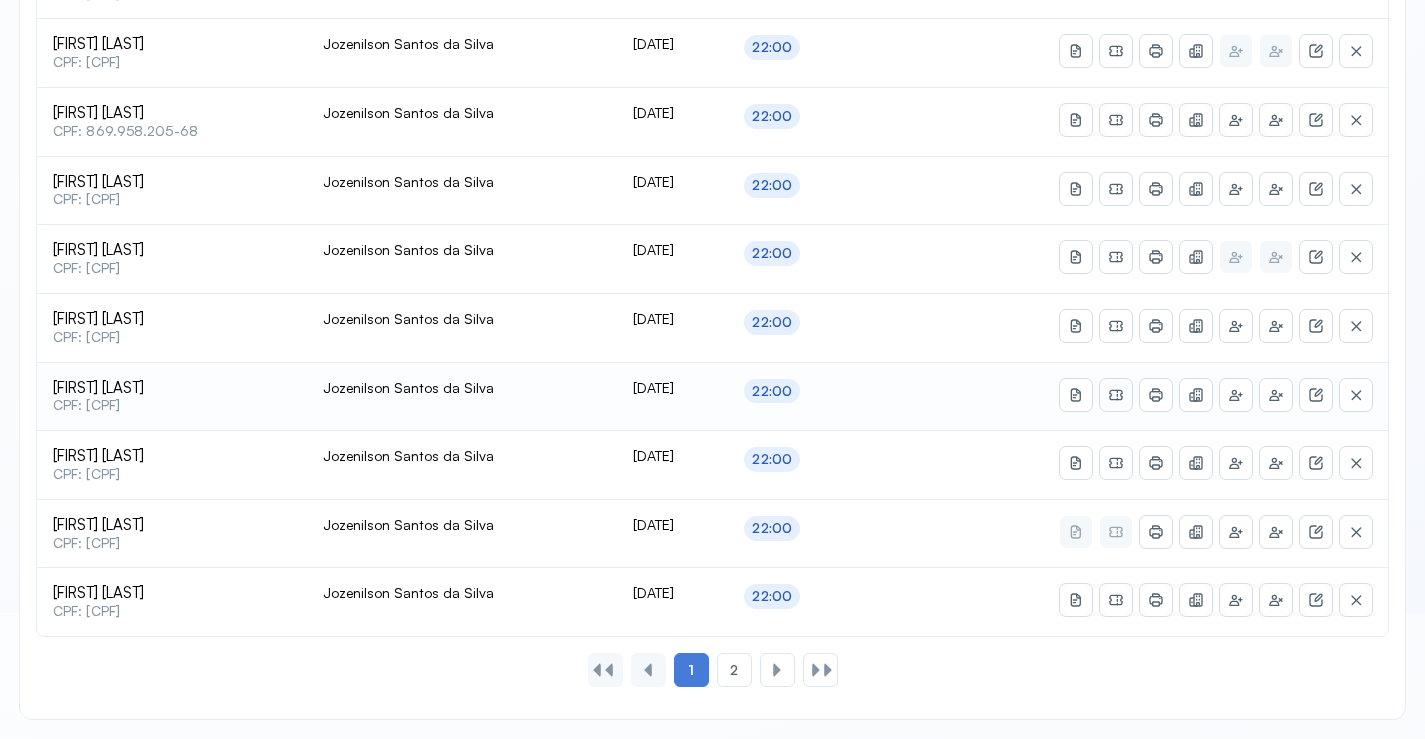 click 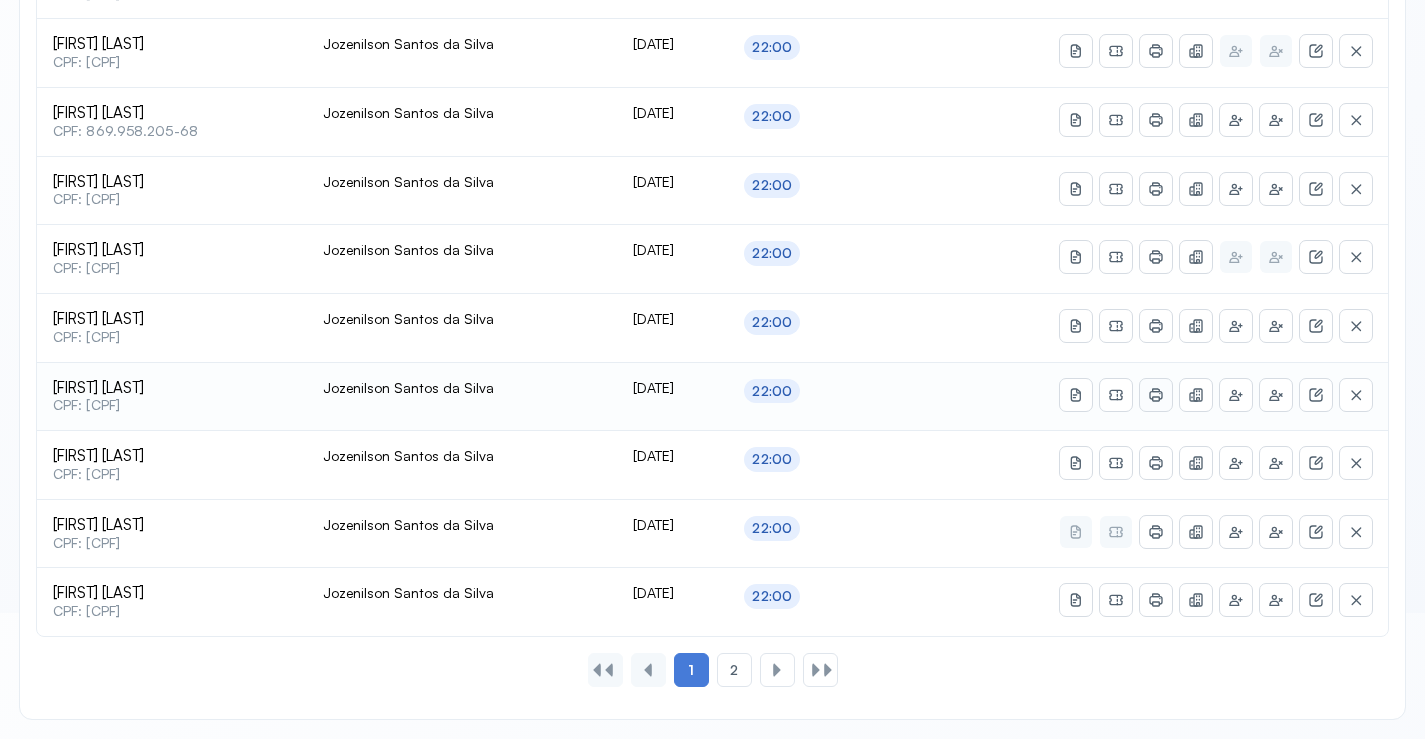 click 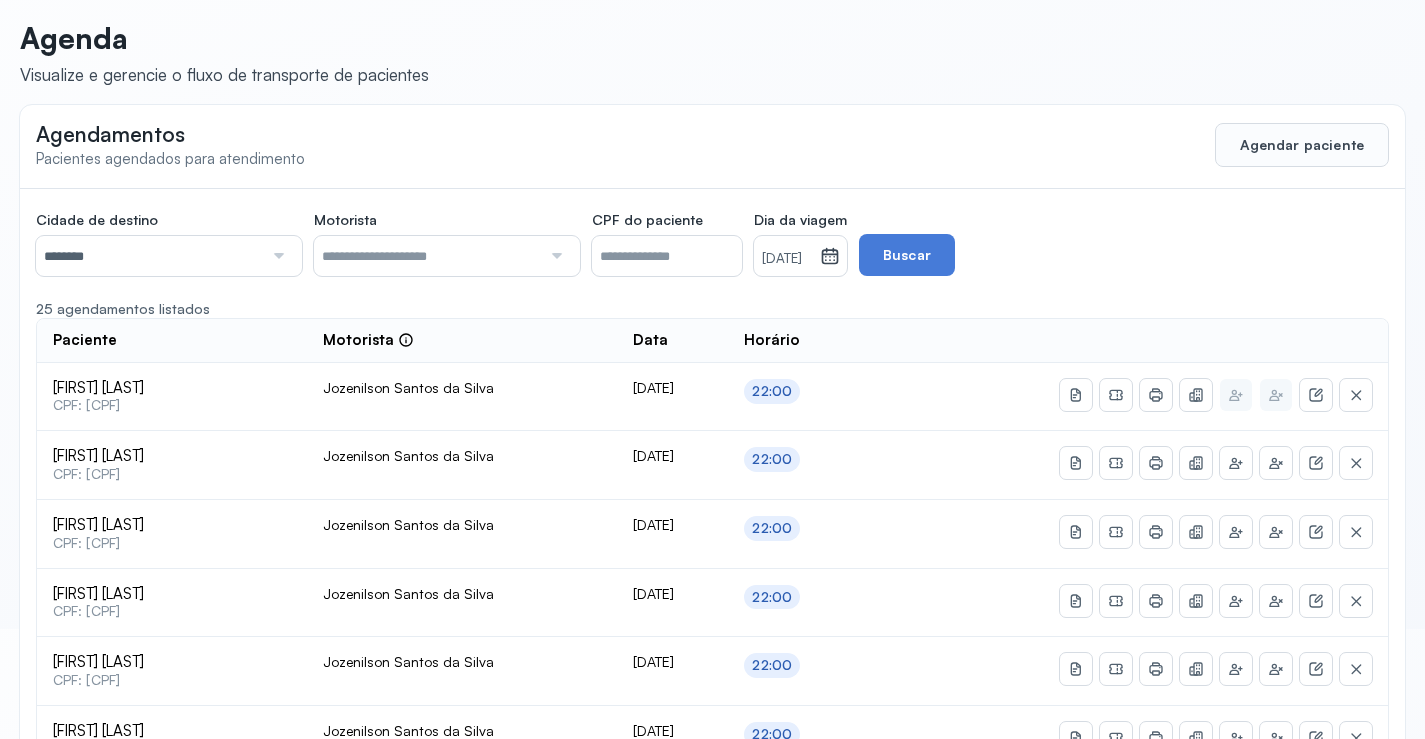 scroll, scrollTop: 0, scrollLeft: 0, axis: both 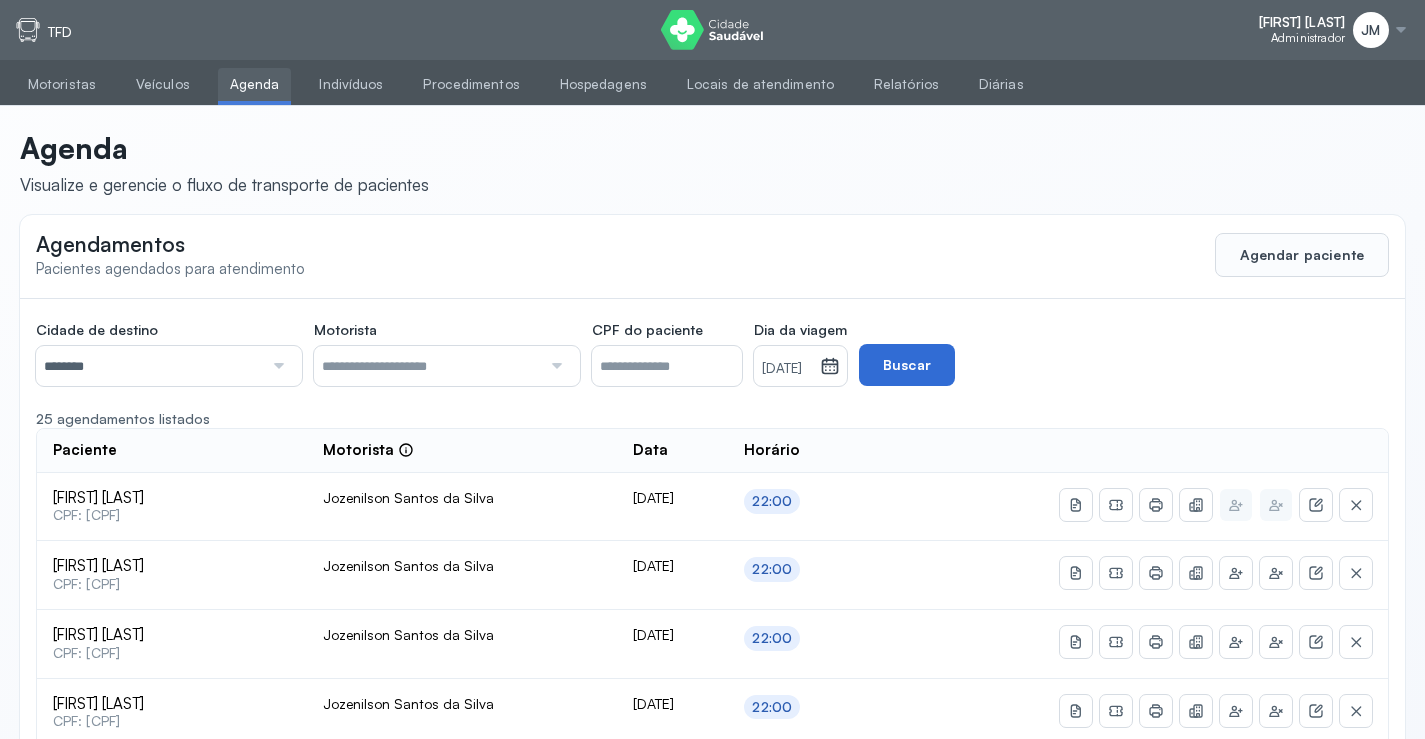 click on "Buscar" at bounding box center (907, 365) 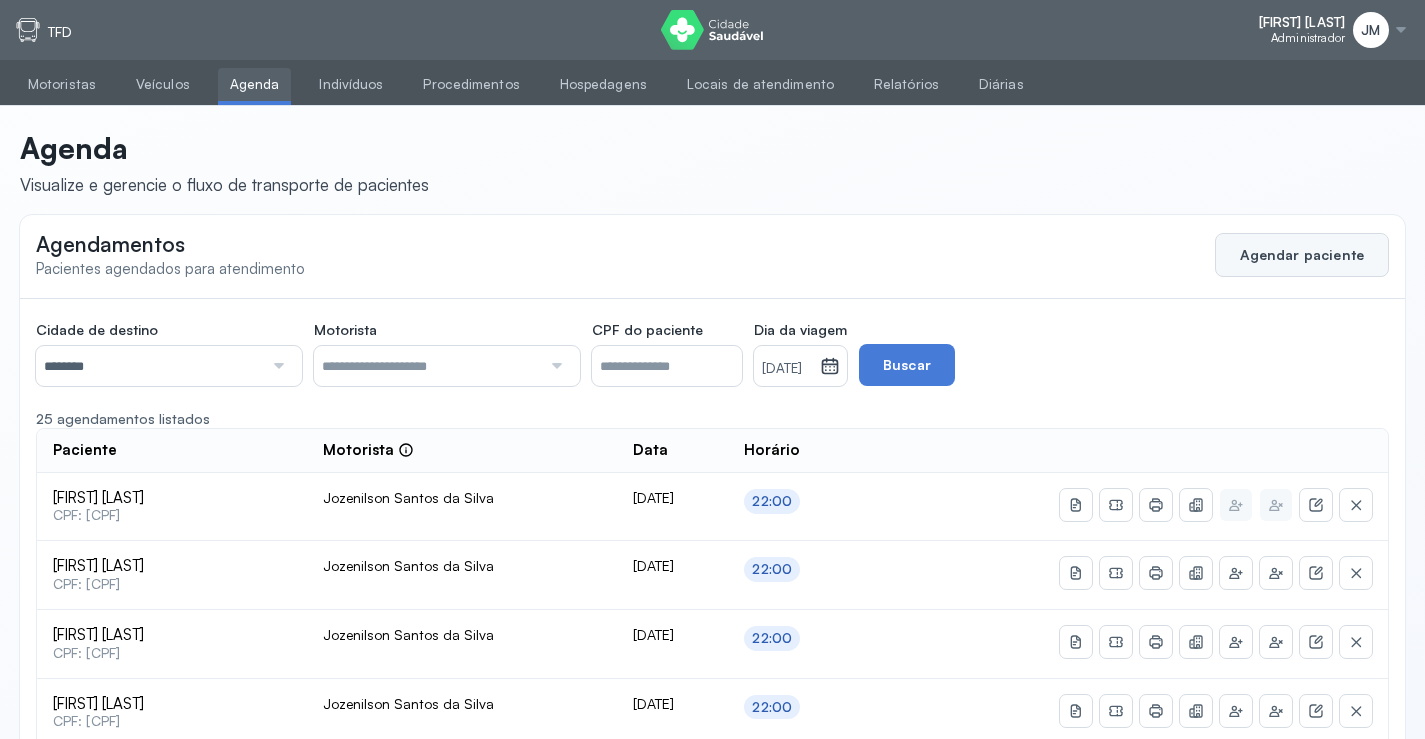 click on "Agendar paciente" 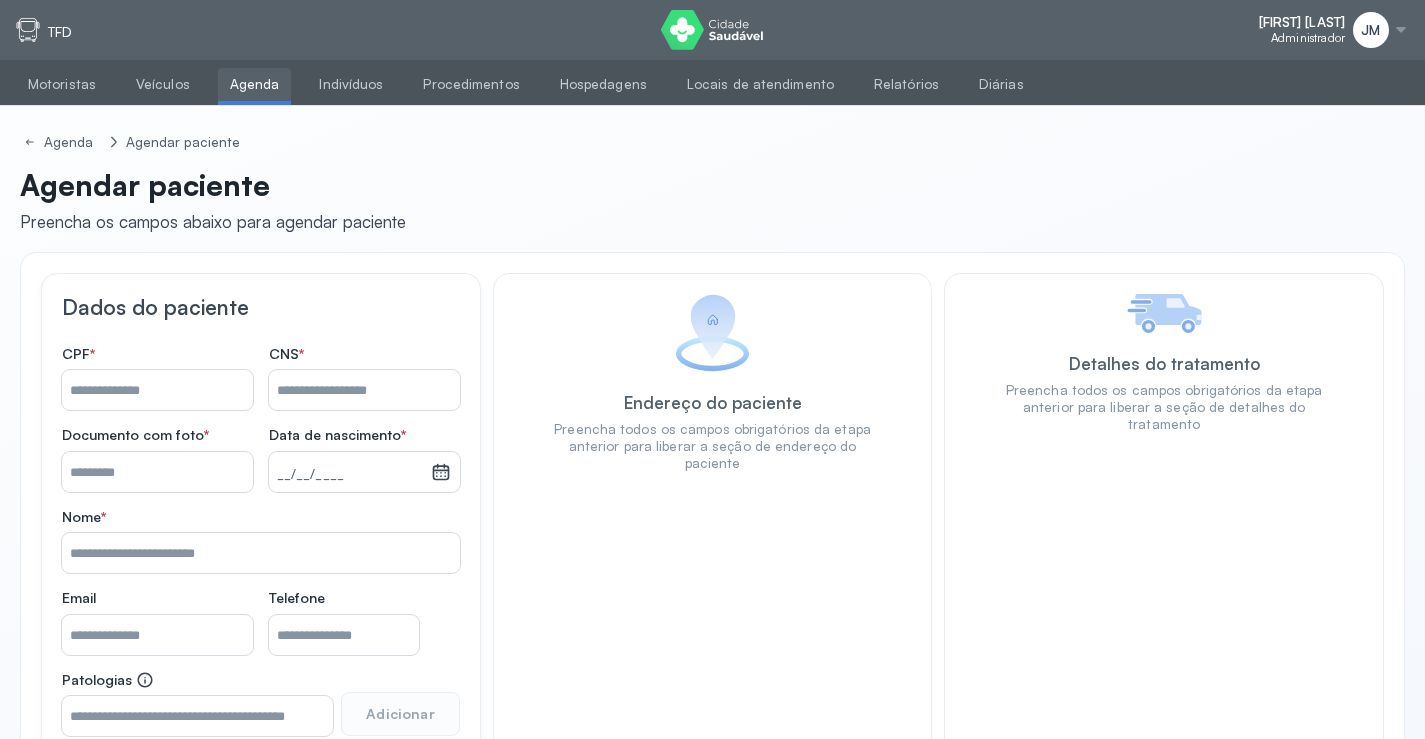 click on "Nome   *" at bounding box center (364, 390) 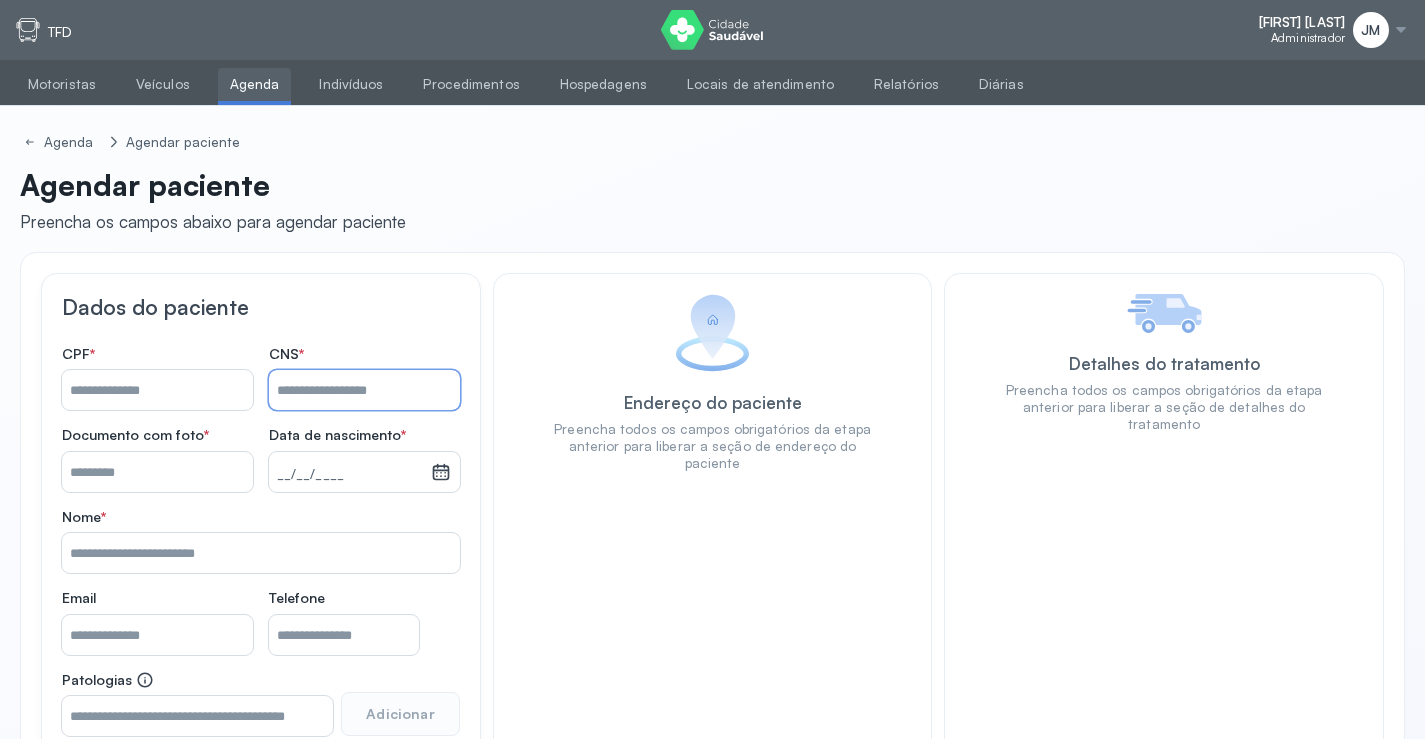 click on "Nome   *" at bounding box center [364, 390] 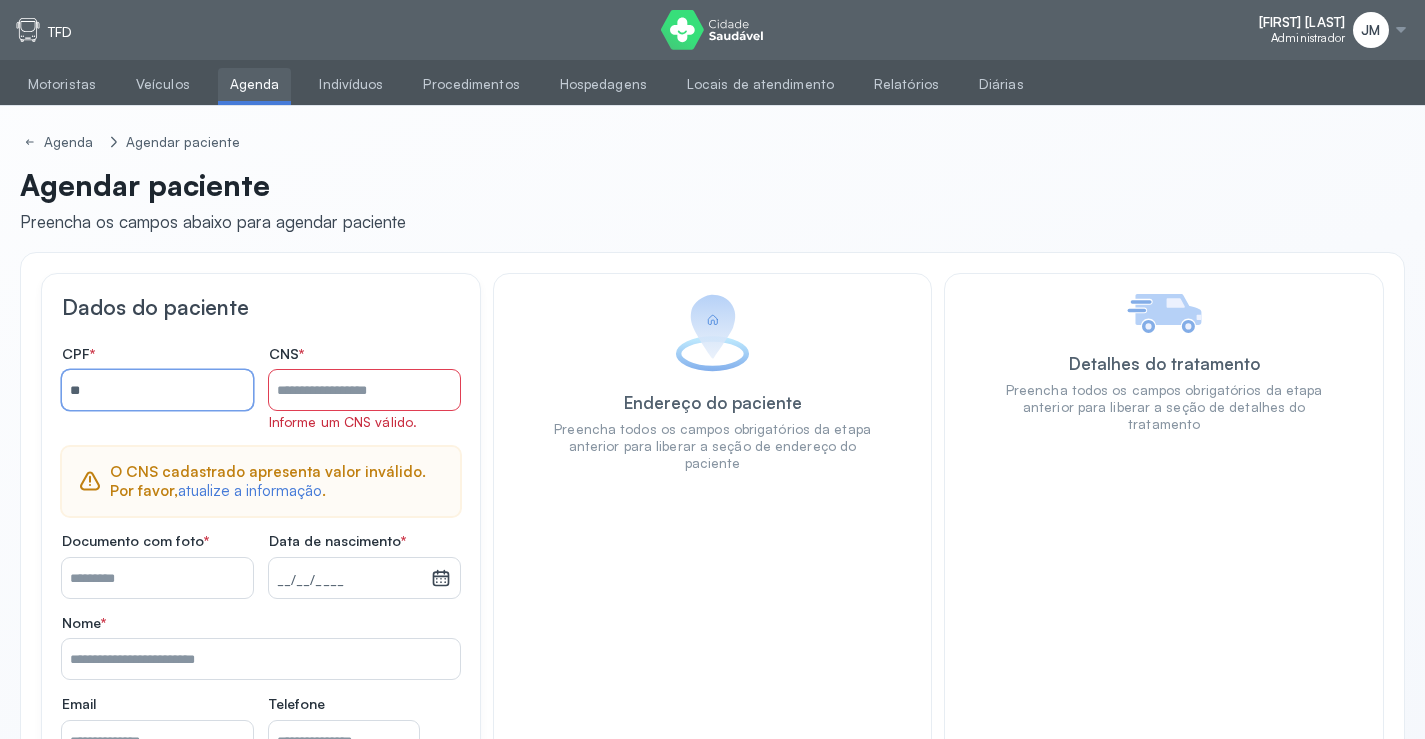 type on "*" 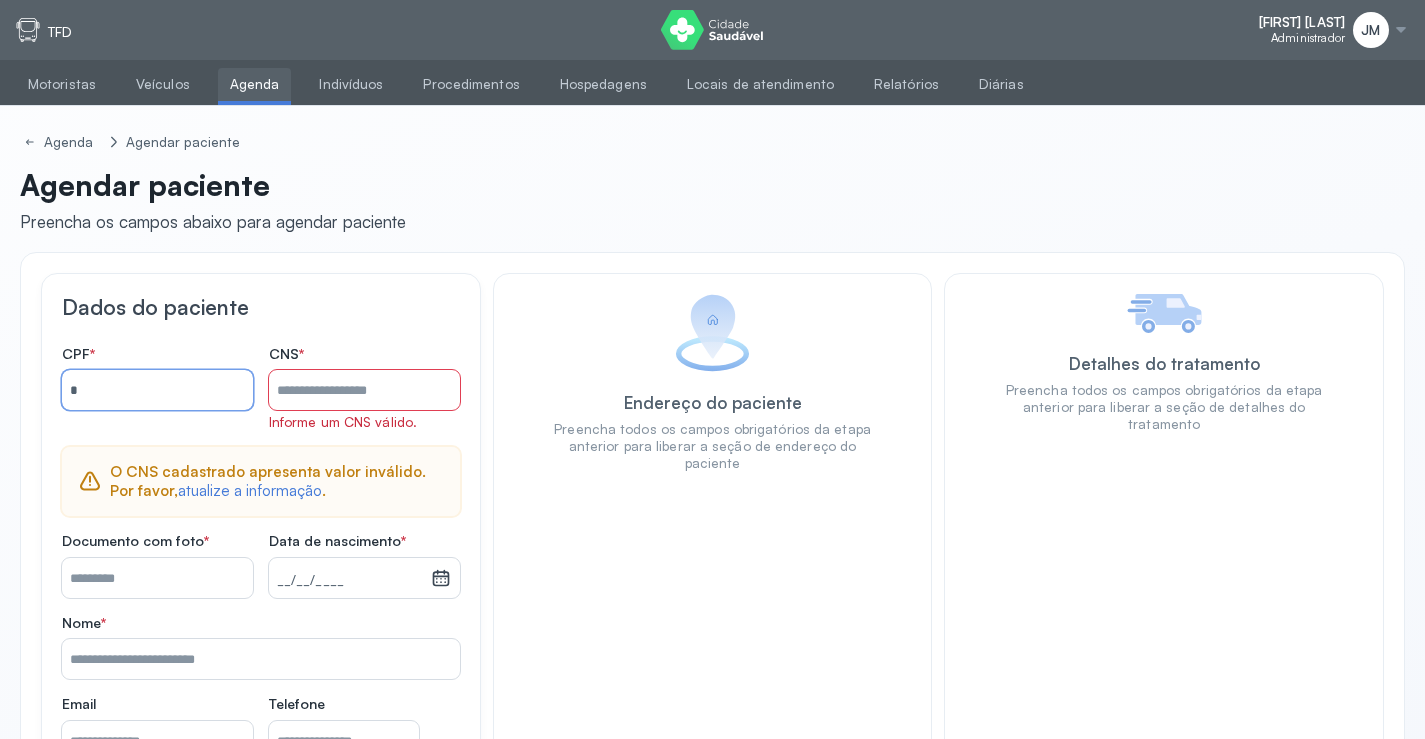 type 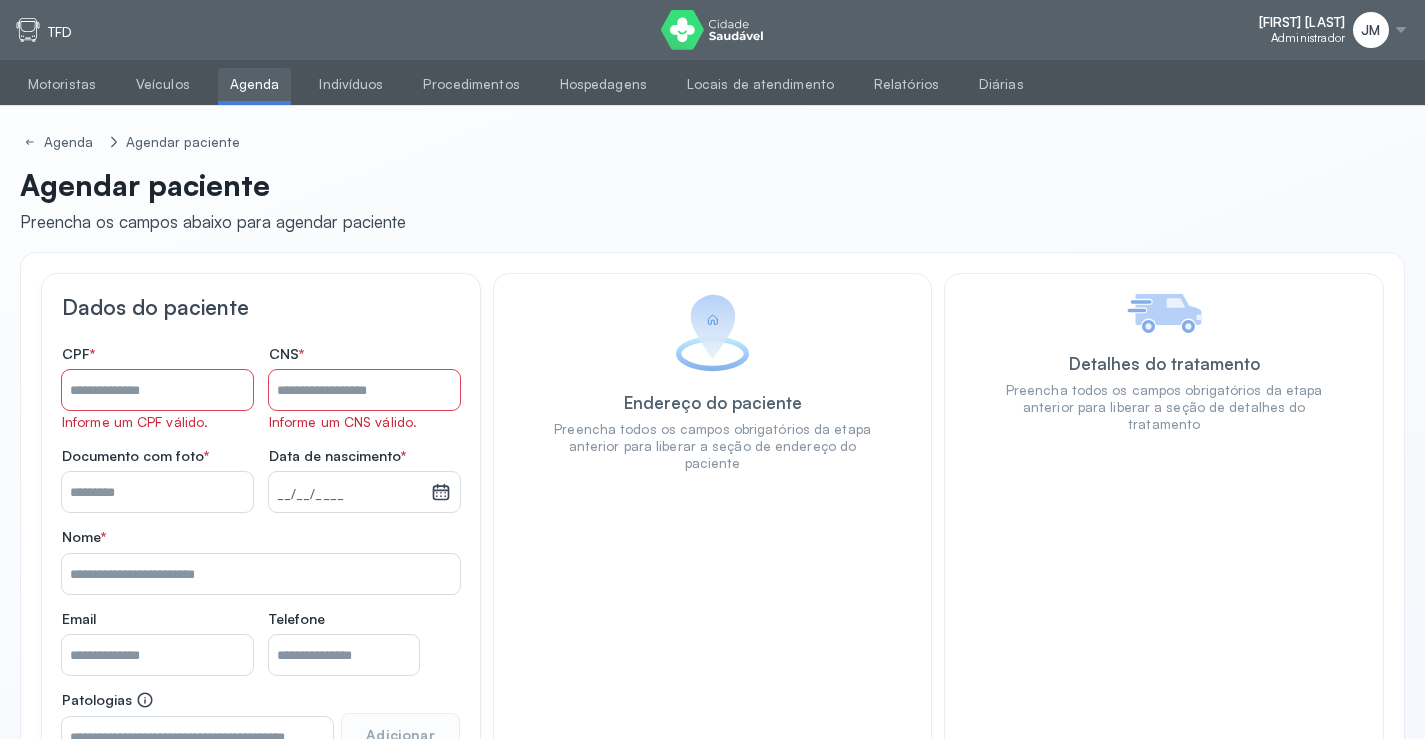 drag, startPoint x: 249, startPoint y: 87, endPoint x: 262, endPoint y: 92, distance: 13.928389 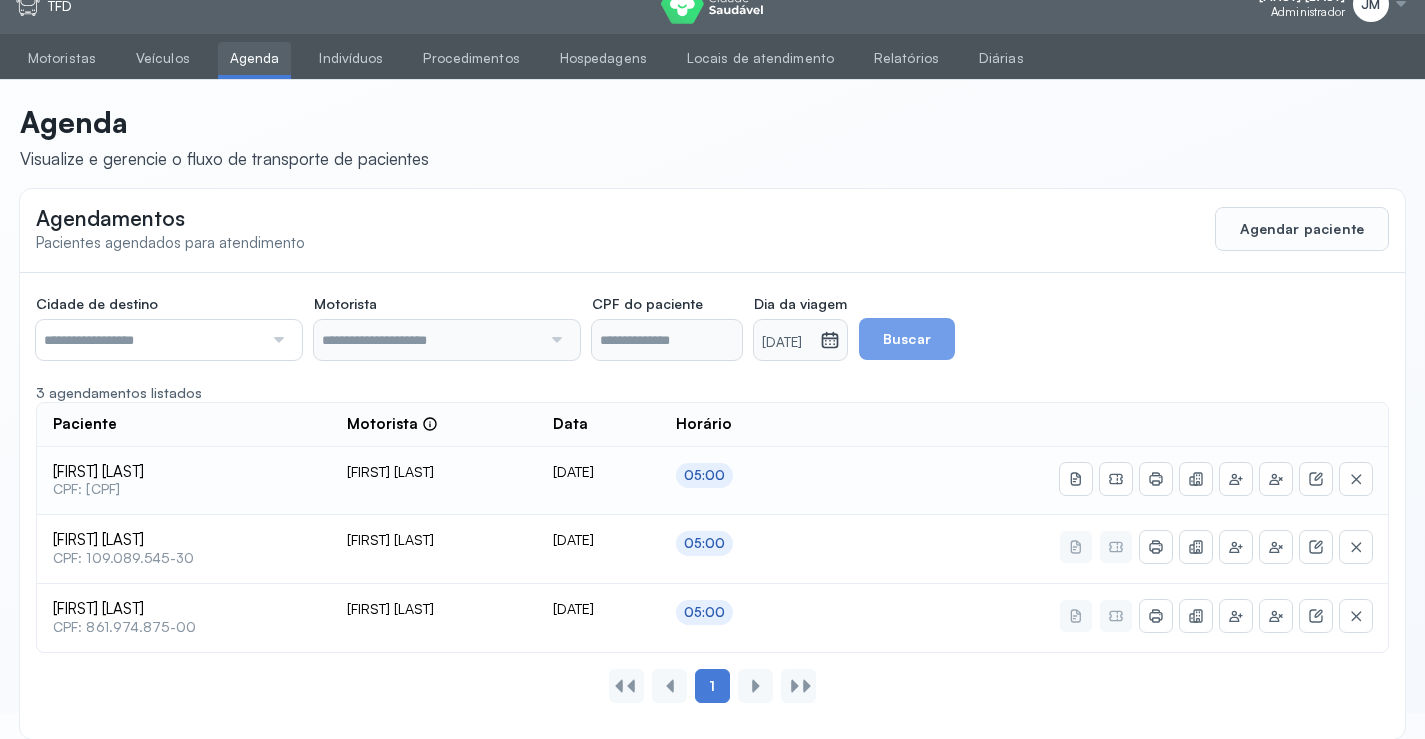 scroll, scrollTop: 46, scrollLeft: 0, axis: vertical 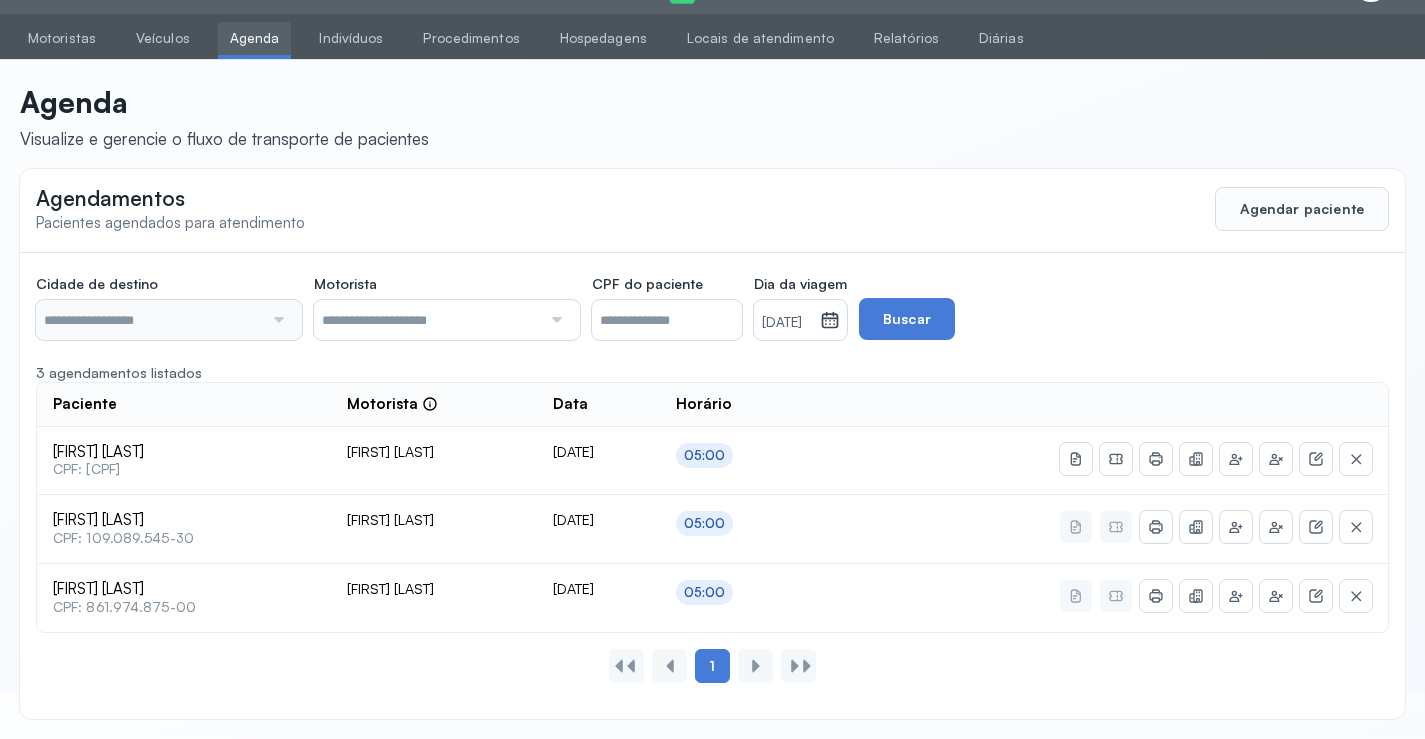 type on "********" 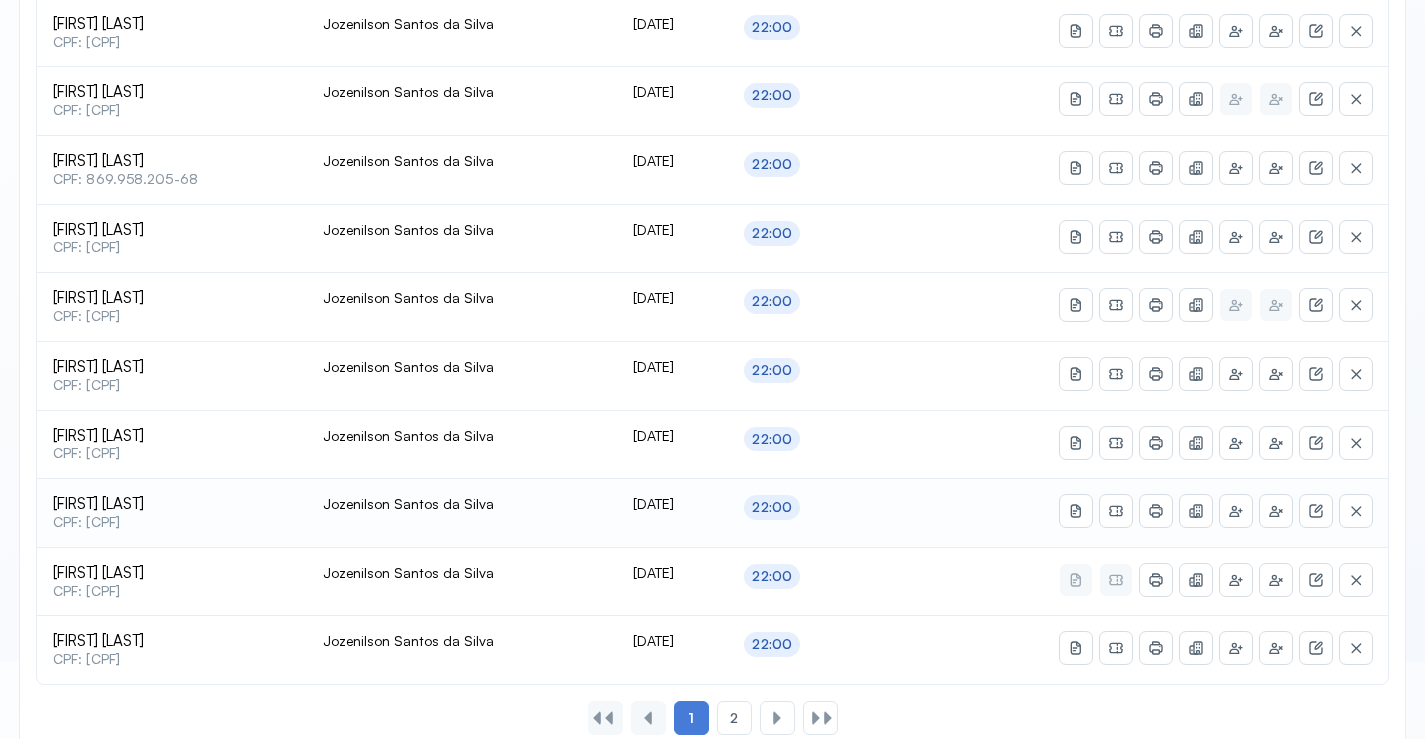scroll, scrollTop: 846, scrollLeft: 0, axis: vertical 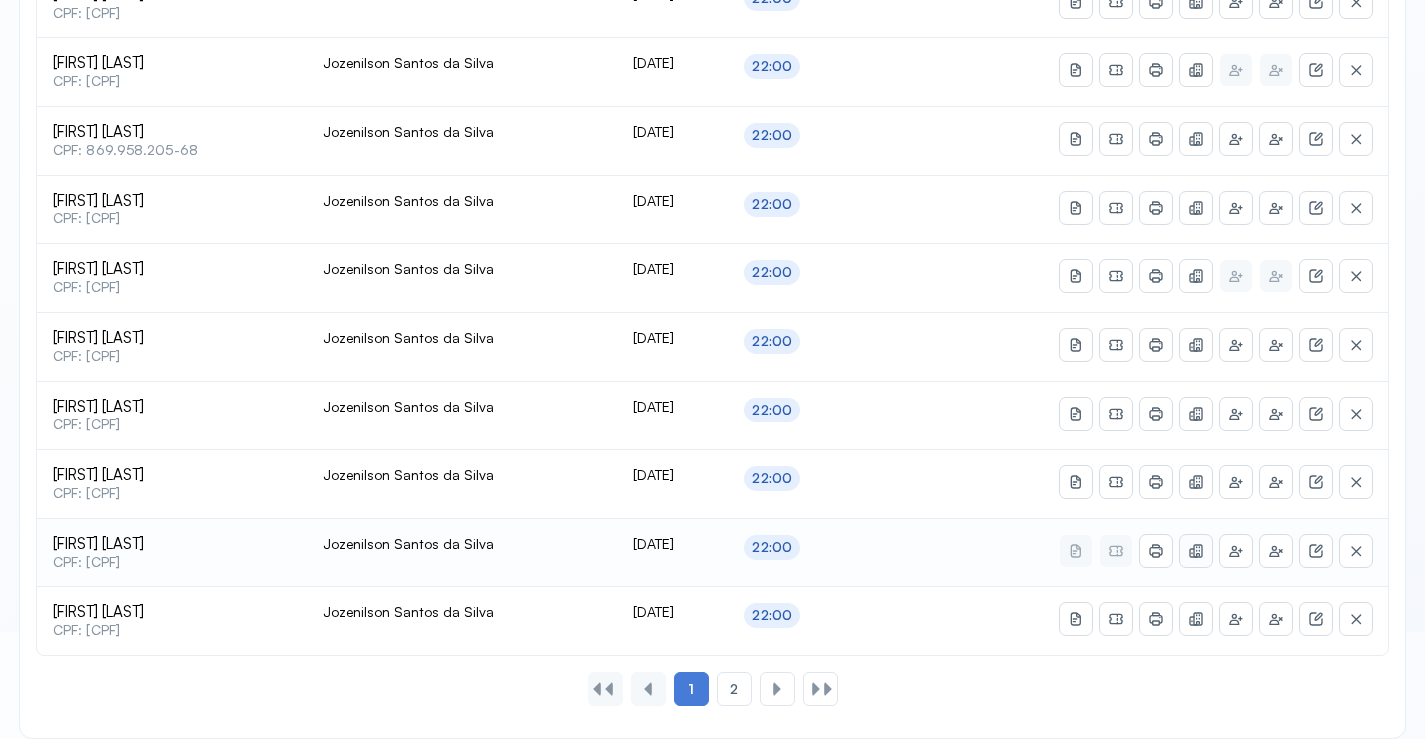 click 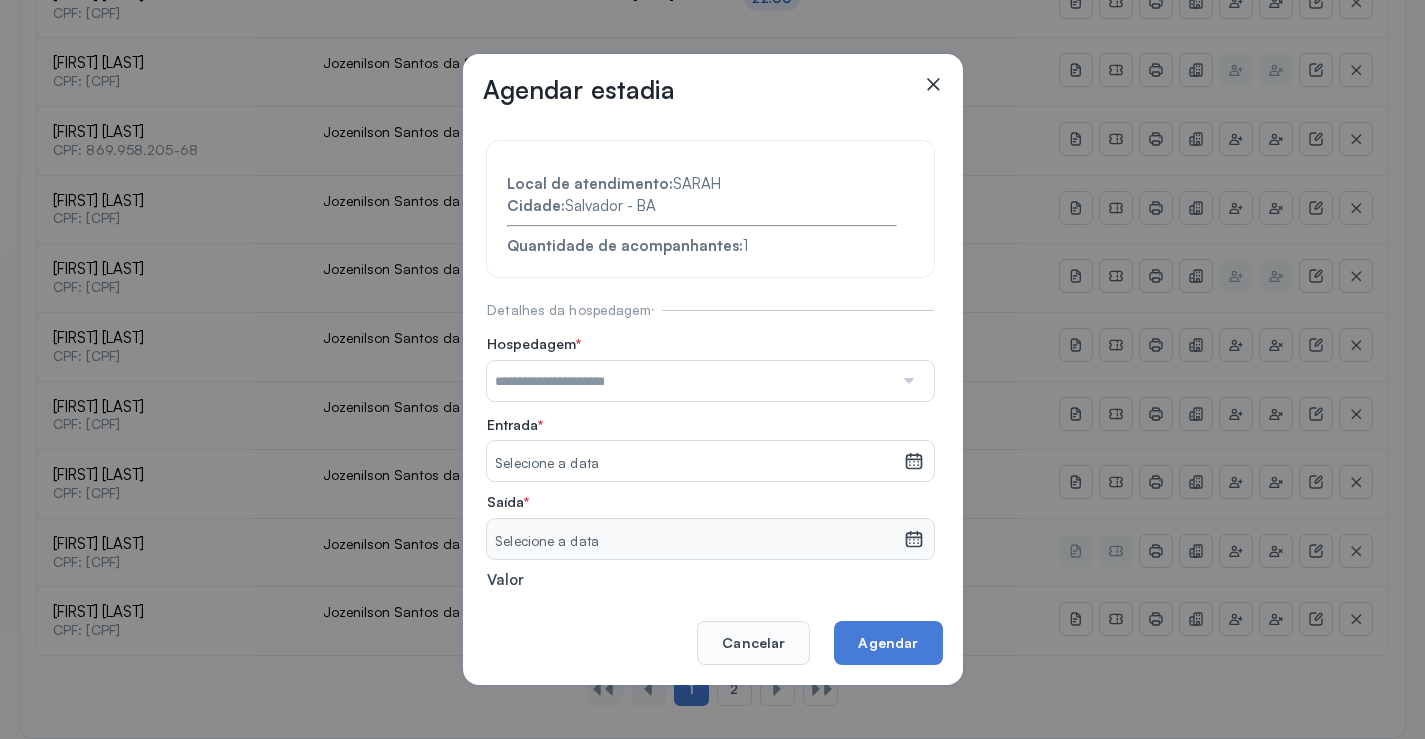 click at bounding box center (690, 381) 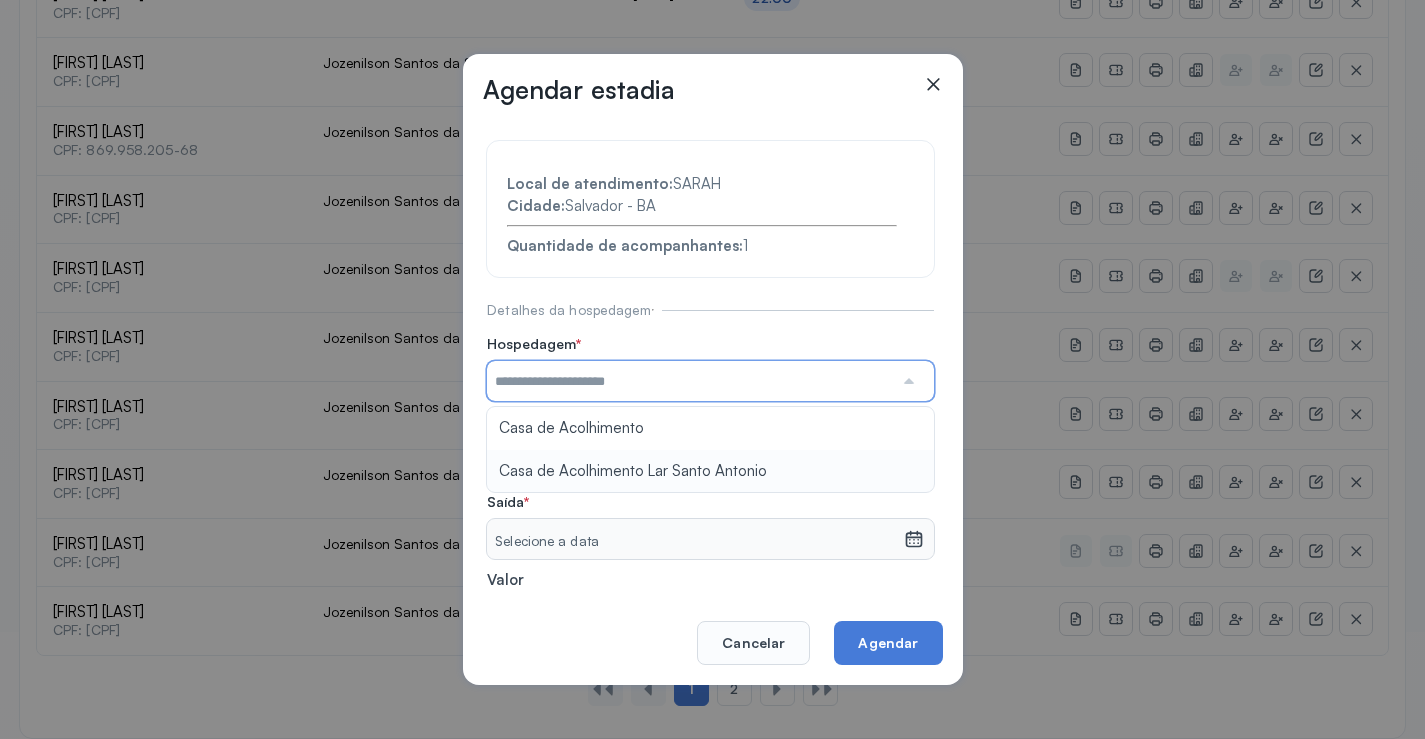 type on "**********" 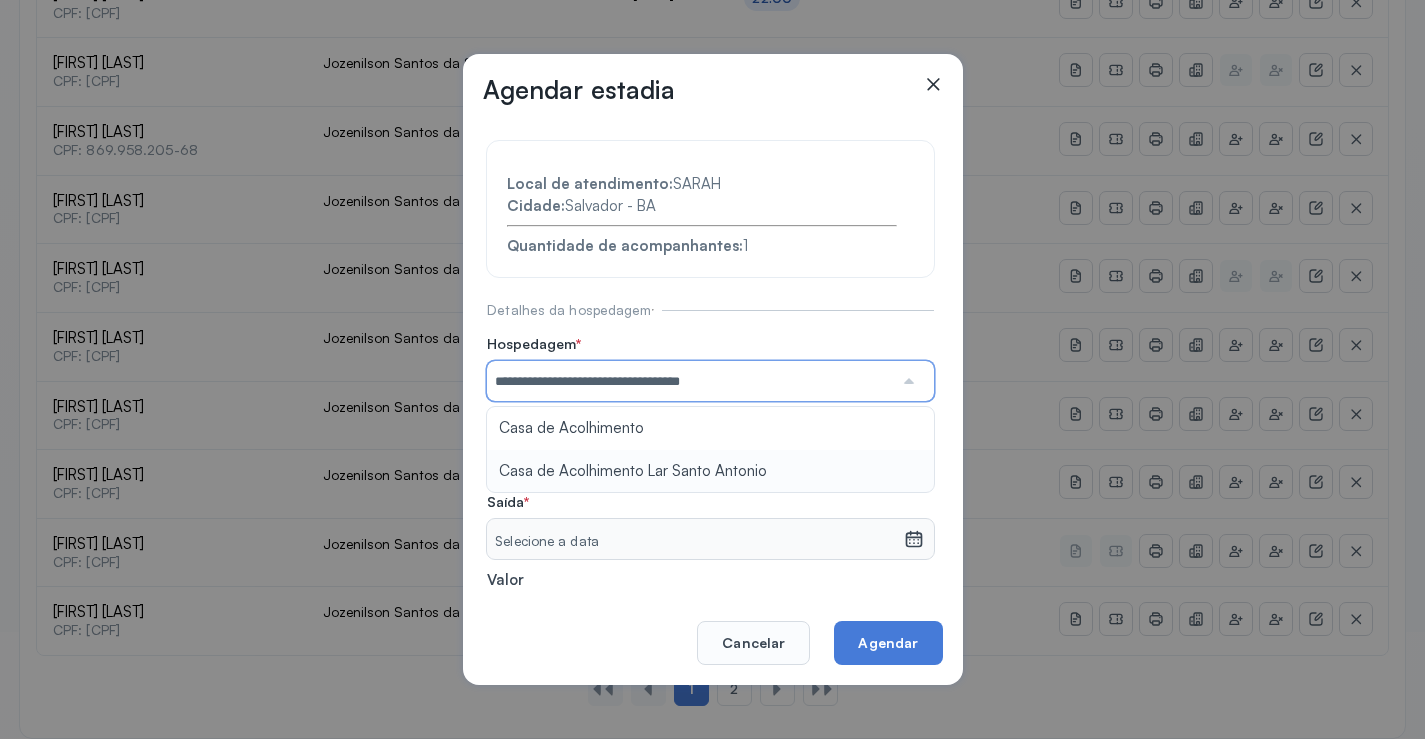 click on "**********" at bounding box center (710, 436) 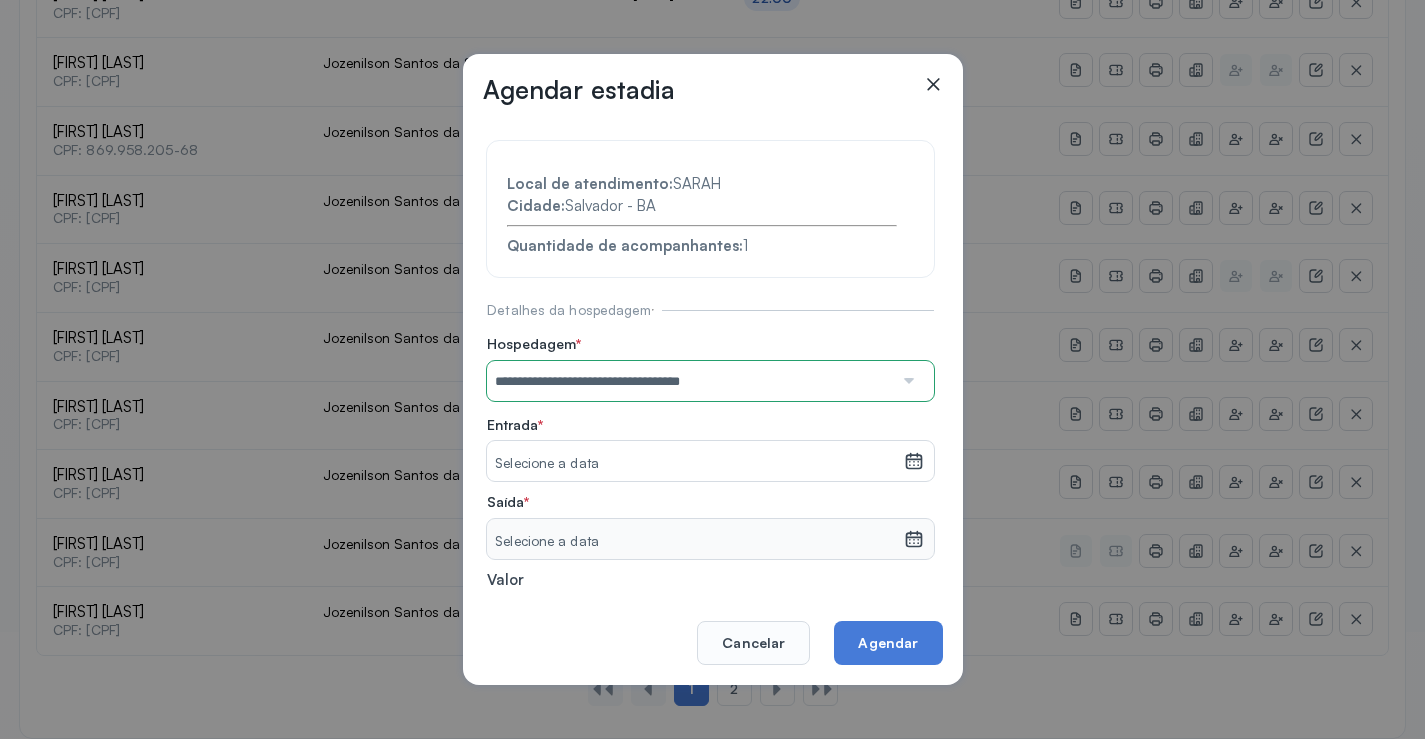 click on "Selecione a data" at bounding box center (695, 461) 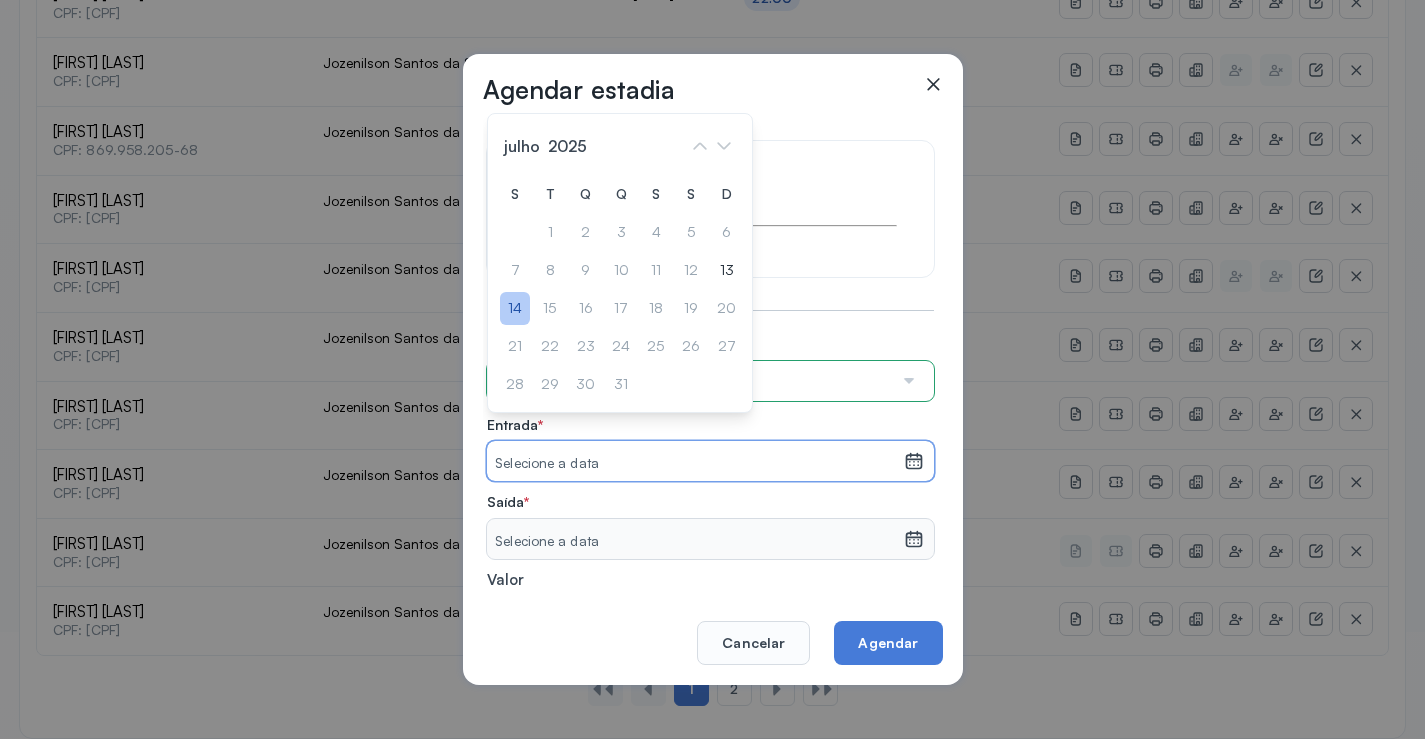 drag, startPoint x: 516, startPoint y: 310, endPoint x: 535, endPoint y: 320, distance: 21.470911 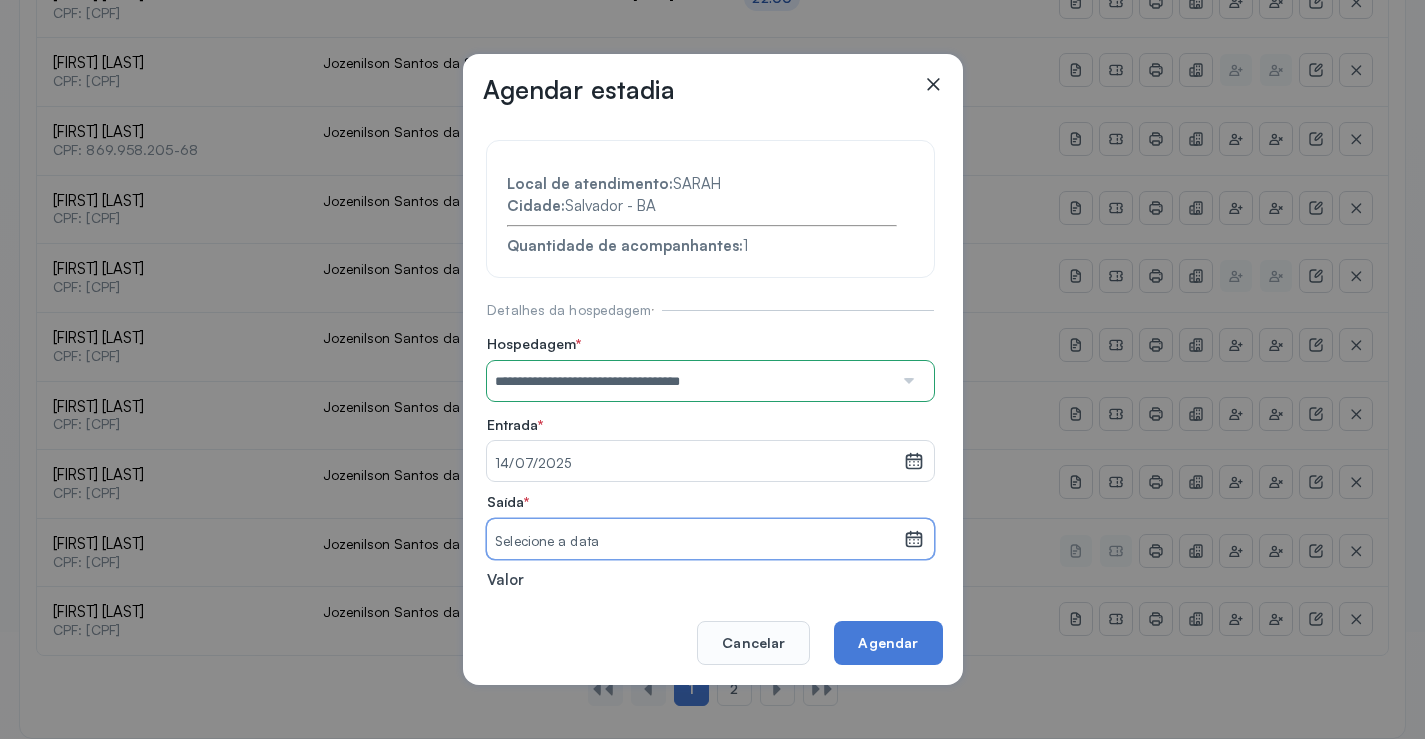 click on "Selecione a data" at bounding box center [695, 539] 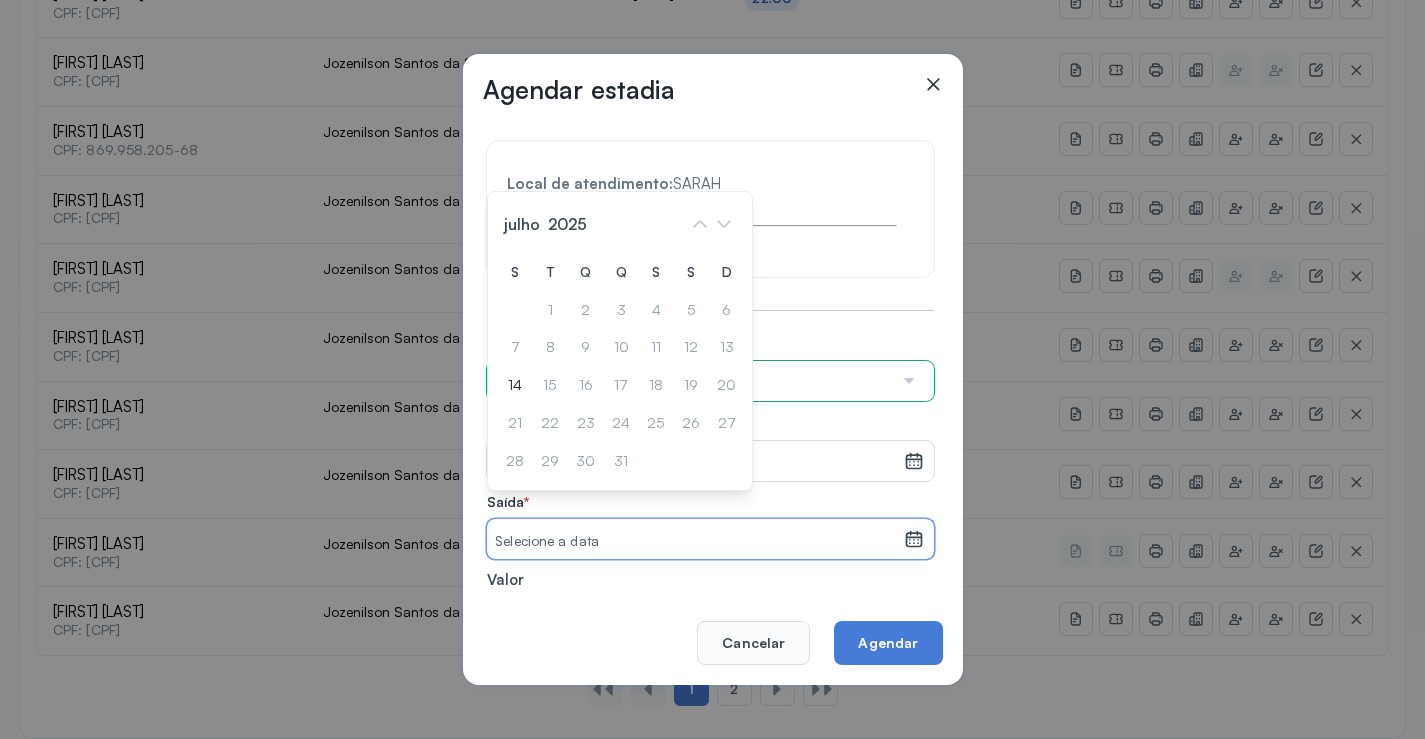 drag, startPoint x: 519, startPoint y: 381, endPoint x: 618, endPoint y: 462, distance: 127.91403 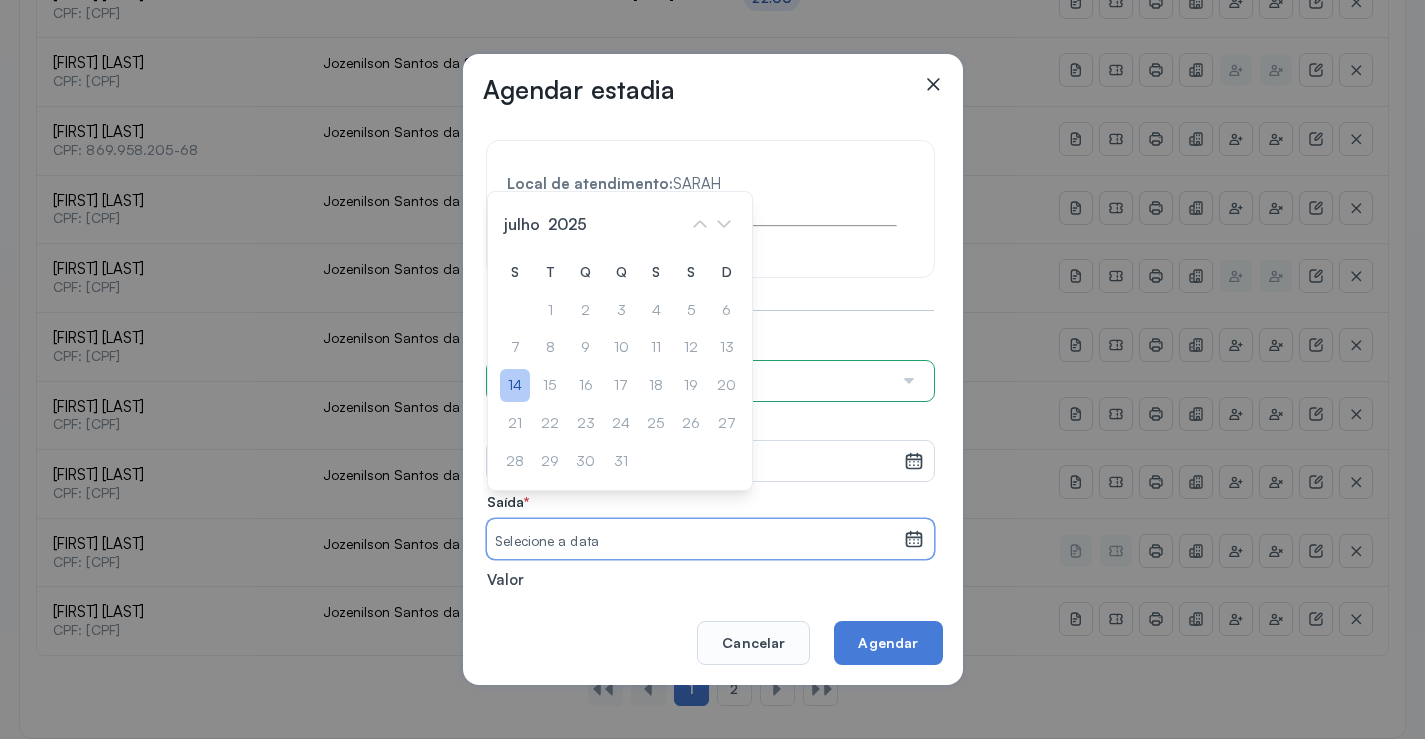 drag, startPoint x: 514, startPoint y: 380, endPoint x: 592, endPoint y: 420, distance: 87.658424 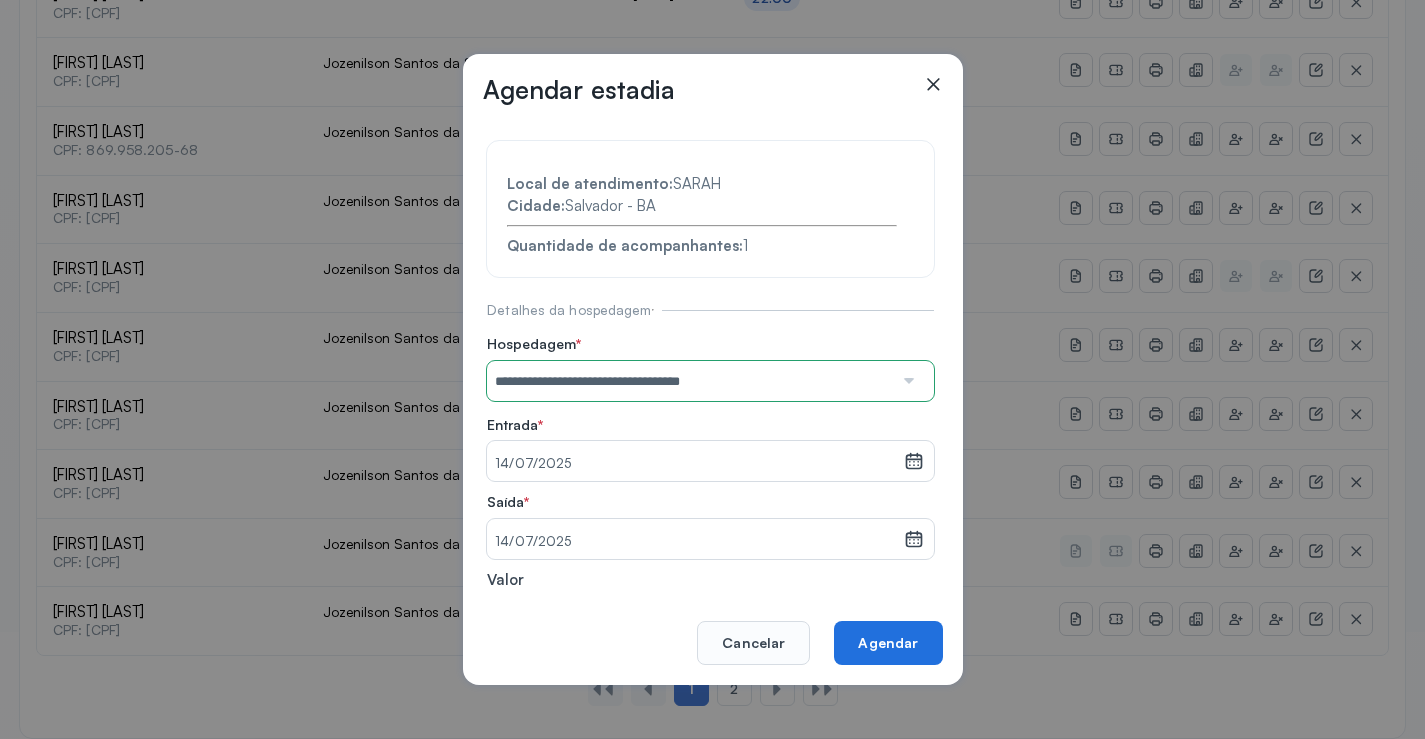 click on "Agendar" 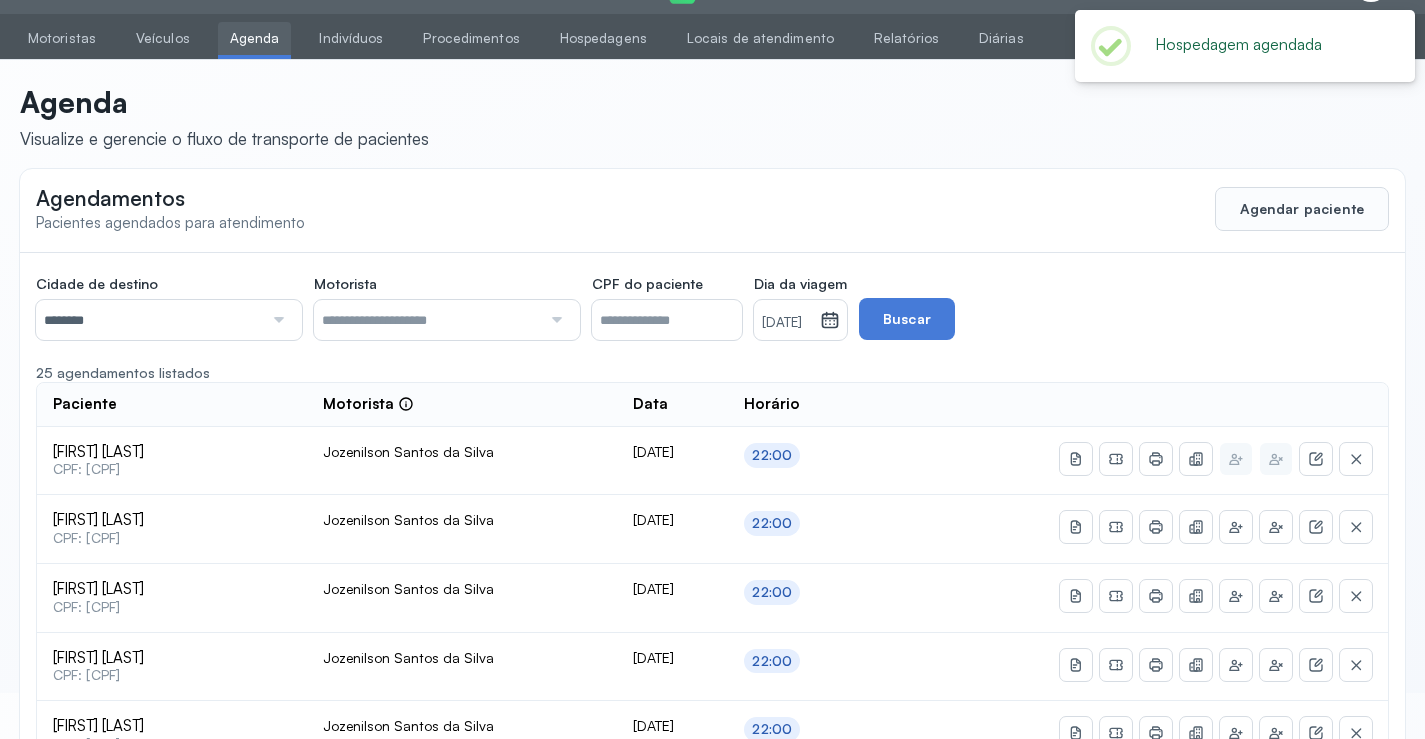 scroll, scrollTop: 846, scrollLeft: 0, axis: vertical 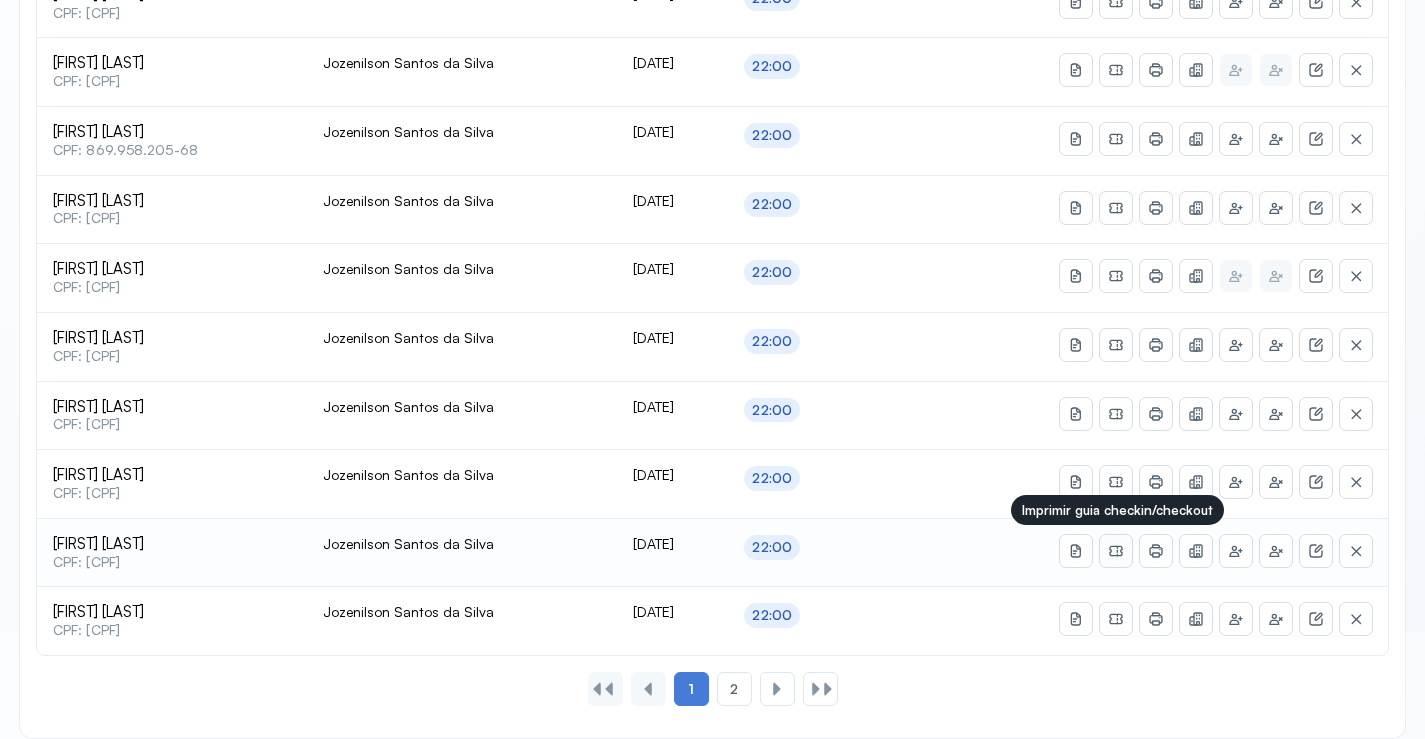 click 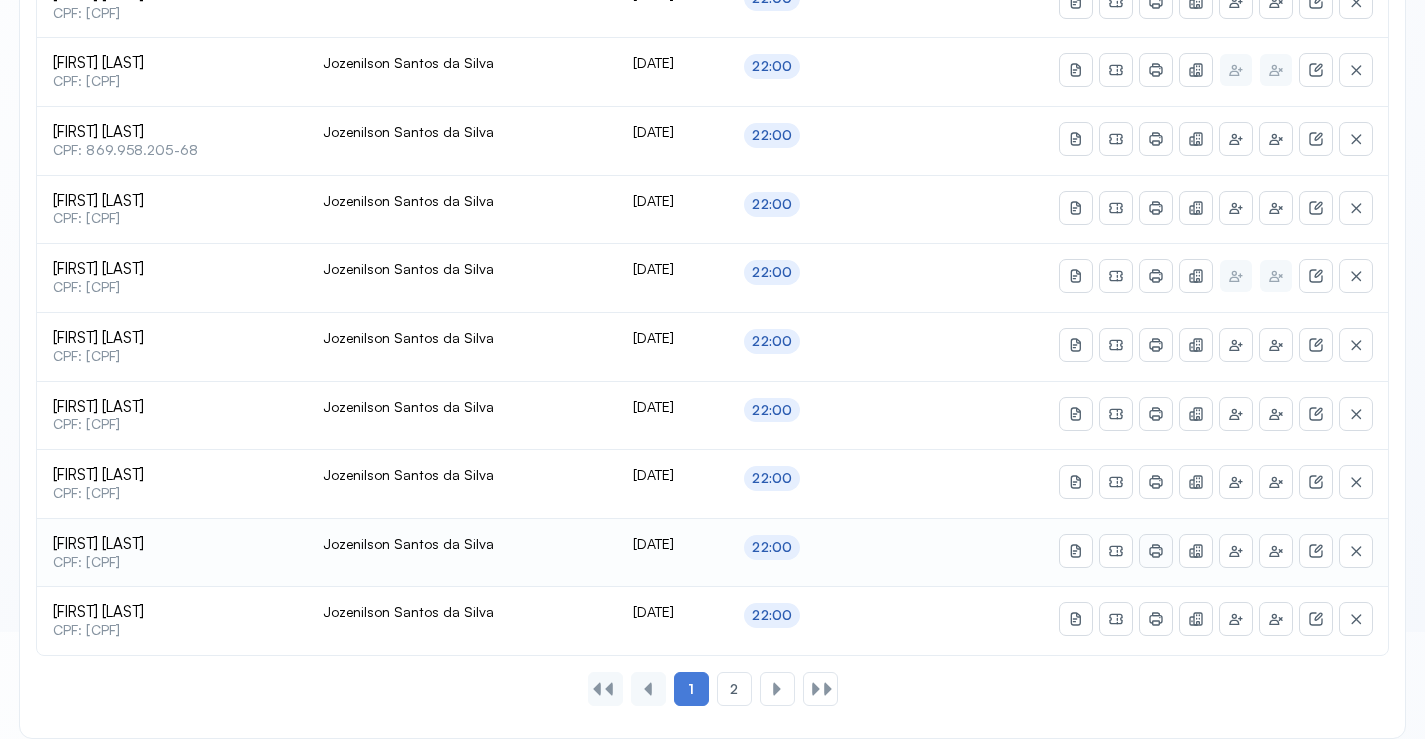 click 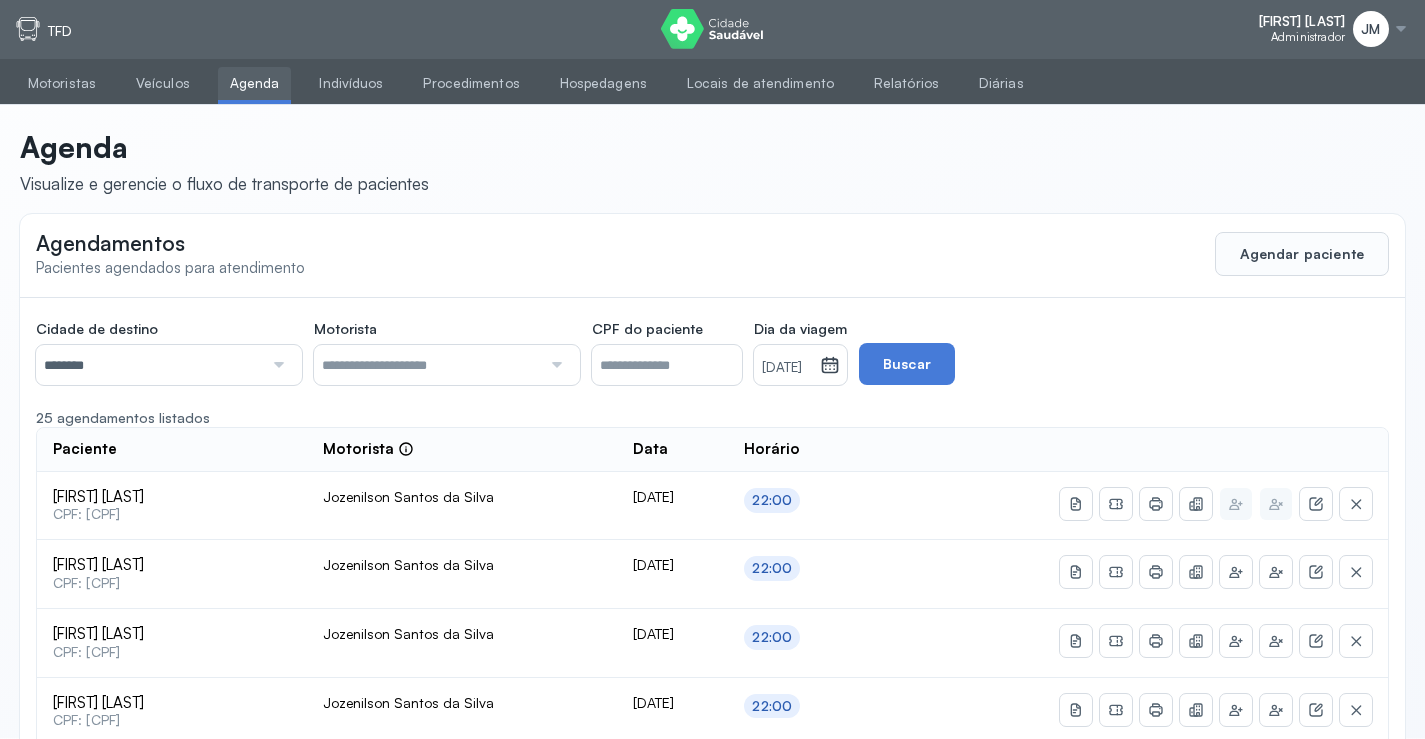 scroll, scrollTop: 0, scrollLeft: 0, axis: both 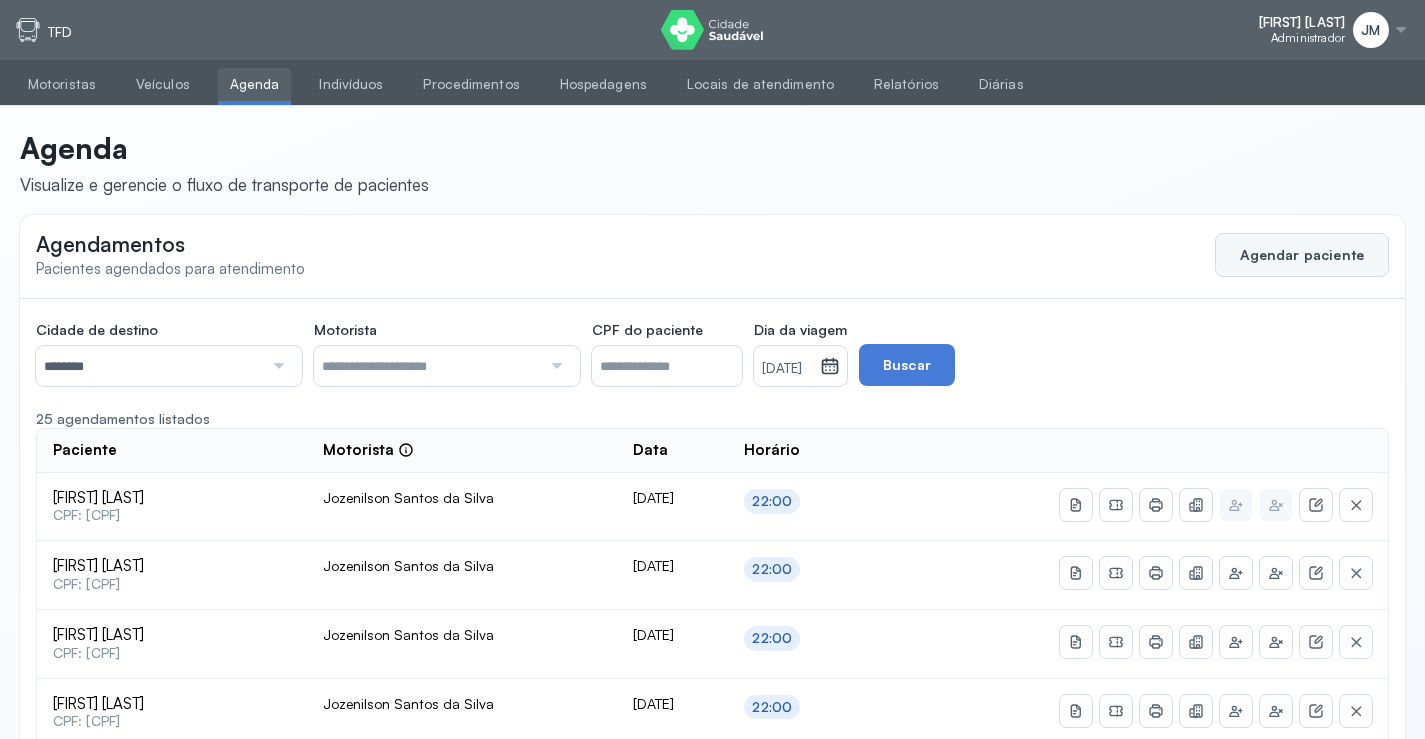 click on "Agendar paciente" 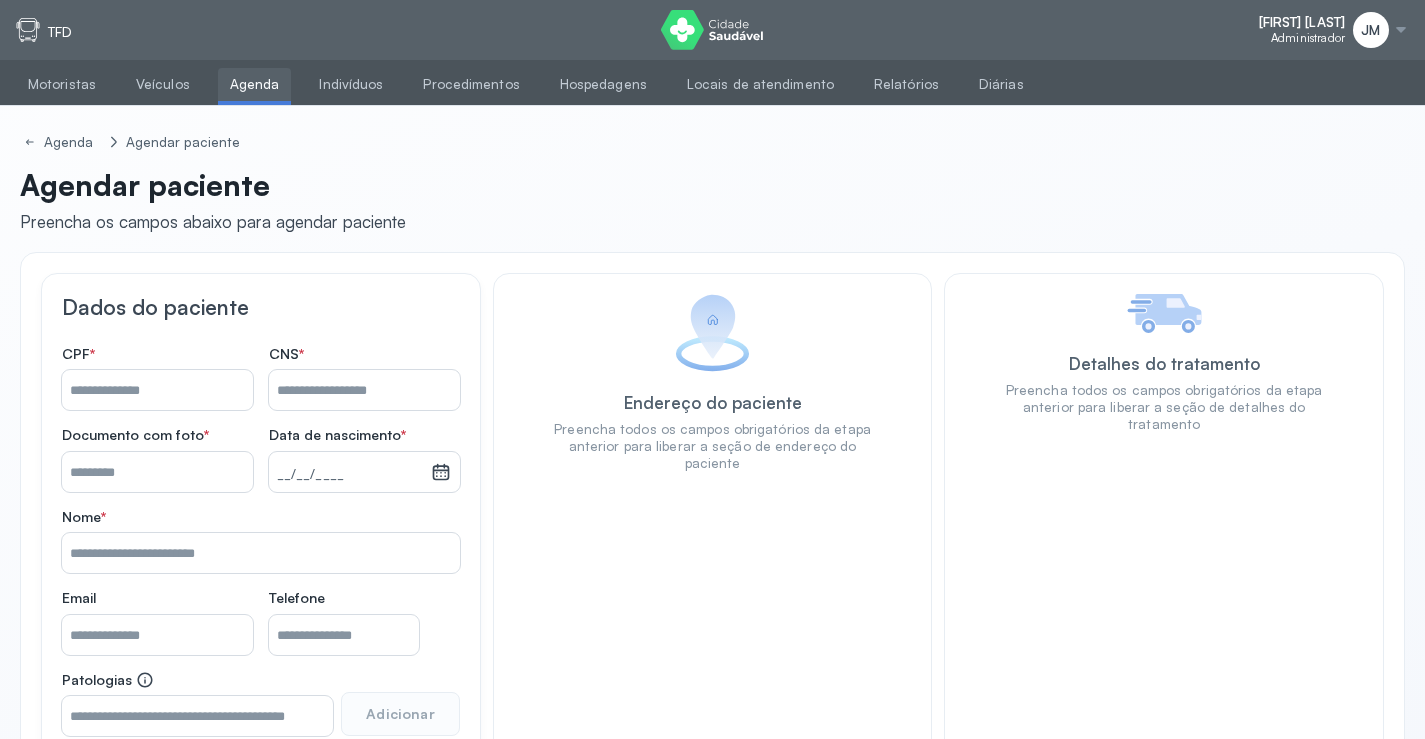 click on "Nome   *" at bounding box center [364, 390] 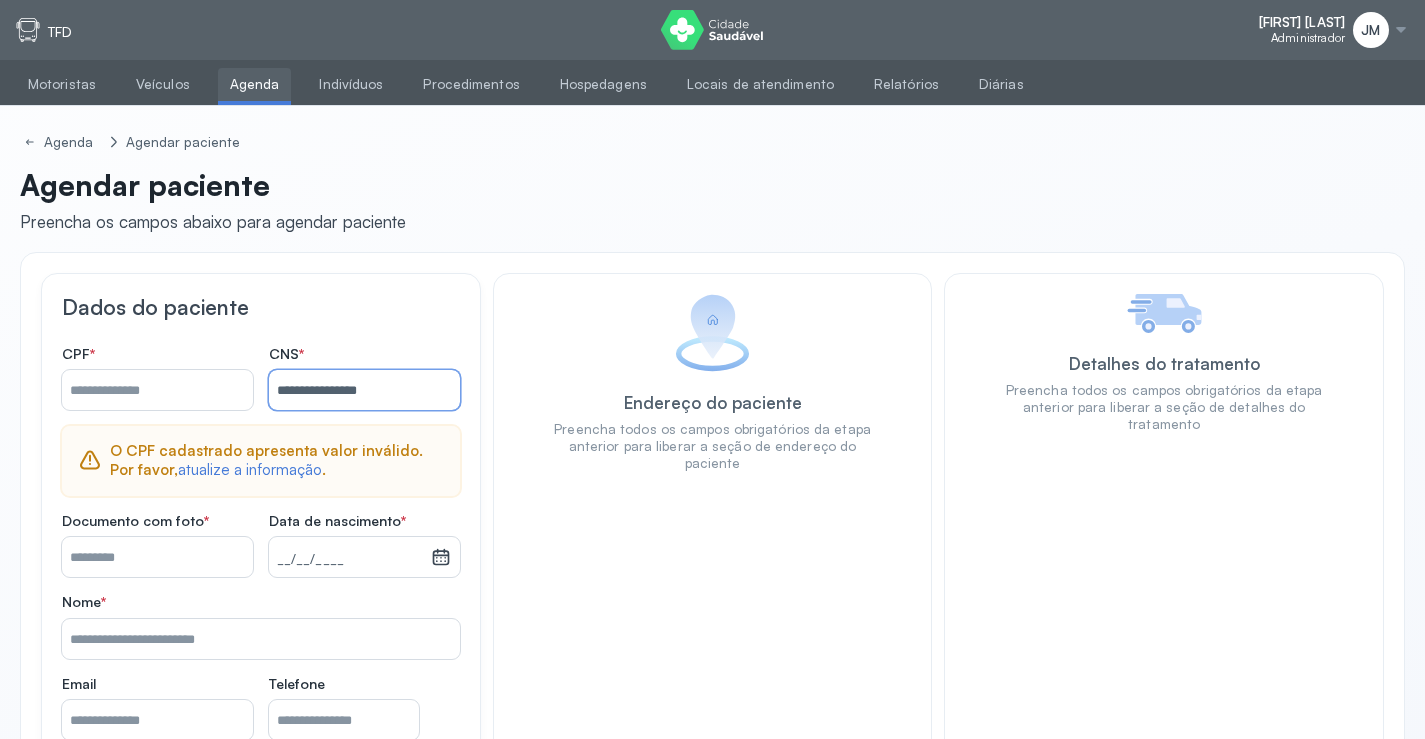 drag, startPoint x: 386, startPoint y: 568, endPoint x: 511, endPoint y: 485, distance: 150.04666 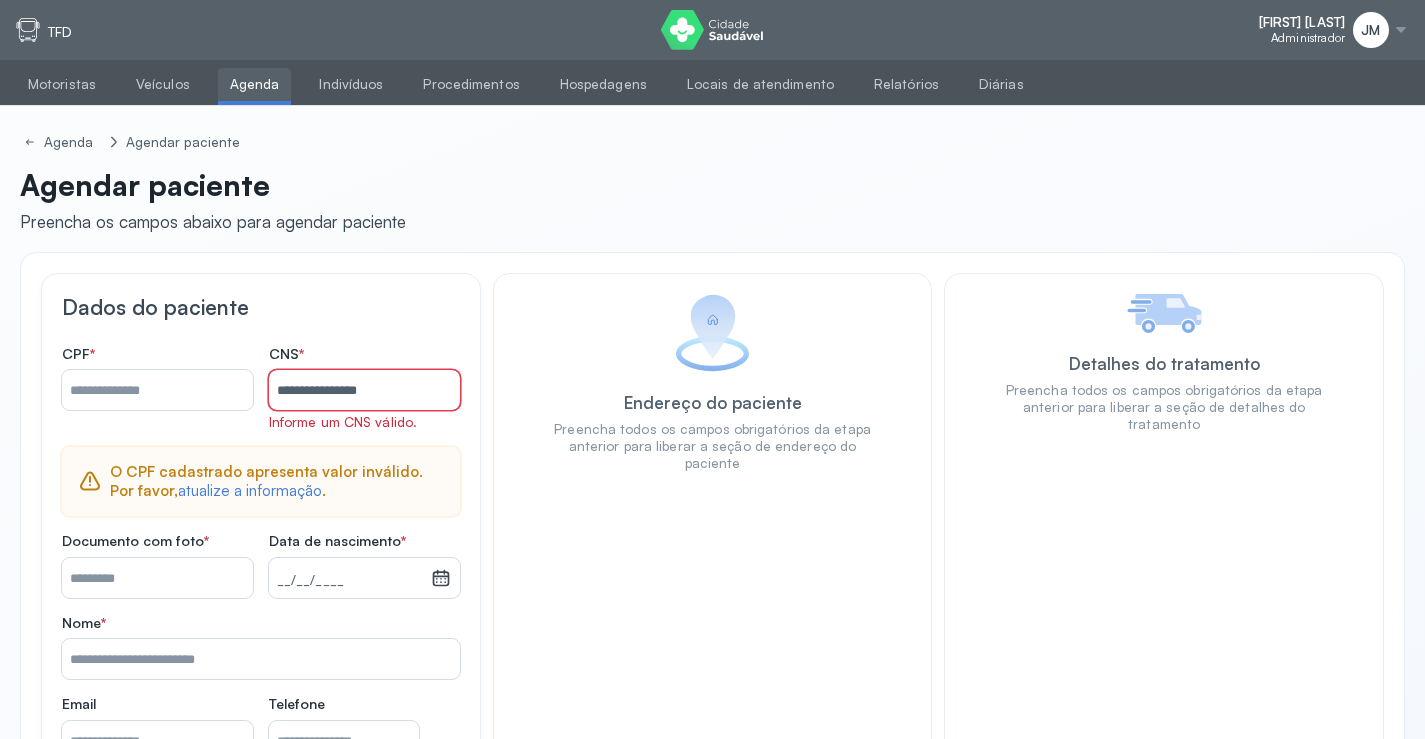 click on "**********" at bounding box center [364, 390] 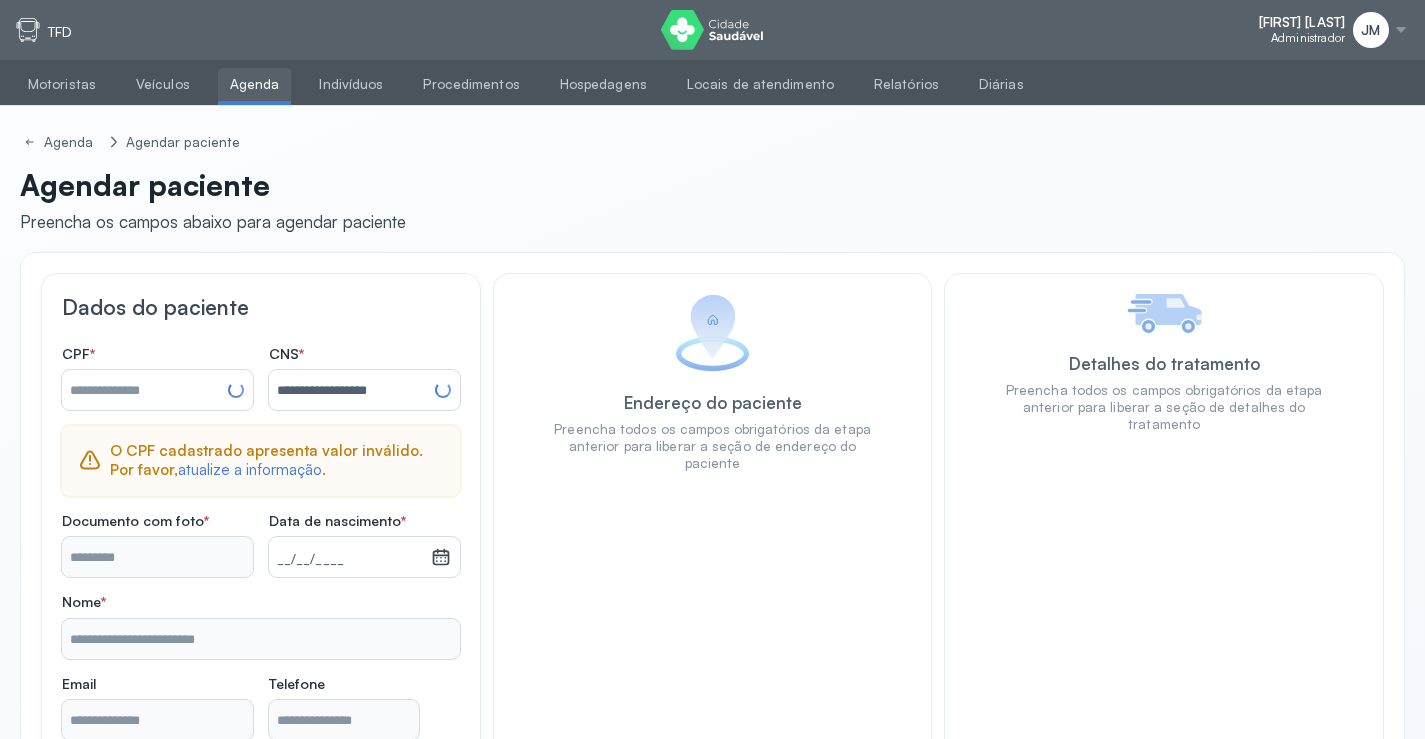 type on "**********" 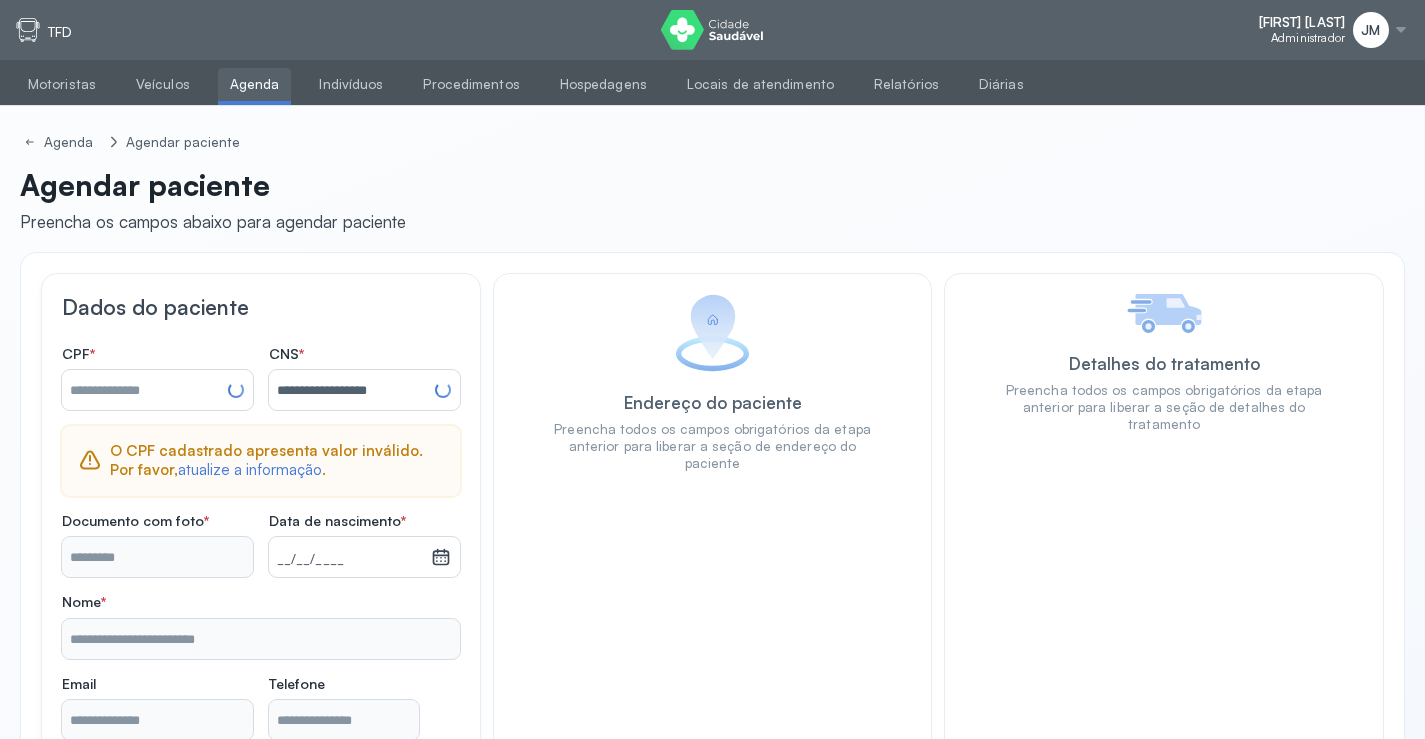 type on "**********" 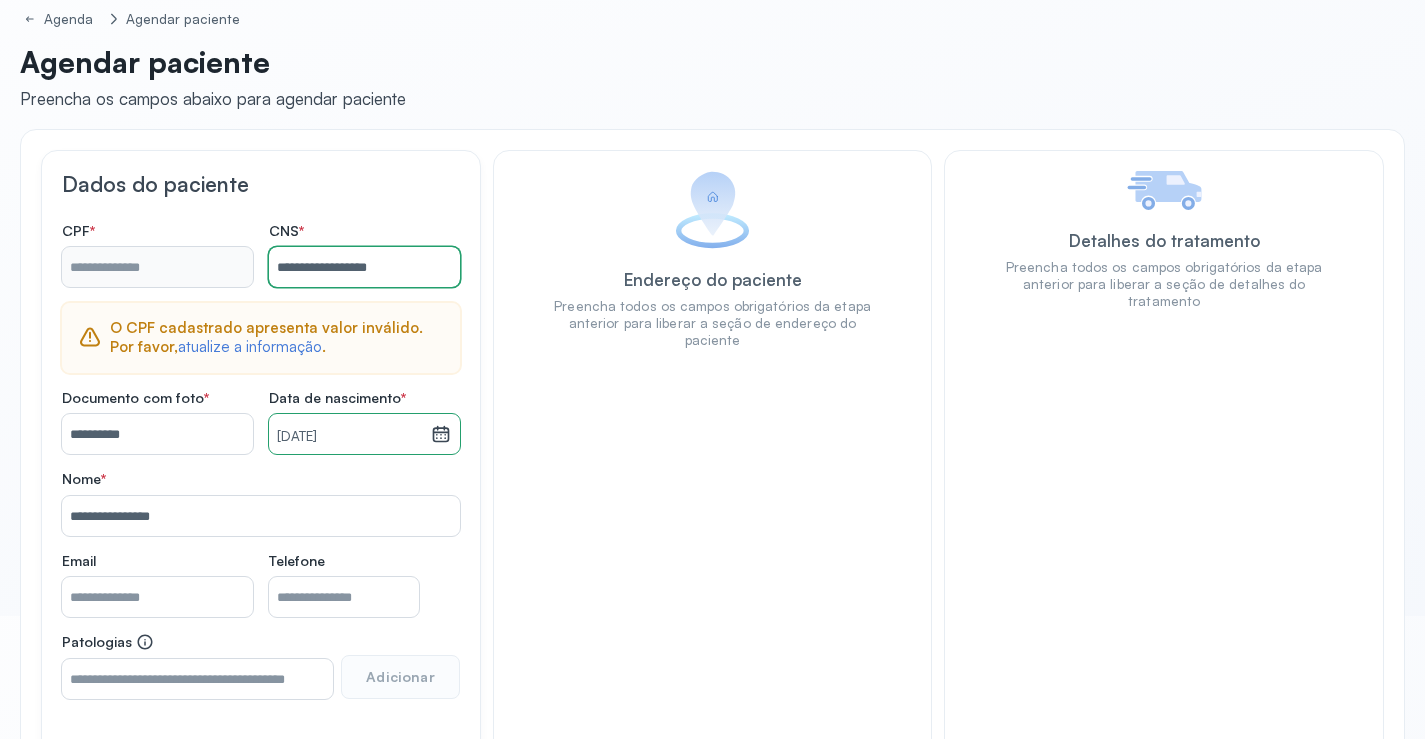 scroll, scrollTop: 257, scrollLeft: 0, axis: vertical 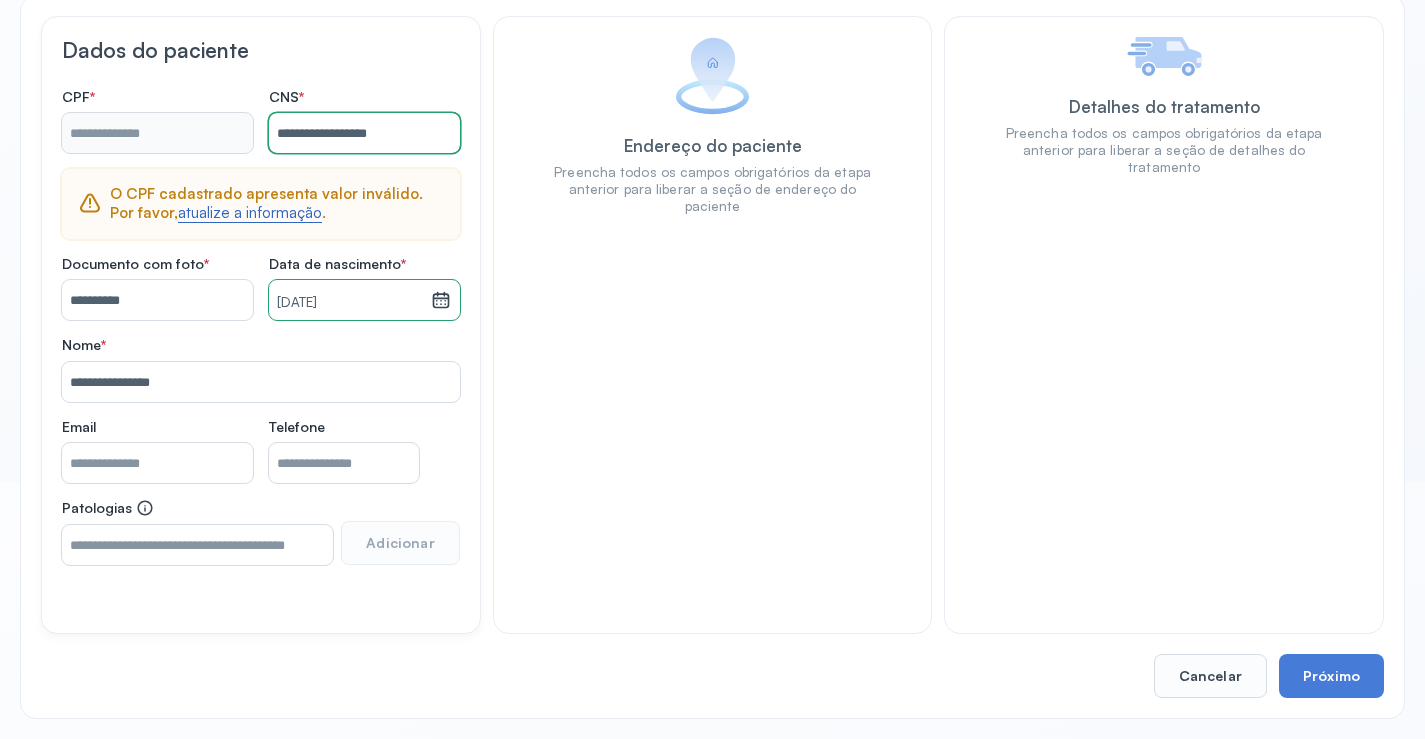 type on "**********" 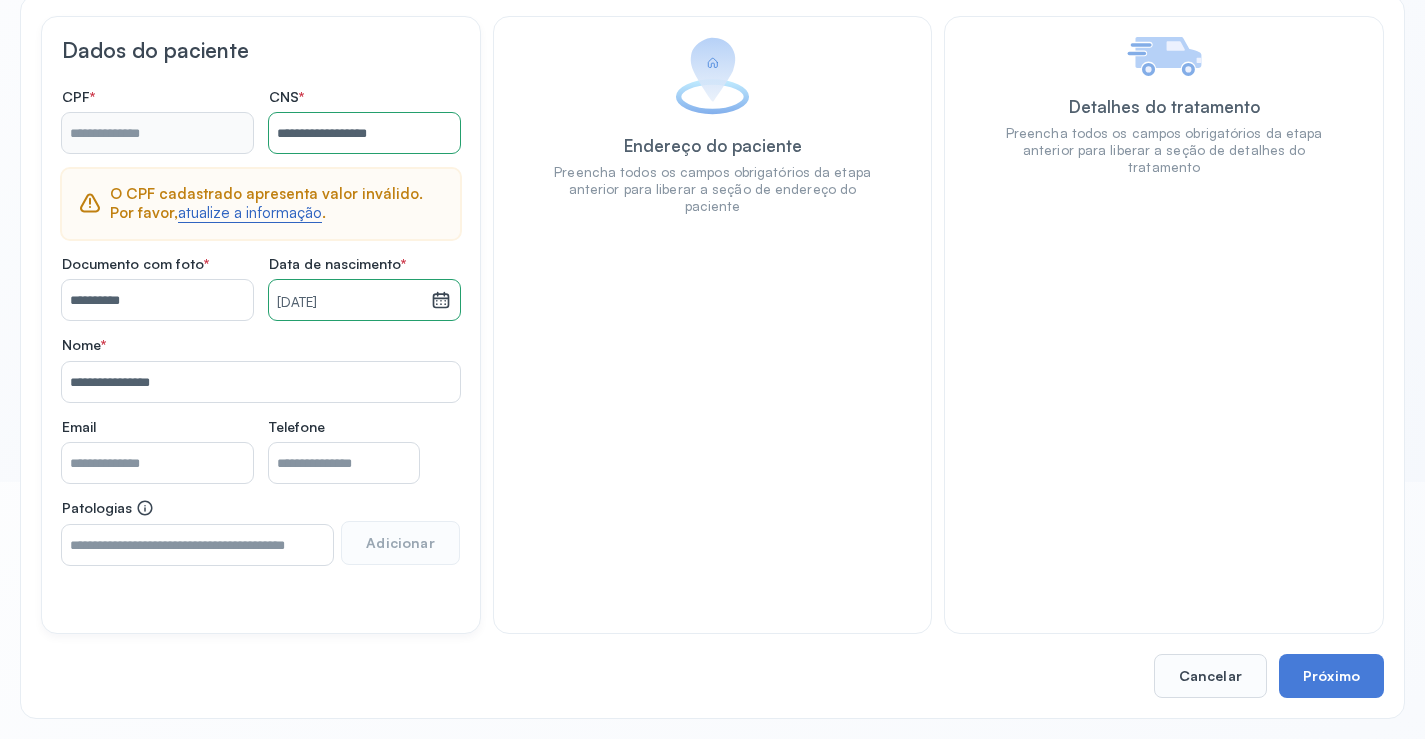 click on "atualize a informação" at bounding box center [250, 213] 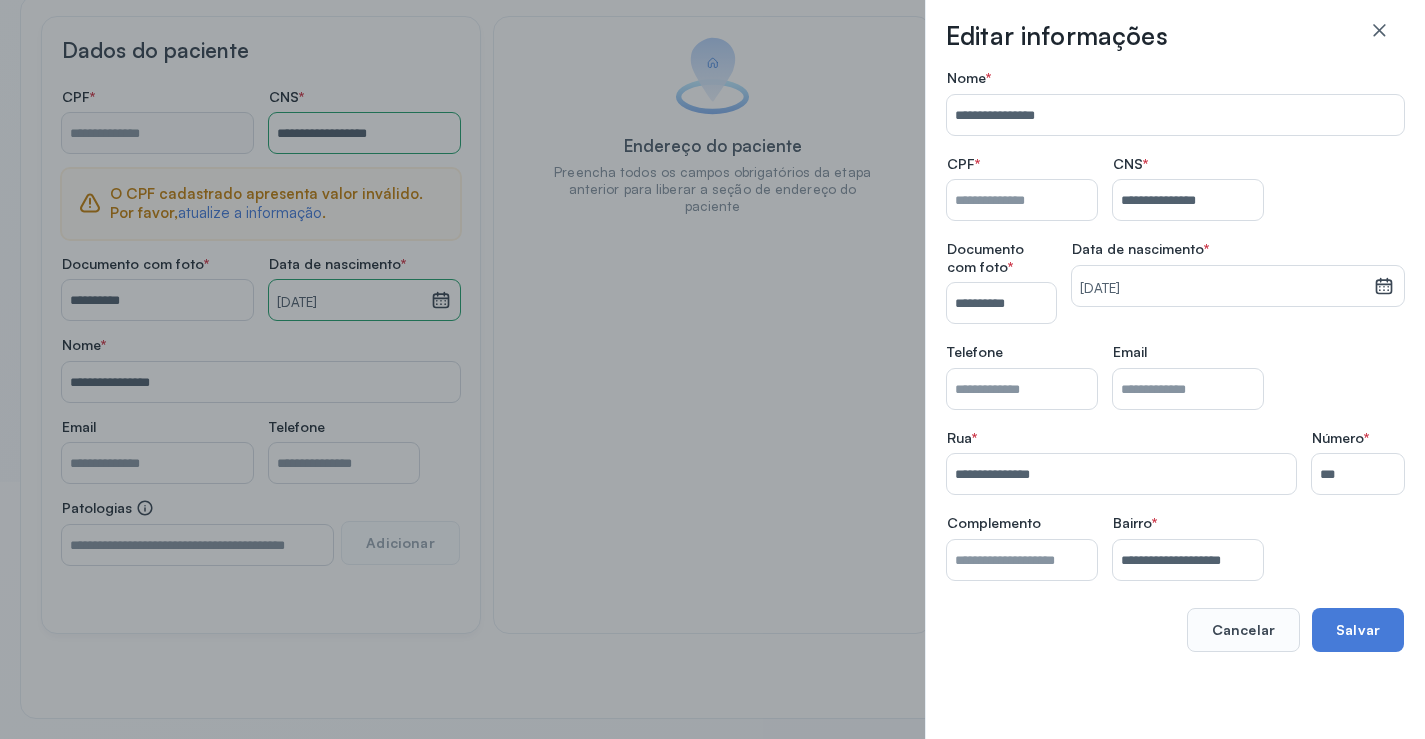 click on "Nome   *" at bounding box center (1022, 200) 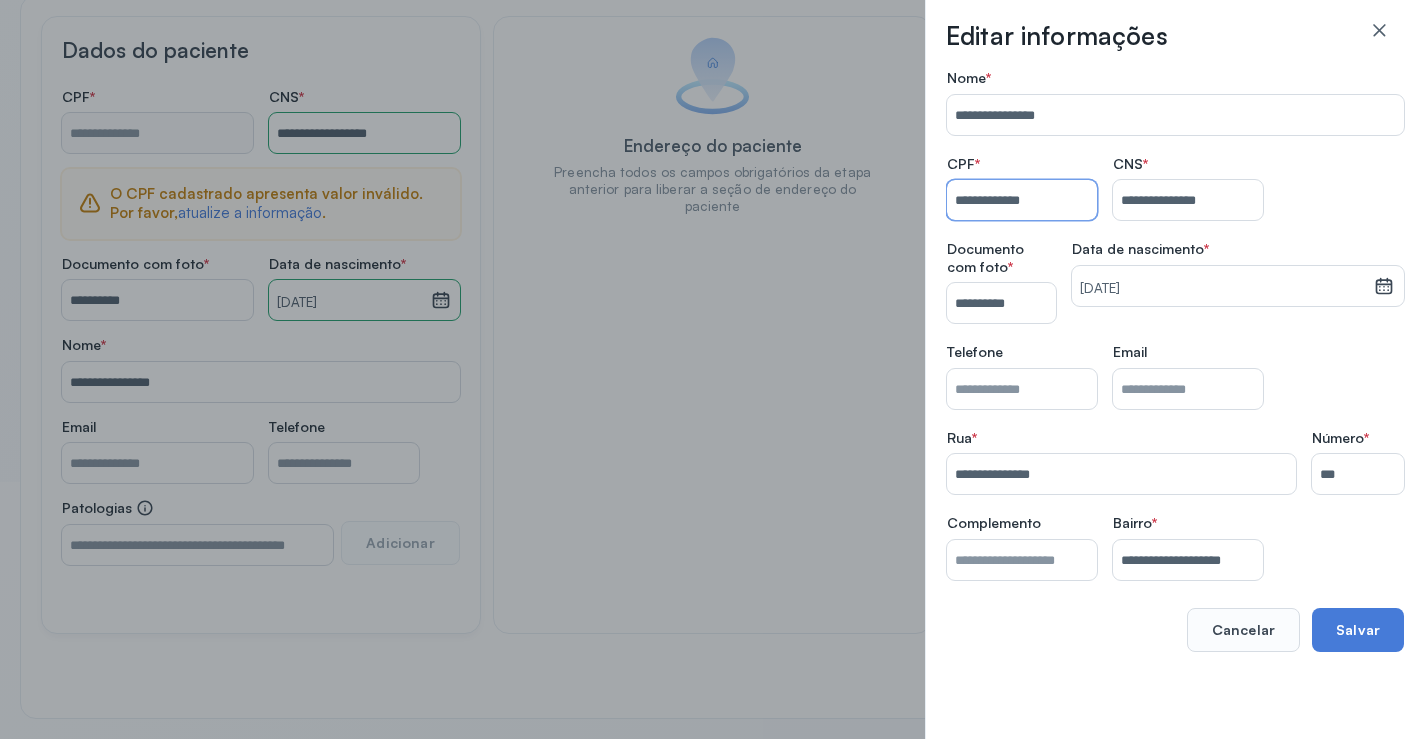 type on "**********" 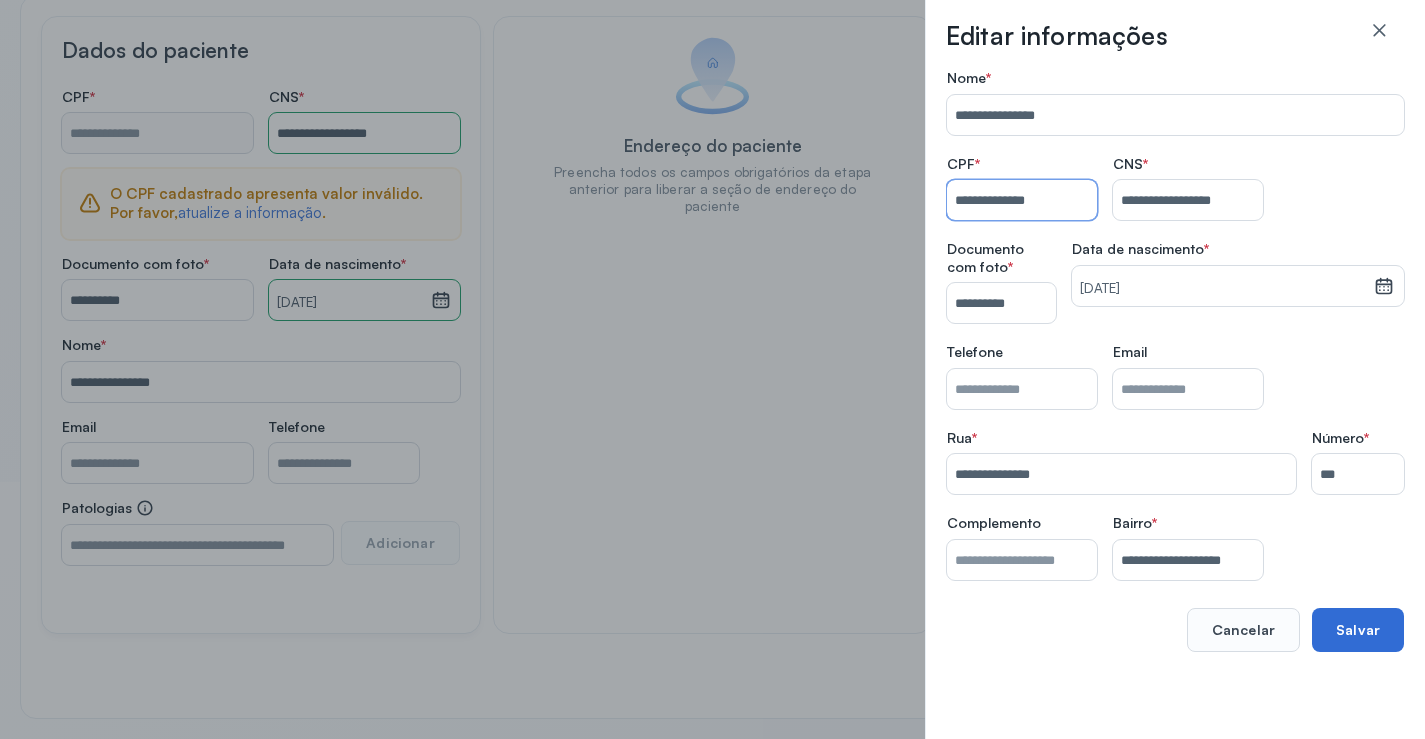 click on "Salvar" at bounding box center [1358, 630] 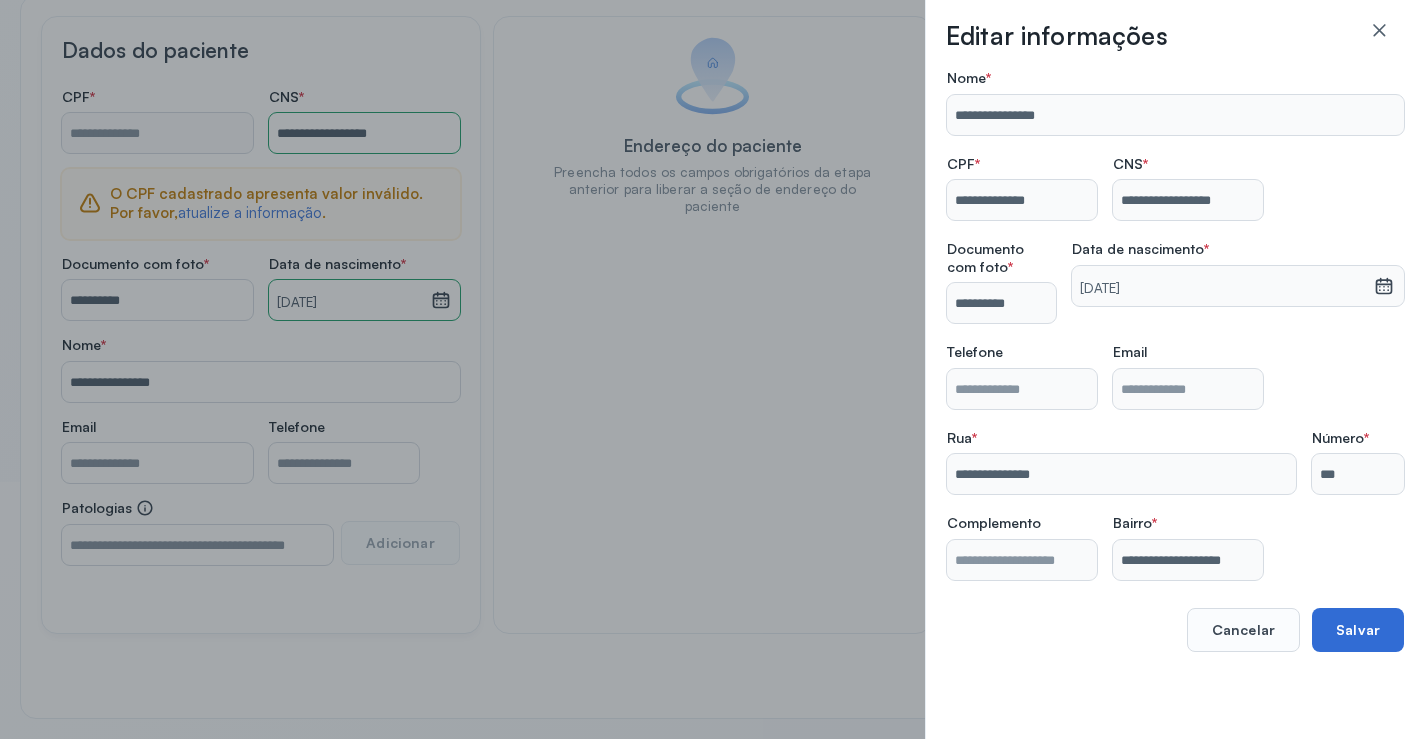 click on "Salvar" at bounding box center (1358, 630) 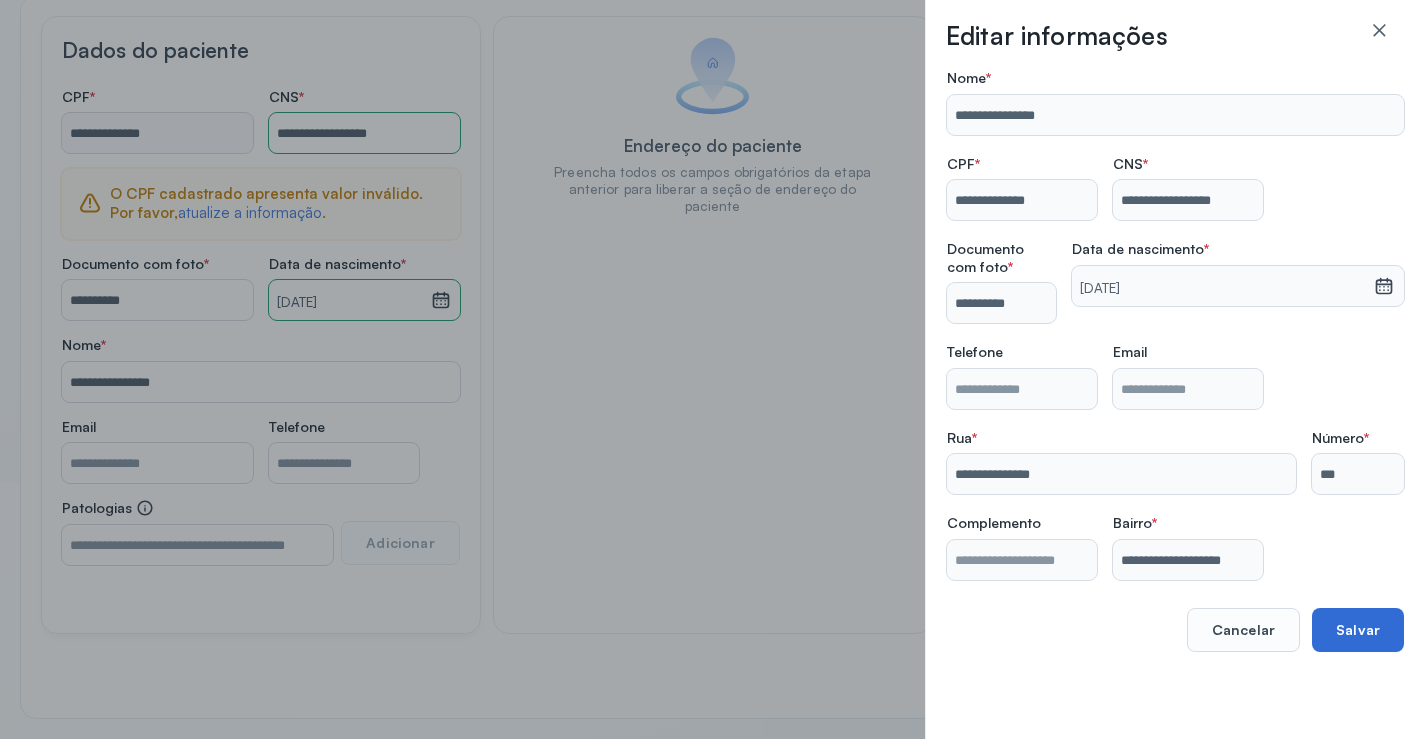 scroll, scrollTop: 171, scrollLeft: 0, axis: vertical 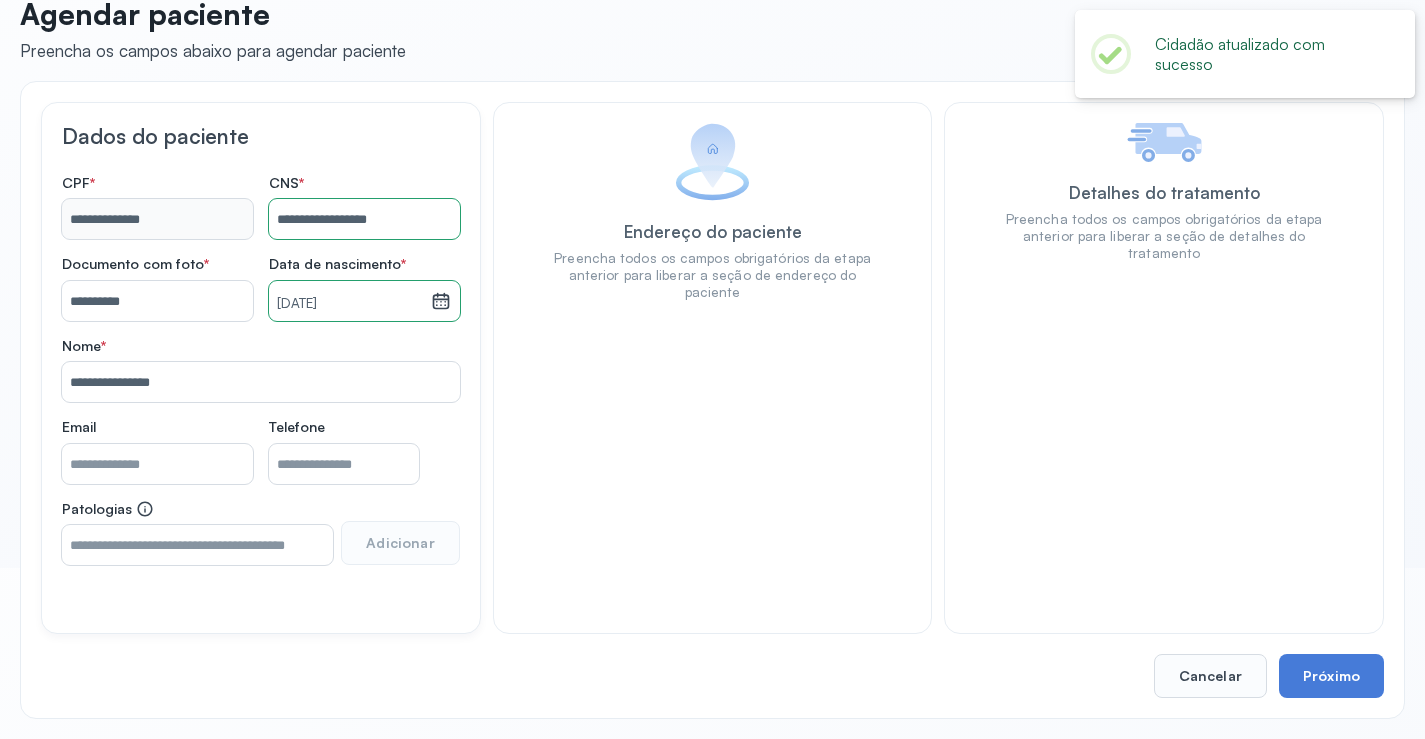 click on "Detalhes do tratamento Preencha todos os campos obrigatórios da etapa anterior para
liberar a seção de detalhes do tratamento" 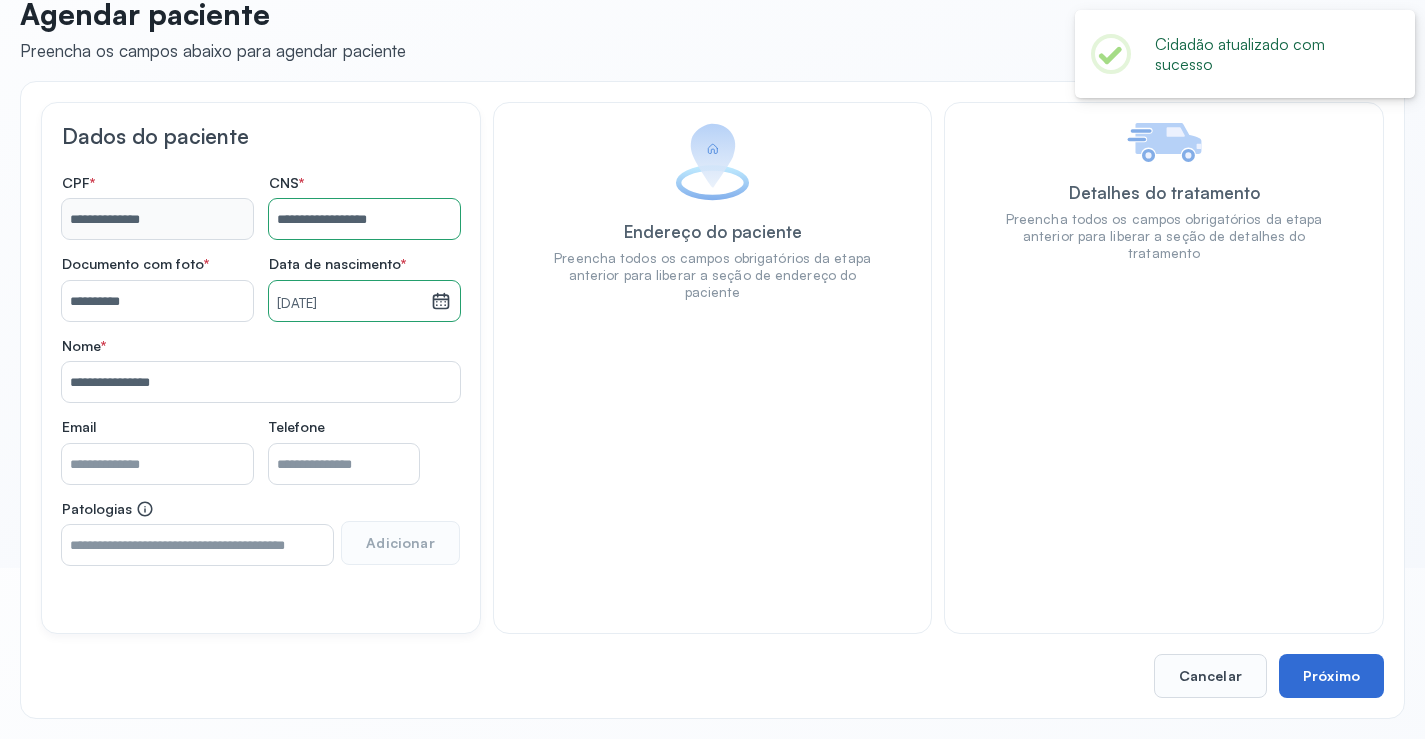 click on "Próximo" at bounding box center [1331, 676] 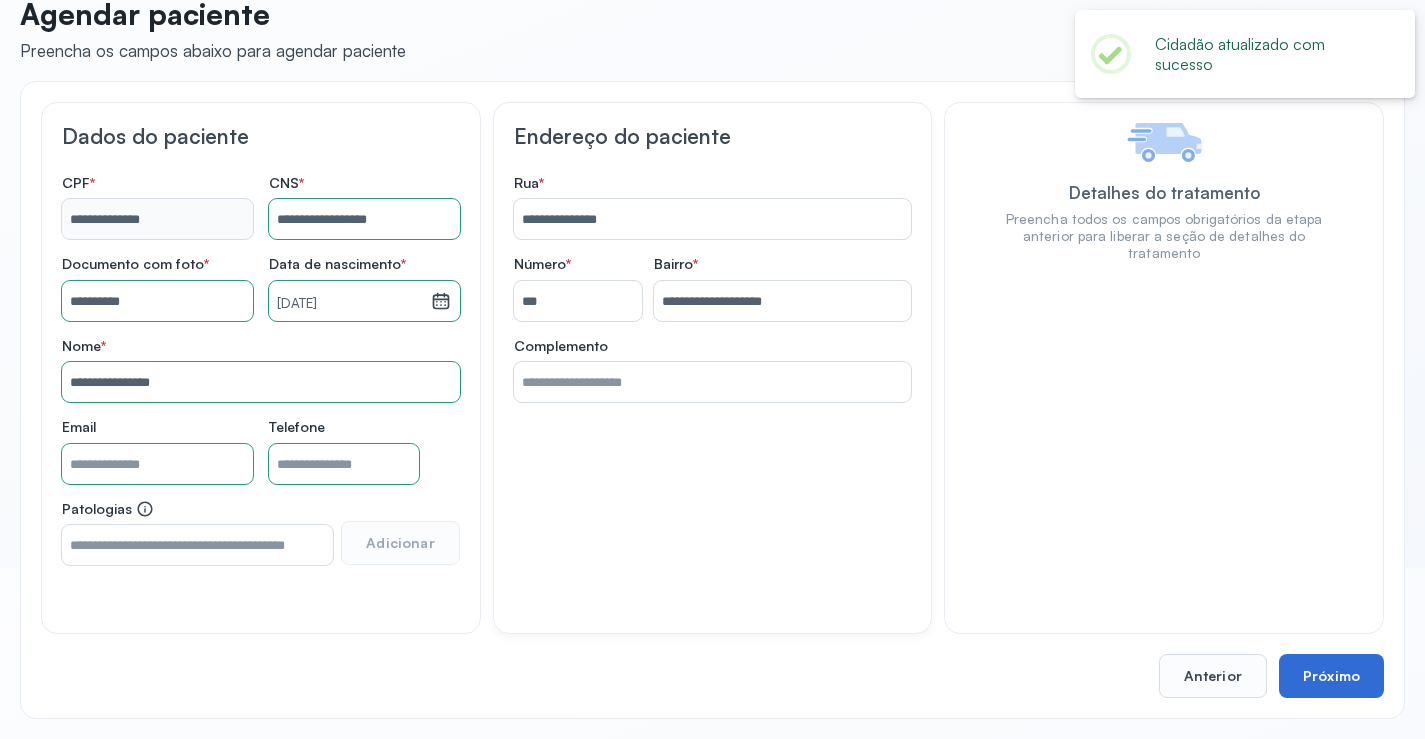 click on "Próximo" at bounding box center [1331, 676] 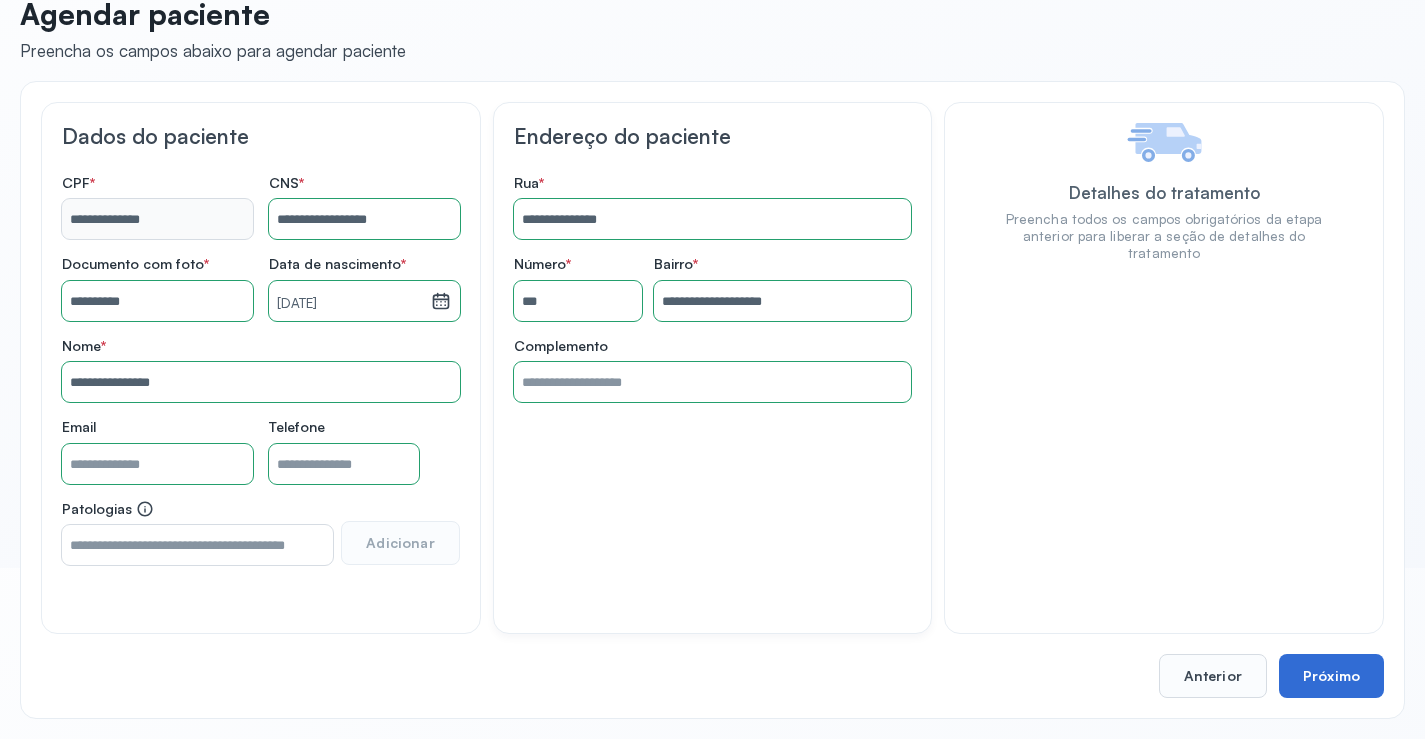 click on "Próximo" at bounding box center [1331, 676] 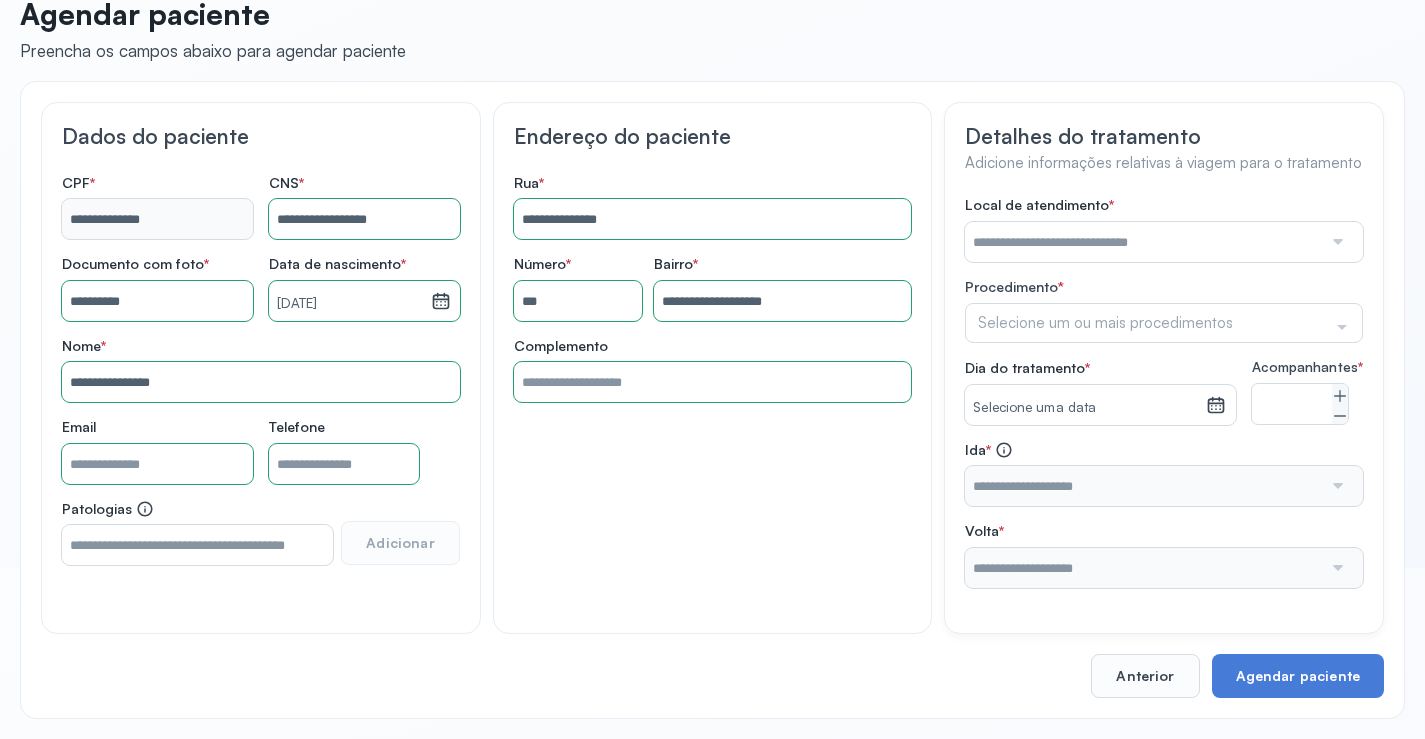 click at bounding box center [1336, 242] 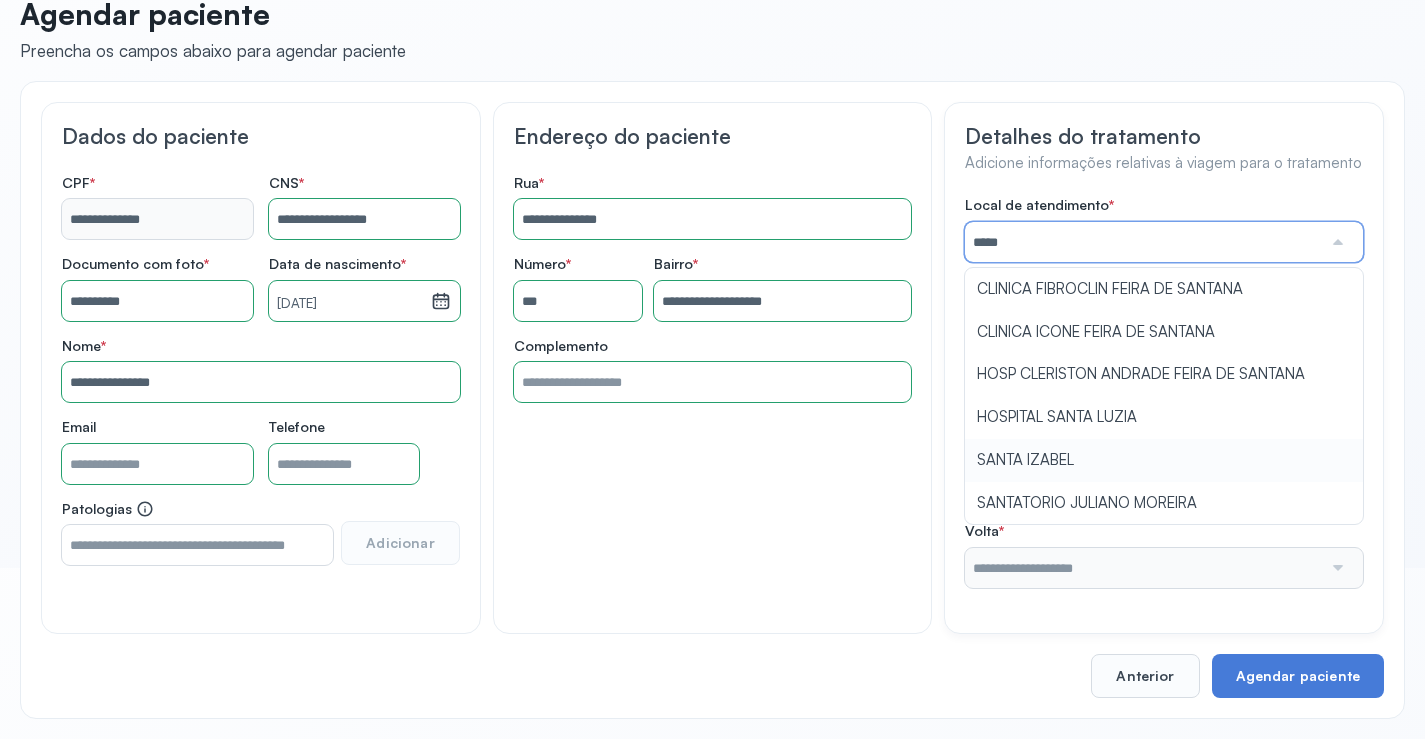type on "**********" 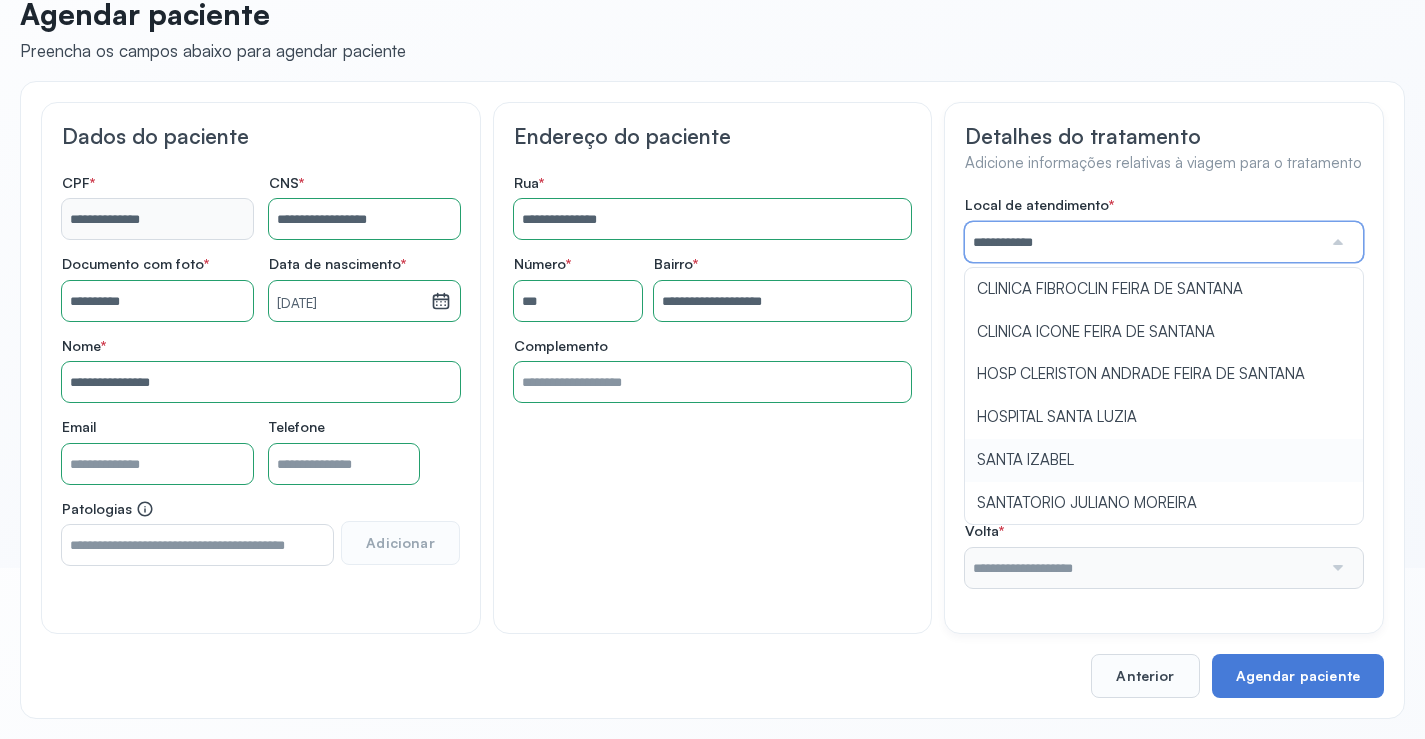 drag, startPoint x: 1043, startPoint y: 453, endPoint x: 1139, endPoint y: 441, distance: 96.74709 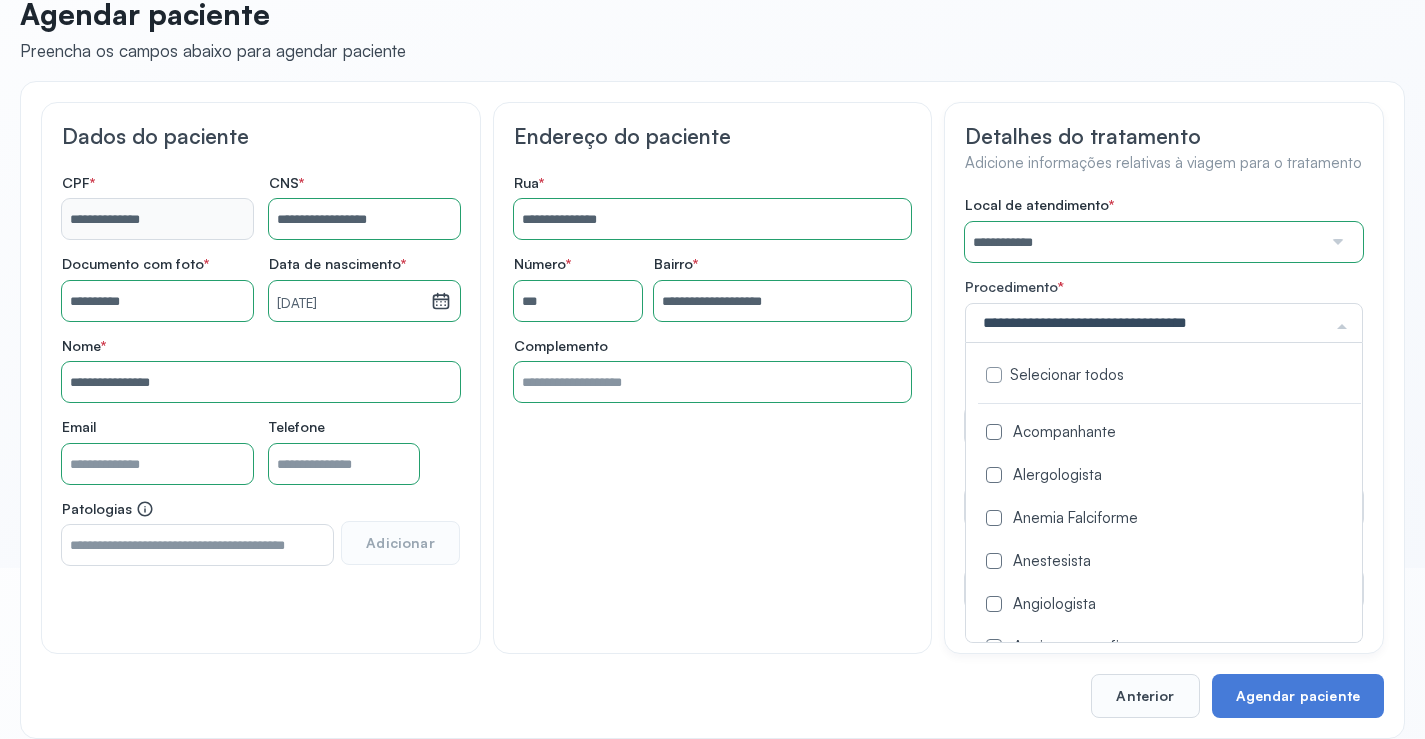 click 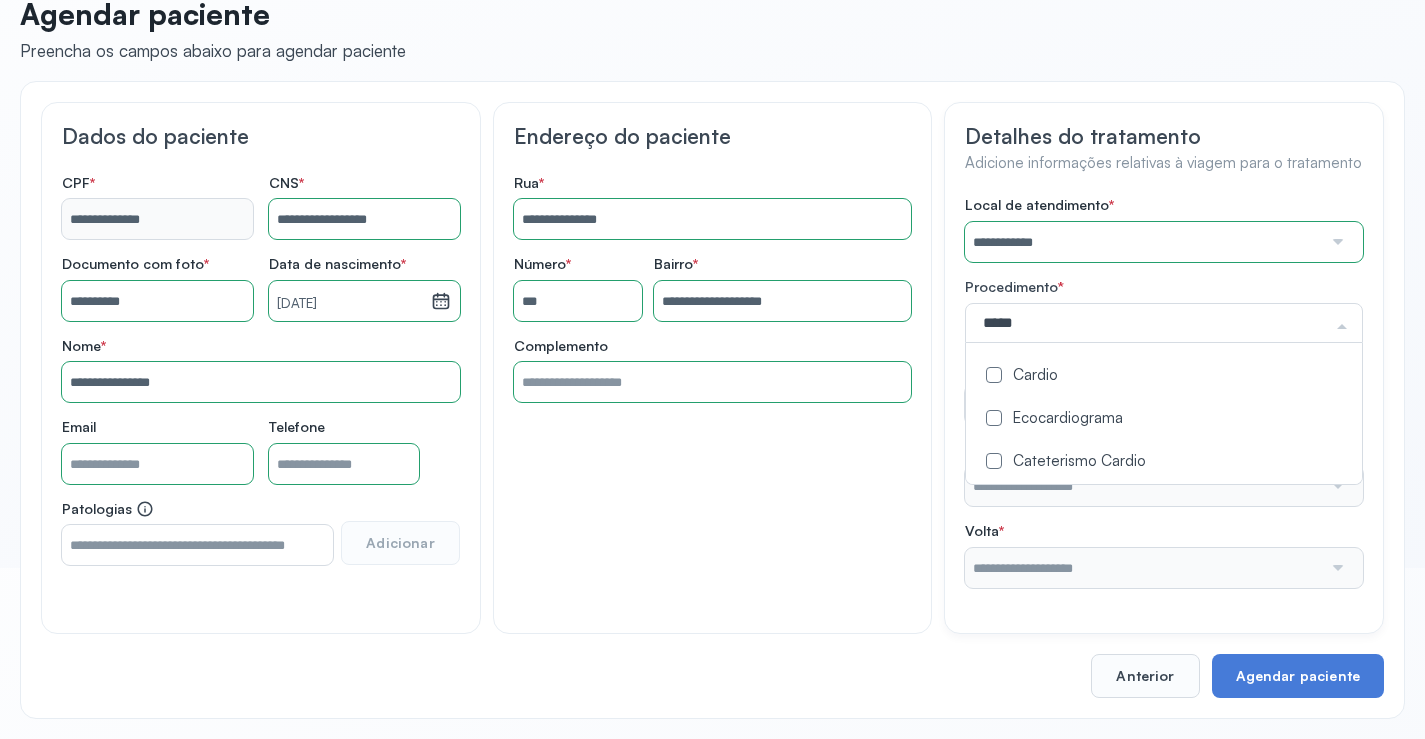 type on "******" 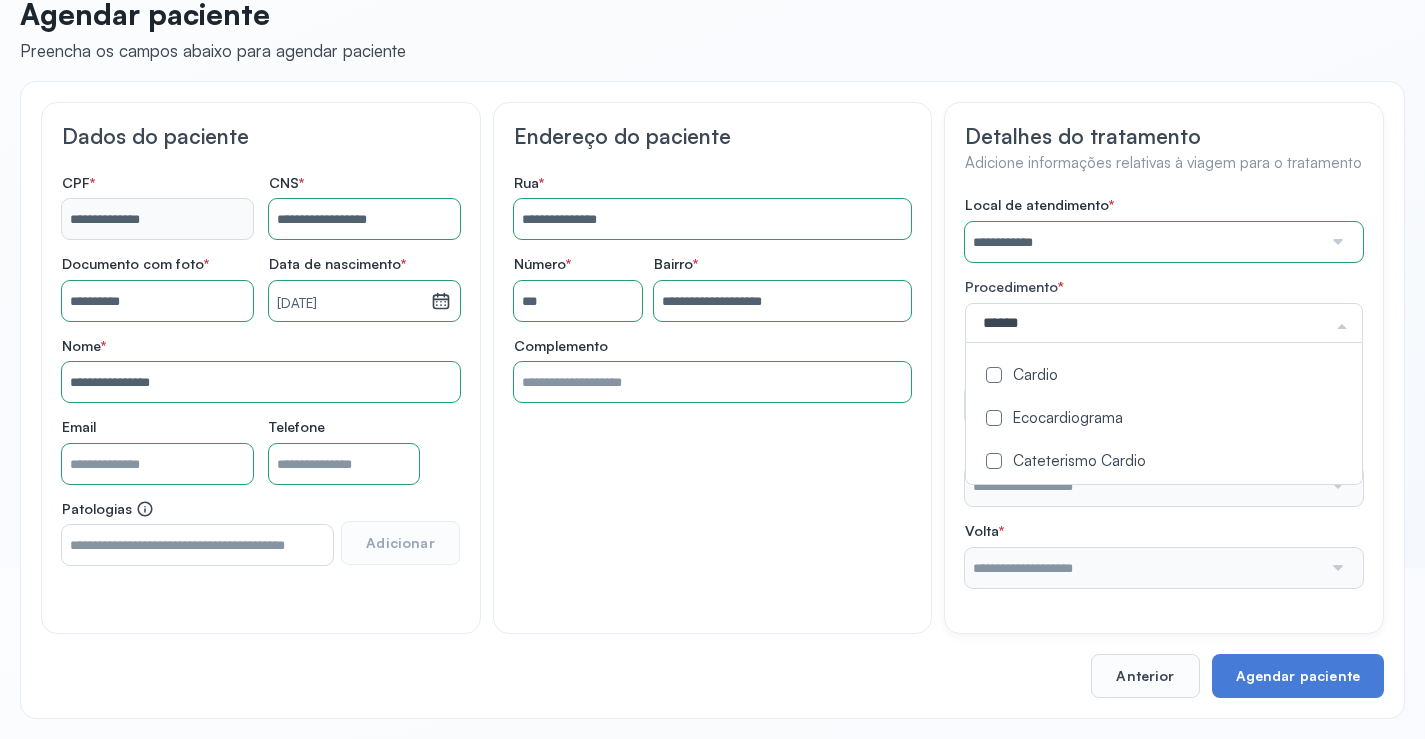 click on "Cardio" 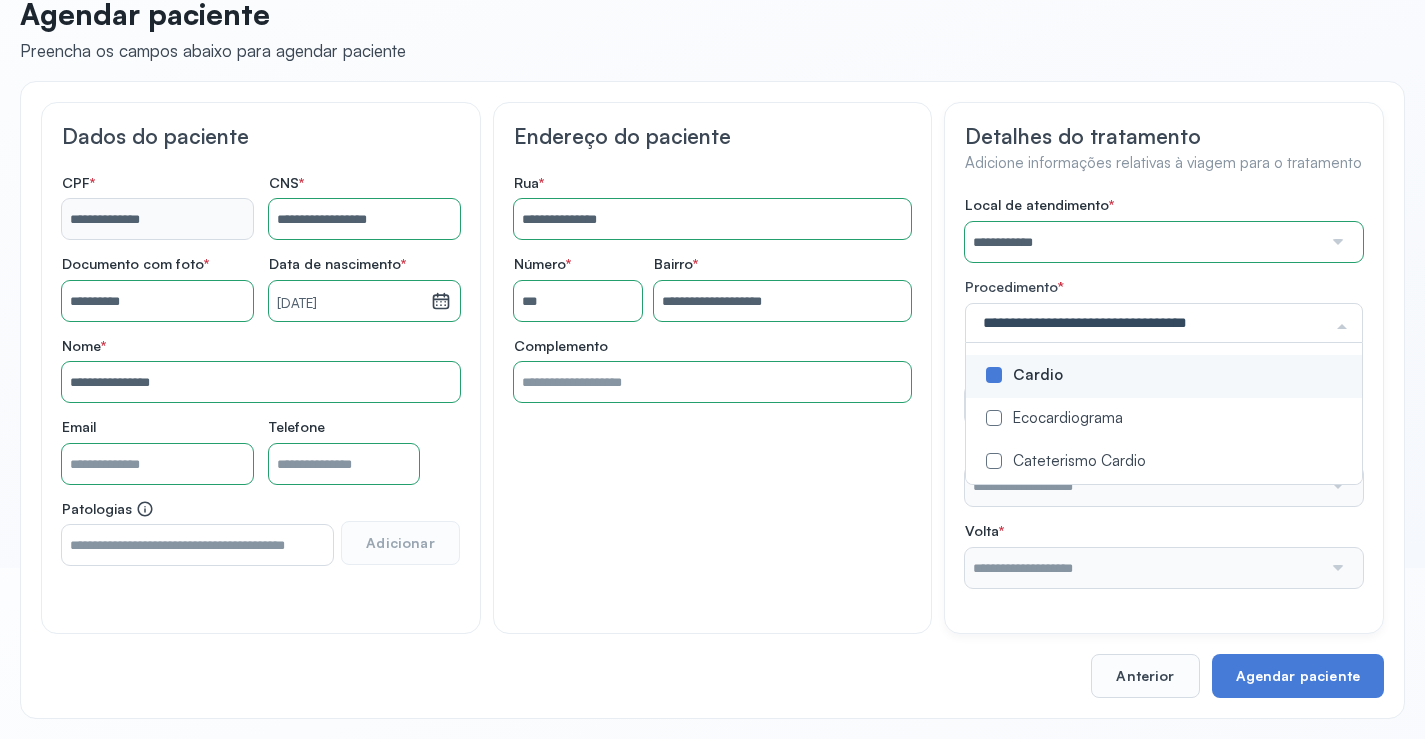 click on "Procedimento  *" at bounding box center (1164, 289) 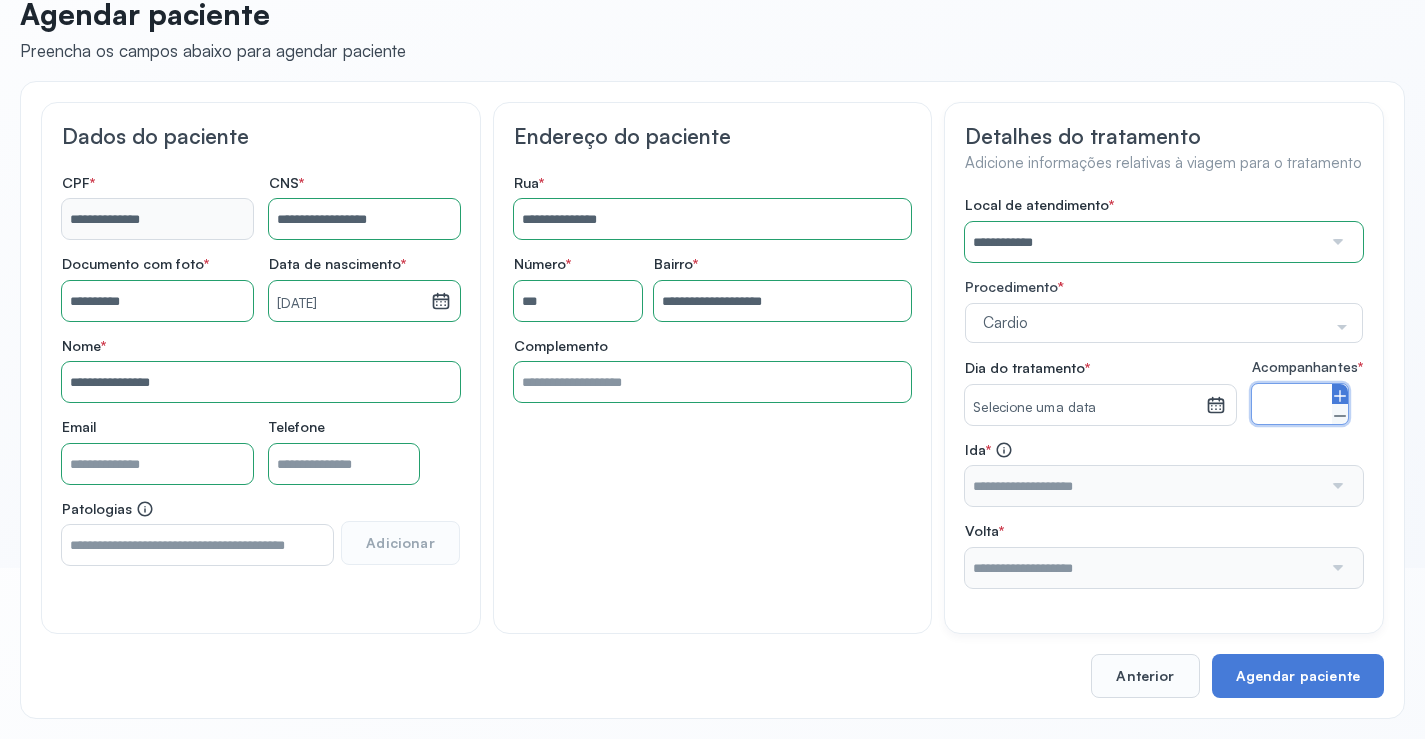click 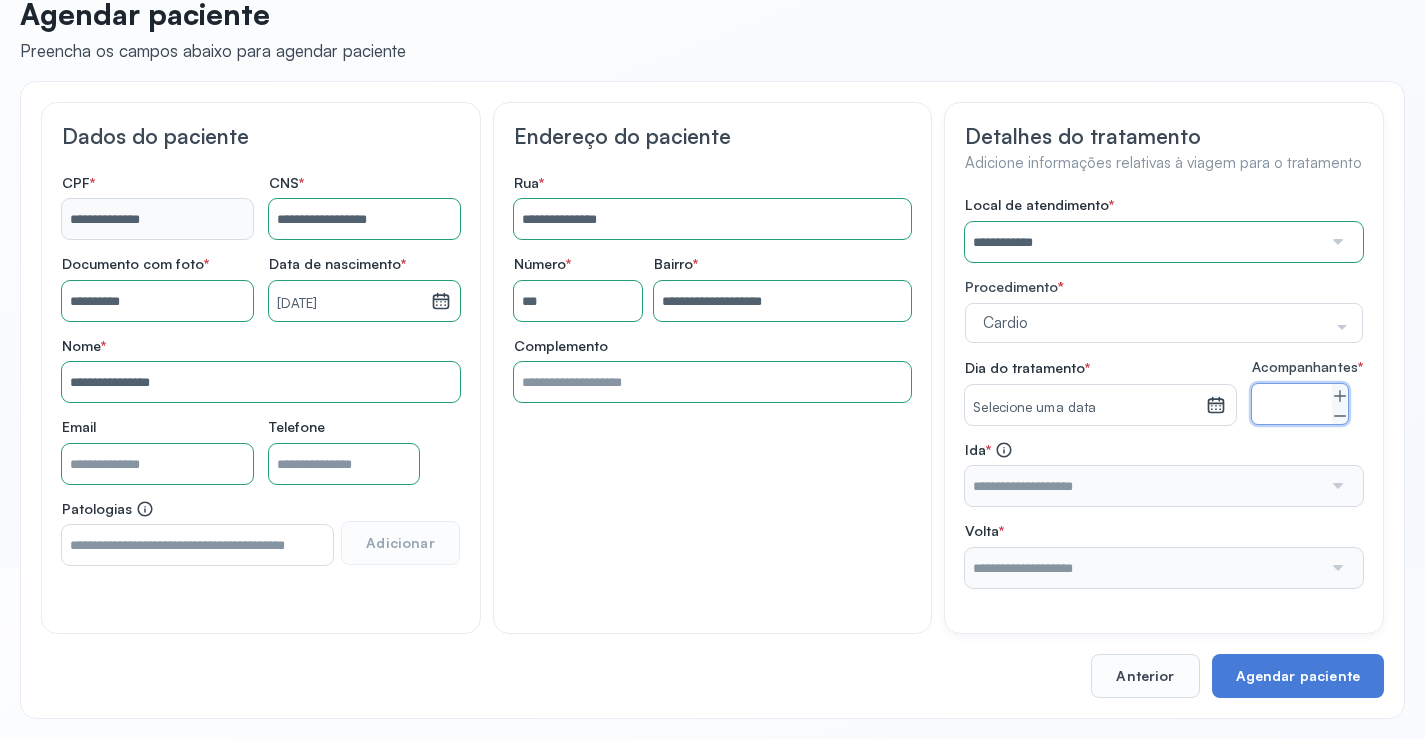click 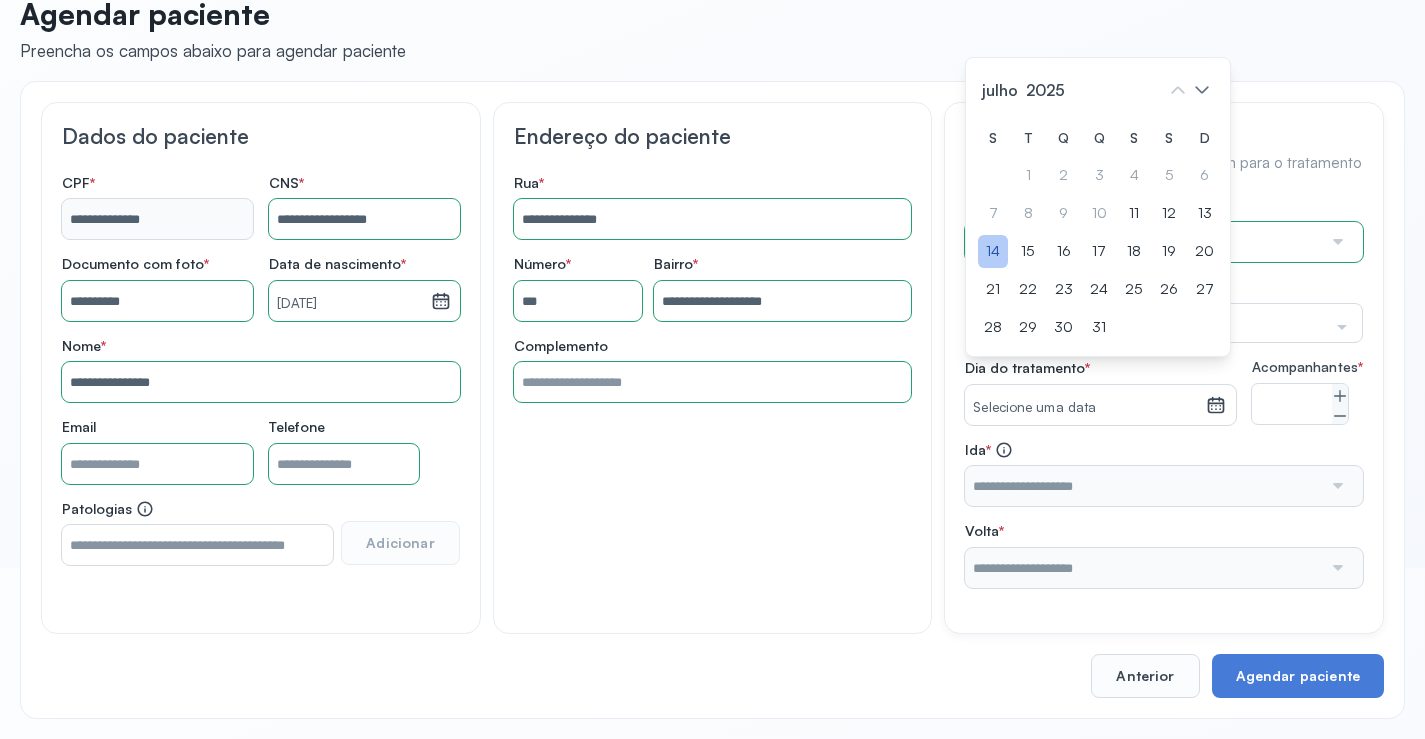 click on "14" 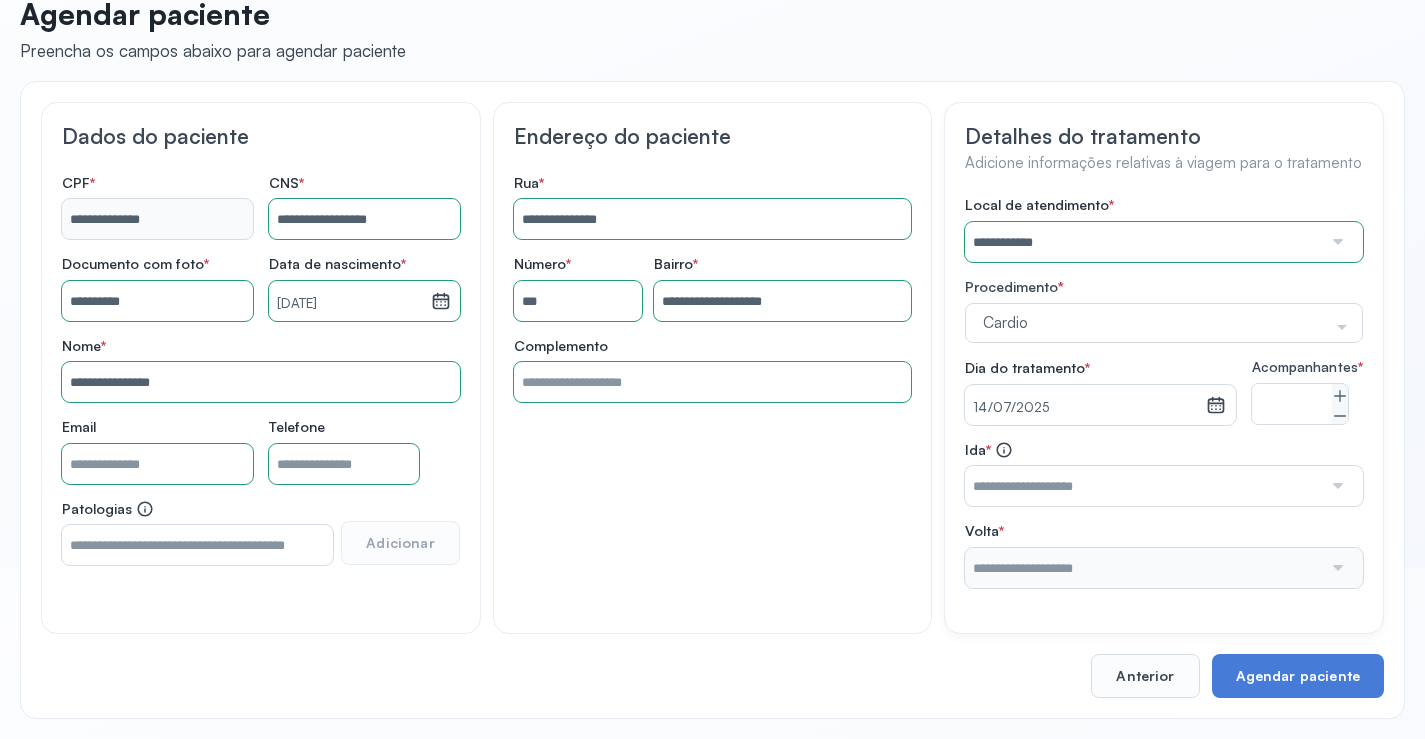 click at bounding box center [1336, 486] 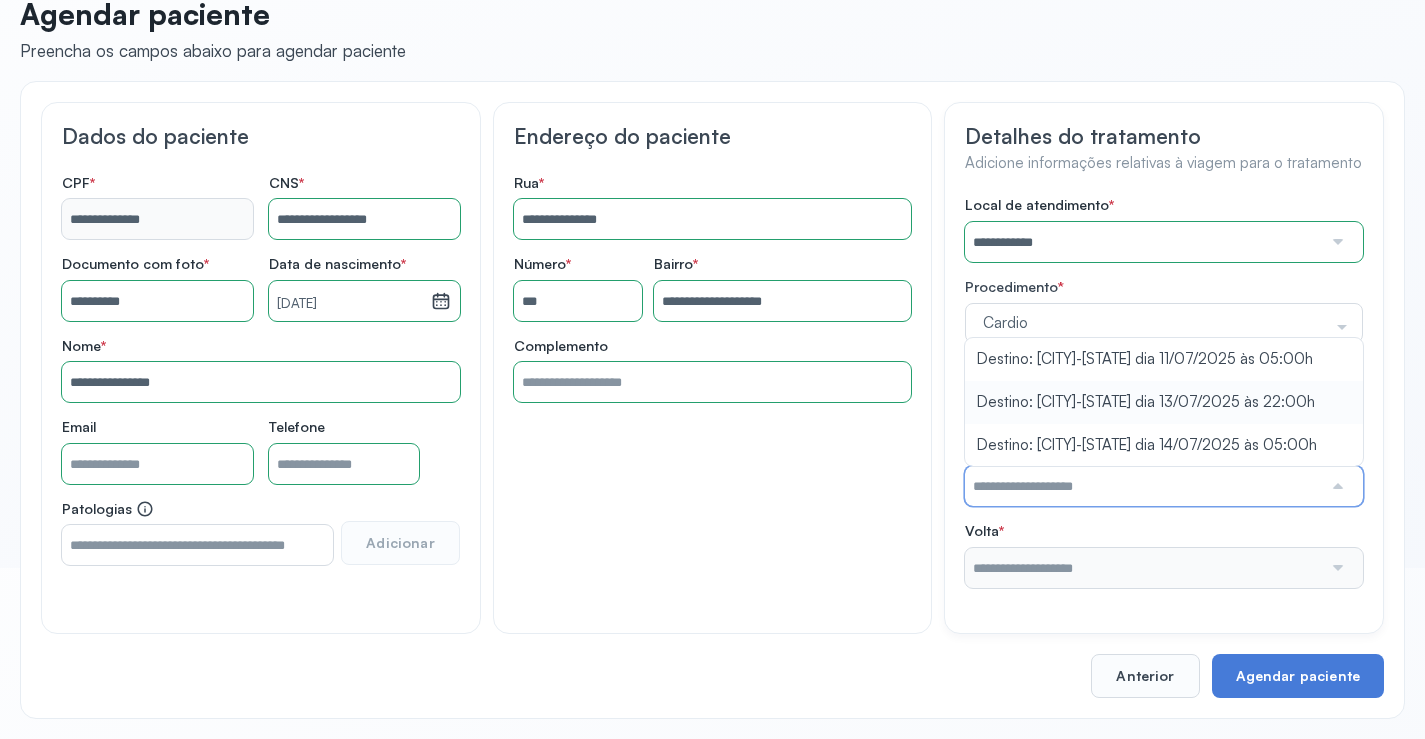 type on "**********" 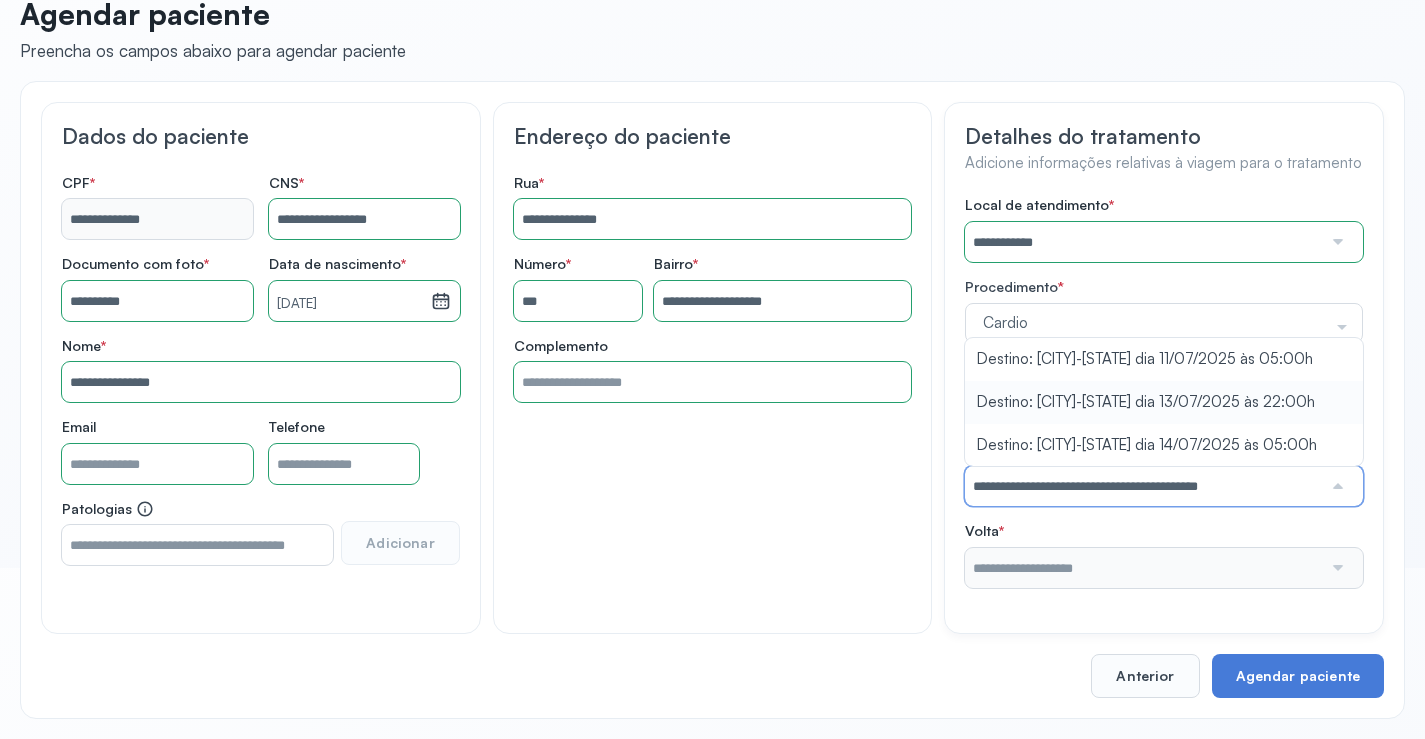 click on "**********" at bounding box center [1164, 392] 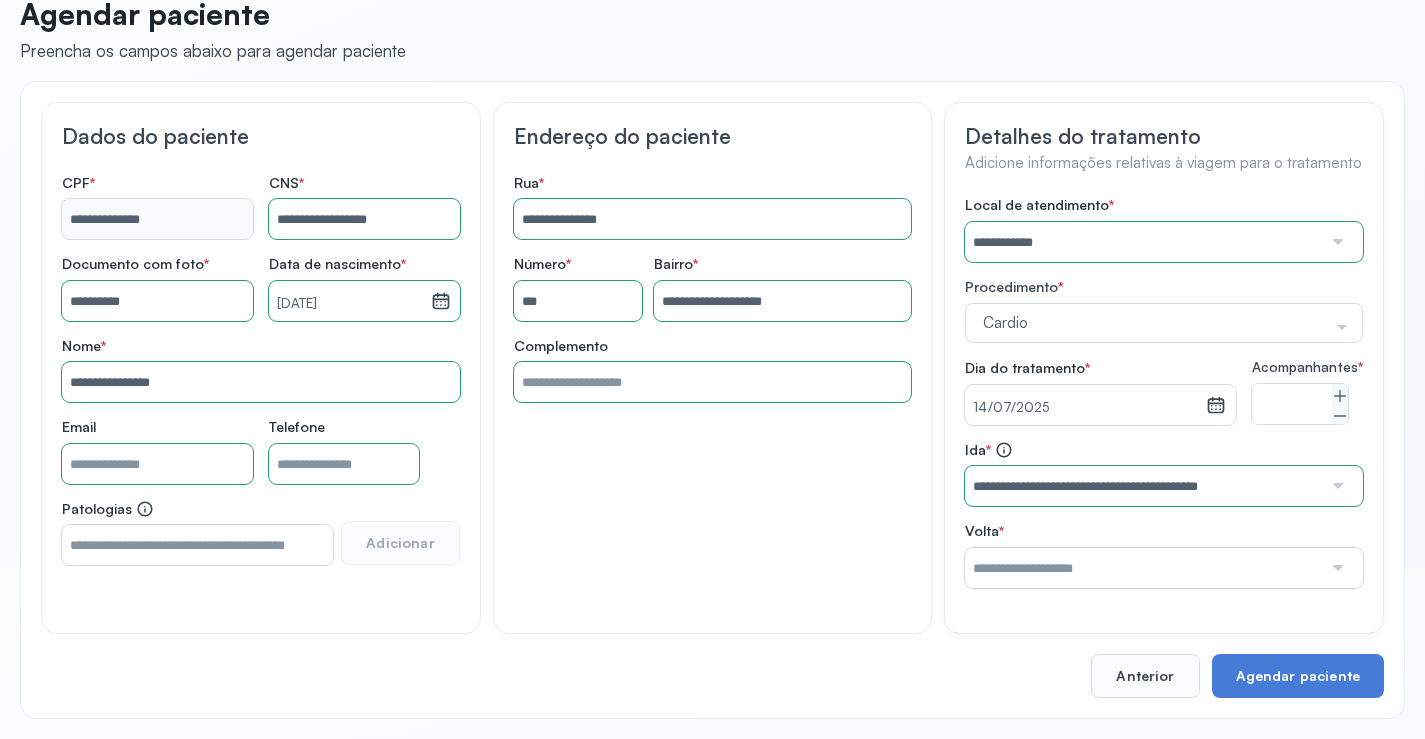 click at bounding box center [1336, 568] 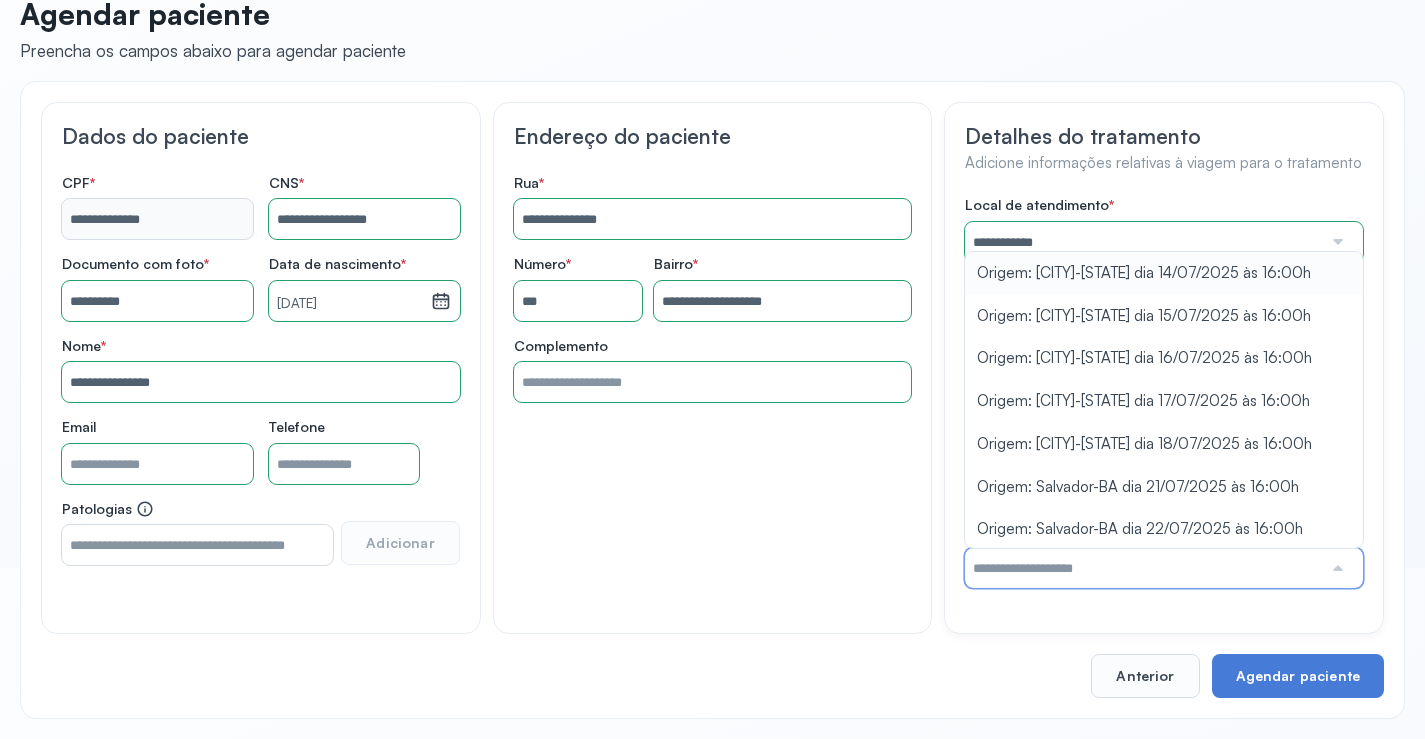 type on "**********" 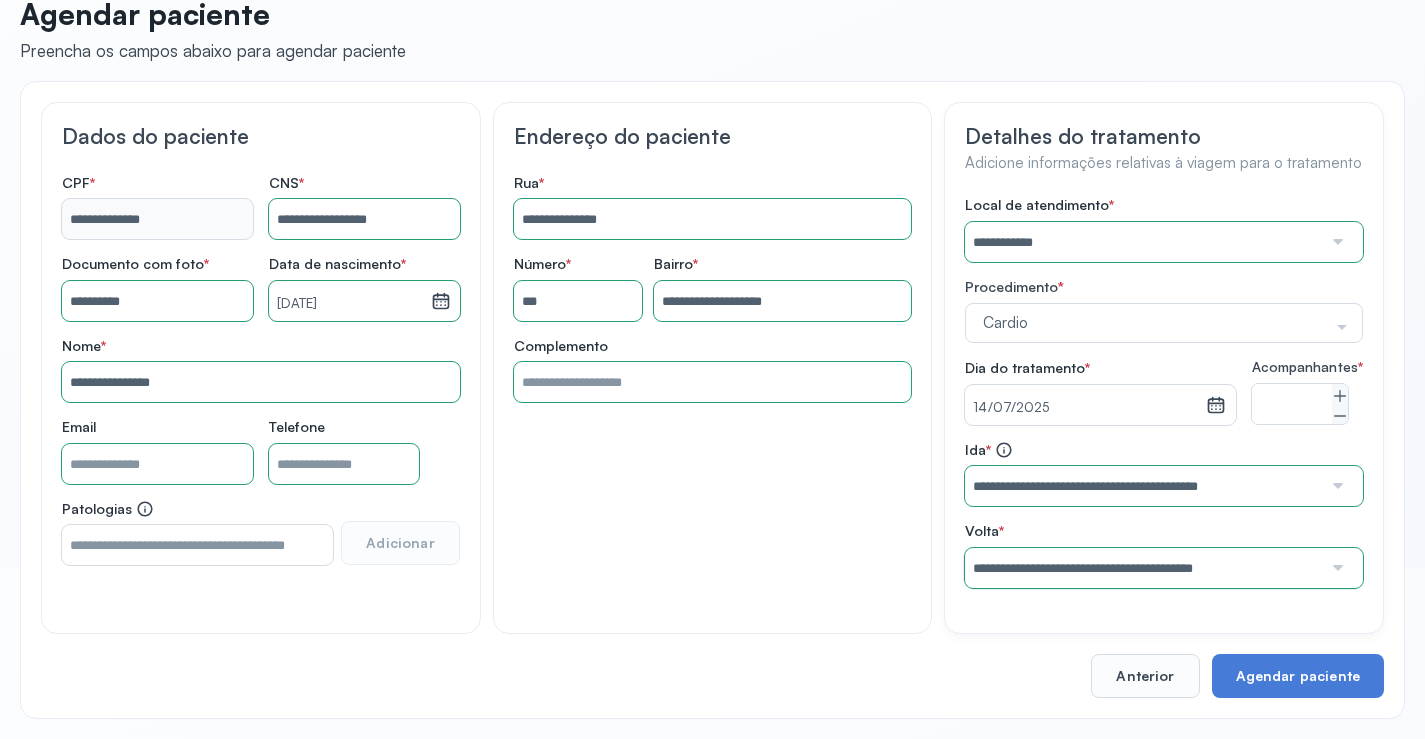 click on "**********" at bounding box center [1164, 392] 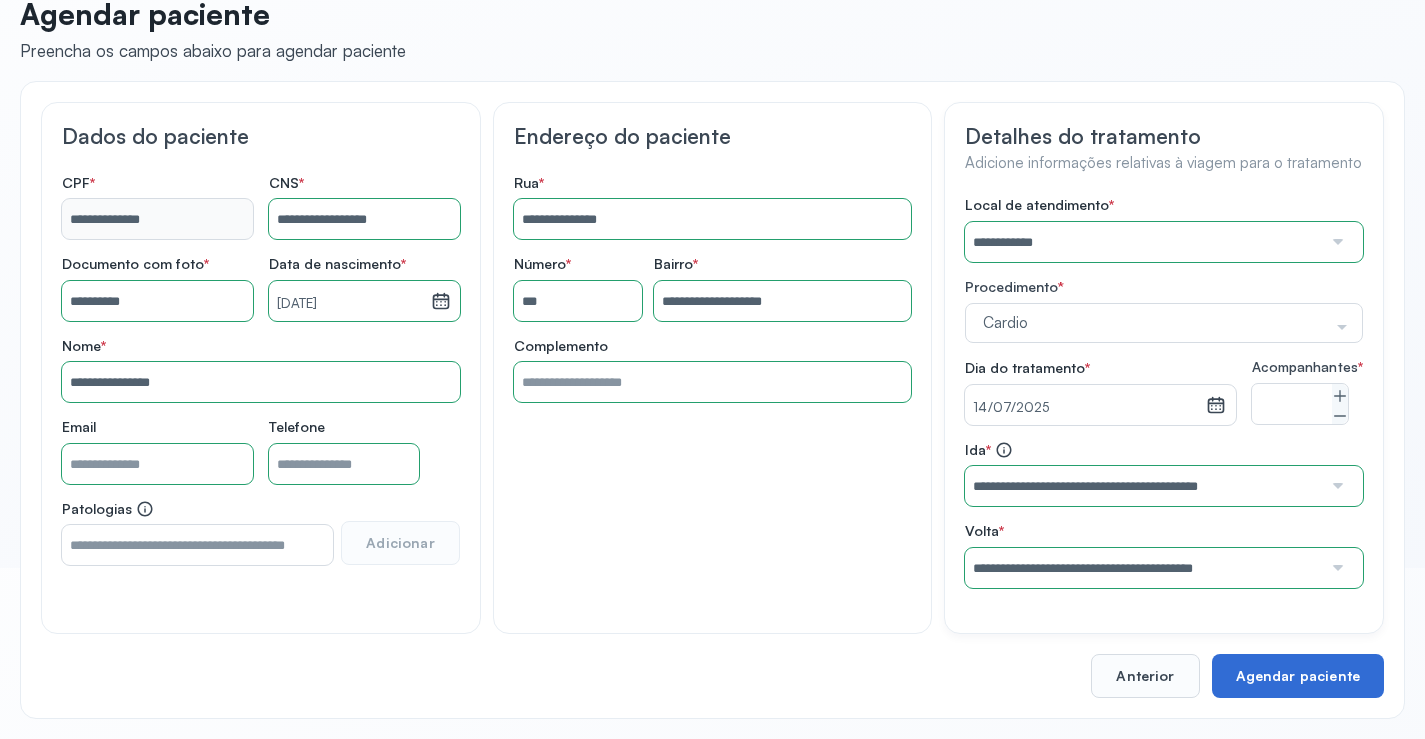 click on "Agendar paciente" at bounding box center [1298, 676] 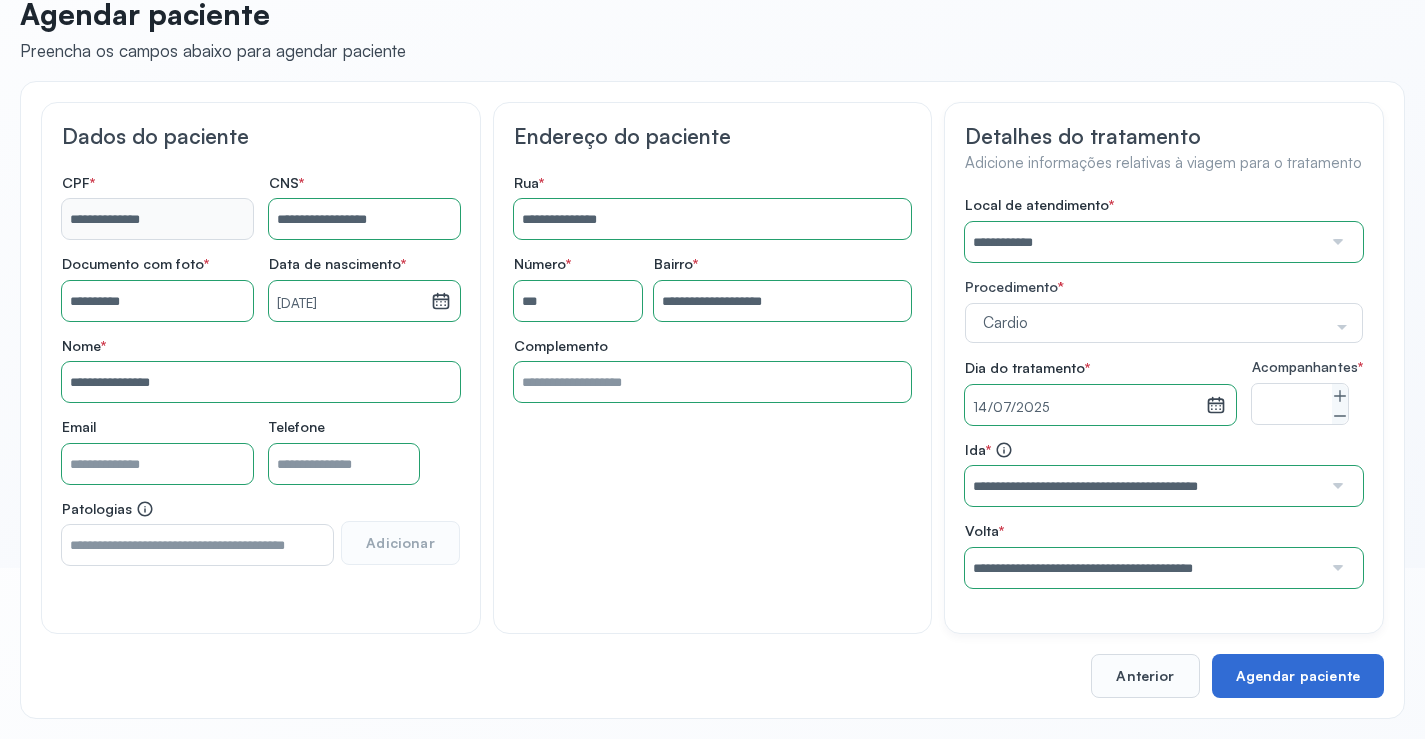 scroll, scrollTop: 0, scrollLeft: 0, axis: both 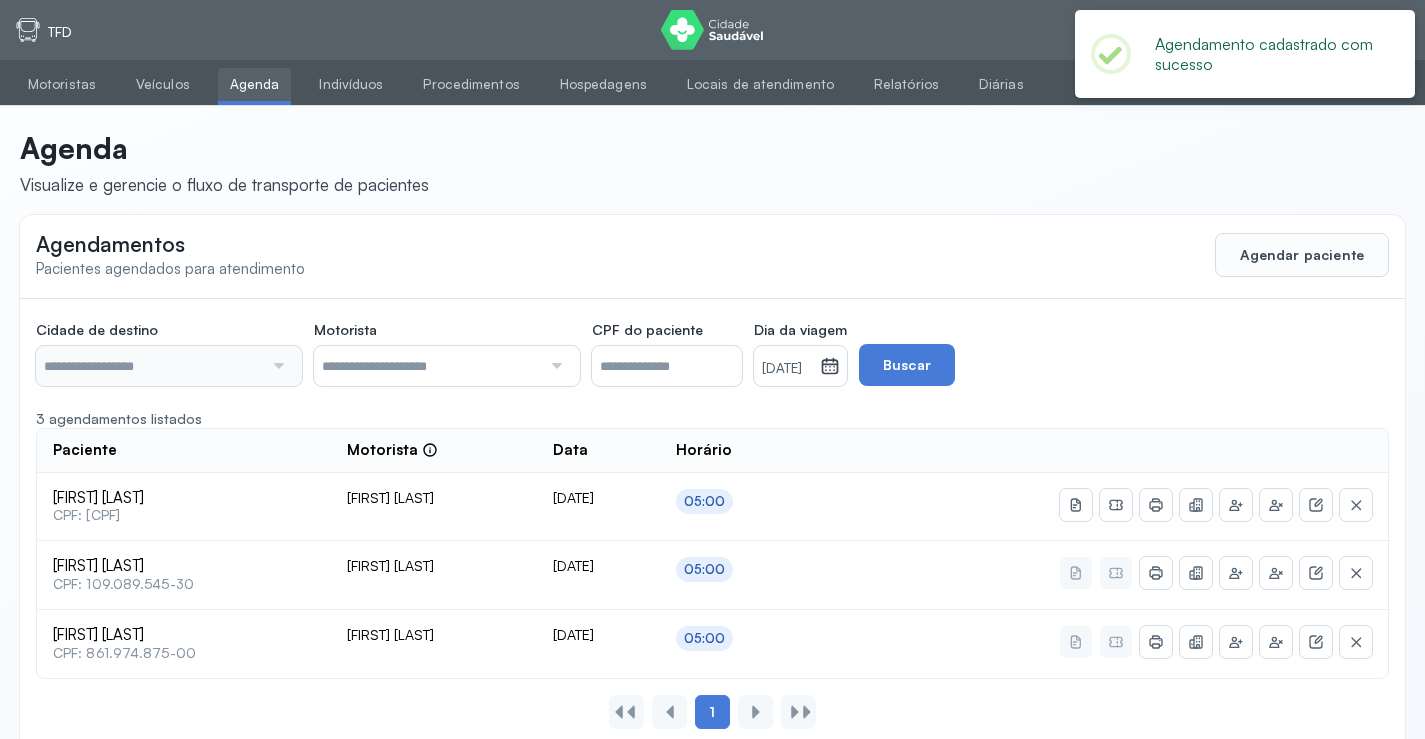 type on "********" 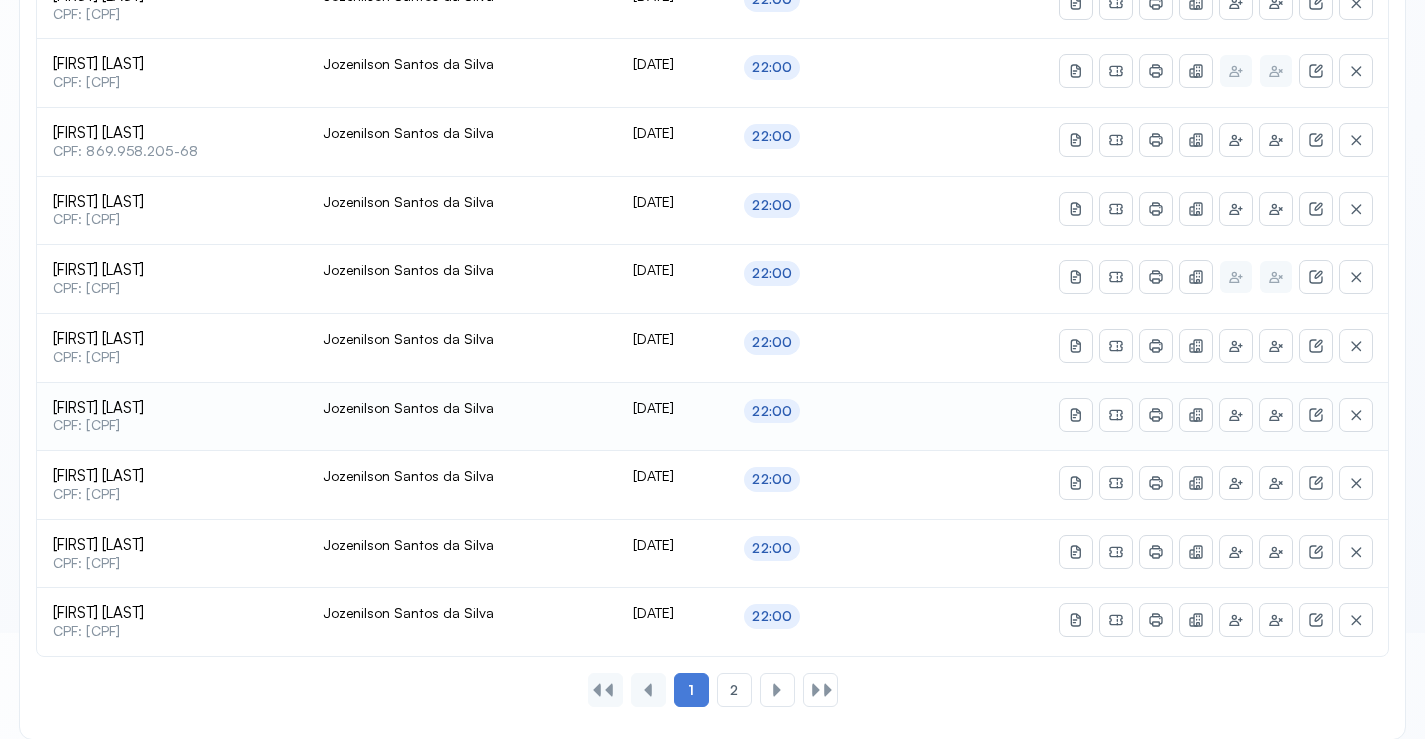 scroll, scrollTop: 865, scrollLeft: 0, axis: vertical 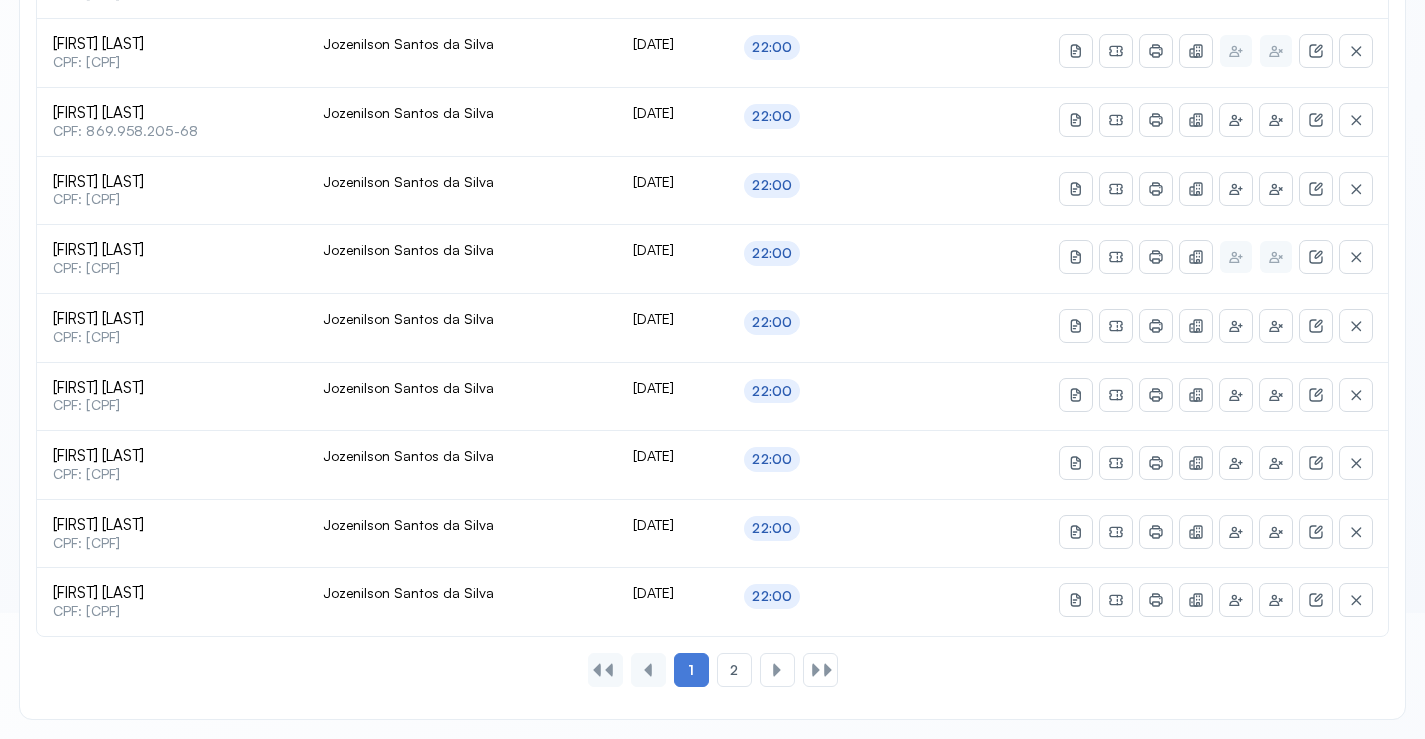 drag, startPoint x: 741, startPoint y: 668, endPoint x: 733, endPoint y: 659, distance: 12.0415945 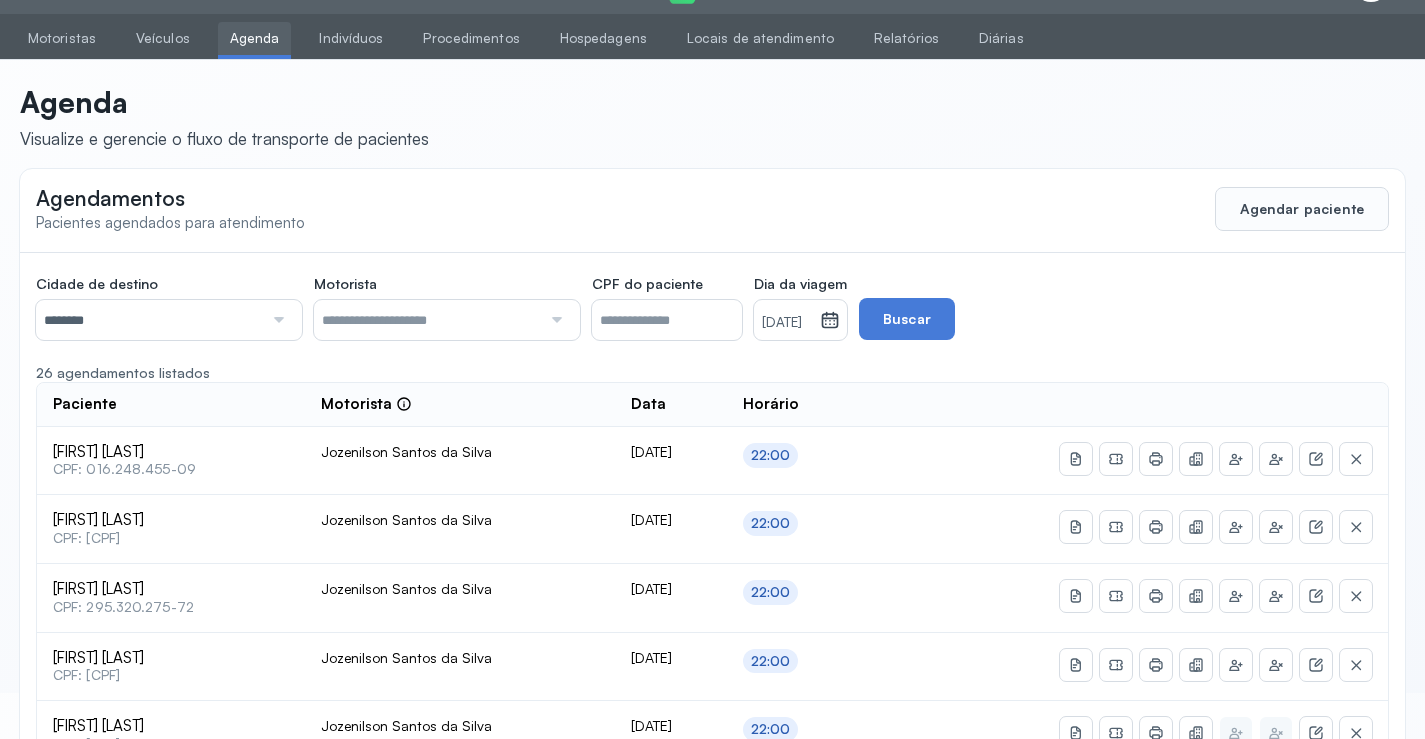 scroll, scrollTop: 591, scrollLeft: 0, axis: vertical 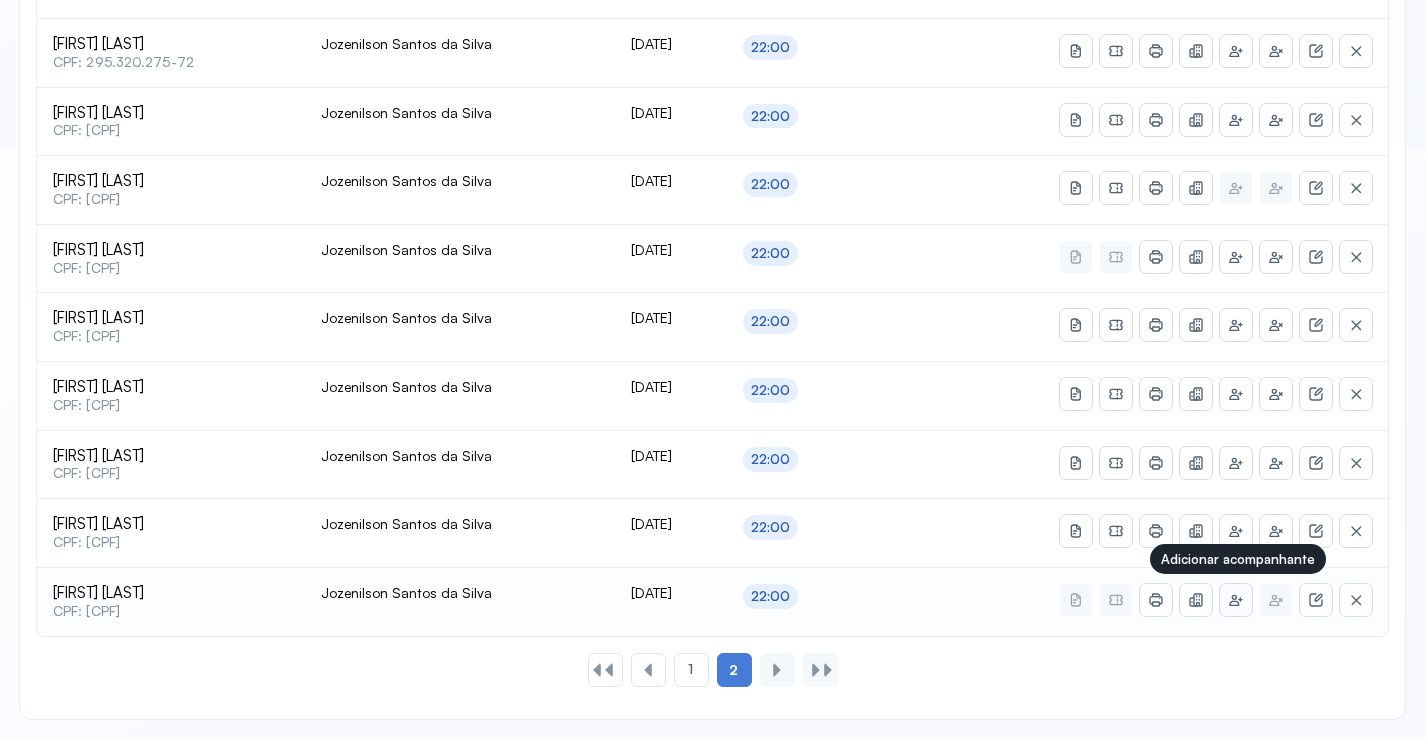 click 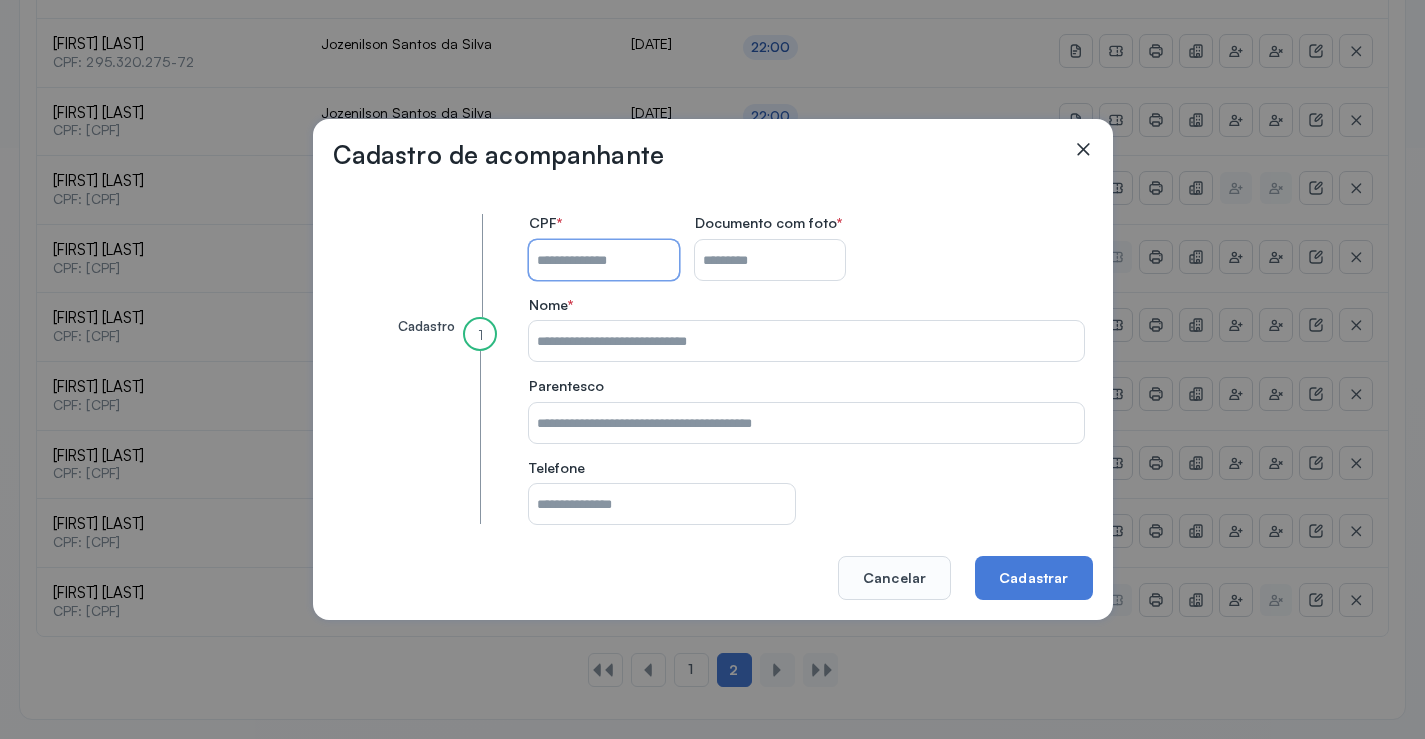click on "CPF do paciente" at bounding box center [604, 260] 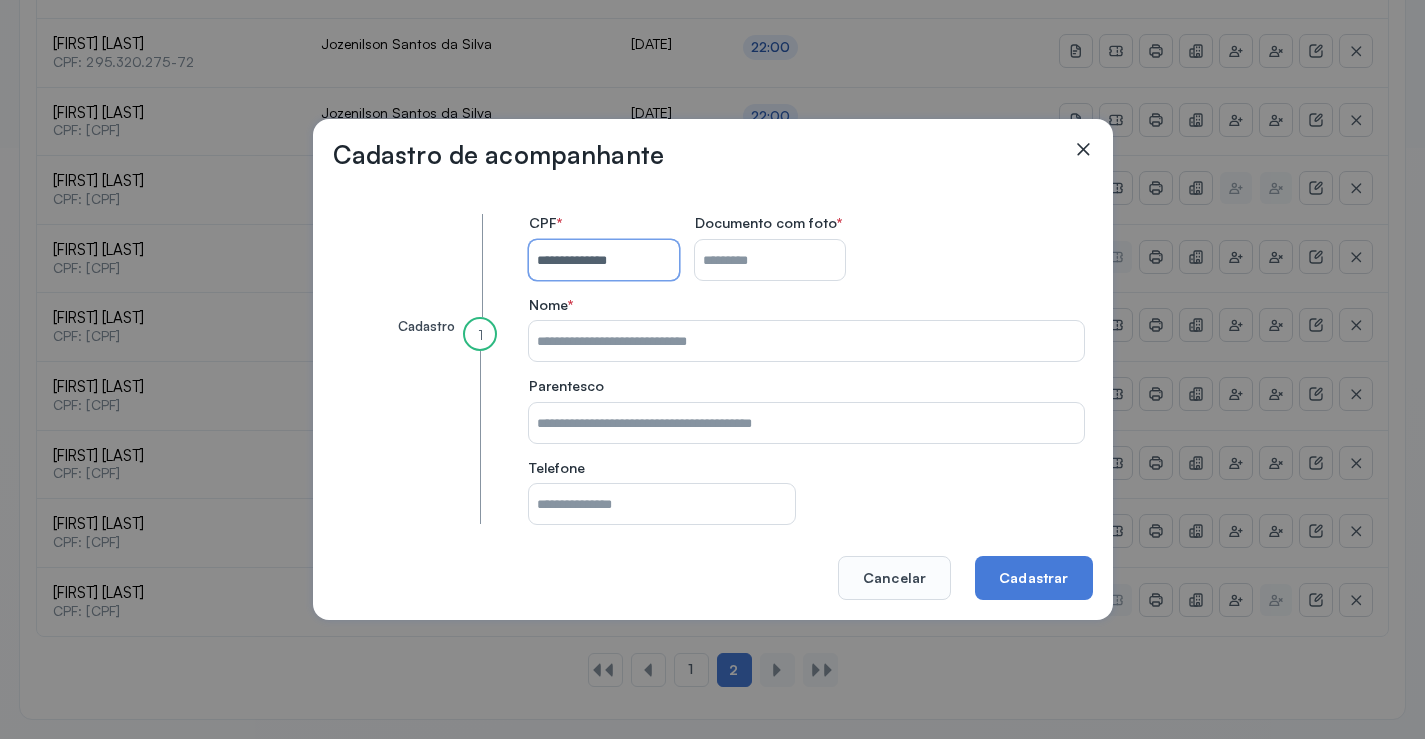 type on "**********" 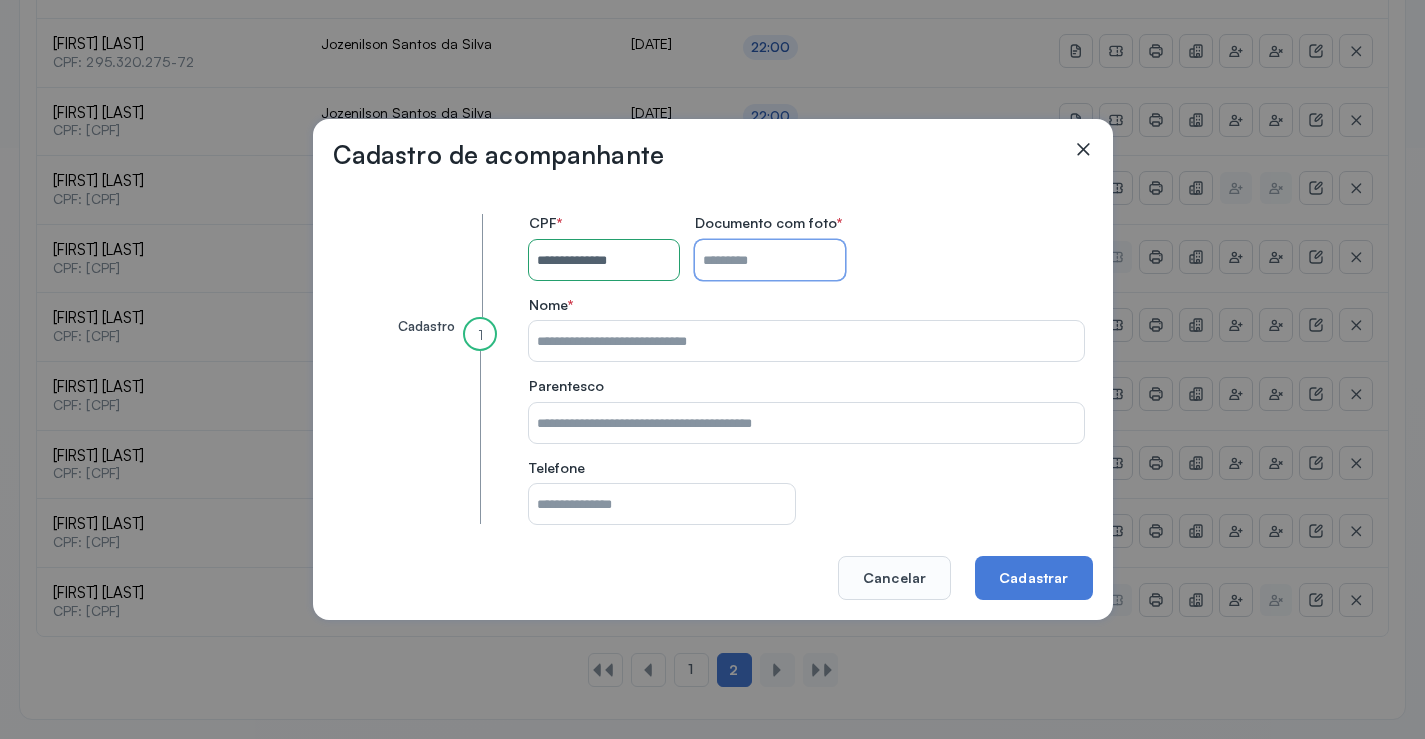 drag, startPoint x: 764, startPoint y: 255, endPoint x: 775, endPoint y: 255, distance: 11 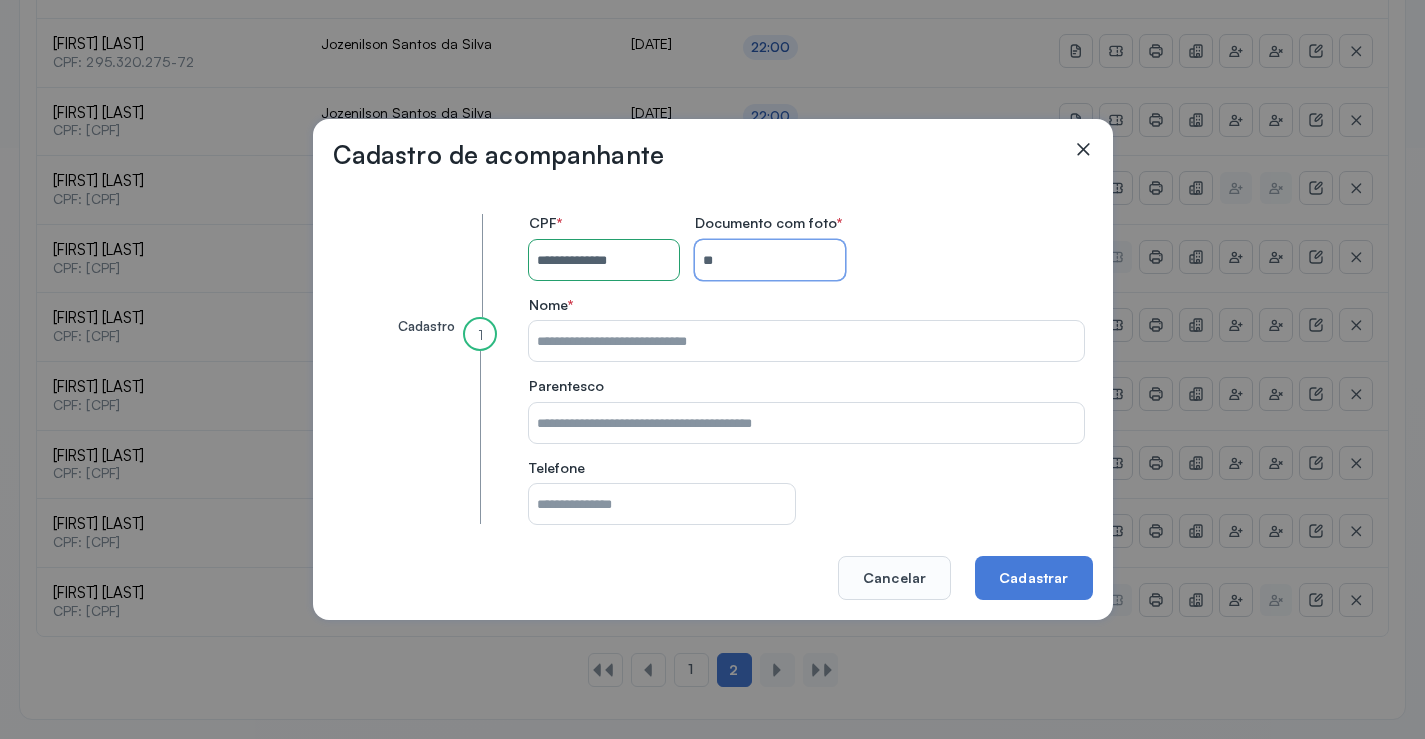 type on "*" 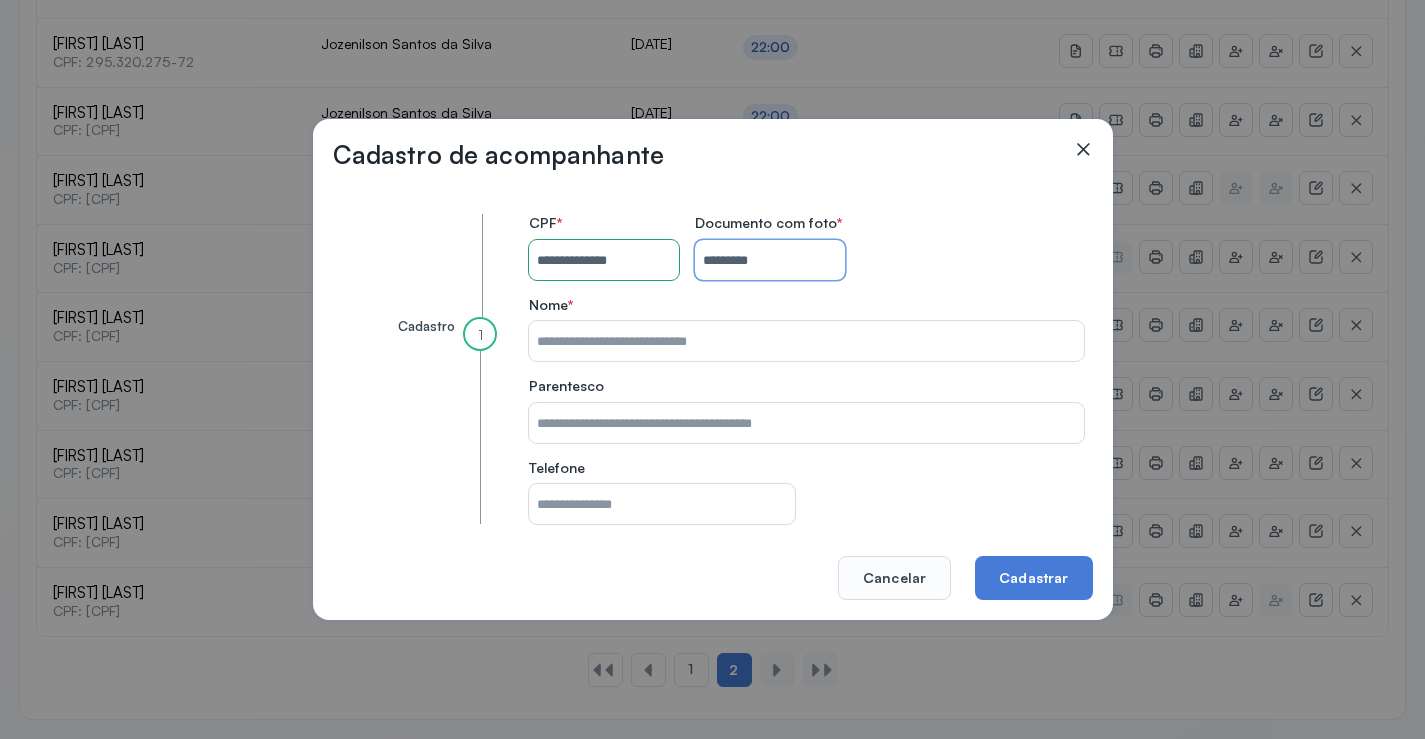 type on "*********" 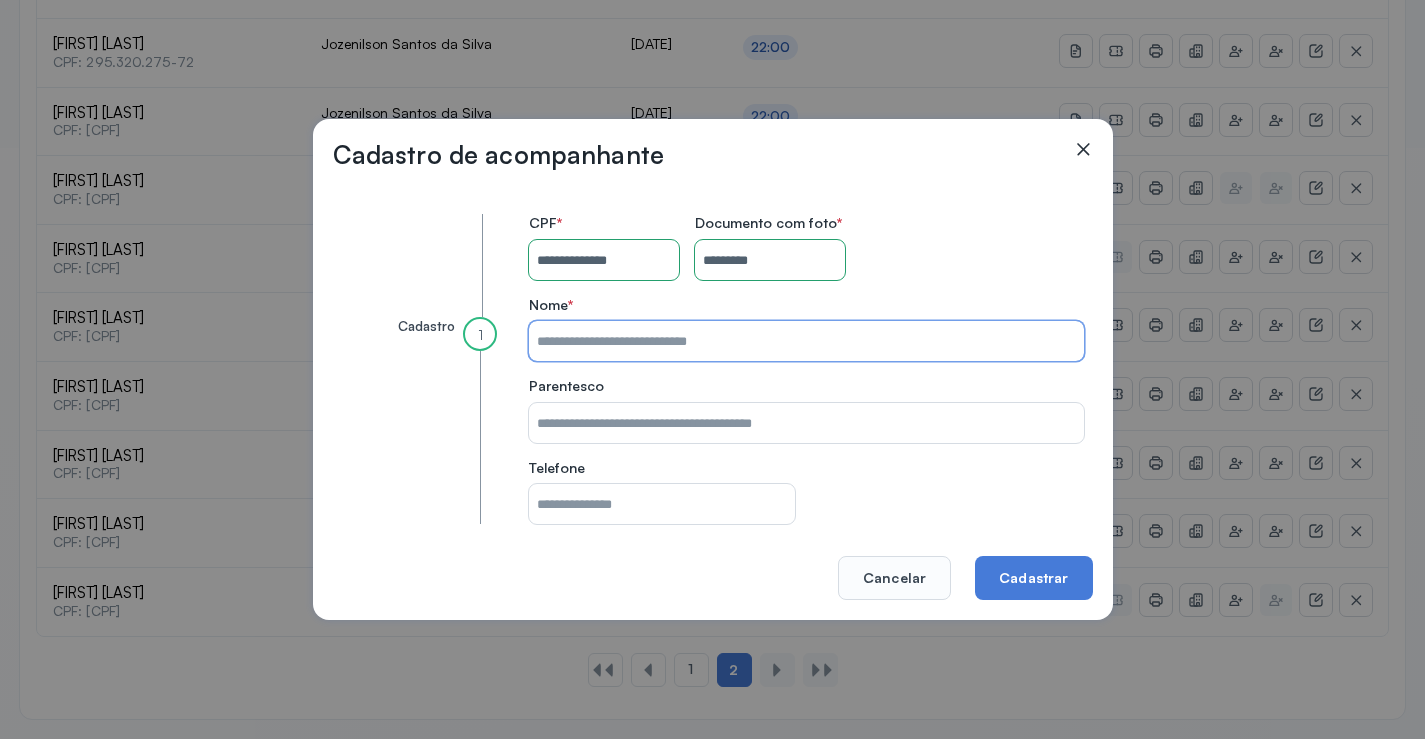 drag, startPoint x: 610, startPoint y: 339, endPoint x: 702, endPoint y: 323, distance: 93.38094 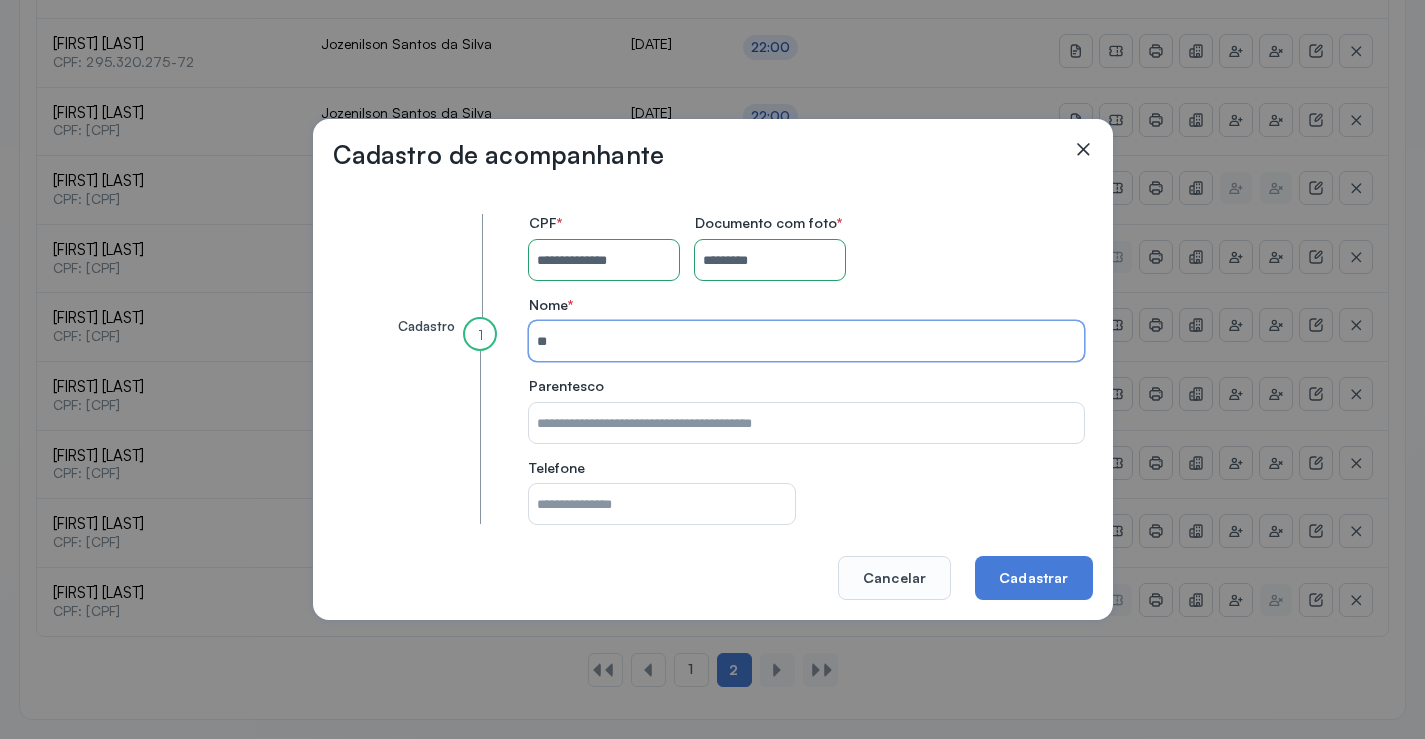 type on "*" 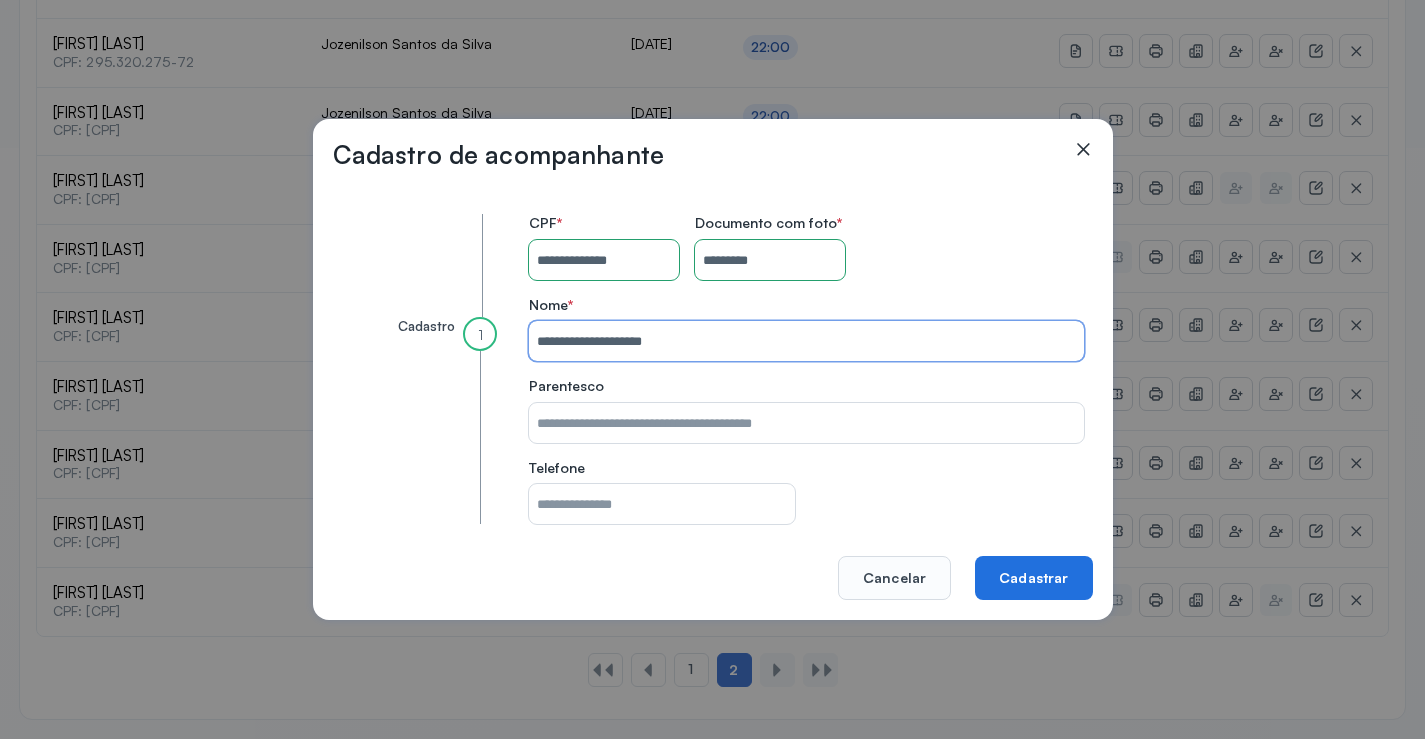 type on "**********" 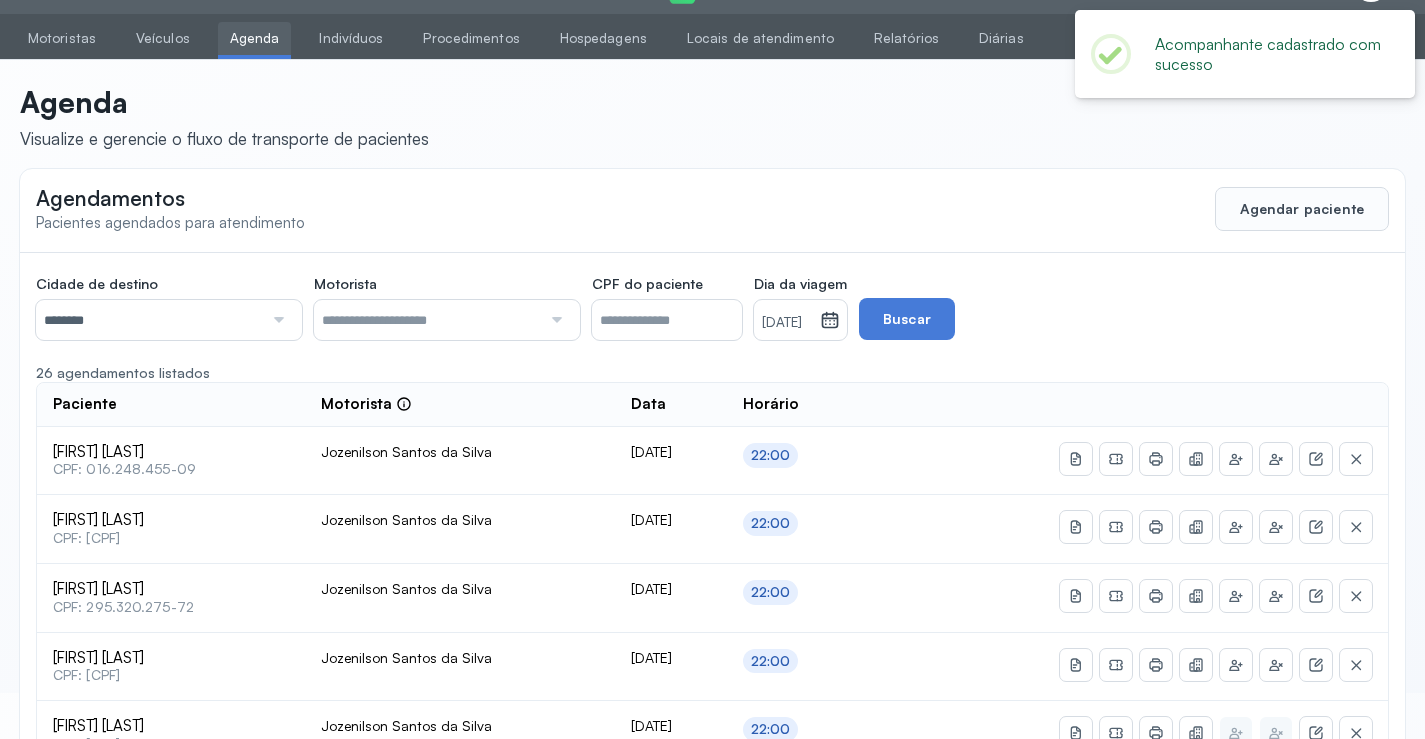 scroll, scrollTop: 591, scrollLeft: 0, axis: vertical 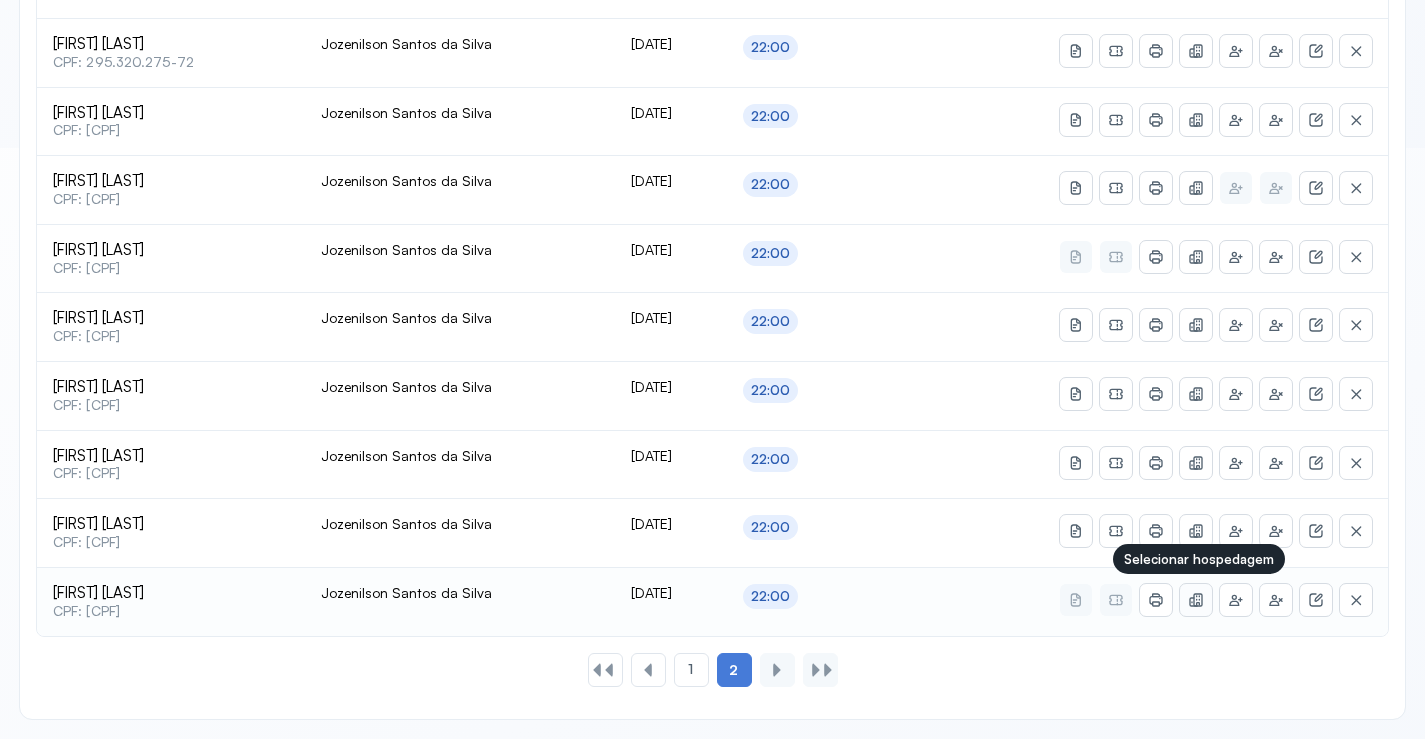 click 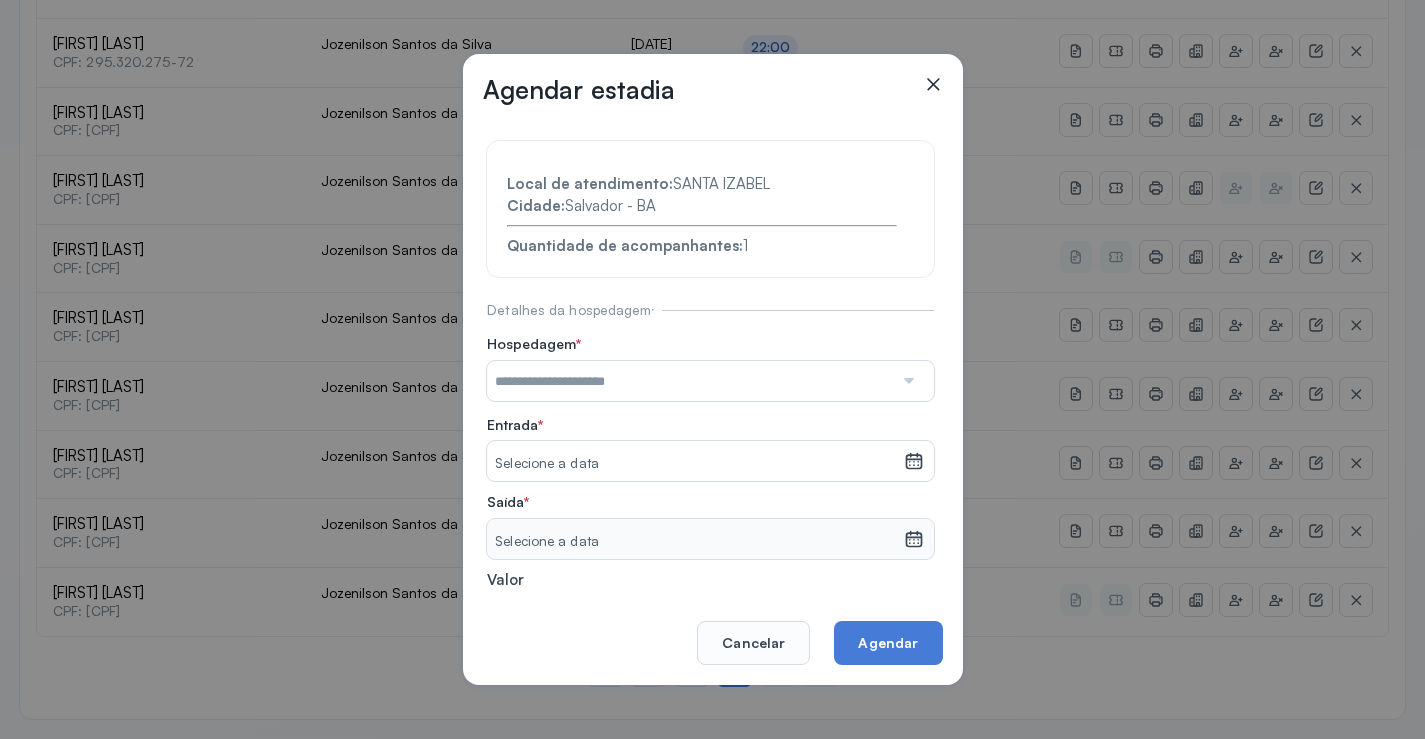 click at bounding box center (907, 381) 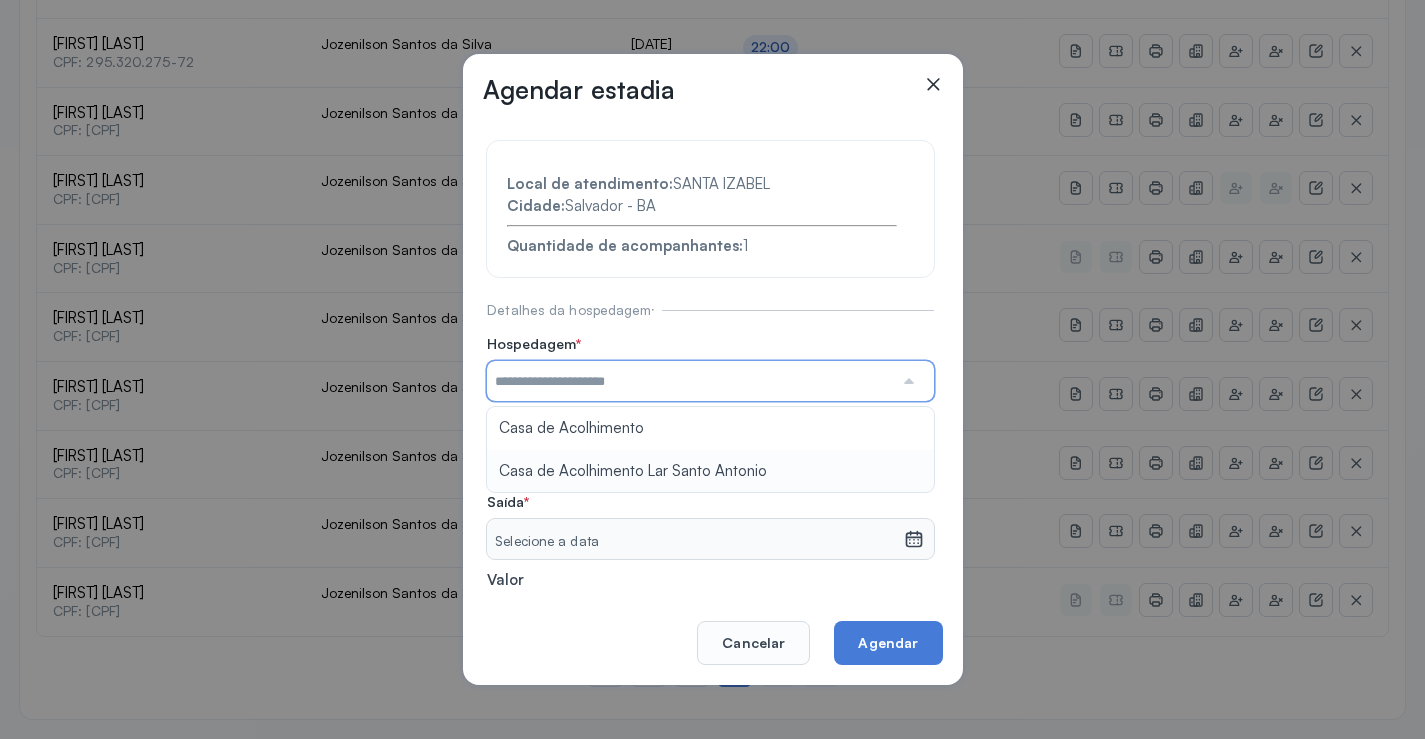 type on "**********" 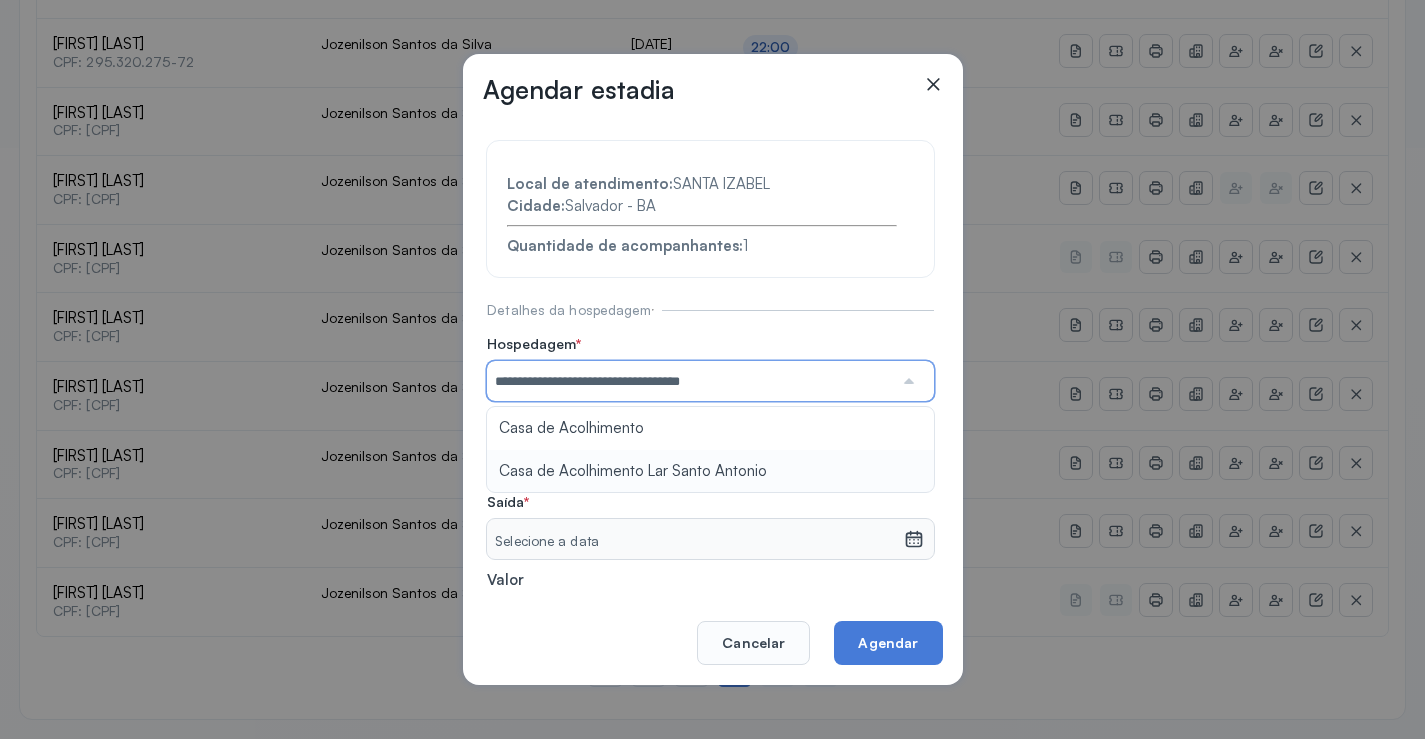 click on "**********" at bounding box center [710, 436] 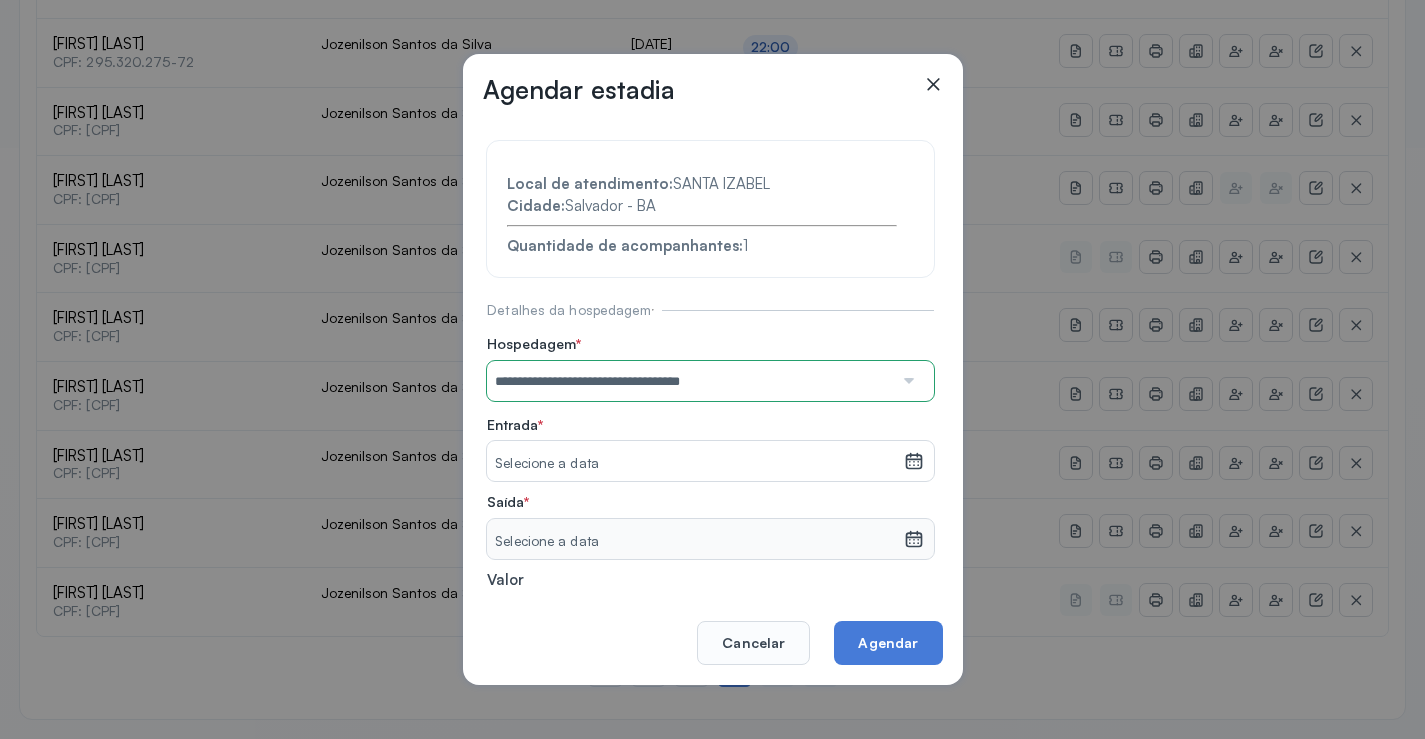 click 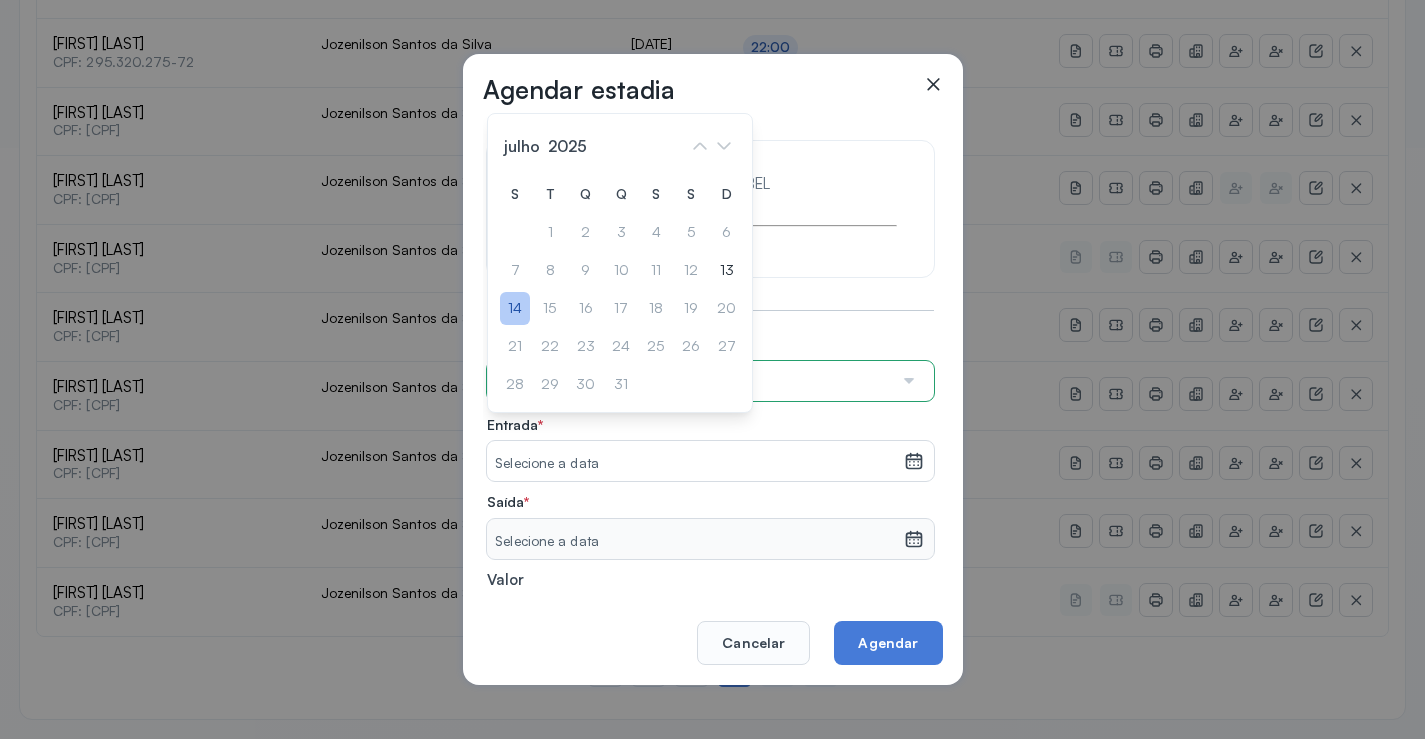 click on "14" 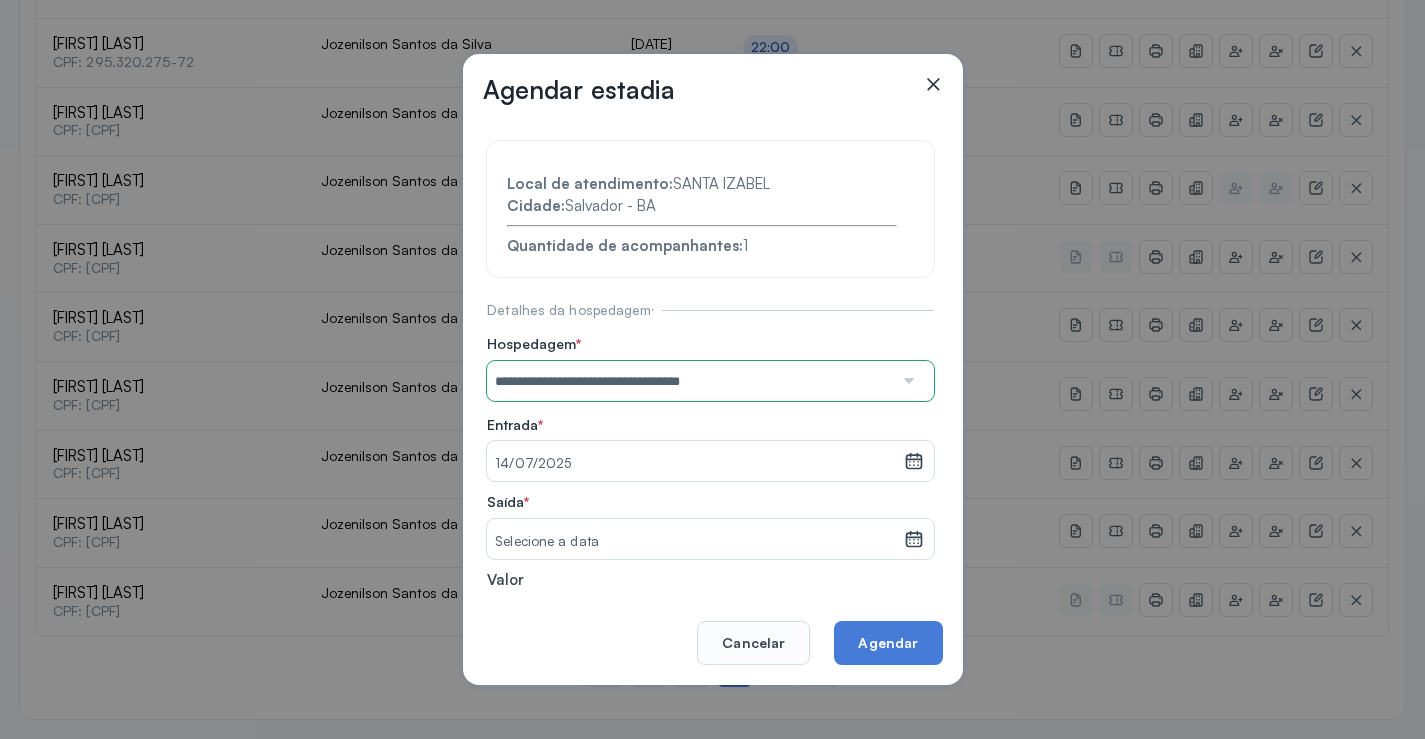click 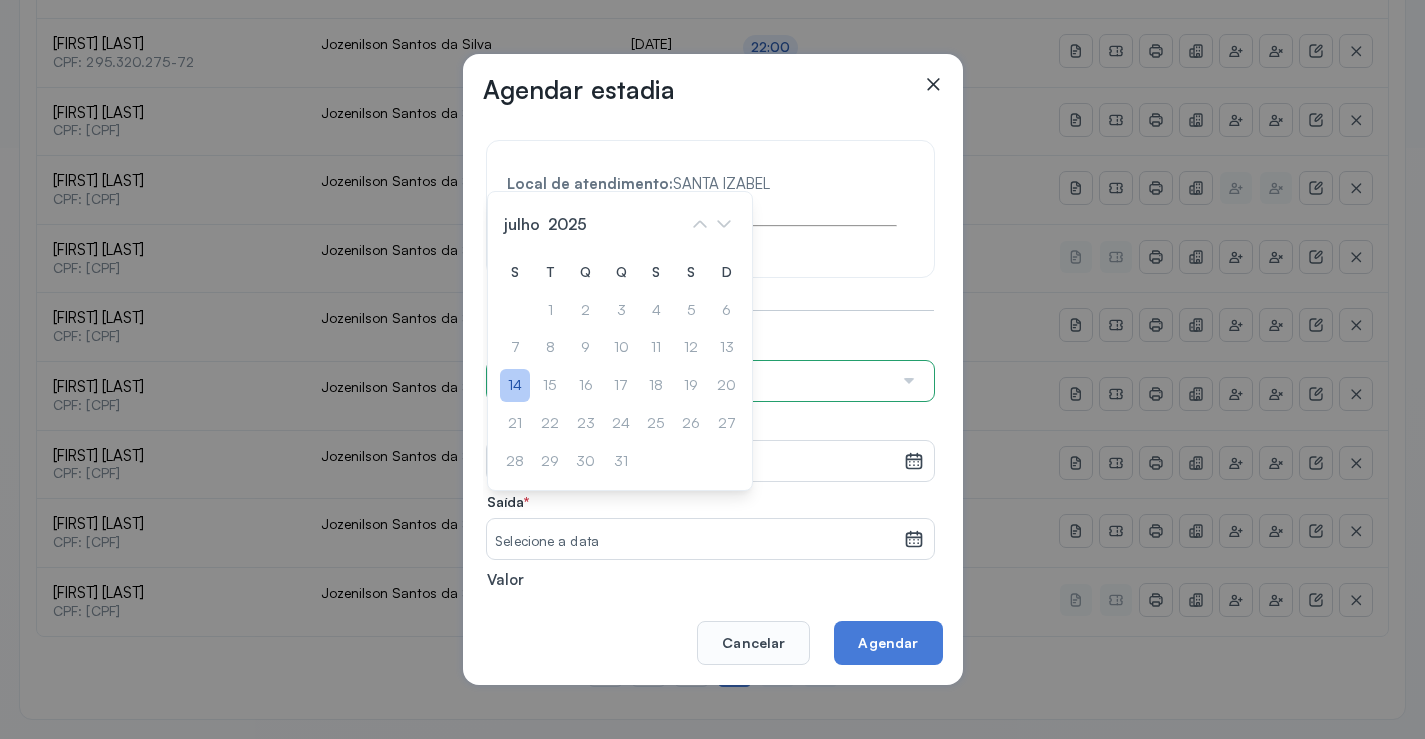 drag, startPoint x: 517, startPoint y: 374, endPoint x: 571, endPoint y: 397, distance: 58.694122 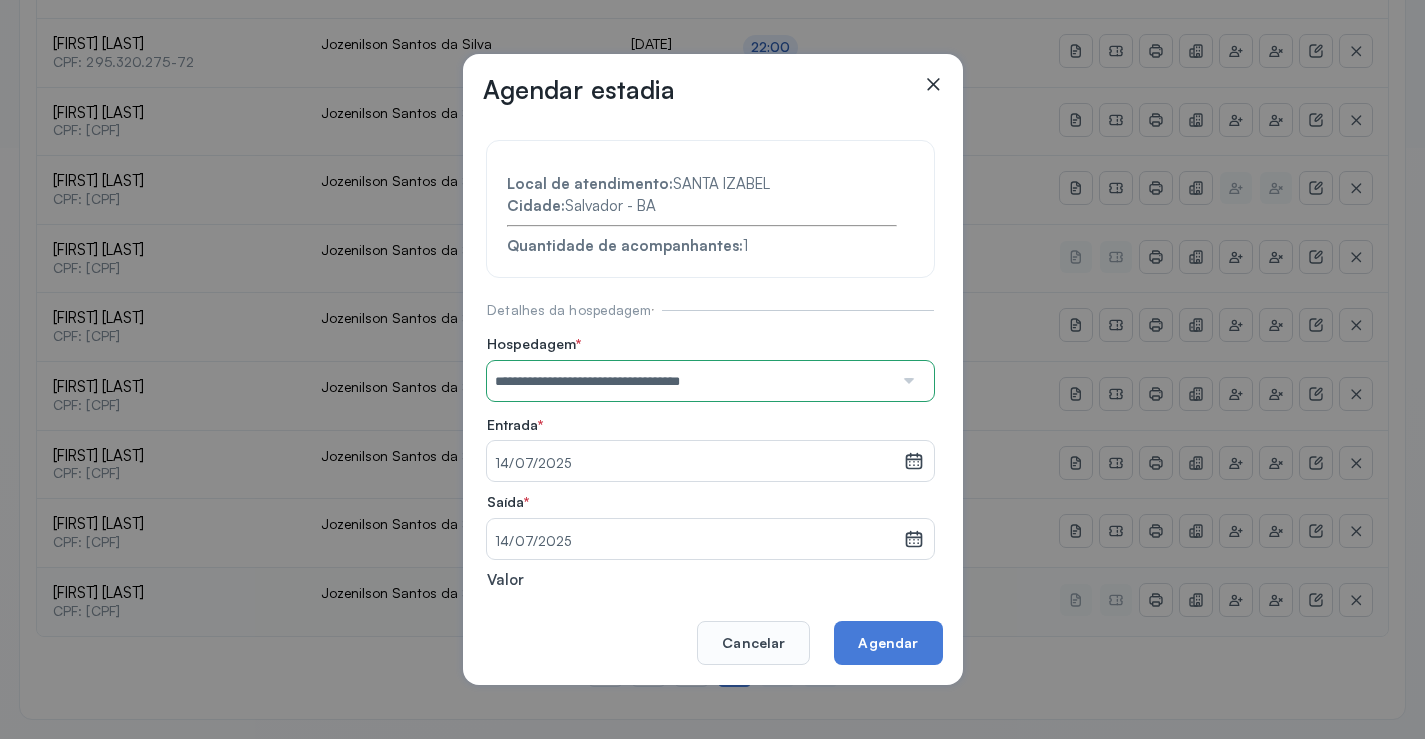 drag, startPoint x: 880, startPoint y: 637, endPoint x: 872, endPoint y: 614, distance: 24.351591 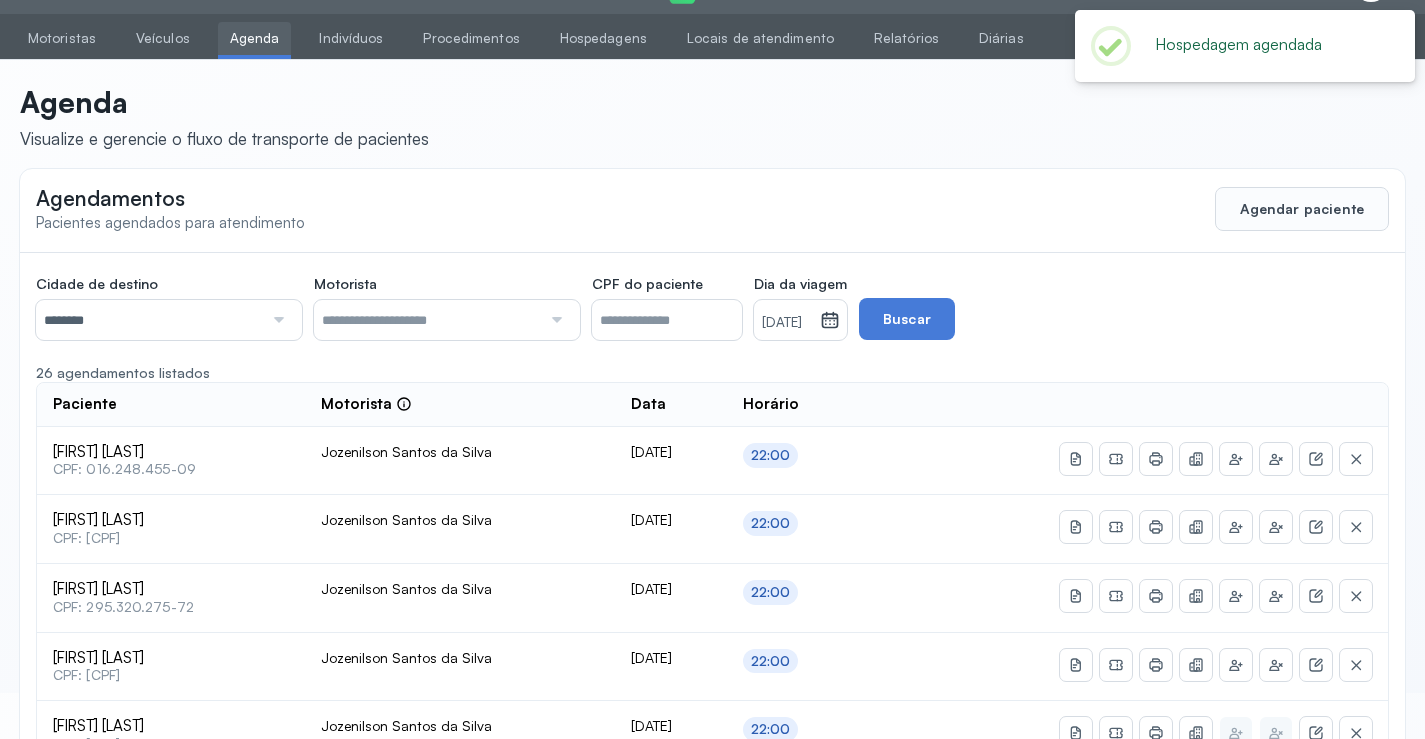 scroll, scrollTop: 591, scrollLeft: 0, axis: vertical 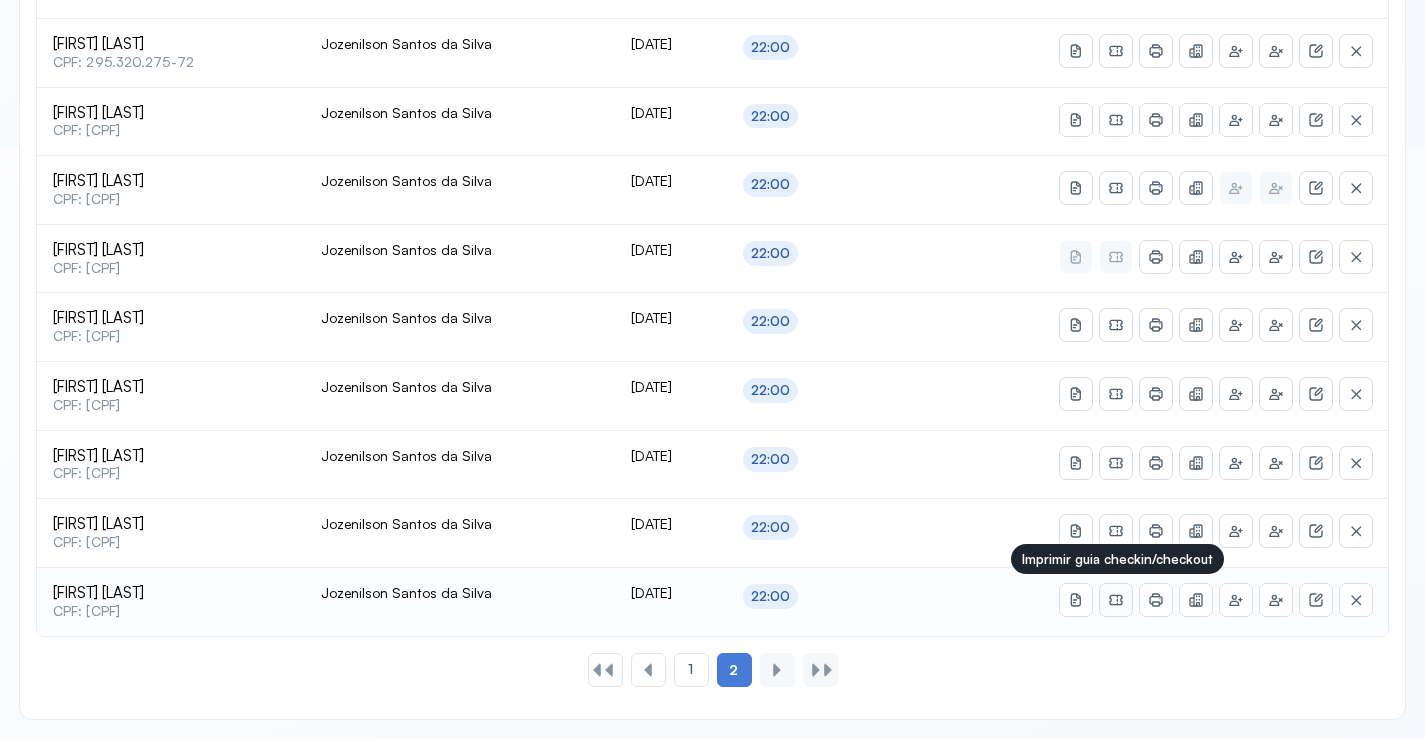 click 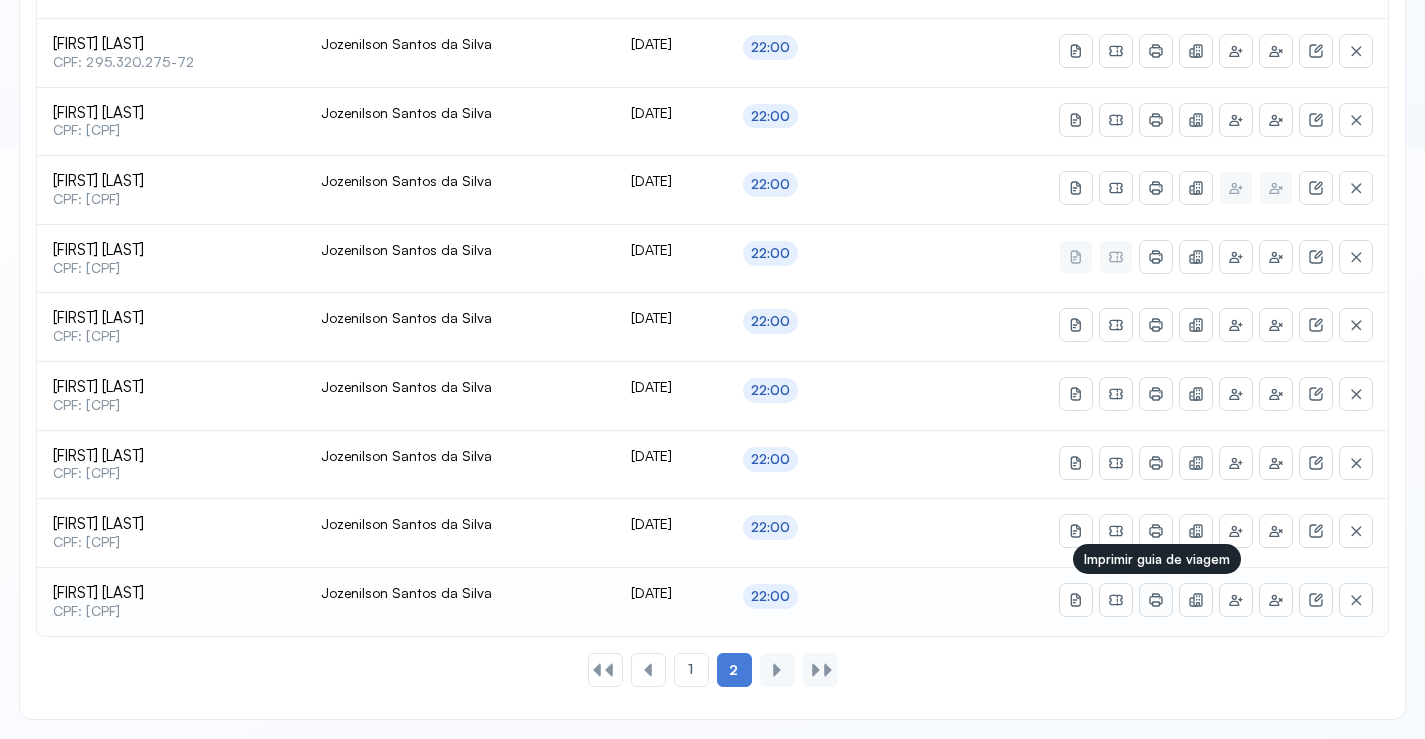 click 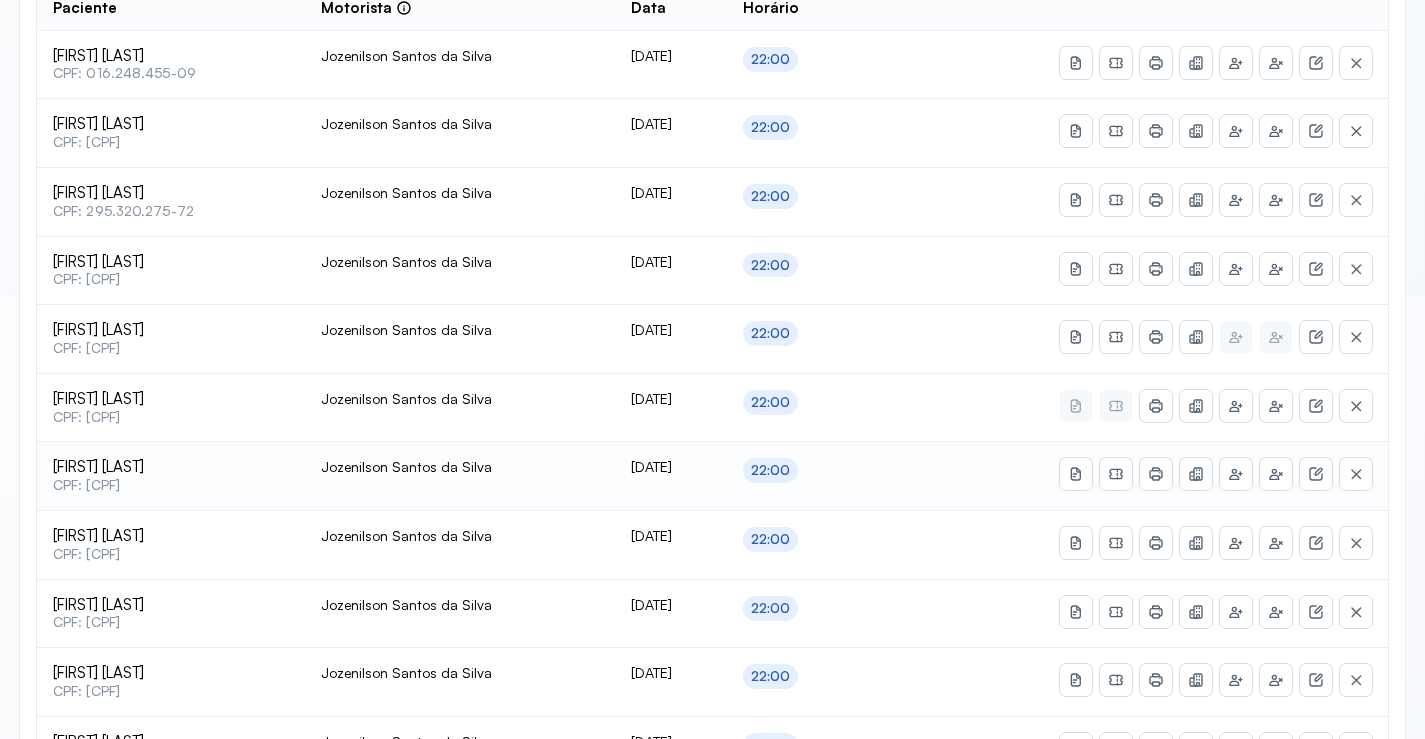 scroll, scrollTop: 491, scrollLeft: 0, axis: vertical 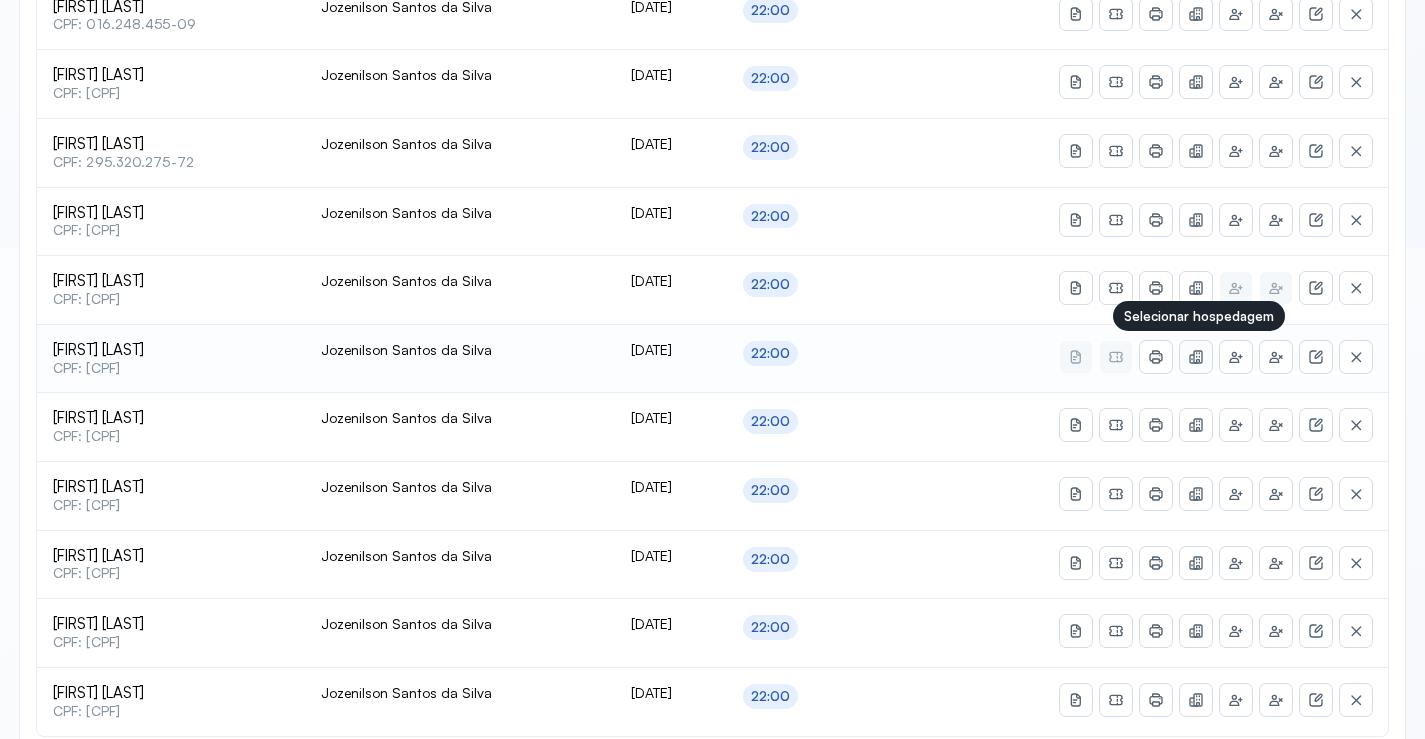 click 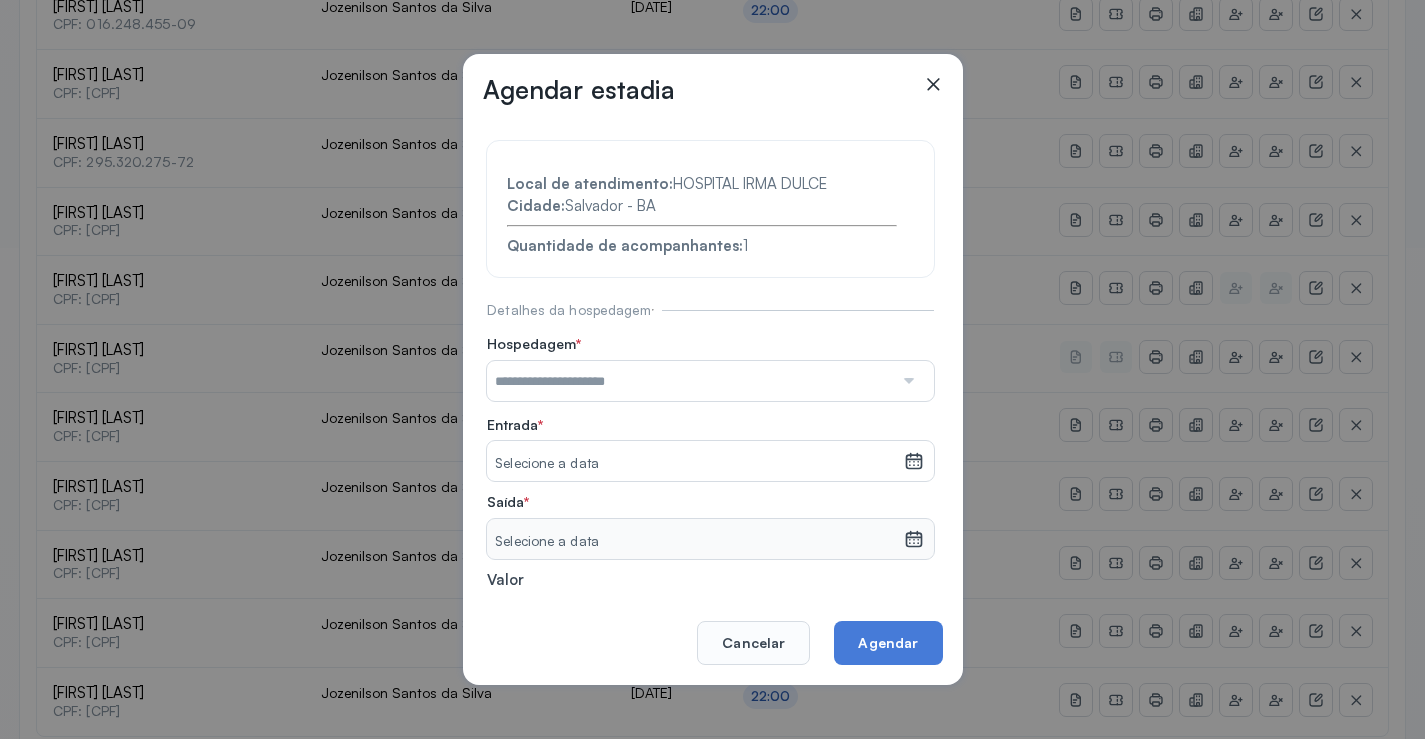 click at bounding box center (907, 381) 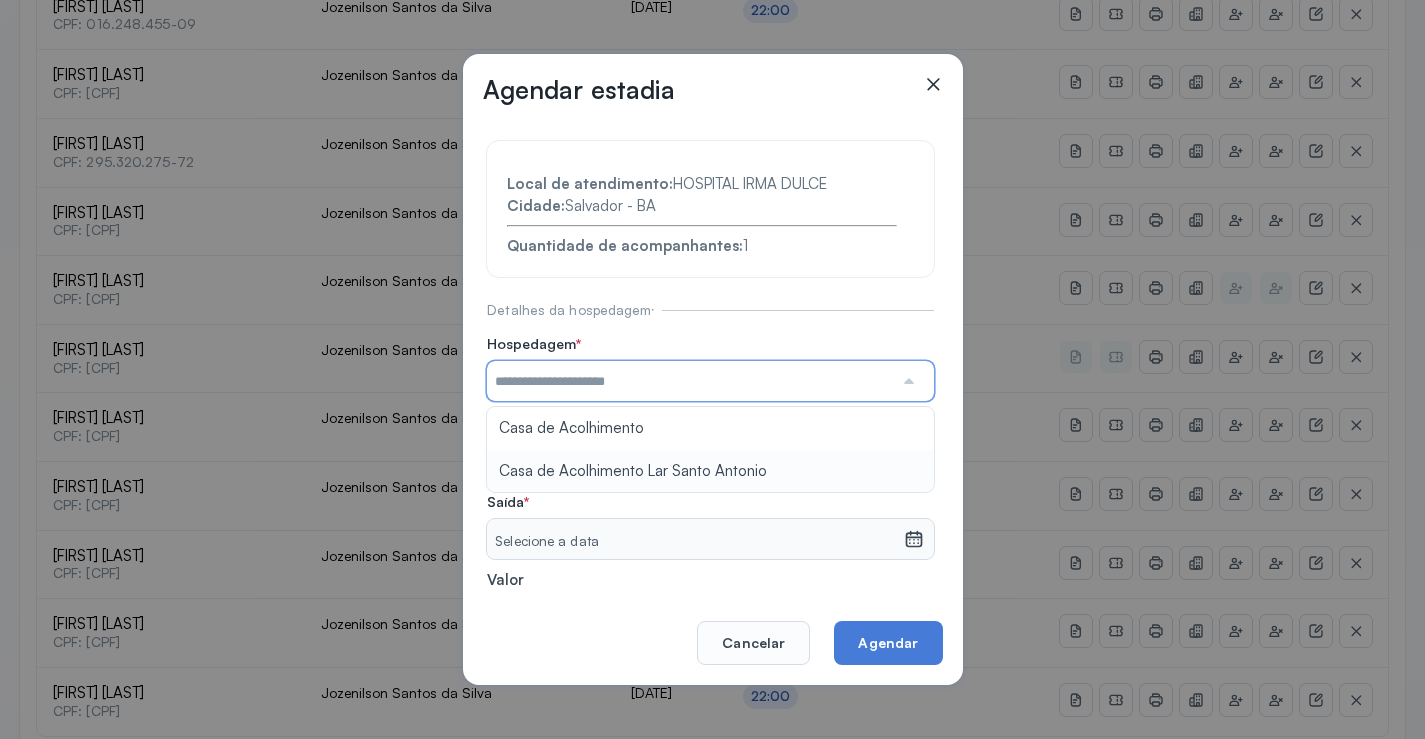 type on "**********" 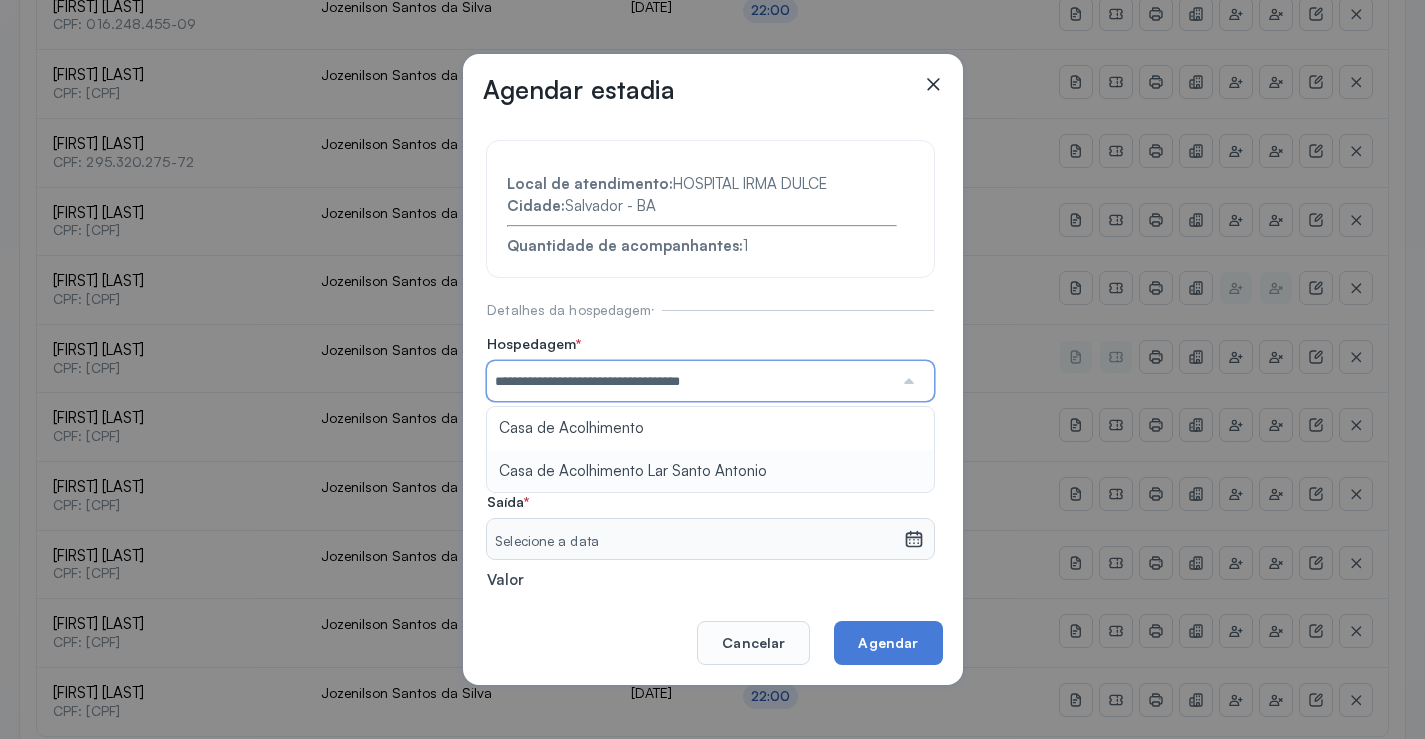 click on "**********" at bounding box center [710, 436] 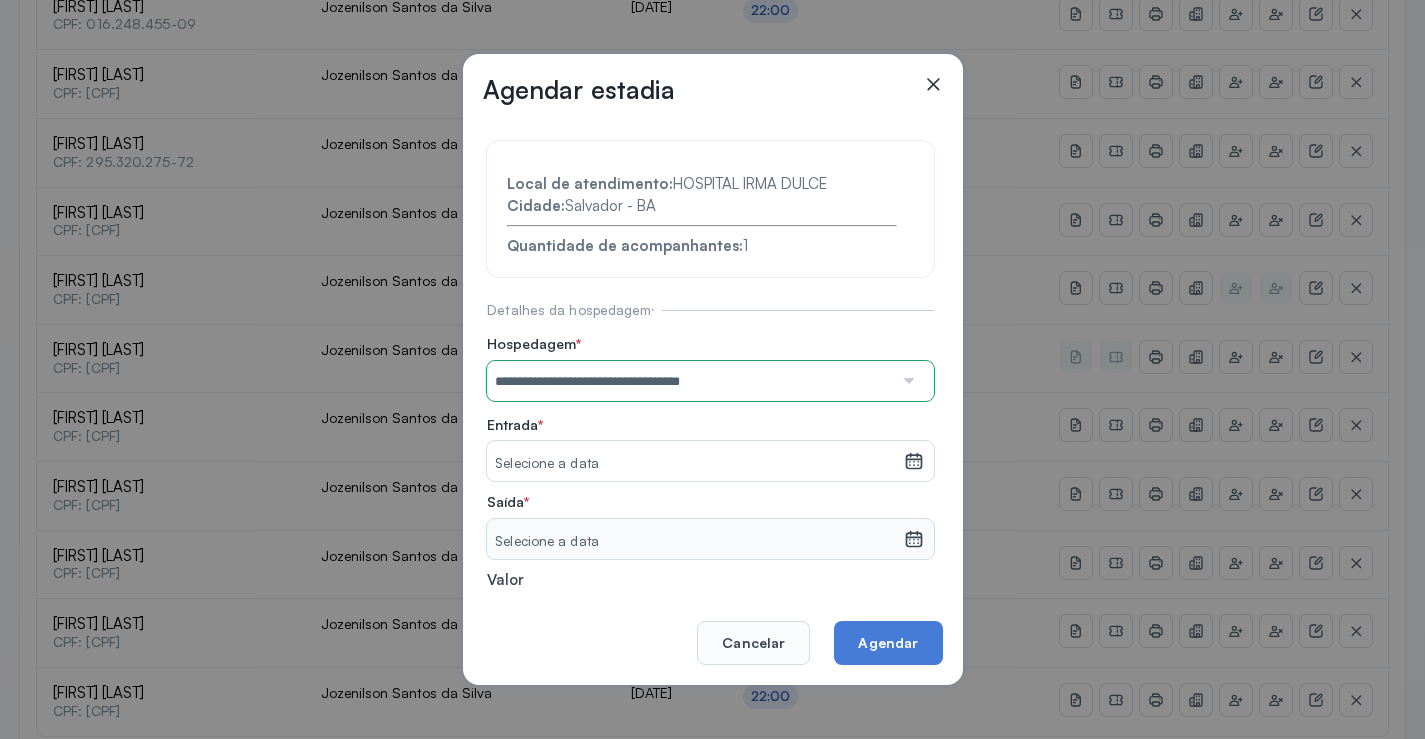 click 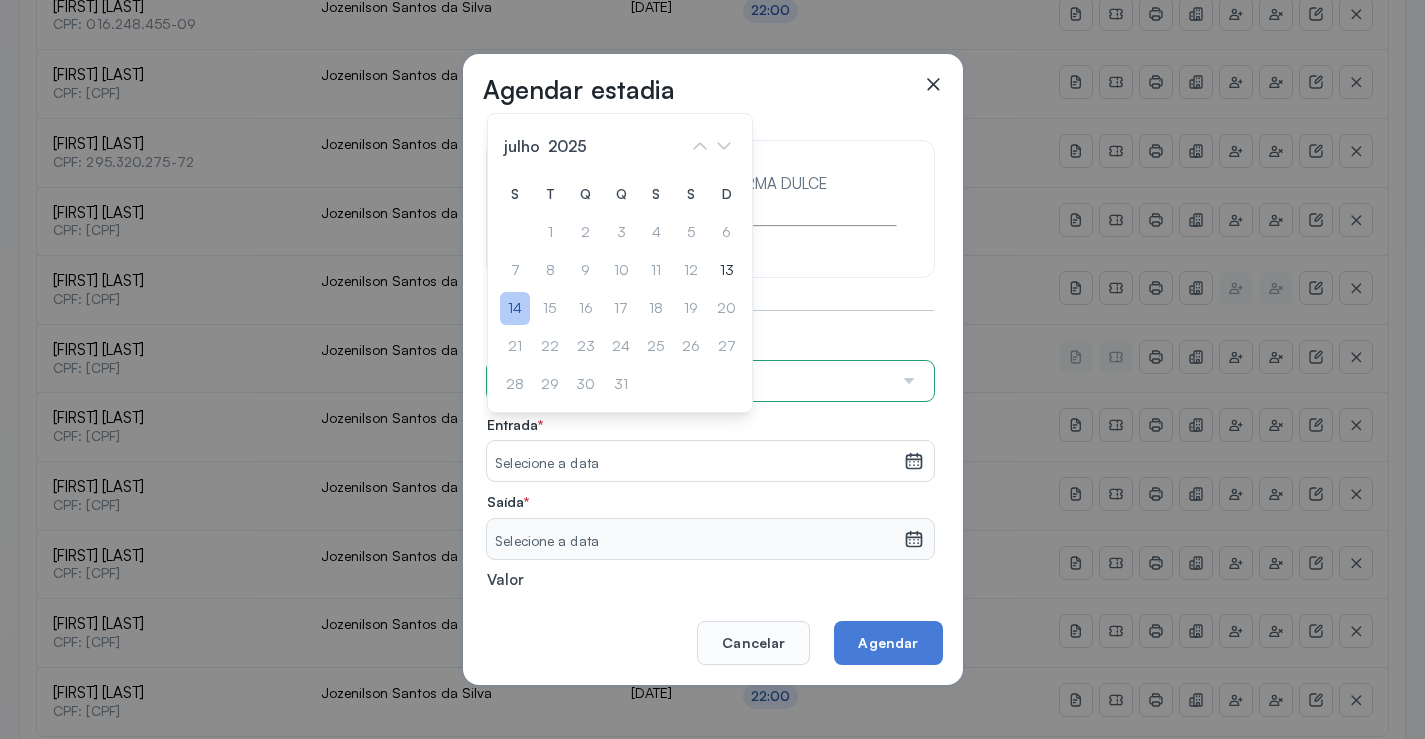 click on "14" 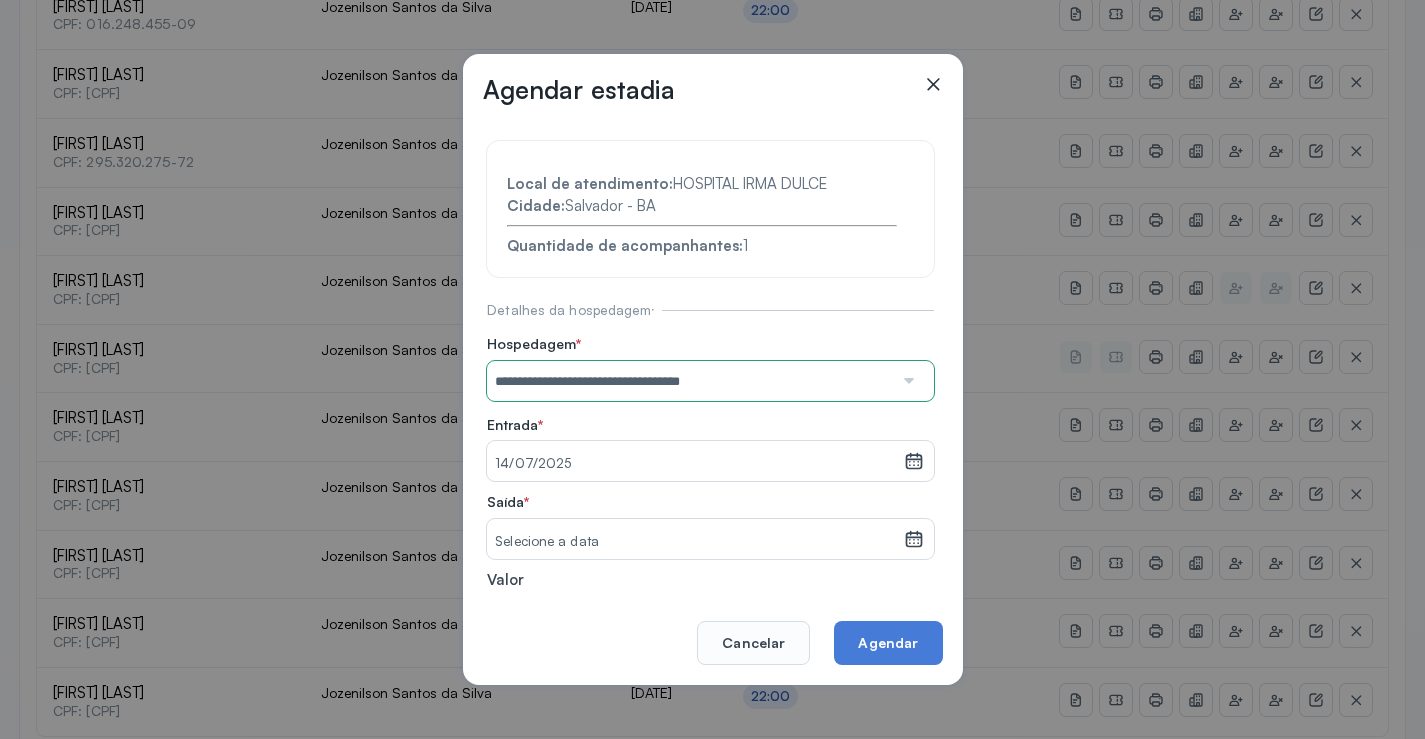 click 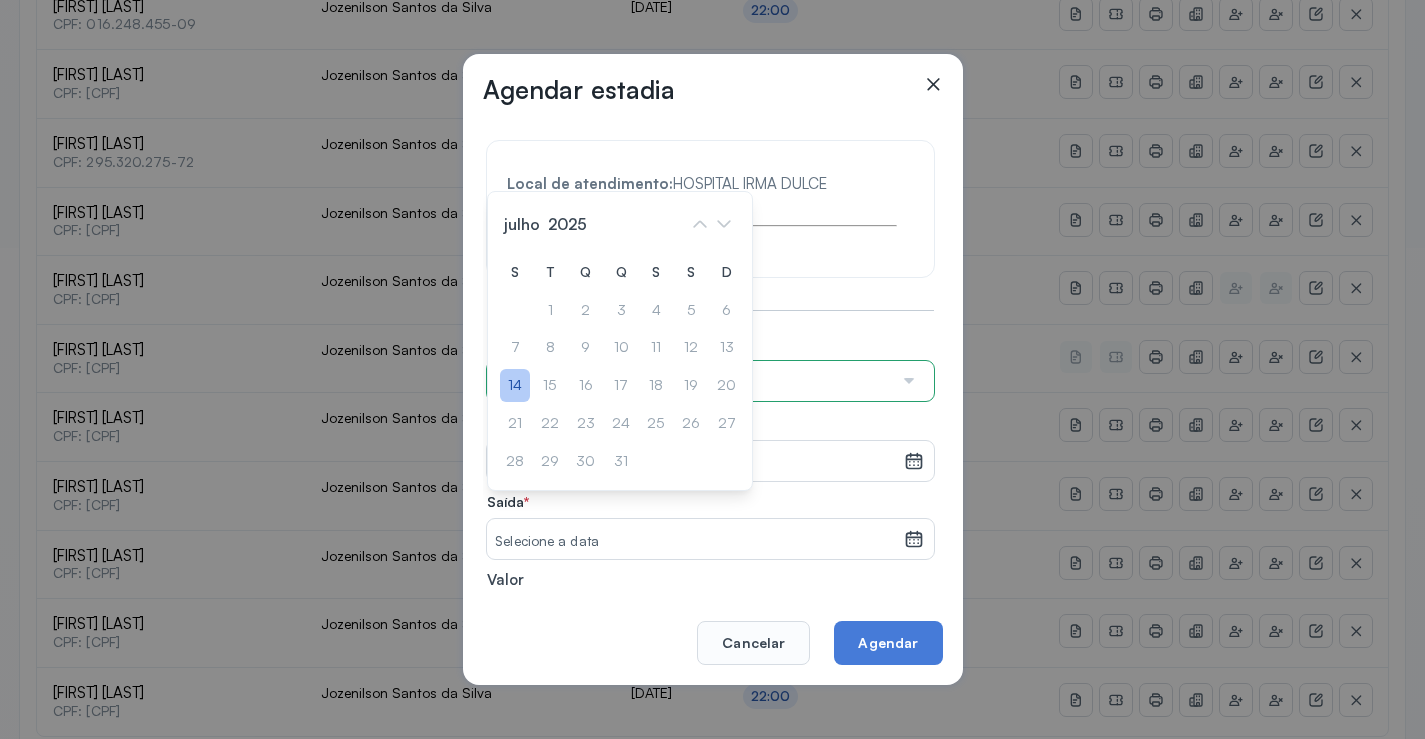 click on "14" 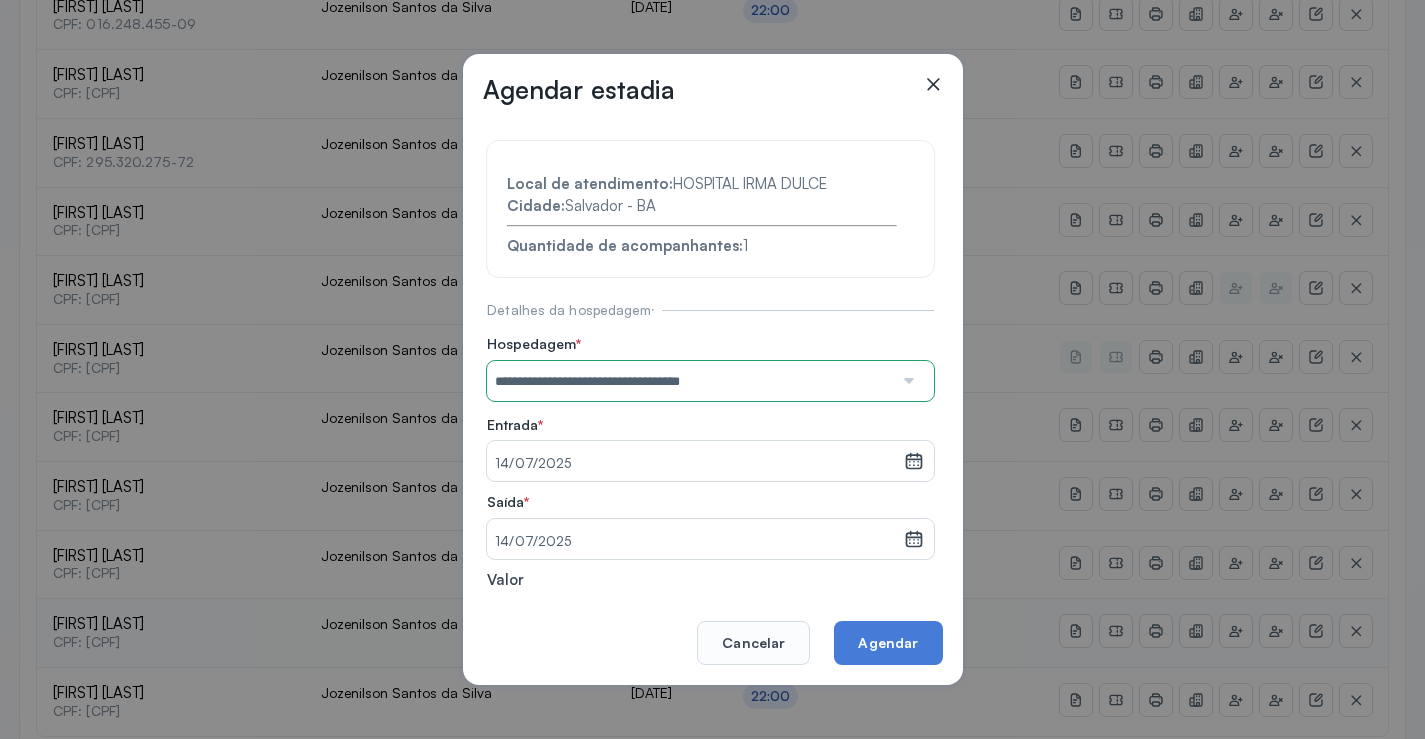 click on "Agendar" 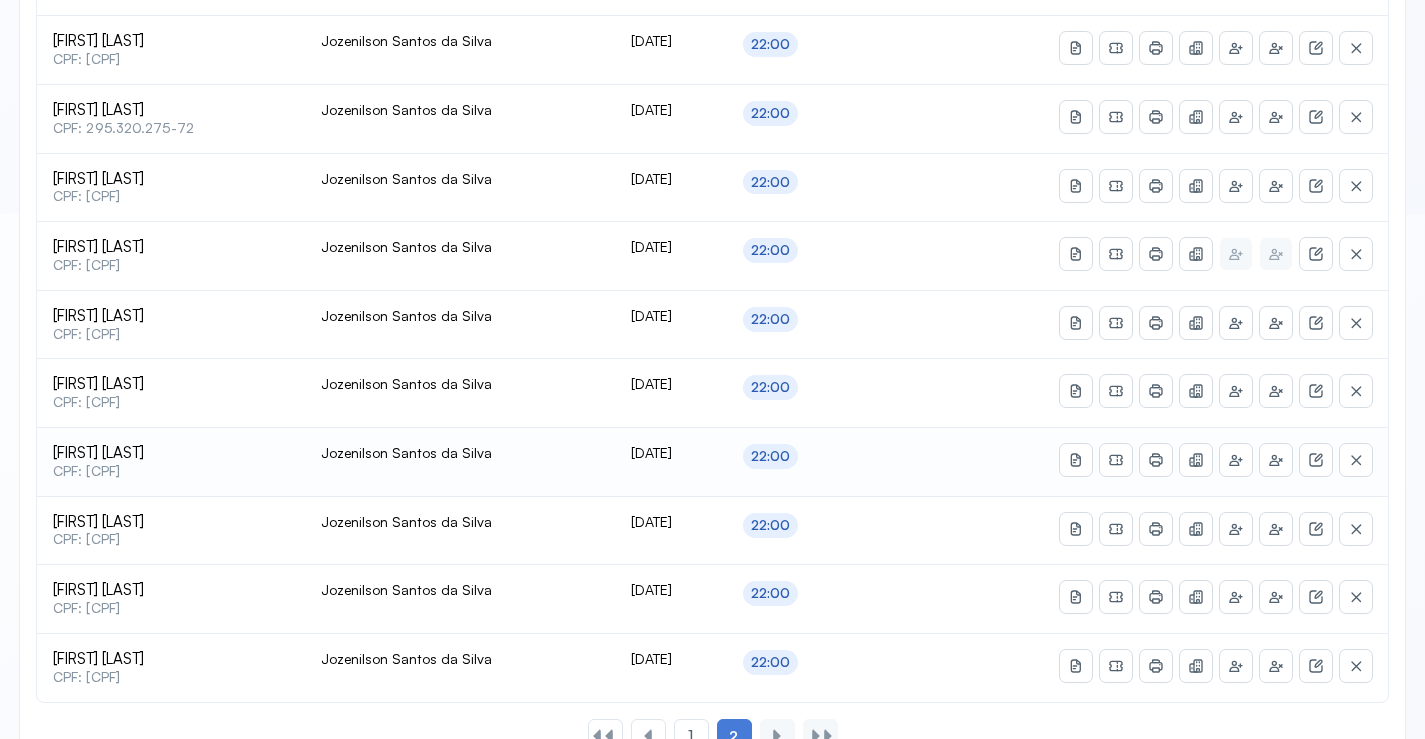 scroll, scrollTop: 491, scrollLeft: 0, axis: vertical 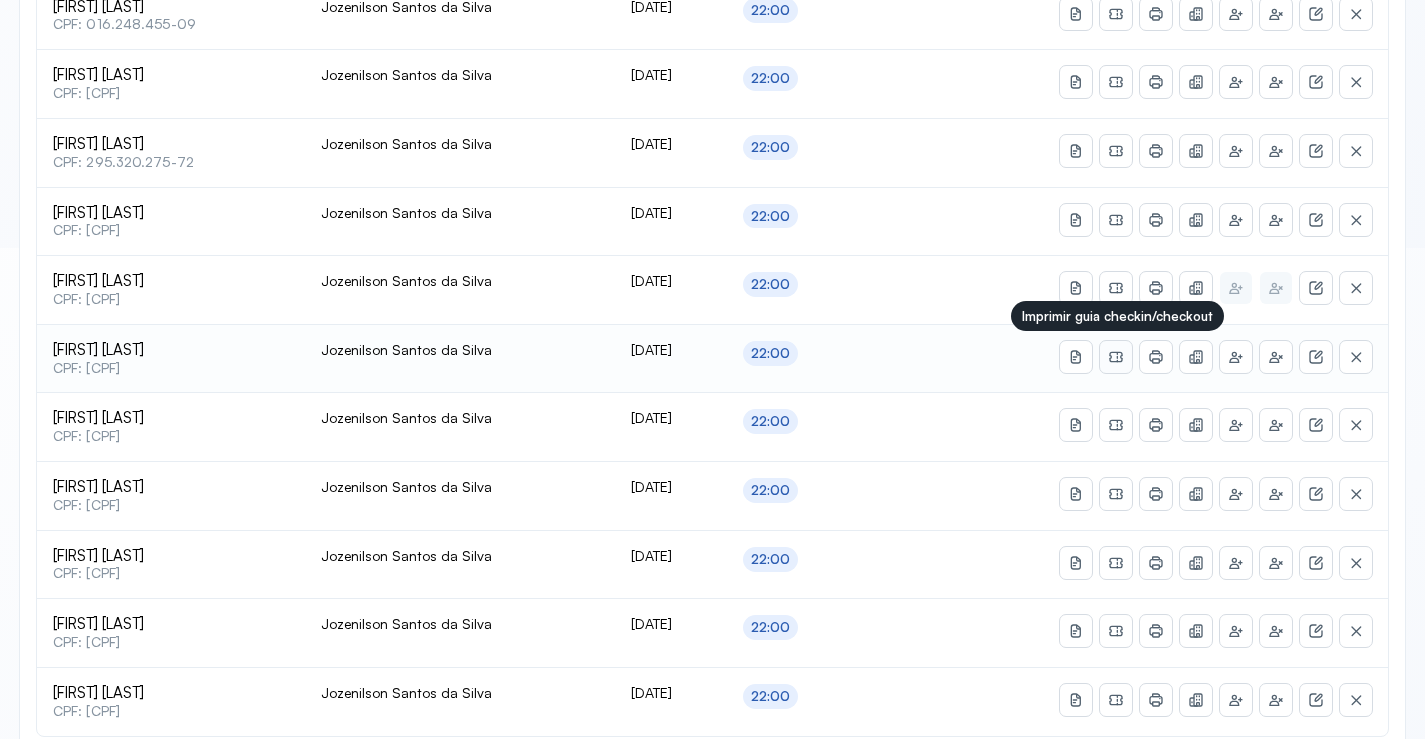 click 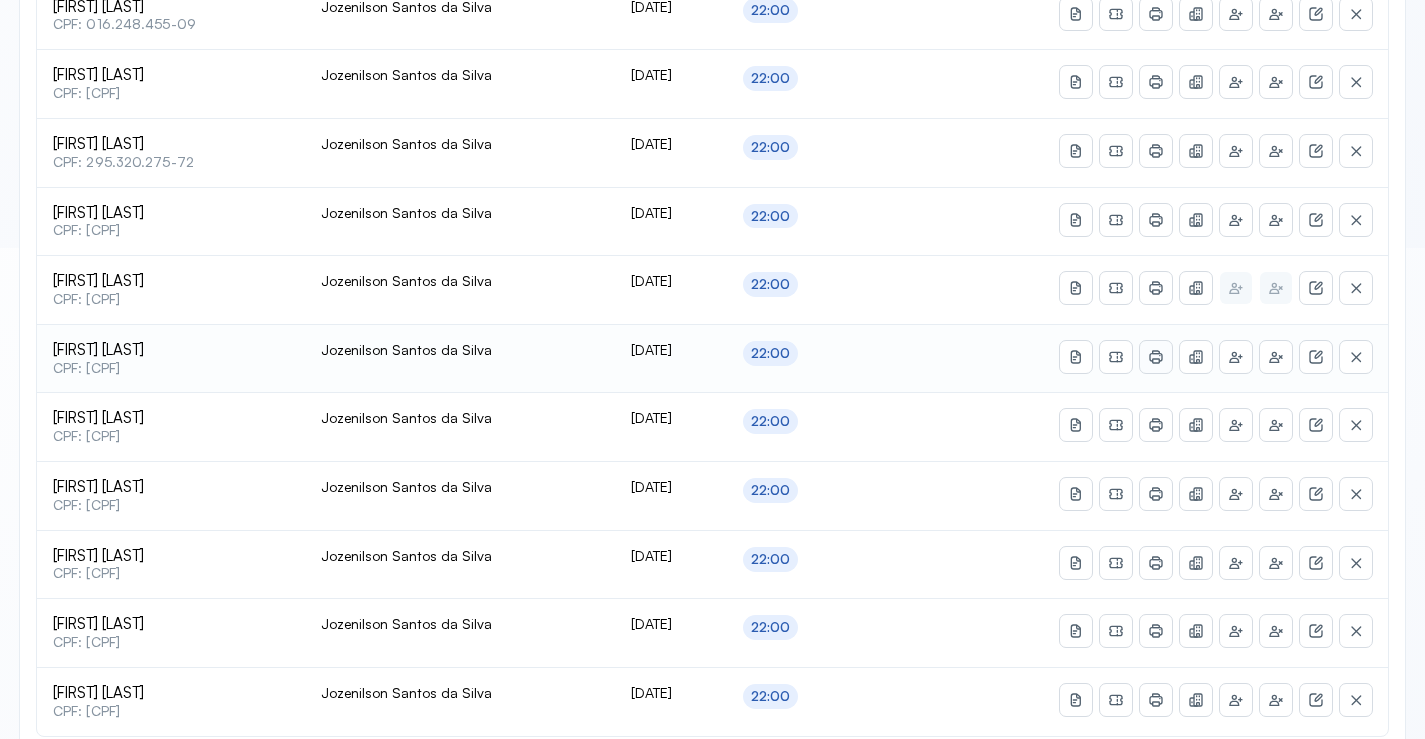 click 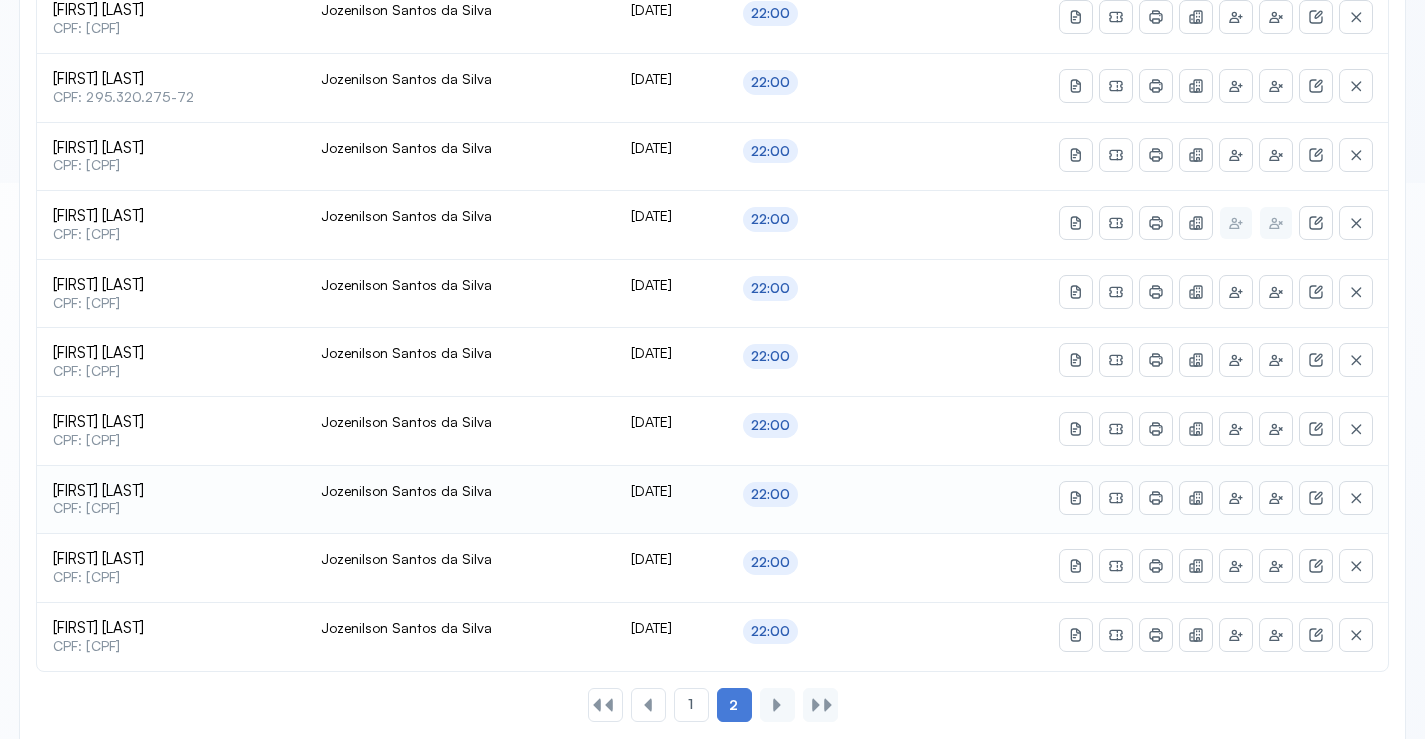 scroll, scrollTop: 591, scrollLeft: 0, axis: vertical 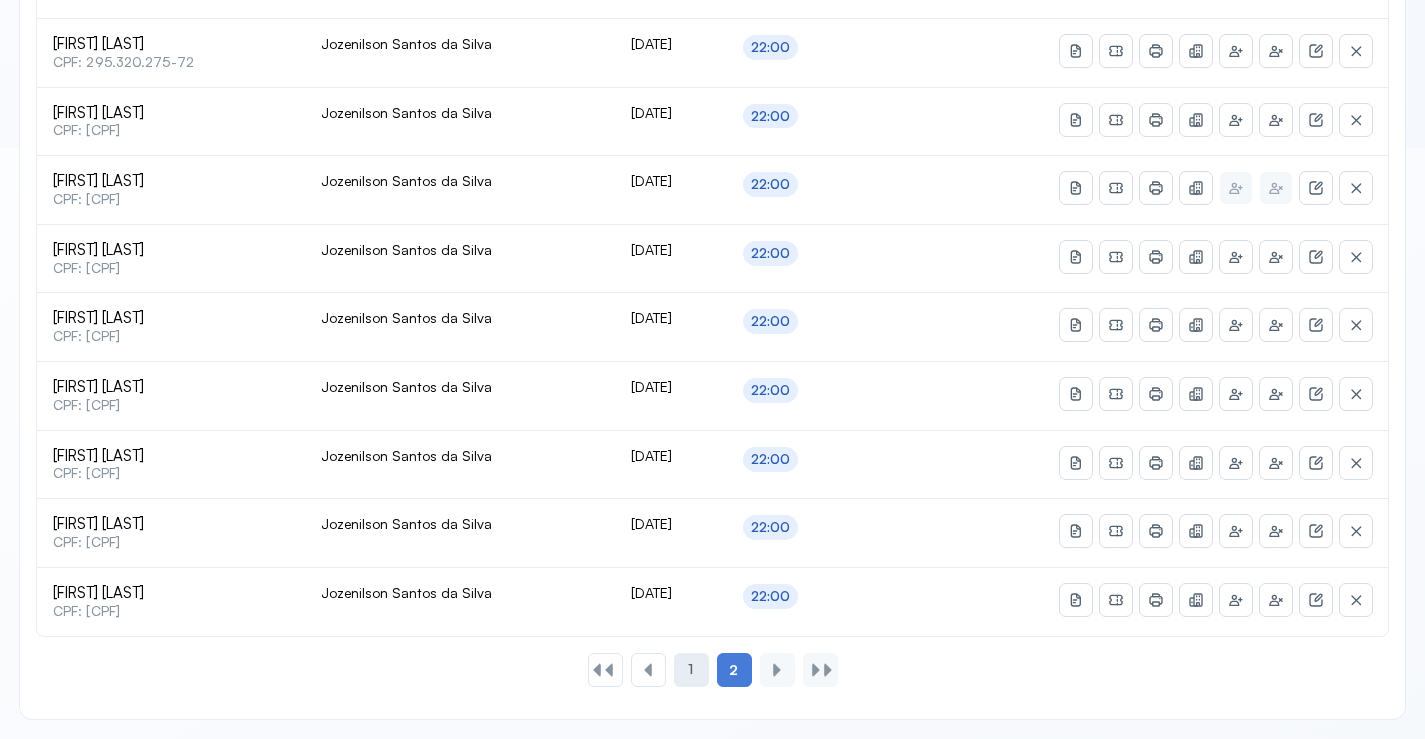 click on "1" 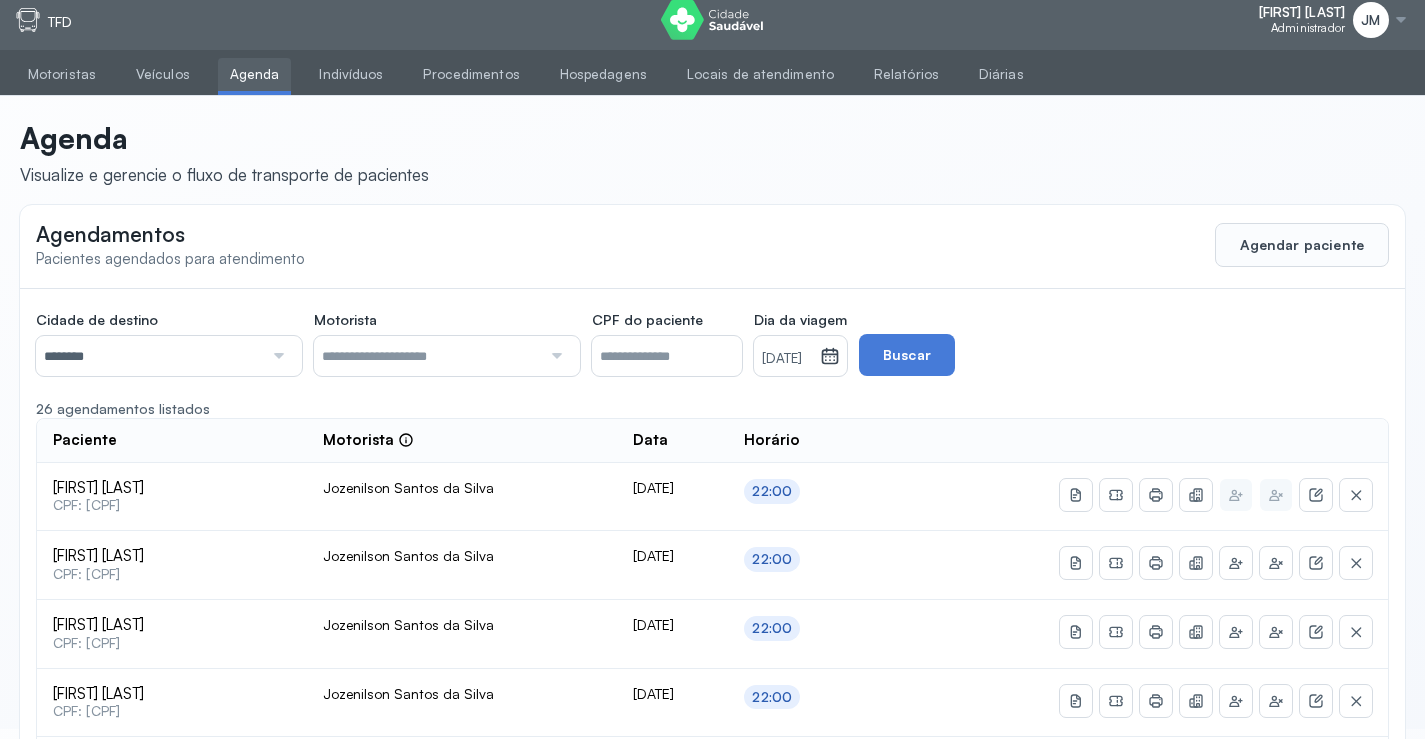 scroll, scrollTop: 0, scrollLeft: 0, axis: both 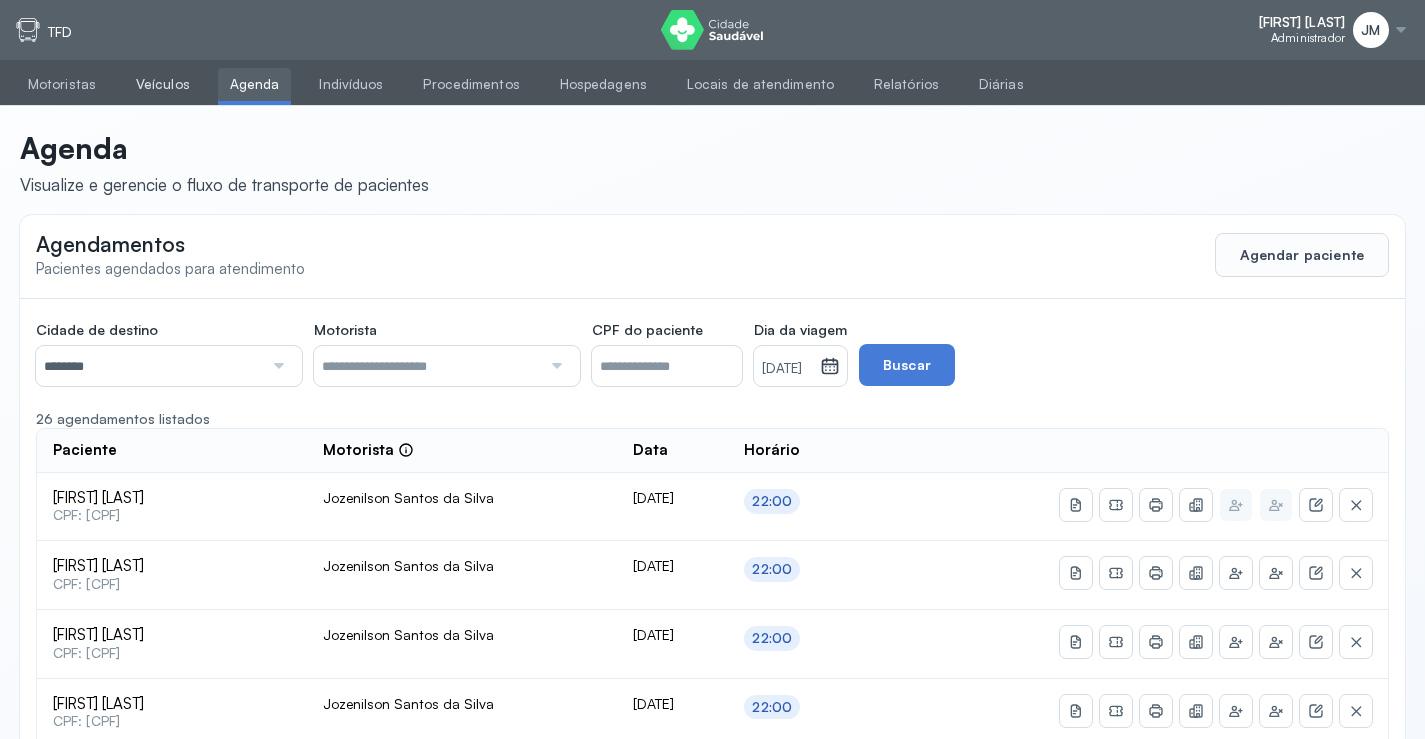 click on "Veículos" at bounding box center (163, 84) 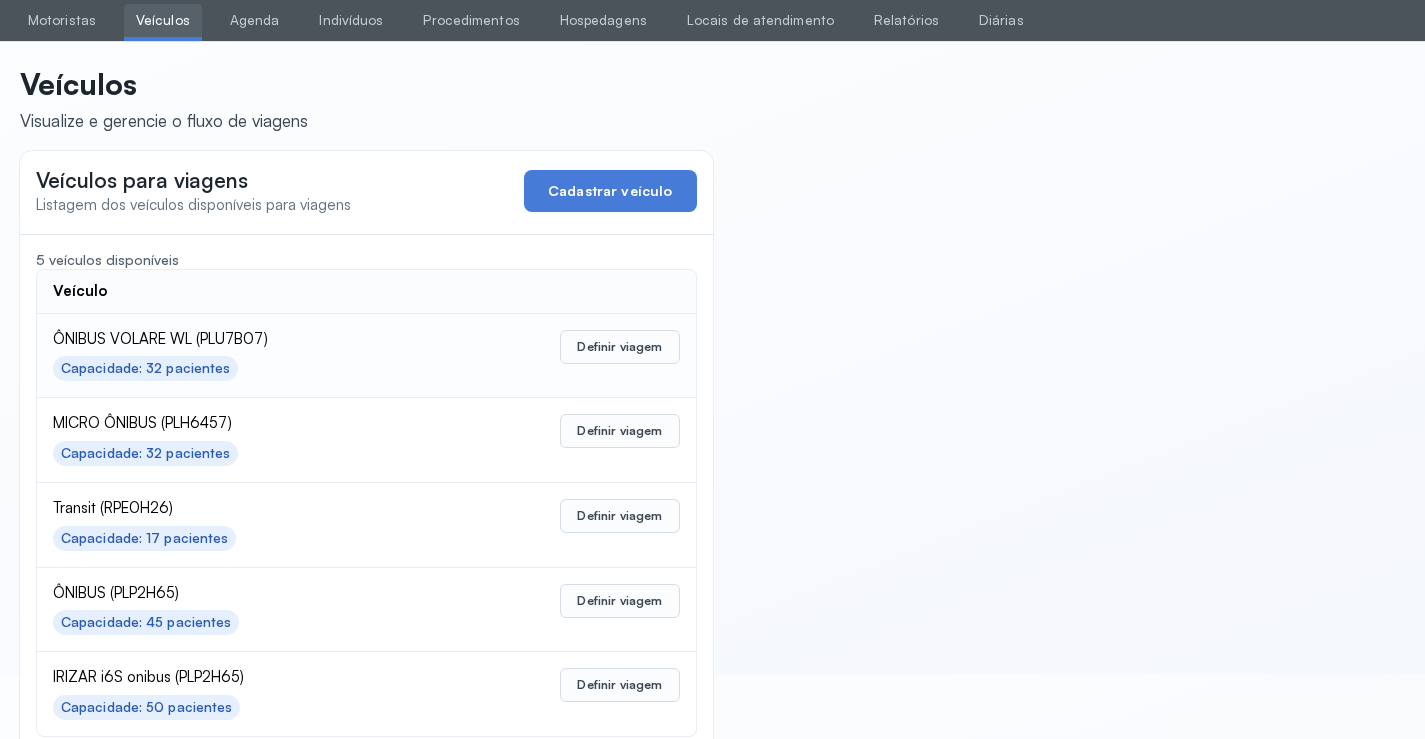 scroll, scrollTop: 98, scrollLeft: 0, axis: vertical 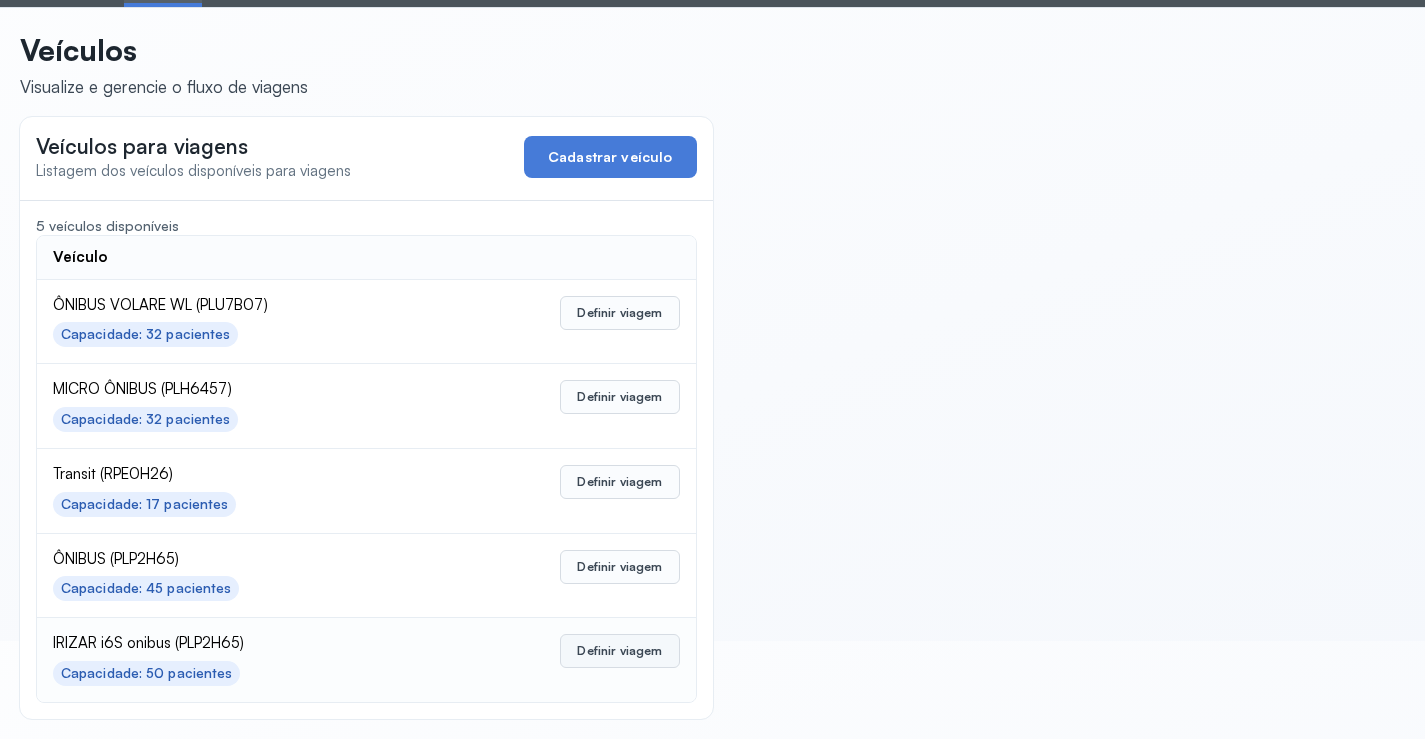 click on "Definir viagem" at bounding box center (619, 651) 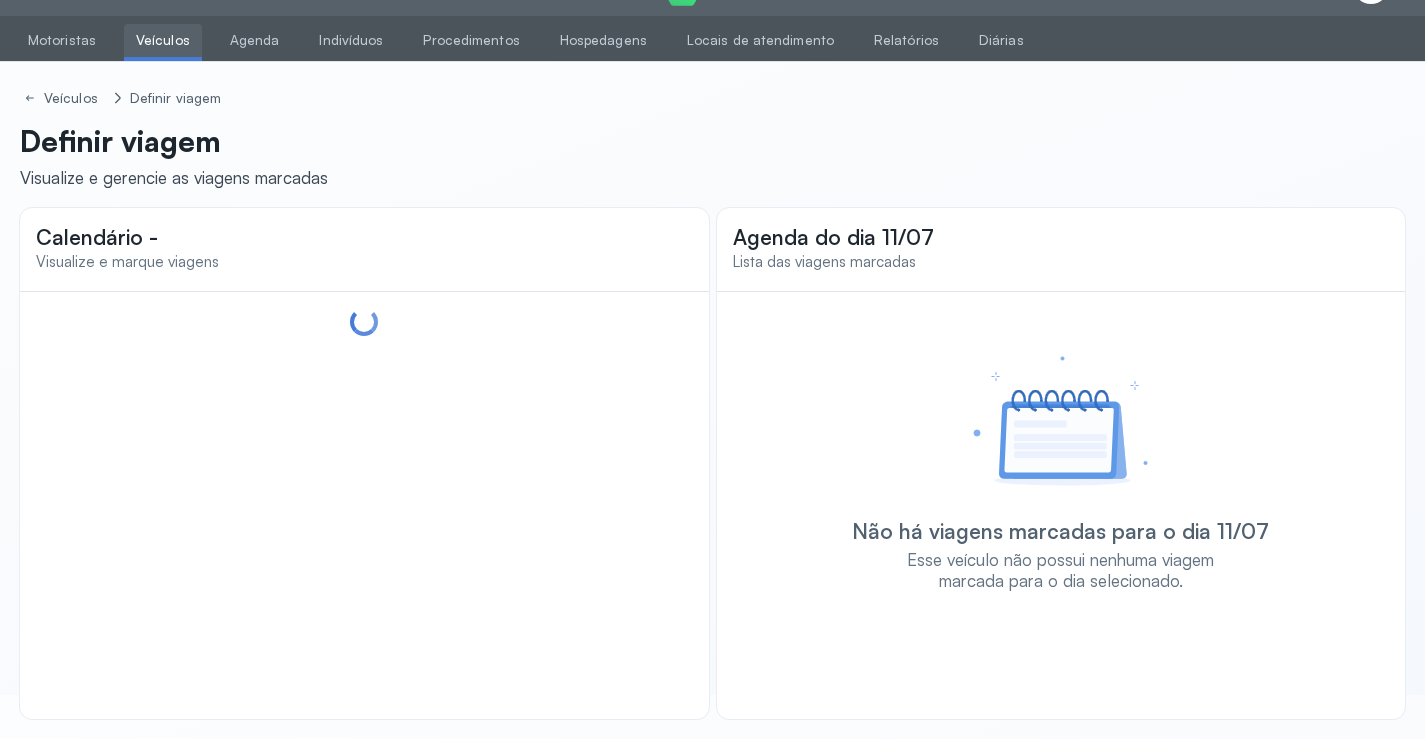 scroll, scrollTop: 44, scrollLeft: 0, axis: vertical 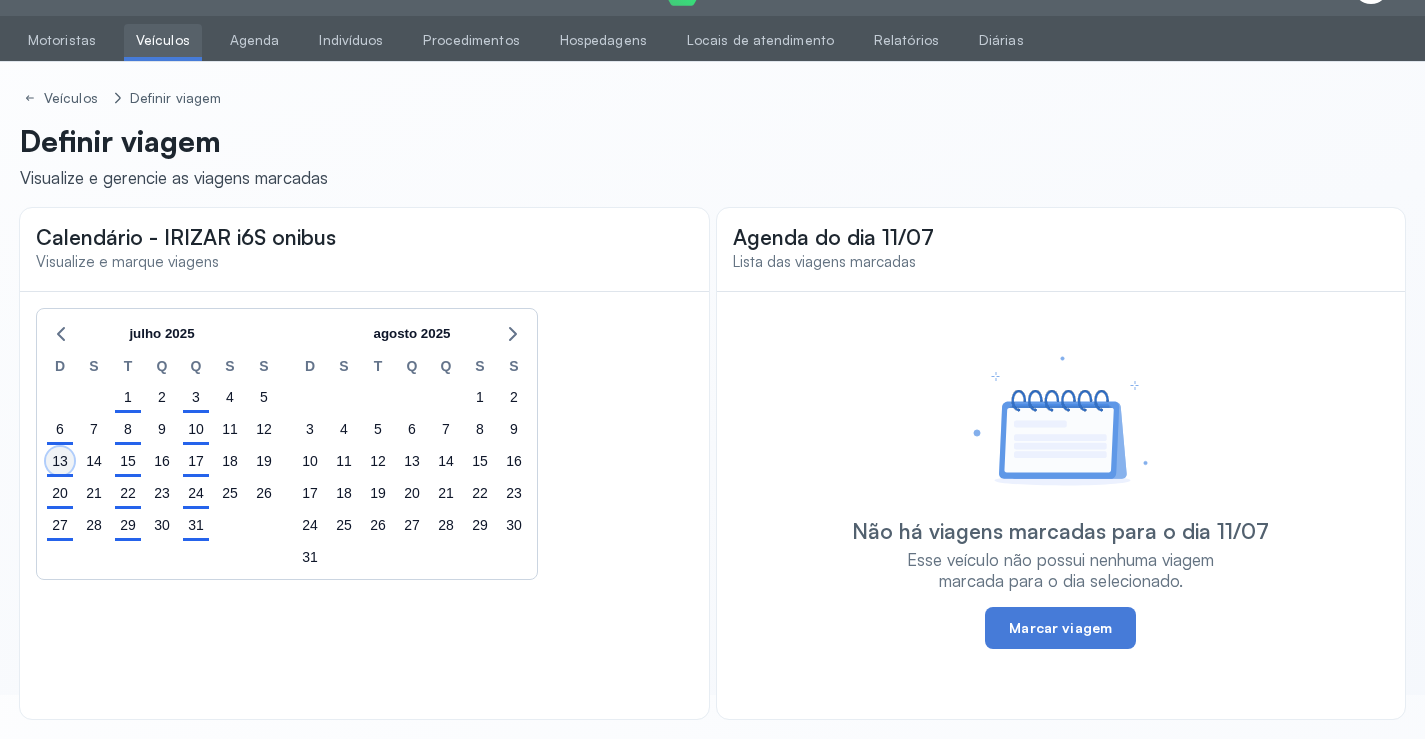 click on "13" 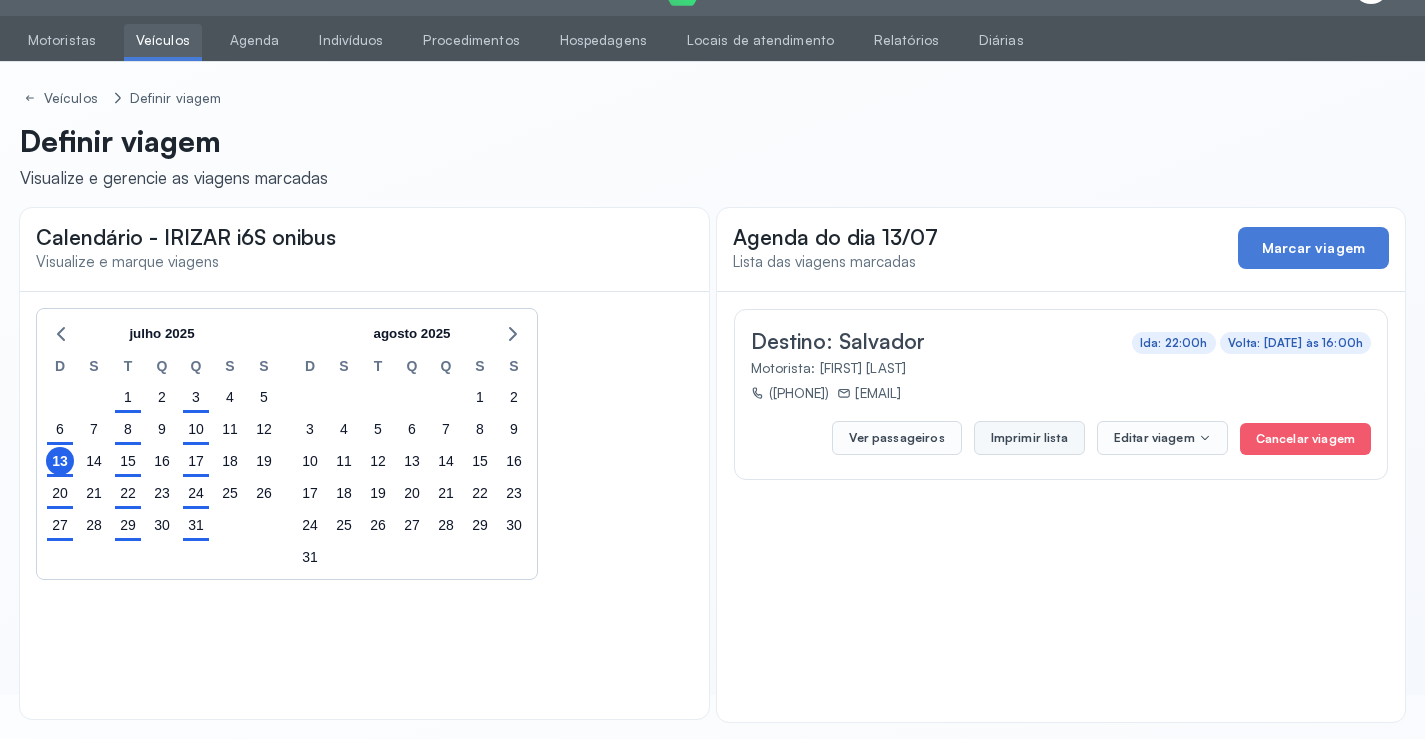 click on "Imprimir lista" at bounding box center (1029, 438) 